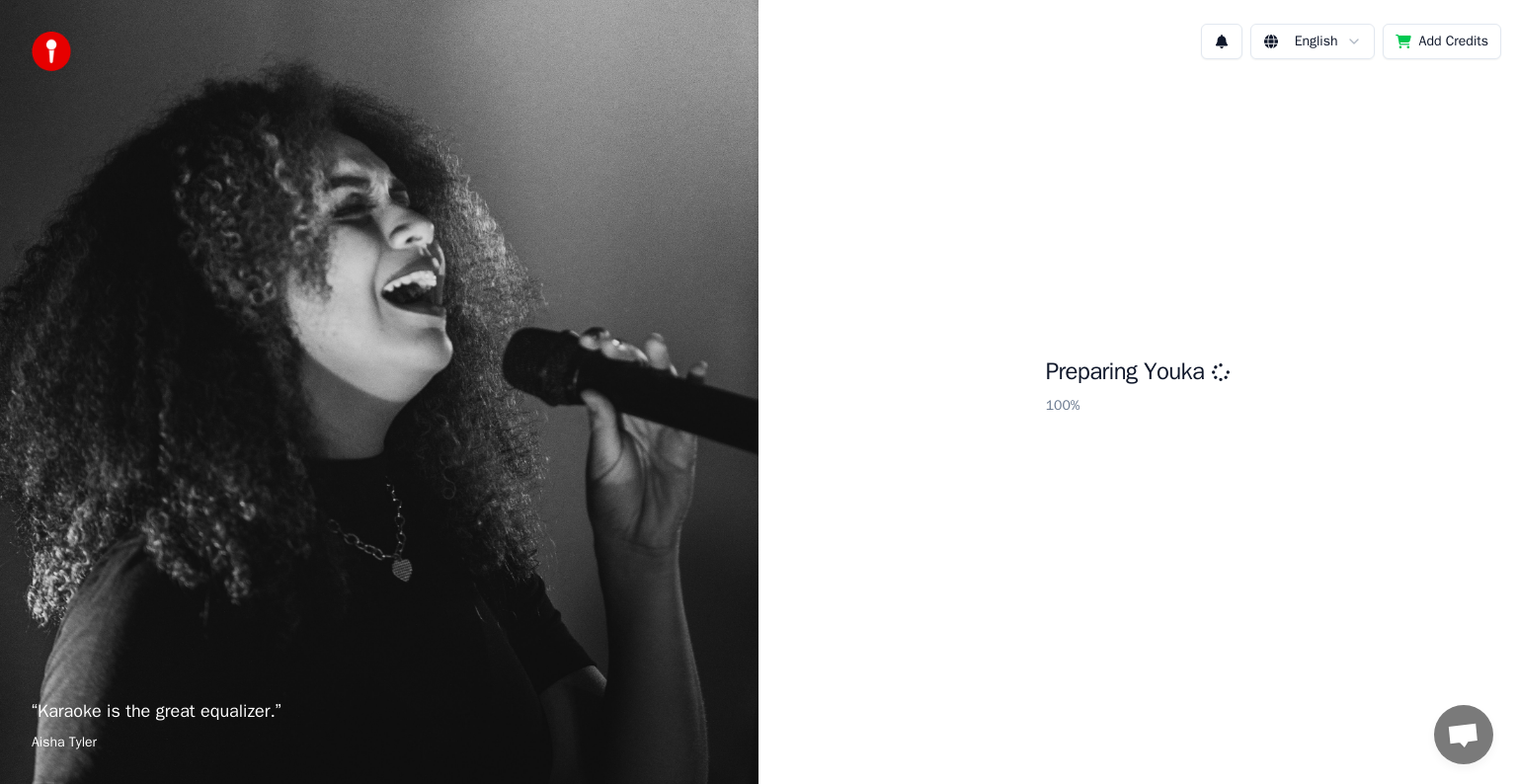 scroll, scrollTop: 0, scrollLeft: 0, axis: both 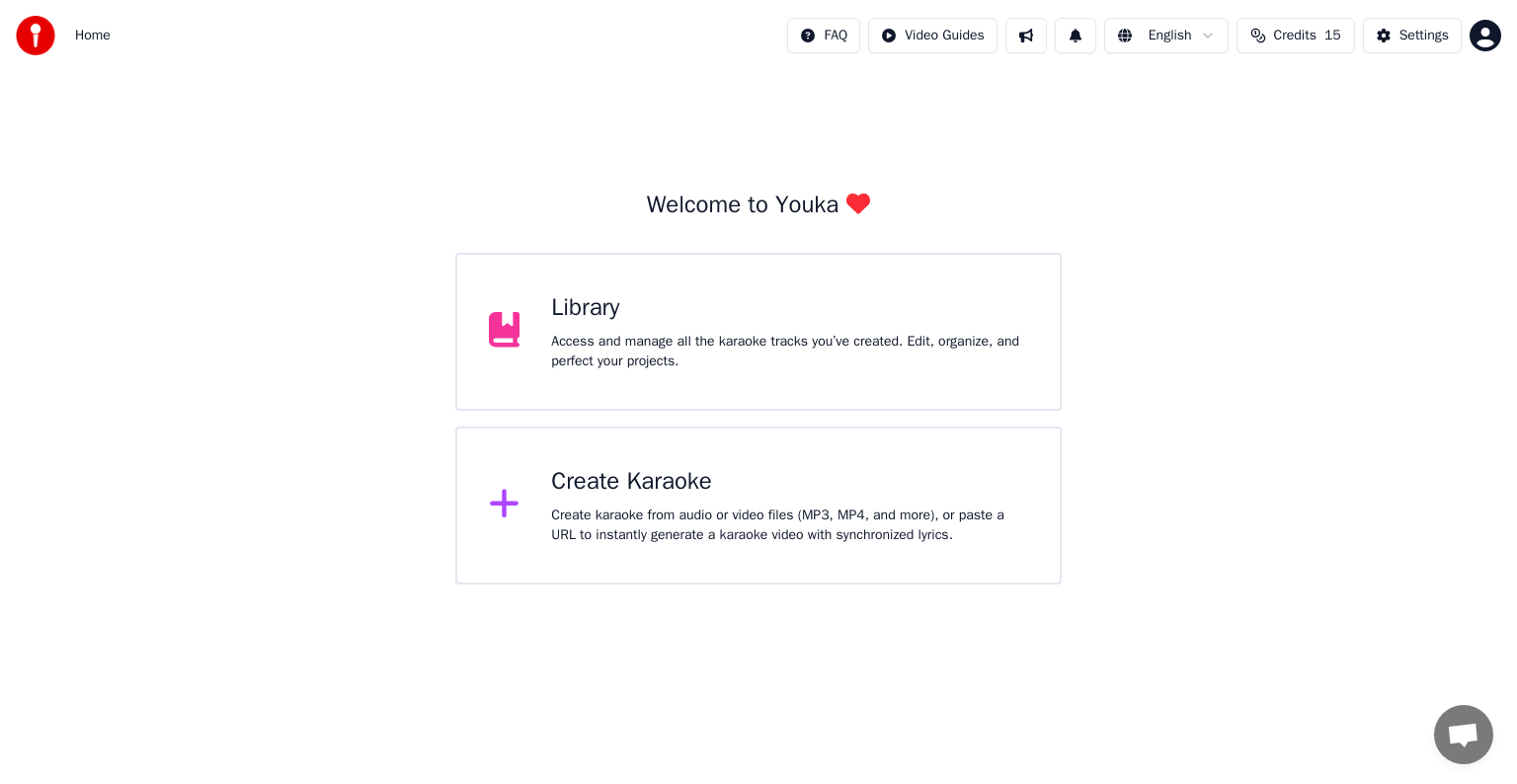 click on "Access and manage all the karaoke tracks you’ve created. Edit, organize, and perfect your projects." at bounding box center [789, 352] 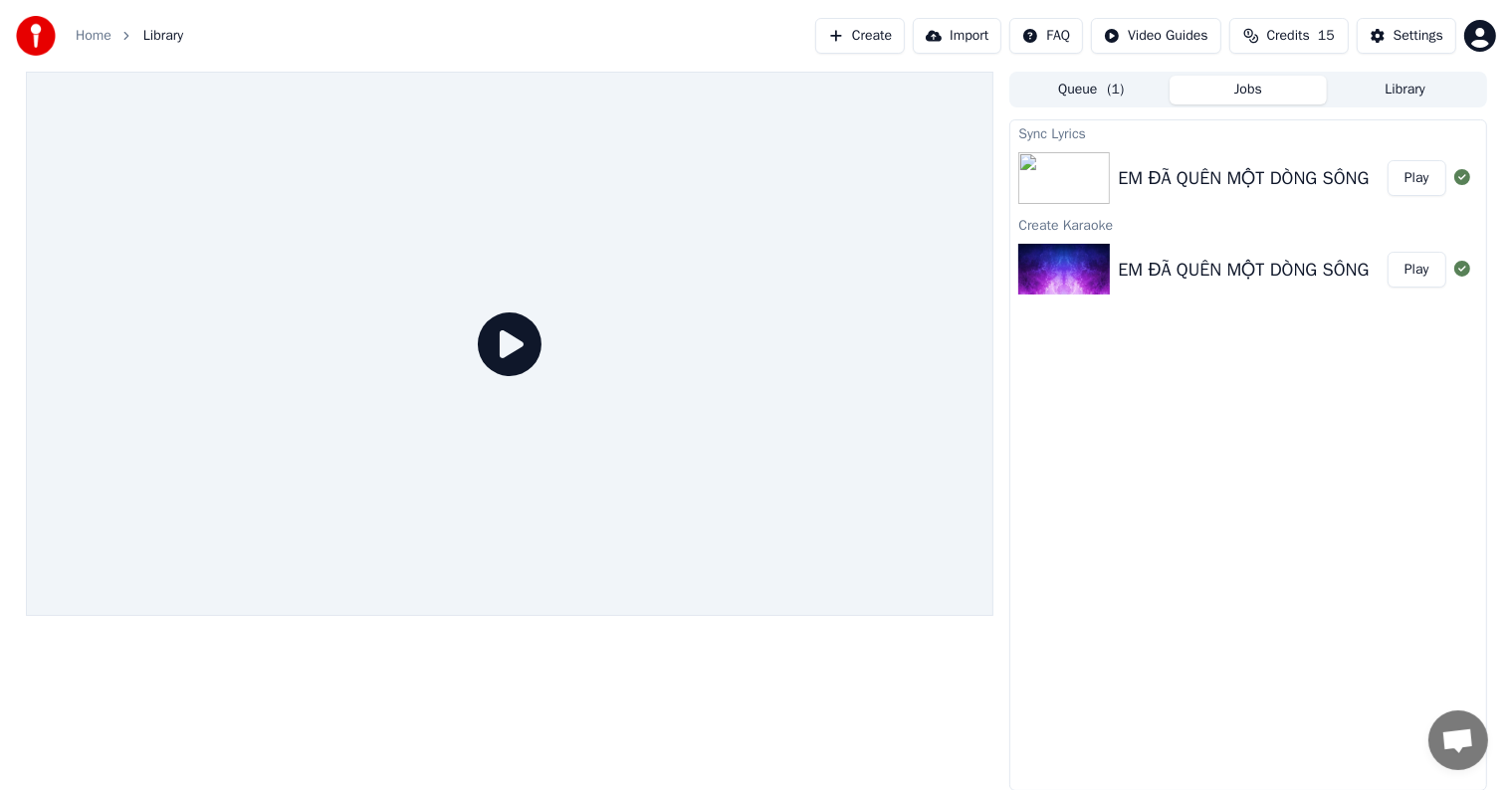 click on "Library" at bounding box center [1405, 90] 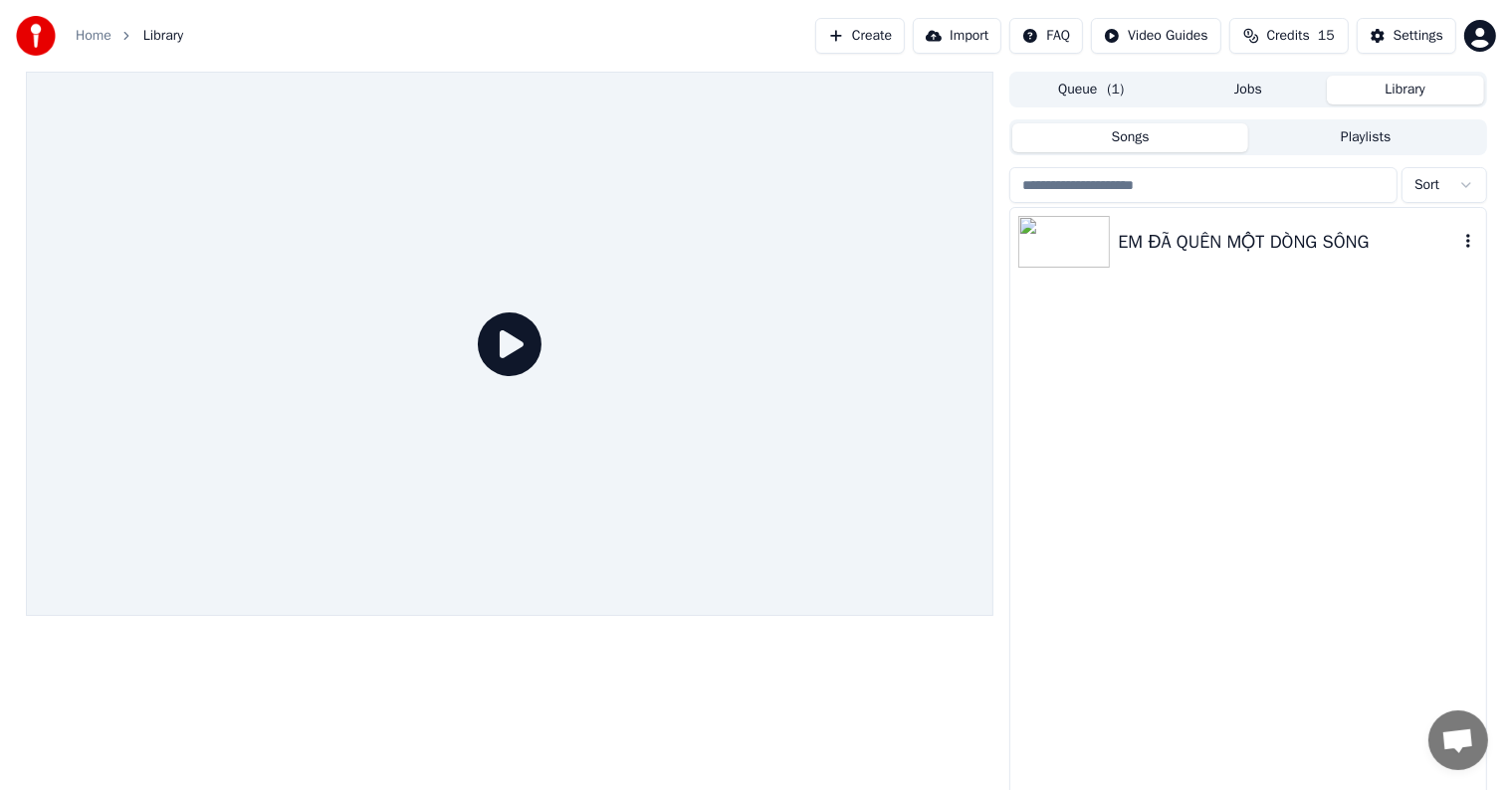 click 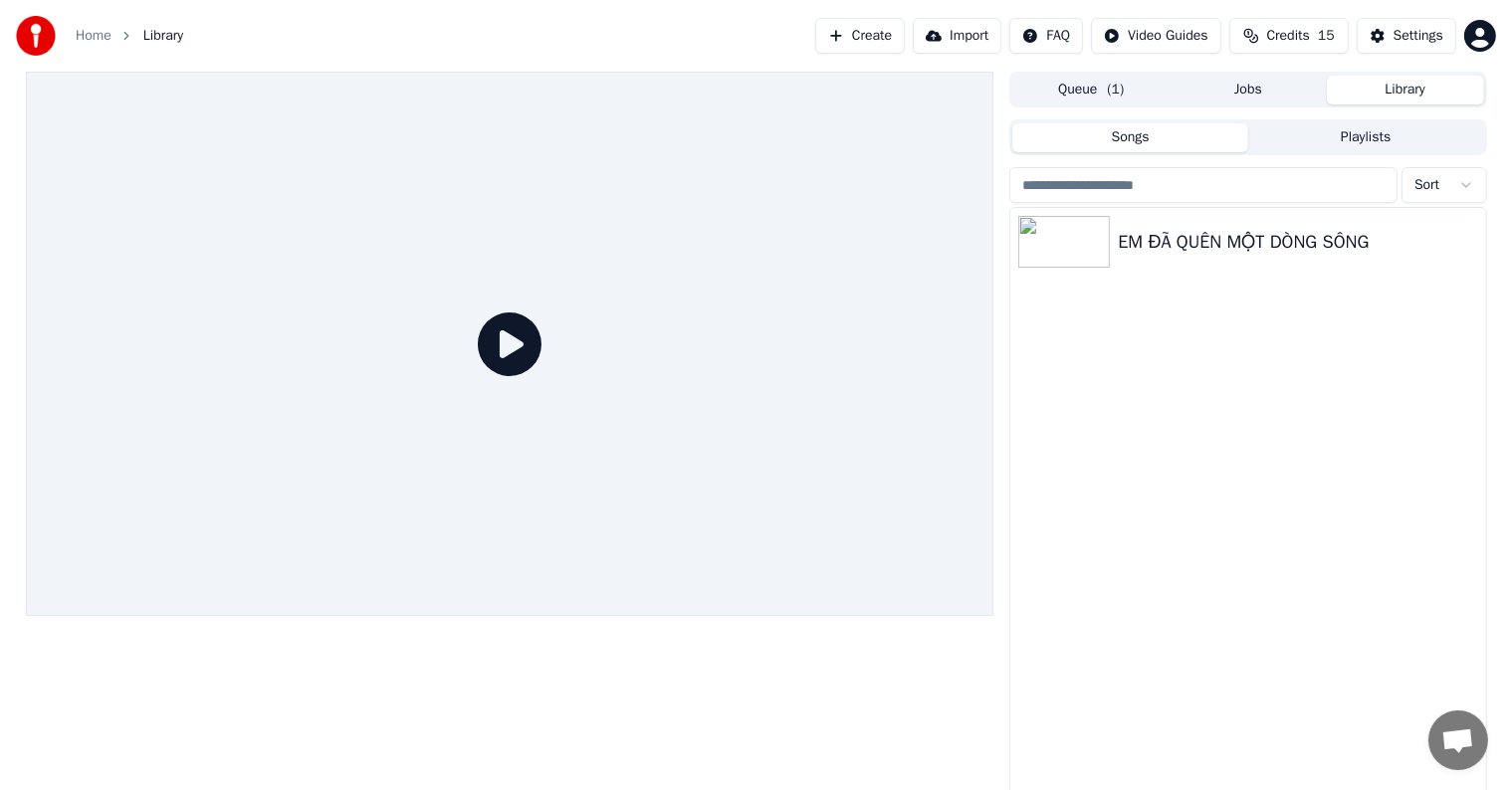 click on "EM ĐÃ QUÊN MỘT DÒNG SÔNG" at bounding box center [1247, 503] 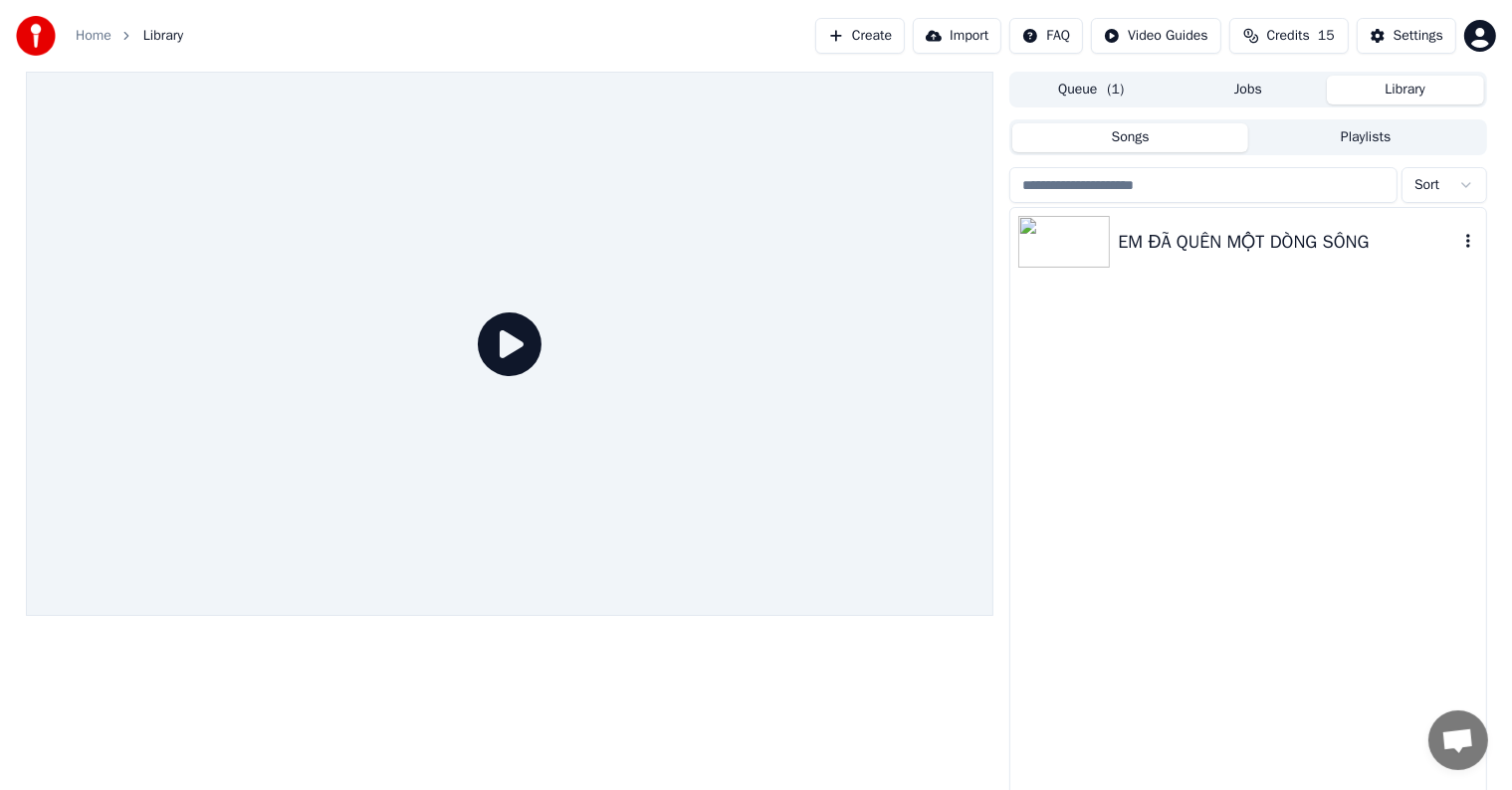 click on "EM ĐÃ QUÊN MỘT DÒNG SÔNG" at bounding box center [1287, 242] 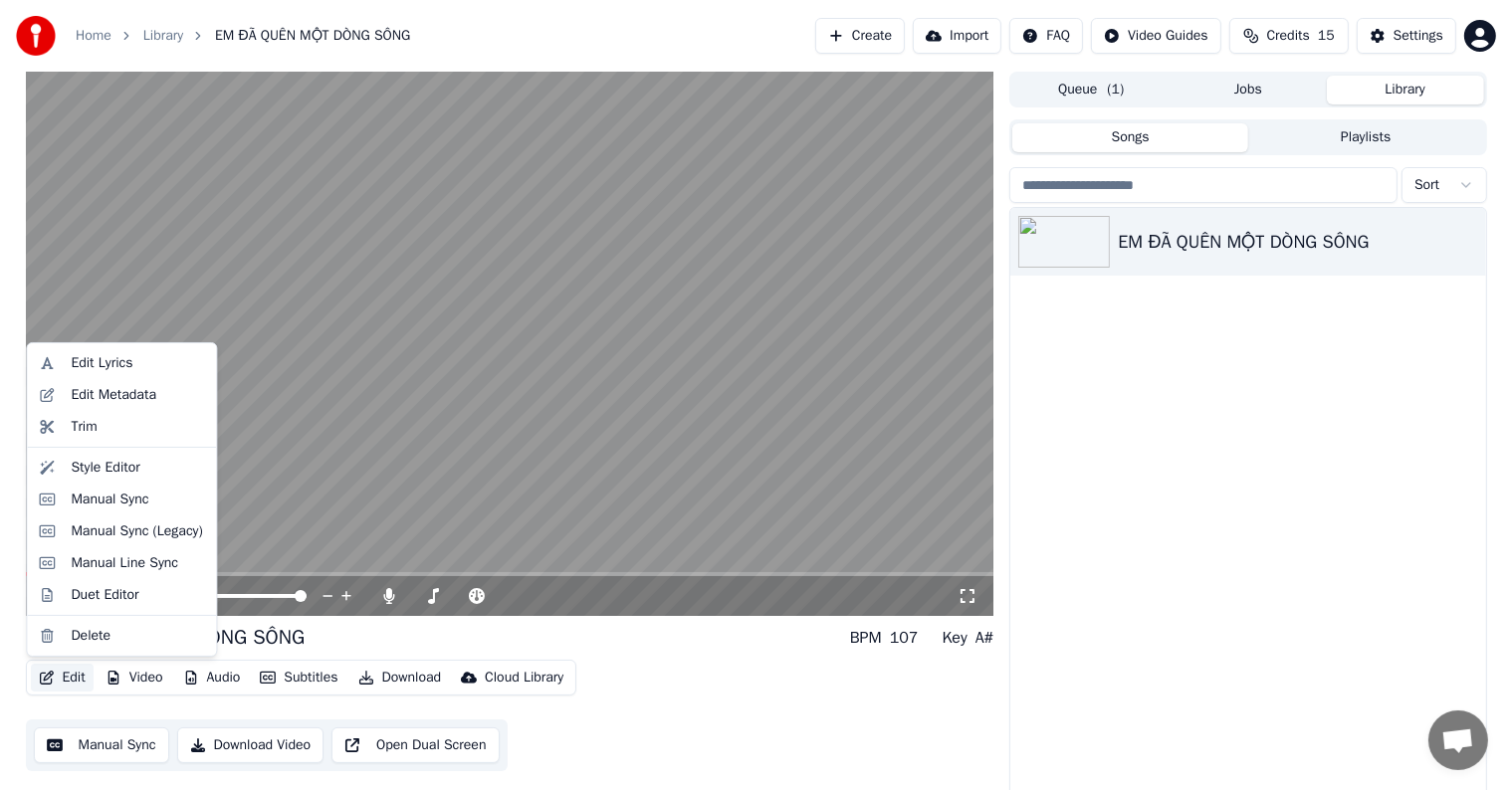 click on "Edit" at bounding box center [62, 678] 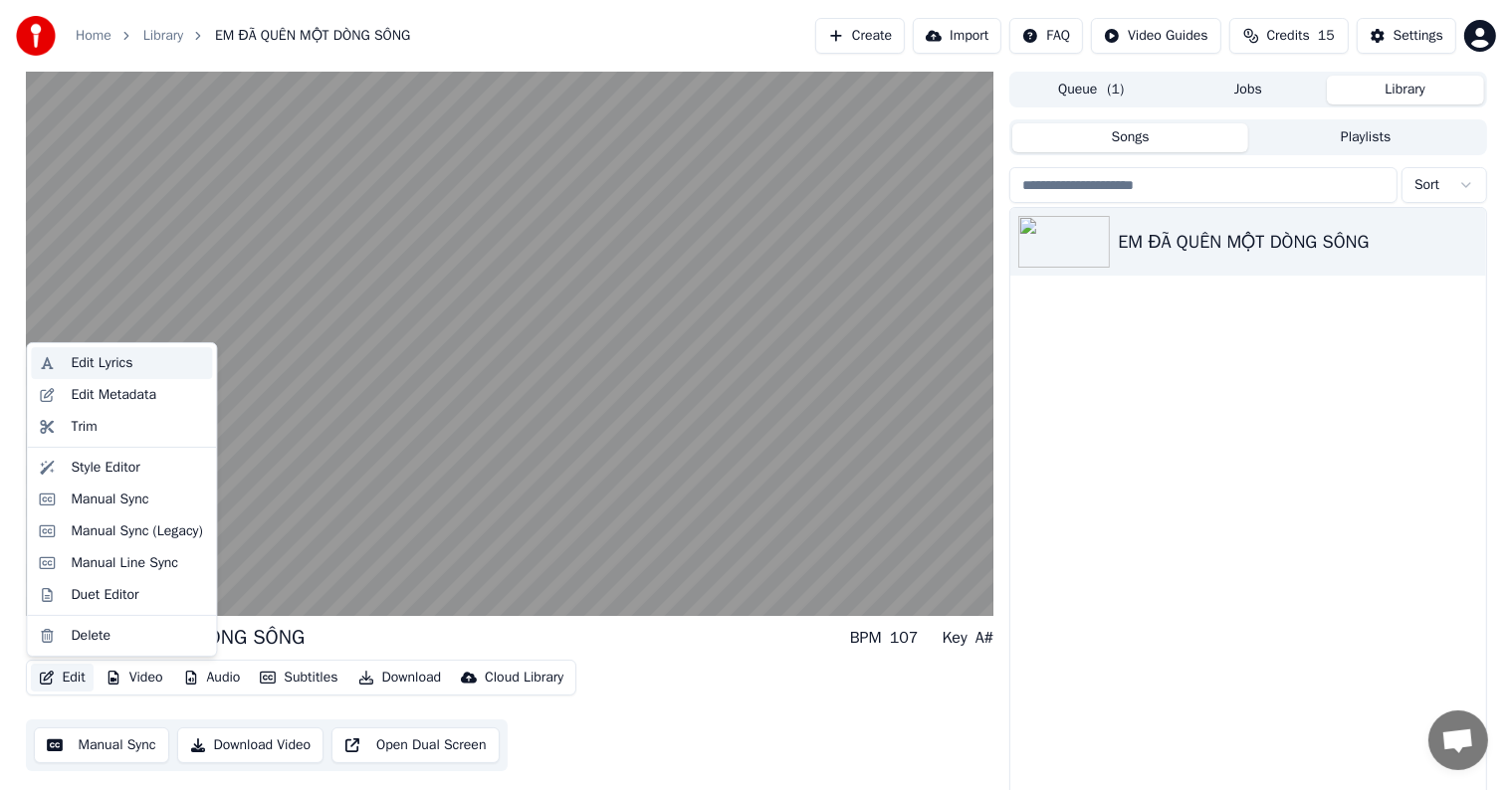 click on "Edit Lyrics" at bounding box center (102, 363) 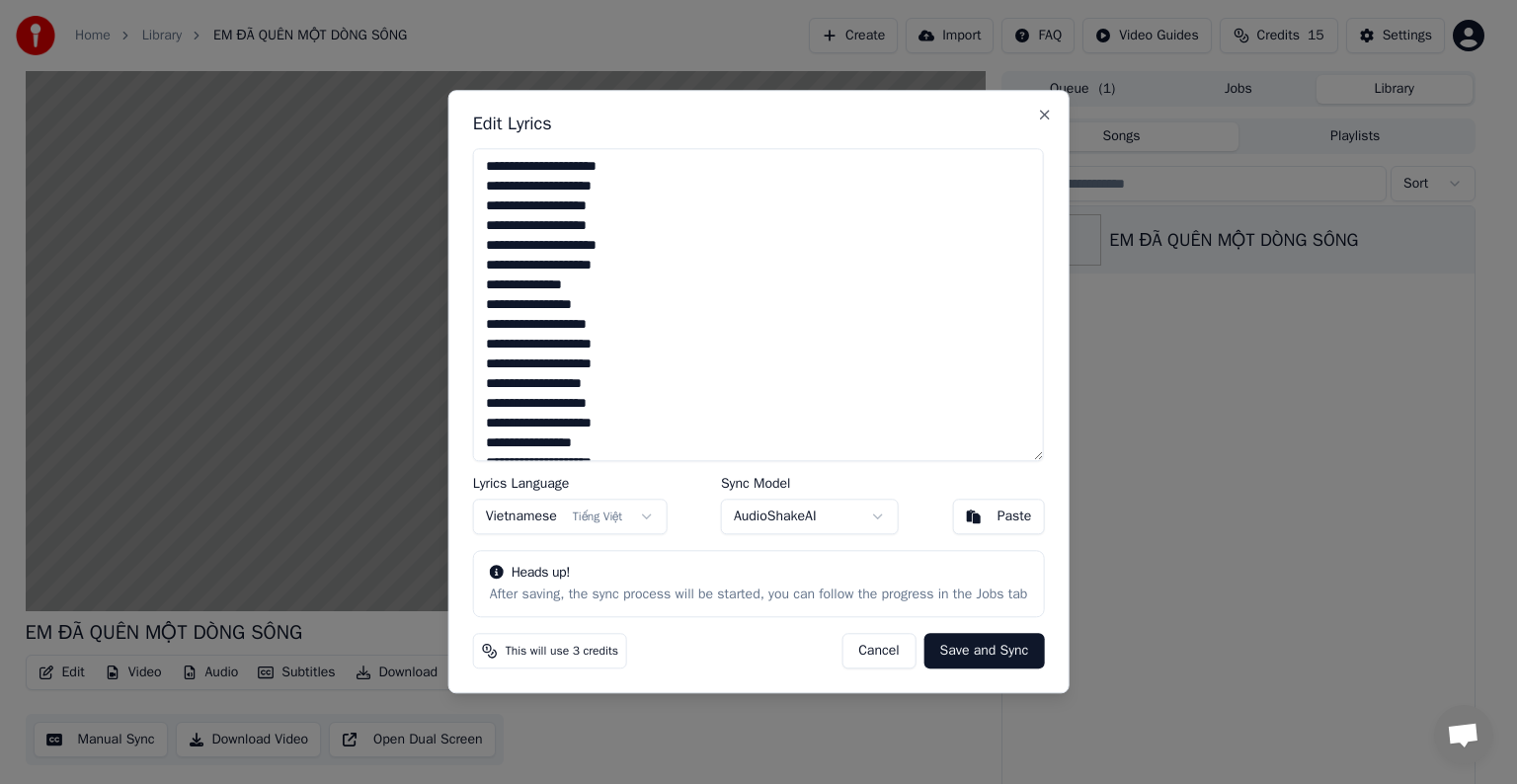 drag, startPoint x: 505, startPoint y: 438, endPoint x: 484, endPoint y: 438, distance: 21 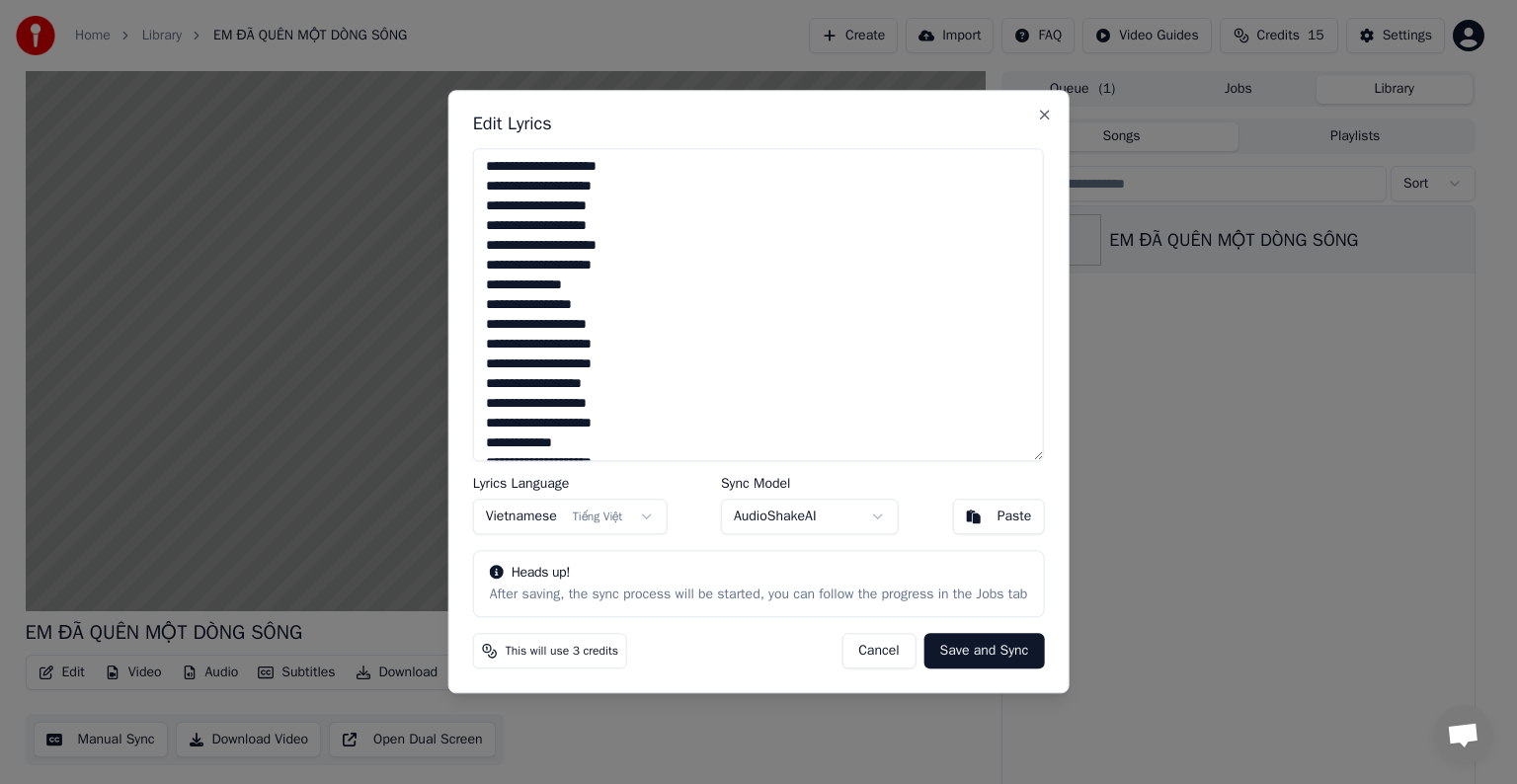 click at bounding box center [758, 304] 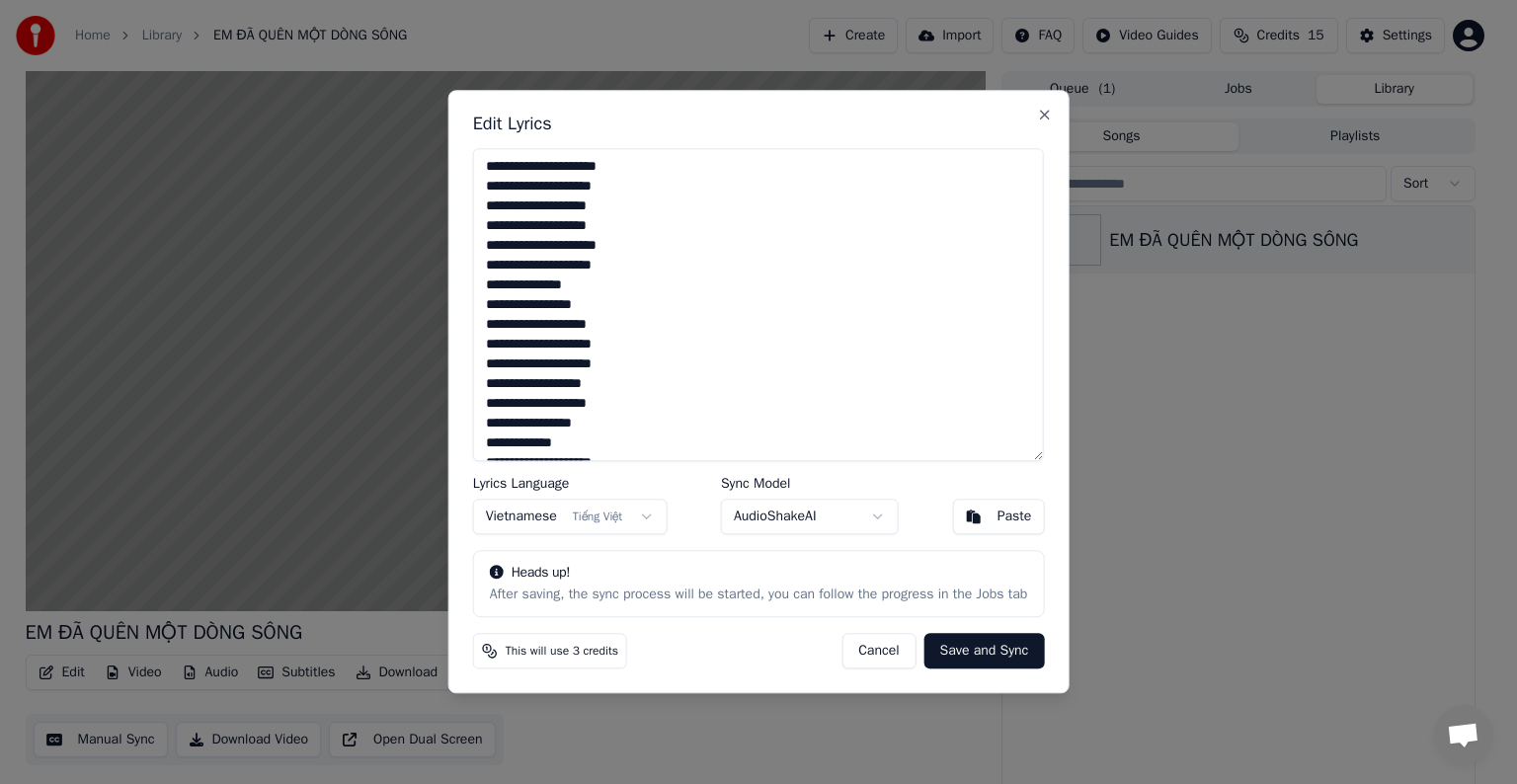 click at bounding box center [758, 304] 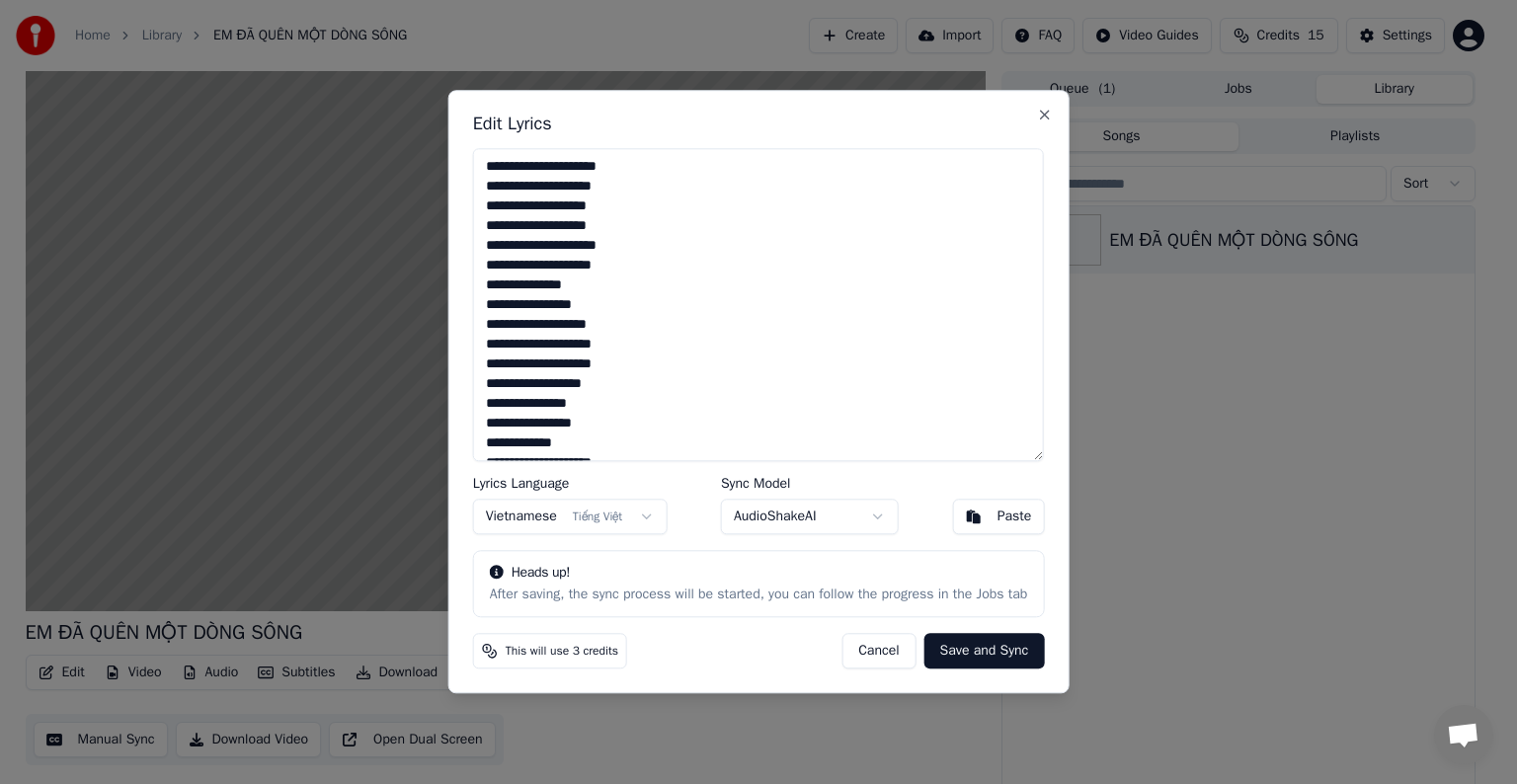 click at bounding box center (758, 304) 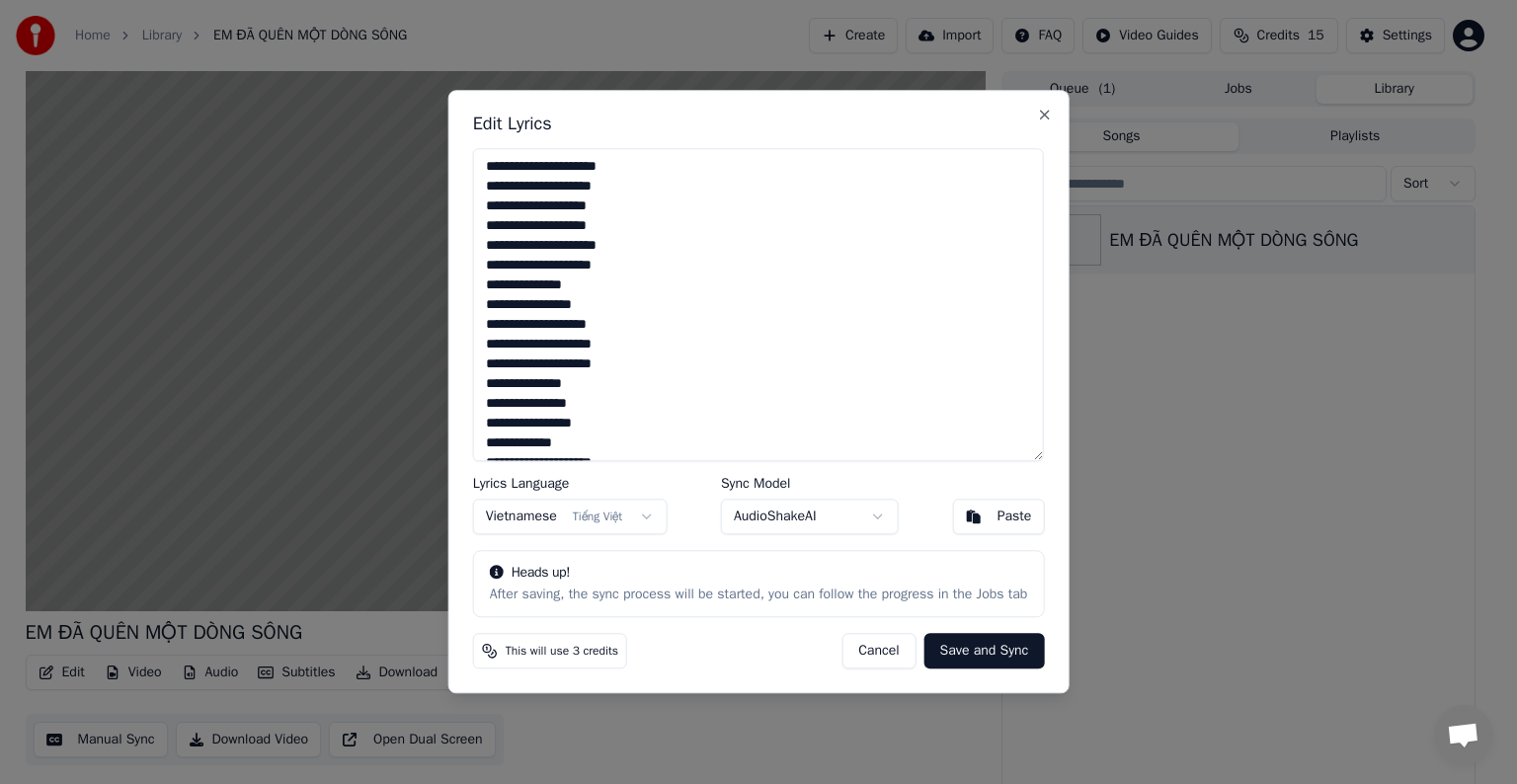 click at bounding box center [758, 304] 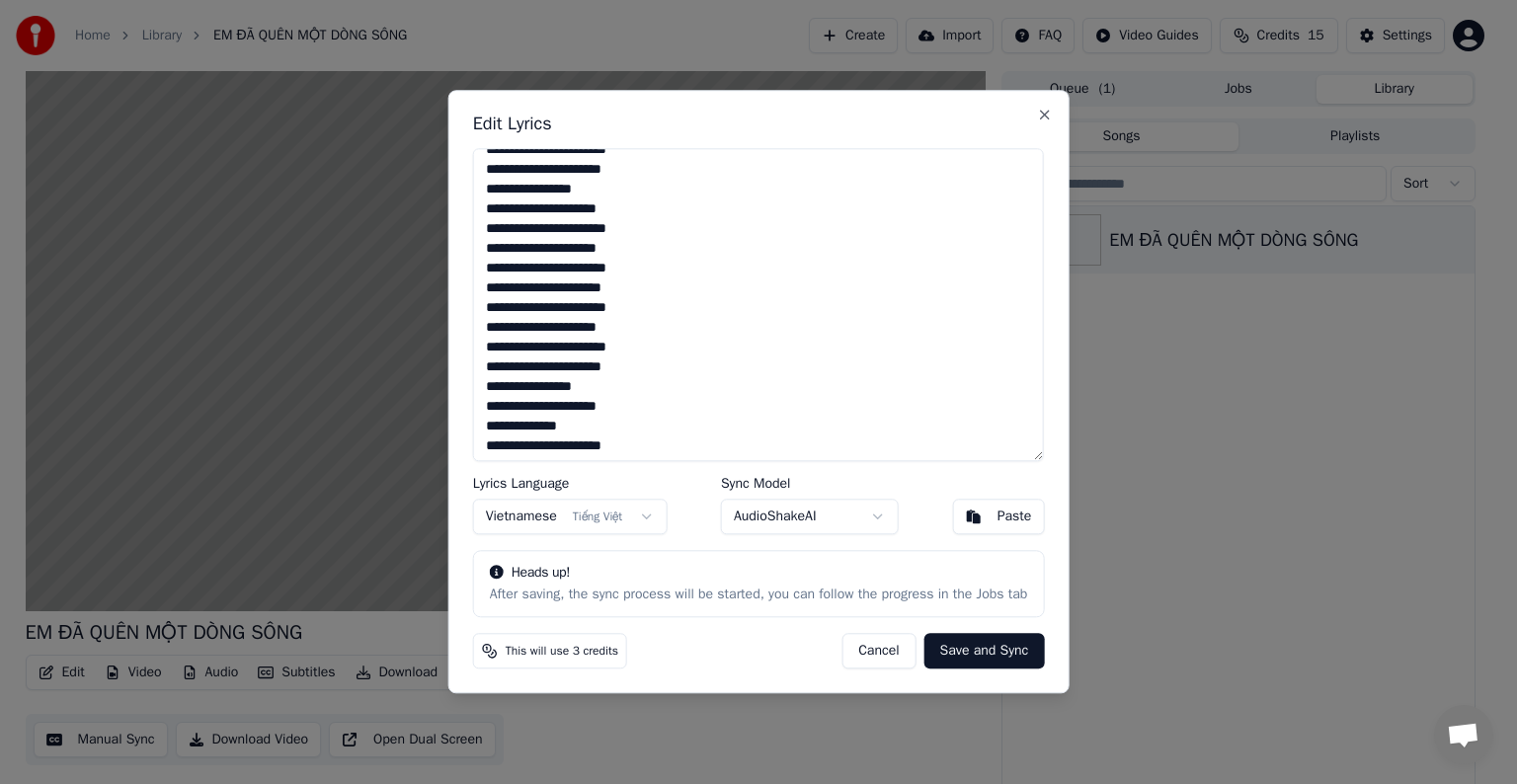 scroll, scrollTop: 809, scrollLeft: 0, axis: vertical 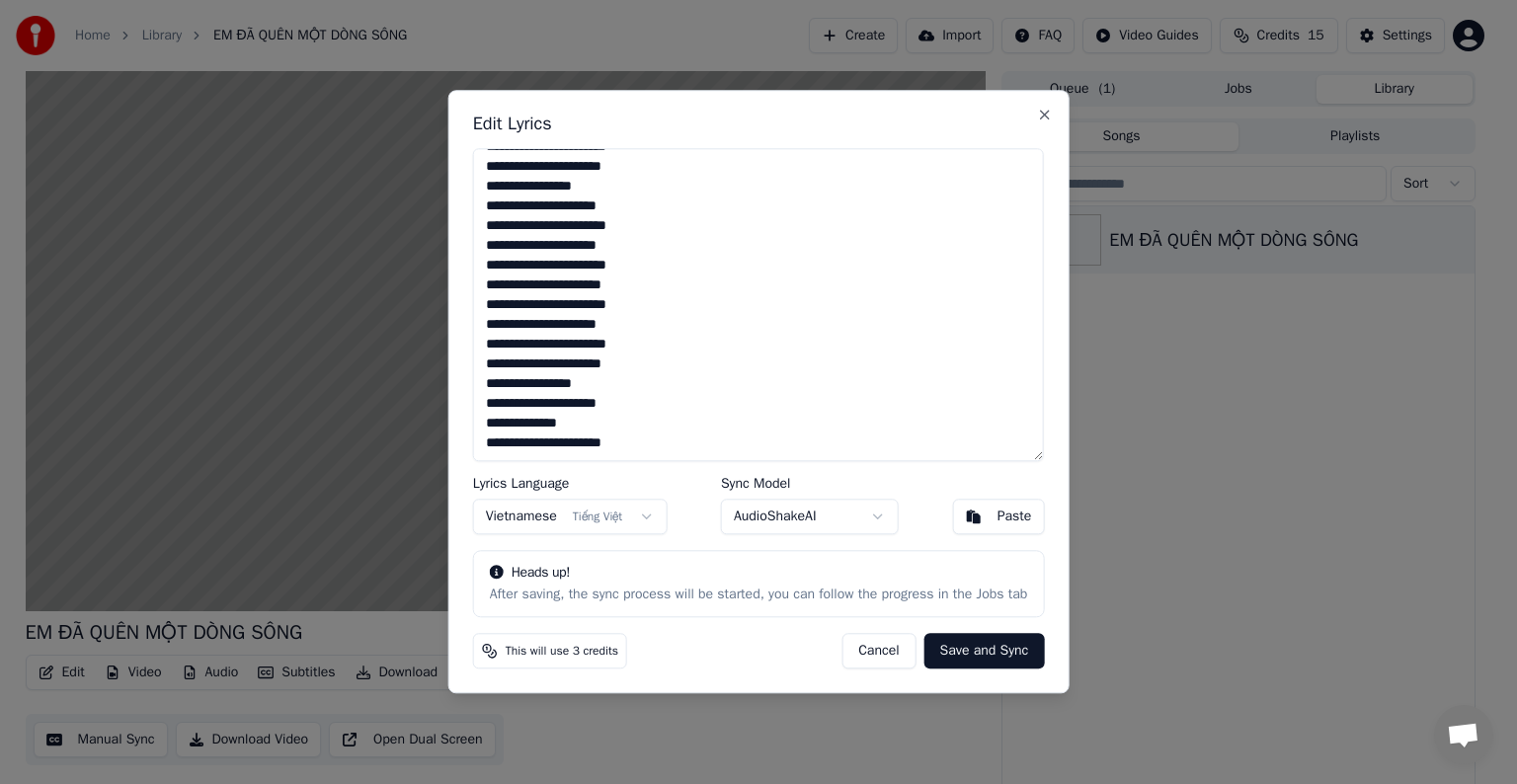 click on "Cancel" at bounding box center (878, 652) 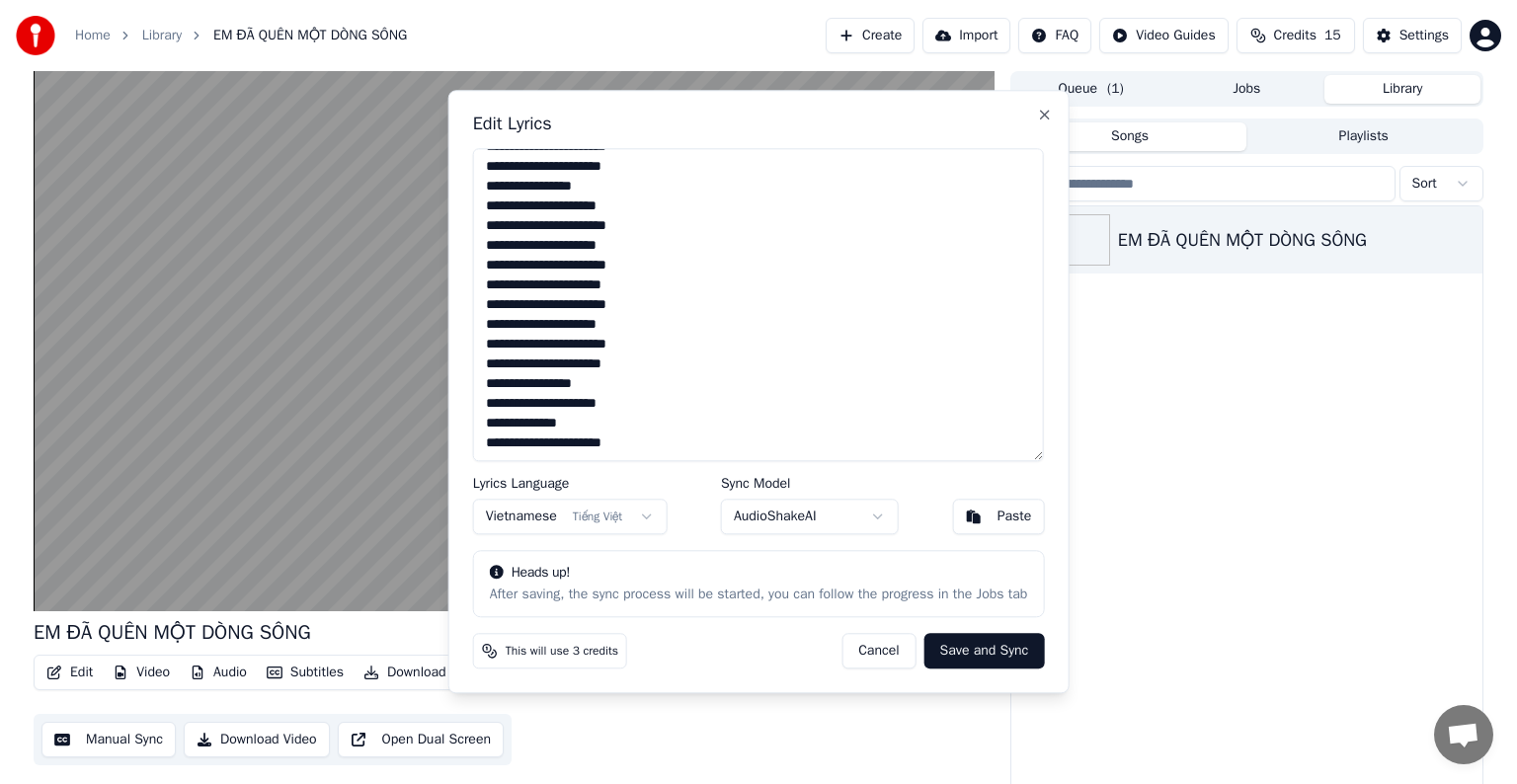 type on "**********" 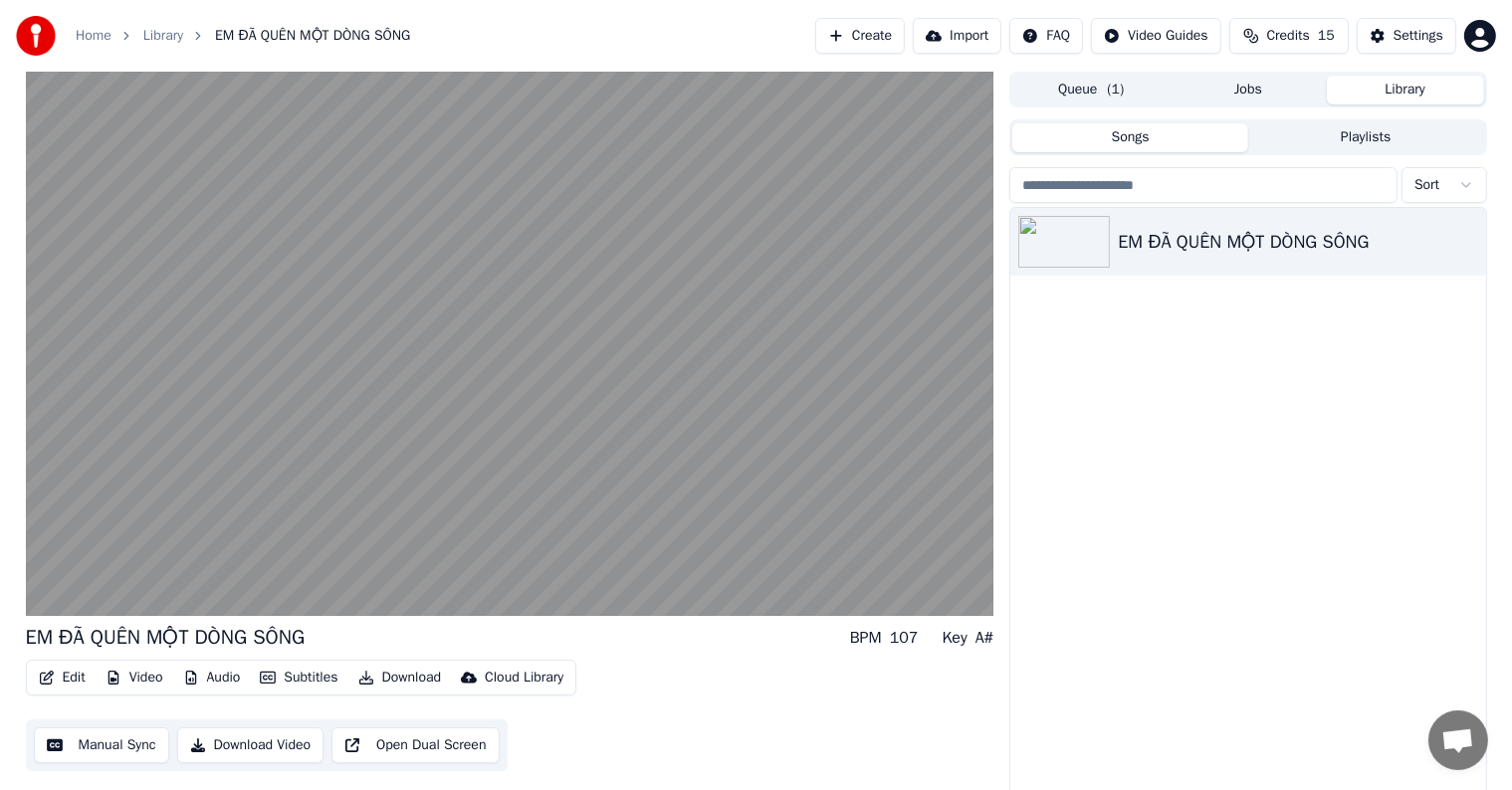 click on "Edit" at bounding box center (62, 678) 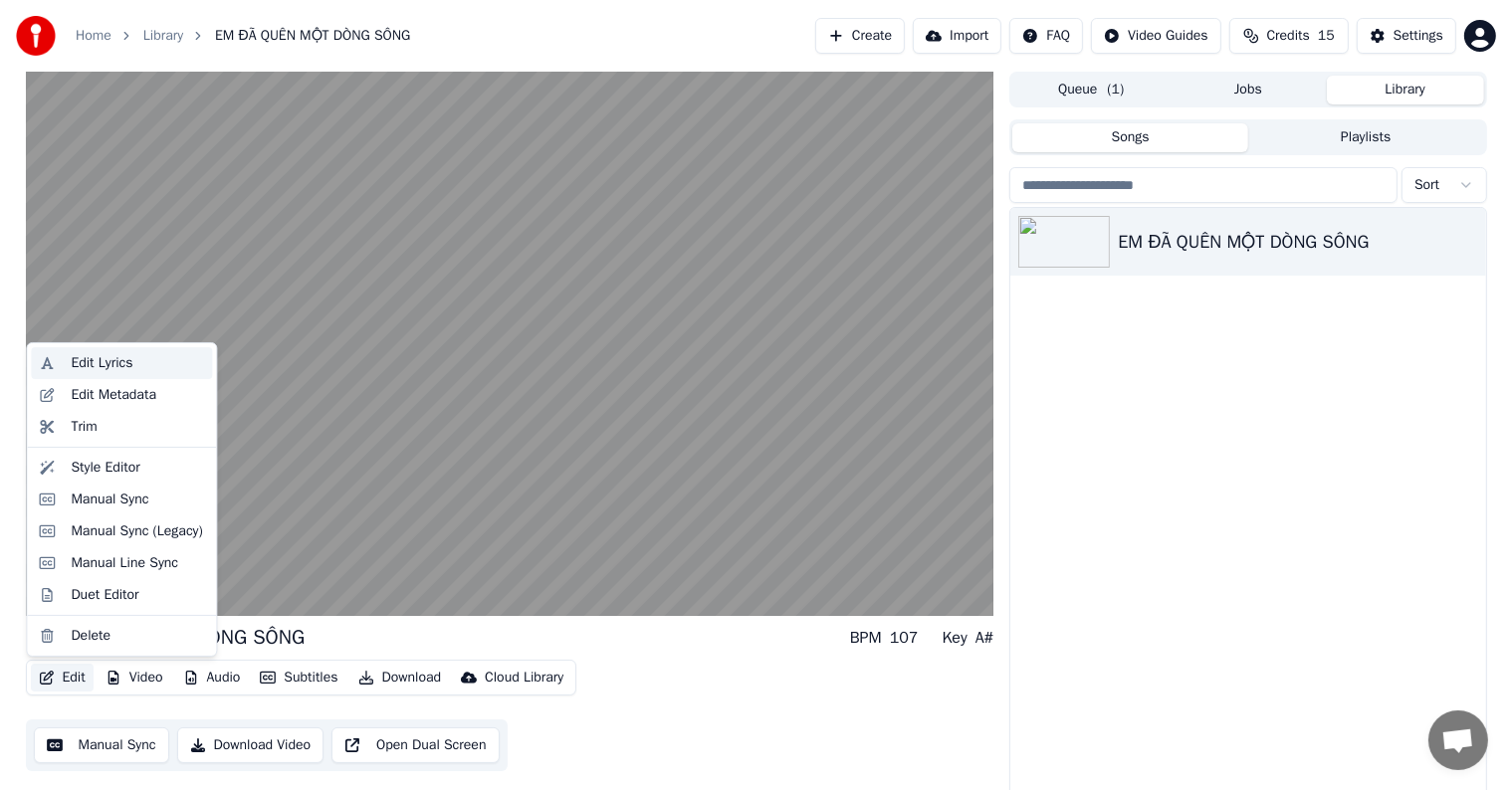 click on "Edit Lyrics" at bounding box center [102, 363] 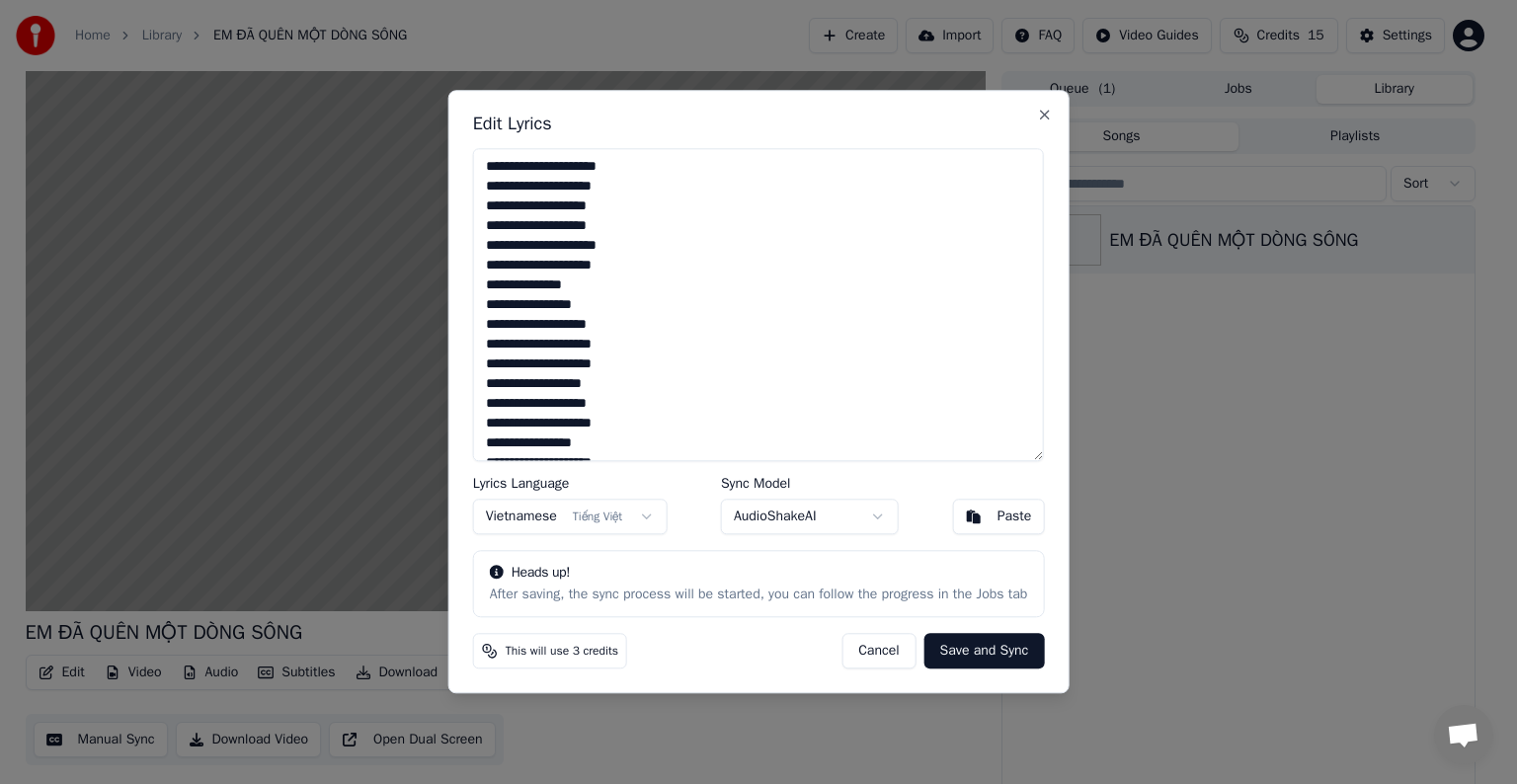click at bounding box center (758, 304) 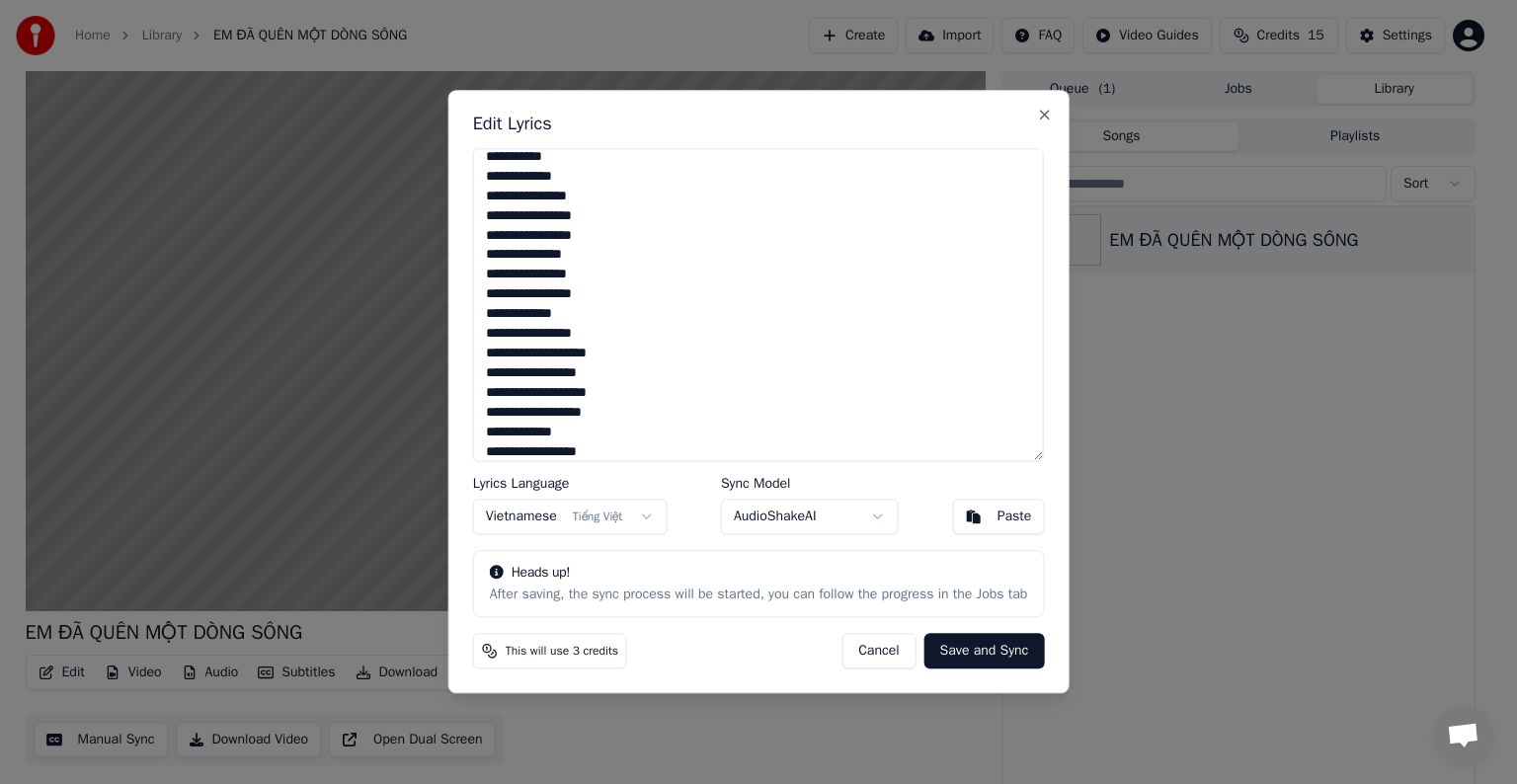 scroll, scrollTop: 583, scrollLeft: 0, axis: vertical 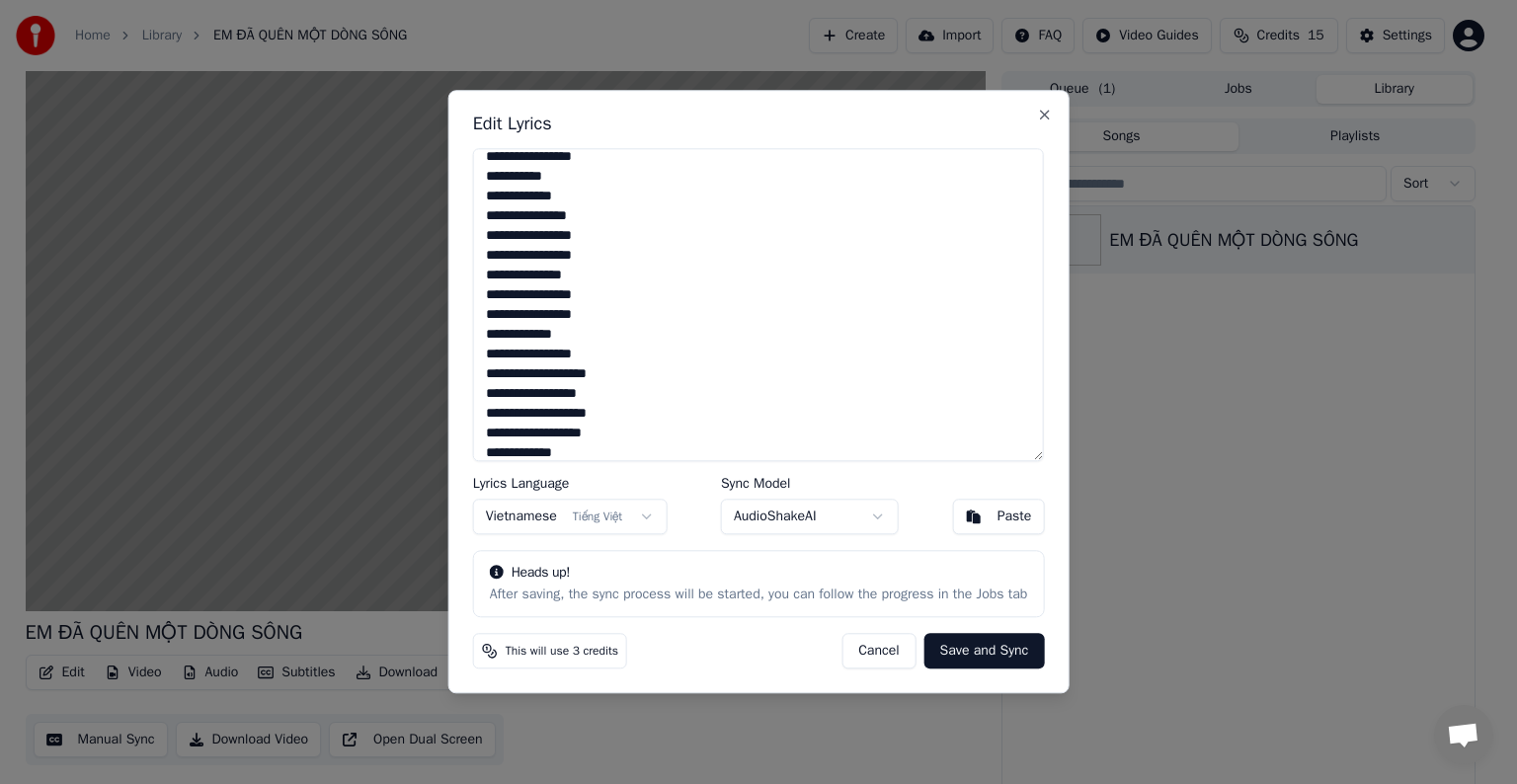 click on "**********" at bounding box center [758, 304] 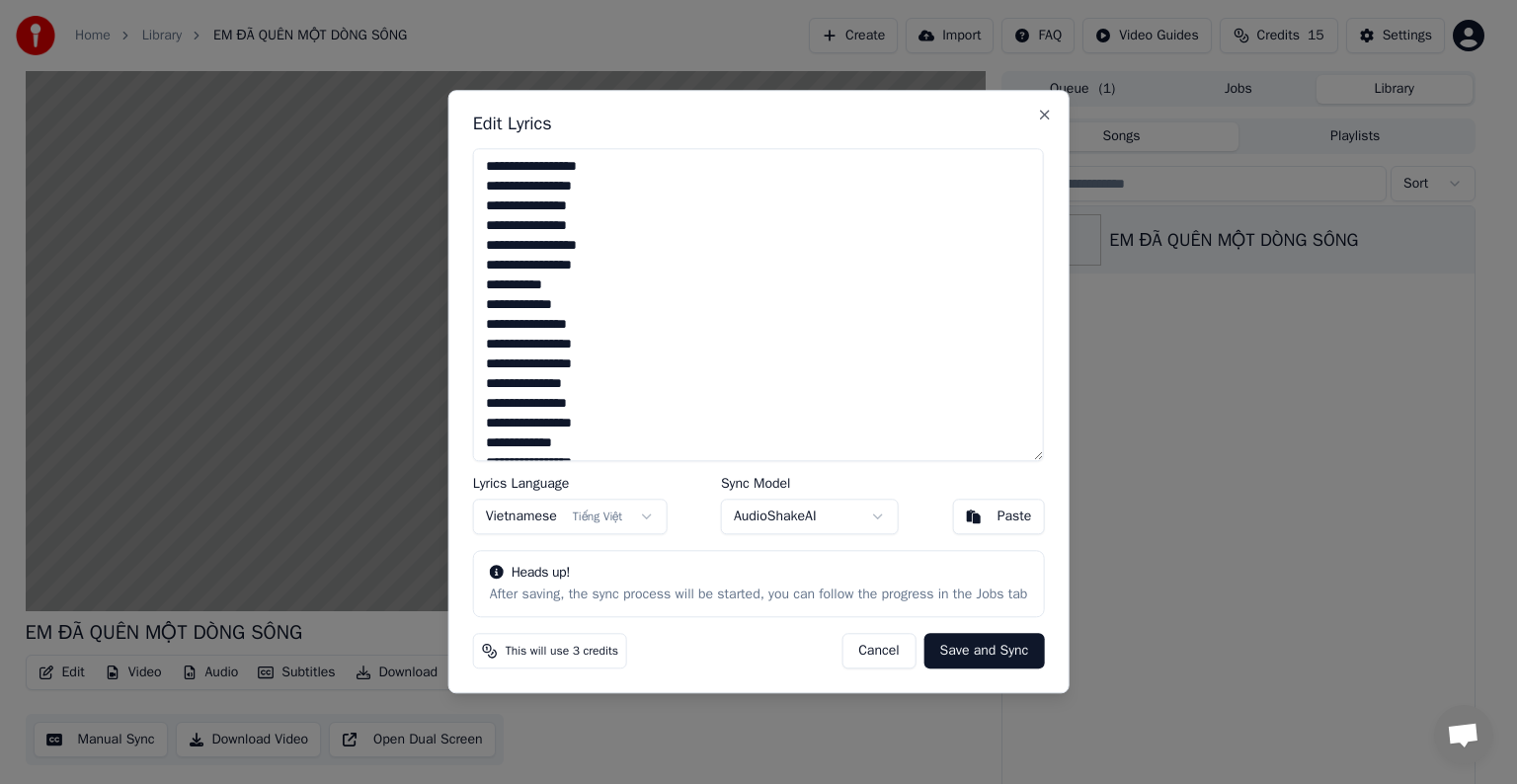 click on "**********" at bounding box center (758, 304) 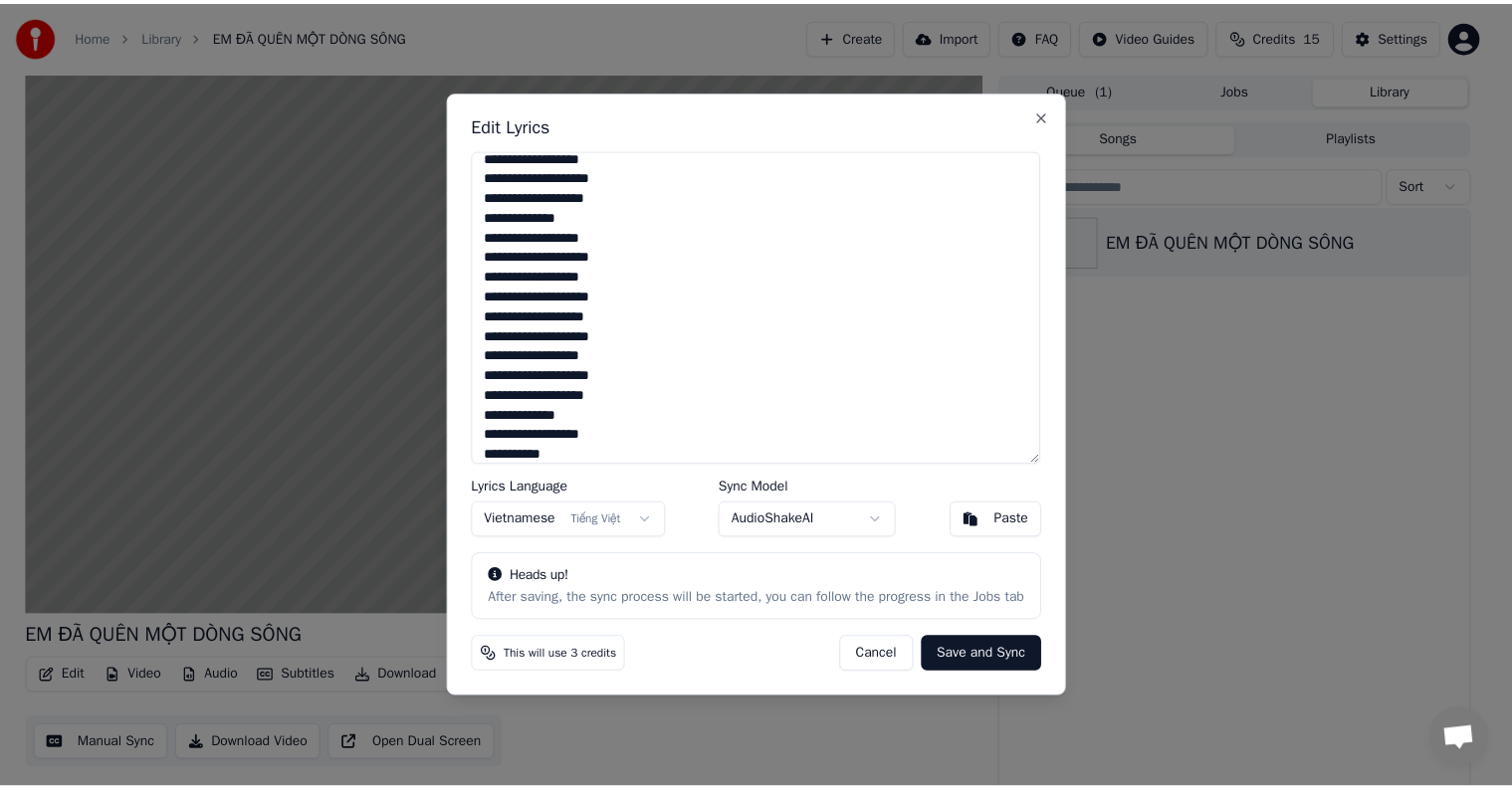 scroll, scrollTop: 806, scrollLeft: 0, axis: vertical 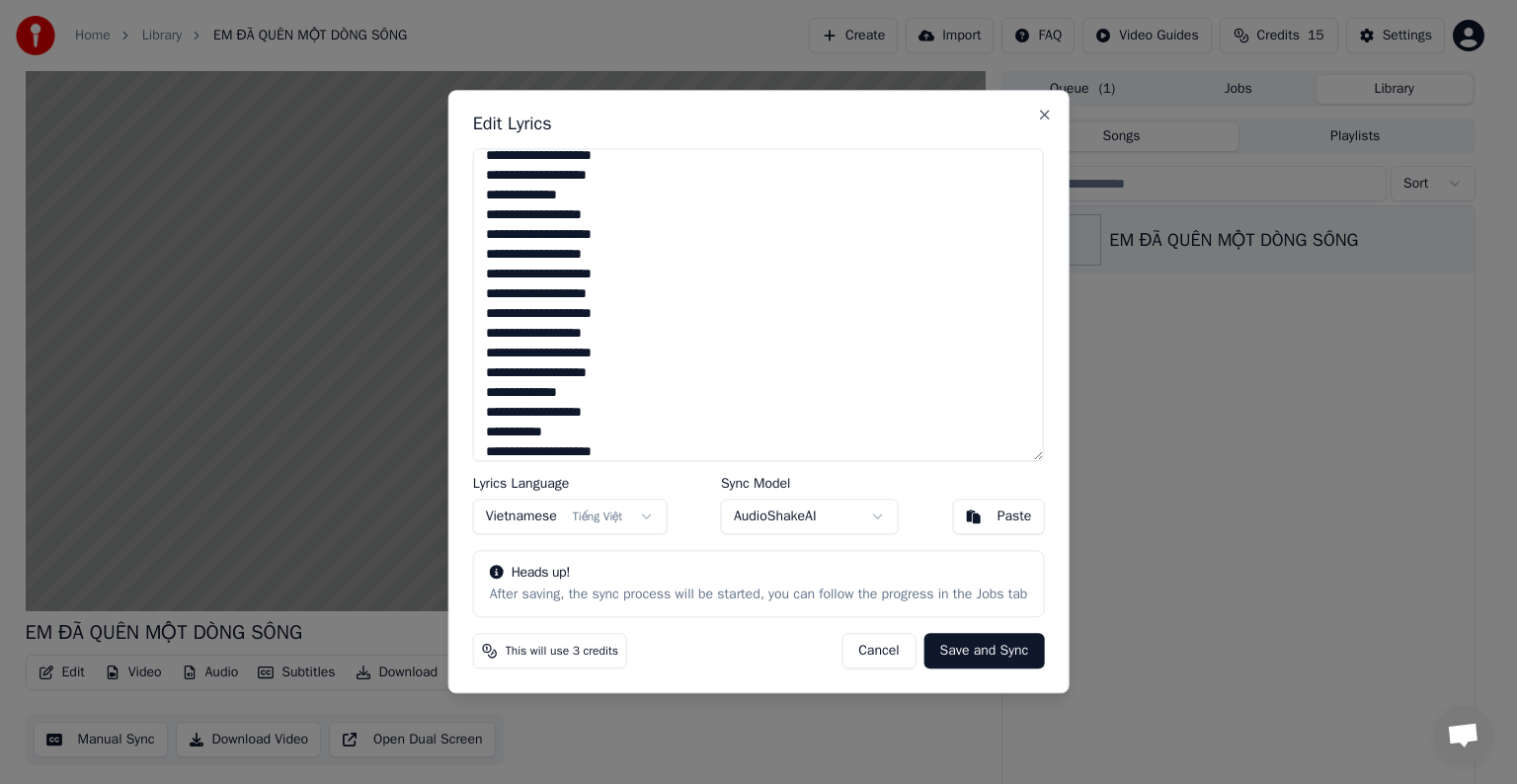 click on "Save and Sync" at bounding box center (985, 652) 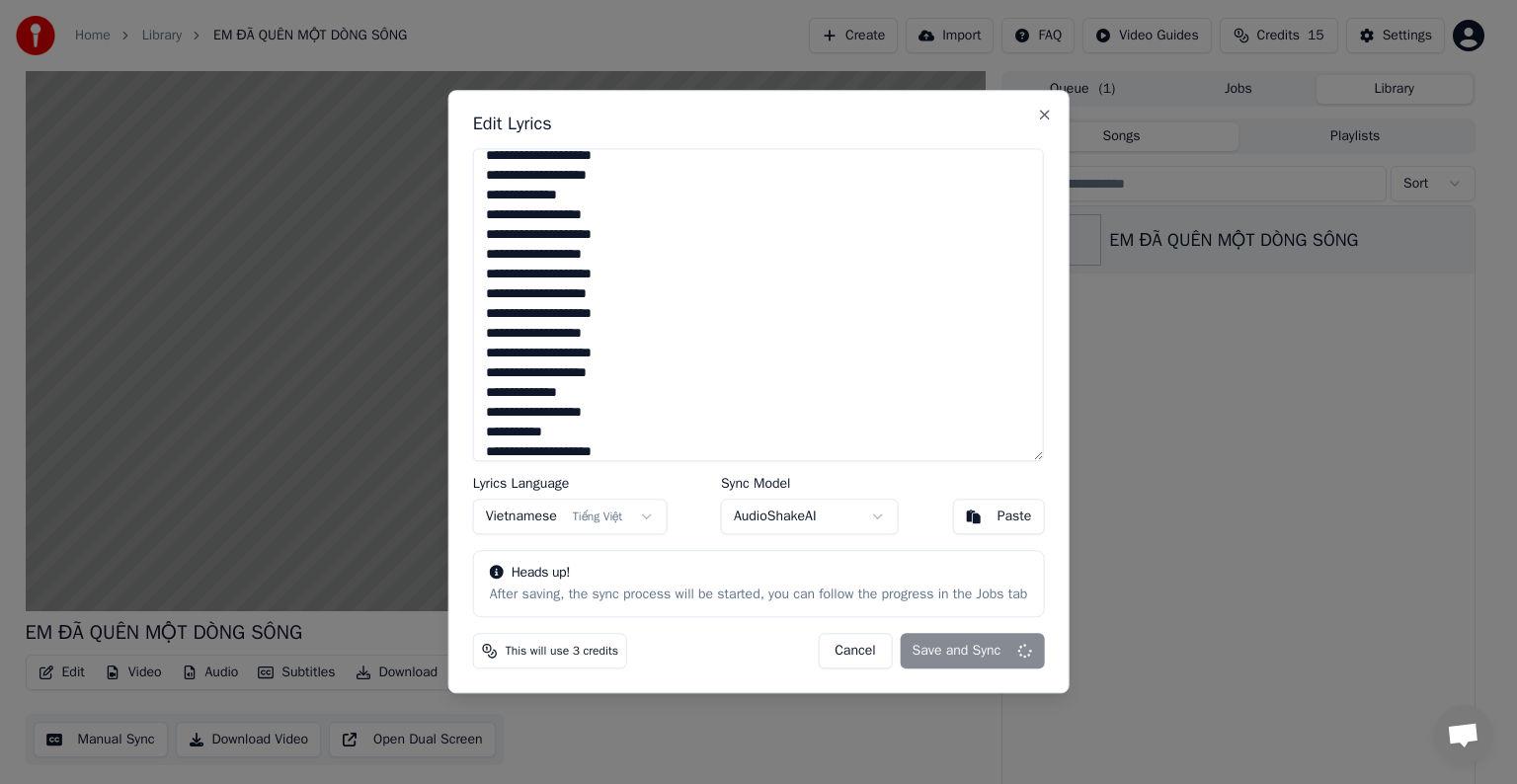 type on "**********" 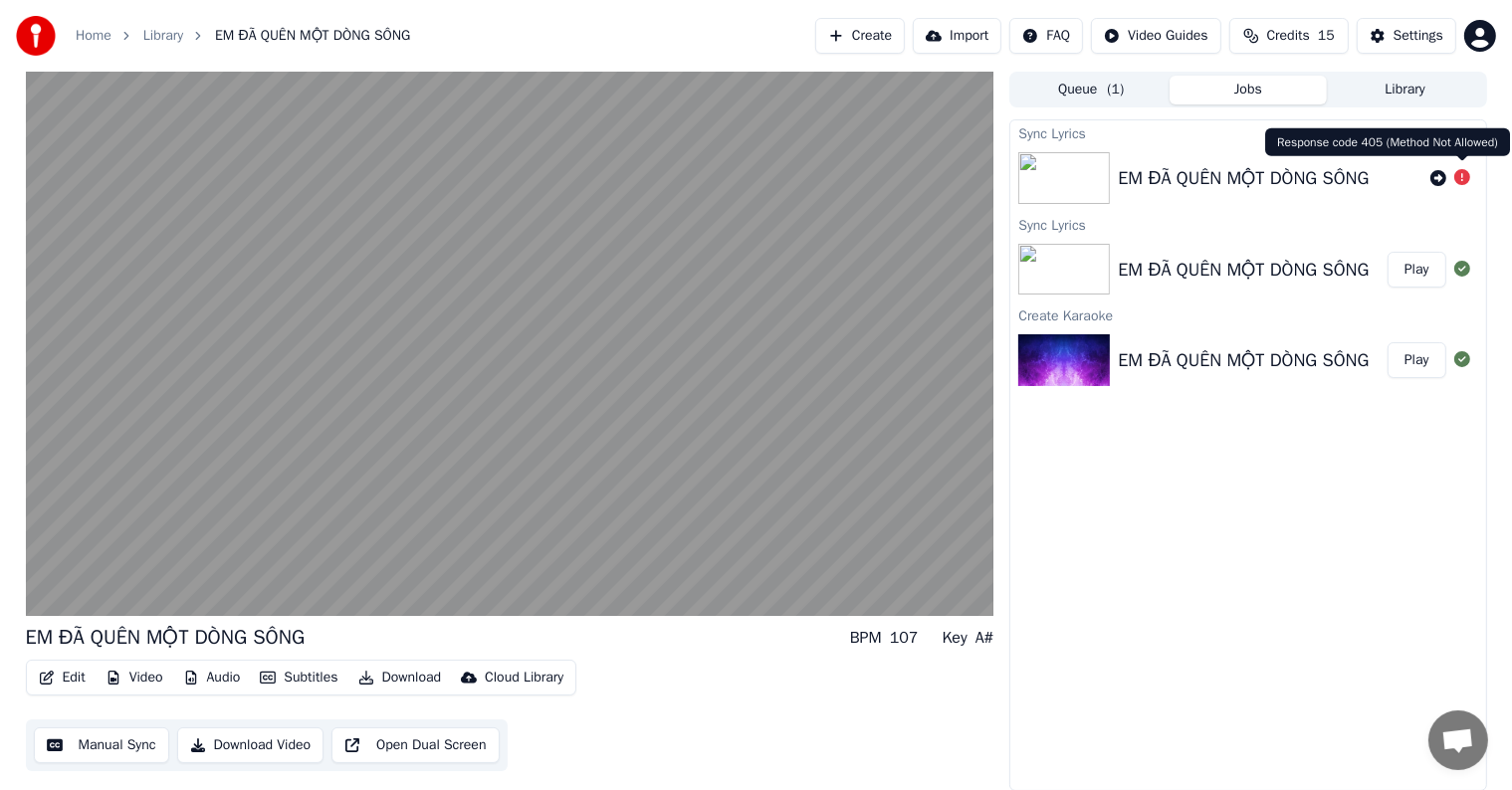 click 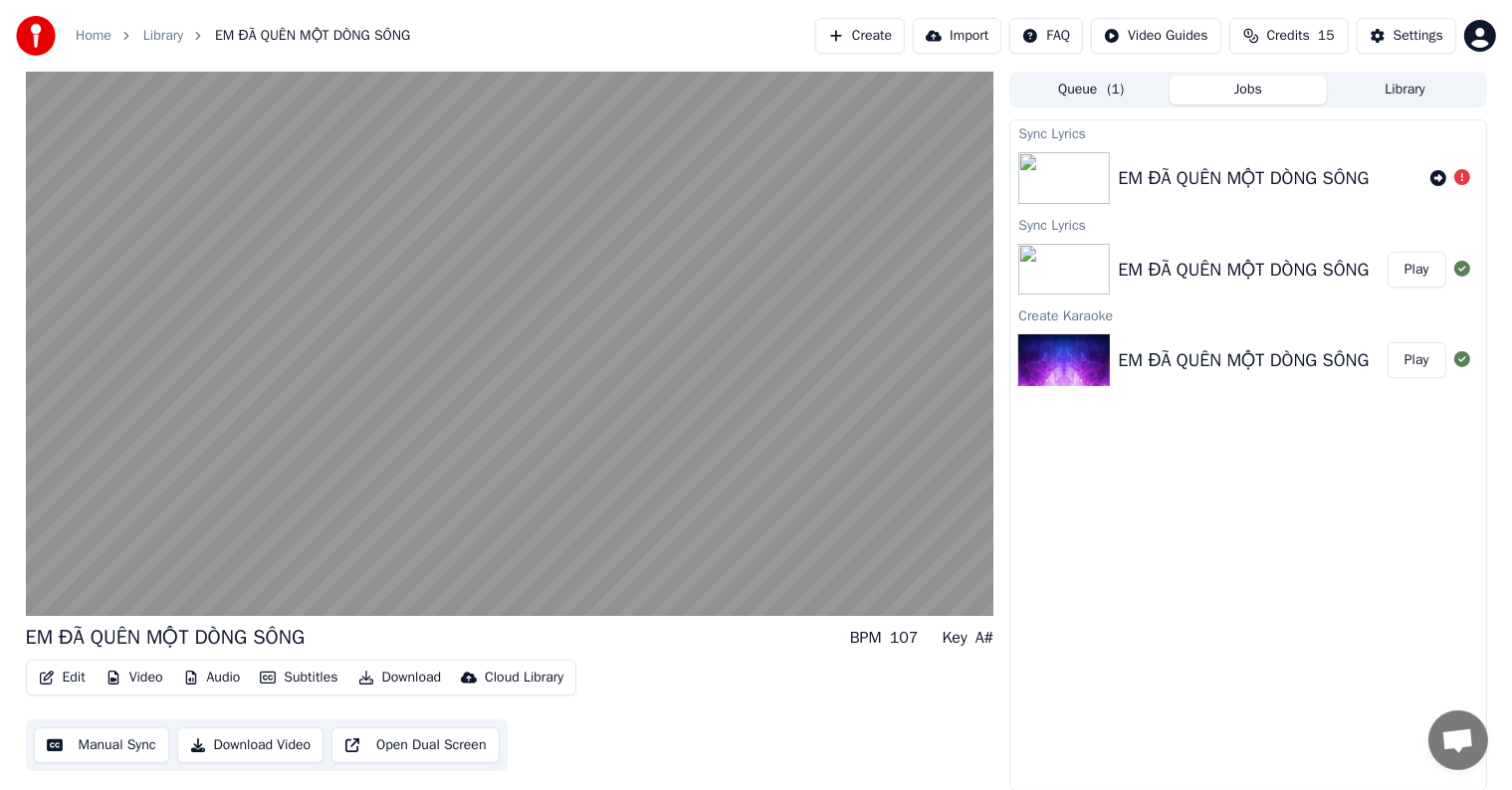click 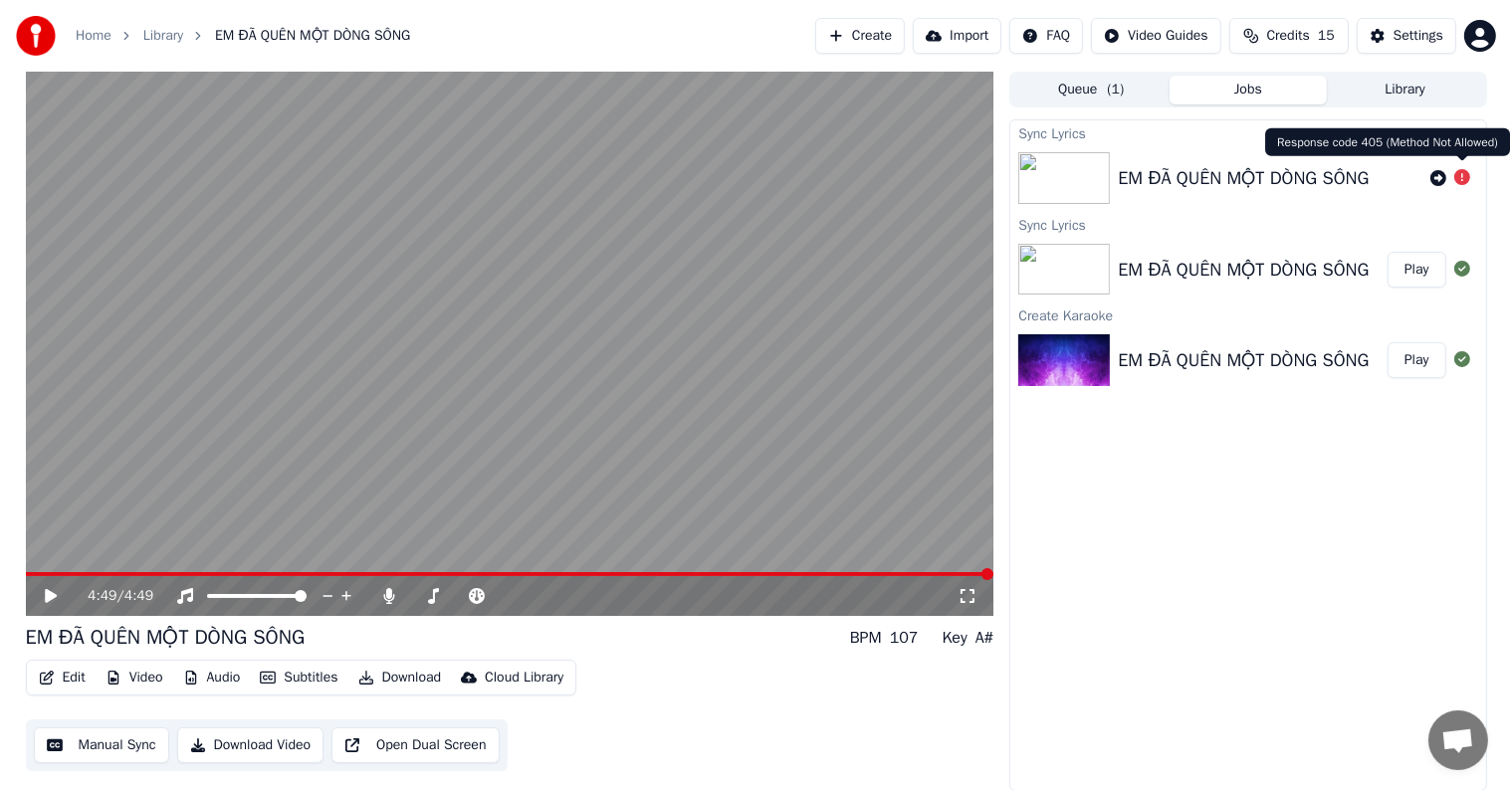 click 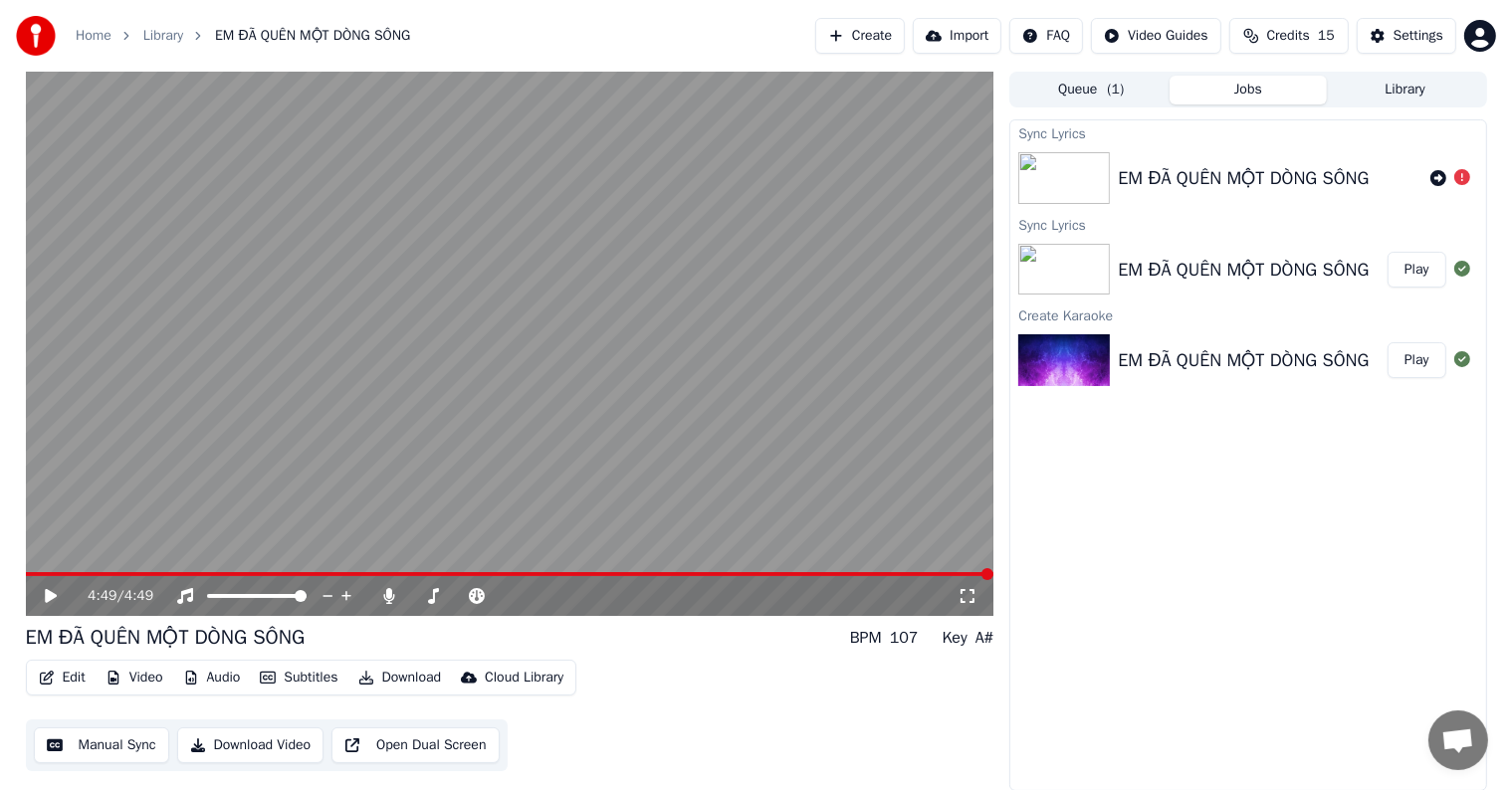 click 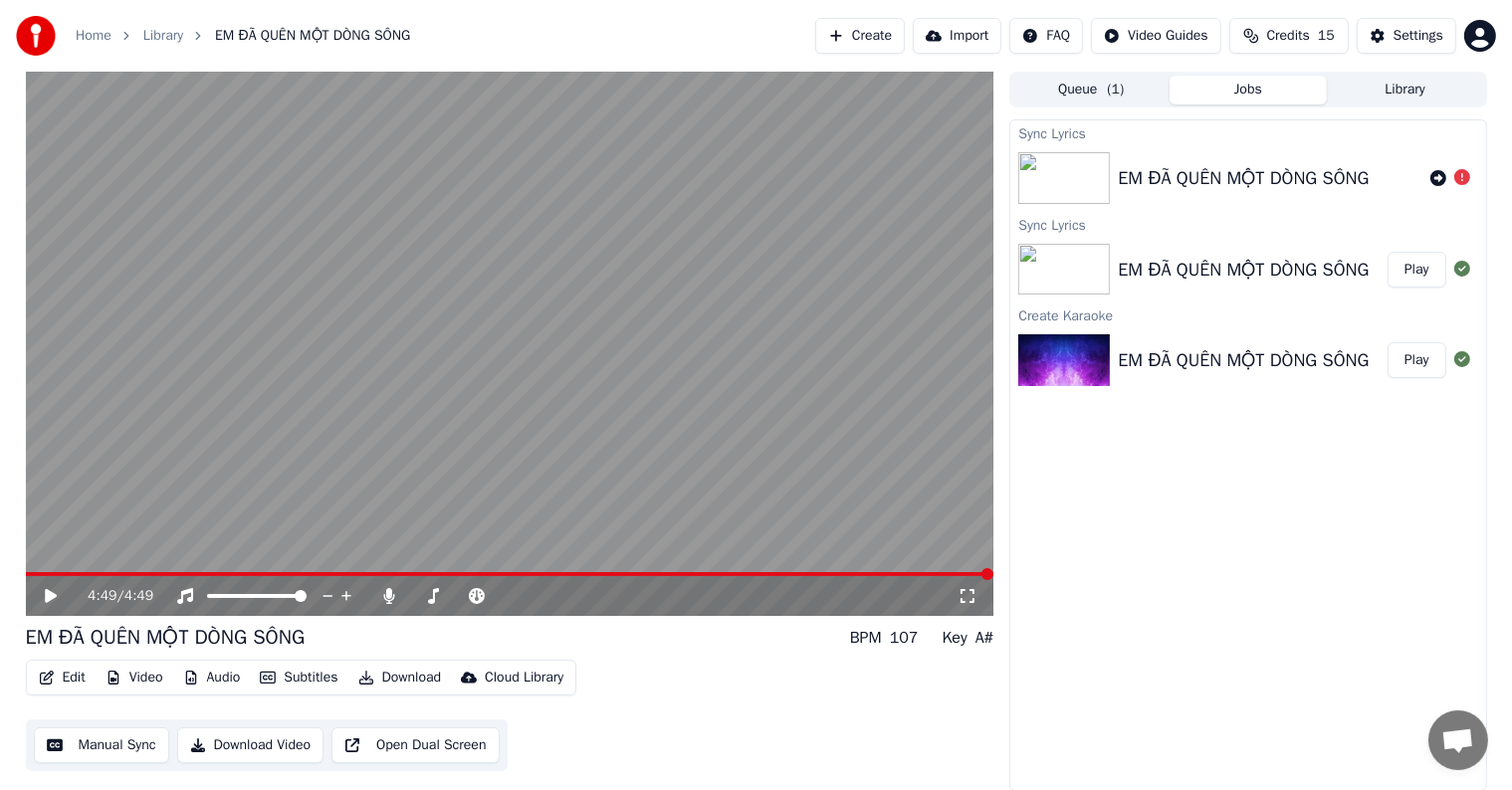 click 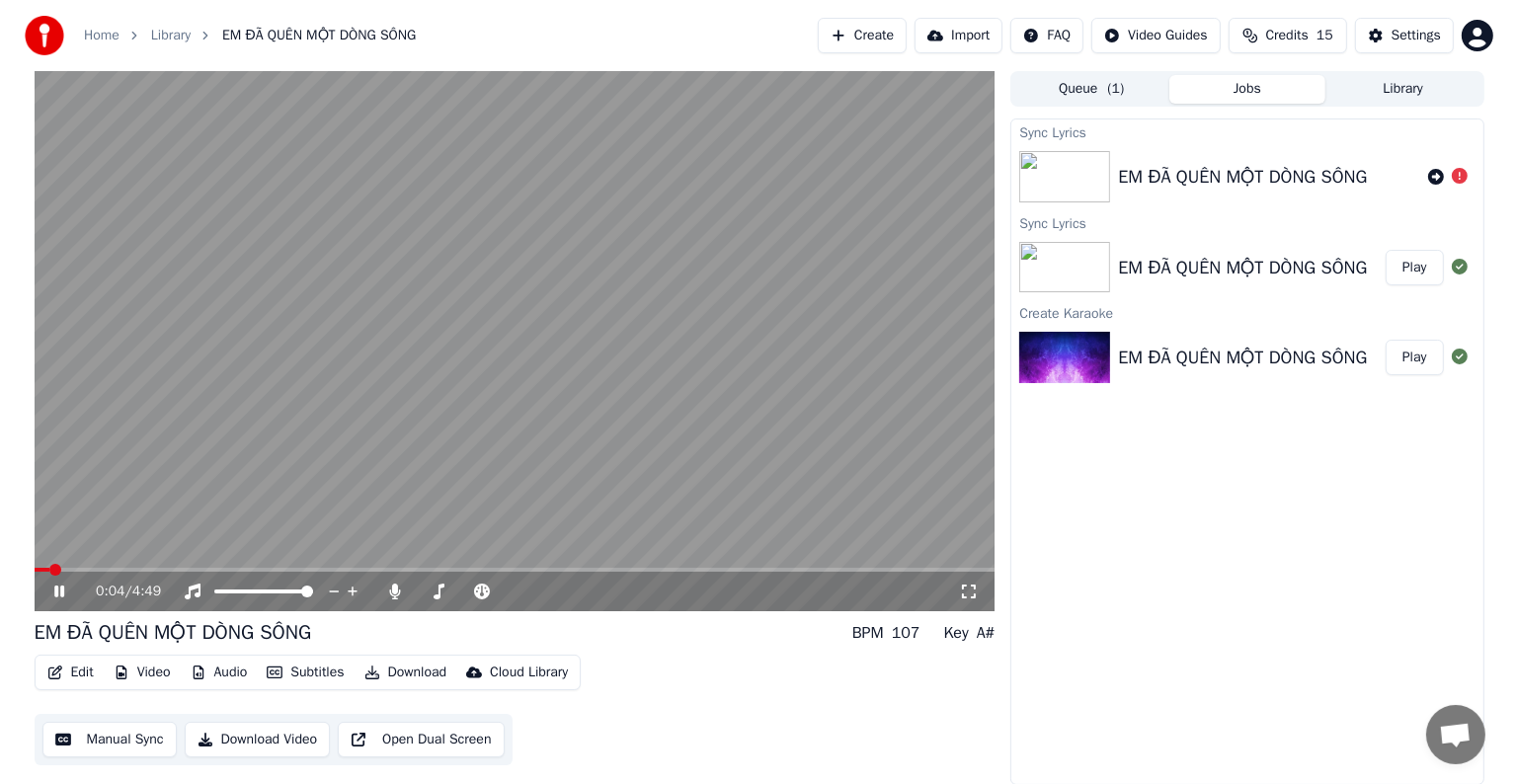 scroll, scrollTop: 0, scrollLeft: 0, axis: both 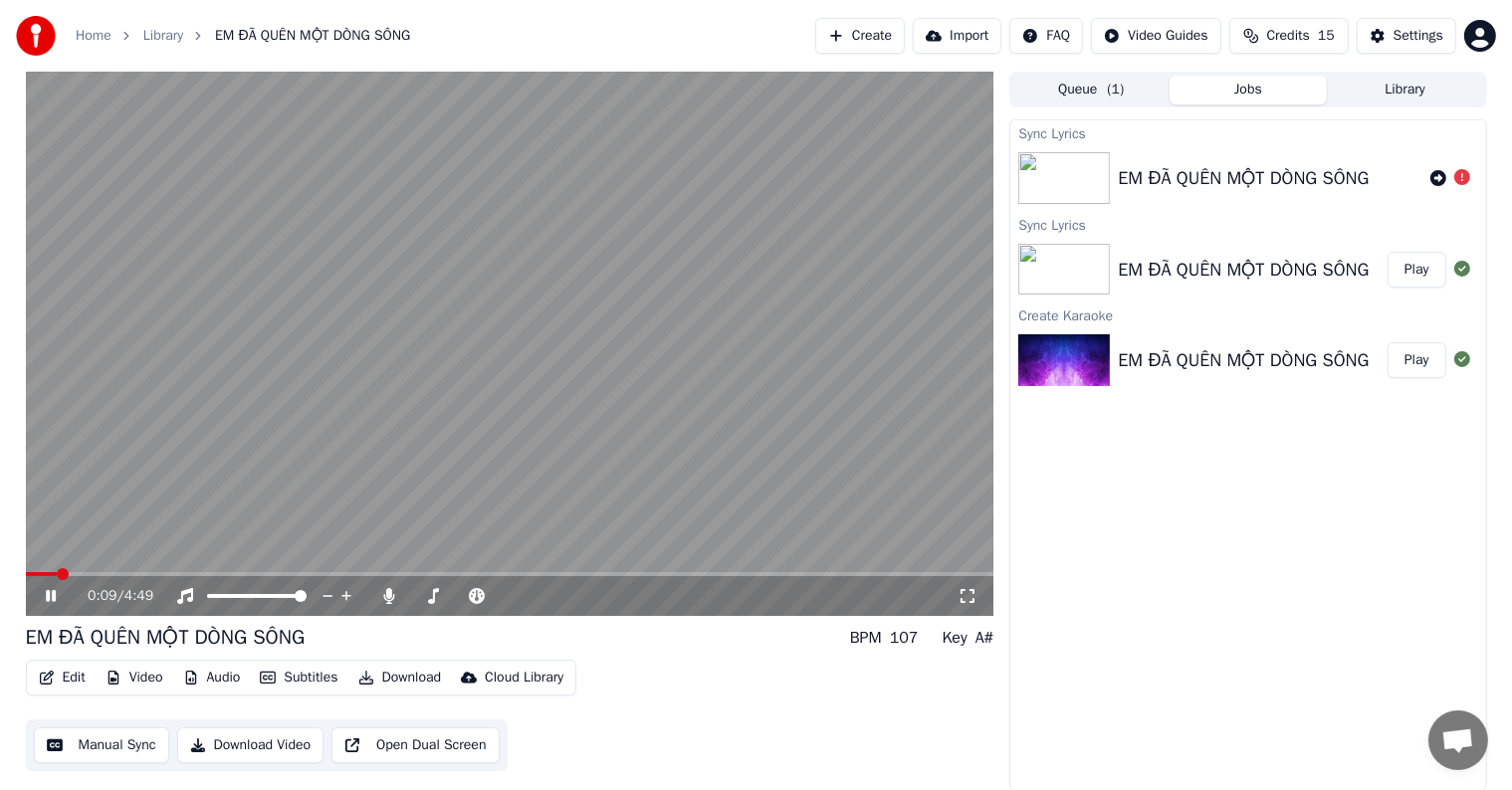 click on "Sync Lyrics EM ĐÃ QUÊN MỘT DÒNG SÔNG Sync Lyrics EM ĐÃ QUÊN MỘT DÒNG SÔNG Play Create Karaoke EM ĐÃ QUÊN MỘT DÒNG SÔNG Play" at bounding box center (1247, 455) 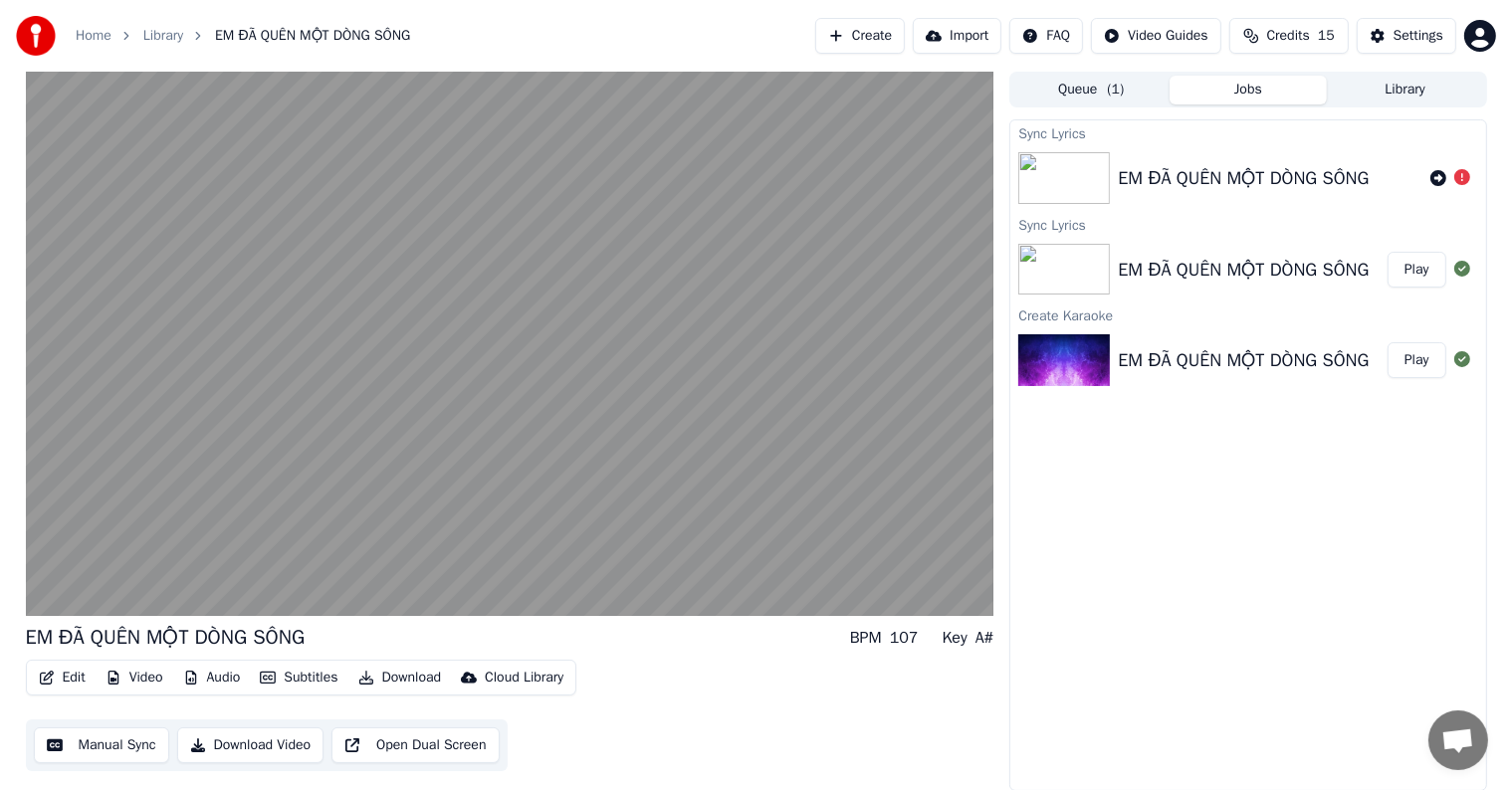 click on "Sync Lyrics EM ĐÃ QUÊN MỘT DÒNG SÔNG Sync Lyrics EM ĐÃ QUÊN MỘT DÒNG SÔNG Play Create Karaoke EM ĐÃ QUÊN MỘT DÒNG SÔNG Play" at bounding box center (1247, 455) 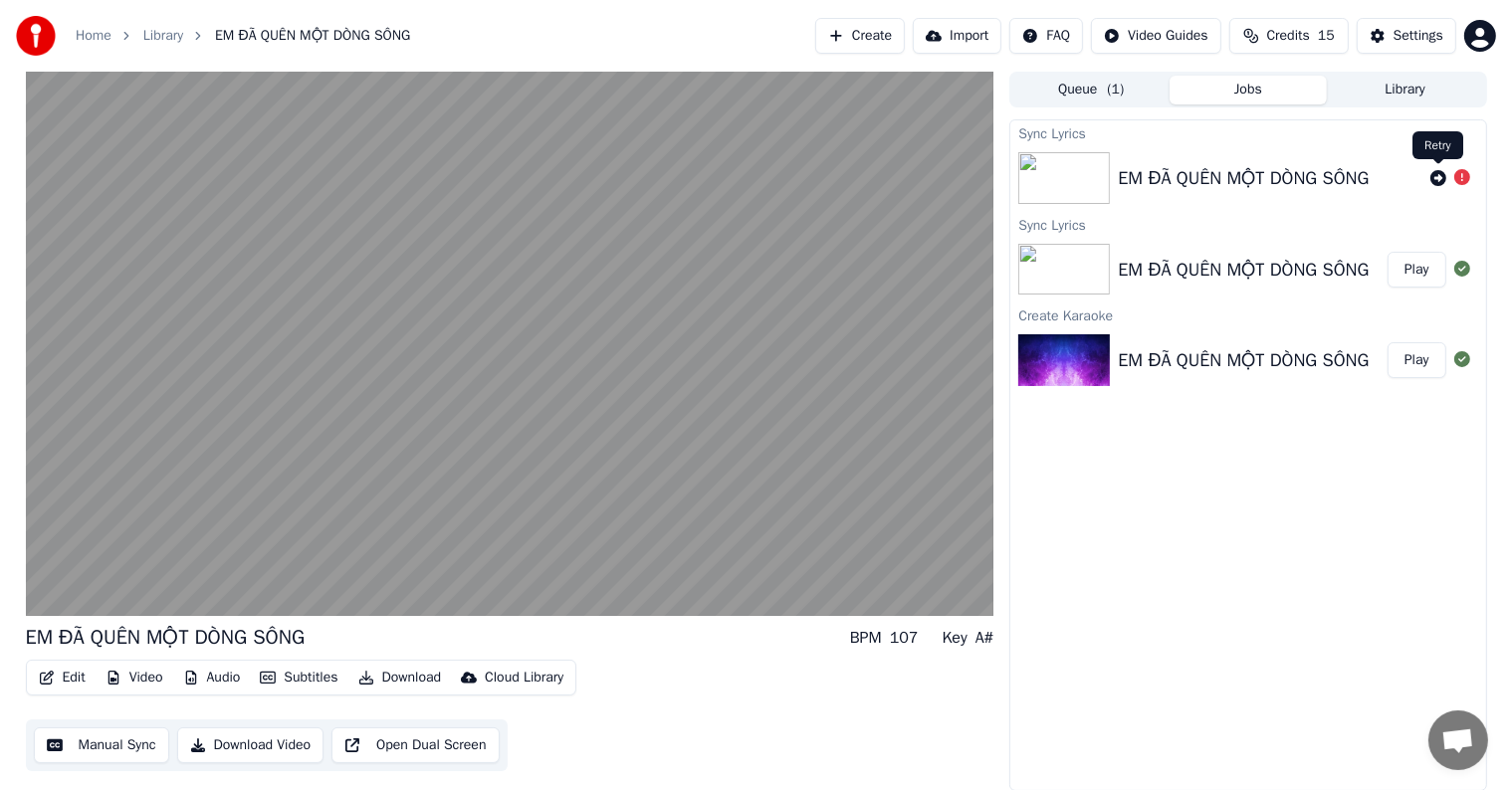 click 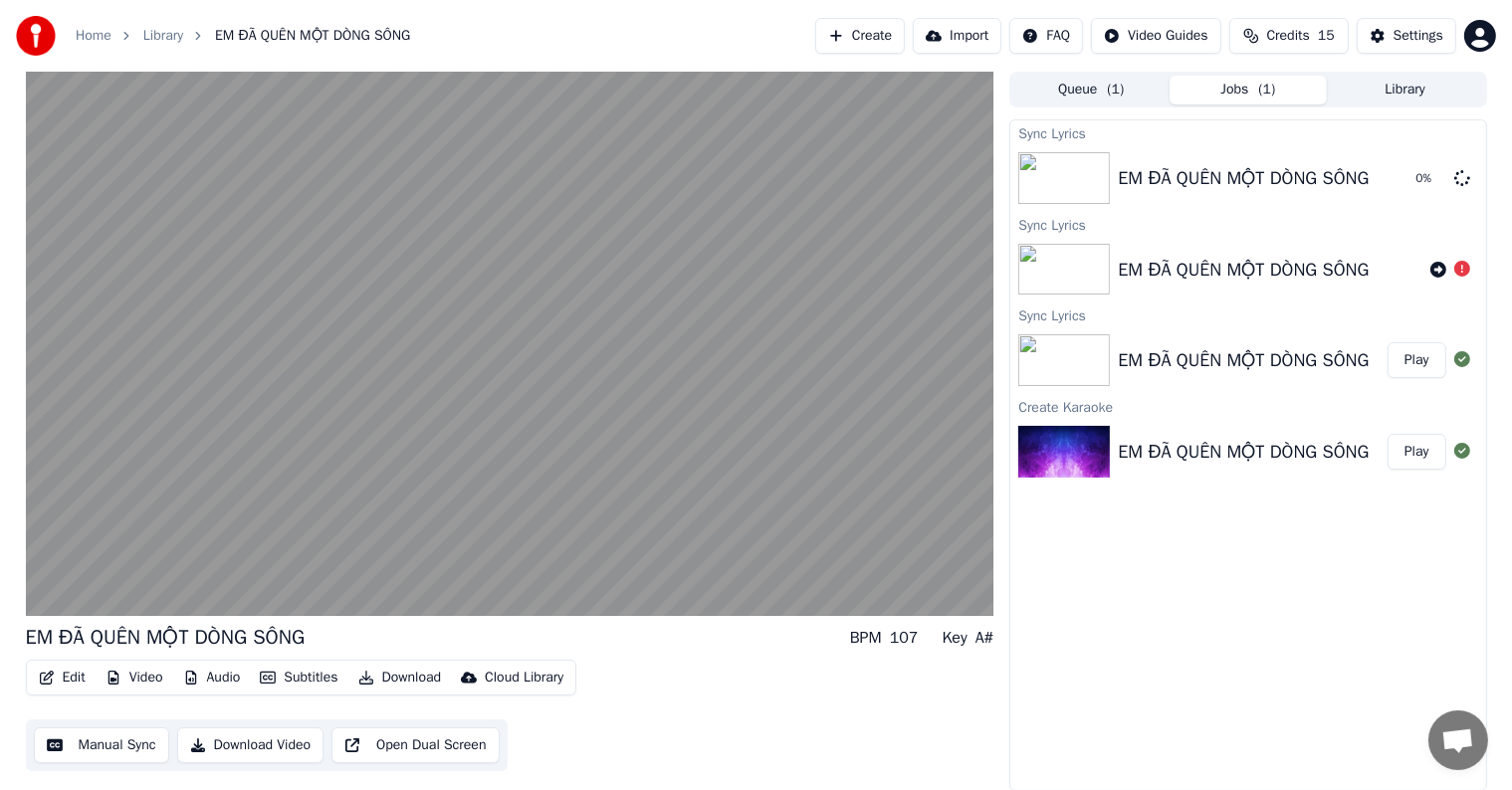 click on "Sync Lyrics EM ĐÃ QUÊN MỘT DÒNG SÔNG 0 % Sync Lyrics EM ĐÃ QUÊN MỘT DÒNG SÔNG Sync Lyrics EM ĐÃ QUÊN MỘT DÒNG SÔNG Play Create Karaoke EM ĐÃ QUÊN MỘT DÒNG SÔNG Play" at bounding box center [1247, 455] 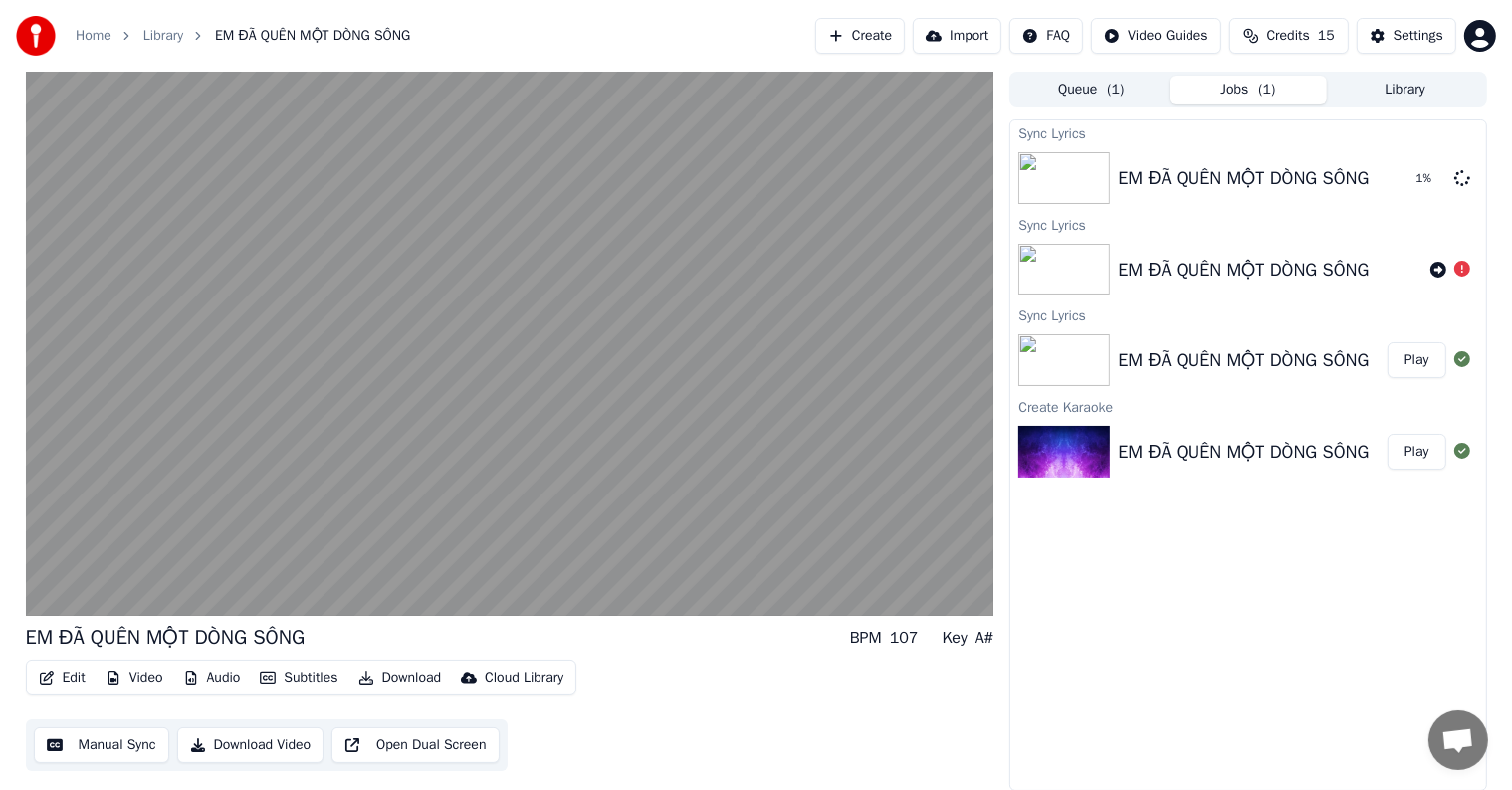 click on "Sync Lyrics EM ĐÃ QUÊN MỘT DÒNG SÔNG 1 % Sync Lyrics EM ĐÃ QUÊN MỘT DÒNG SÔNG Sync Lyrics EM ĐÃ QUÊN MỘT DÒNG SÔNG Play Create Karaoke EM ĐÃ QUÊN MỘT DÒNG SÔNG Play" at bounding box center [1247, 455] 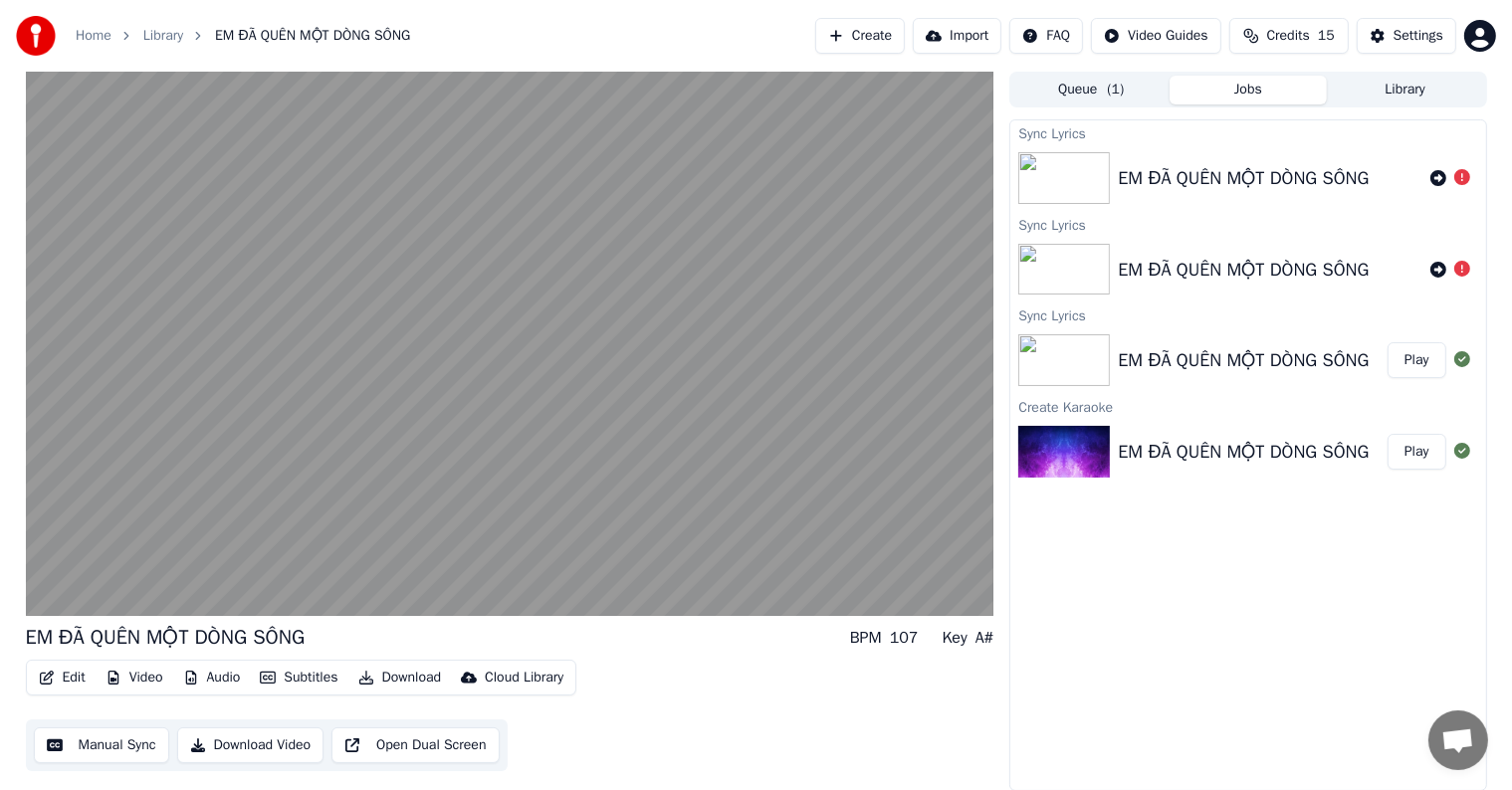 click on "Sync Lyrics EM ĐÃ QUÊN MỘT DÒNG SÔNG Sync Lyrics EM ĐÃ QUÊN MỘT DÒNG SÔNG Sync Lyrics EM ĐÃ QUÊN MỘT DÒNG SÔNG Play Create Karaoke EM ĐÃ QUÊN MỘT DÒNG SÔNG Play" at bounding box center [1247, 455] 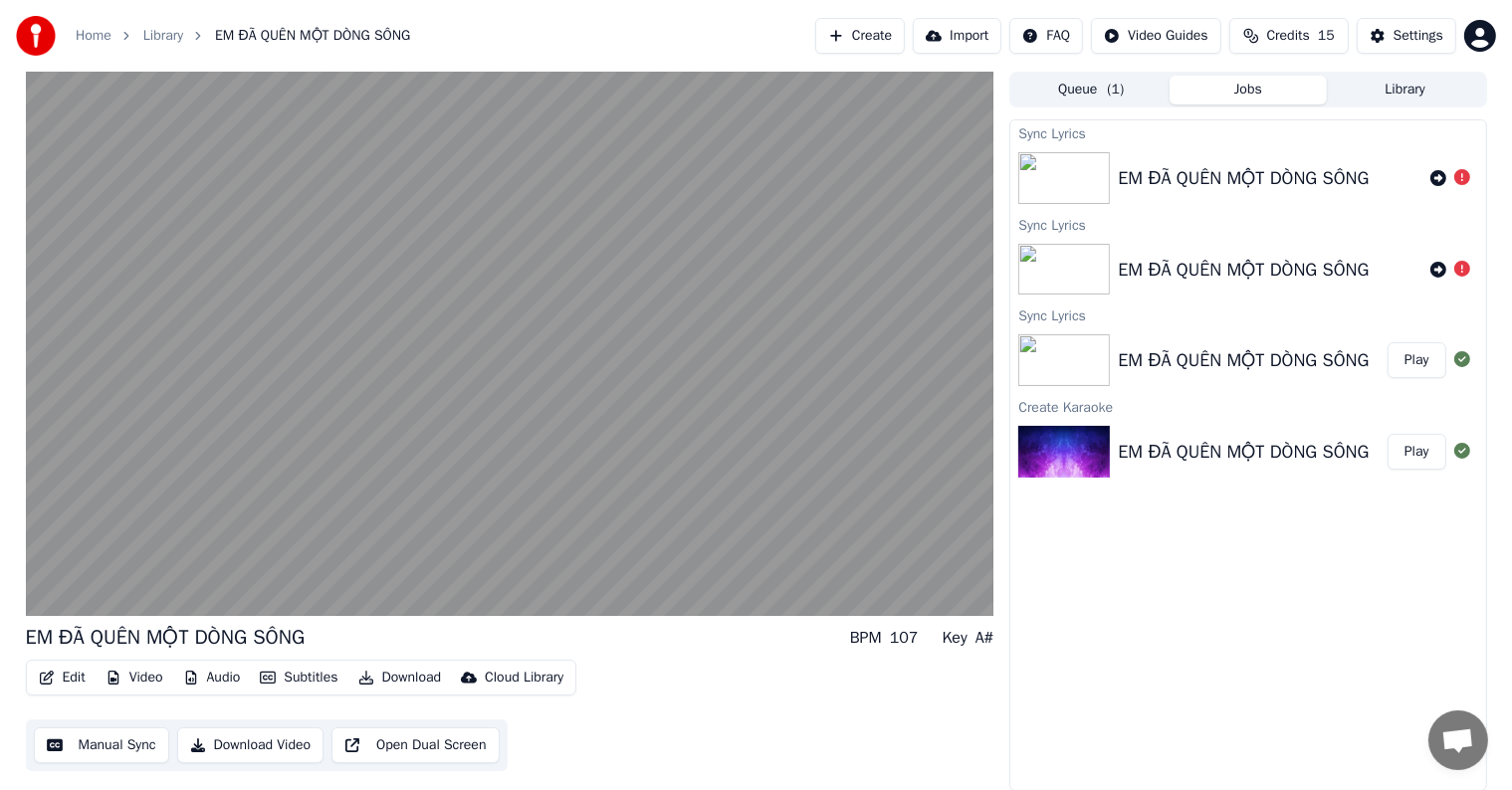 click on "Sync Lyrics EM ĐÃ QUÊN MỘT DÒNG SÔNG Sync Lyrics EM ĐÃ QUÊN MỘT DÒNG SÔNG Sync Lyrics EM ĐÃ QUÊN MỘT DÒNG SÔNG Play Create Karaoke EM ĐÃ QUÊN MỘT DÒNG SÔNG Play" at bounding box center (1247, 455) 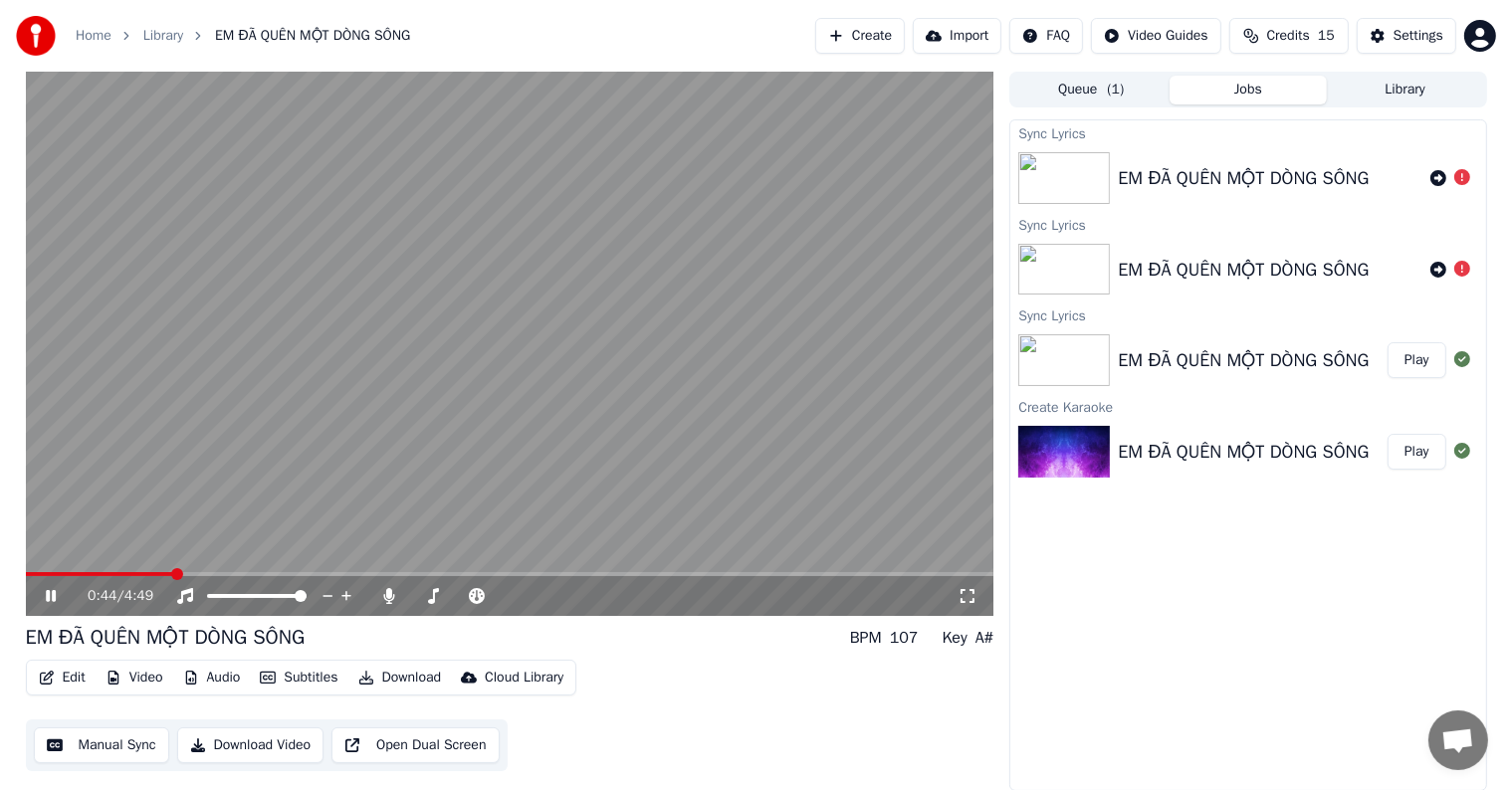 click on "Edit" at bounding box center (62, 678) 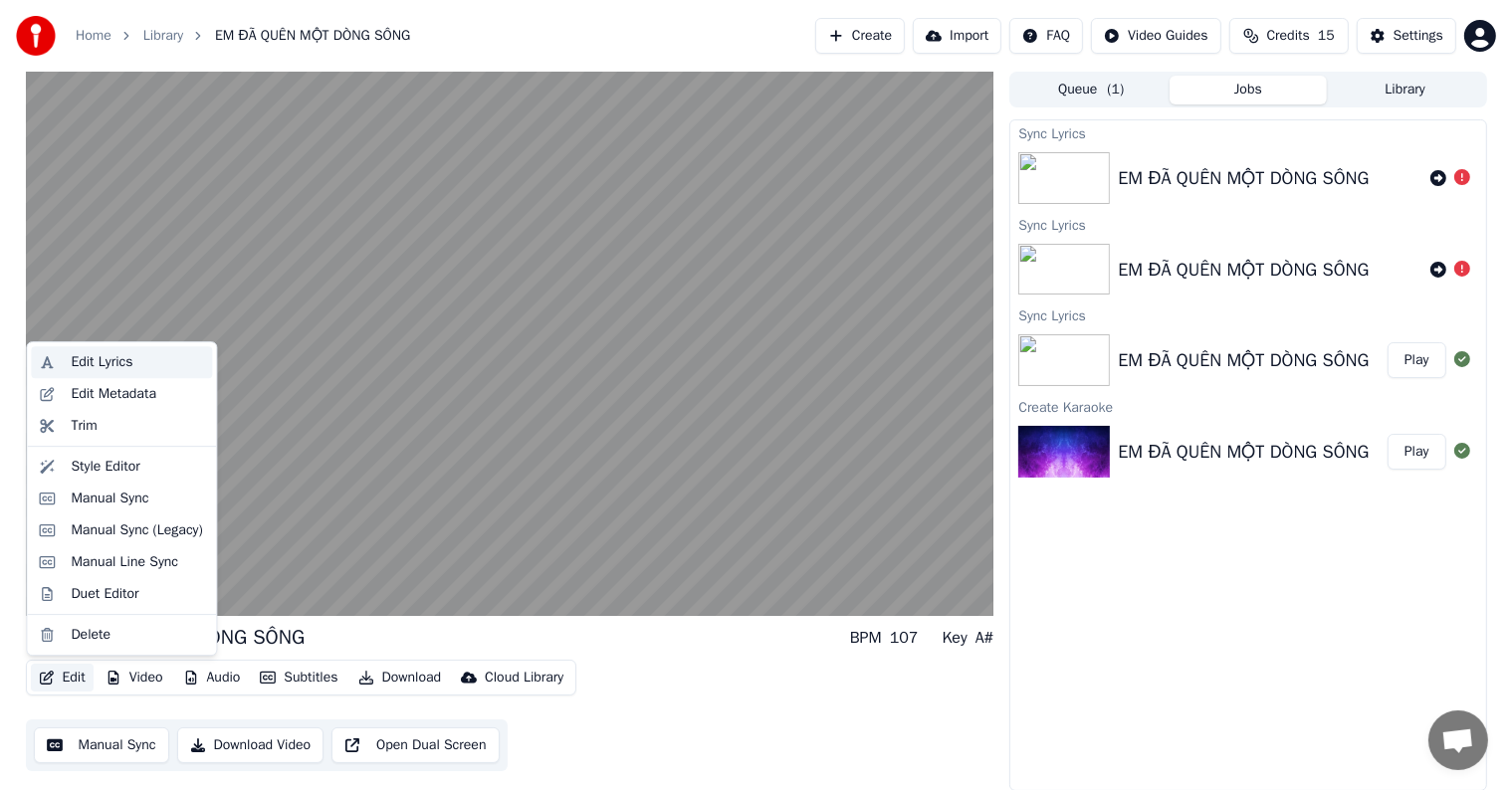 click on "Edit Lyrics" at bounding box center (102, 362) 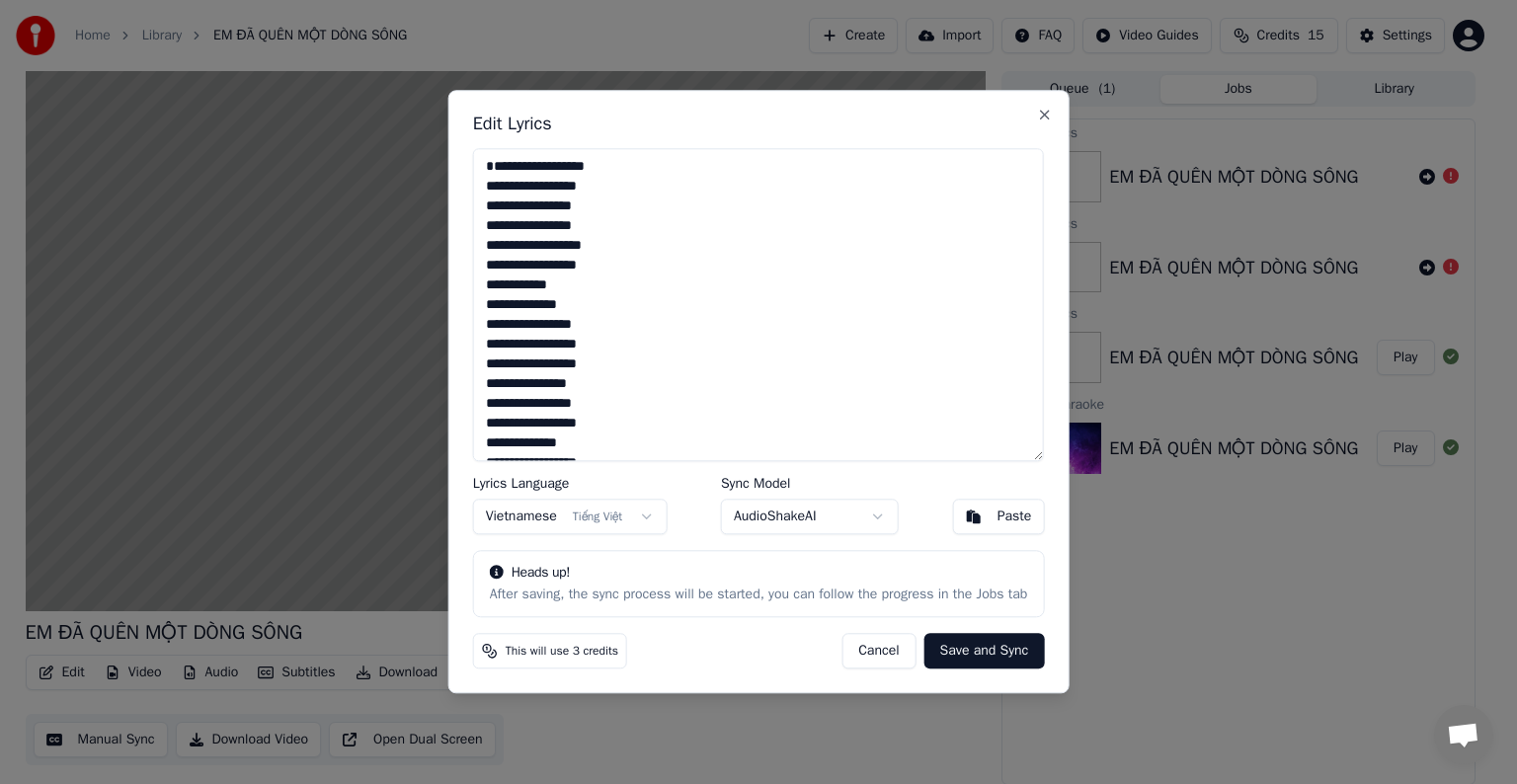 click at bounding box center (758, 304) 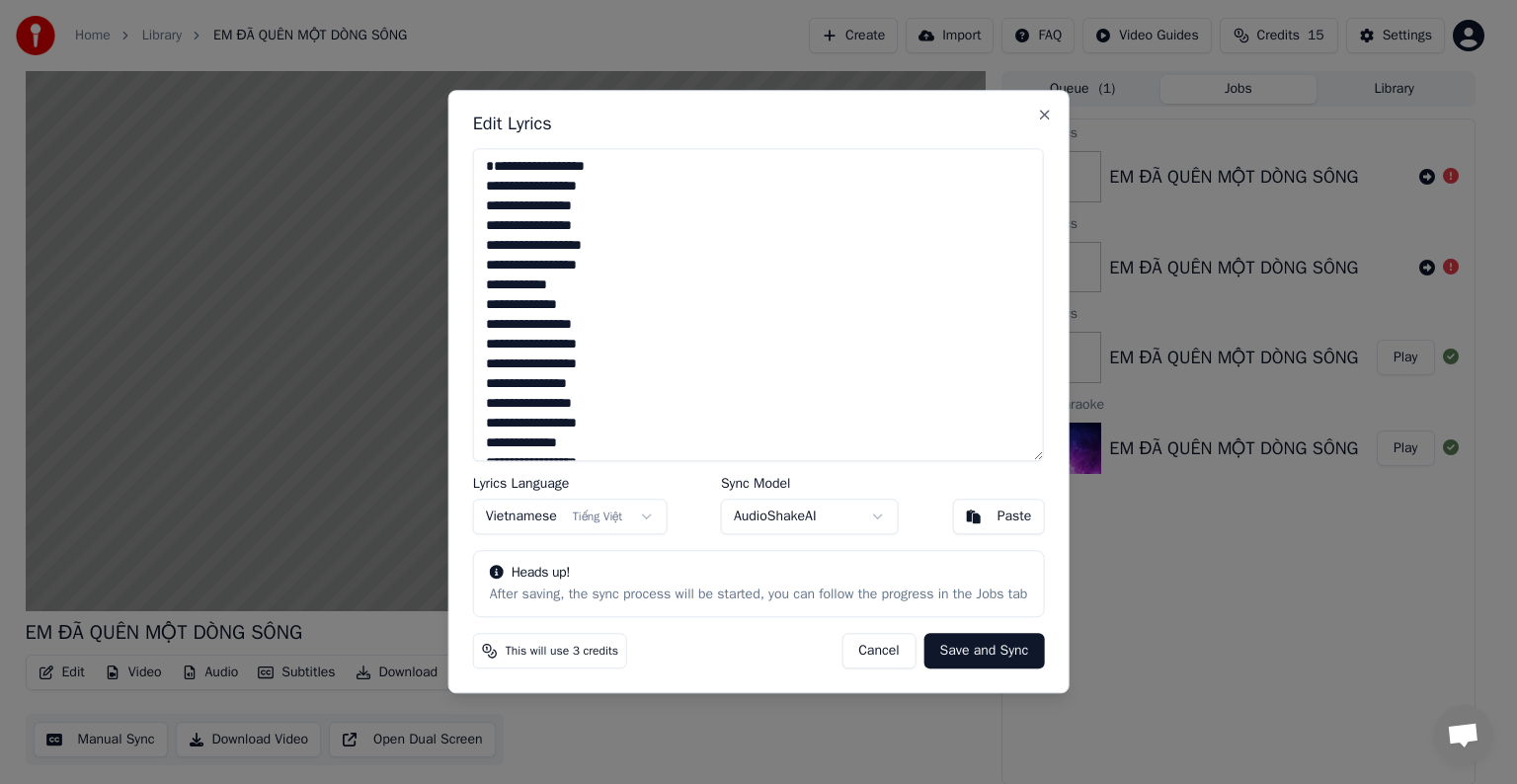 click on "After saving, the sync process will be started, you can follow the progress in the Jobs tab" at bounding box center [758, 595] 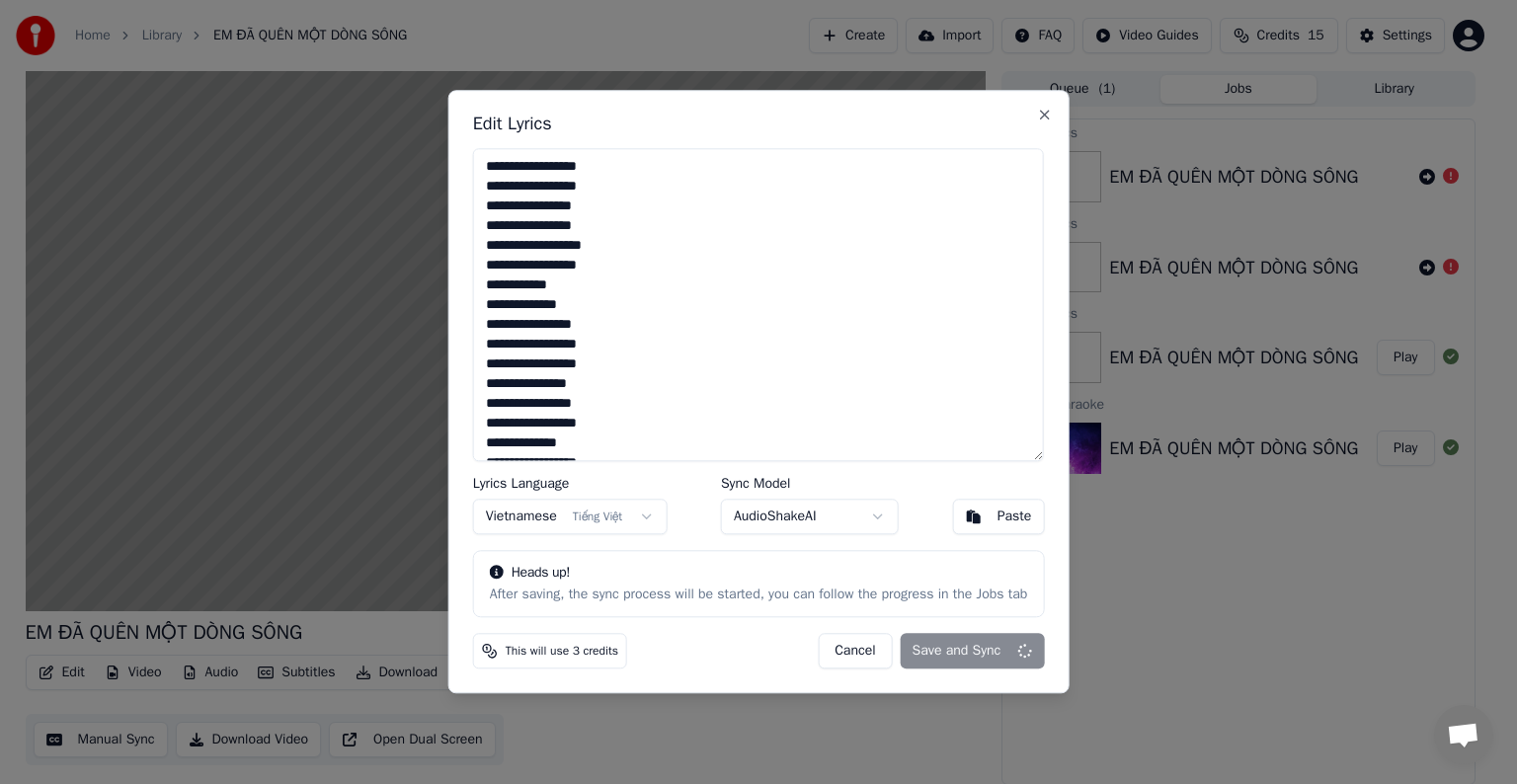 type on "**********" 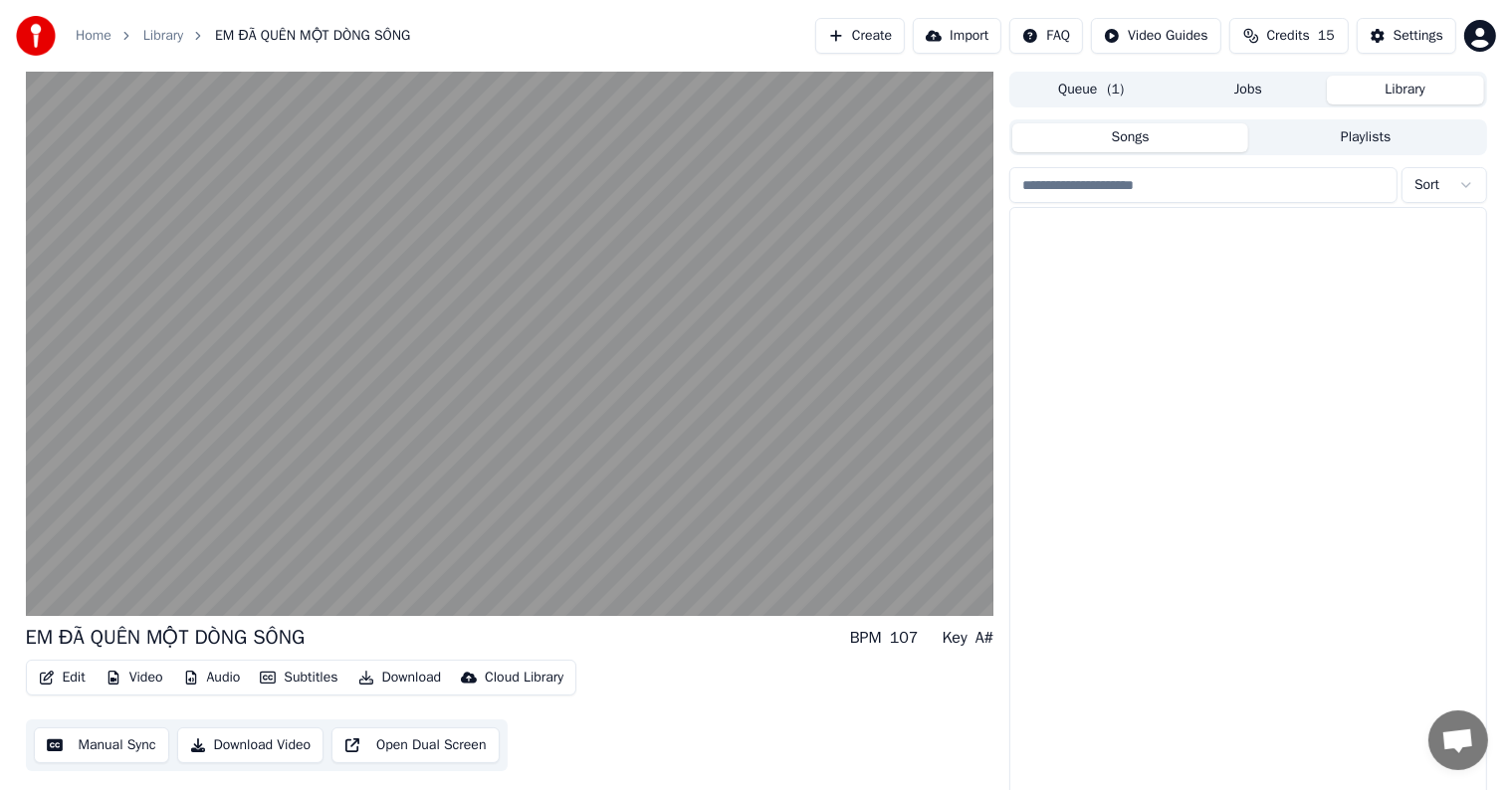 click on "Library" at bounding box center (1405, 90) 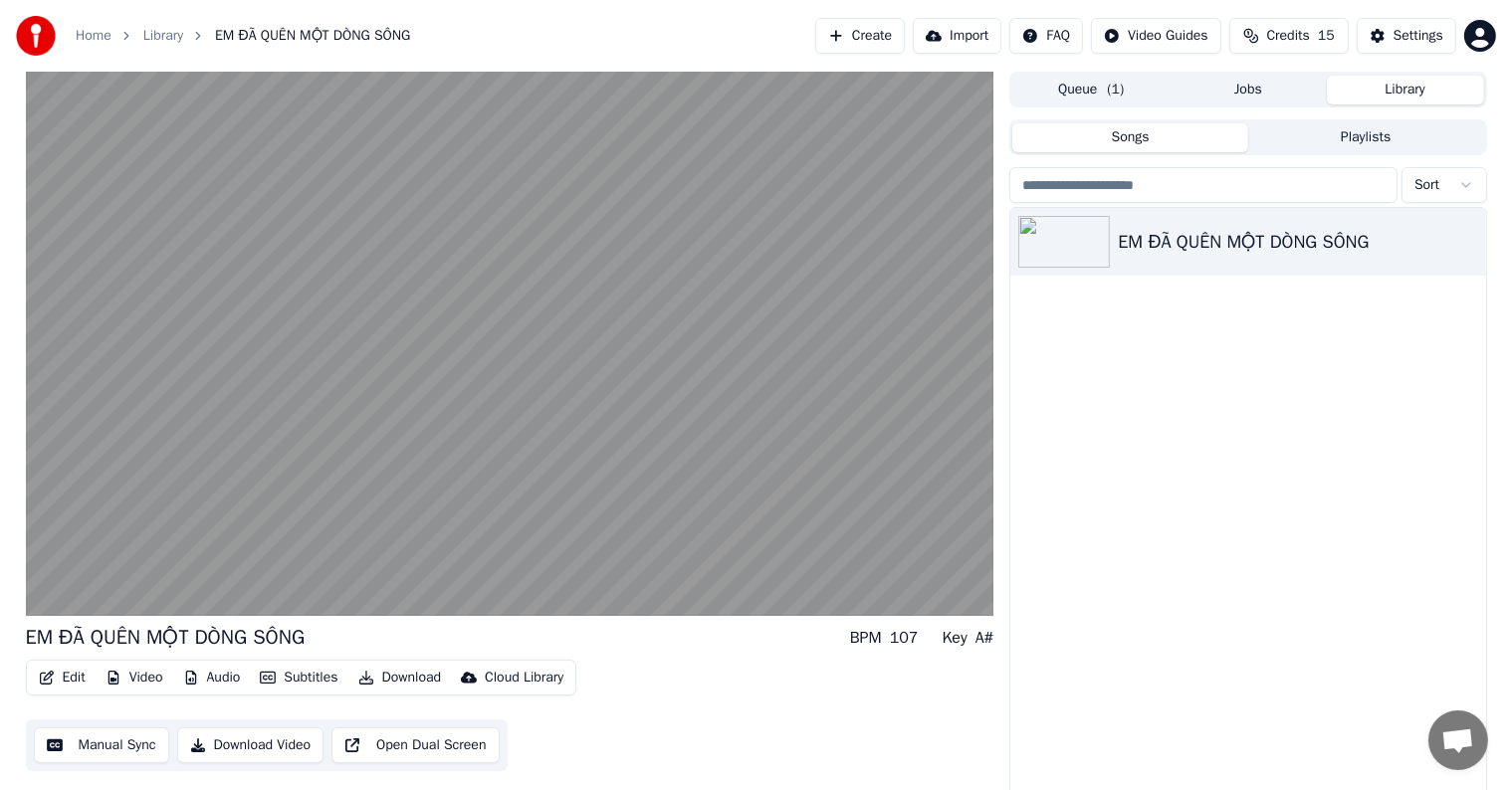 click on "EM ĐÃ QUÊN MỘT DÒNG SÔNG" at bounding box center [1247, 503] 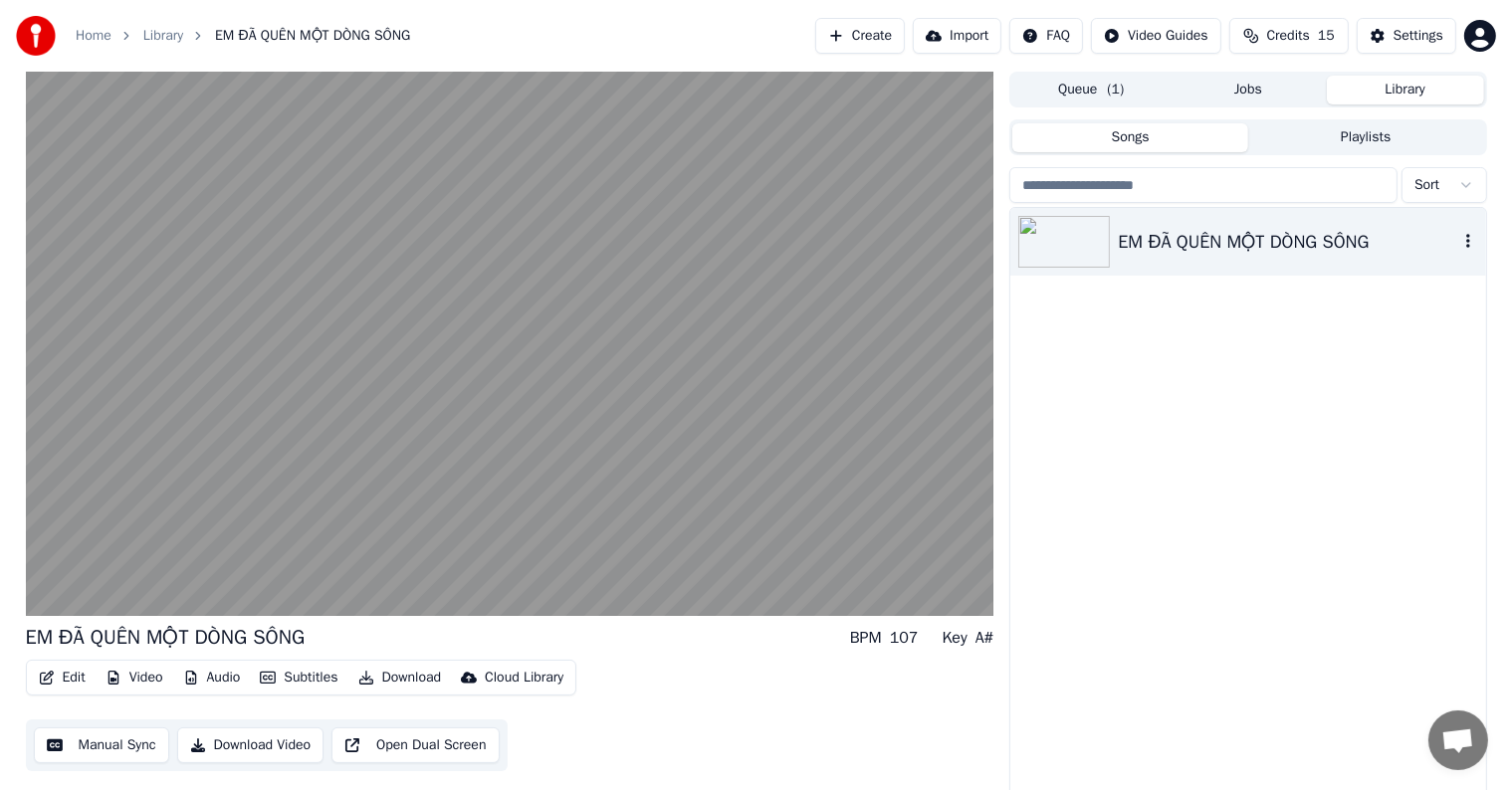 click on "EM ĐÃ QUÊN MỘT DÒNG SÔNG" at bounding box center [1287, 242] 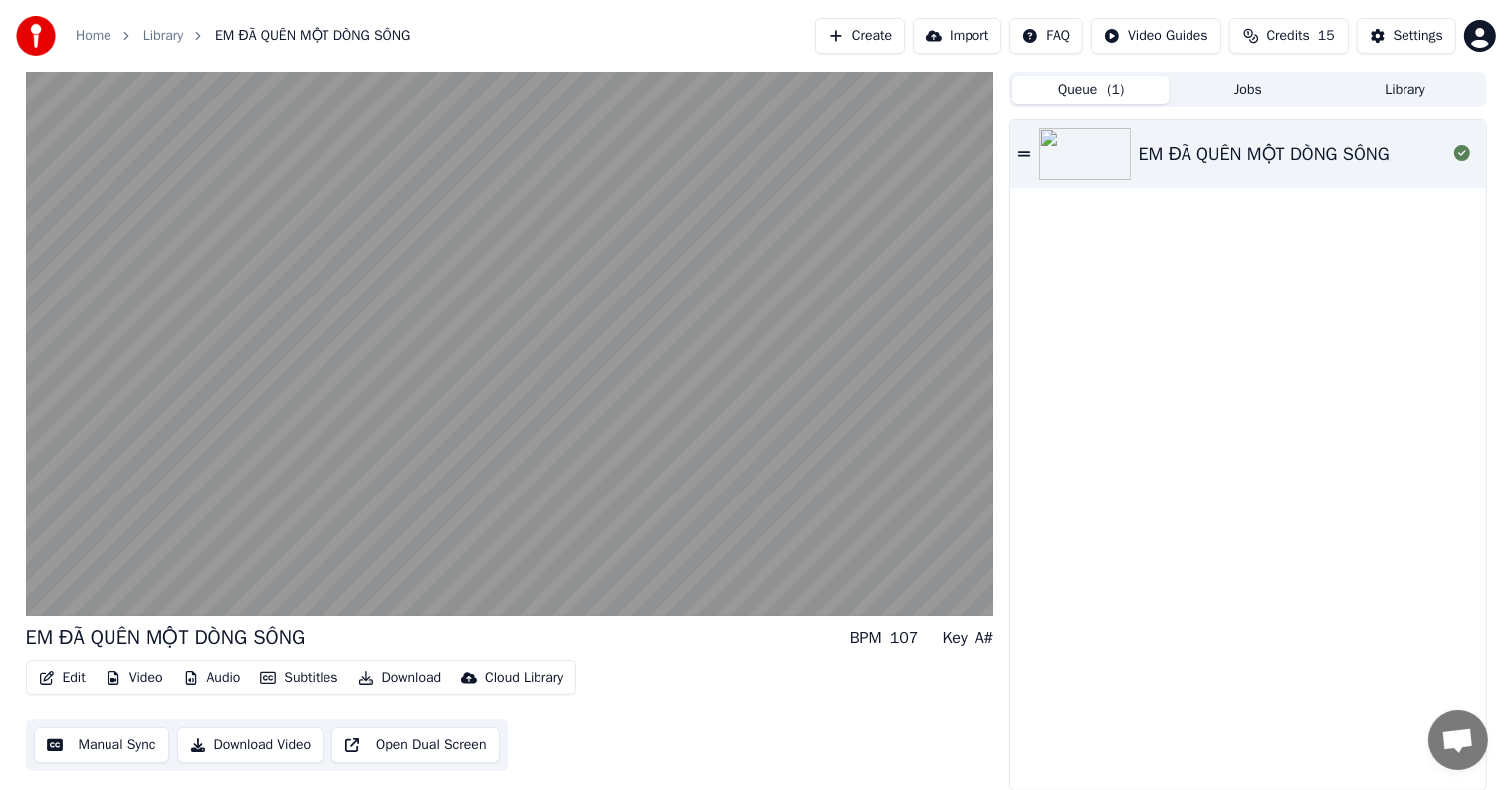 click on "Queue ( 1 )" at bounding box center (1091, 90) 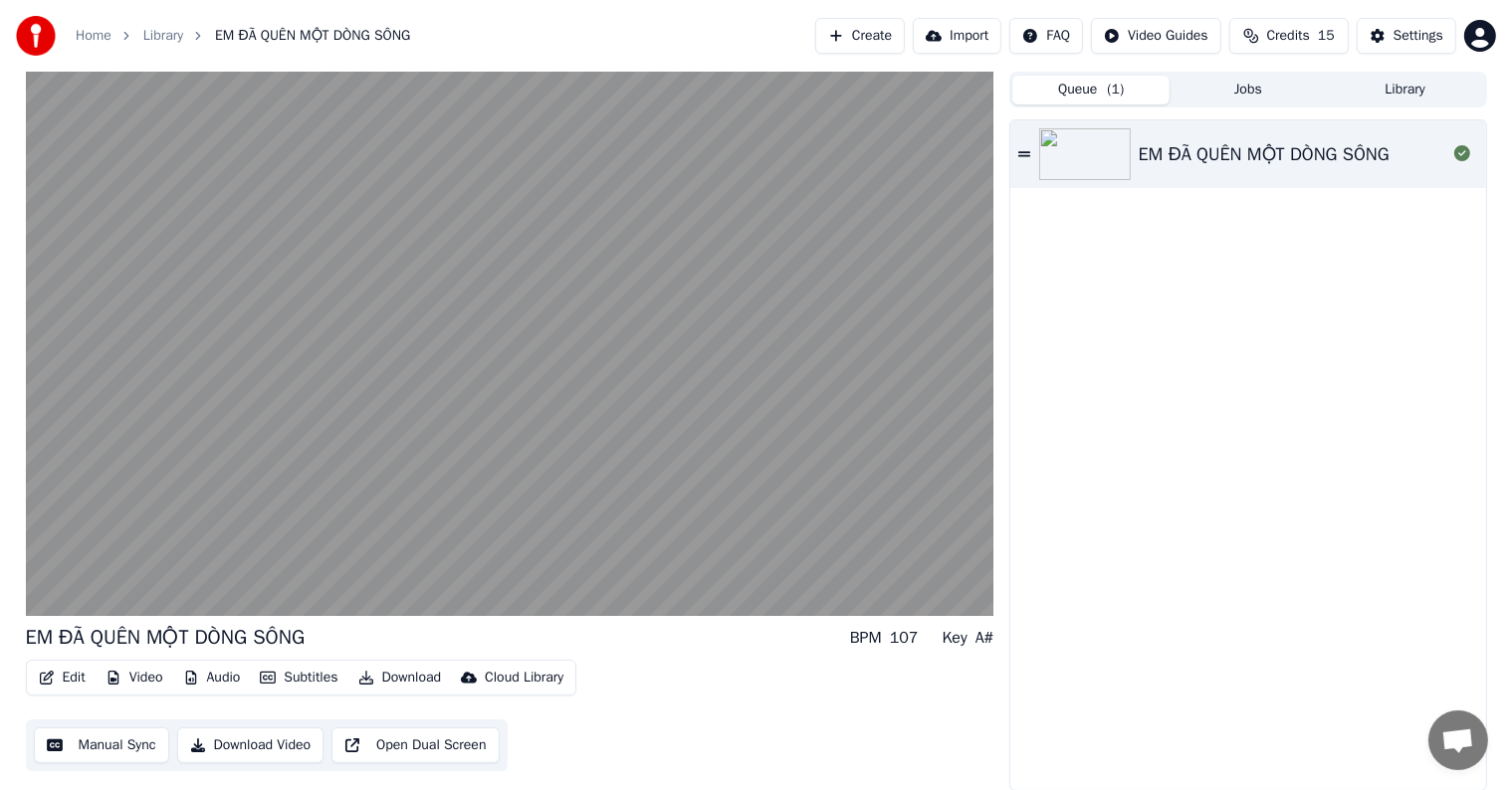 click on "Edit" at bounding box center (62, 678) 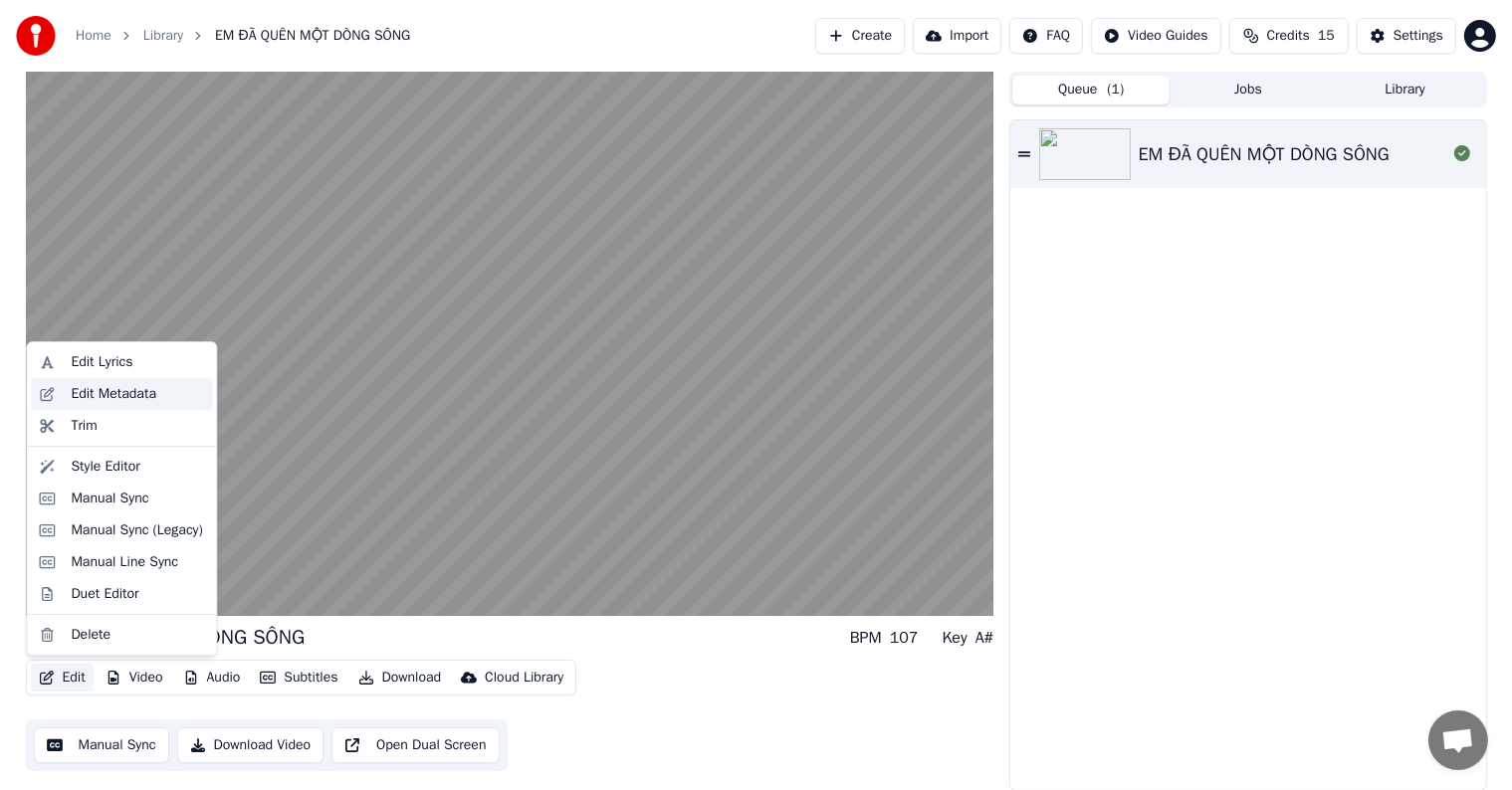 click on "Edit Metadata" at bounding box center (113, 394) 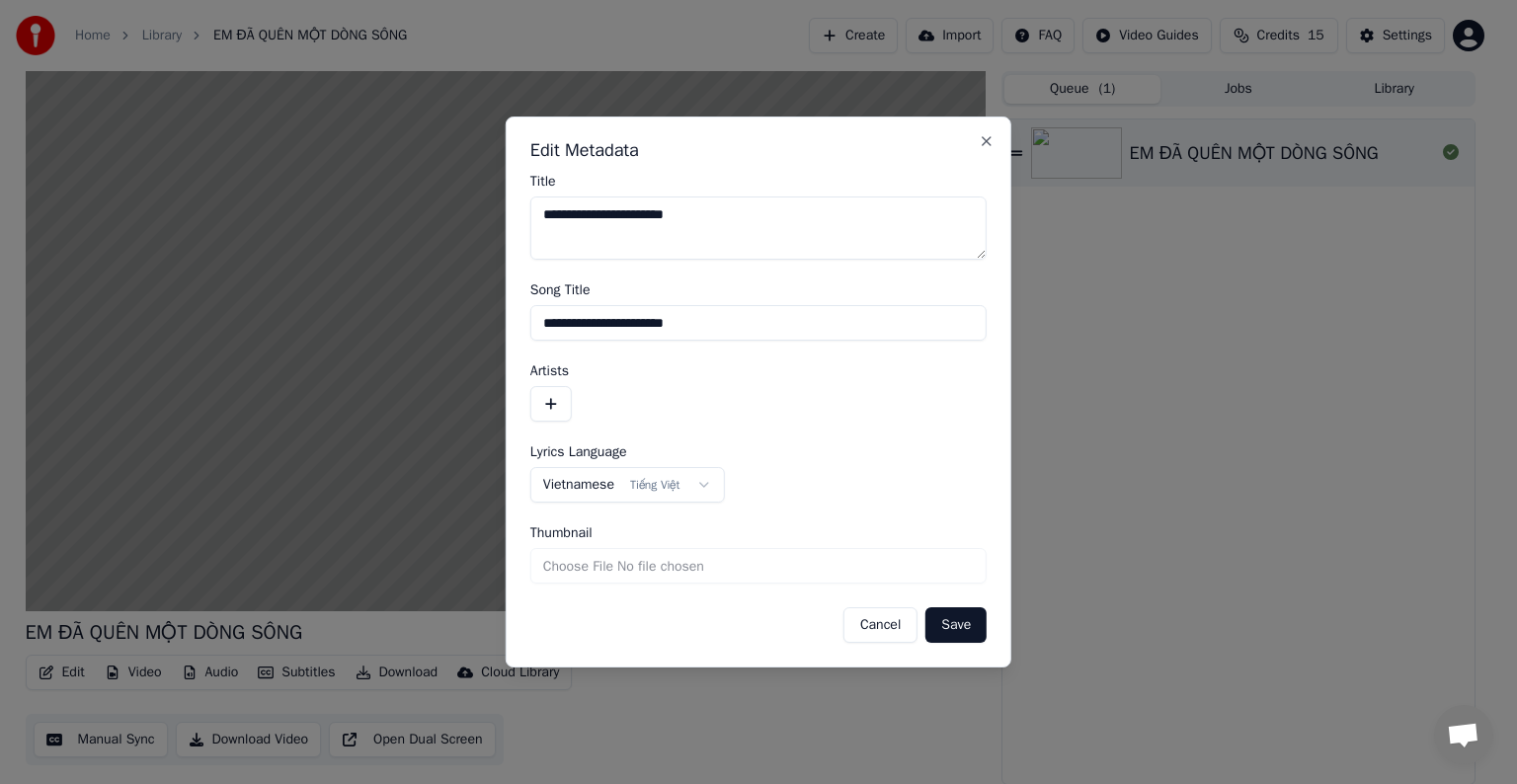 click at bounding box center [551, 404] 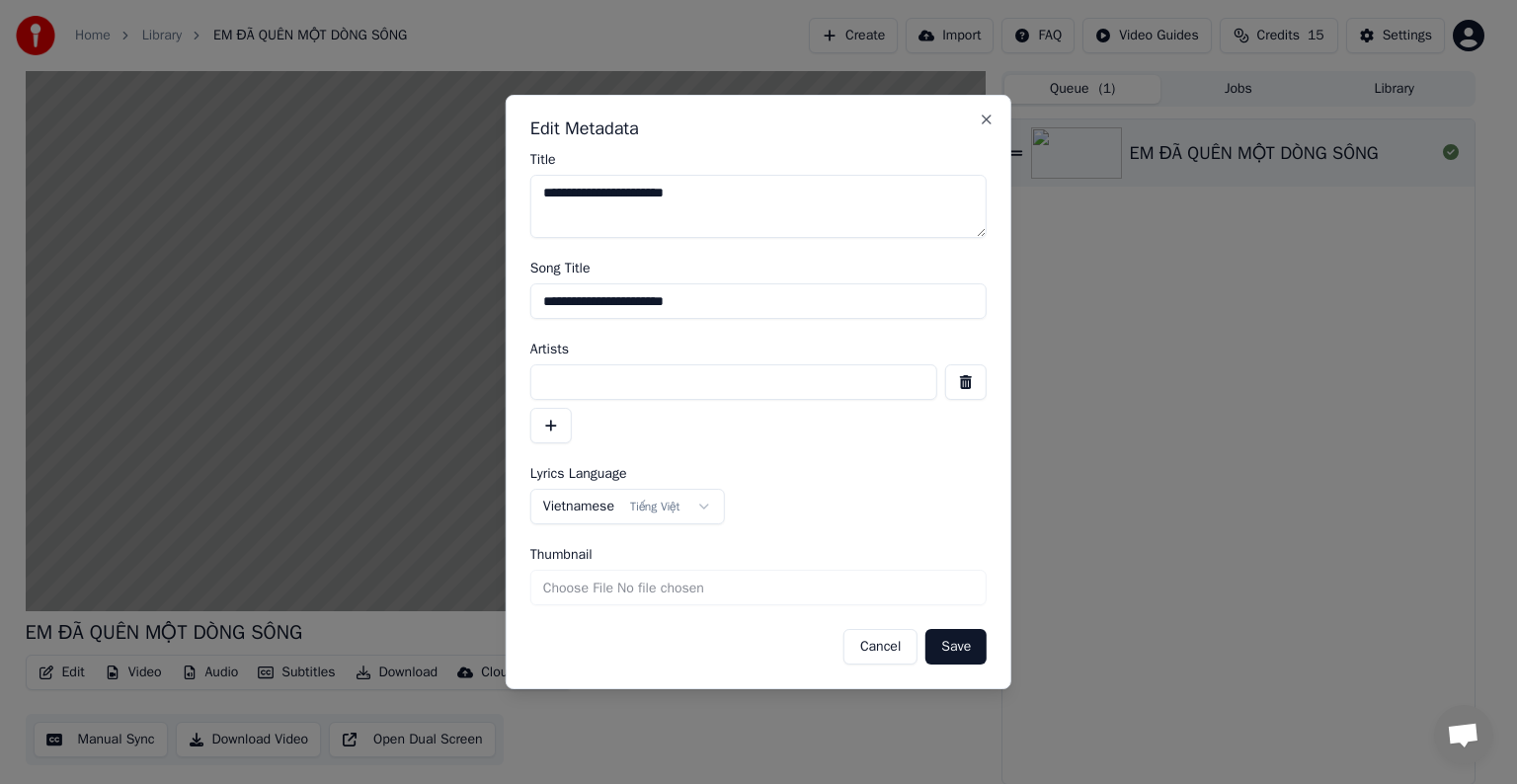 click at bounding box center [734, 382] 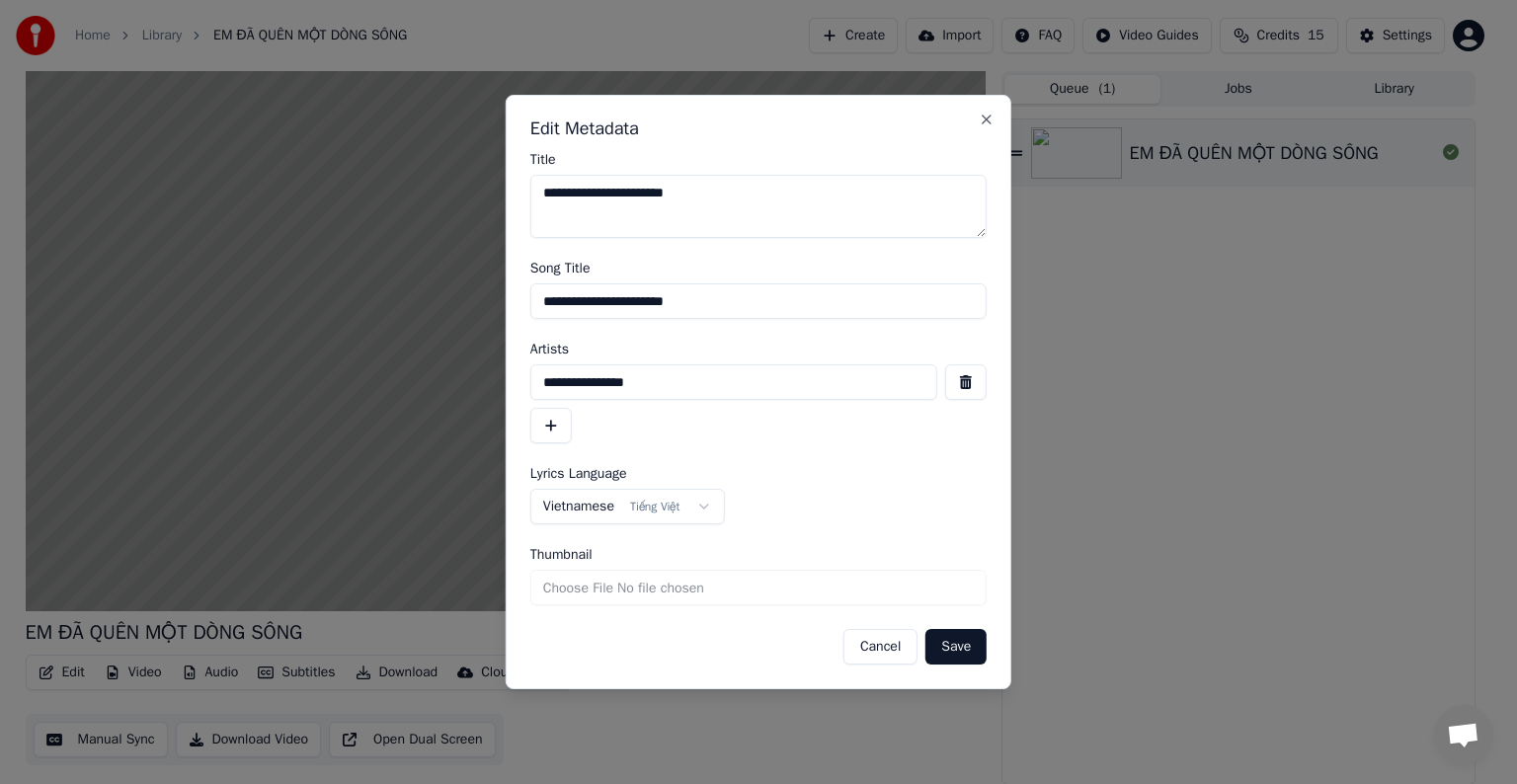 type on "**********" 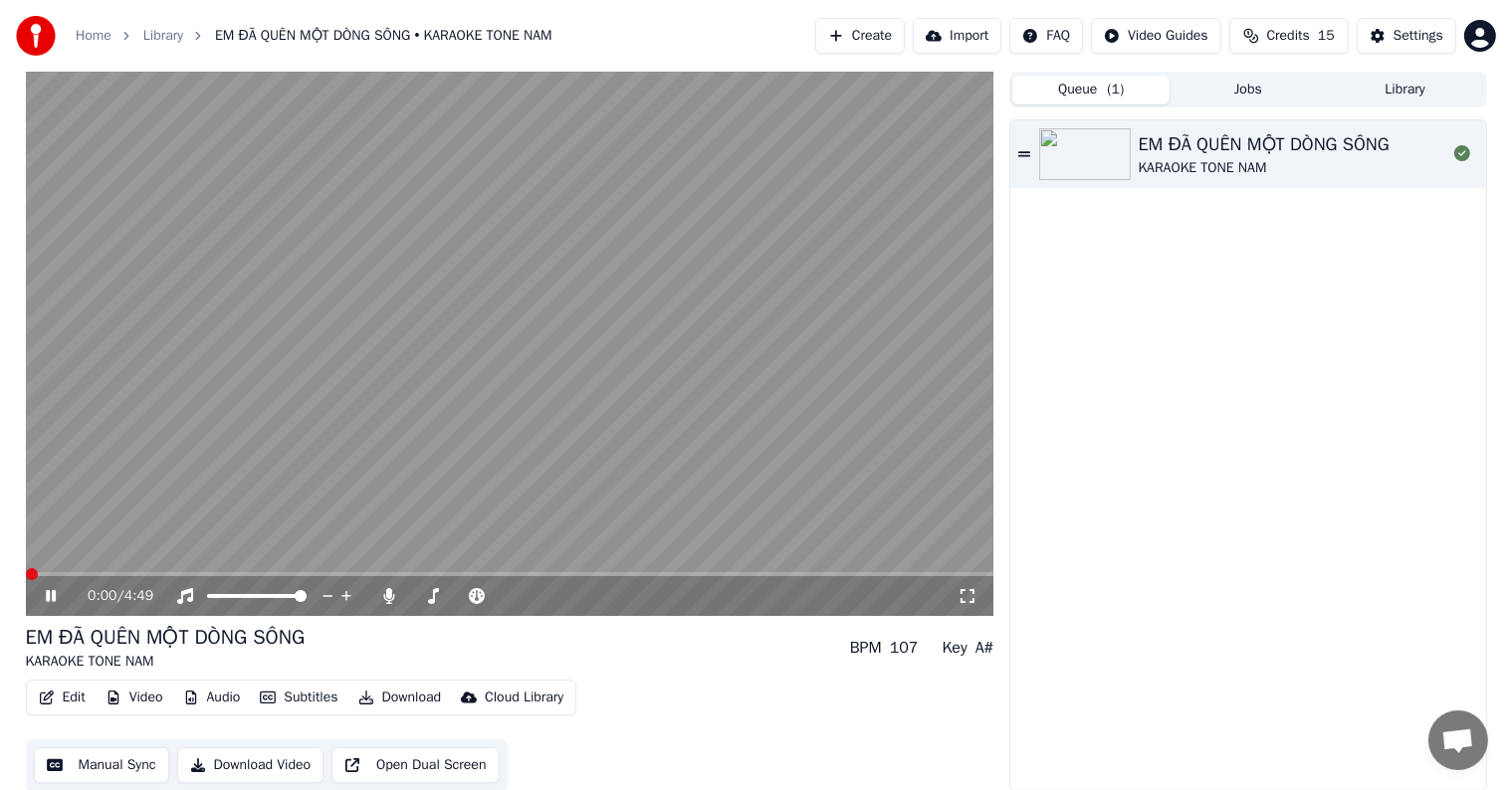 click at bounding box center [32, 574] 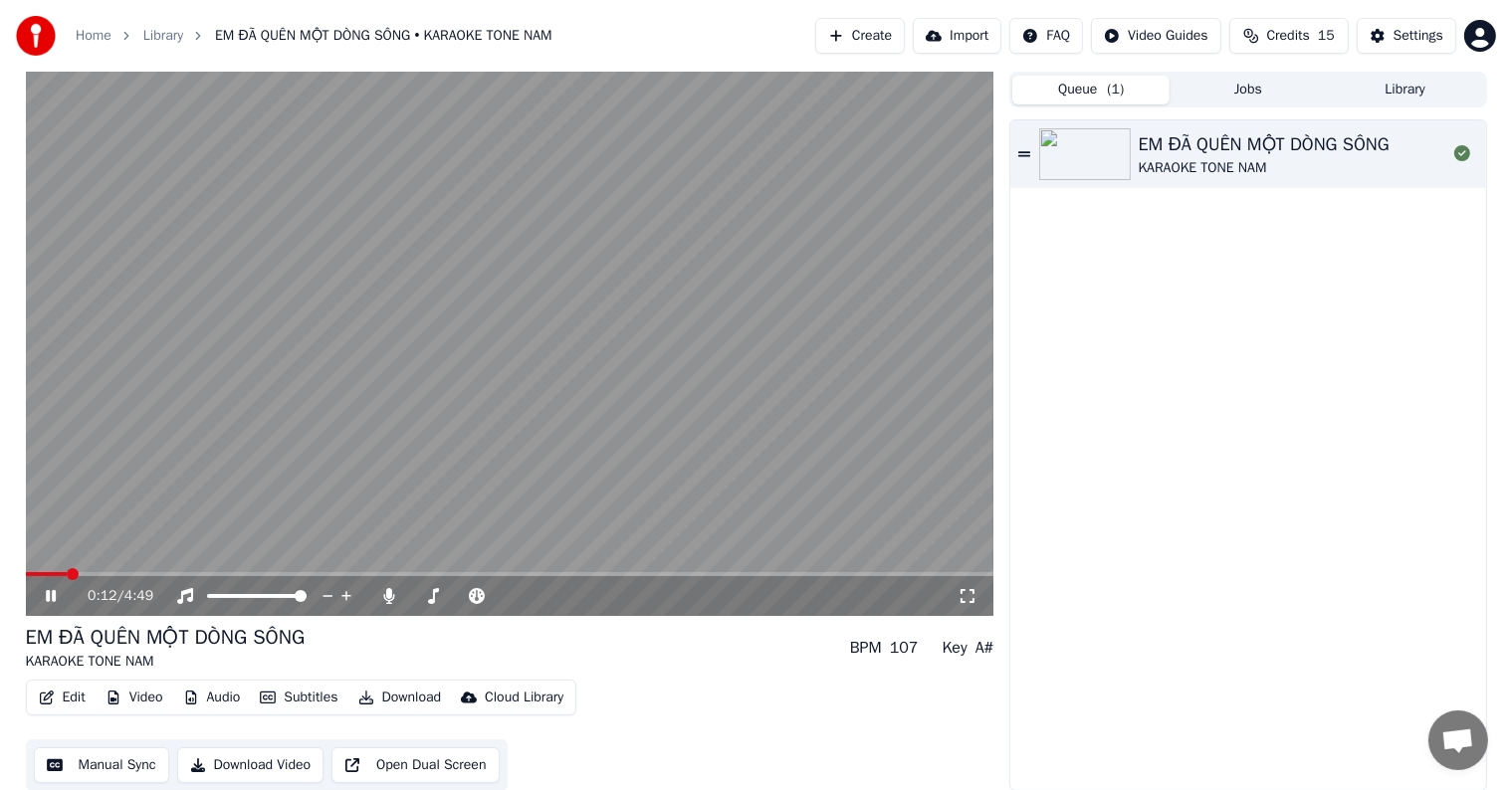 click on "Edit" at bounding box center (62, 697) 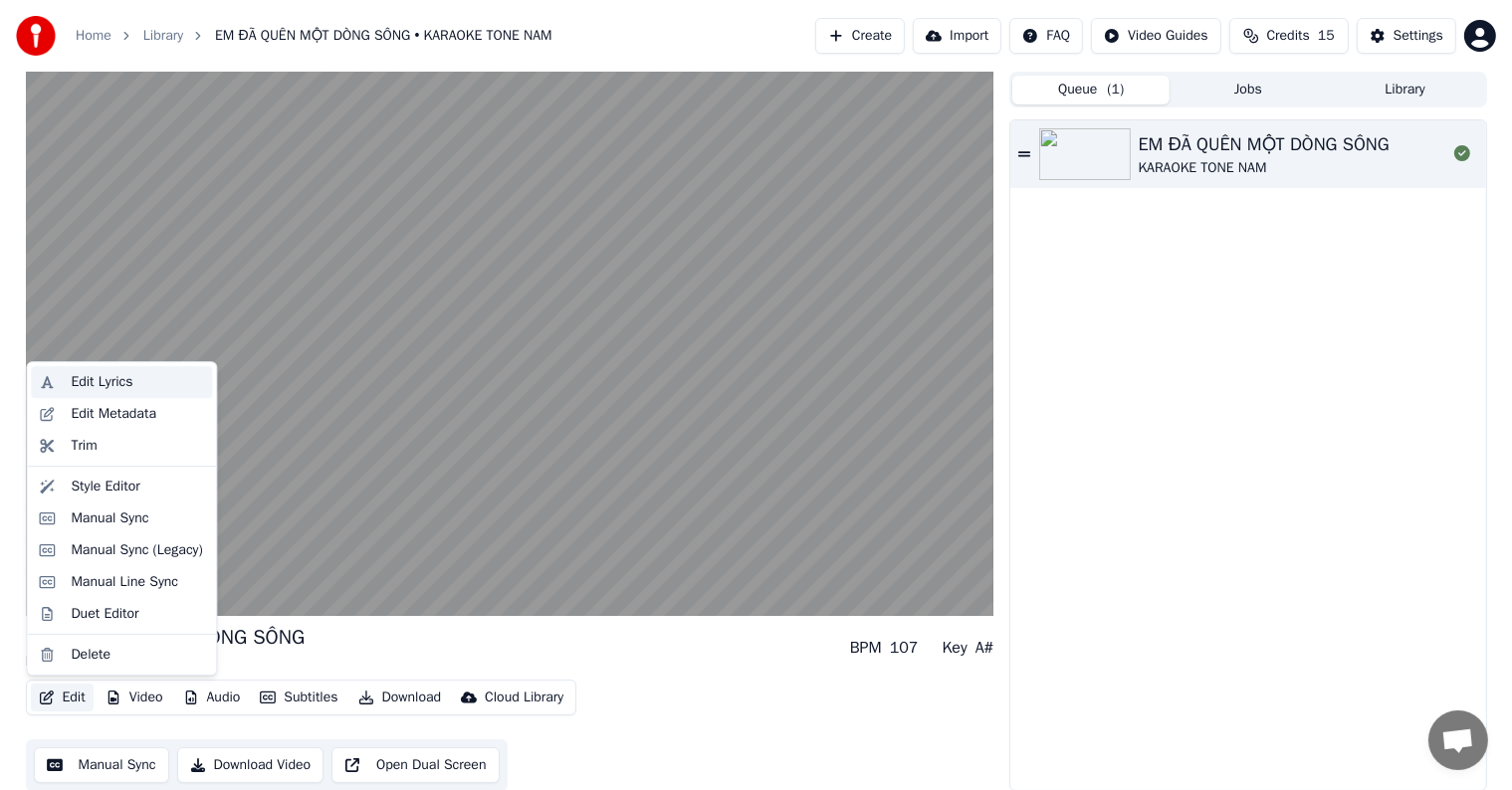 click on "Edit Lyrics" at bounding box center (102, 382) 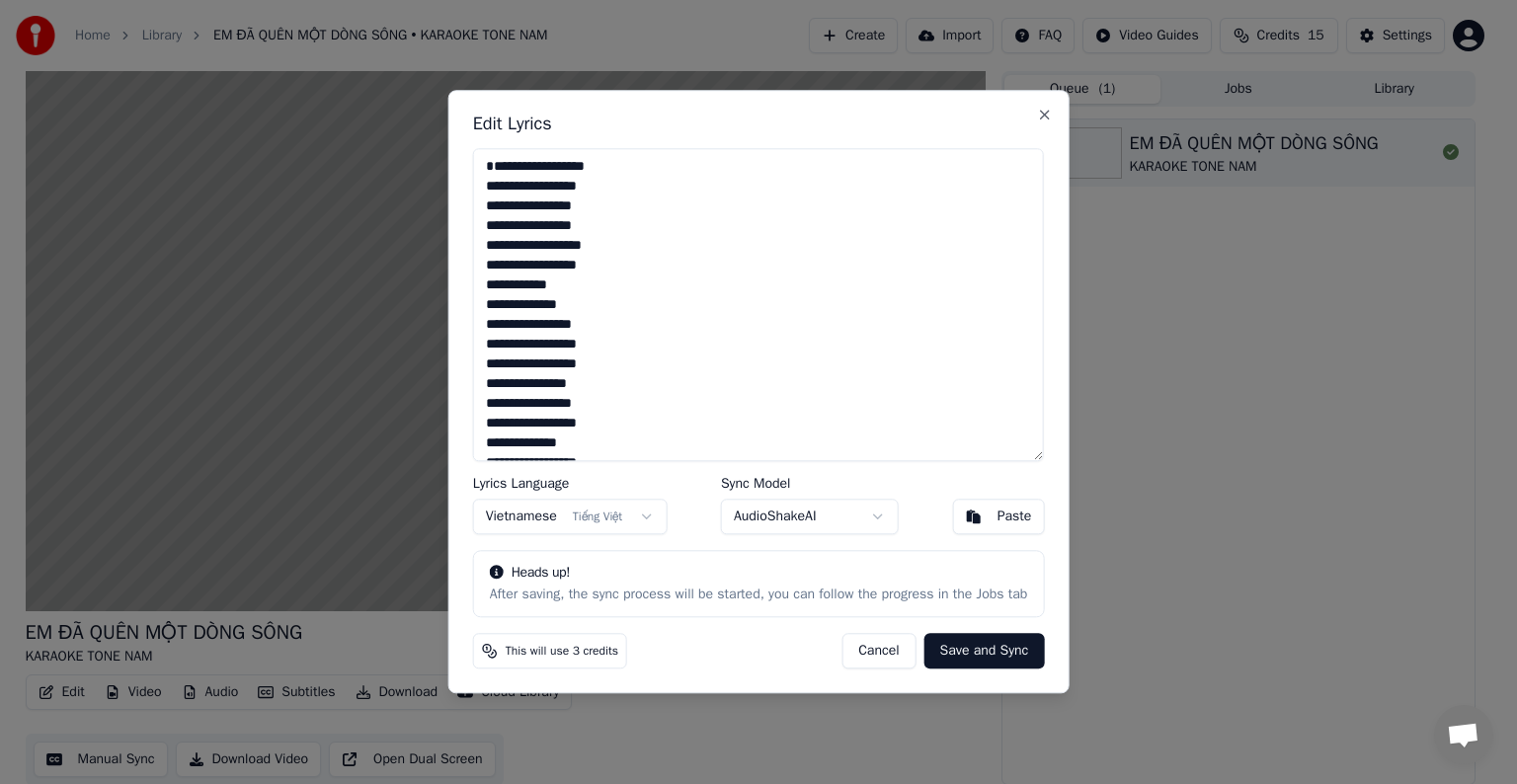 click at bounding box center (758, 304) 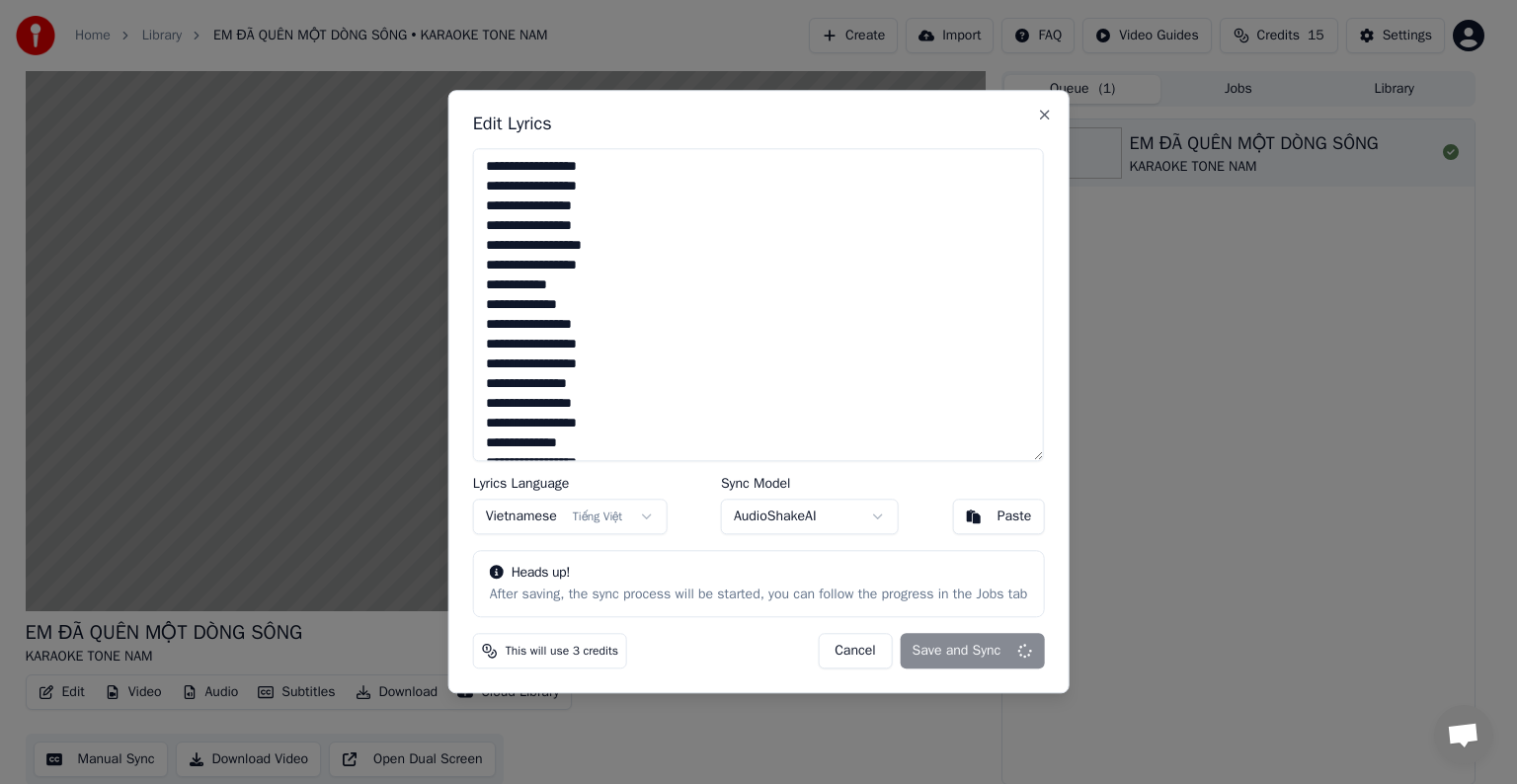 type on "**********" 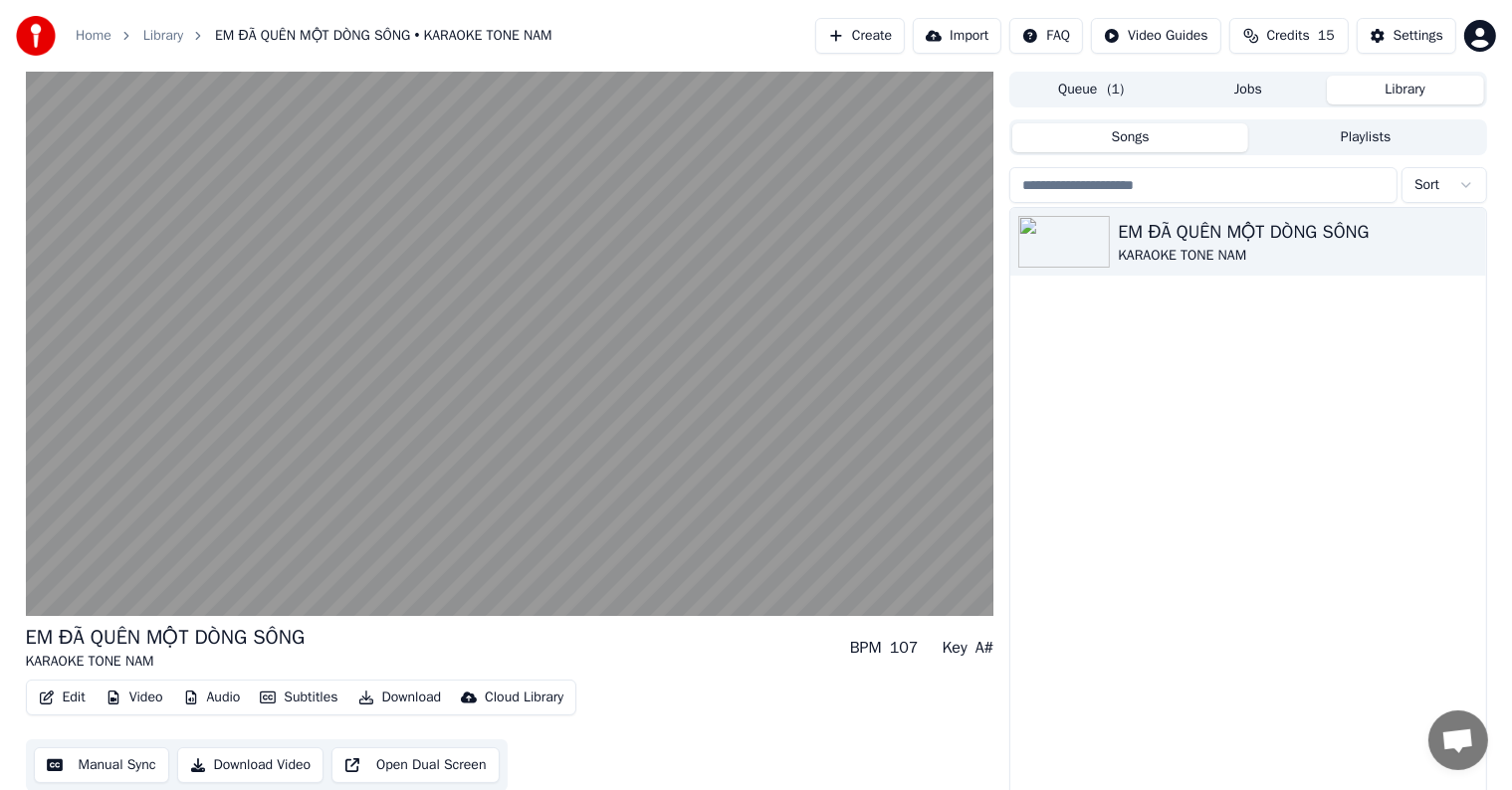 click on "Library" at bounding box center [1405, 90] 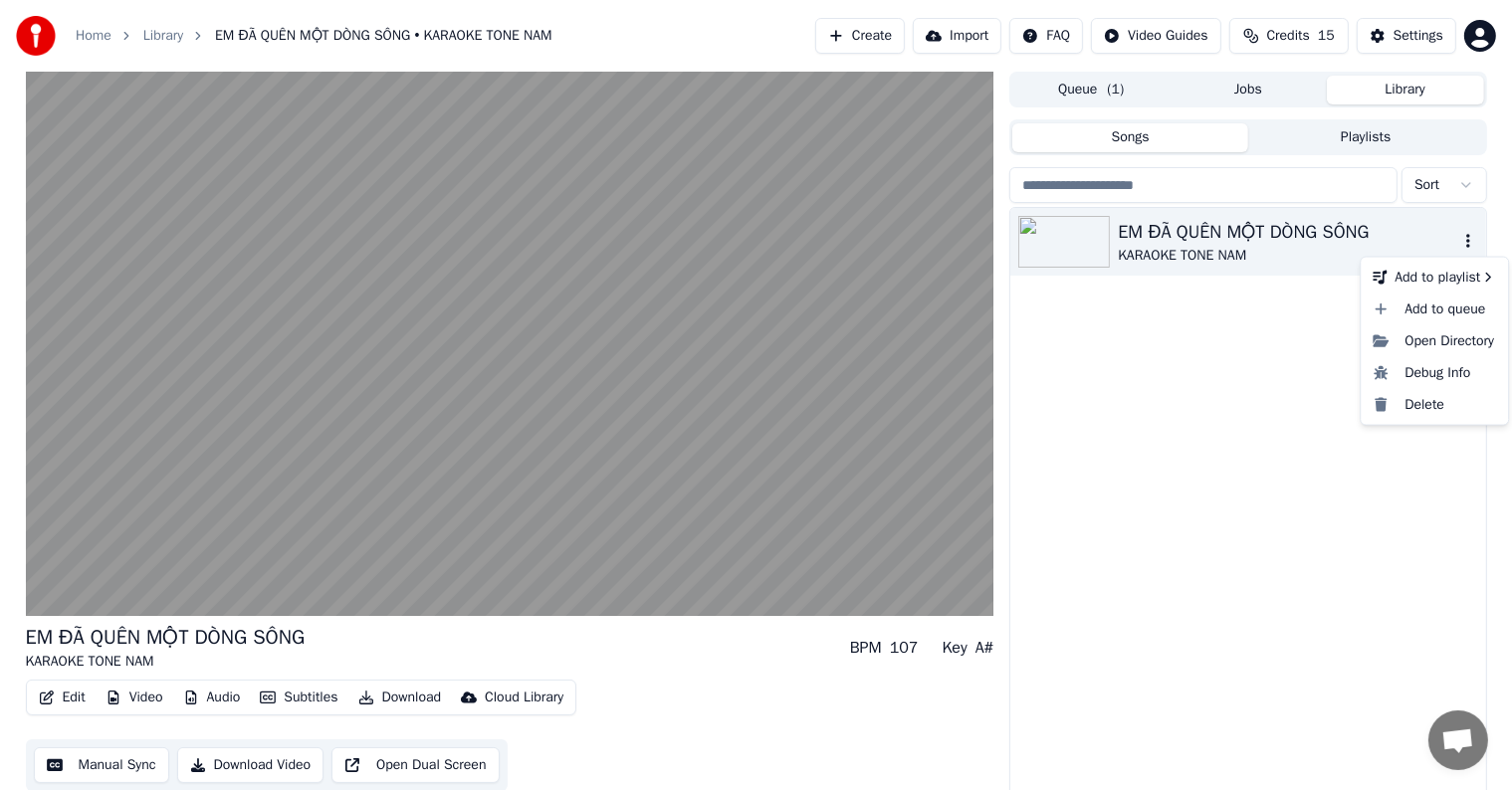 click 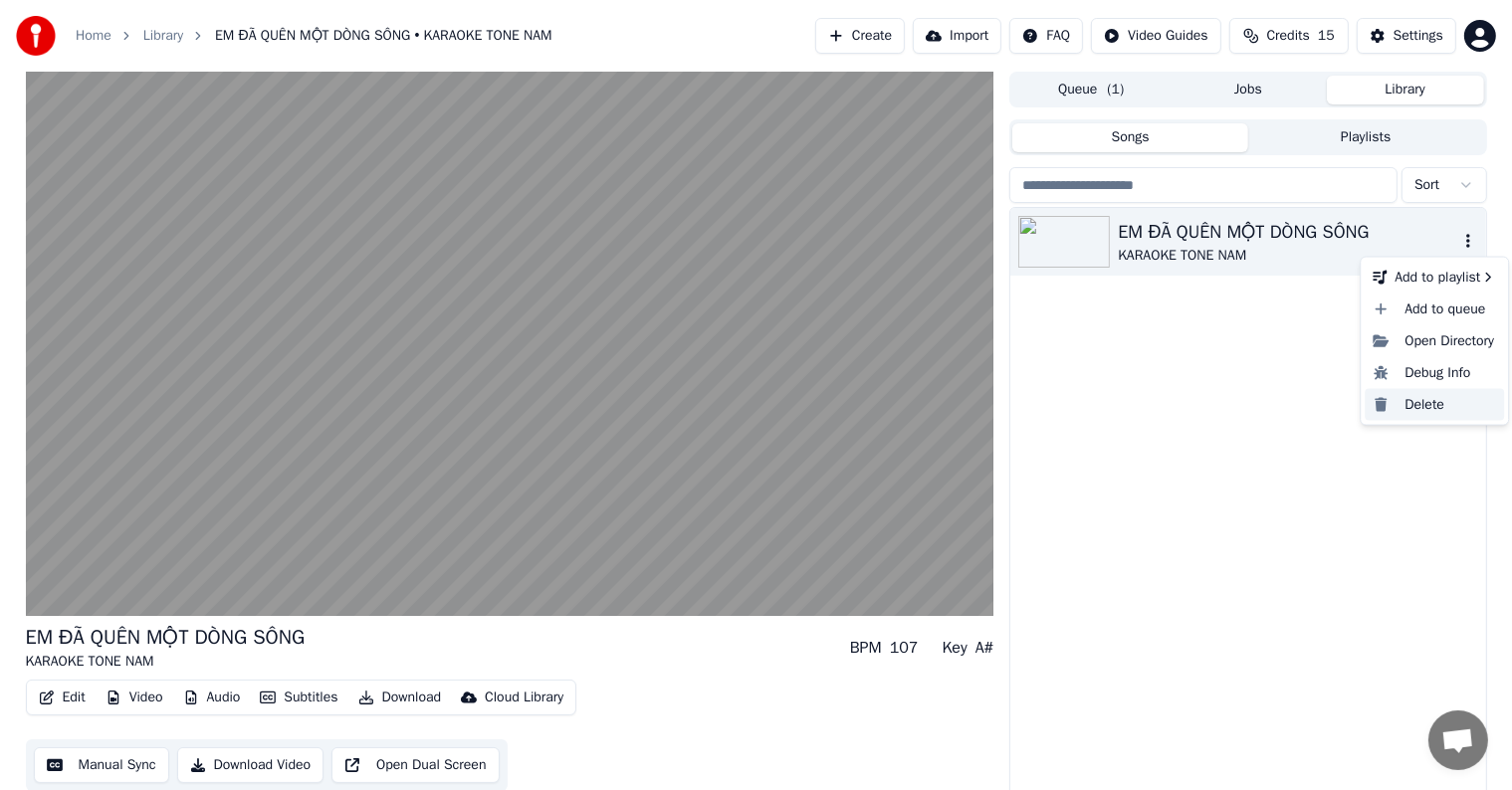 click on "Delete" at bounding box center (1434, 405) 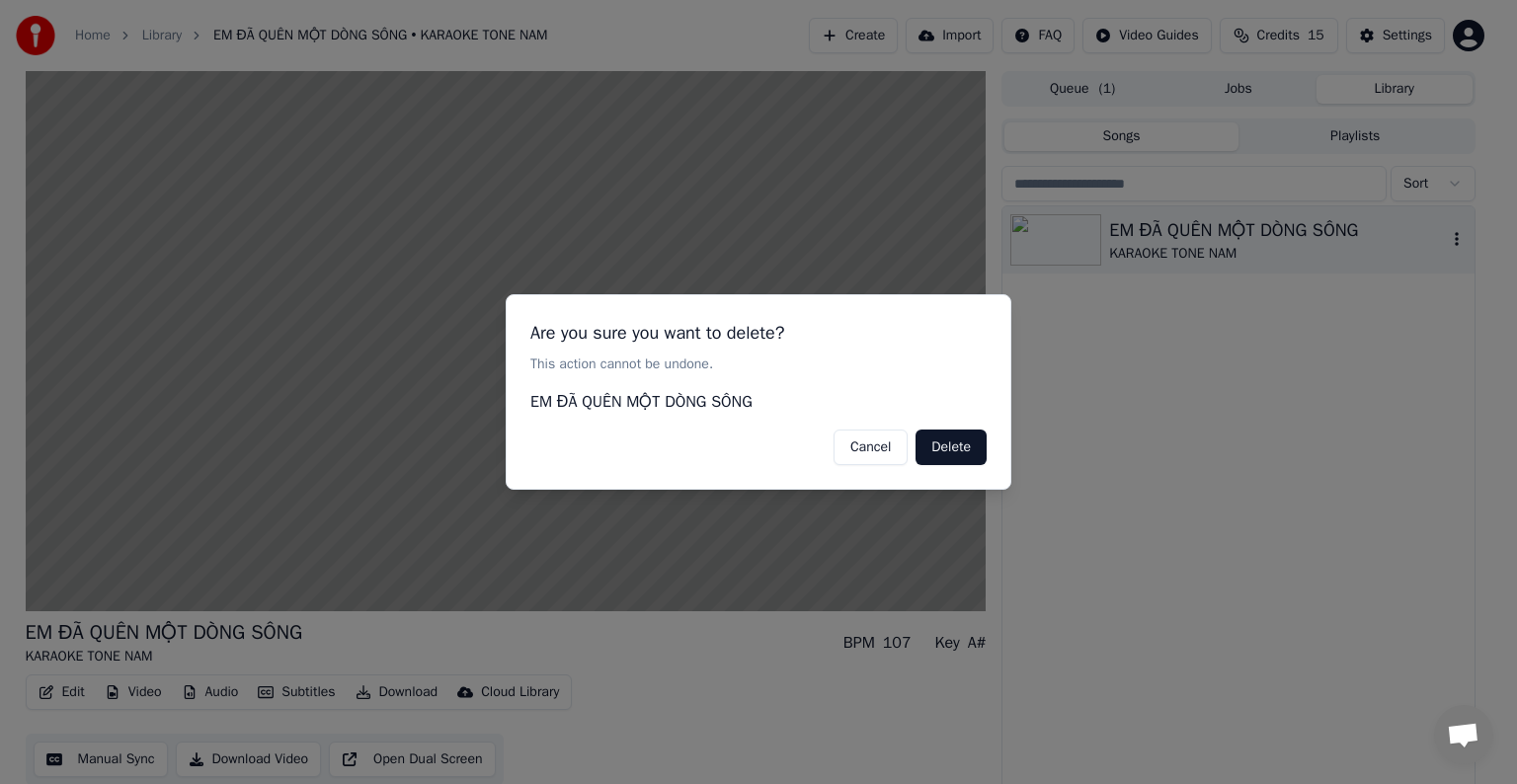 click on "Delete" at bounding box center [951, 447] 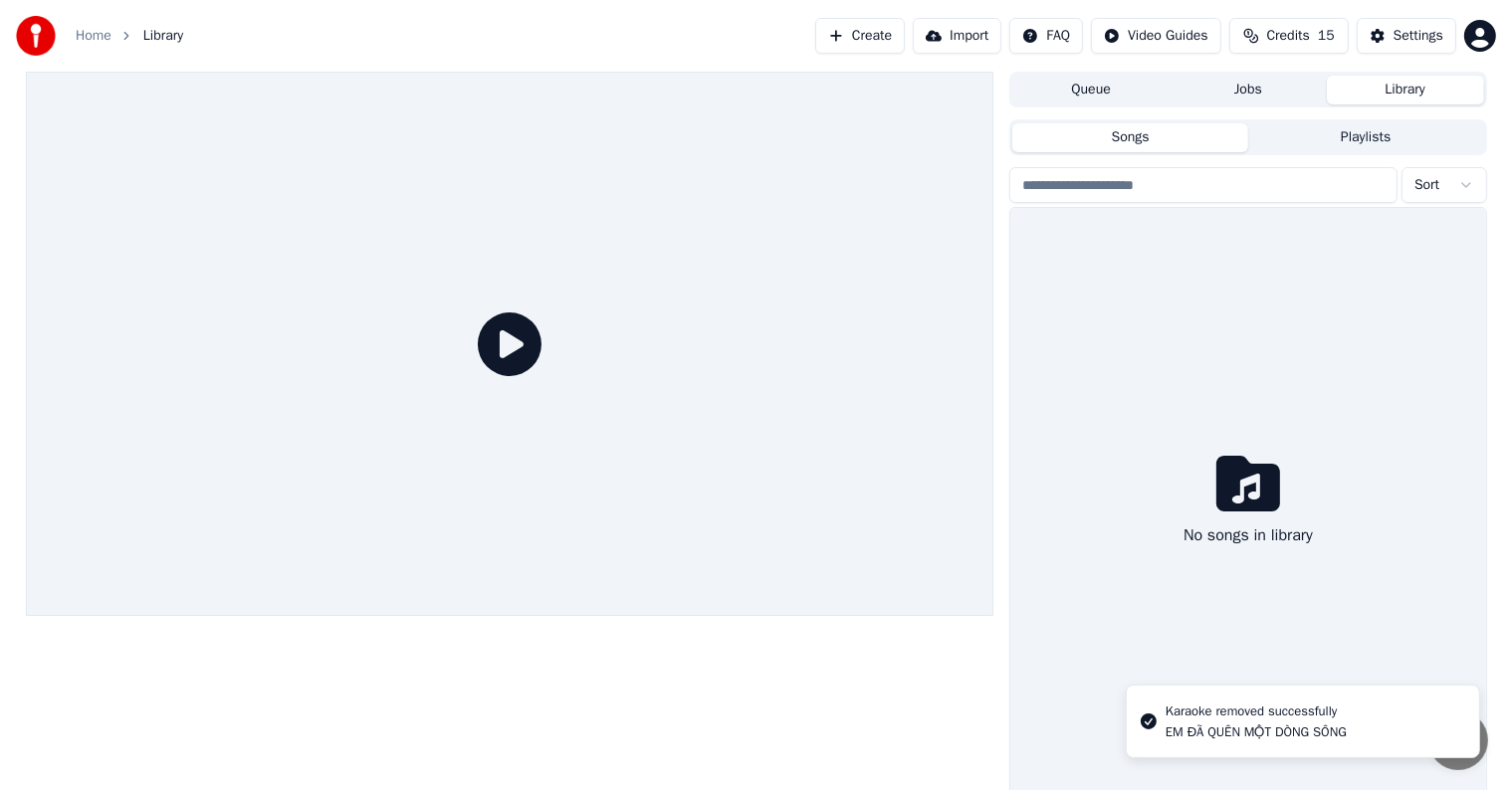 click on "No songs in library" at bounding box center (1247, 503) 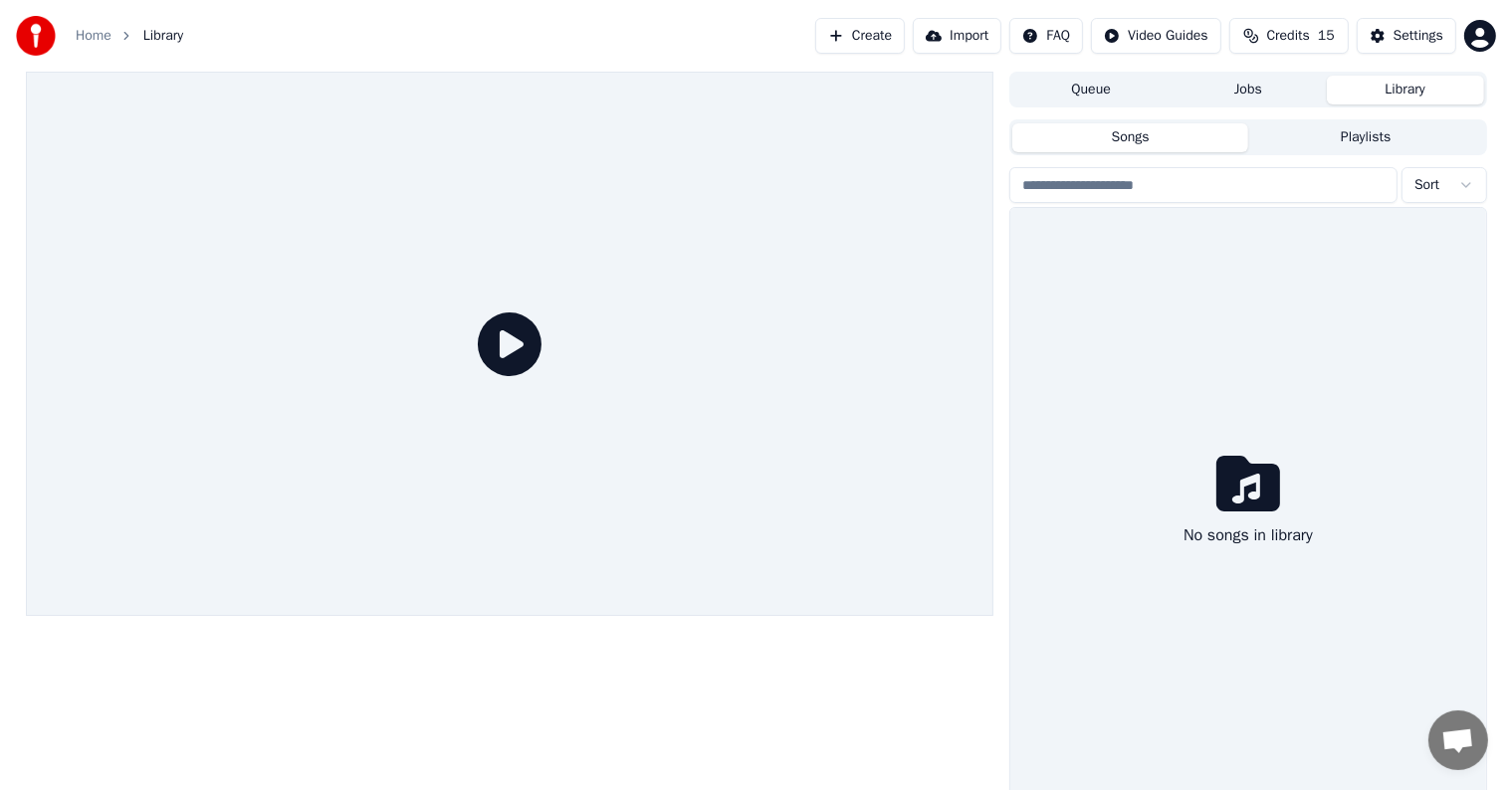 click on "Create" at bounding box center [860, 36] 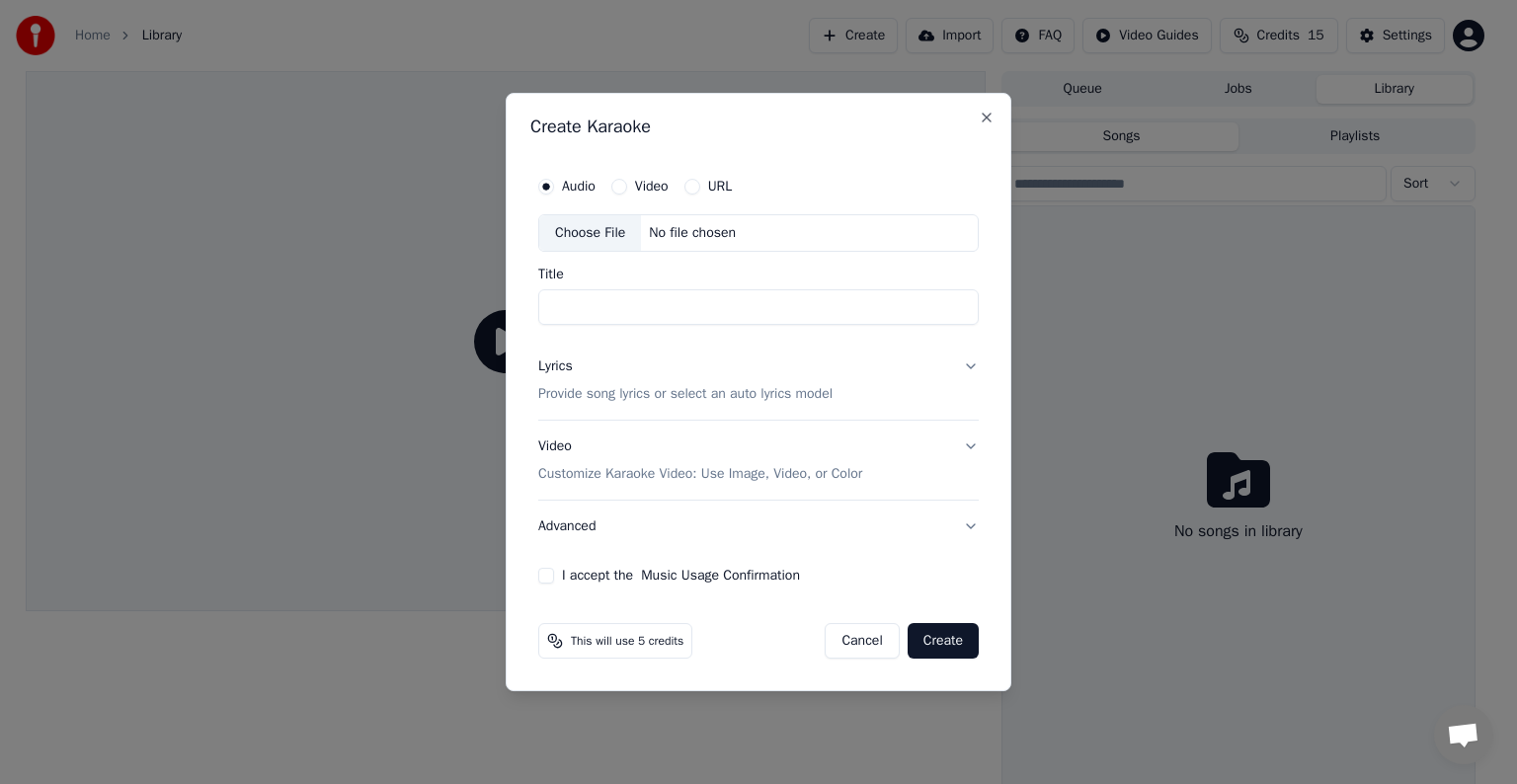 click on "Title" at bounding box center (758, 307) 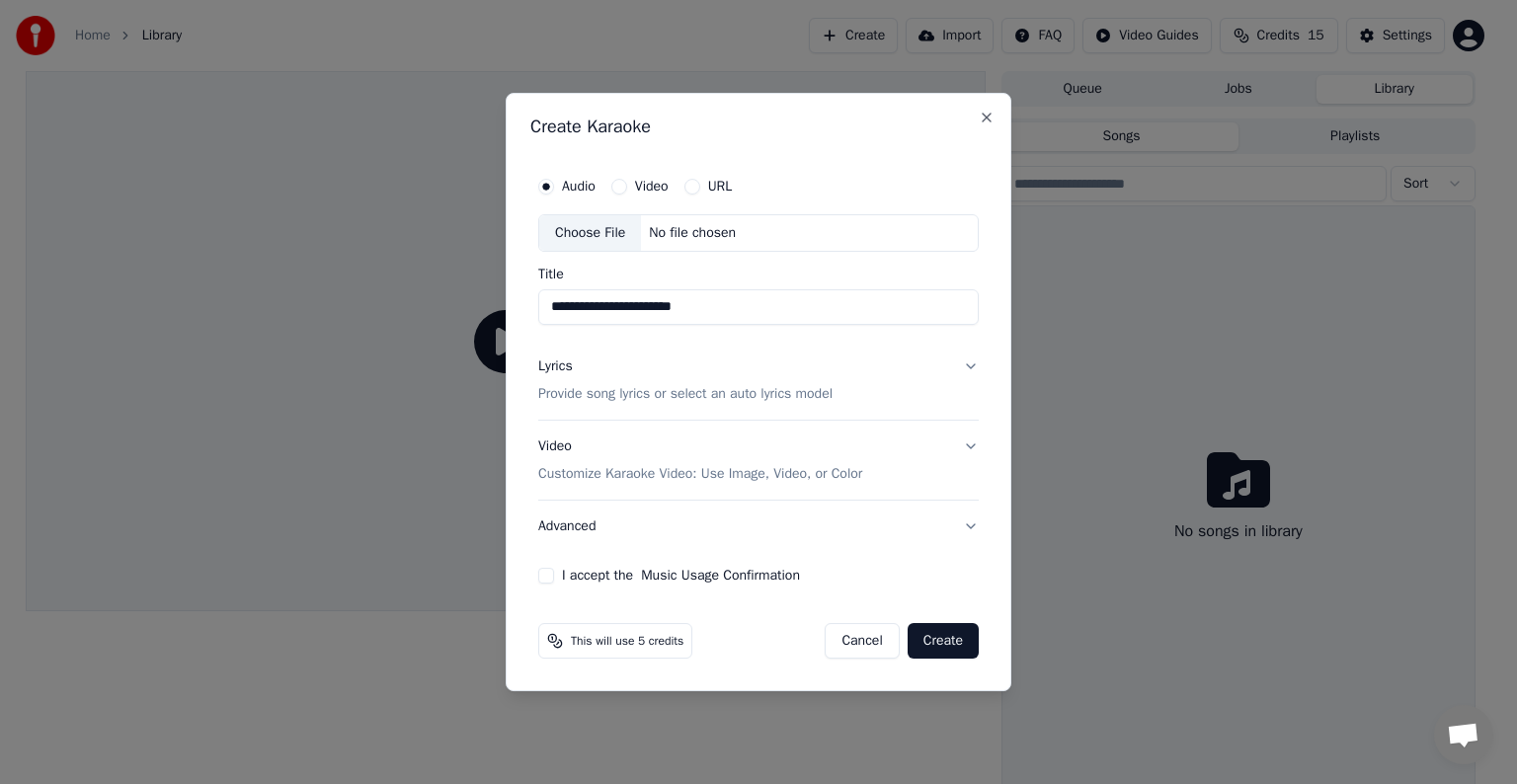 type on "**********" 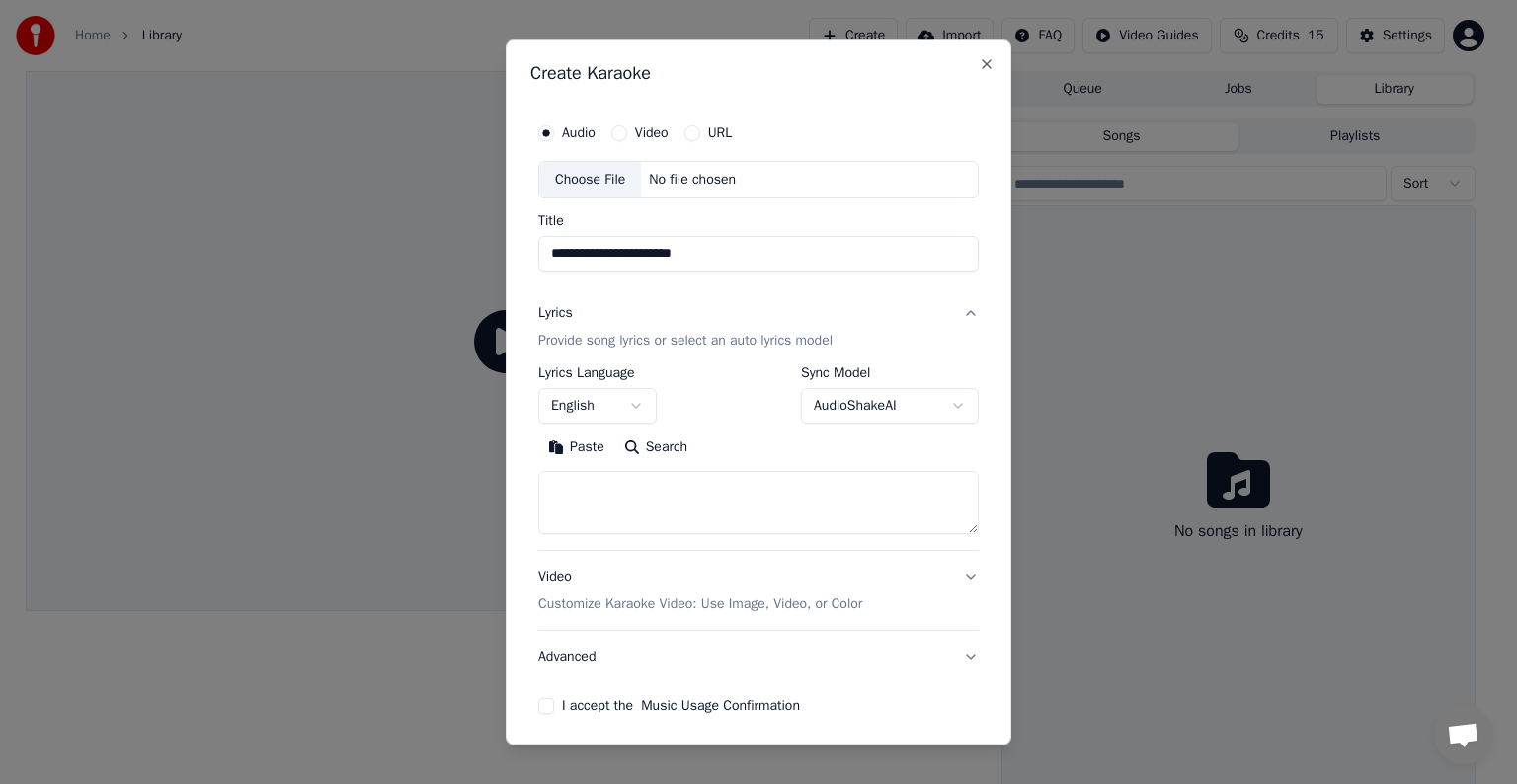 click at bounding box center (758, 503) 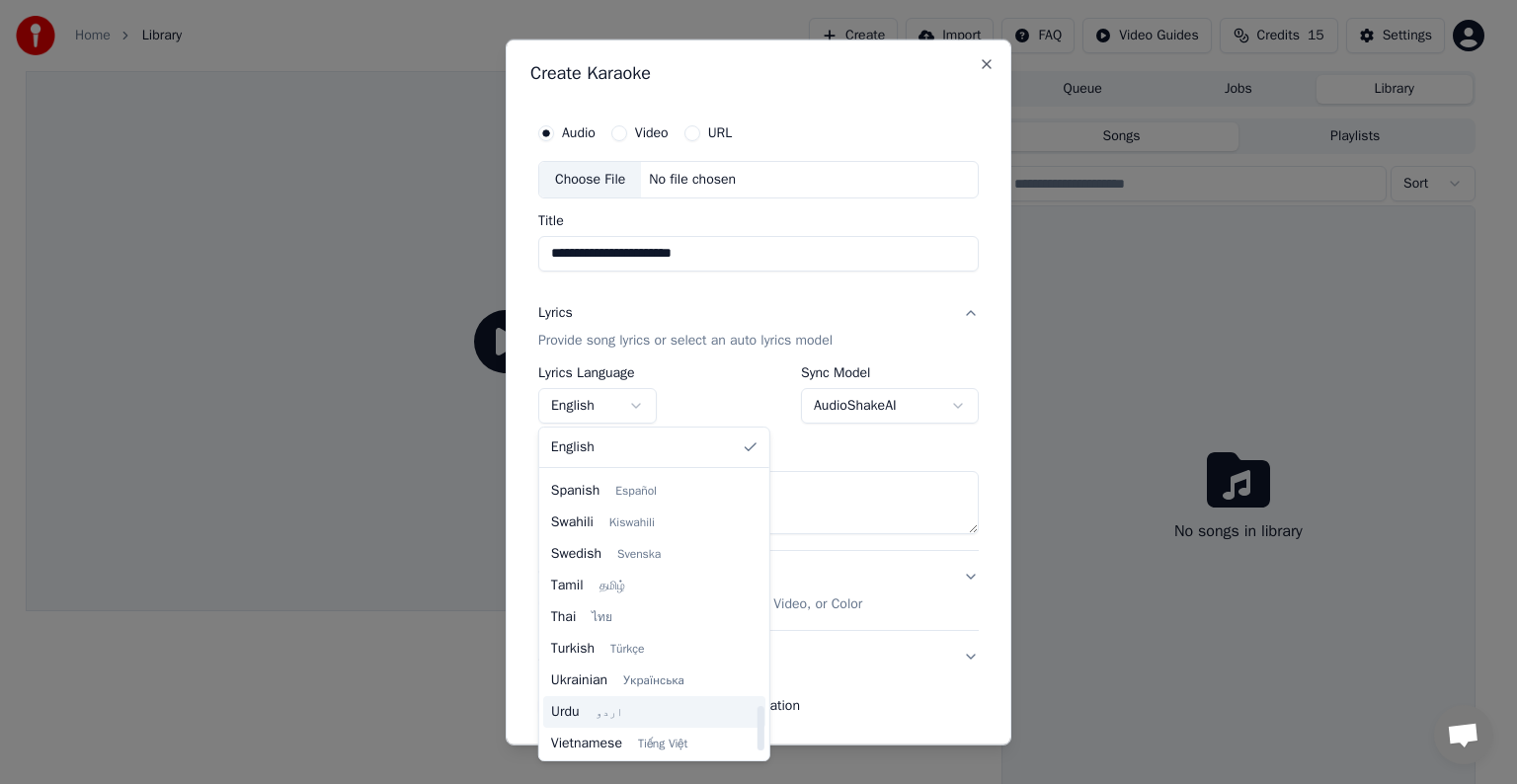 scroll, scrollTop: 1516, scrollLeft: 0, axis: vertical 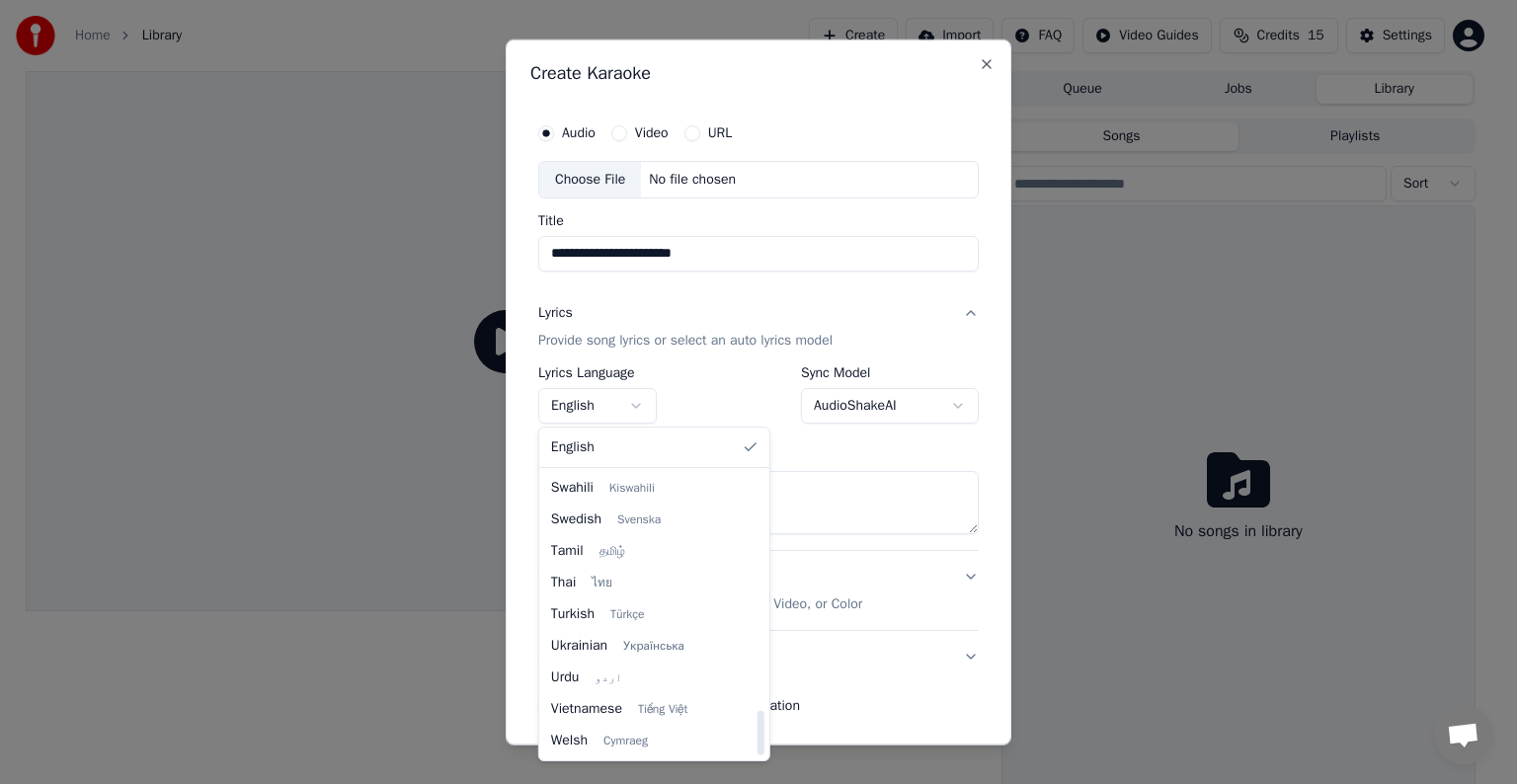 select on "**" 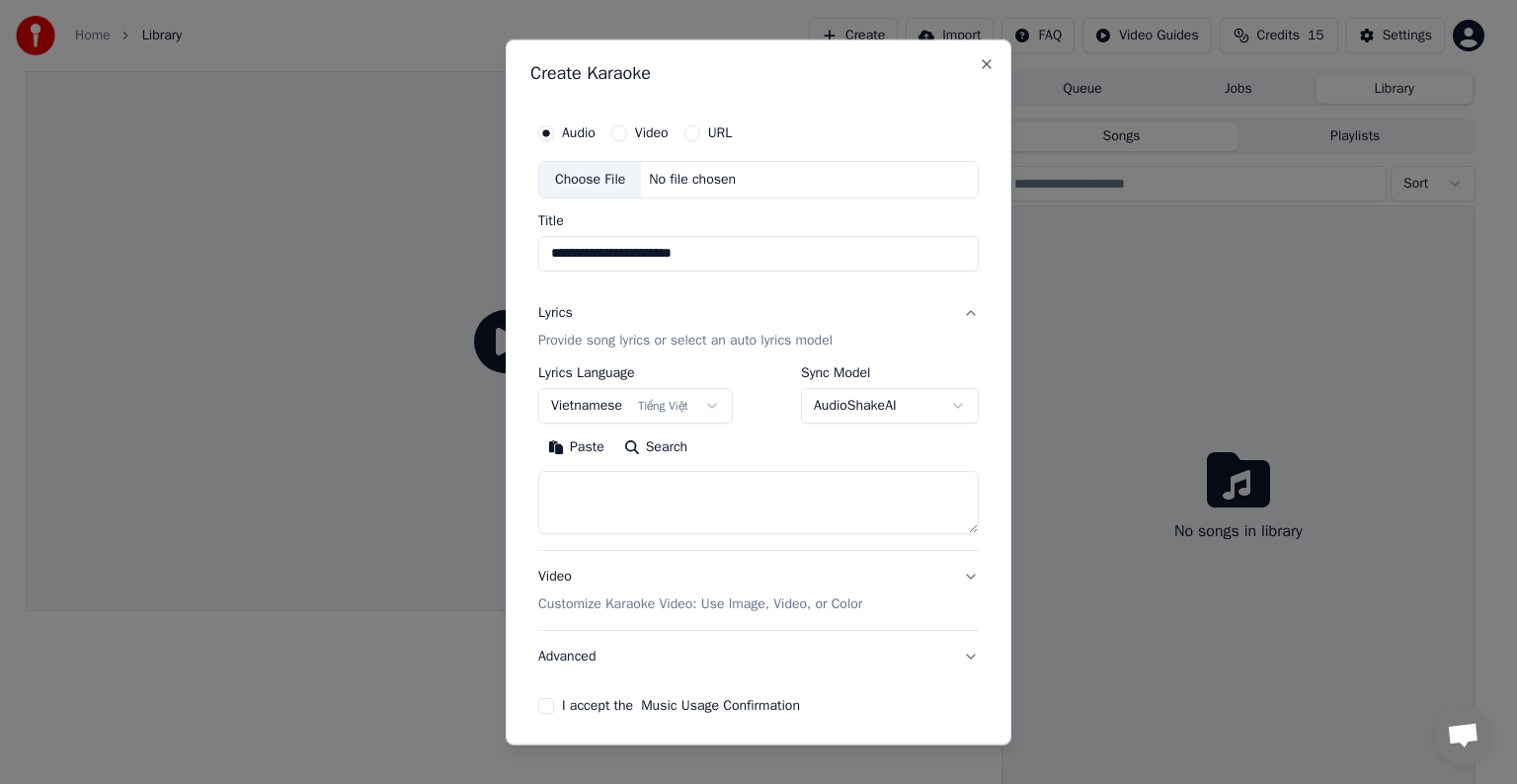 click at bounding box center (758, 503) 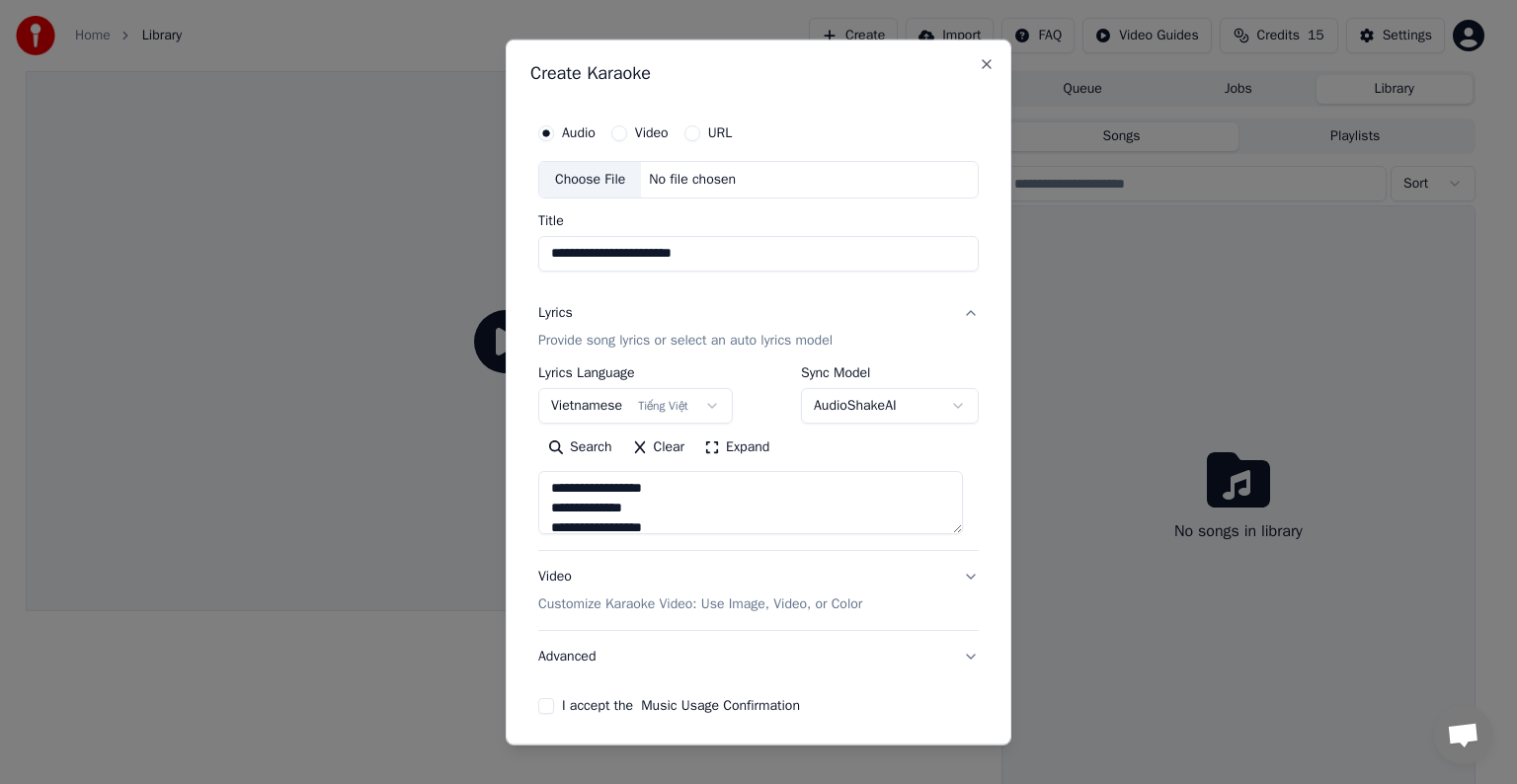 scroll, scrollTop: 790, scrollLeft: 0, axis: vertical 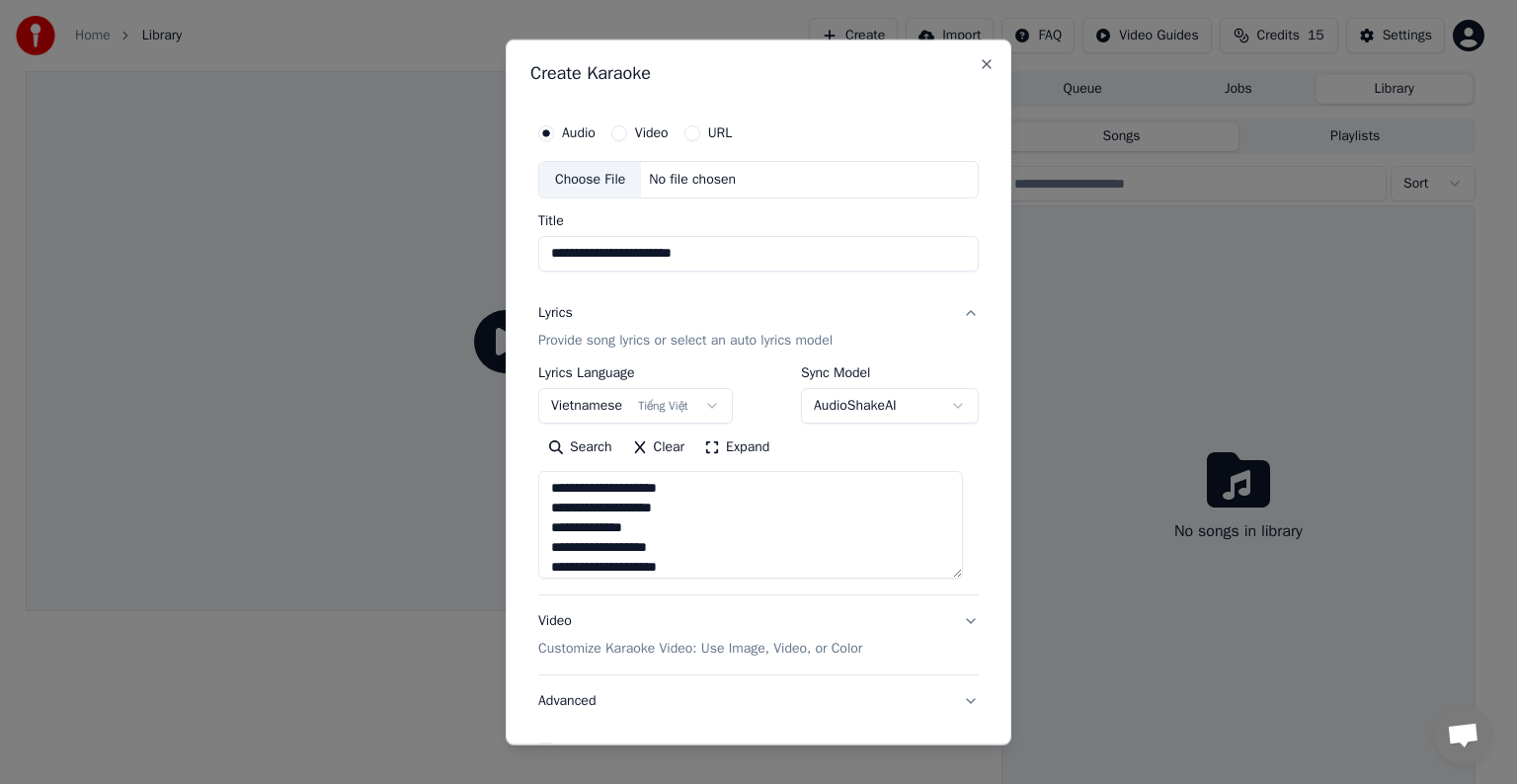 drag, startPoint x: 960, startPoint y: 529, endPoint x: 973, endPoint y: 575, distance: 47.801674 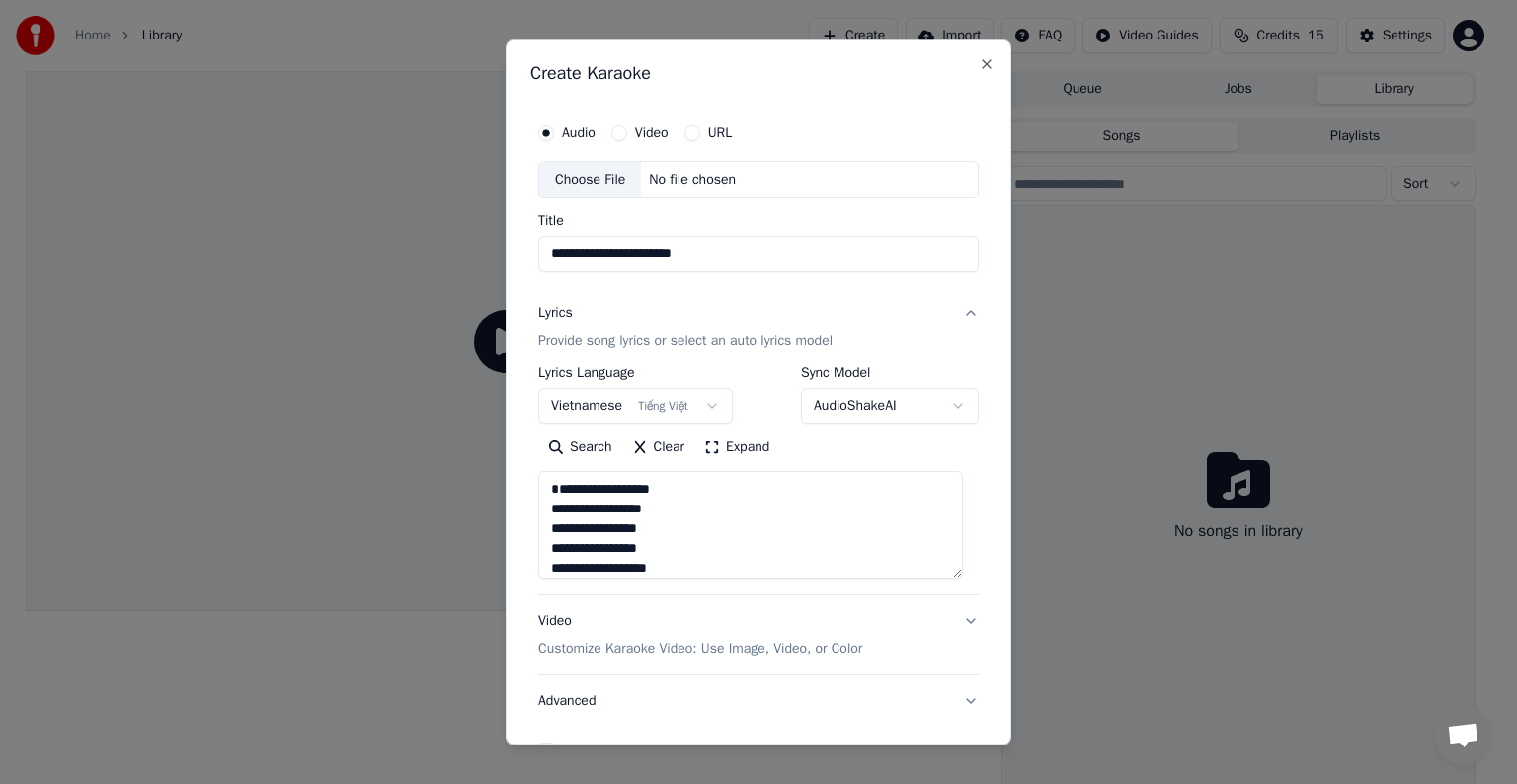 scroll, scrollTop: 0, scrollLeft: 0, axis: both 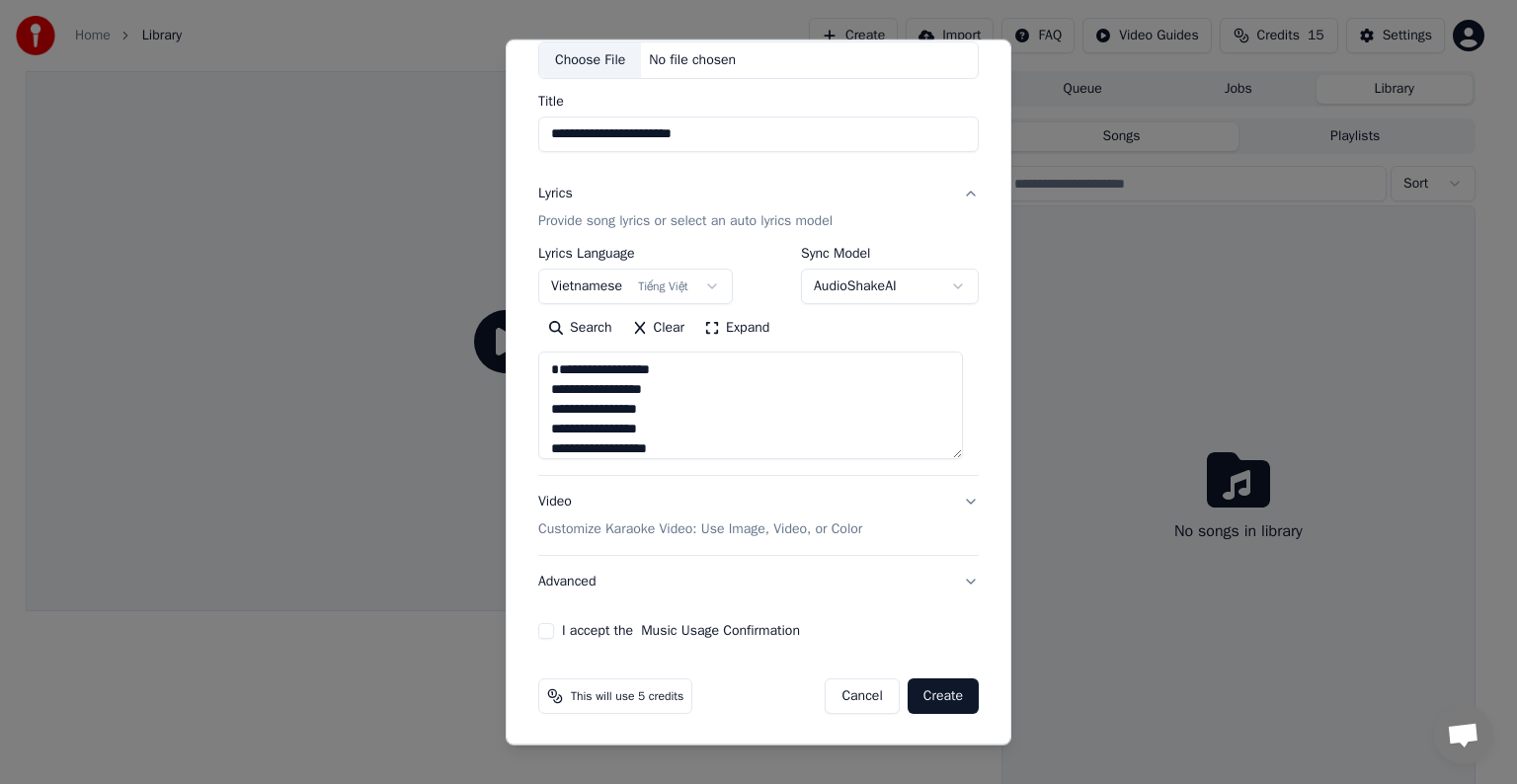 click on "Customize Karaoke Video: Use Image, Video, or Color" at bounding box center (700, 529) 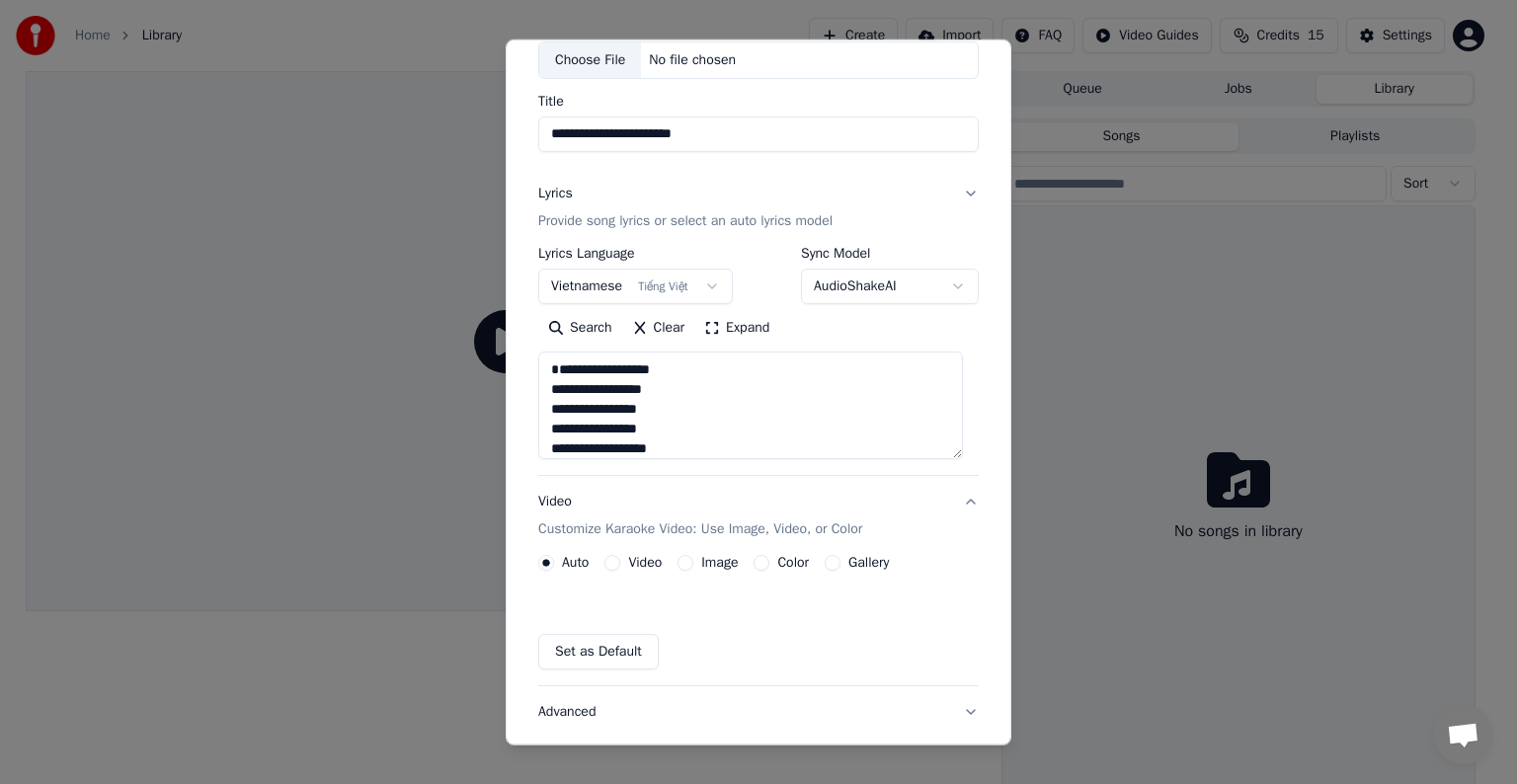 scroll, scrollTop: 22, scrollLeft: 0, axis: vertical 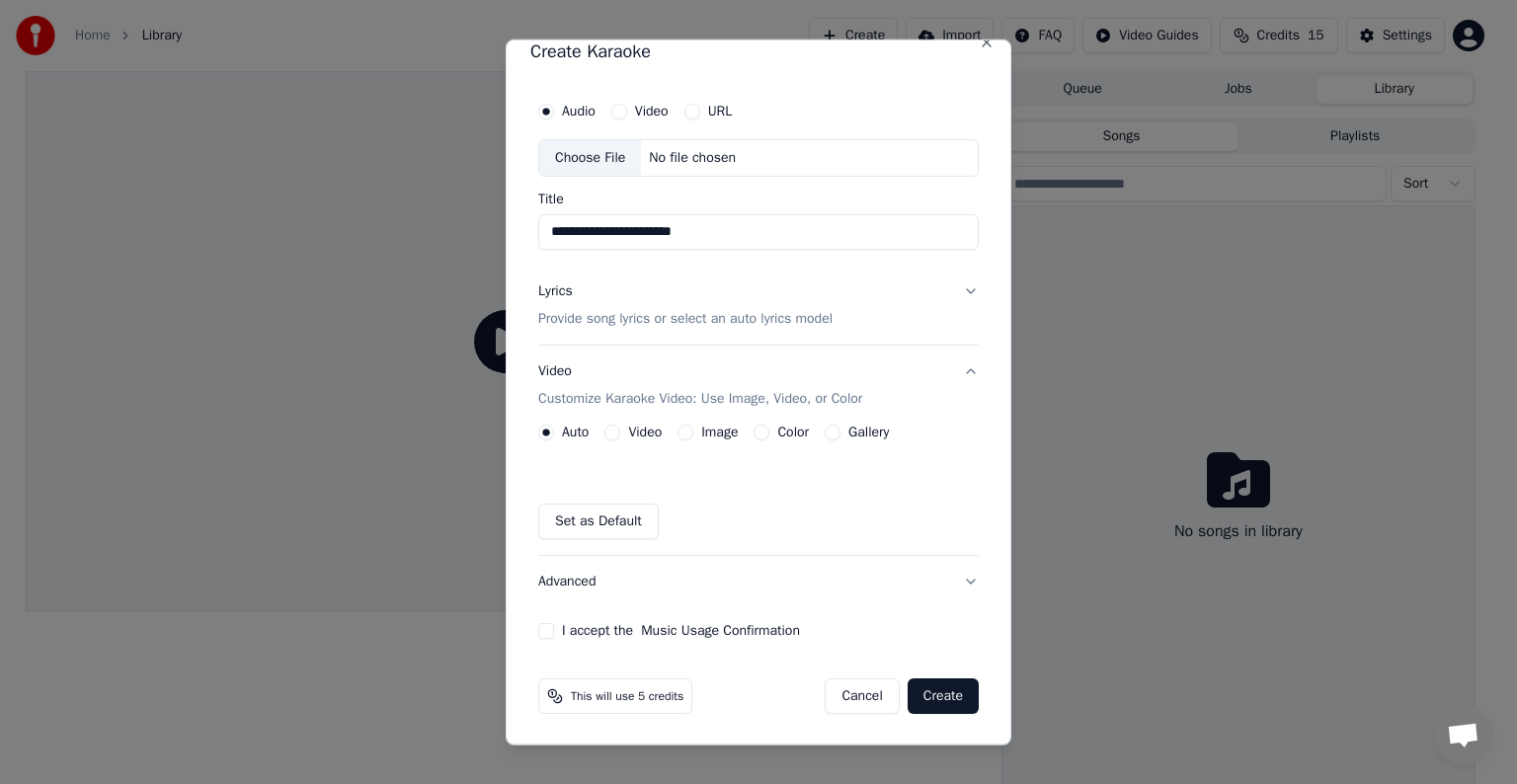 click on "Color" at bounding box center (793, 432) 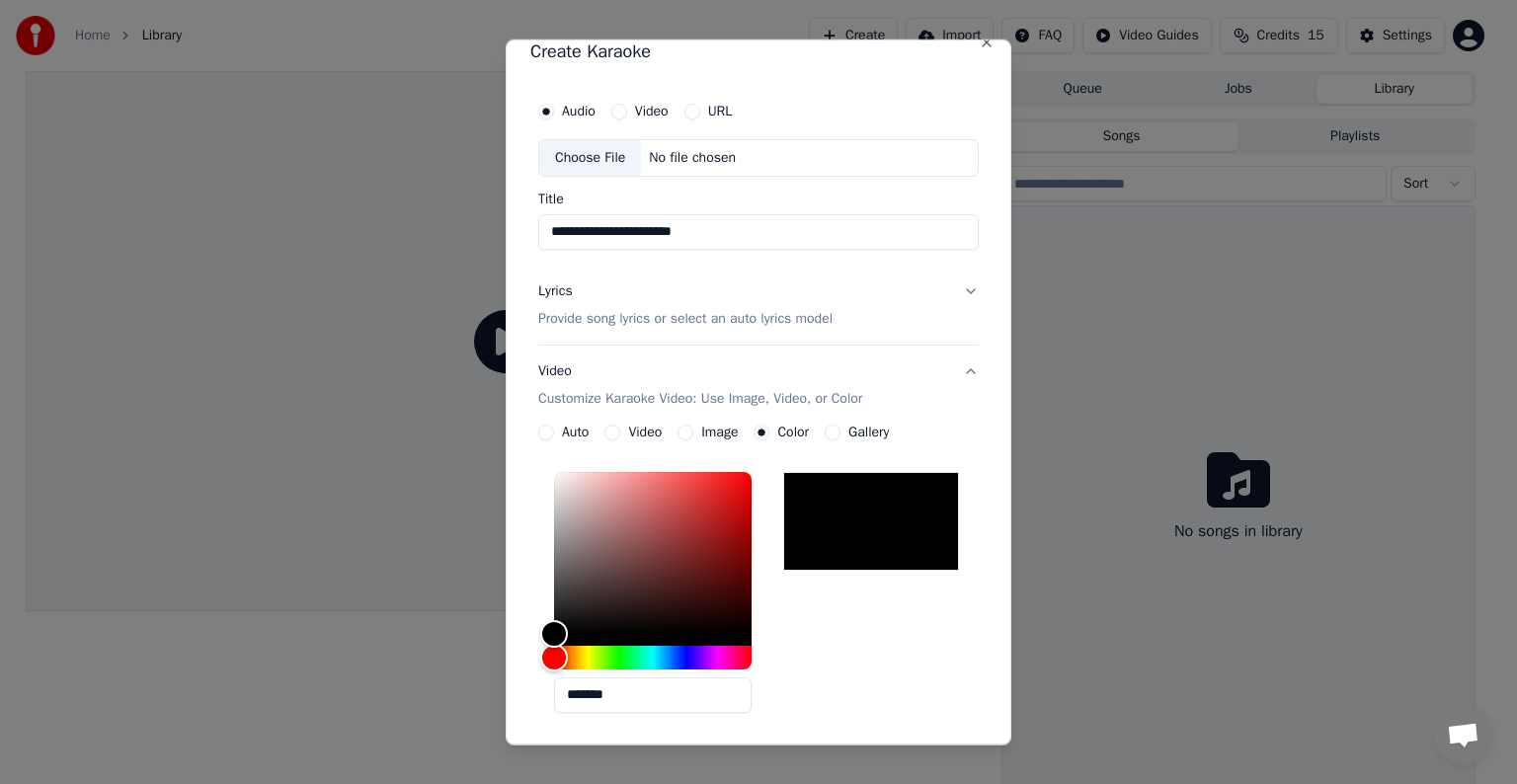 click on "*******" at bounding box center [653, 695] 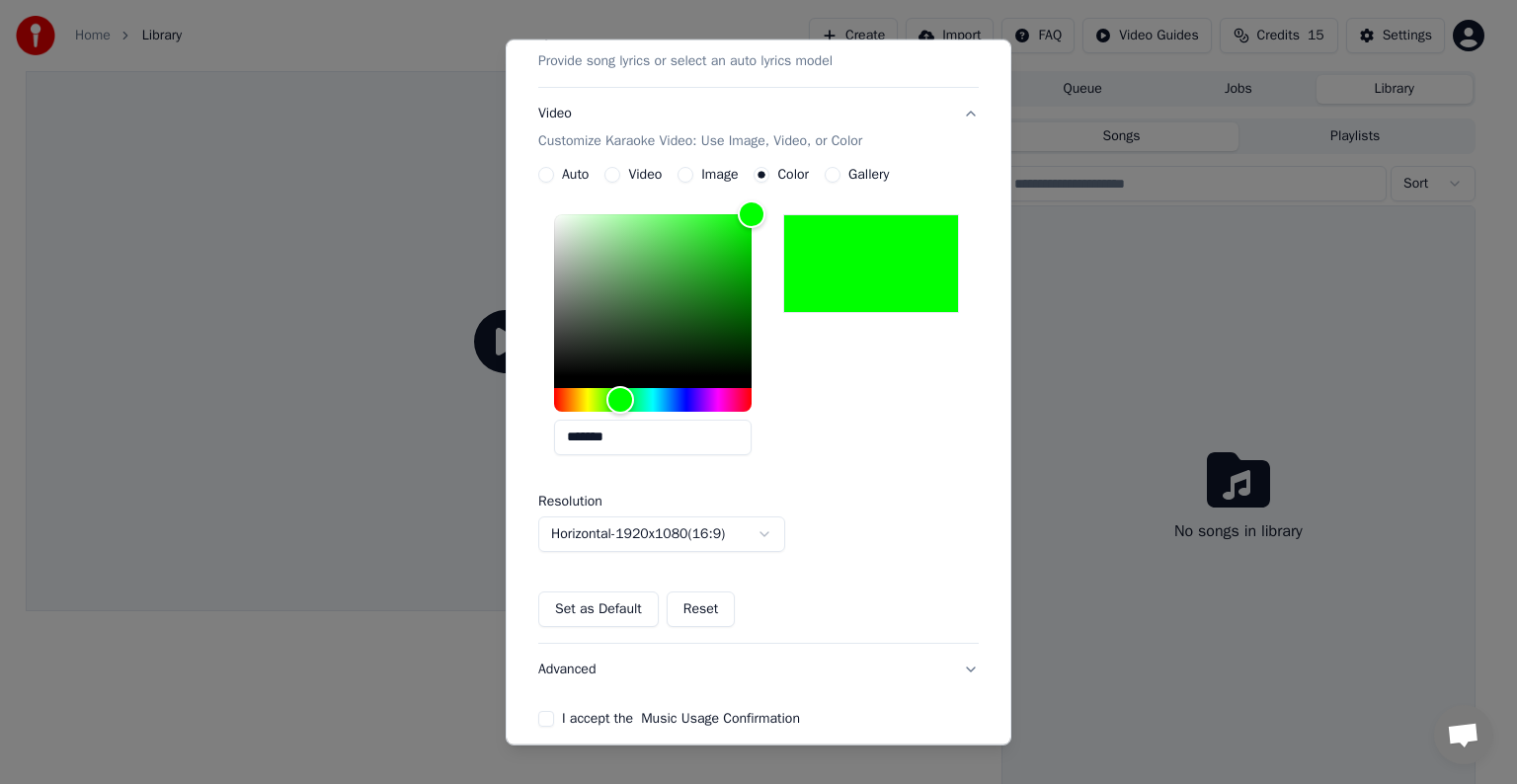 scroll, scrollTop: 367, scrollLeft: 0, axis: vertical 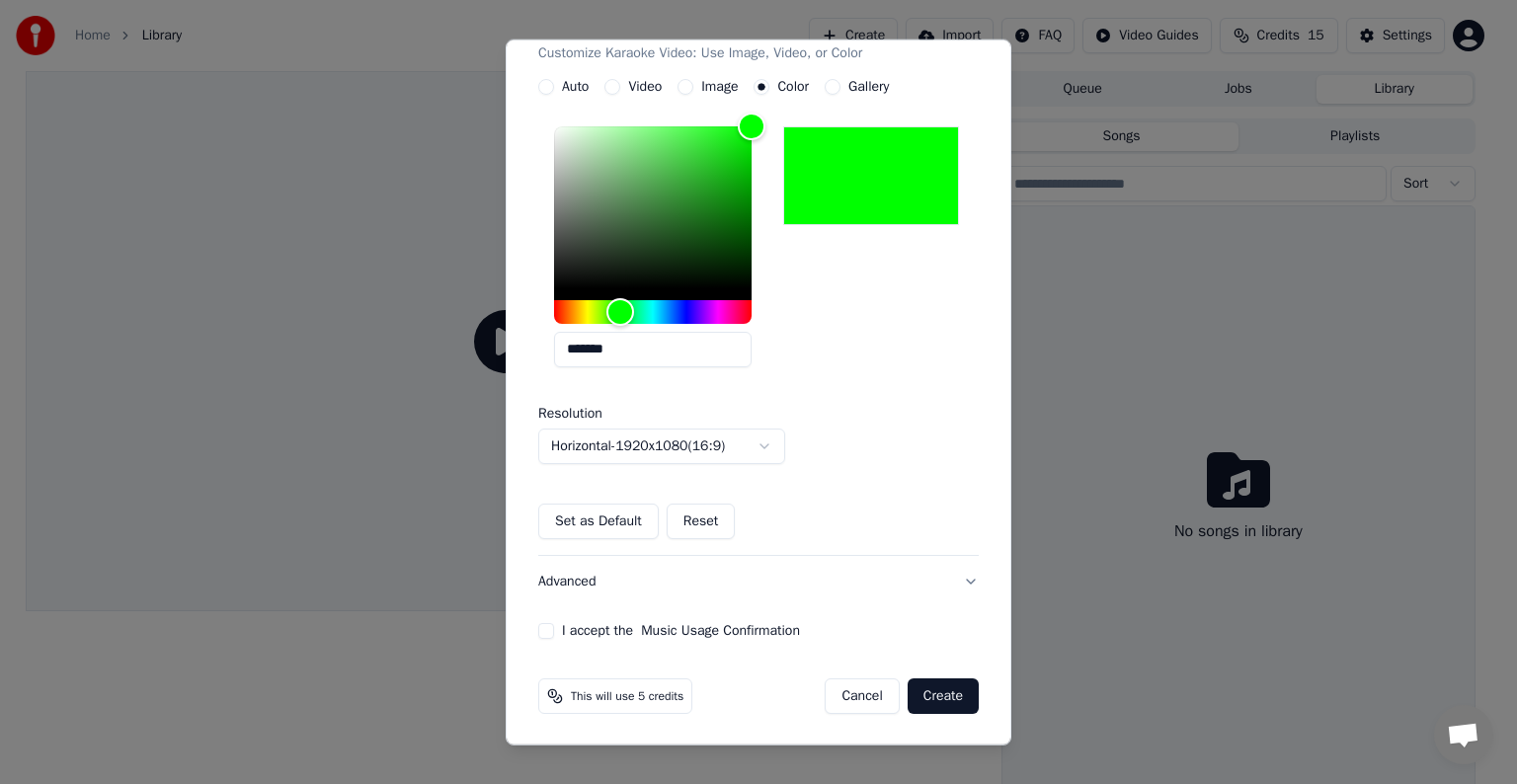 type on "*******" 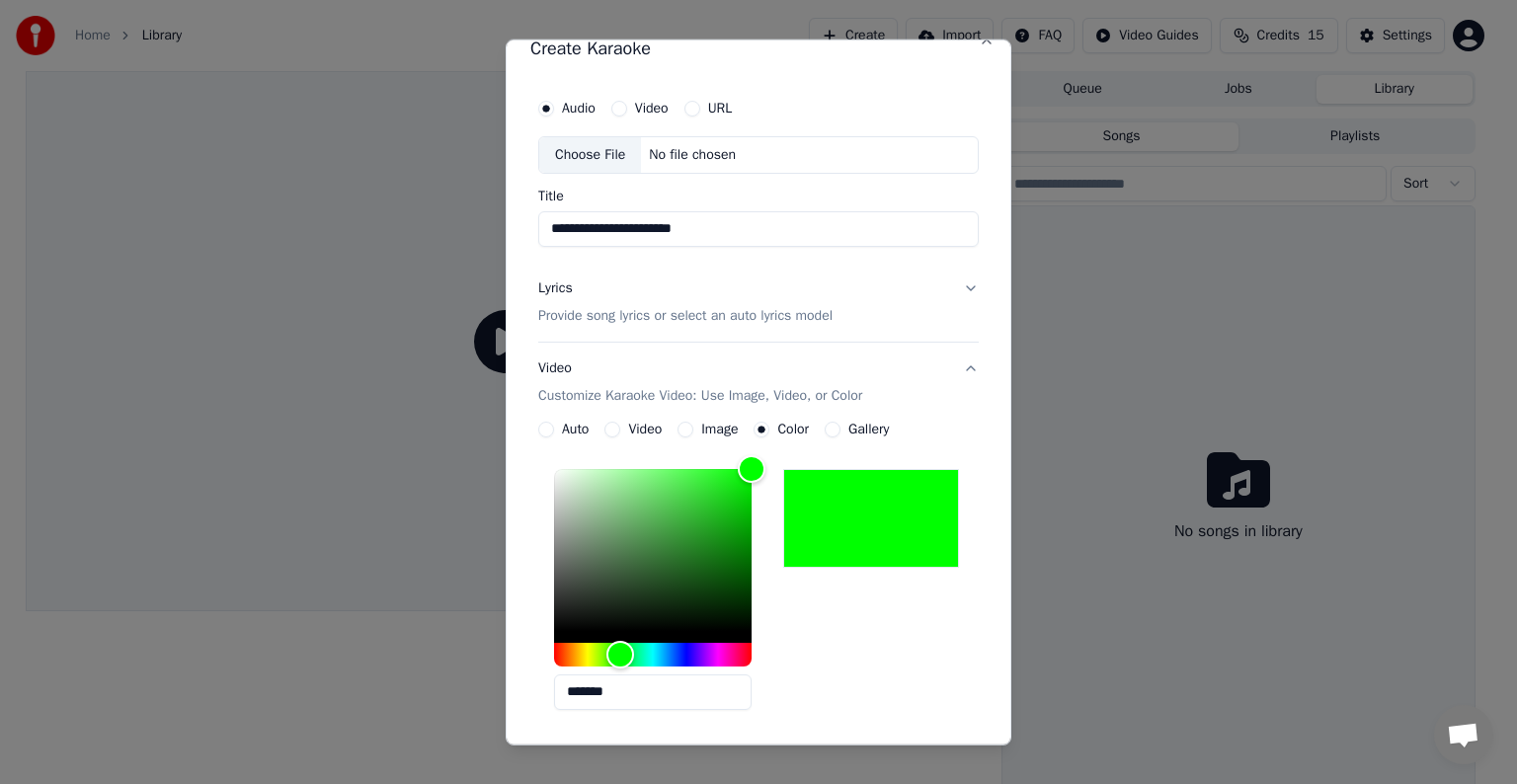 scroll, scrollTop: 0, scrollLeft: 0, axis: both 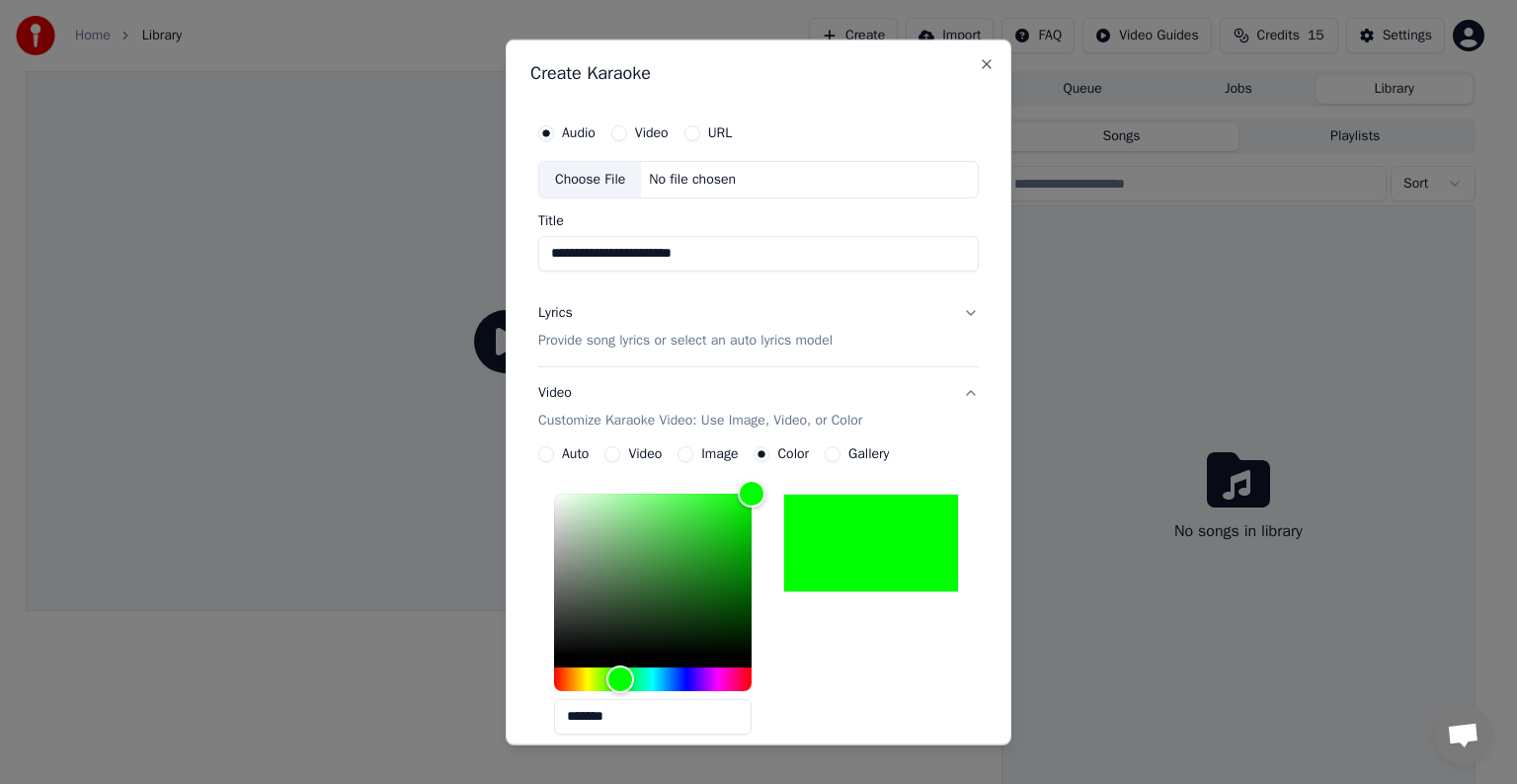 click on "Choose File" at bounding box center [590, 180] 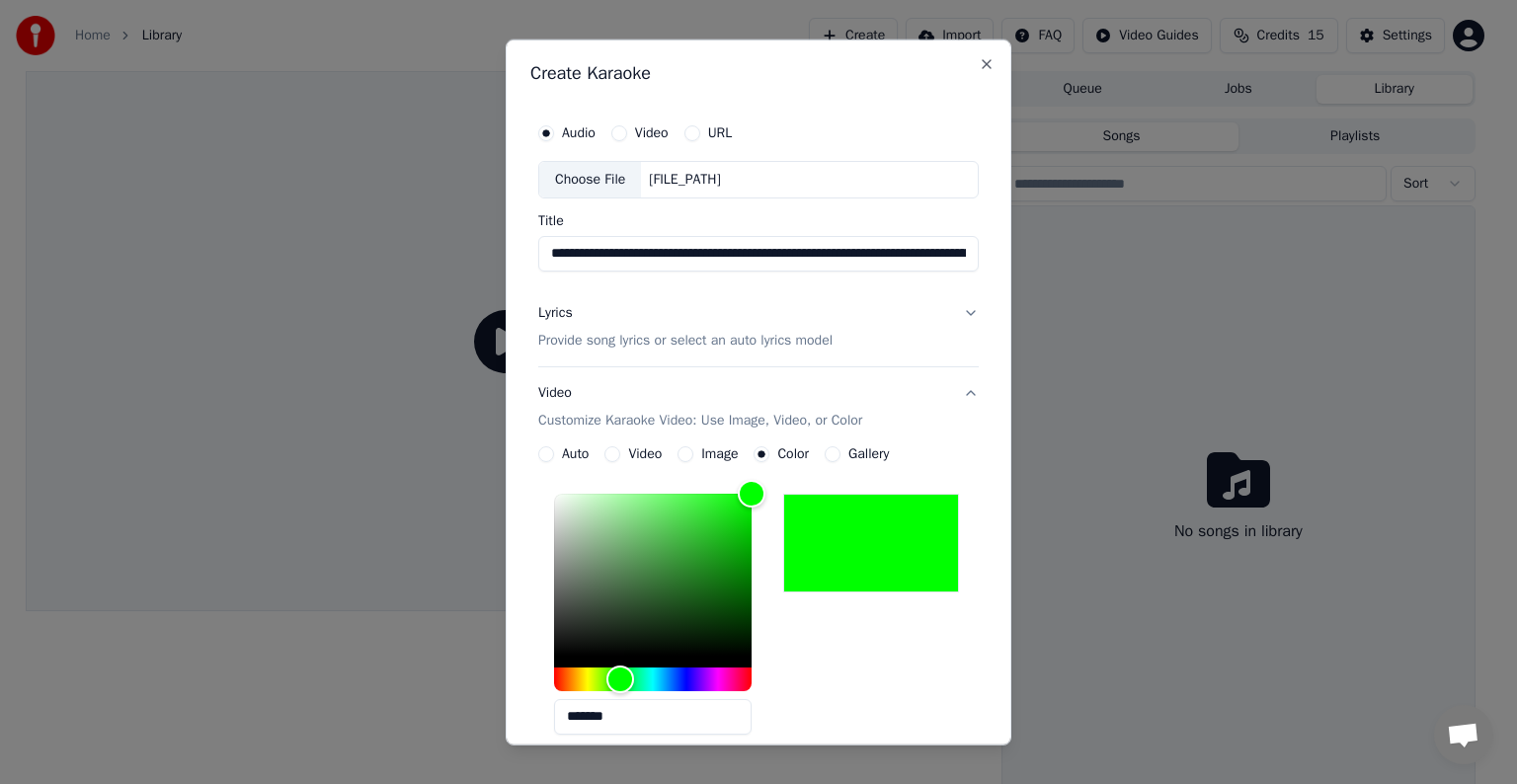 click on "**********" at bounding box center [758, 254] 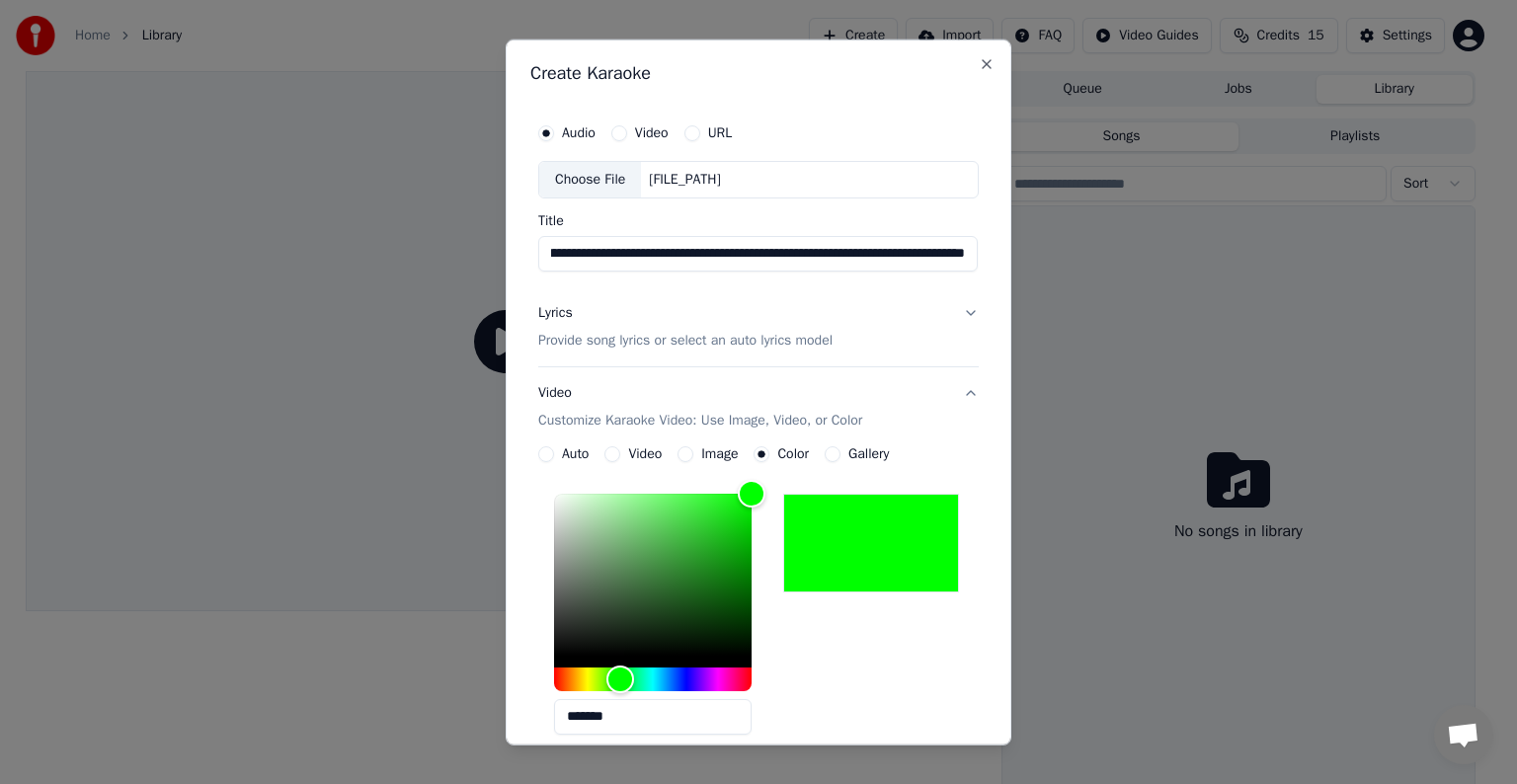 drag, startPoint x: 543, startPoint y: 257, endPoint x: 1137, endPoint y: 252, distance: 594.021 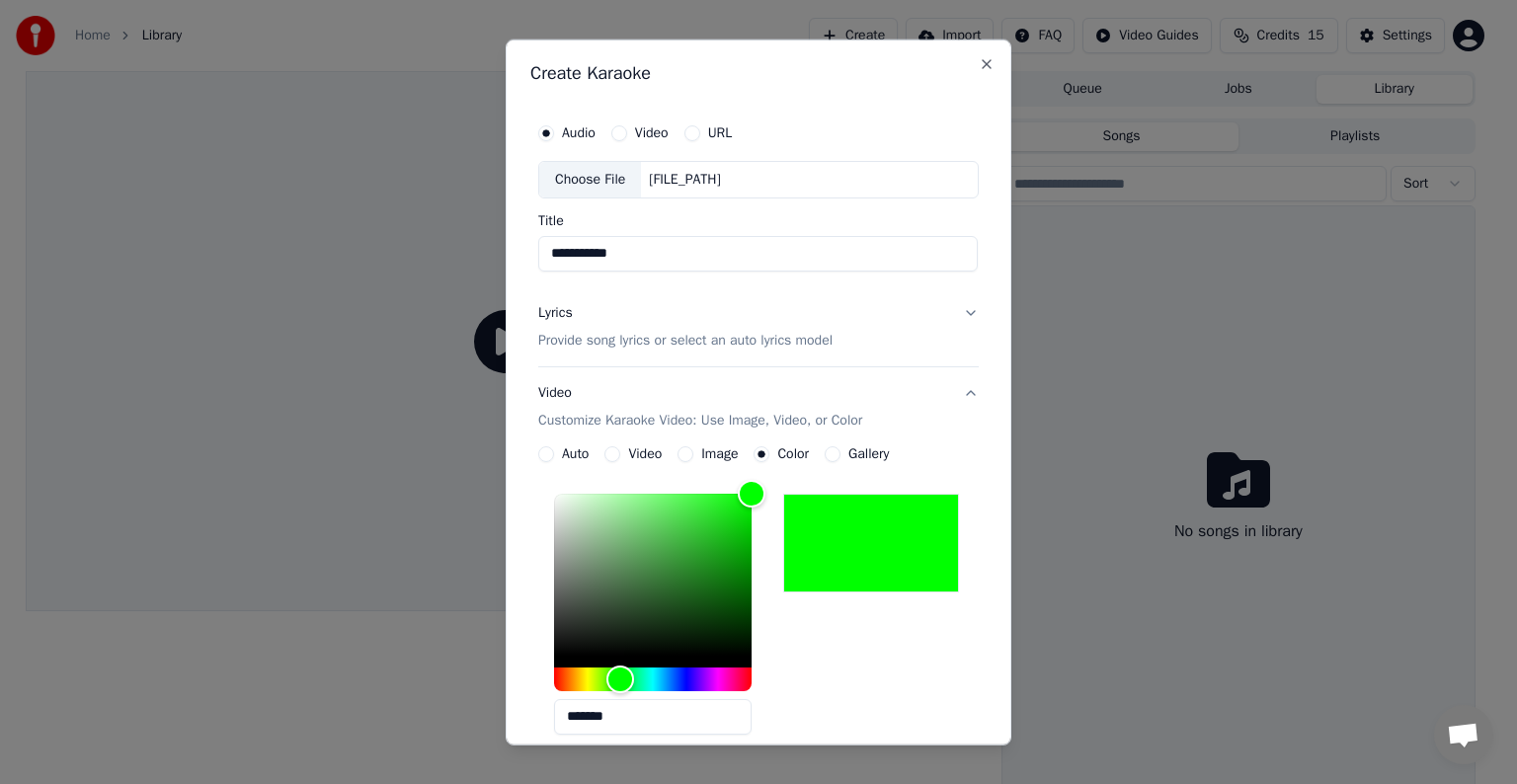 scroll, scrollTop: 0, scrollLeft: 0, axis: both 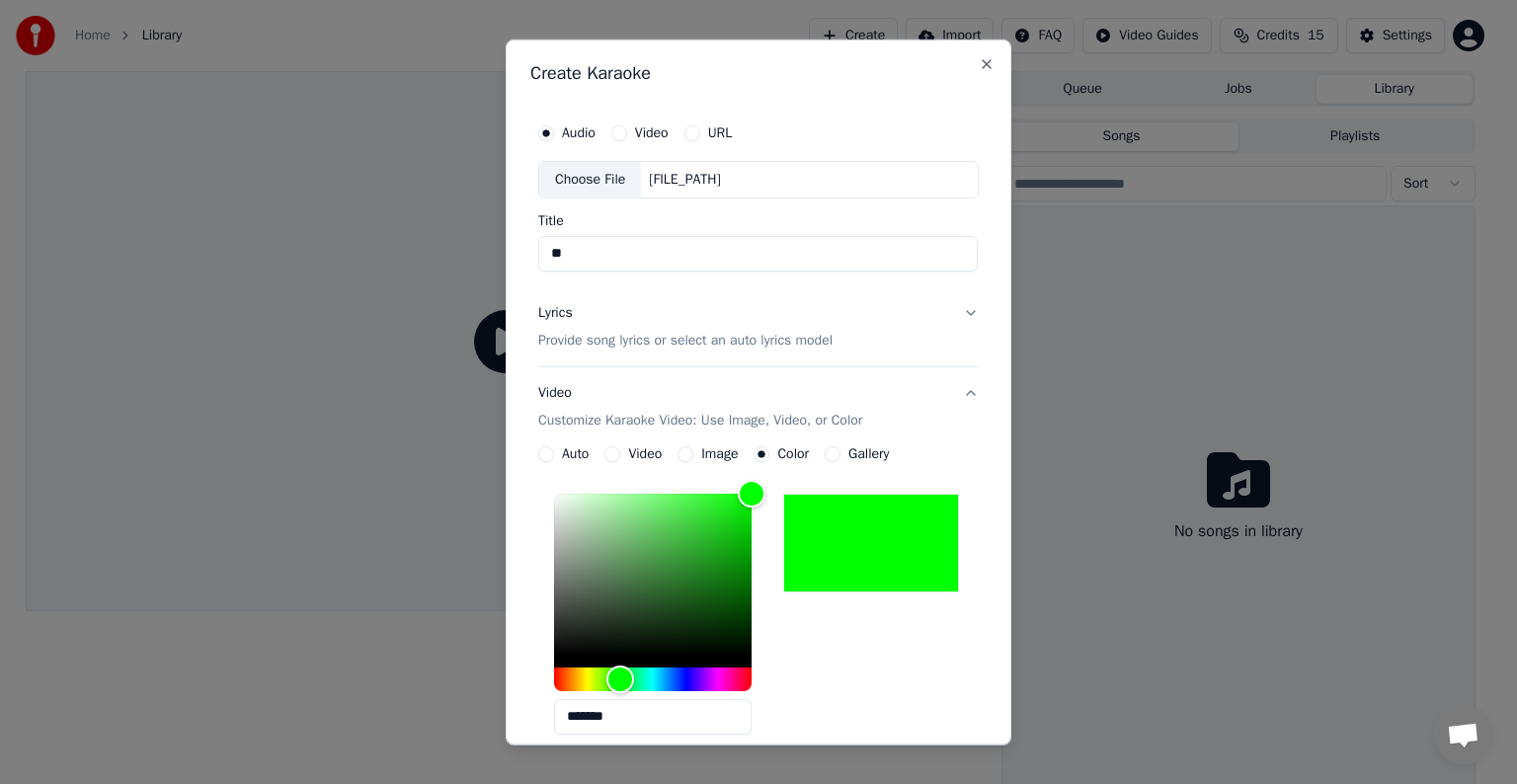 type on "*" 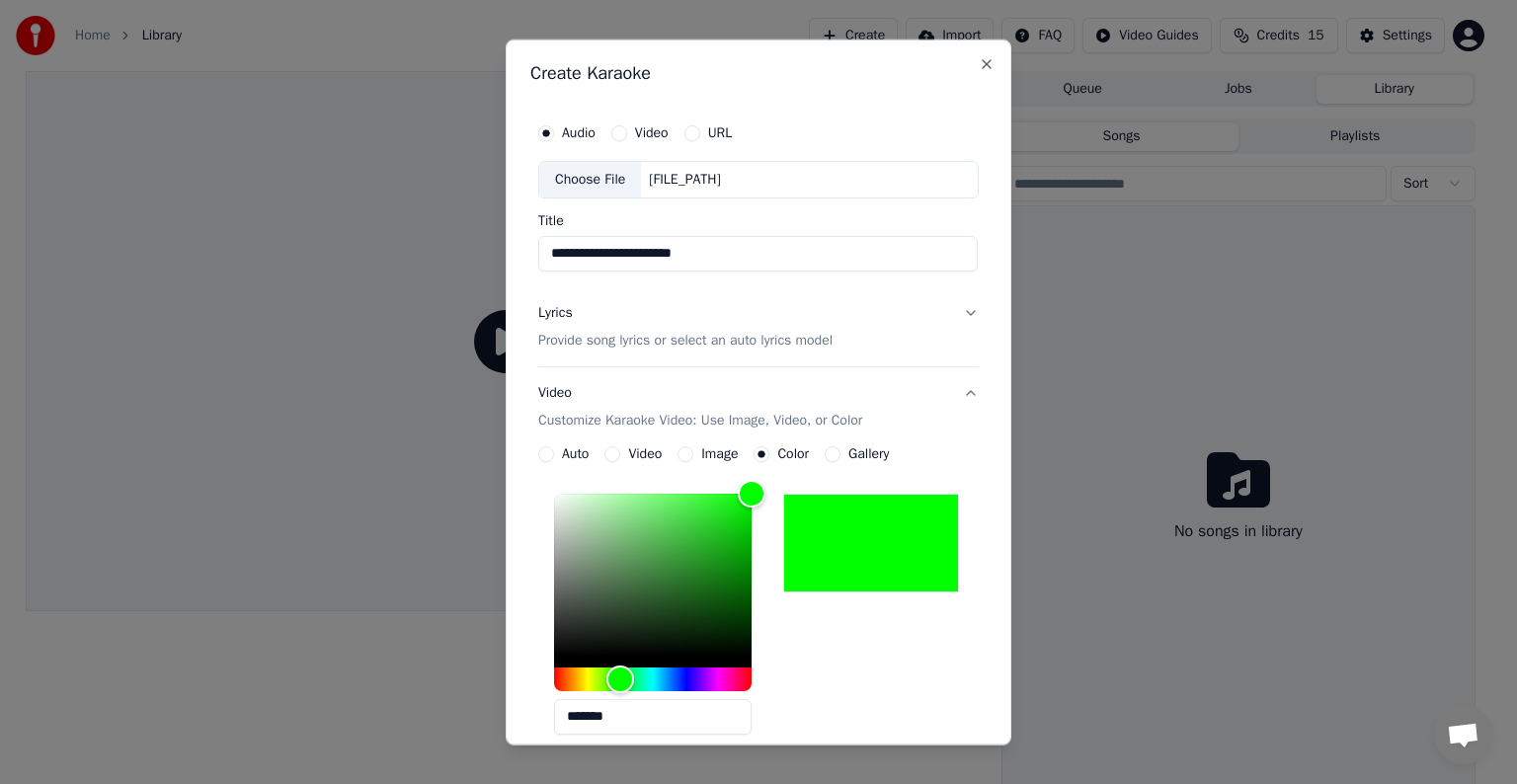 type on "**********" 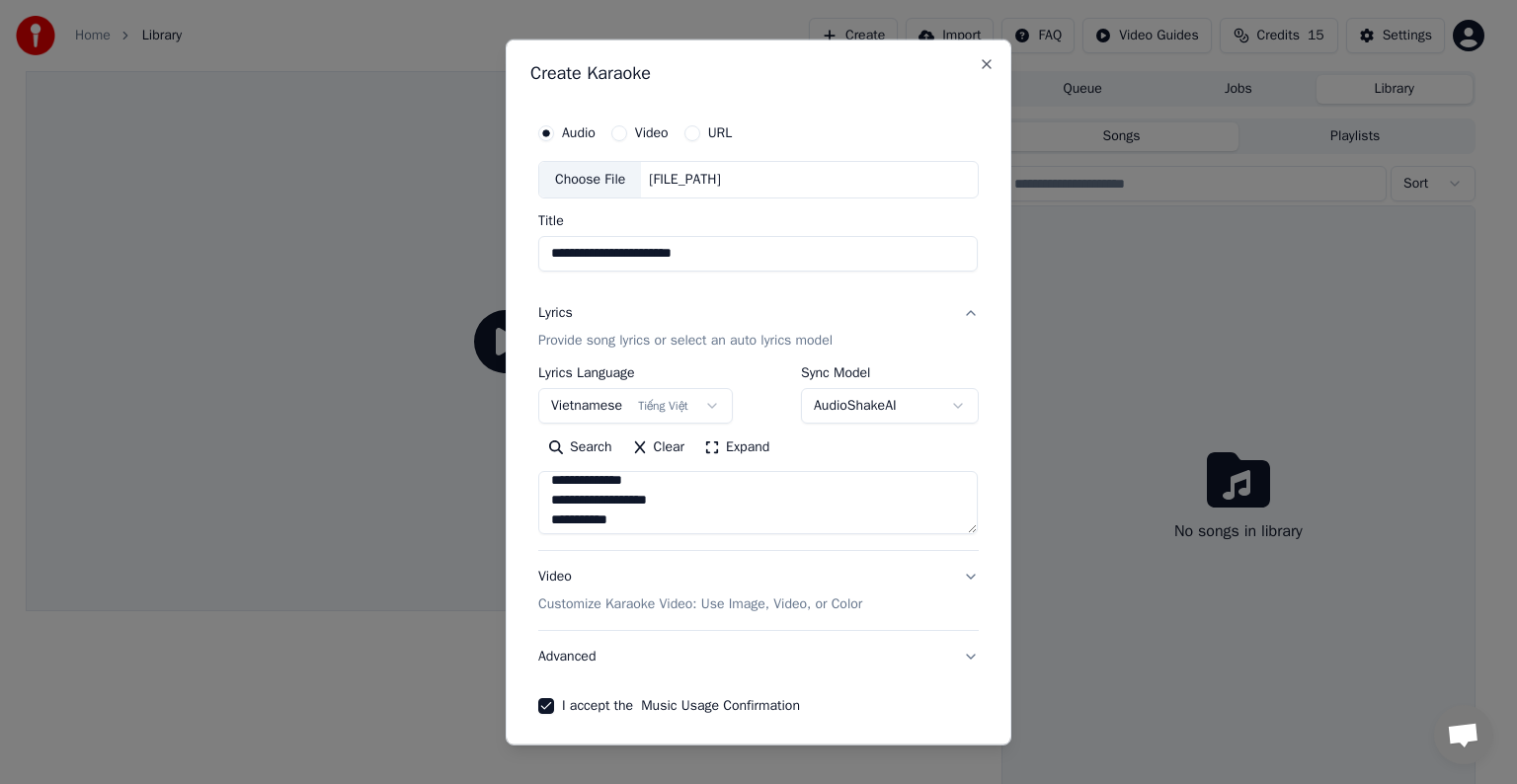 scroll, scrollTop: 1058, scrollLeft: 0, axis: vertical 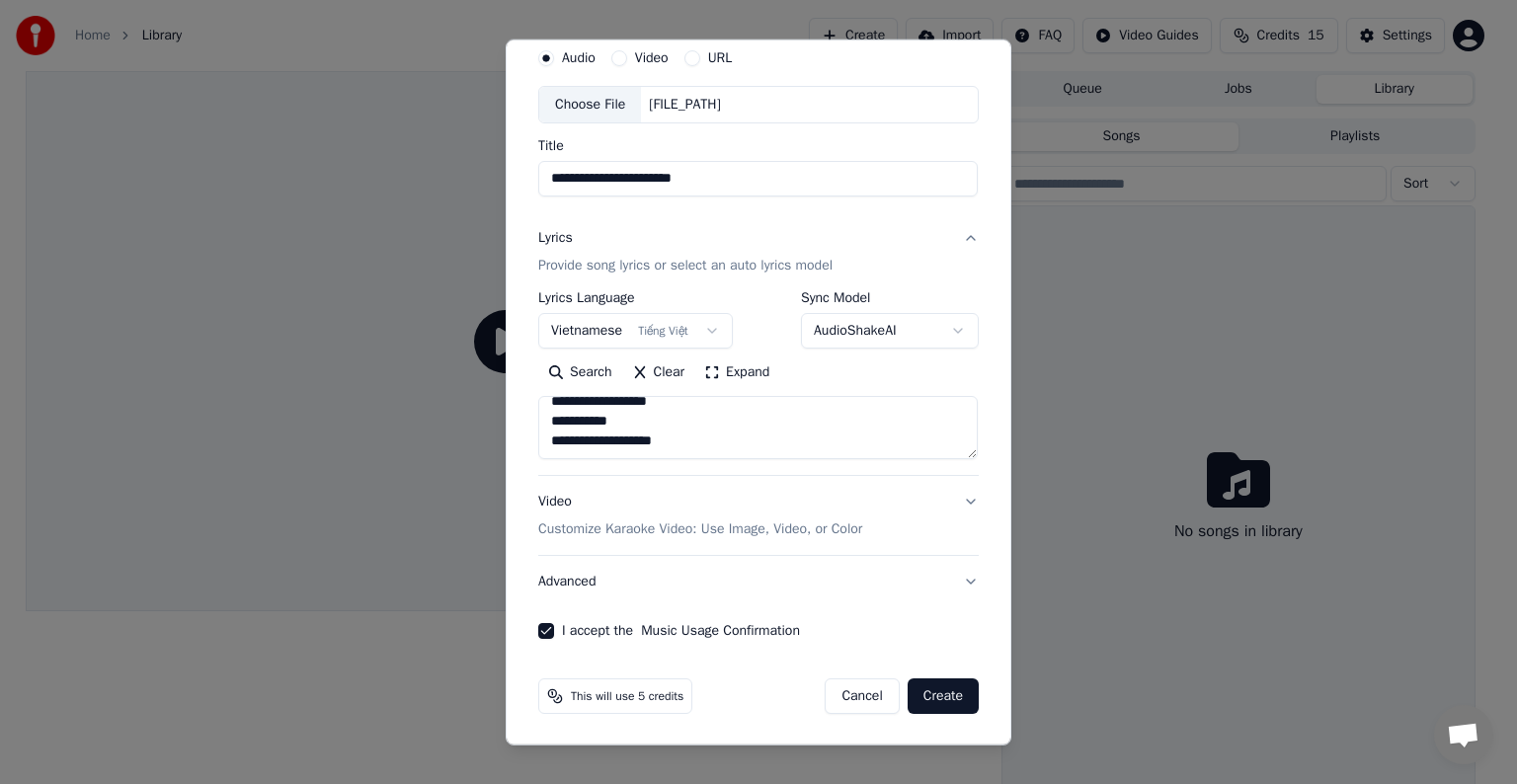 click on "Create" at bounding box center (943, 696) 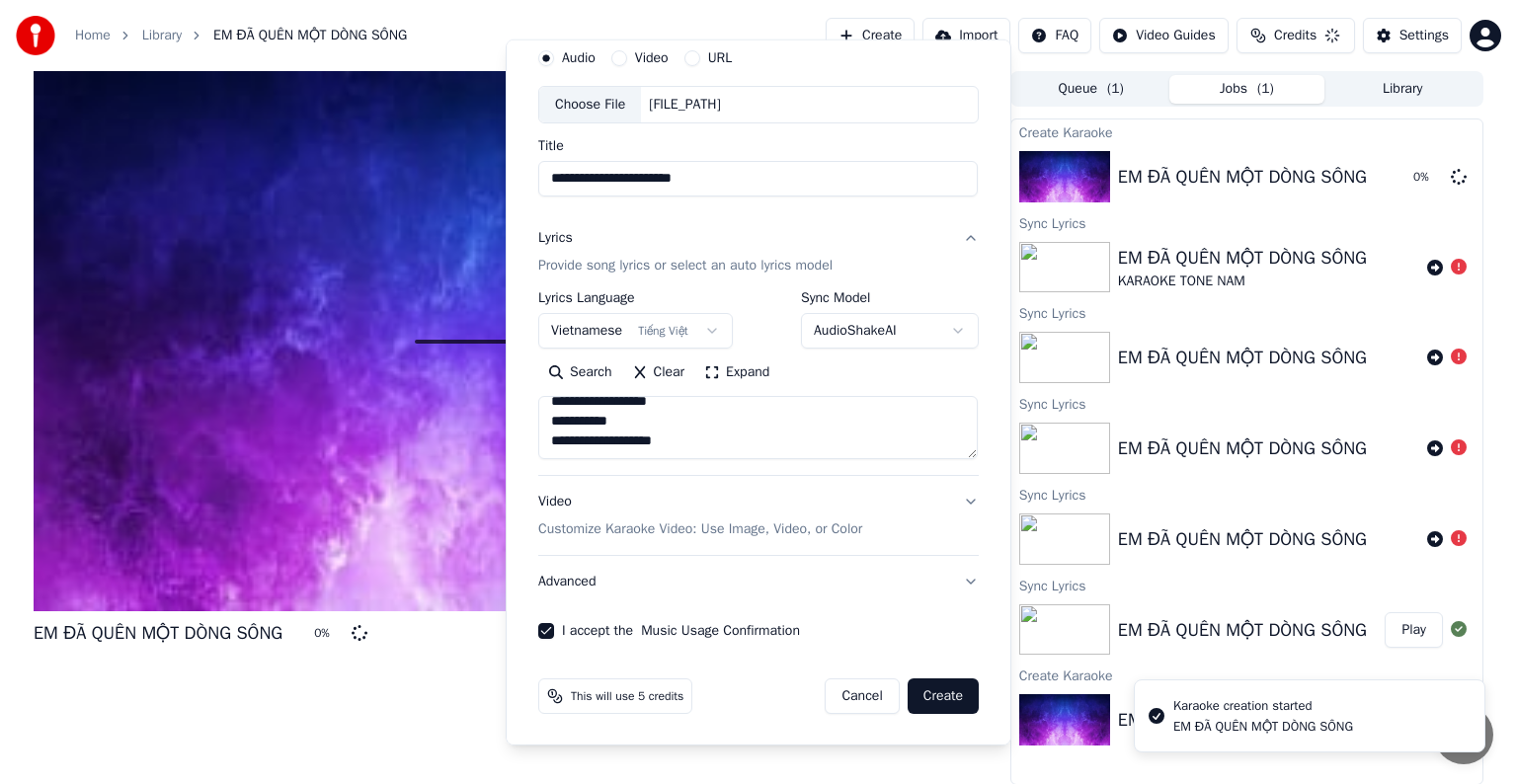 type 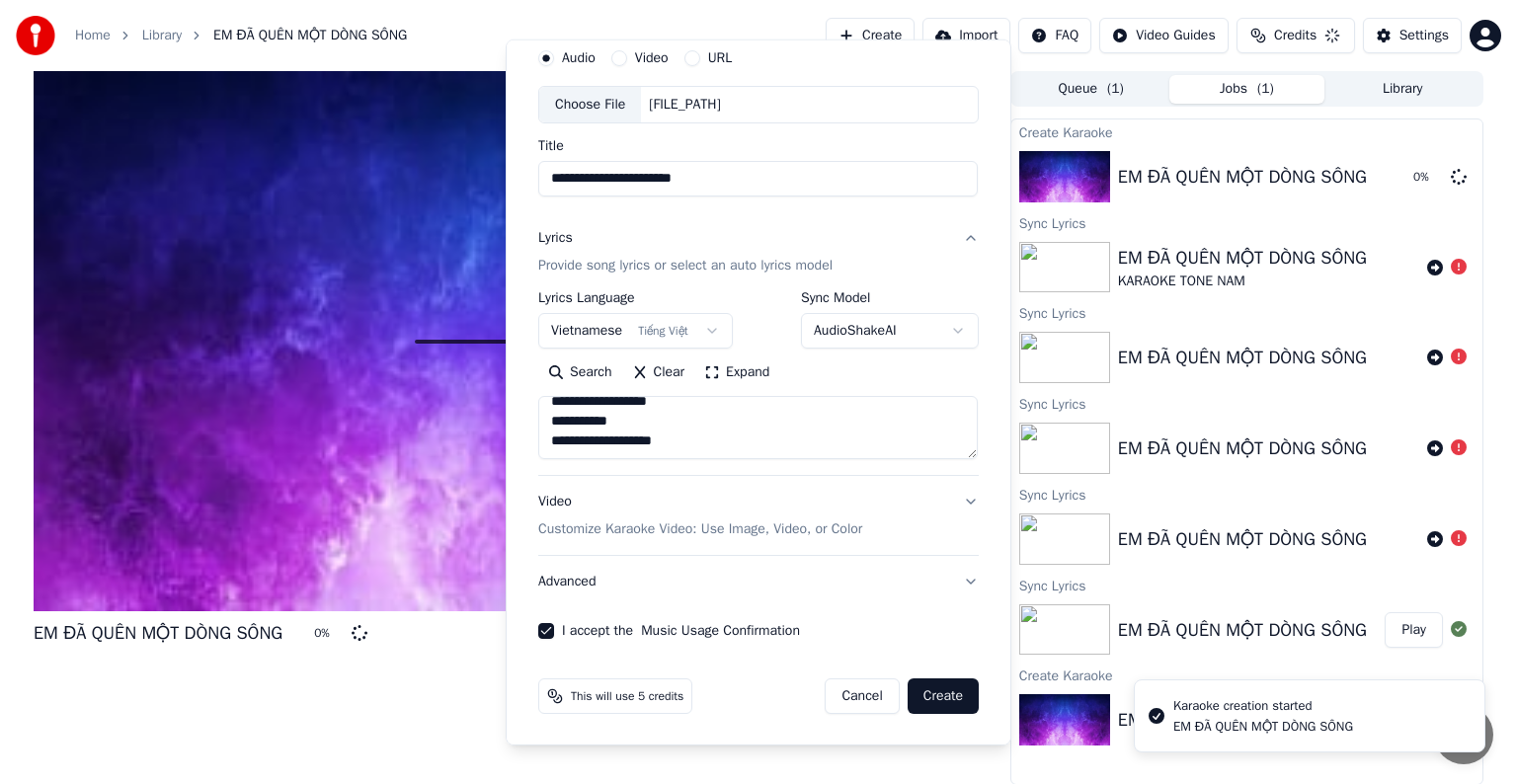 type 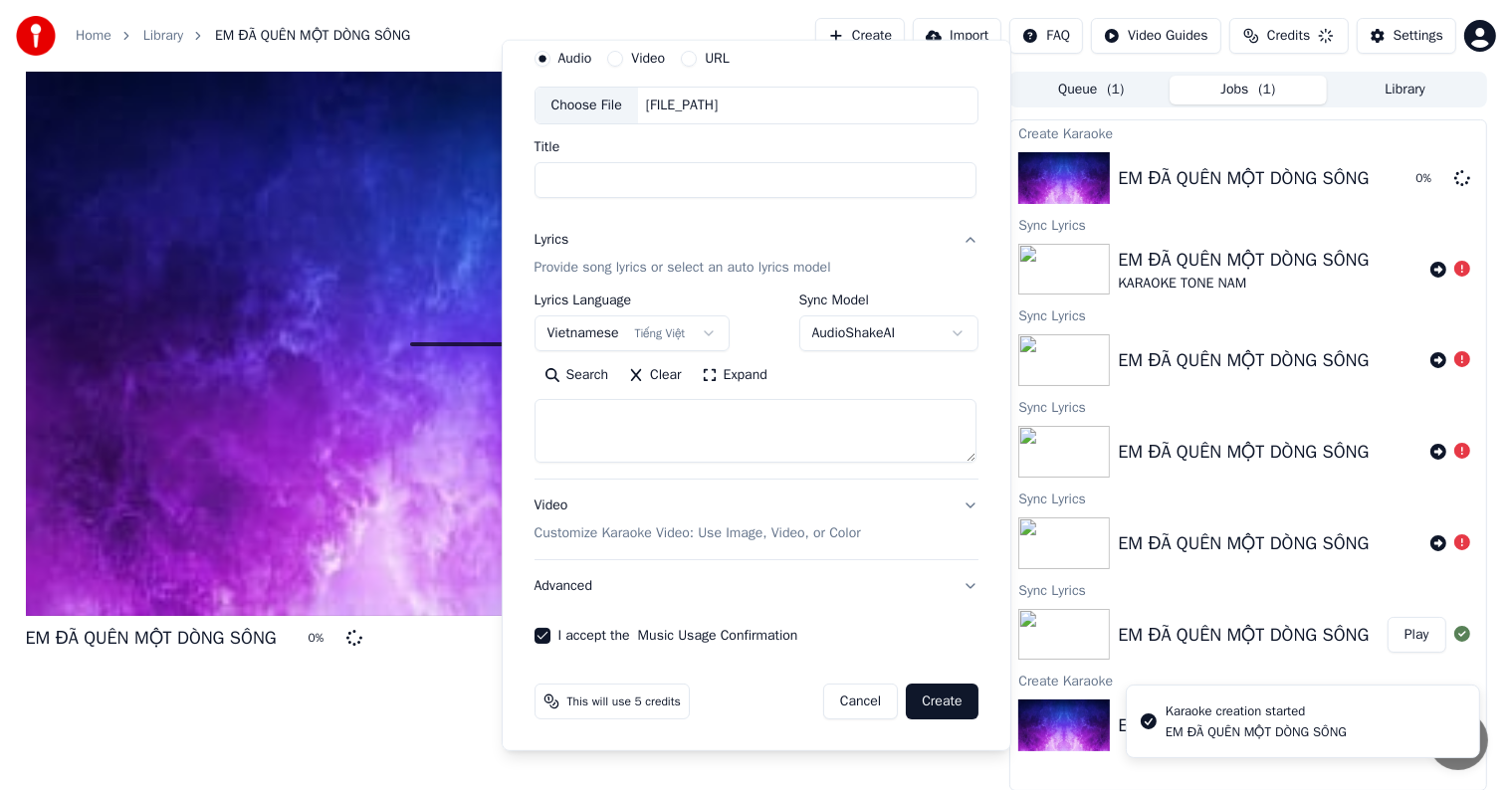 select 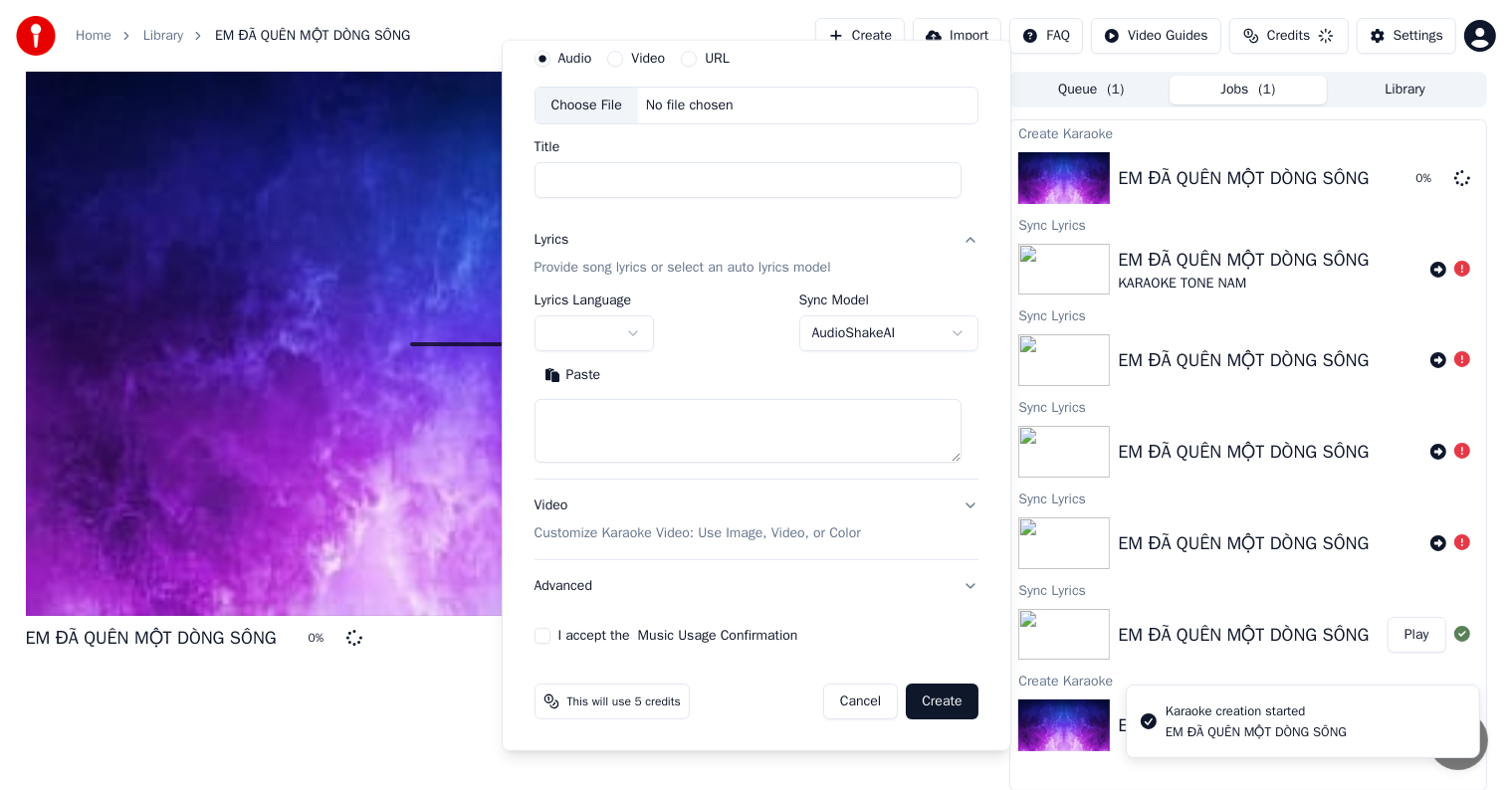 scroll, scrollTop: 0, scrollLeft: 0, axis: both 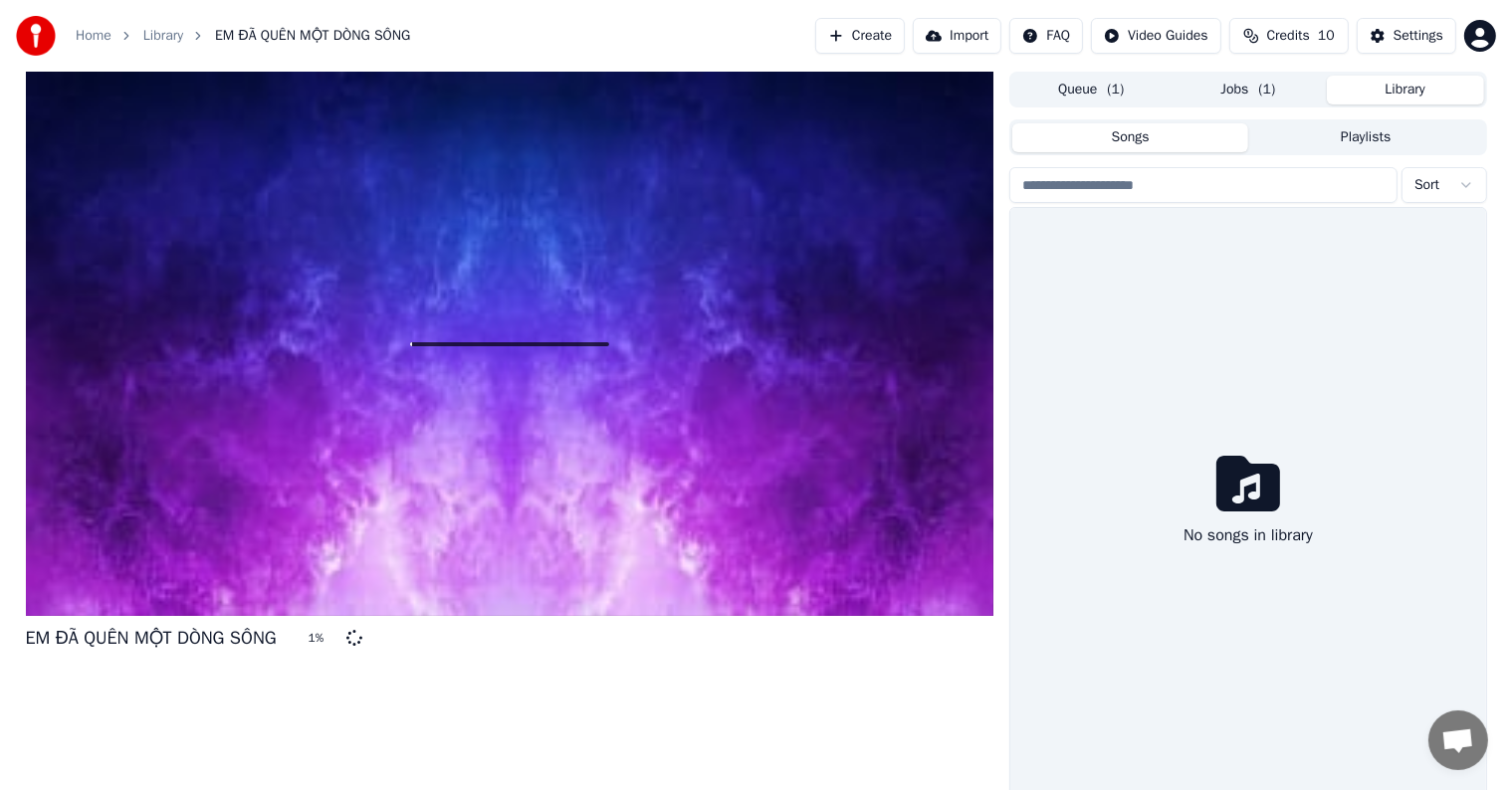 click on "Library" at bounding box center [1405, 90] 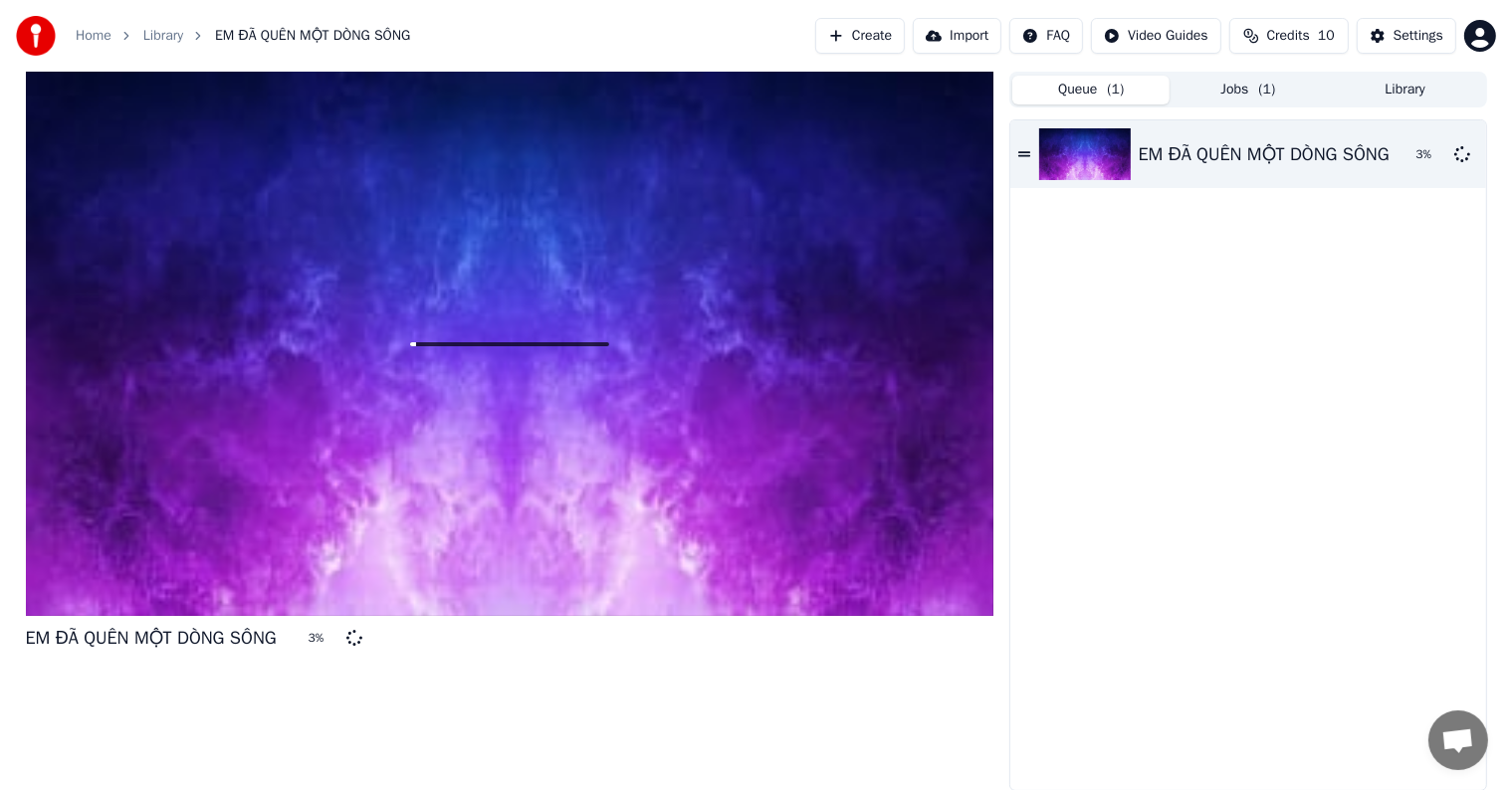 click on "Queue ( 1 )" at bounding box center (1091, 90) 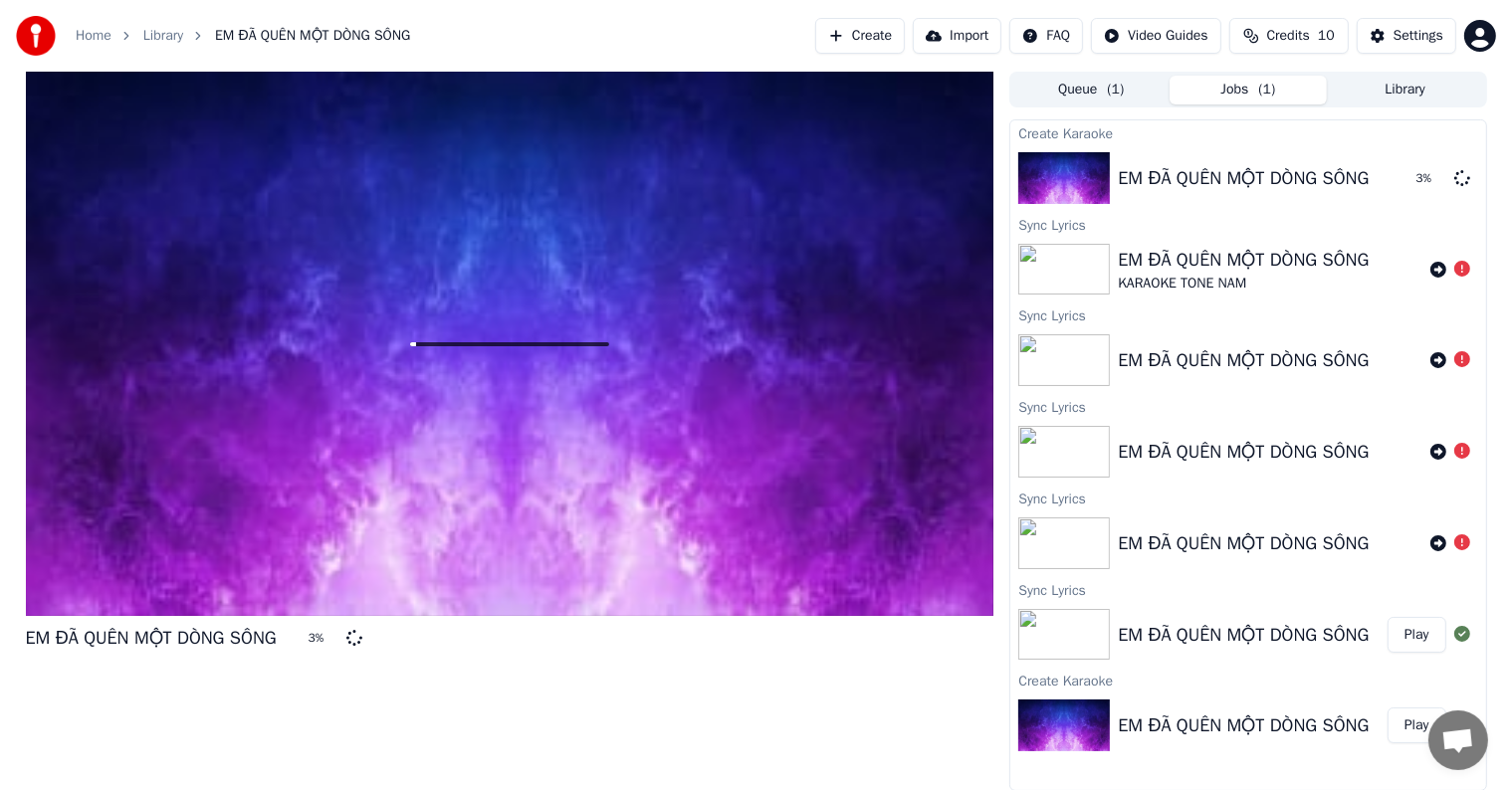 click on "Library" at bounding box center [1405, 90] 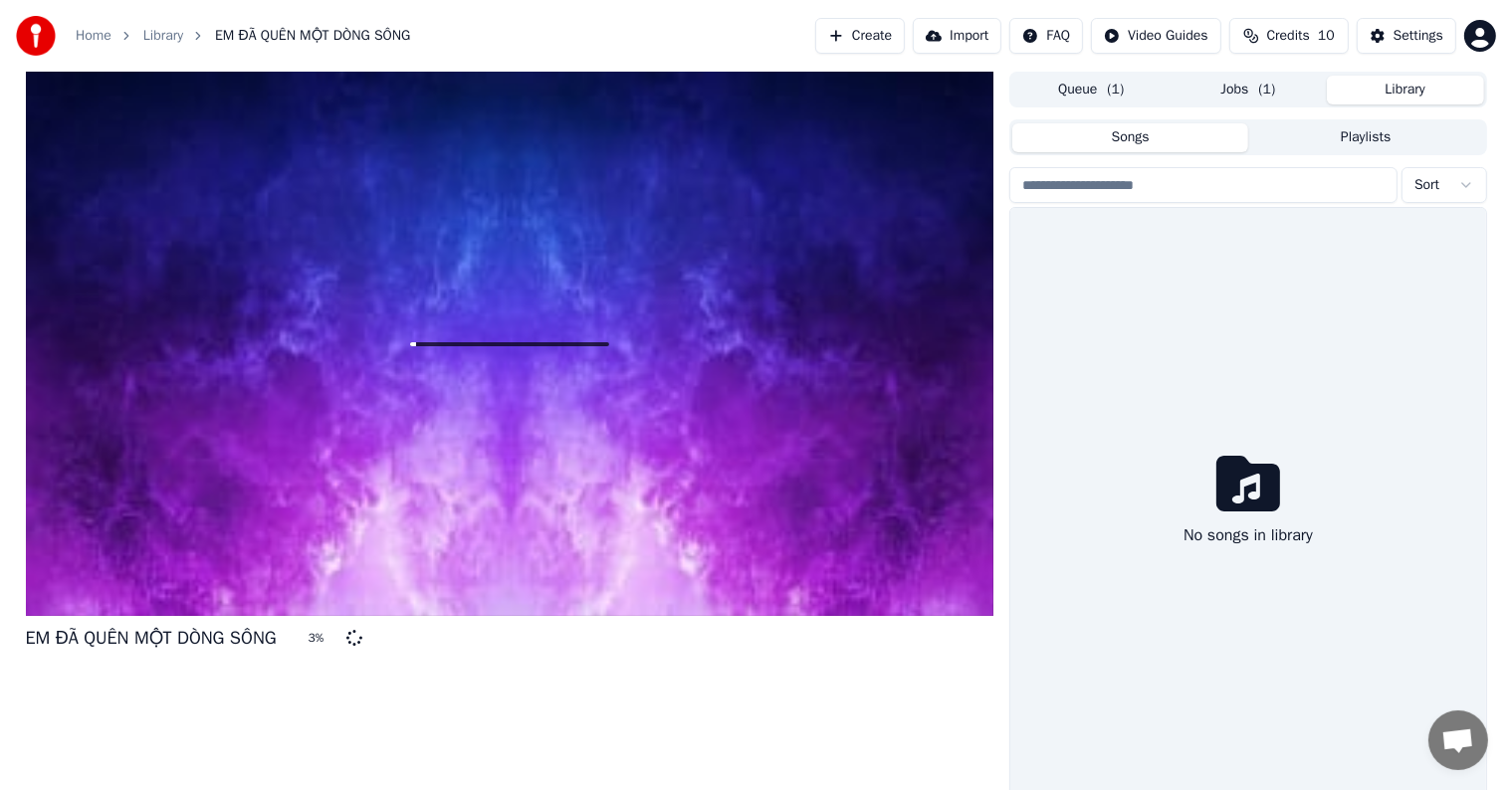 click on "( 1 )" at bounding box center [1267, 90] 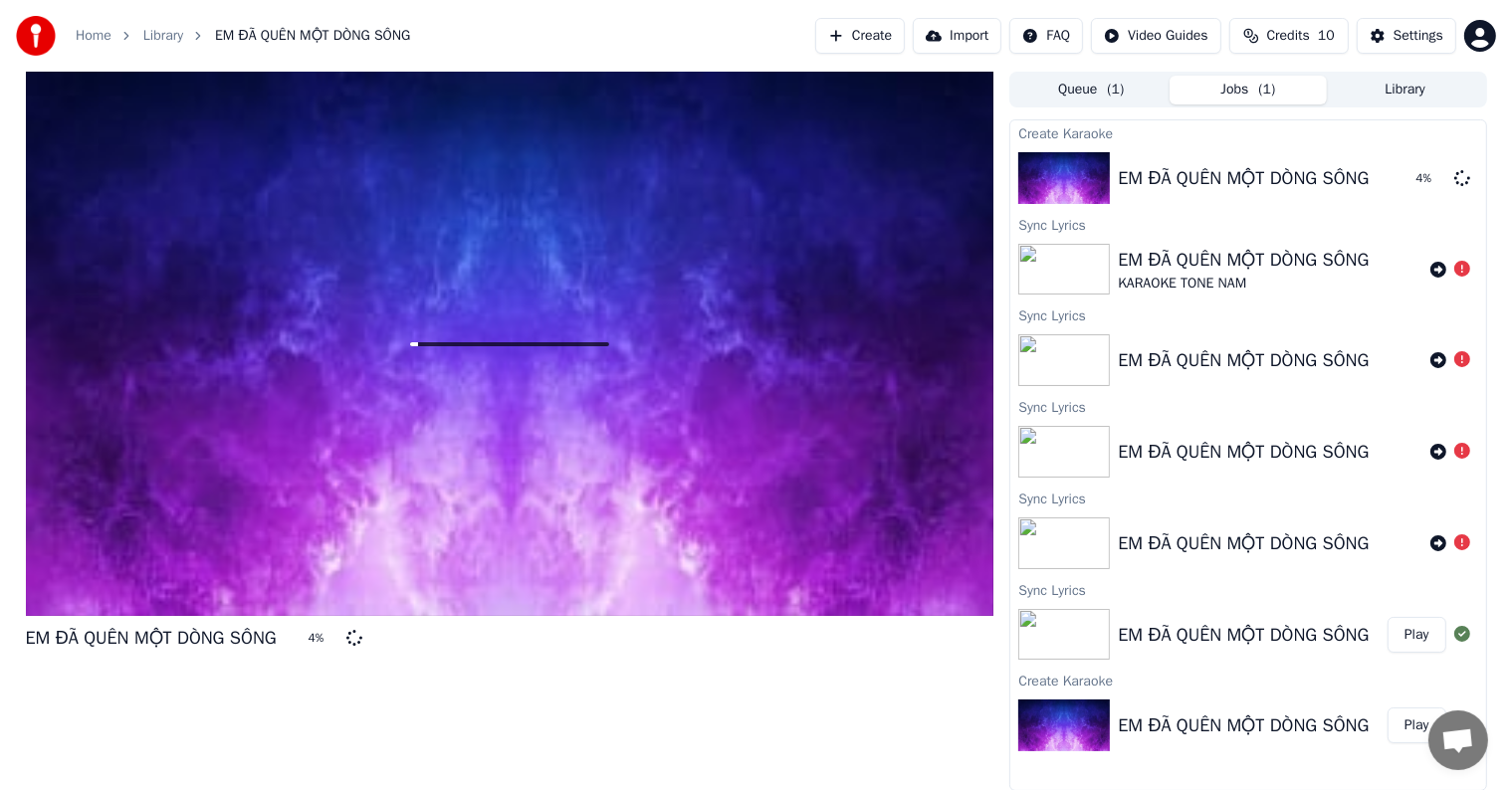 click on "EM ĐÃ QUÊN MỘT DÒNG SÔNG" at bounding box center [1243, 260] 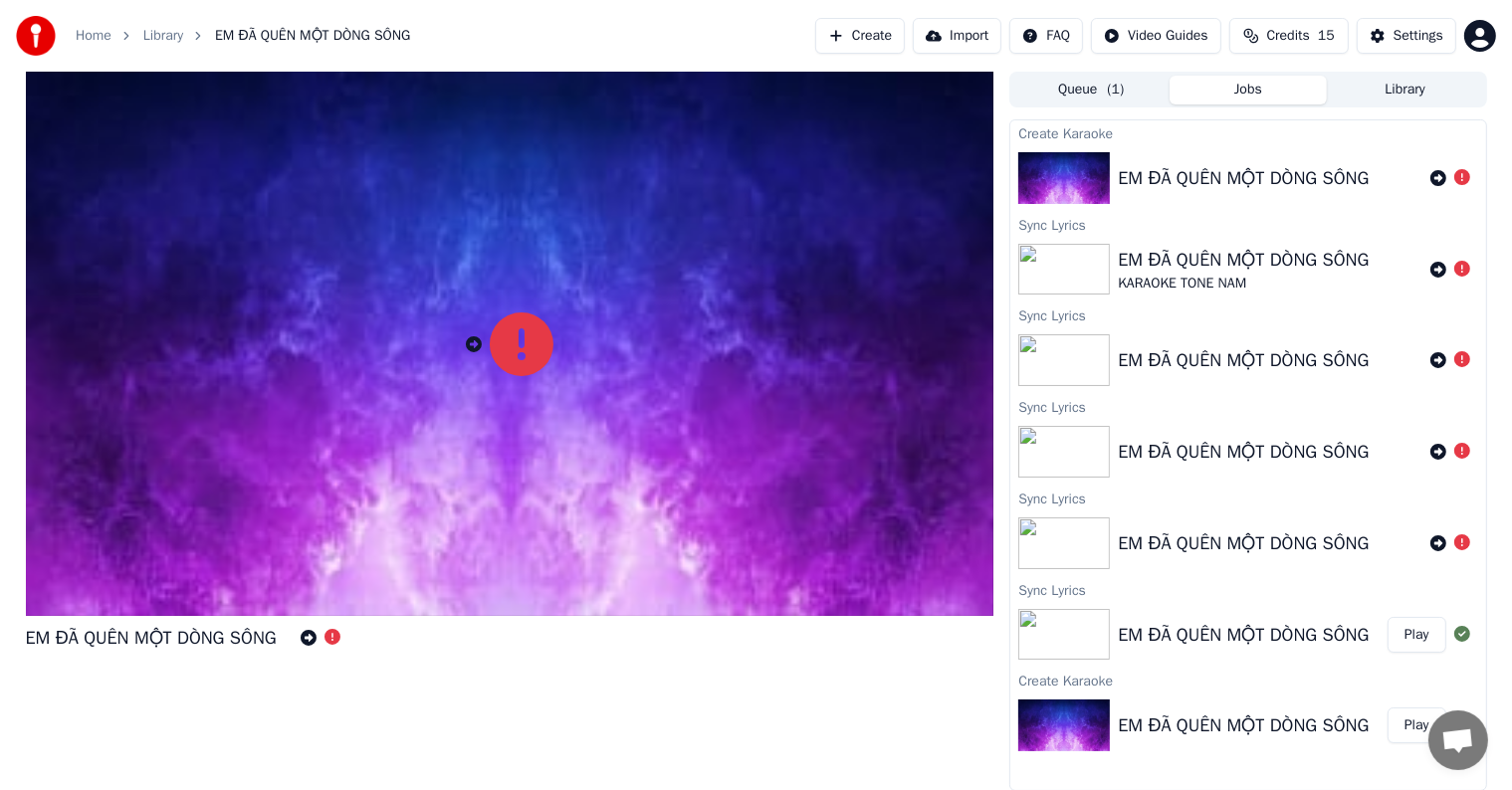 scroll, scrollTop: 0, scrollLeft: 0, axis: both 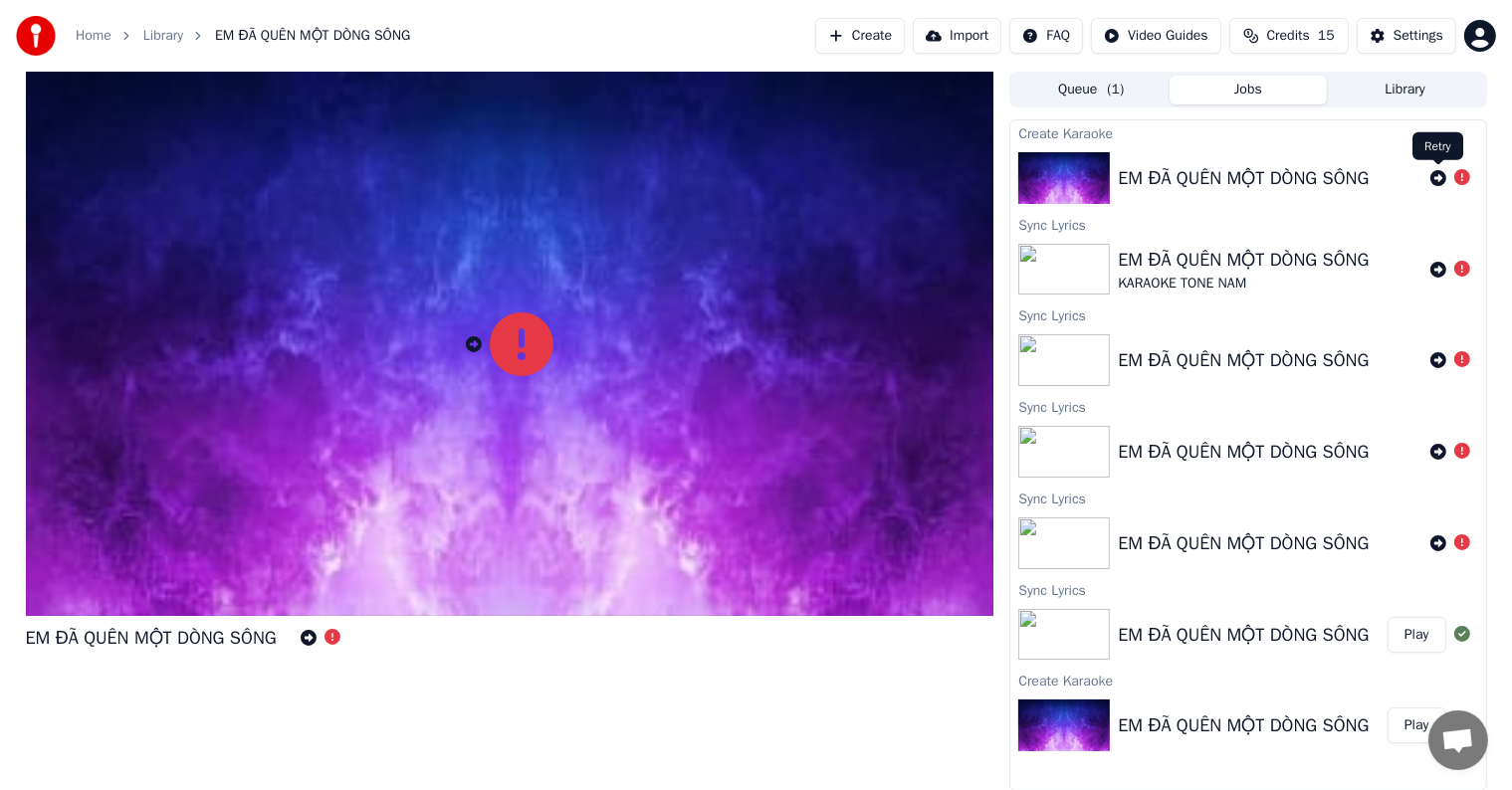click 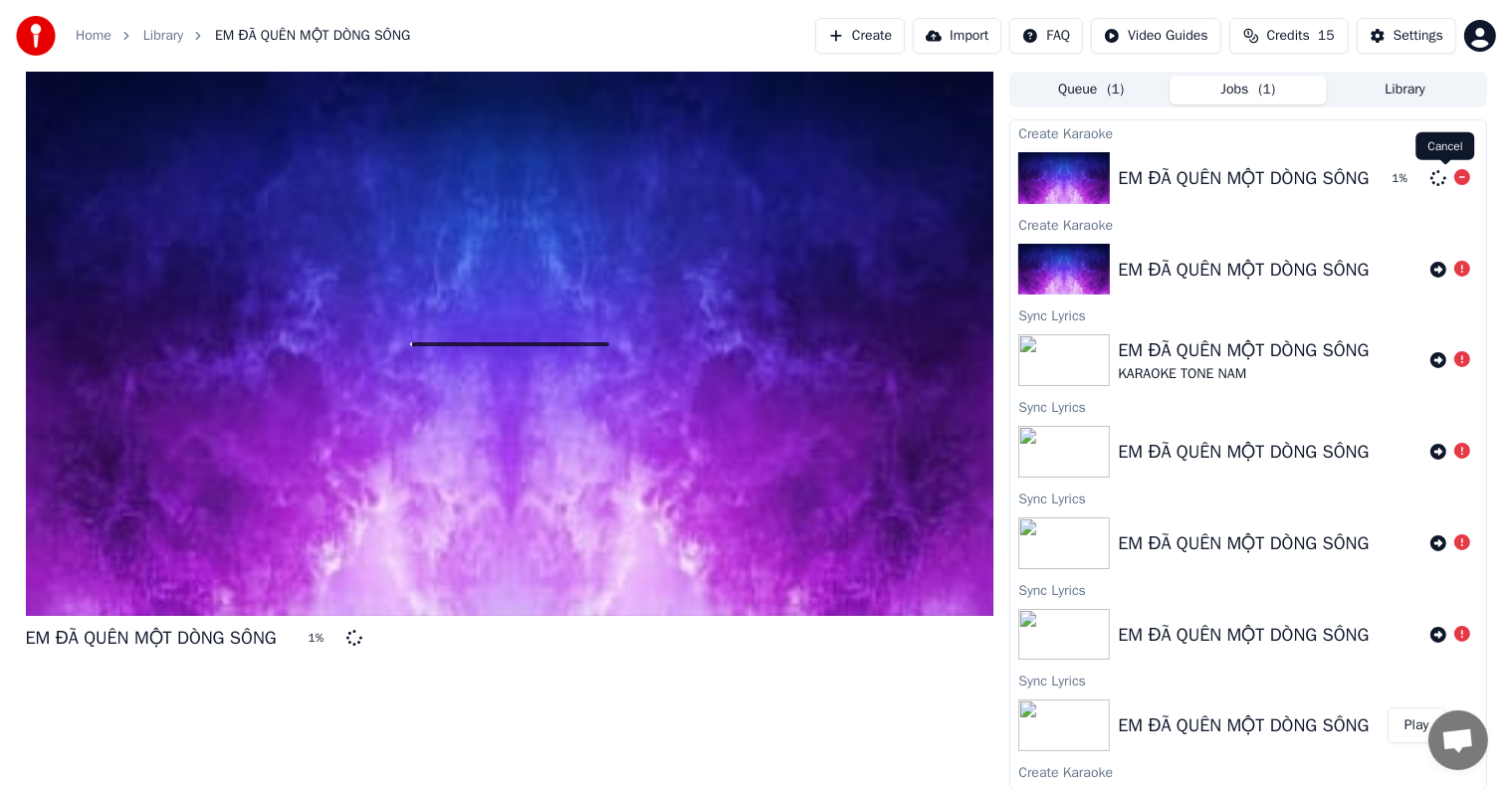 click 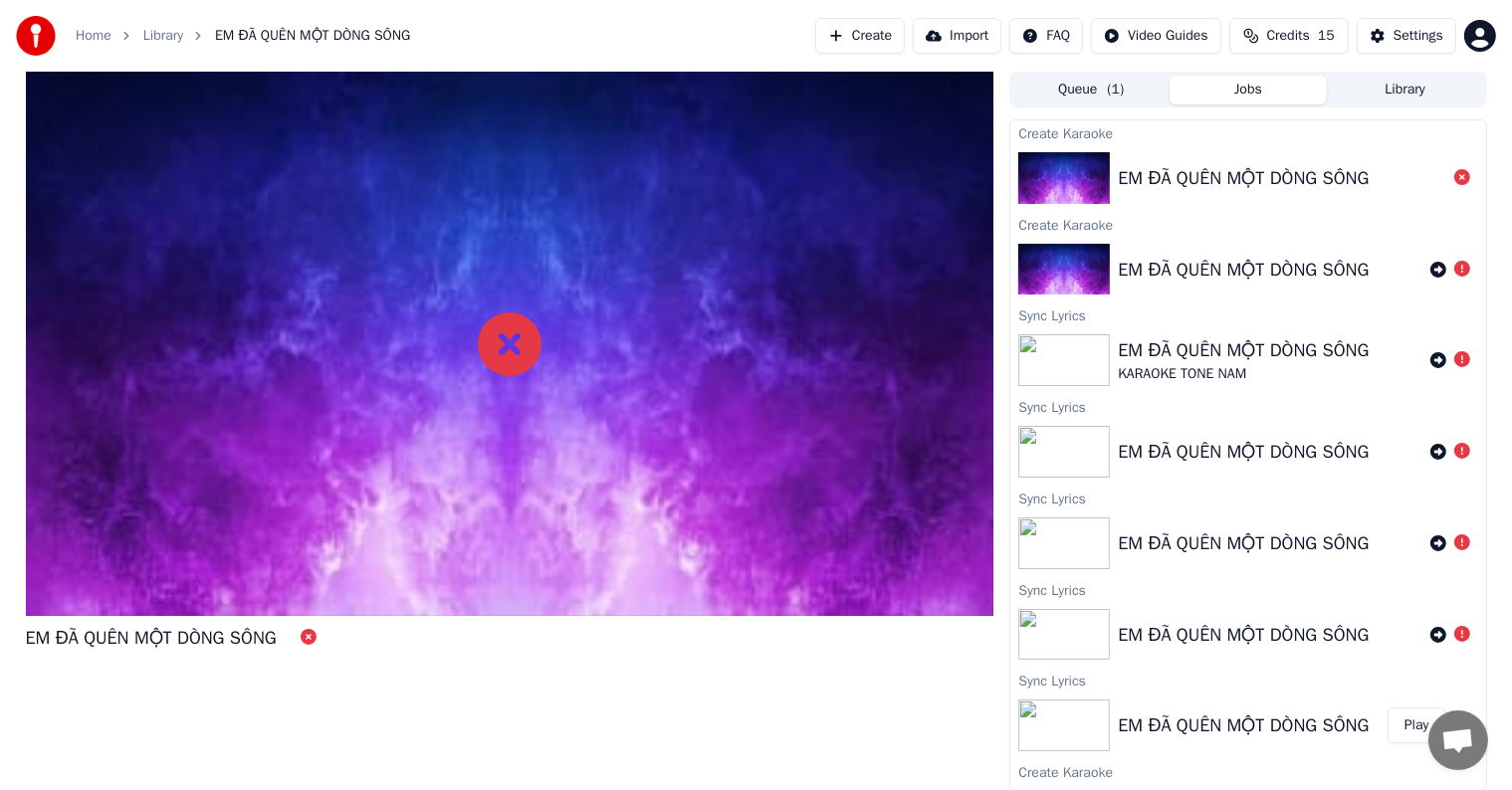 click on "EM ĐÃ QUÊN MỘT DÒNG SÔNG" at bounding box center [1243, 178] 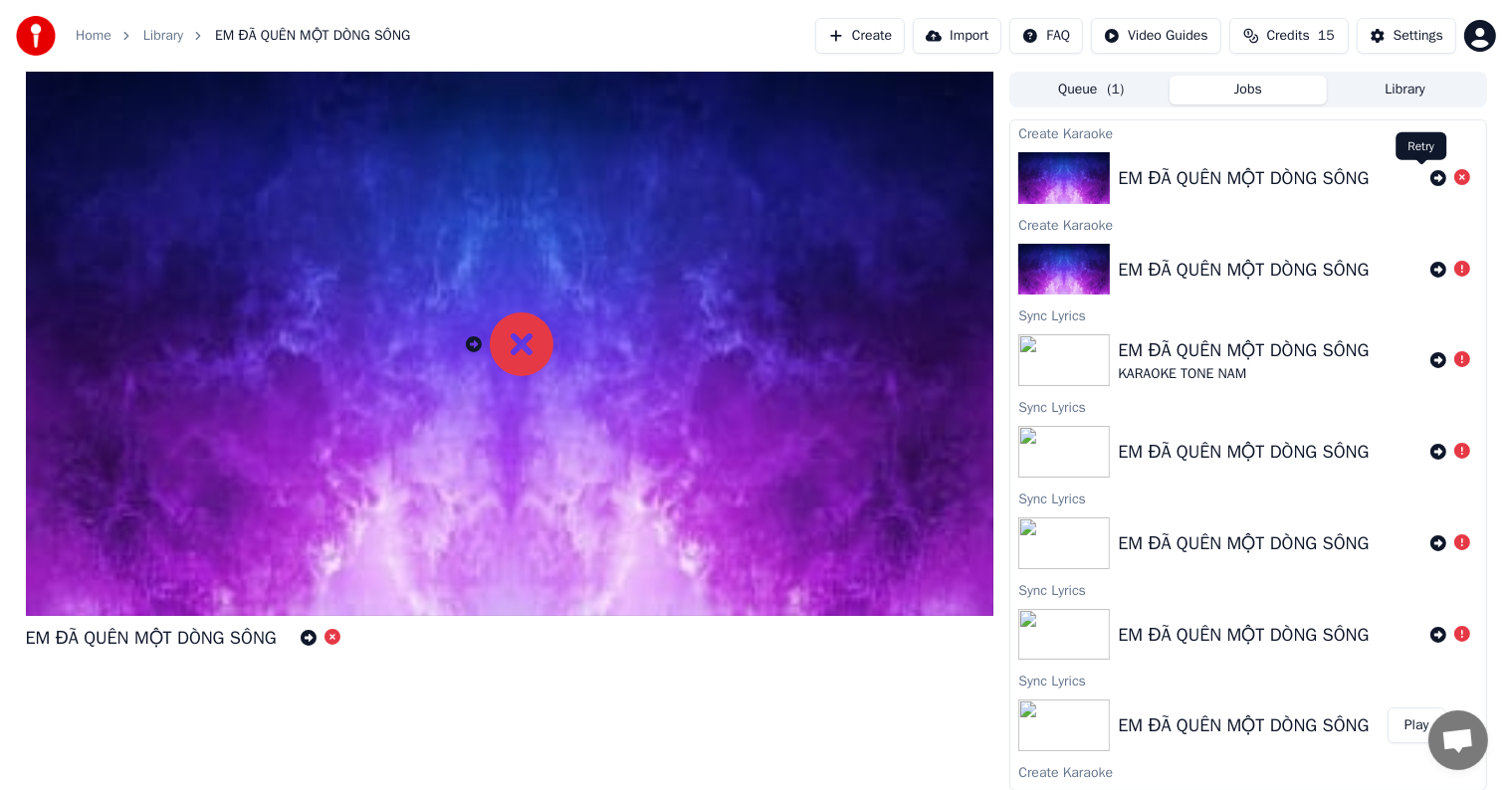 click 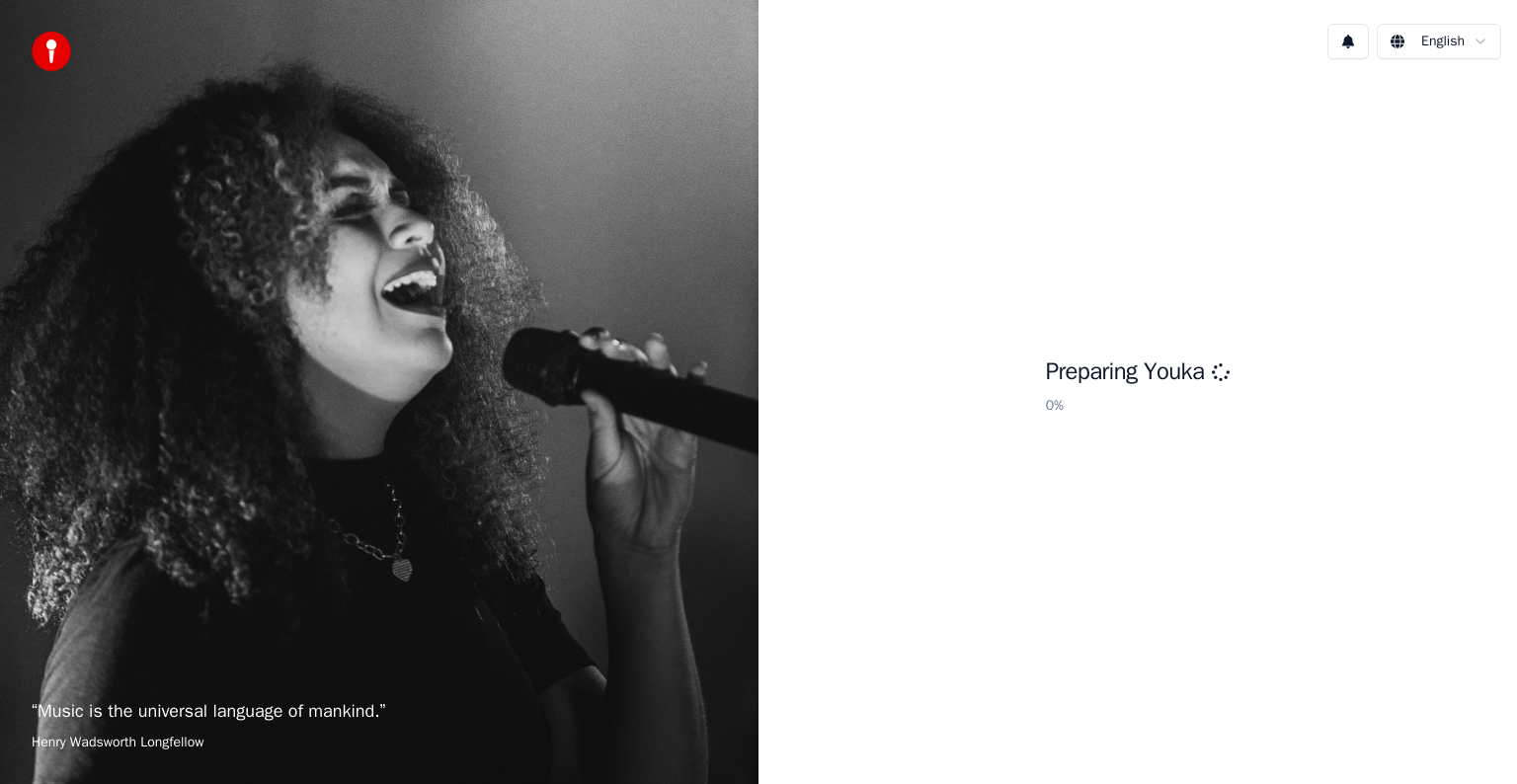 scroll, scrollTop: 0, scrollLeft: 0, axis: both 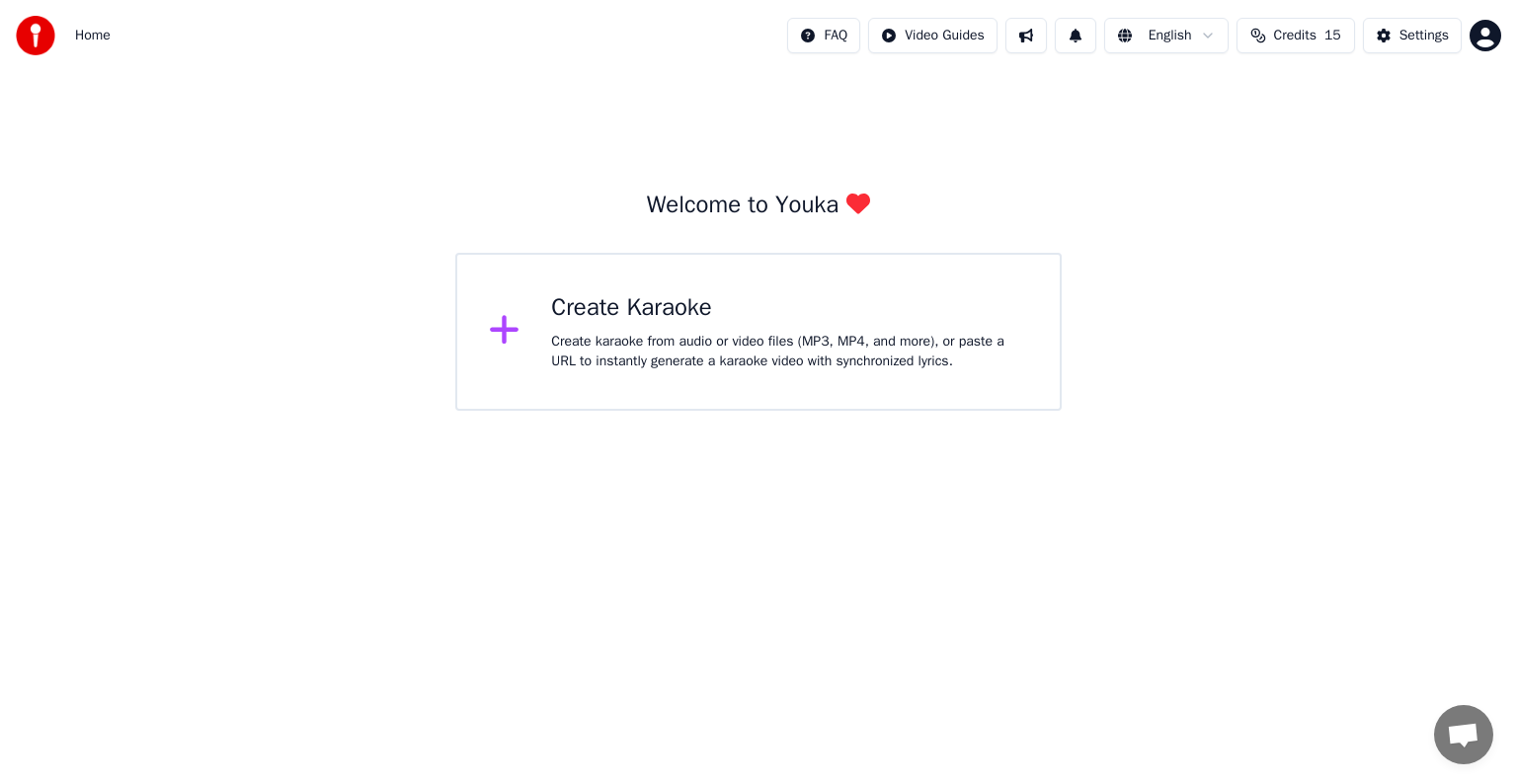 click on "Home FAQ Video Guides English Credits 15 Settings Welcome to Youka Create Karaoke Create karaoke from audio or video files (MP3, MP4, and more), or paste a URL to instantly generate a karaoke video with synchronized lyrics." at bounding box center (758, 205) 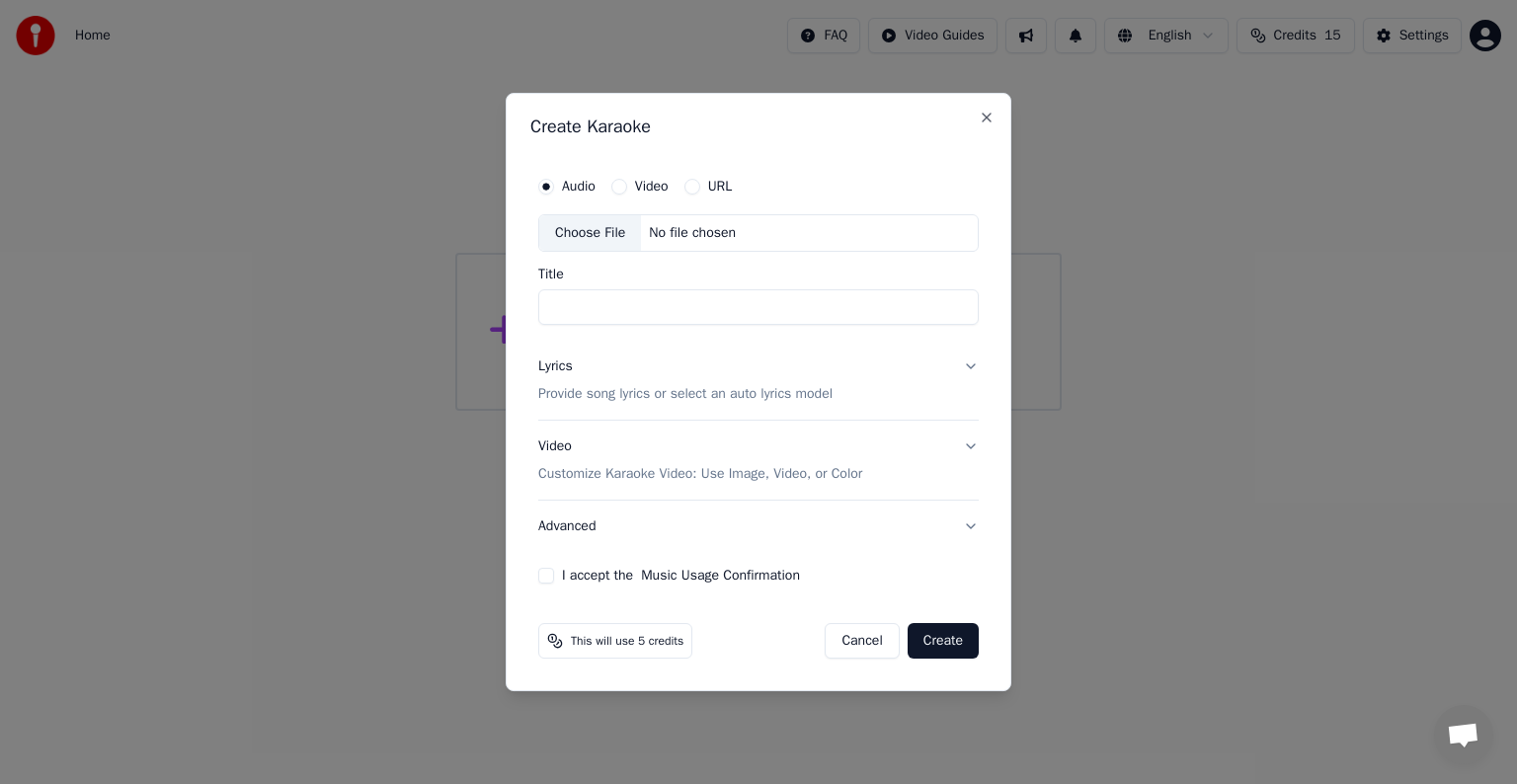 click on "Choose File" at bounding box center (590, 233) 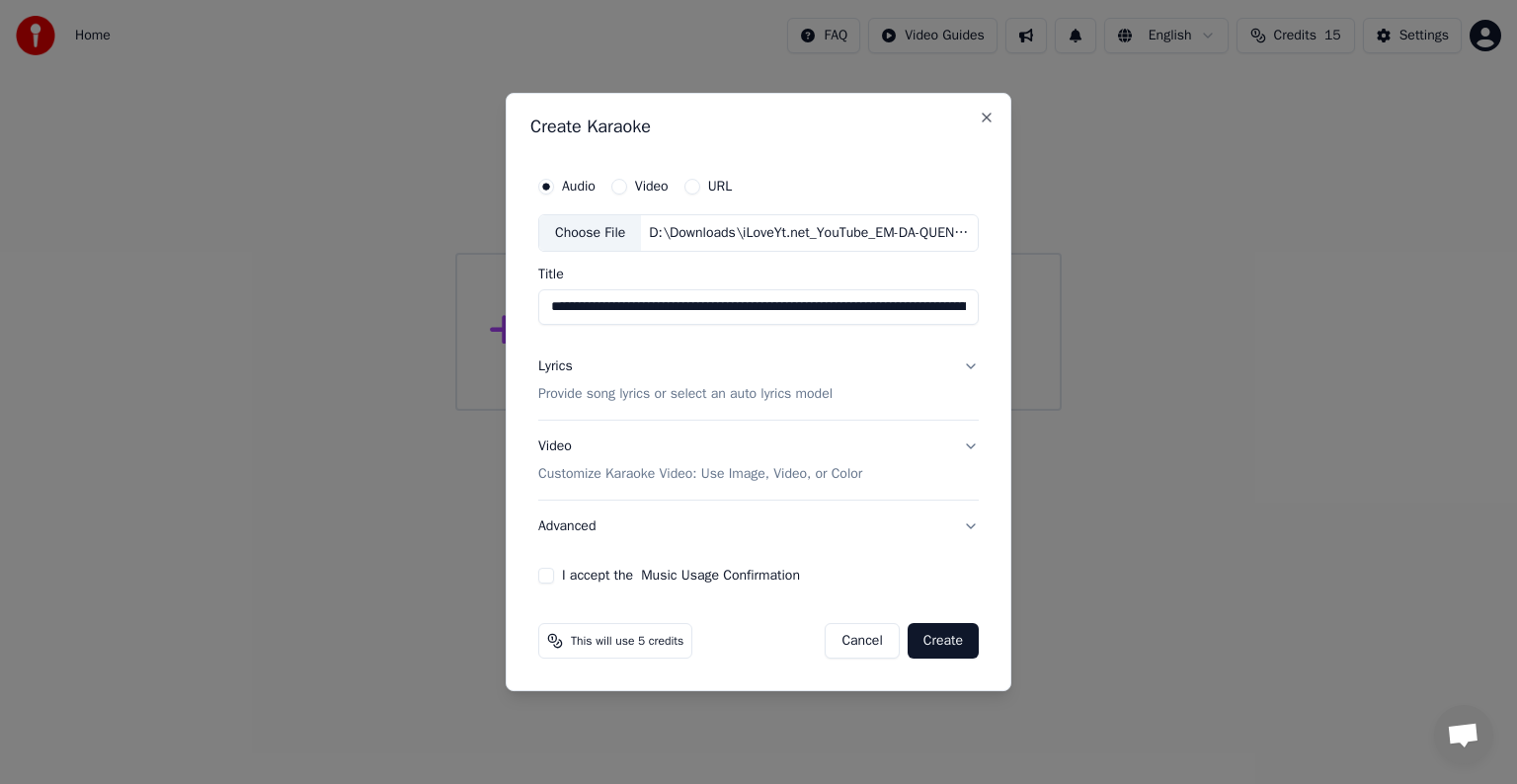 click on "**********" at bounding box center [758, 307] 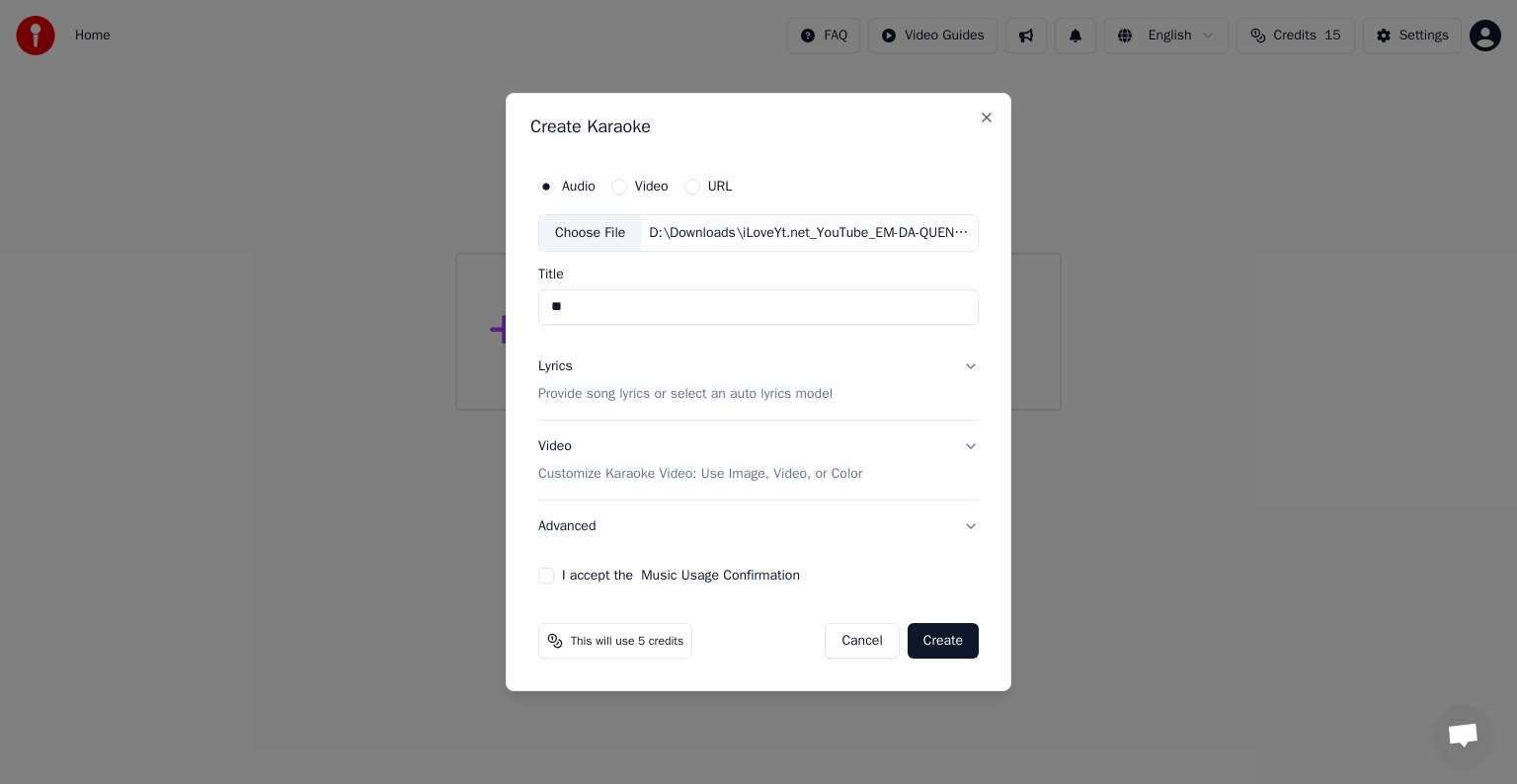 type on "*" 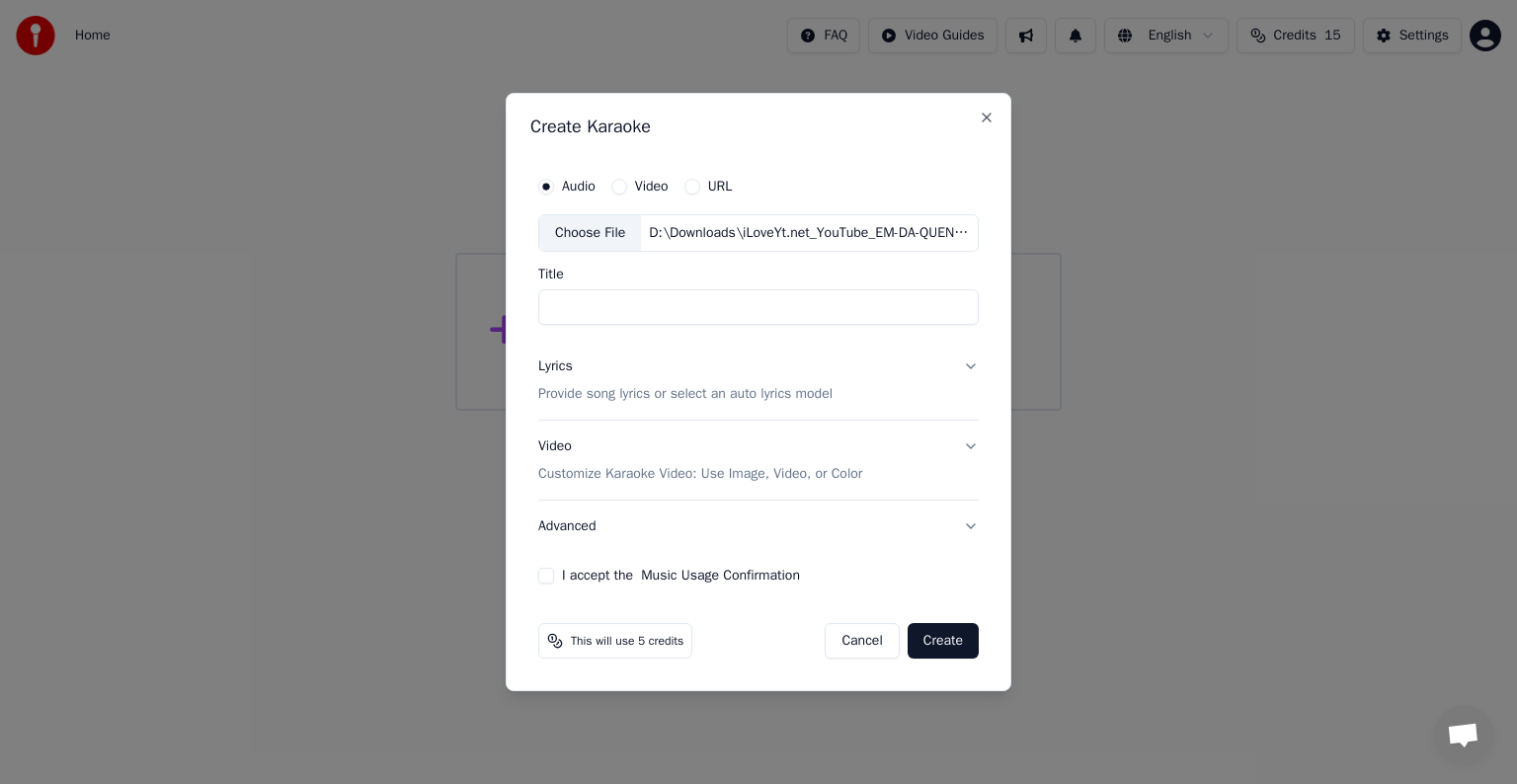 type 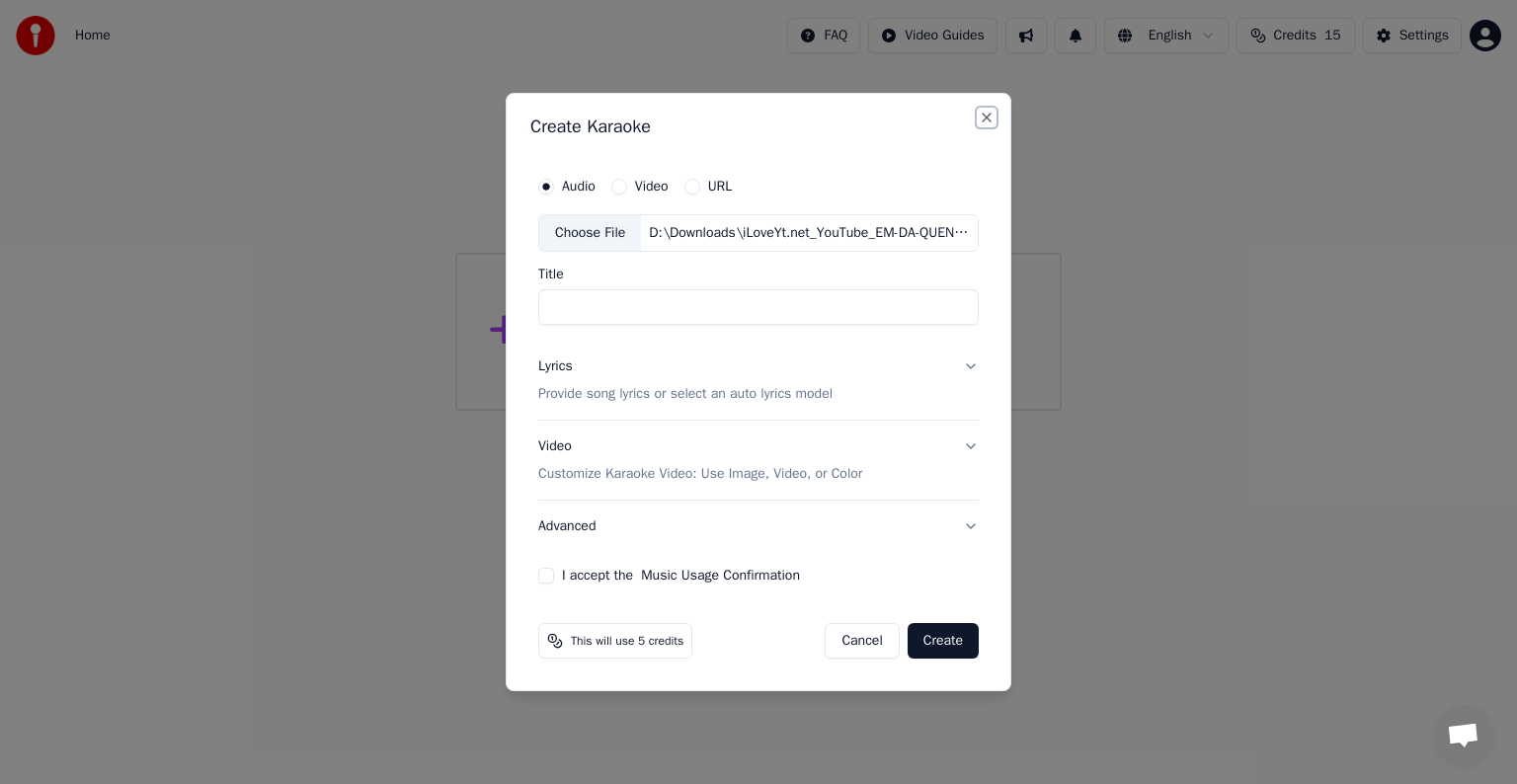 click on "Close" at bounding box center [987, 118] 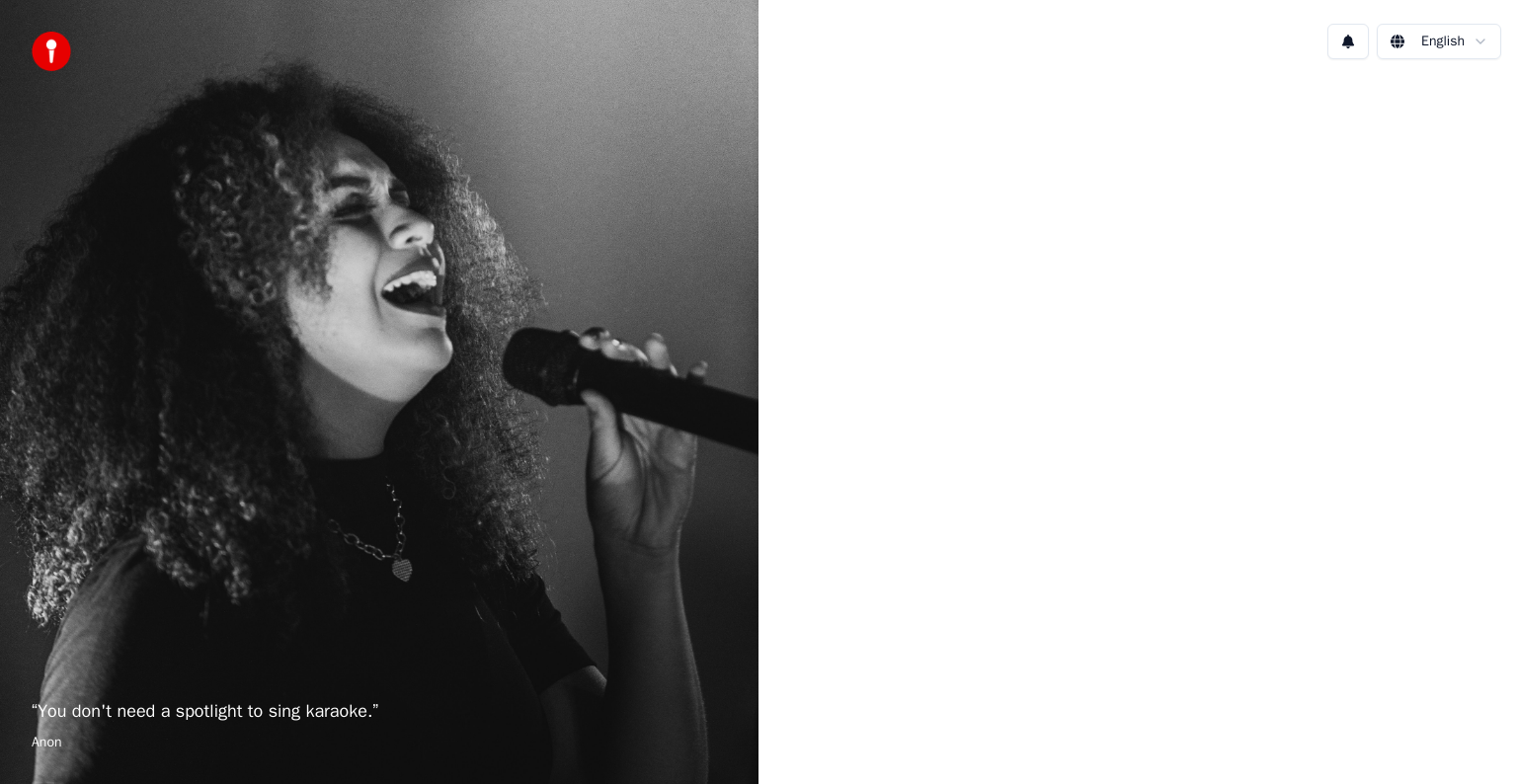 scroll, scrollTop: 0, scrollLeft: 0, axis: both 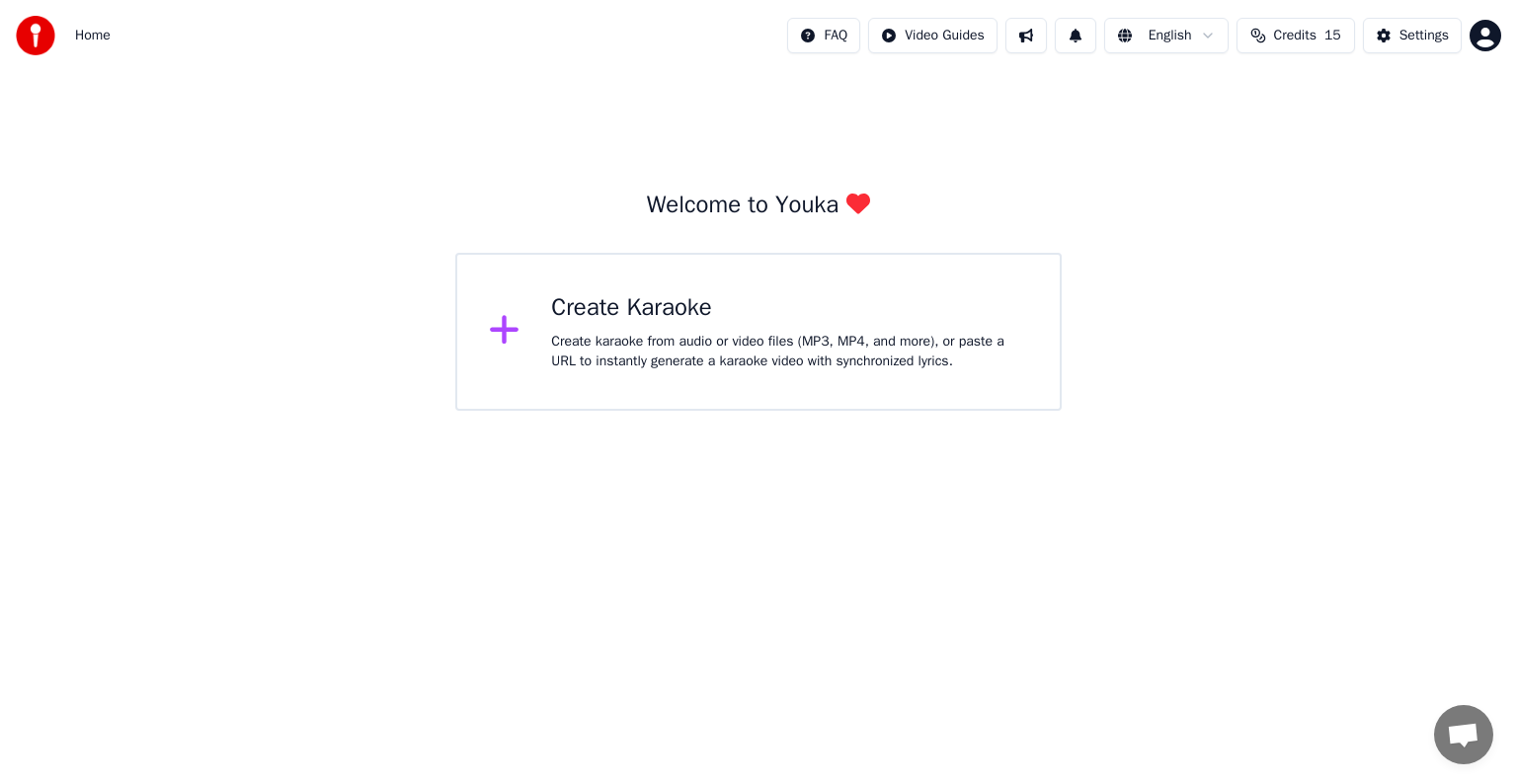click on "Create Karaoke" at bounding box center (789, 308) 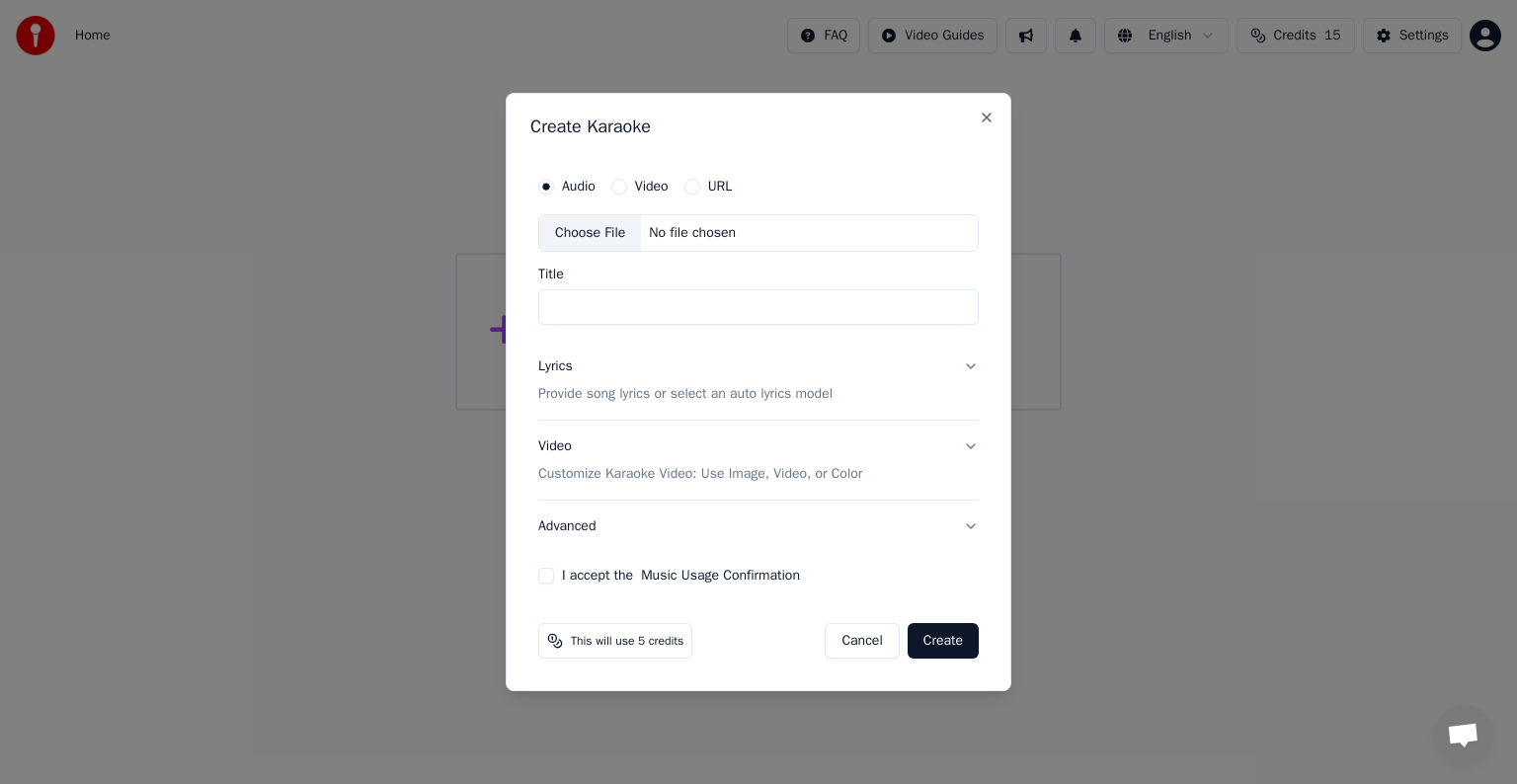 click on "Choose File" at bounding box center [590, 233] 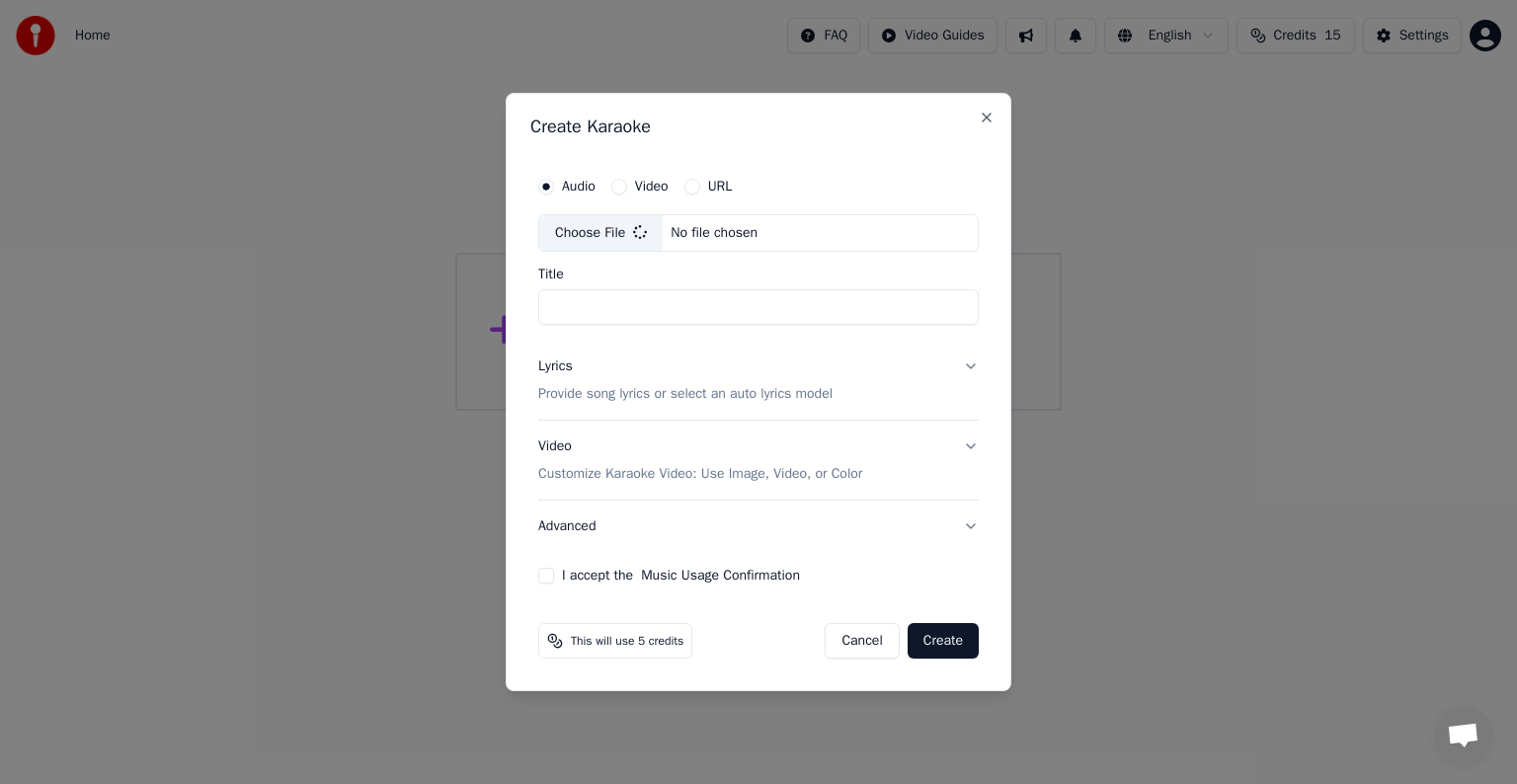 type on "**********" 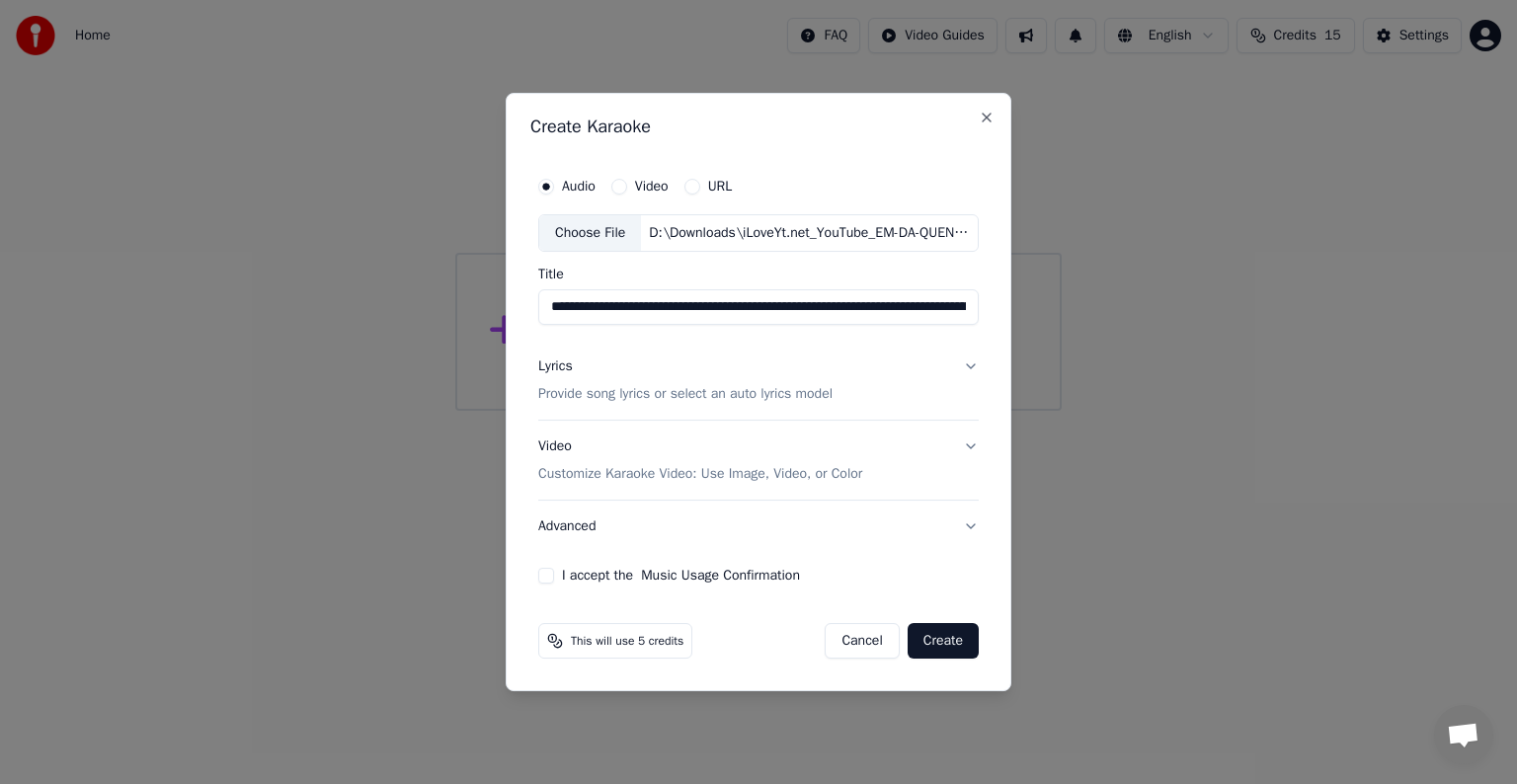 scroll, scrollTop: 0, scrollLeft: 238, axis: horizontal 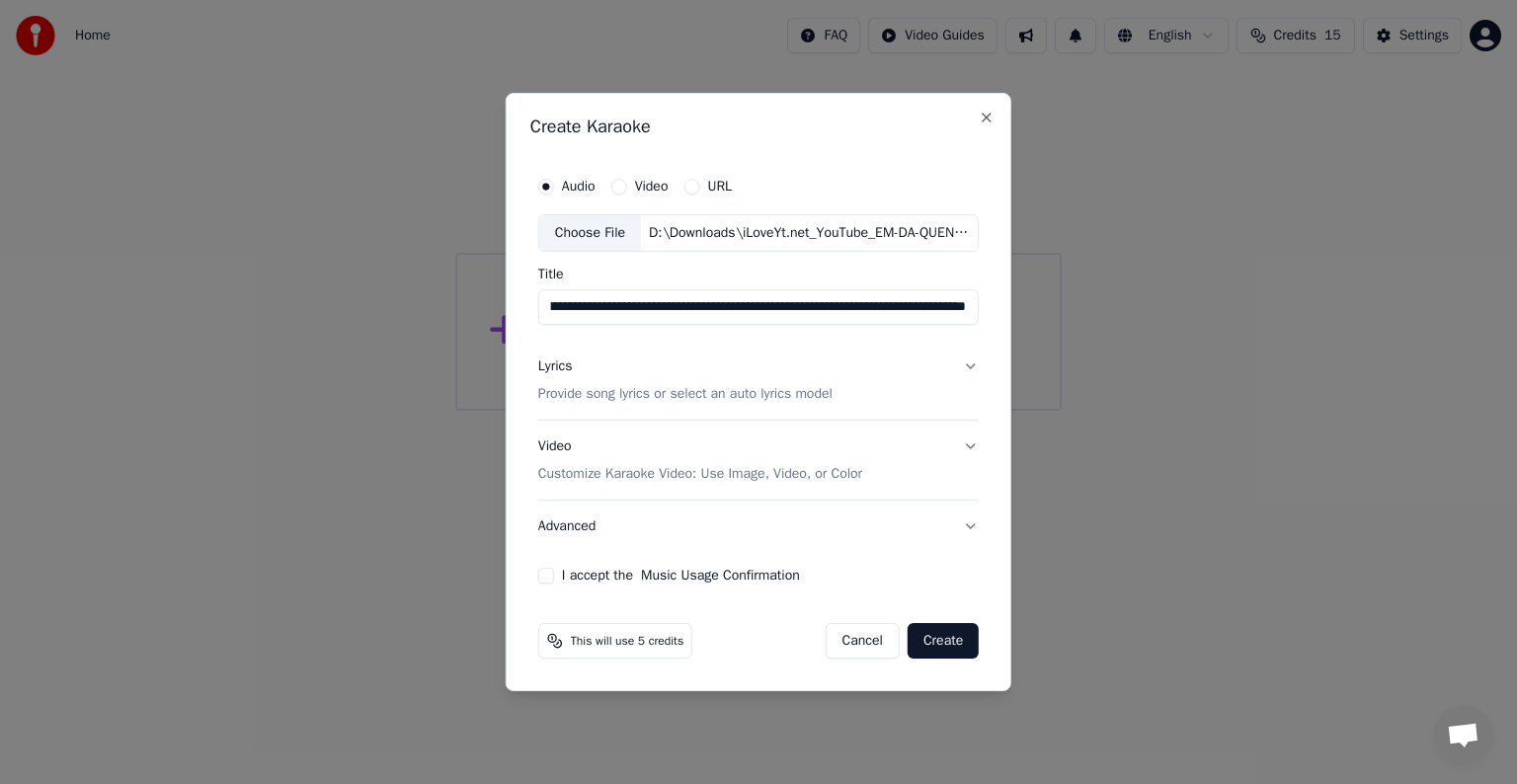 drag, startPoint x: 548, startPoint y: 308, endPoint x: 1411, endPoint y: 316, distance: 863.0371 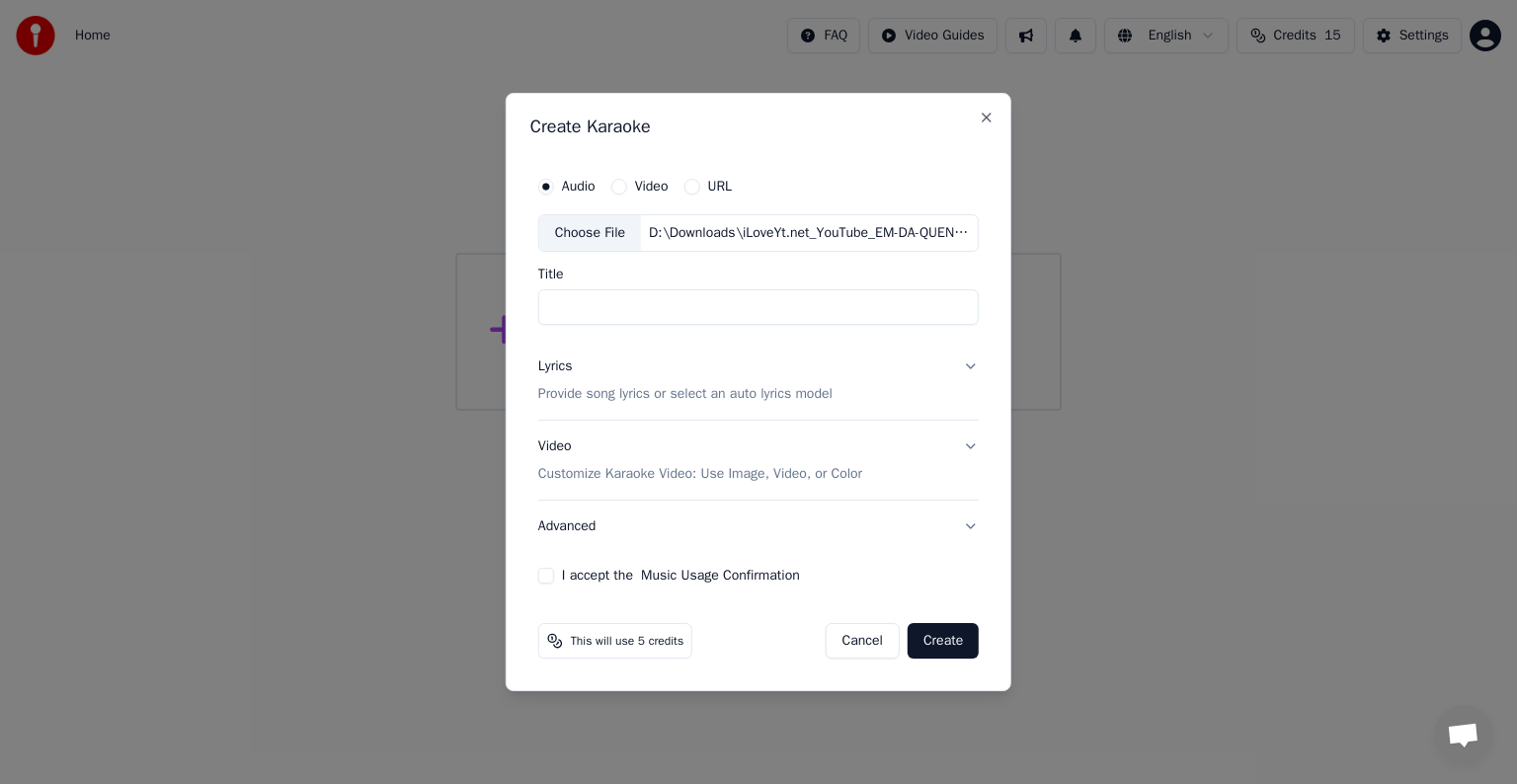 scroll, scrollTop: 0, scrollLeft: 0, axis: both 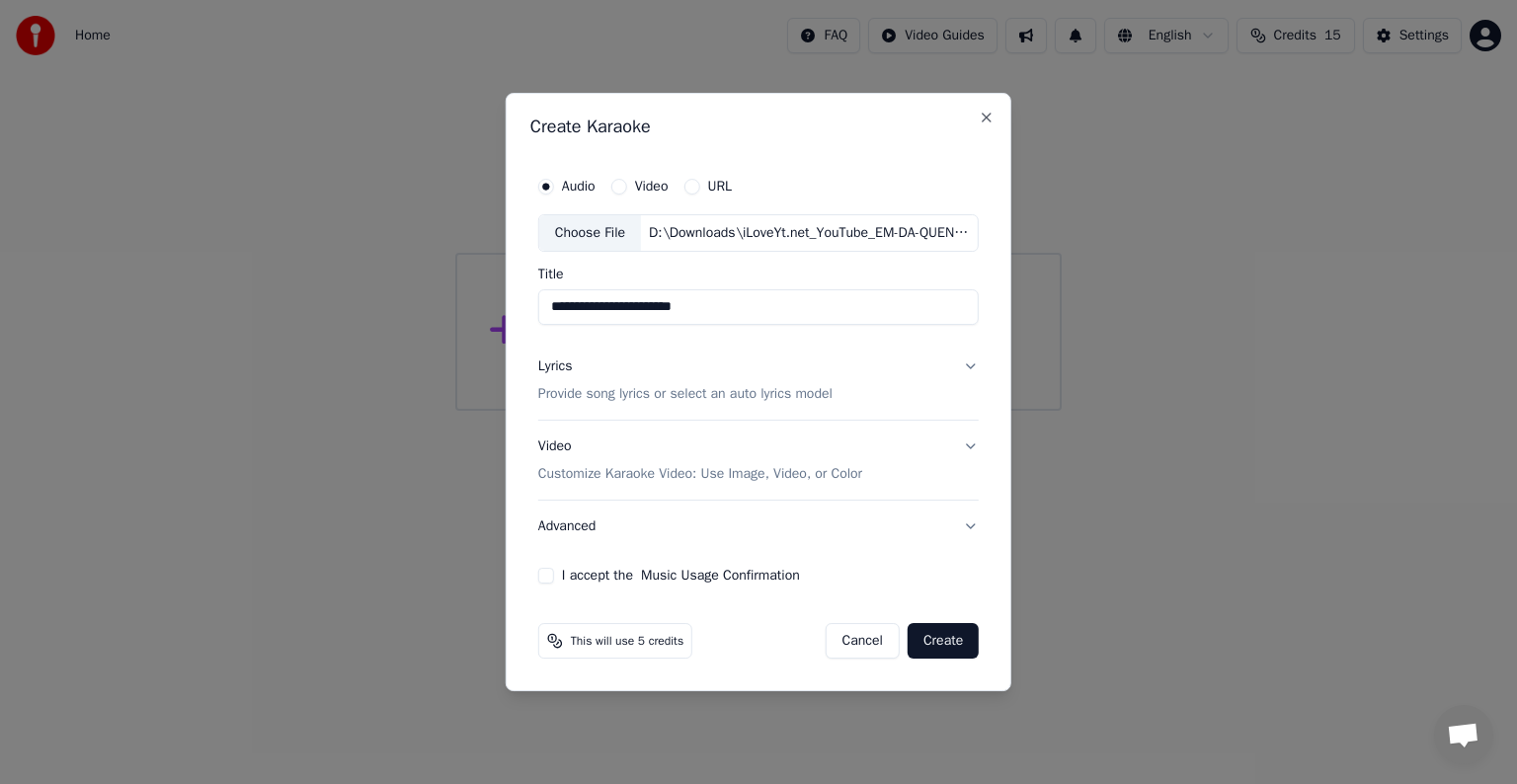 type on "**********" 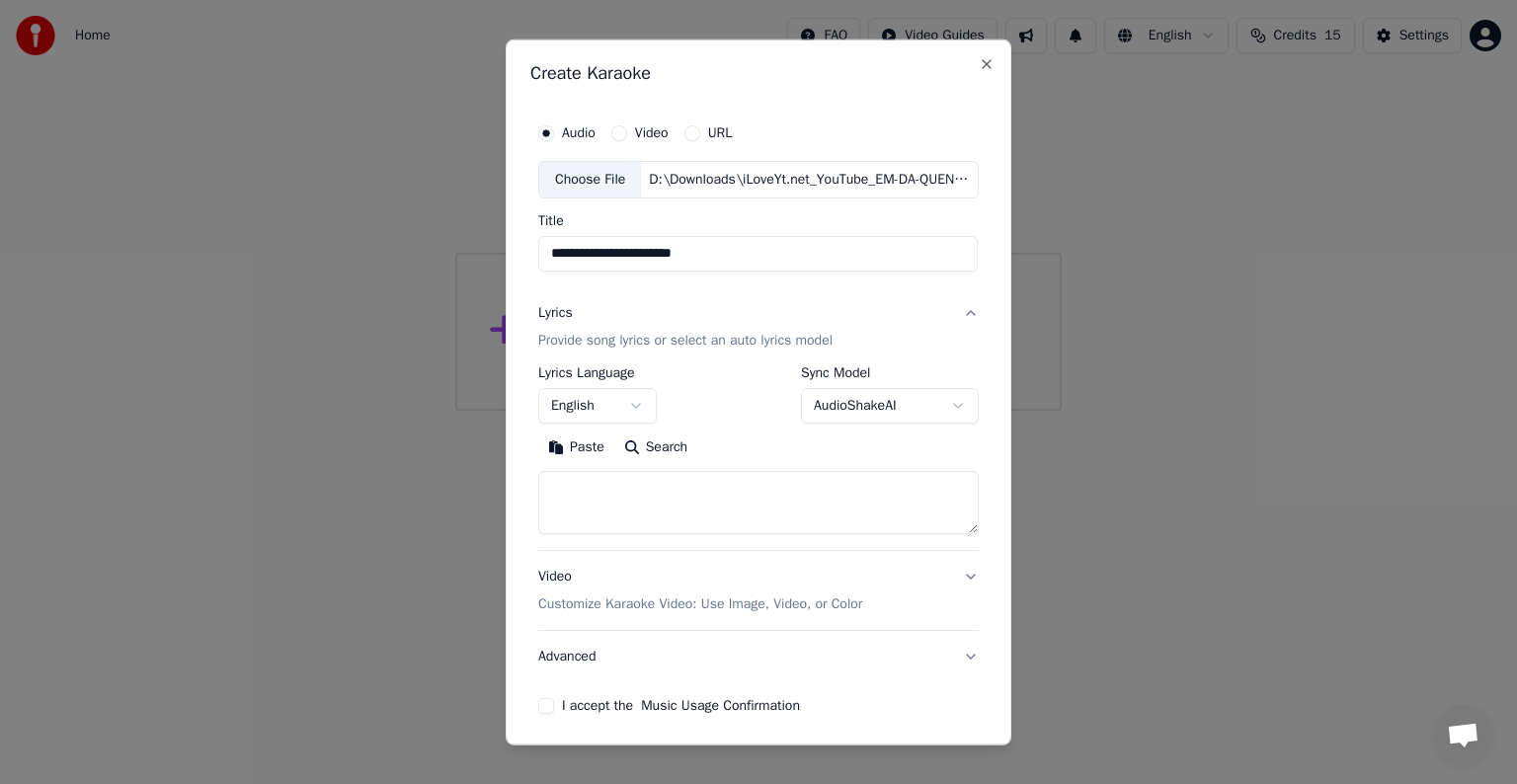 click on "English" at bounding box center (598, 406) 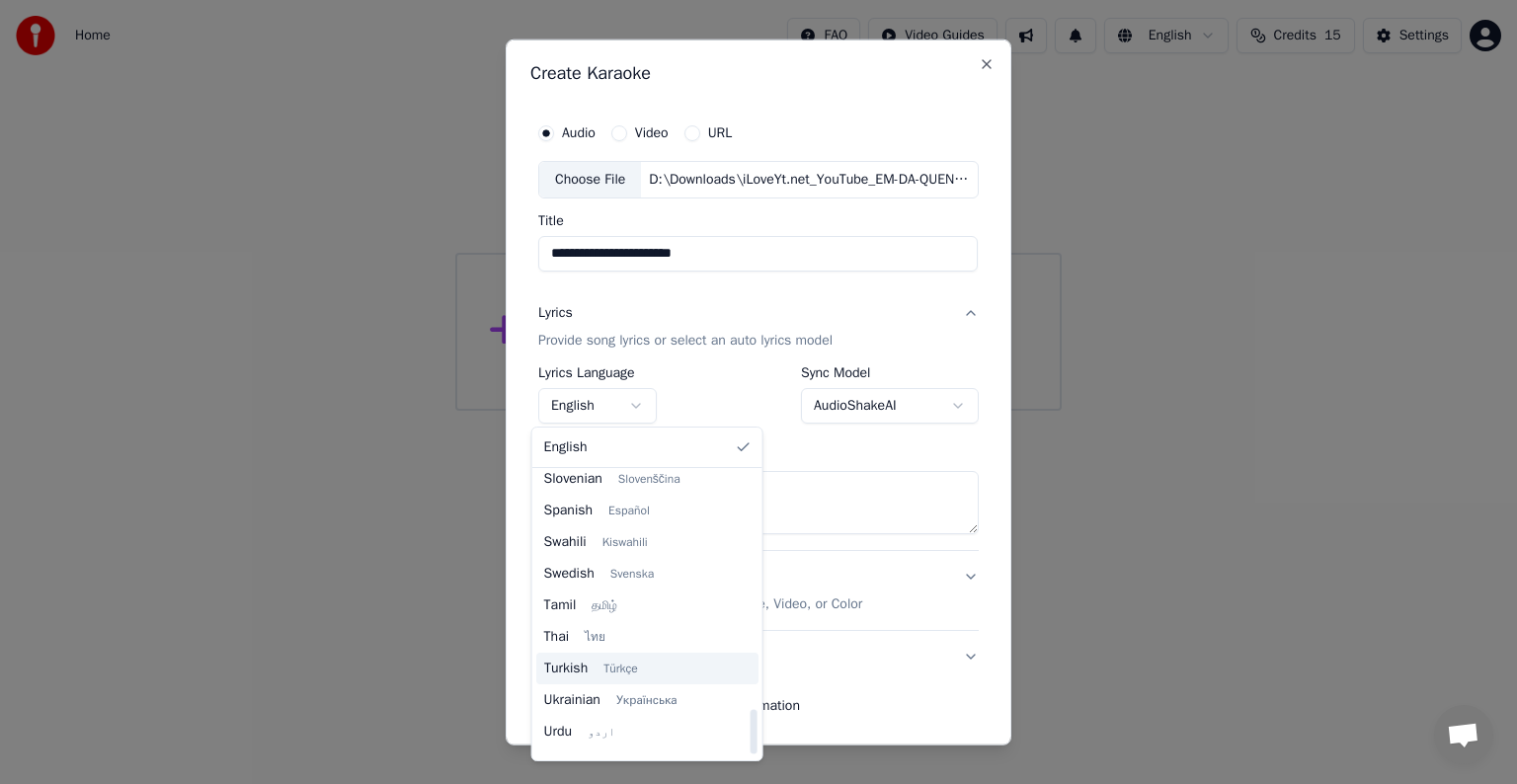 scroll, scrollTop: 1516, scrollLeft: 0, axis: vertical 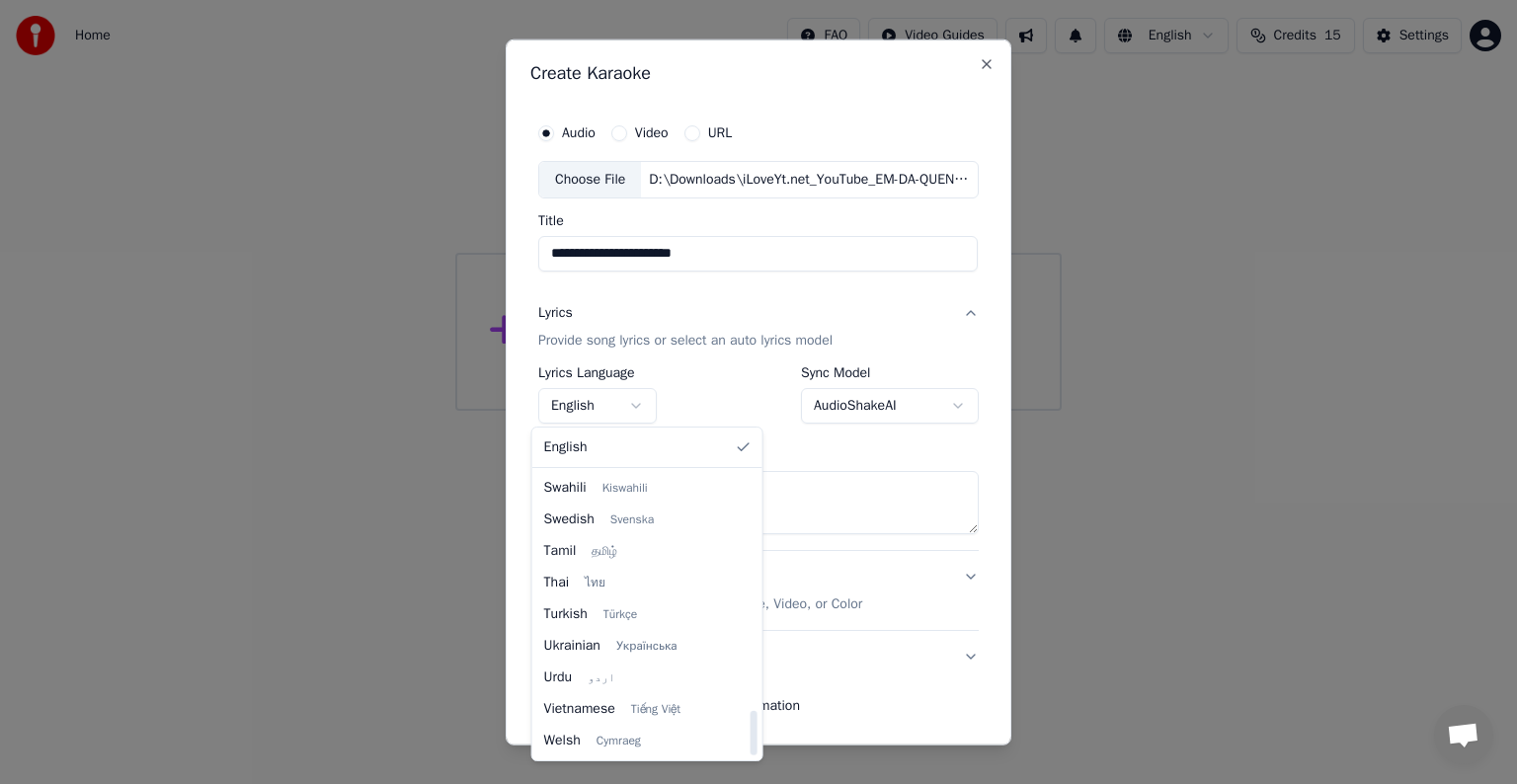 select on "**" 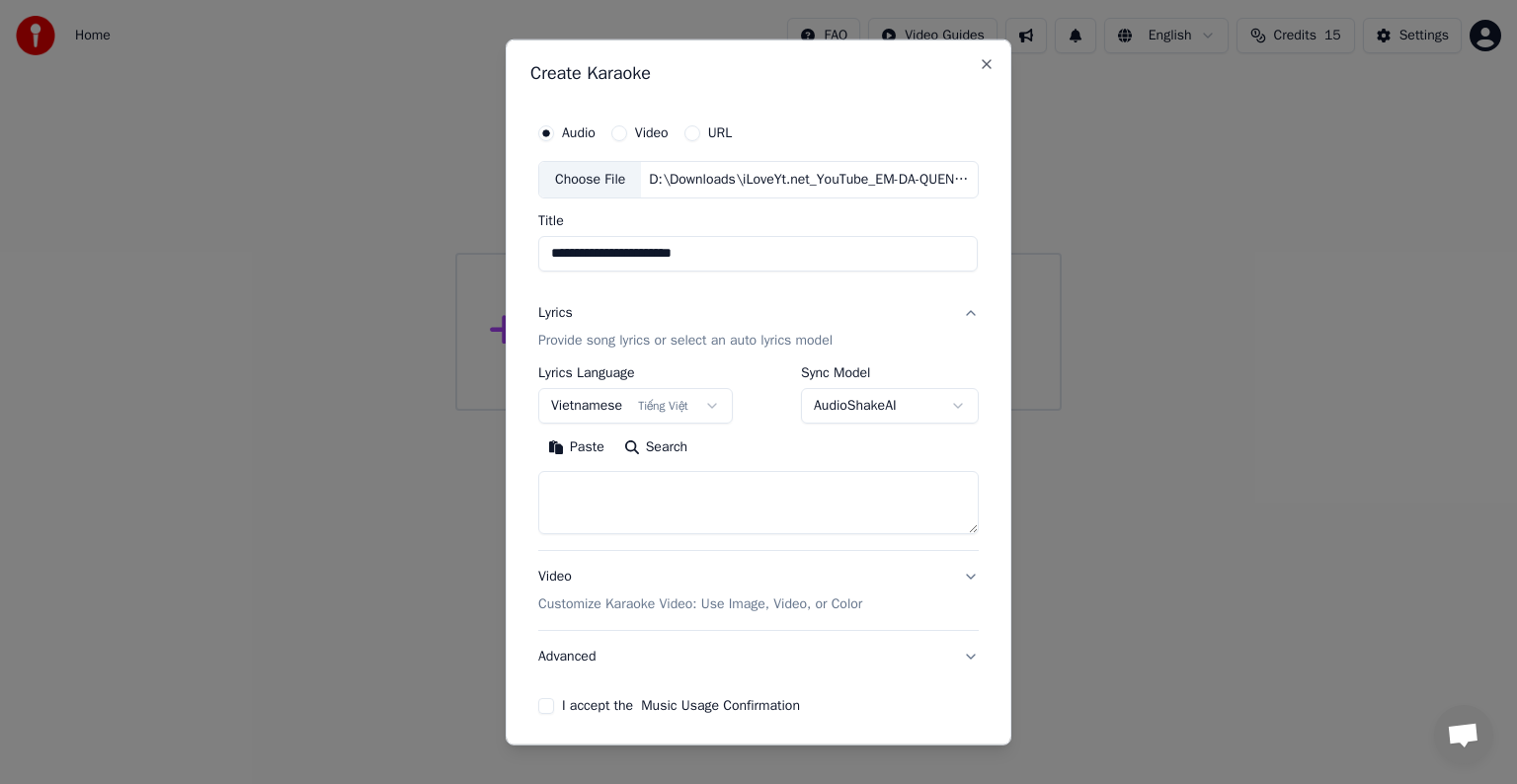 click at bounding box center (758, 503) 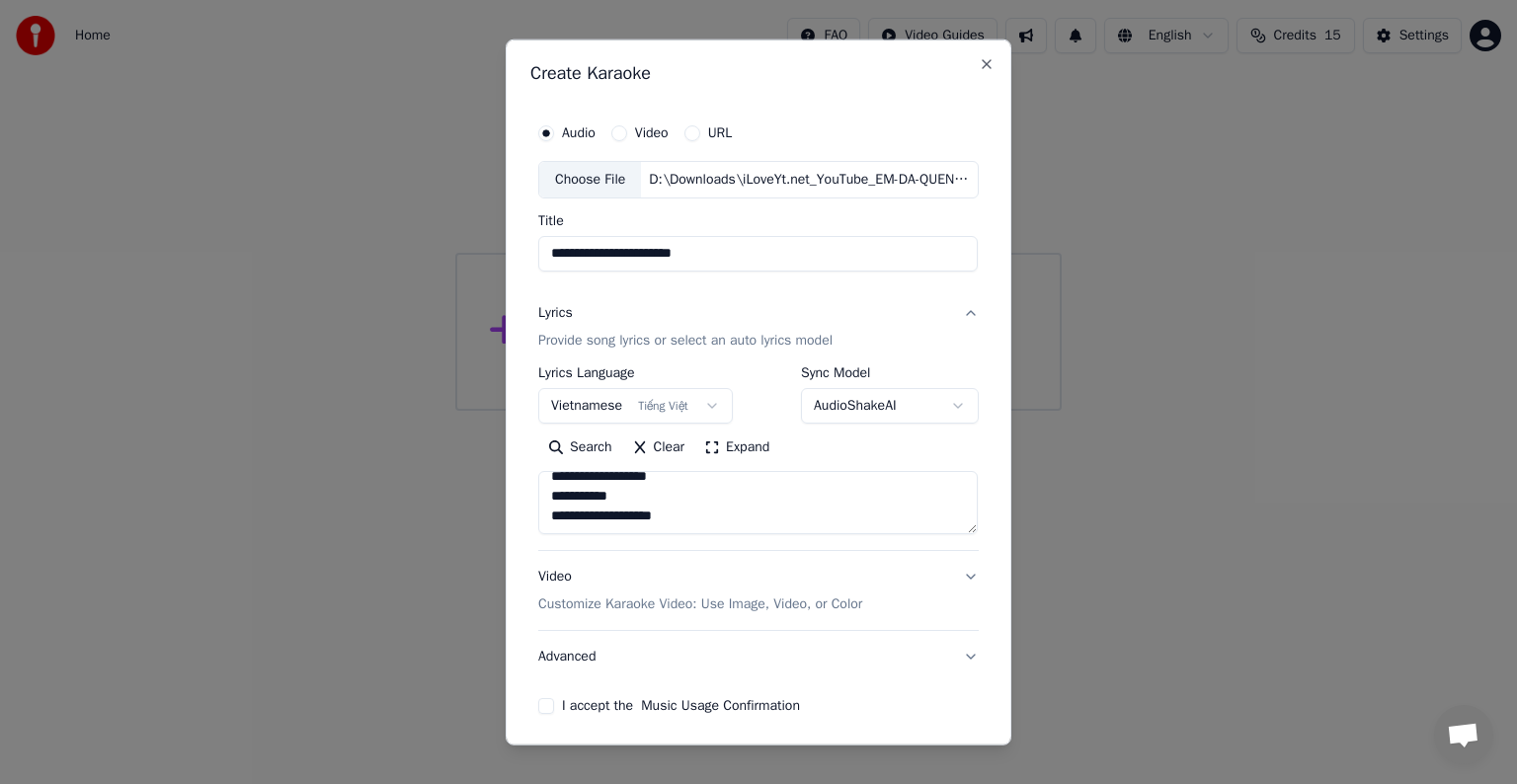 scroll, scrollTop: 1058, scrollLeft: 0, axis: vertical 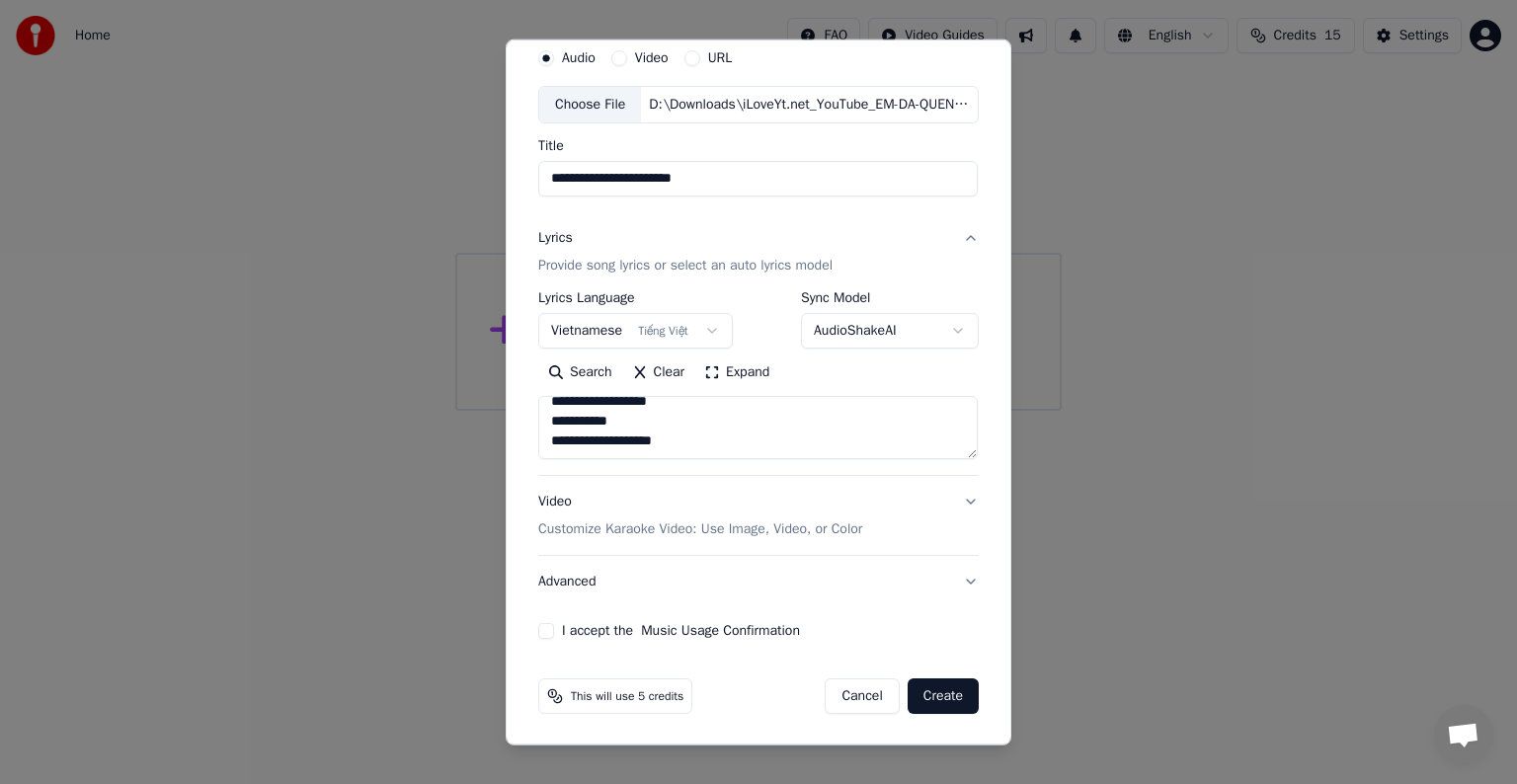 type on "**********" 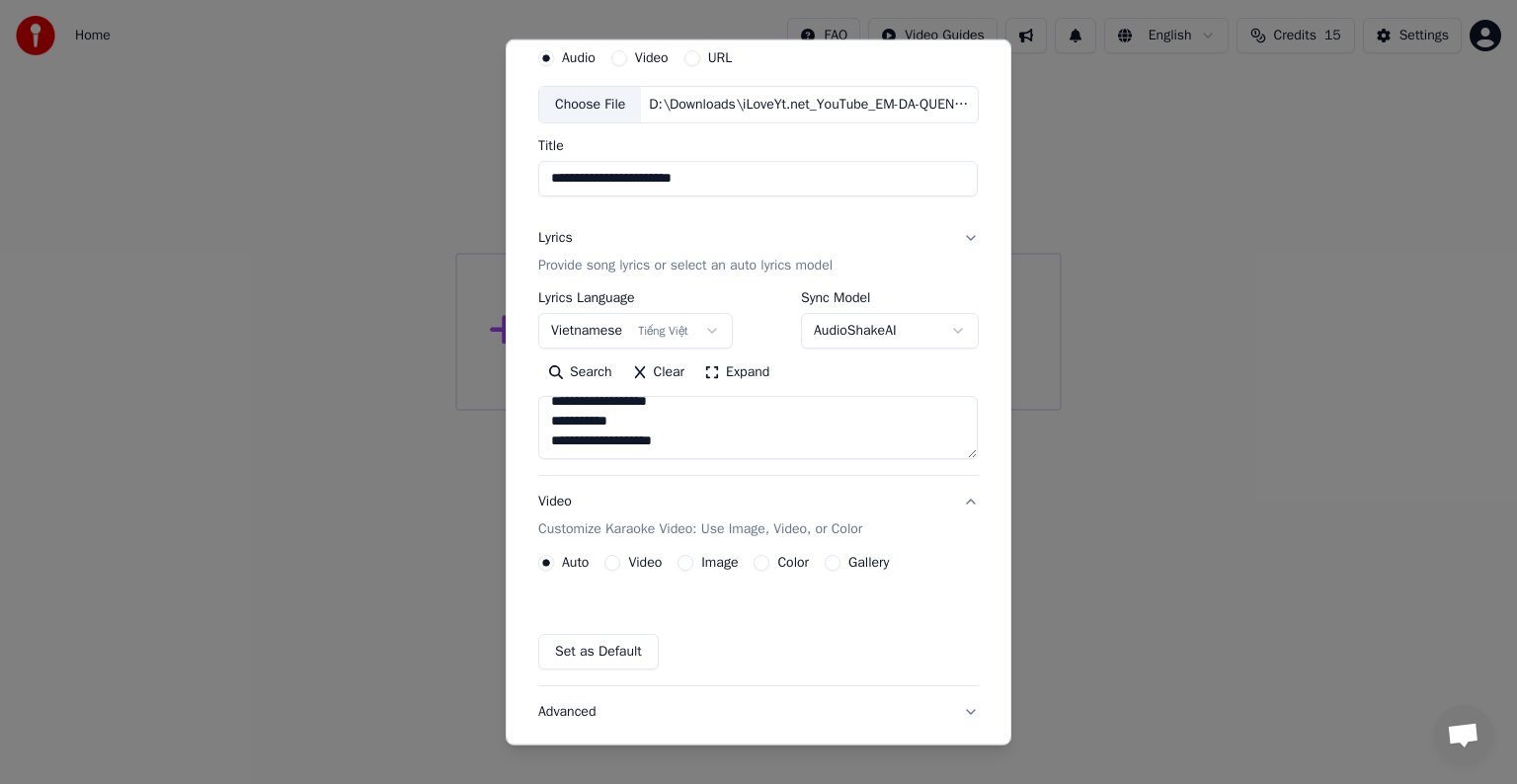 scroll, scrollTop: 22, scrollLeft: 0, axis: vertical 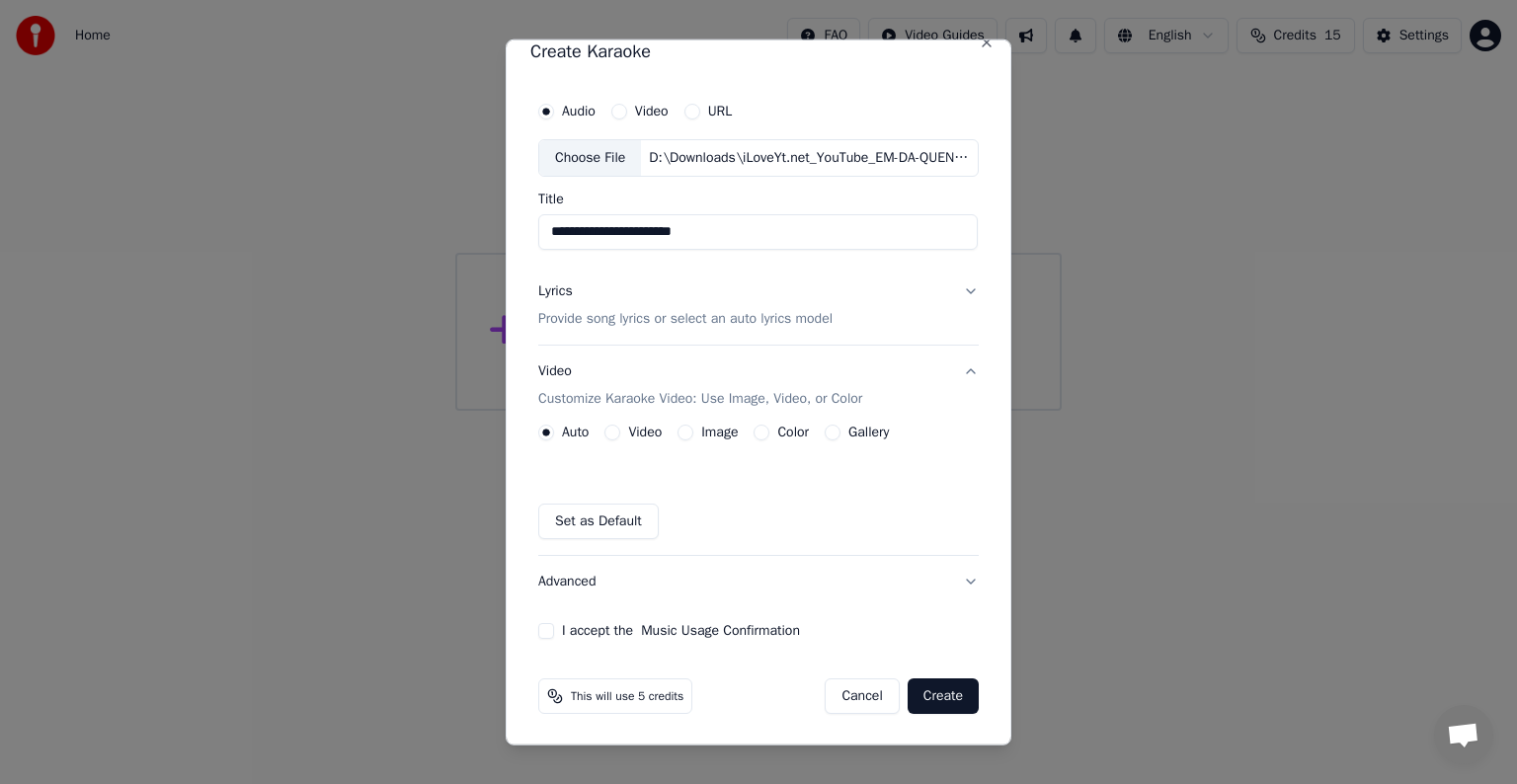 click on "Color" at bounding box center [793, 432] 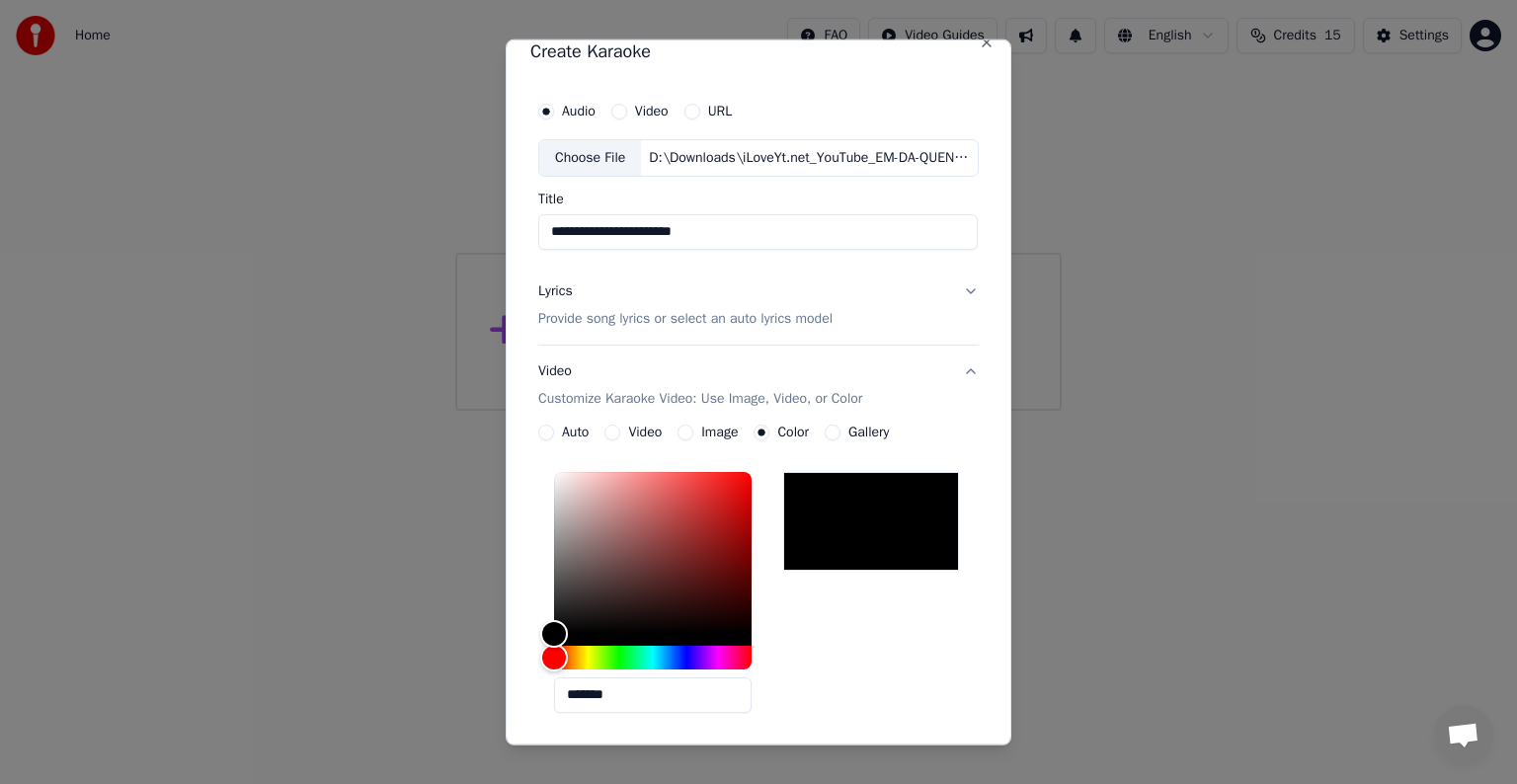click on "*******" at bounding box center (653, 695) 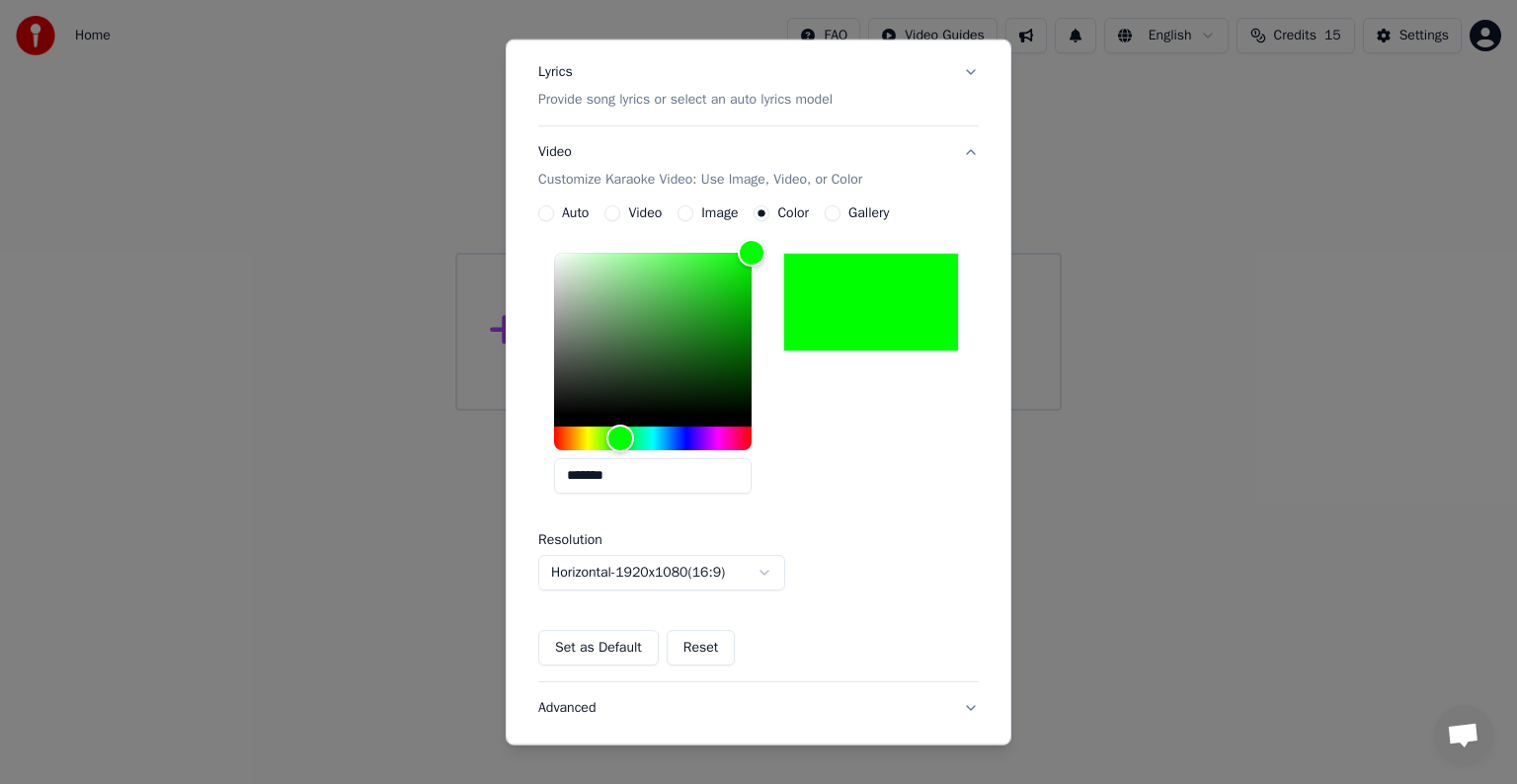 scroll, scrollTop: 367, scrollLeft: 0, axis: vertical 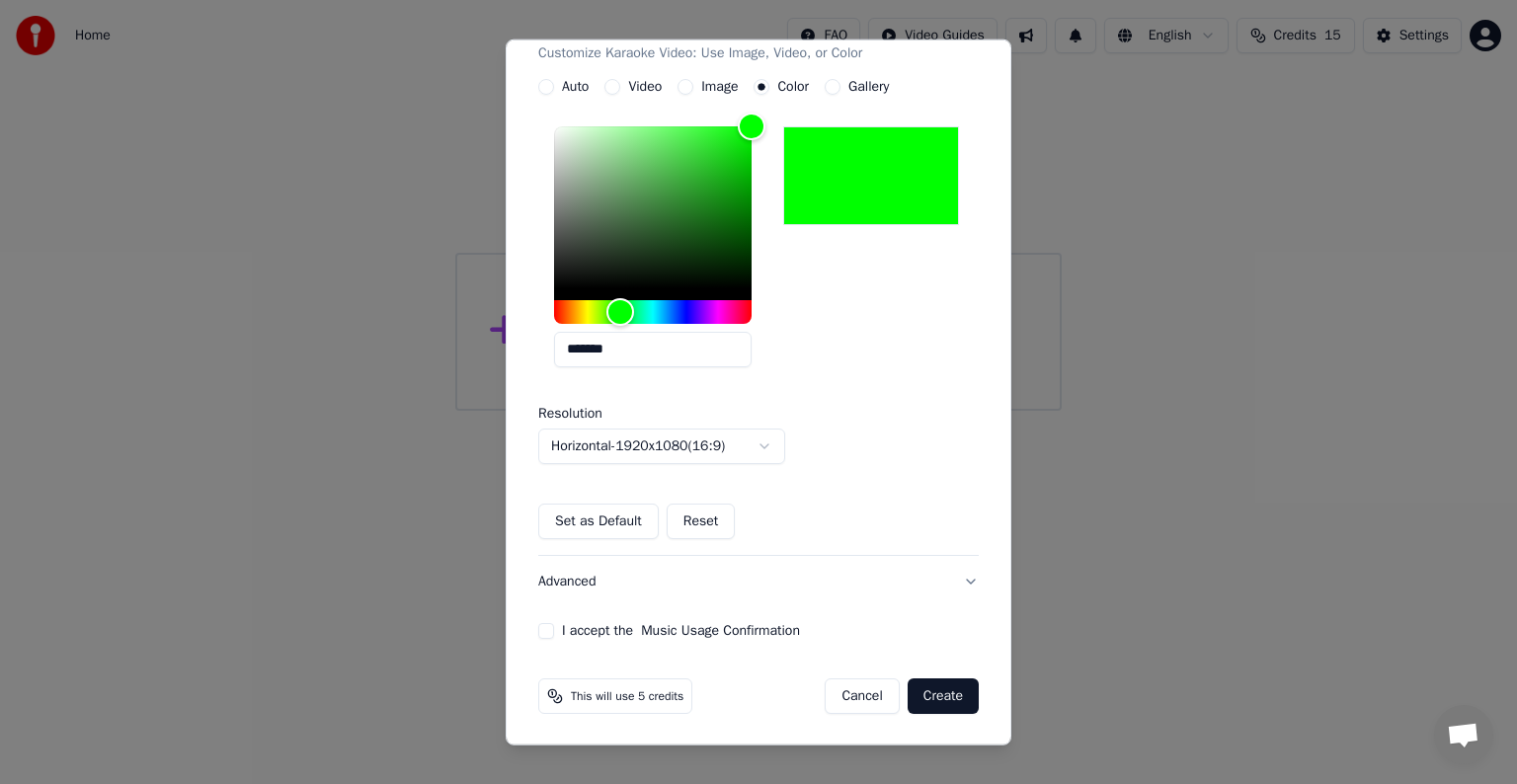 type on "*******" 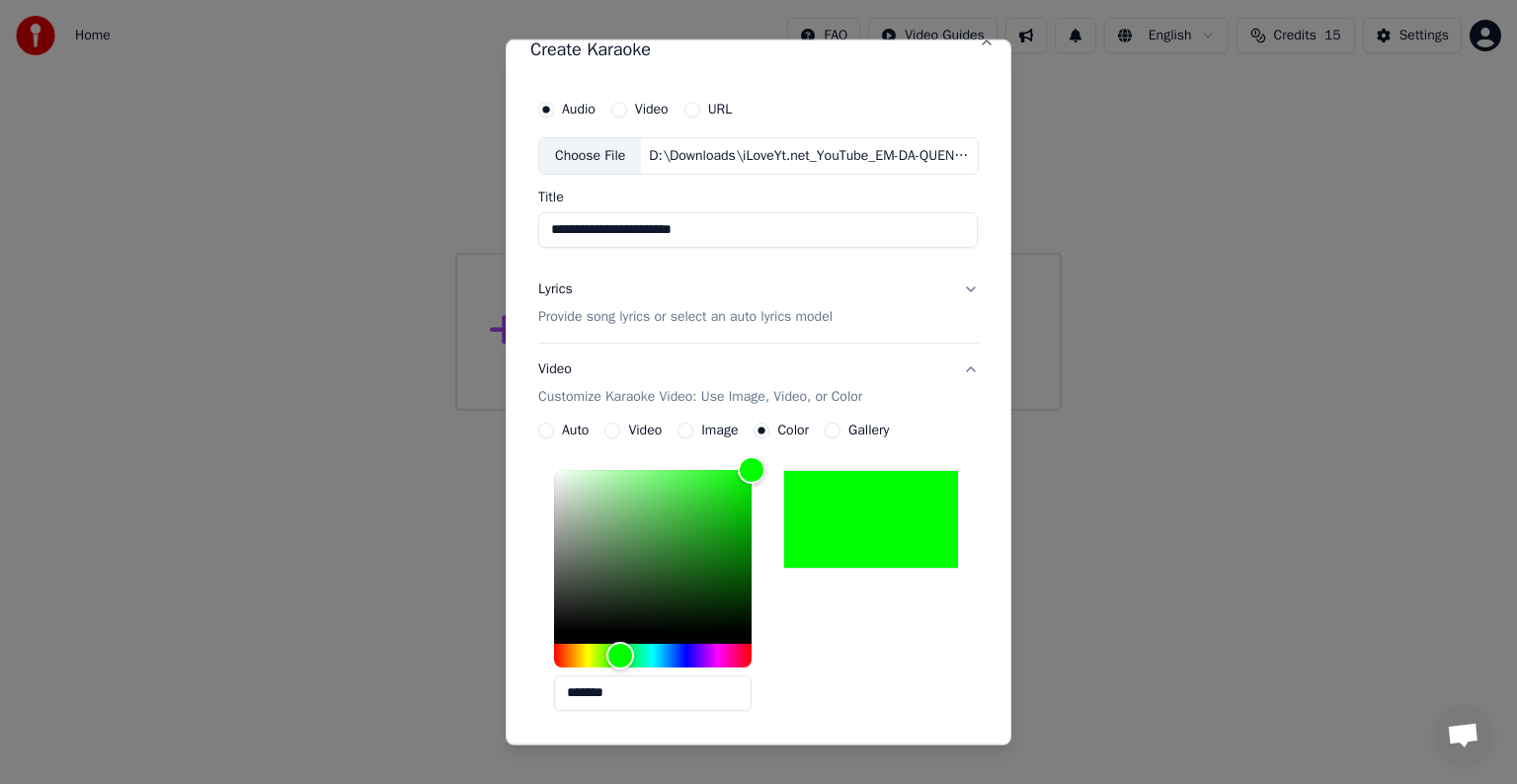 scroll, scrollTop: 0, scrollLeft: 0, axis: both 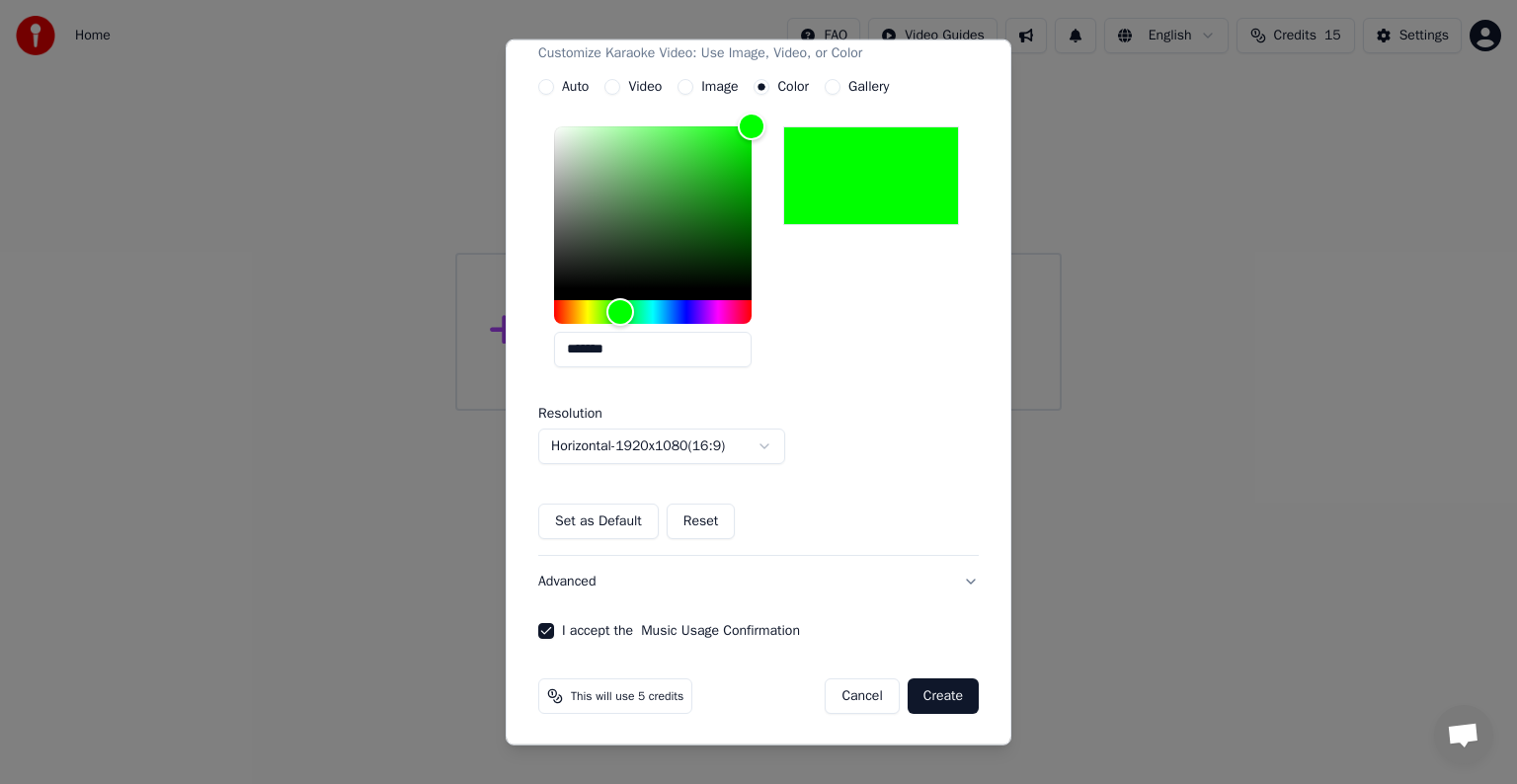 click on "Create" at bounding box center [943, 696] 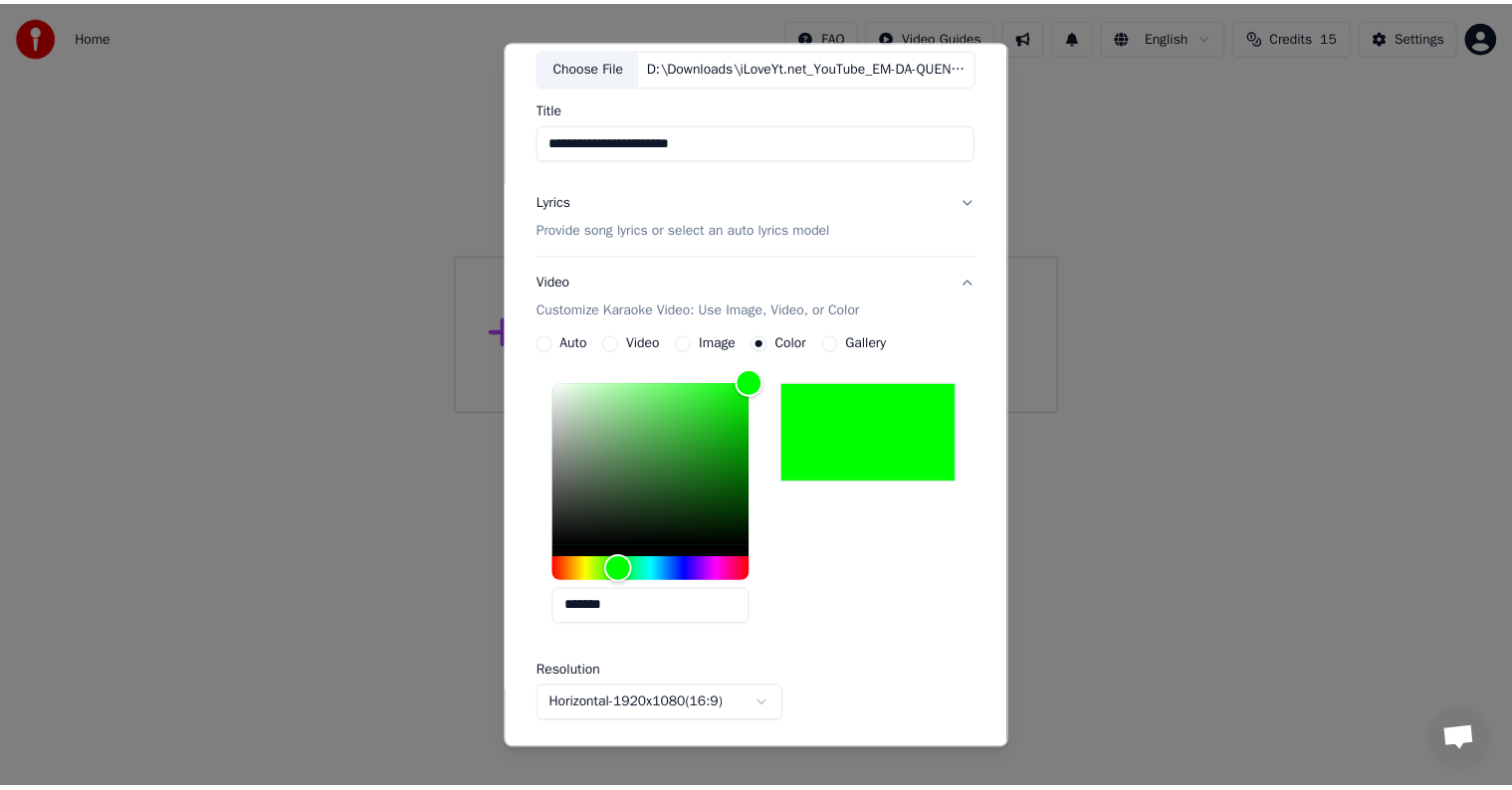 scroll, scrollTop: 72, scrollLeft: 0, axis: vertical 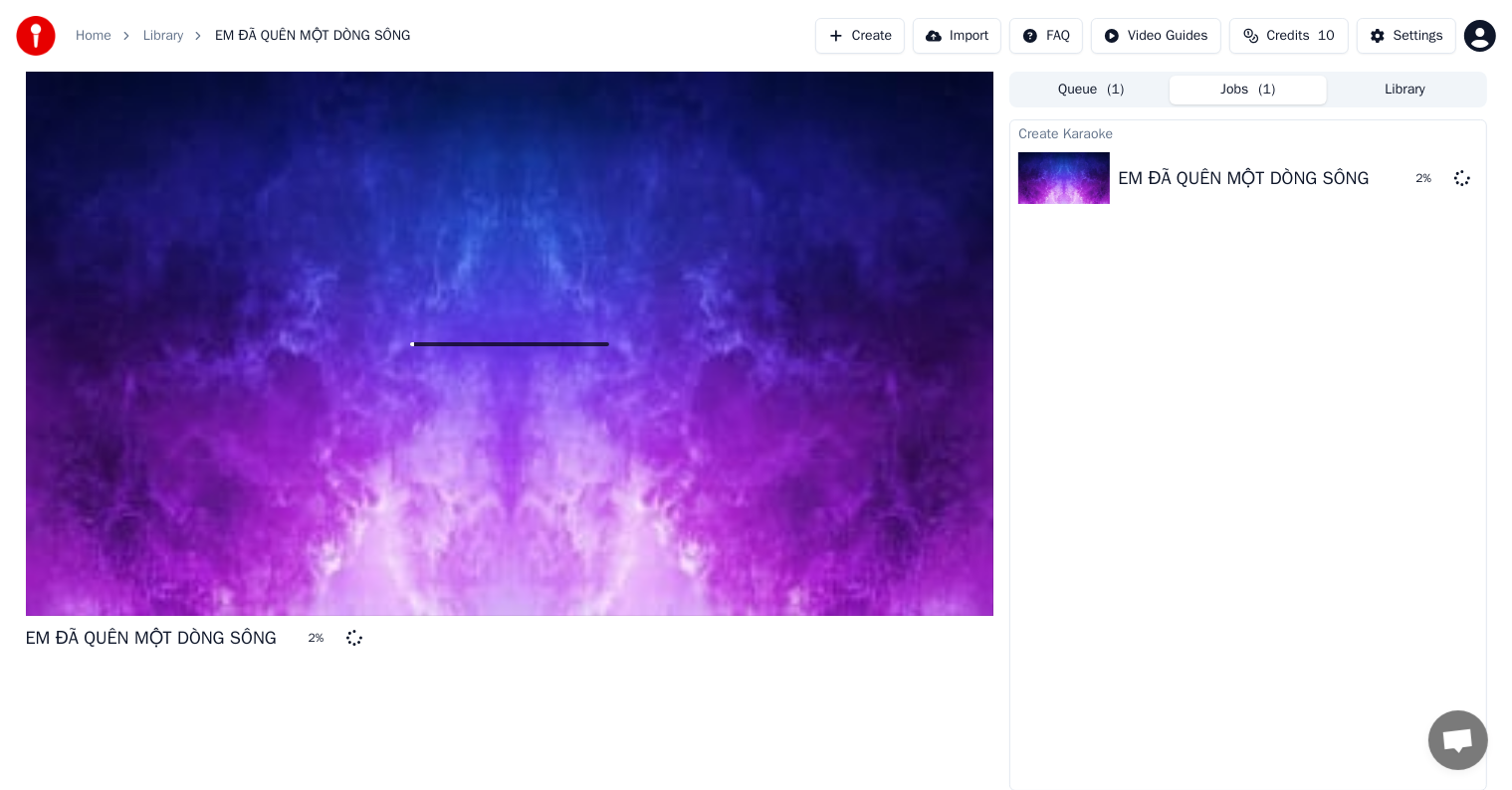 click on "Library" at bounding box center [1405, 90] 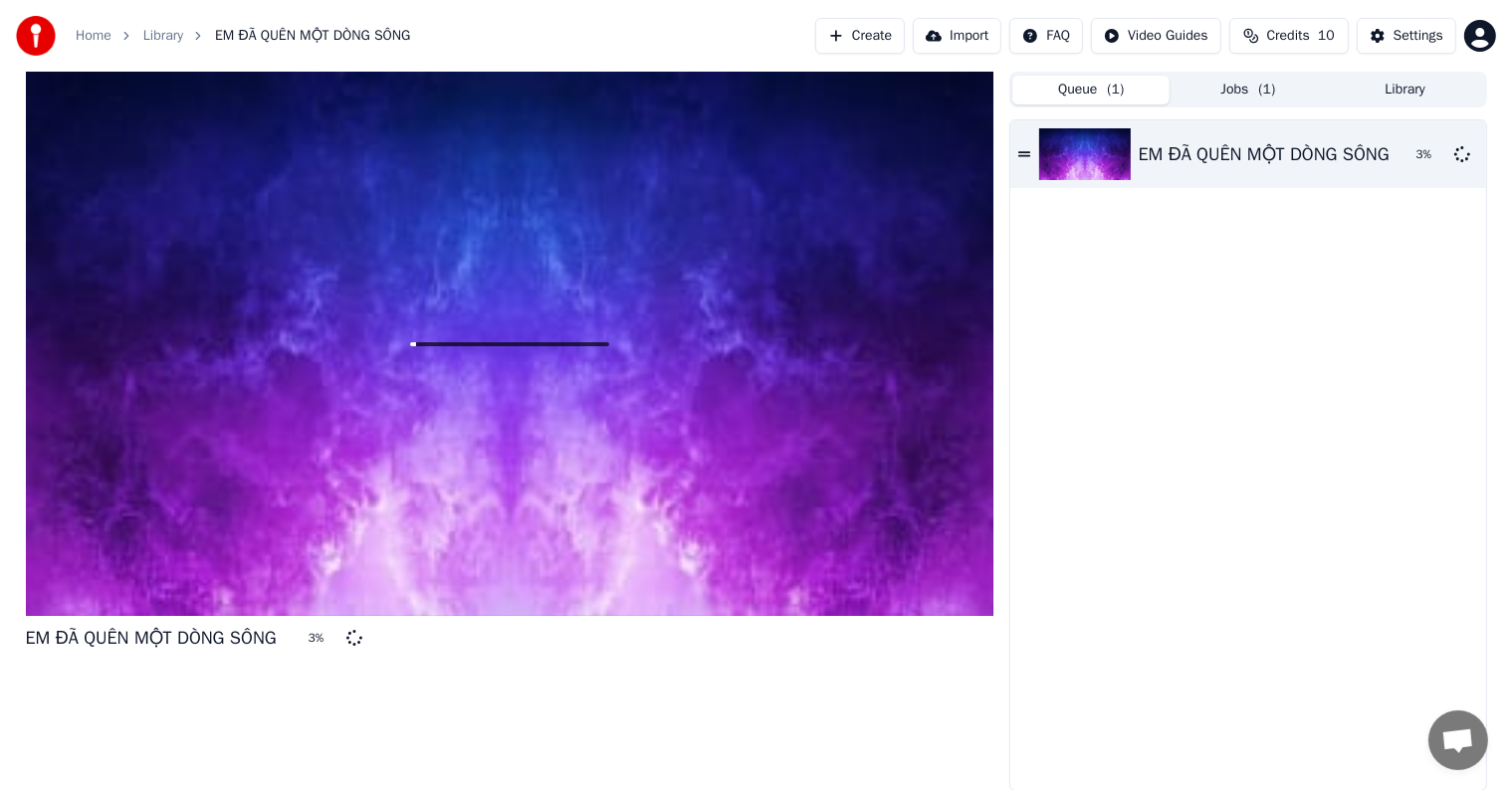 click on "Queue ( 1 )" at bounding box center (1091, 90) 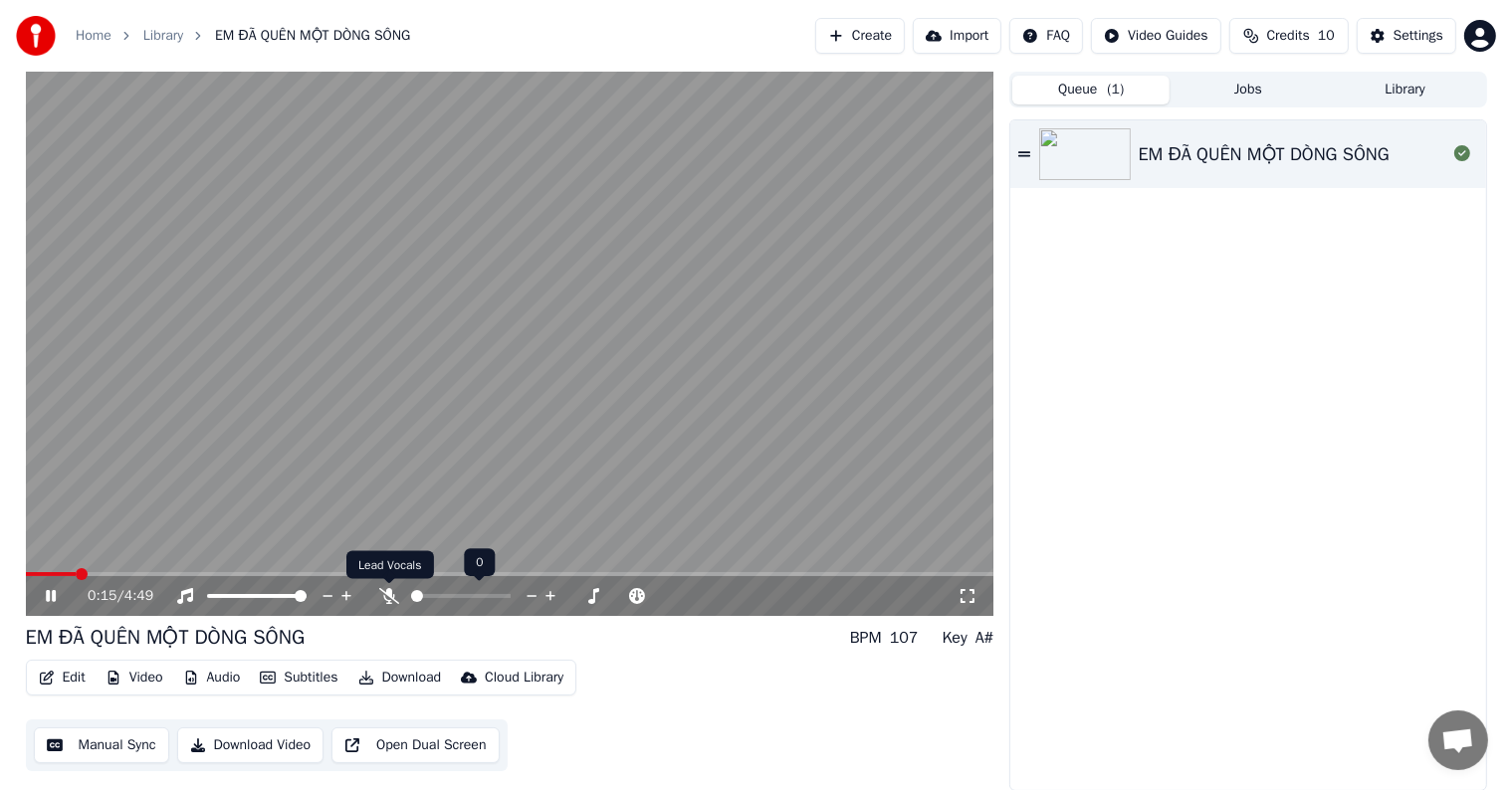 click 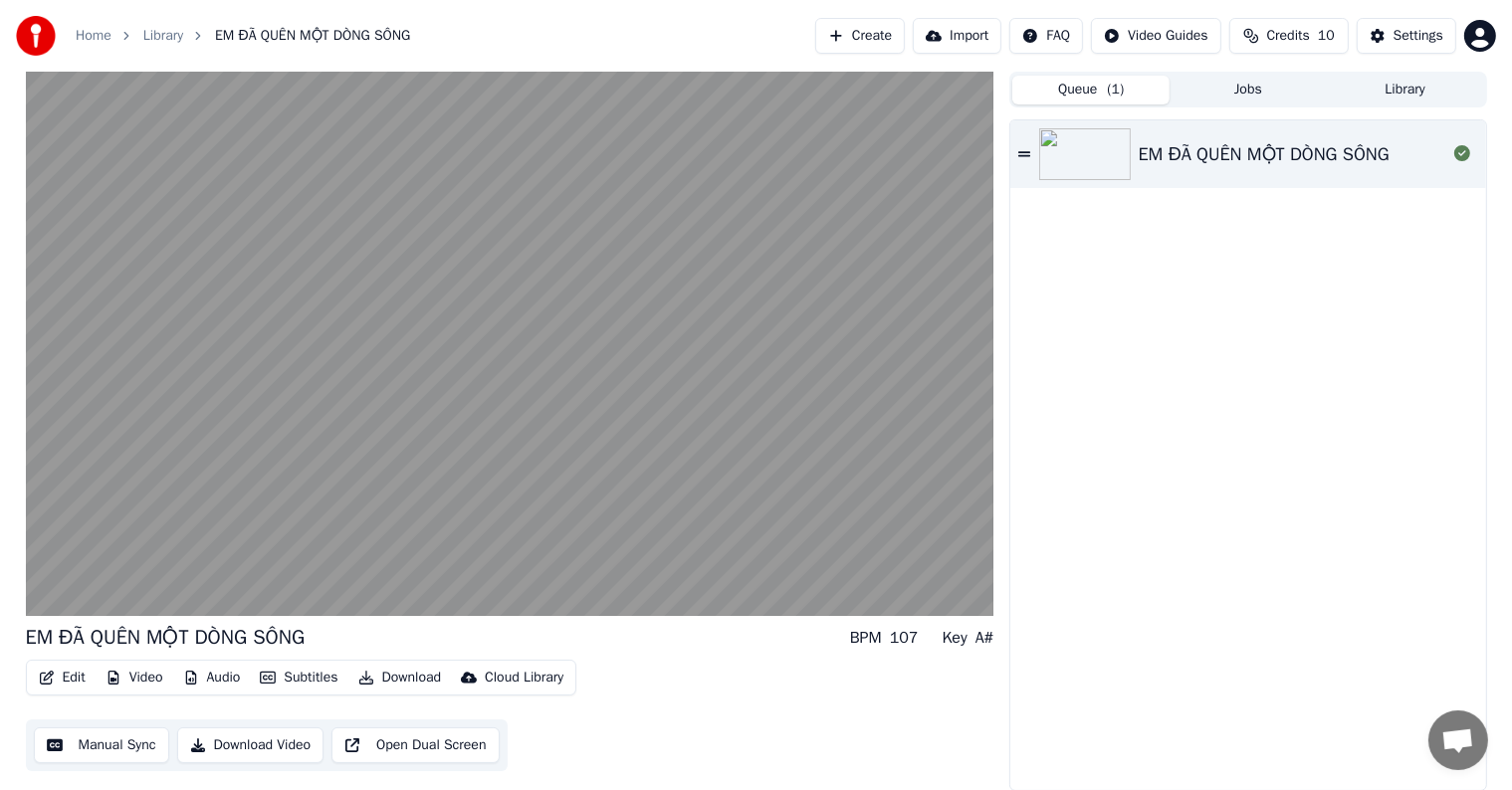 click on "Edit" at bounding box center (62, 678) 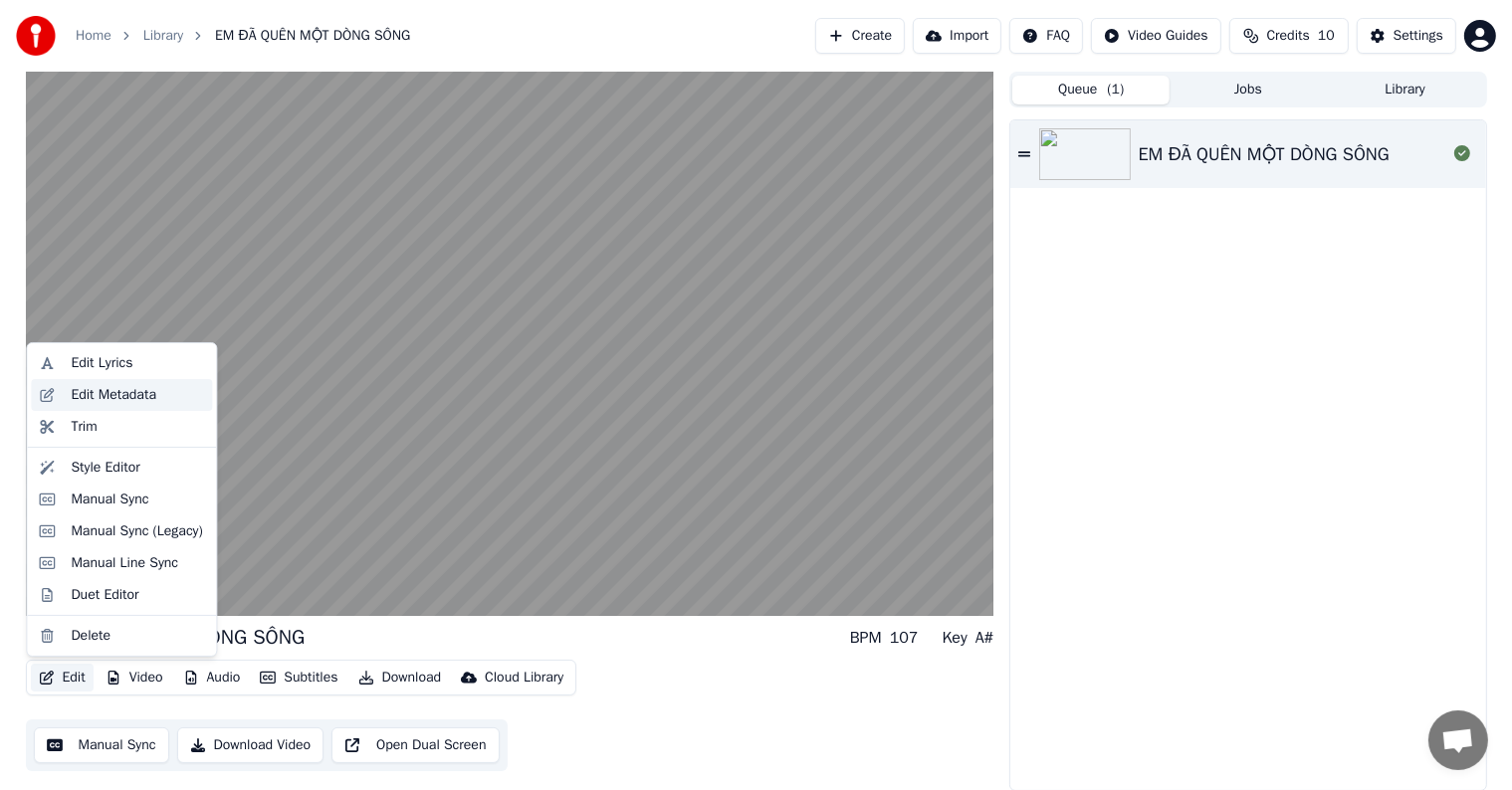 click on "Edit Metadata" at bounding box center (113, 395) 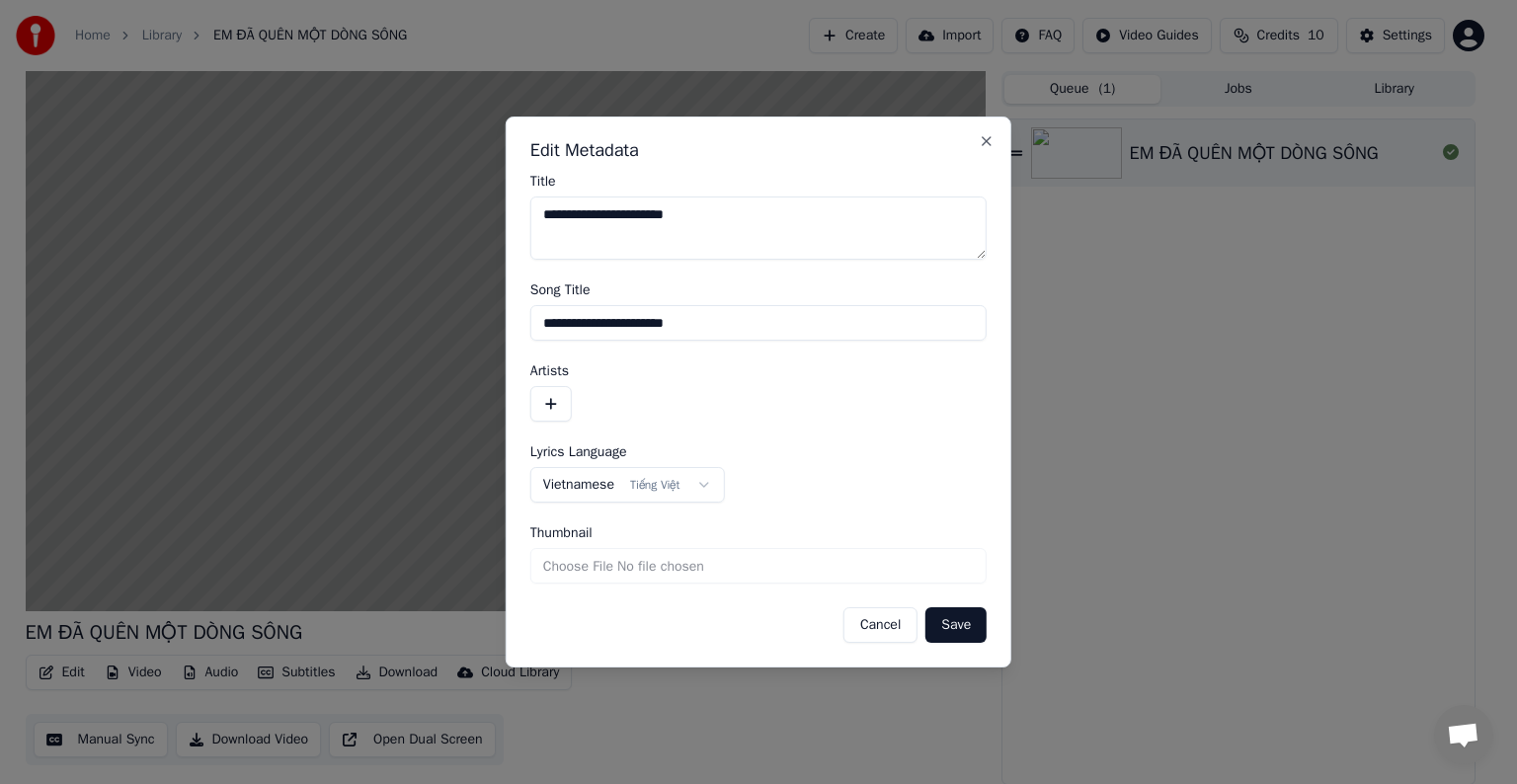 click at bounding box center (551, 404) 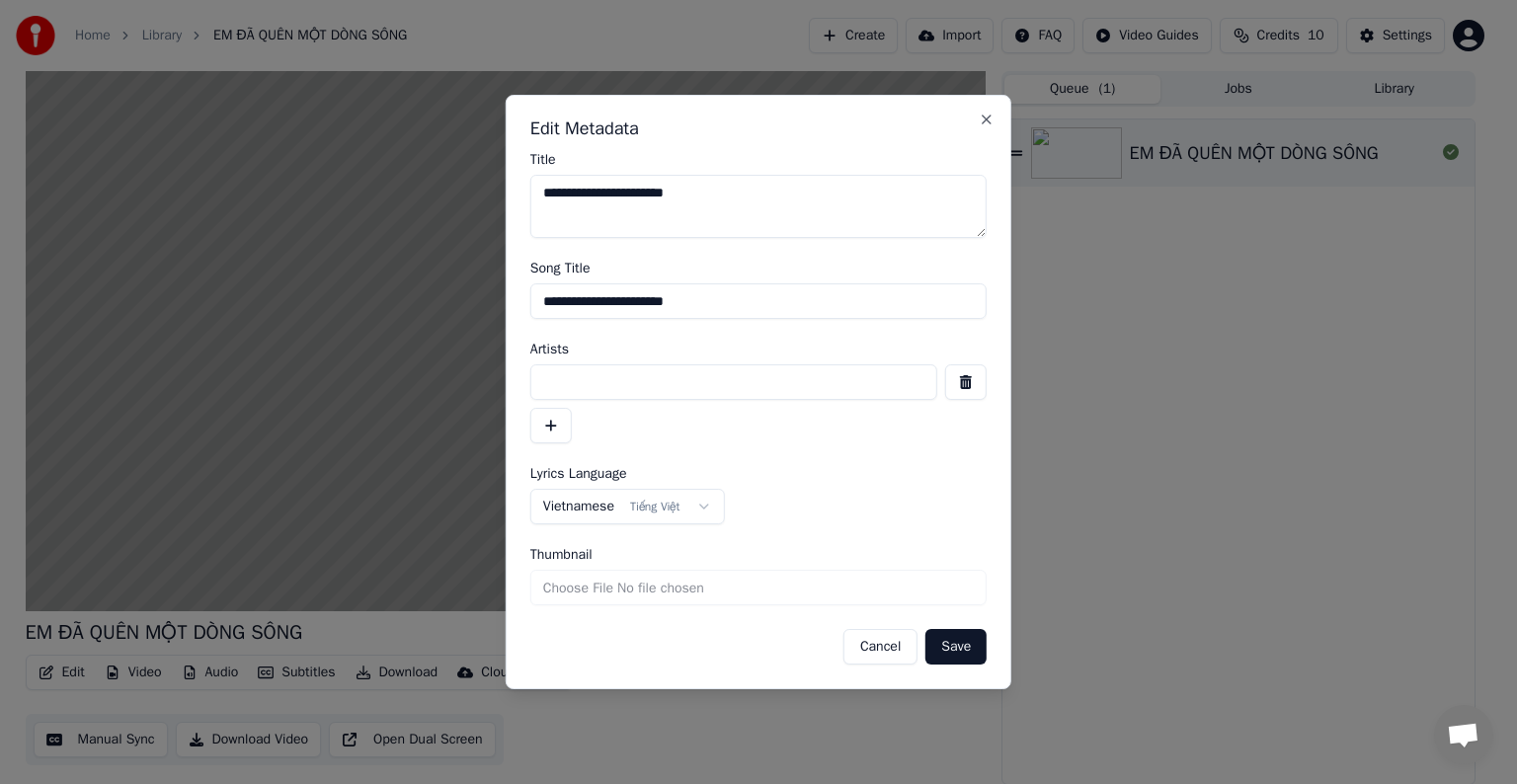 click at bounding box center [734, 382] 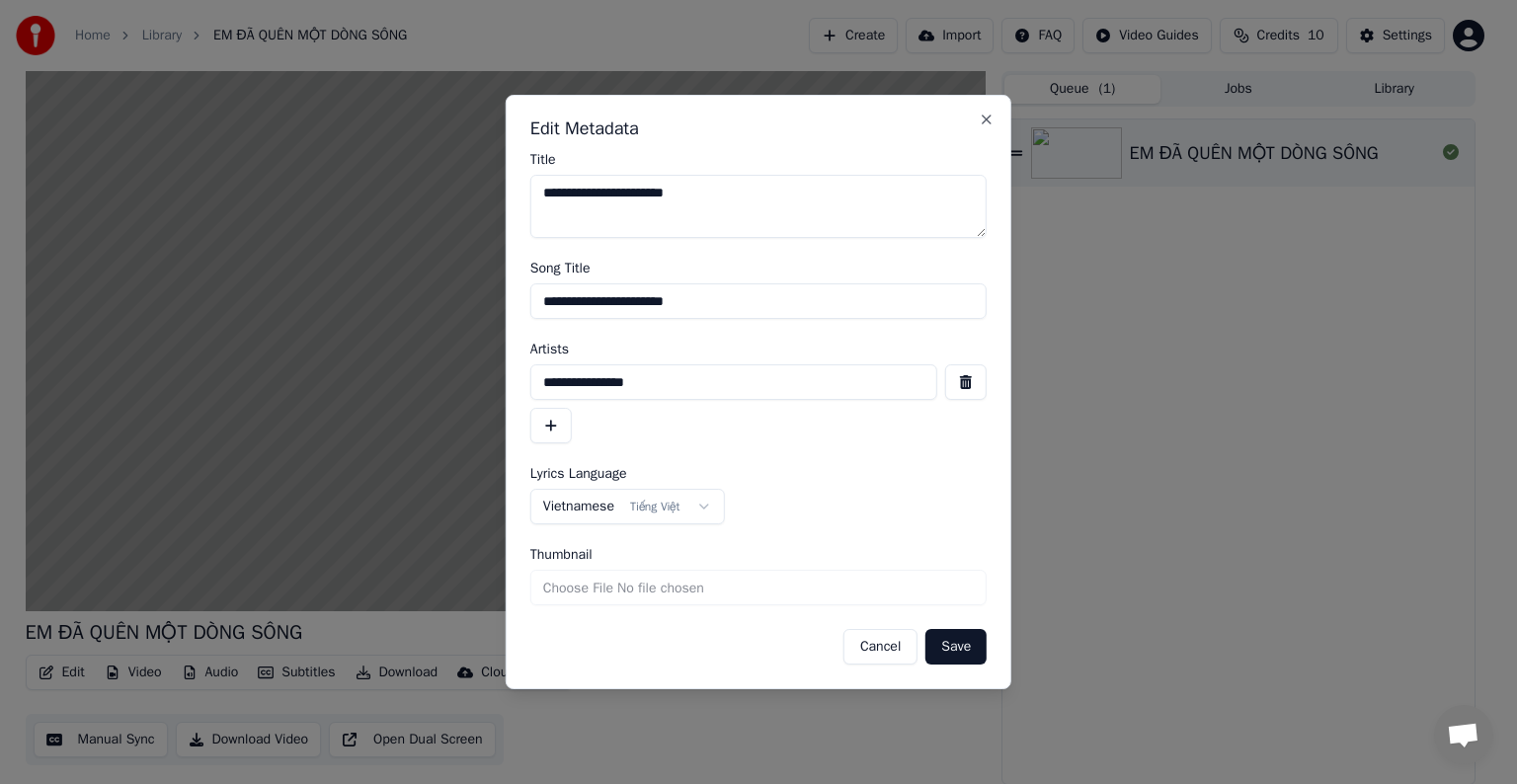 type on "**********" 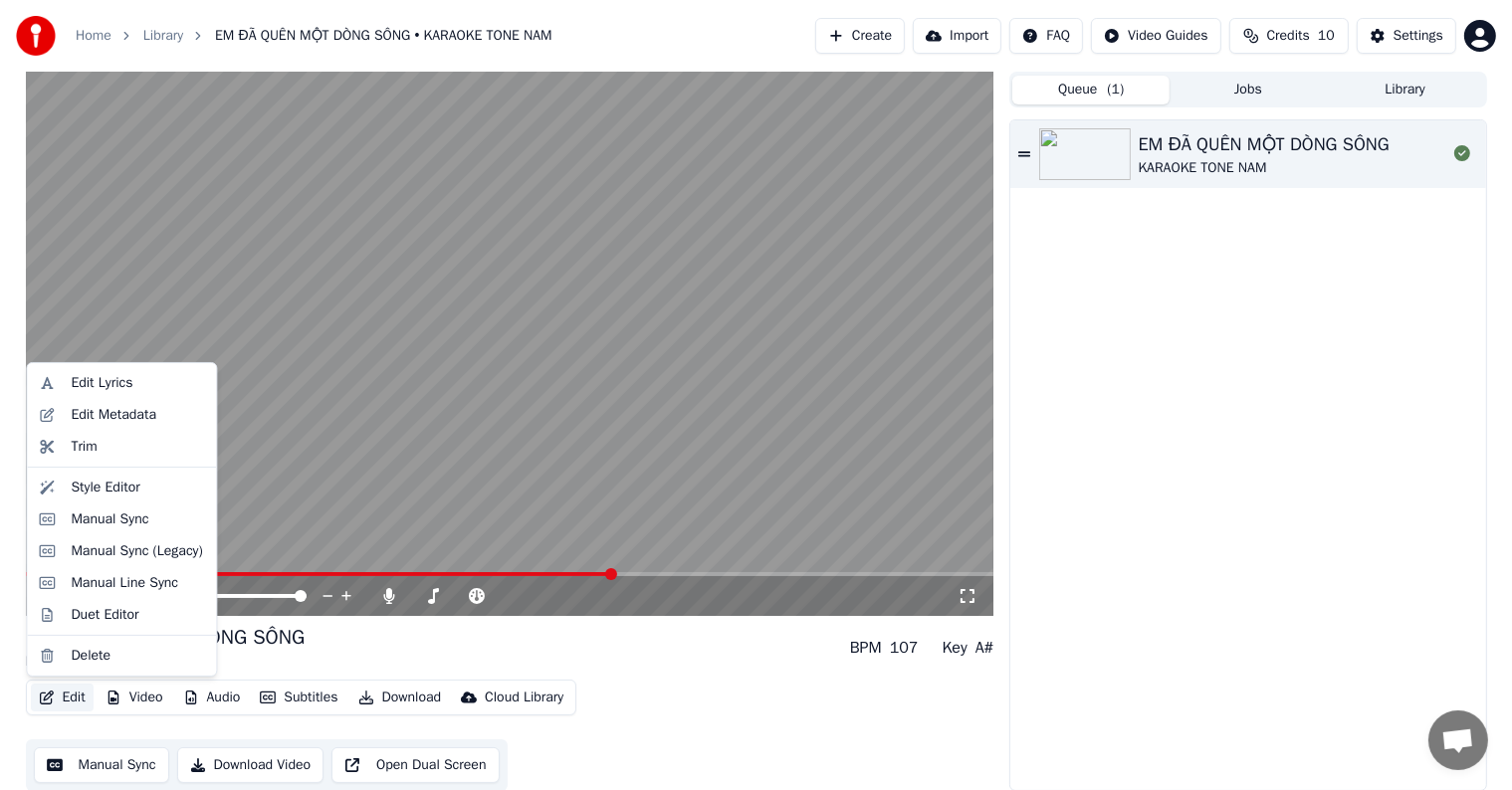 click on "Edit" at bounding box center [62, 697] 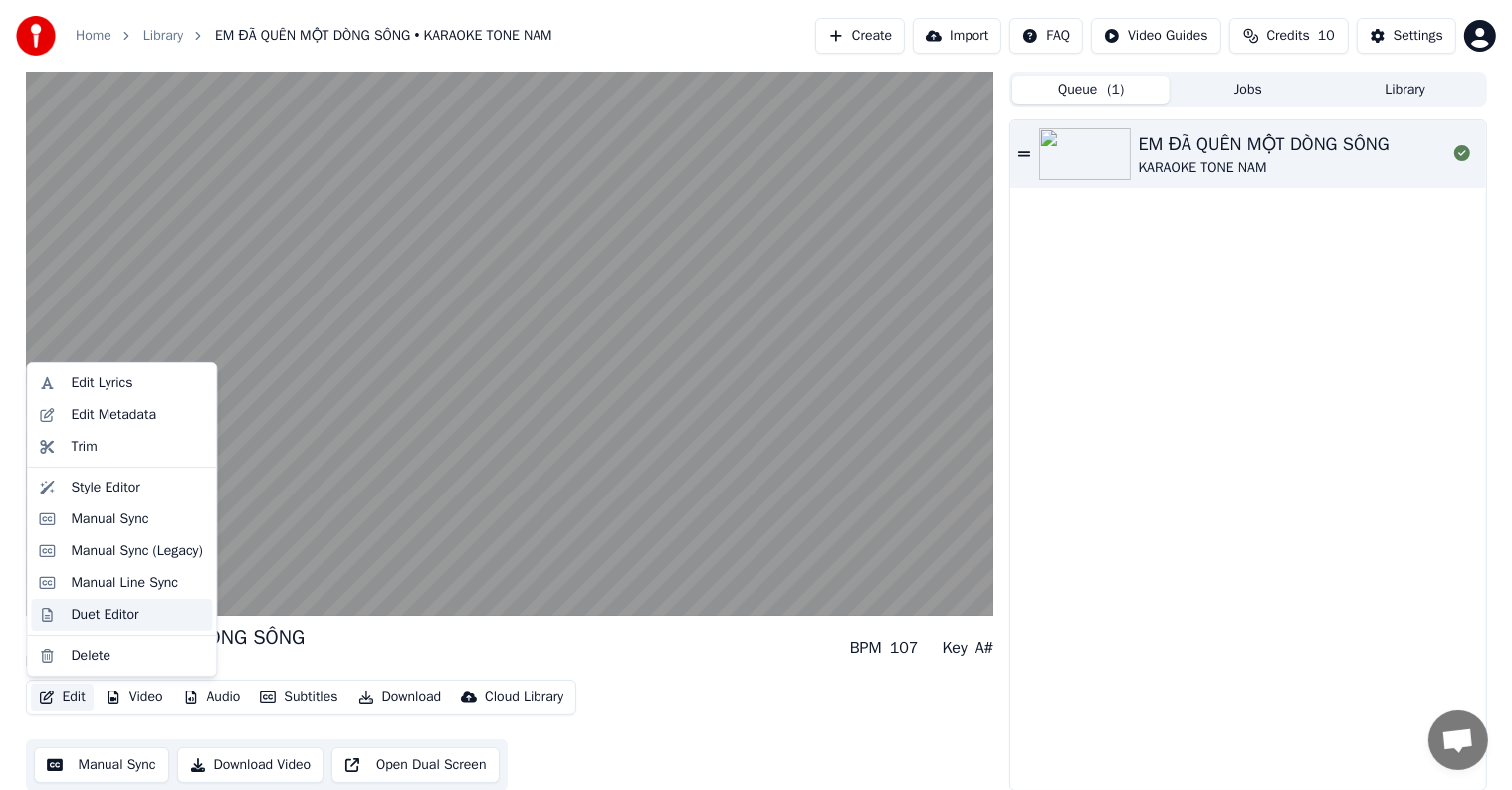 click on "Duet Editor" at bounding box center [105, 615] 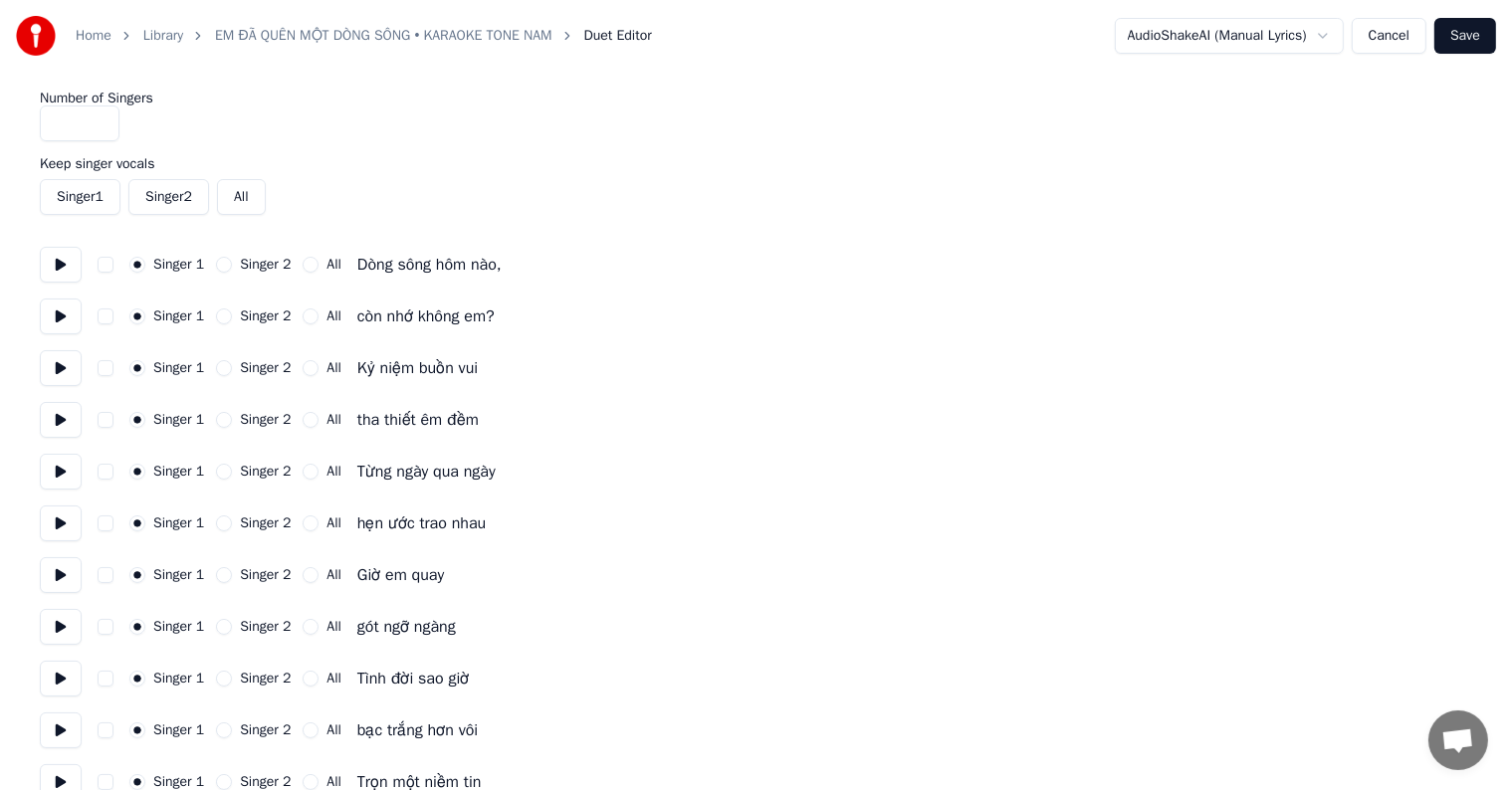 click on "Singer 2" at bounding box center (224, 472) 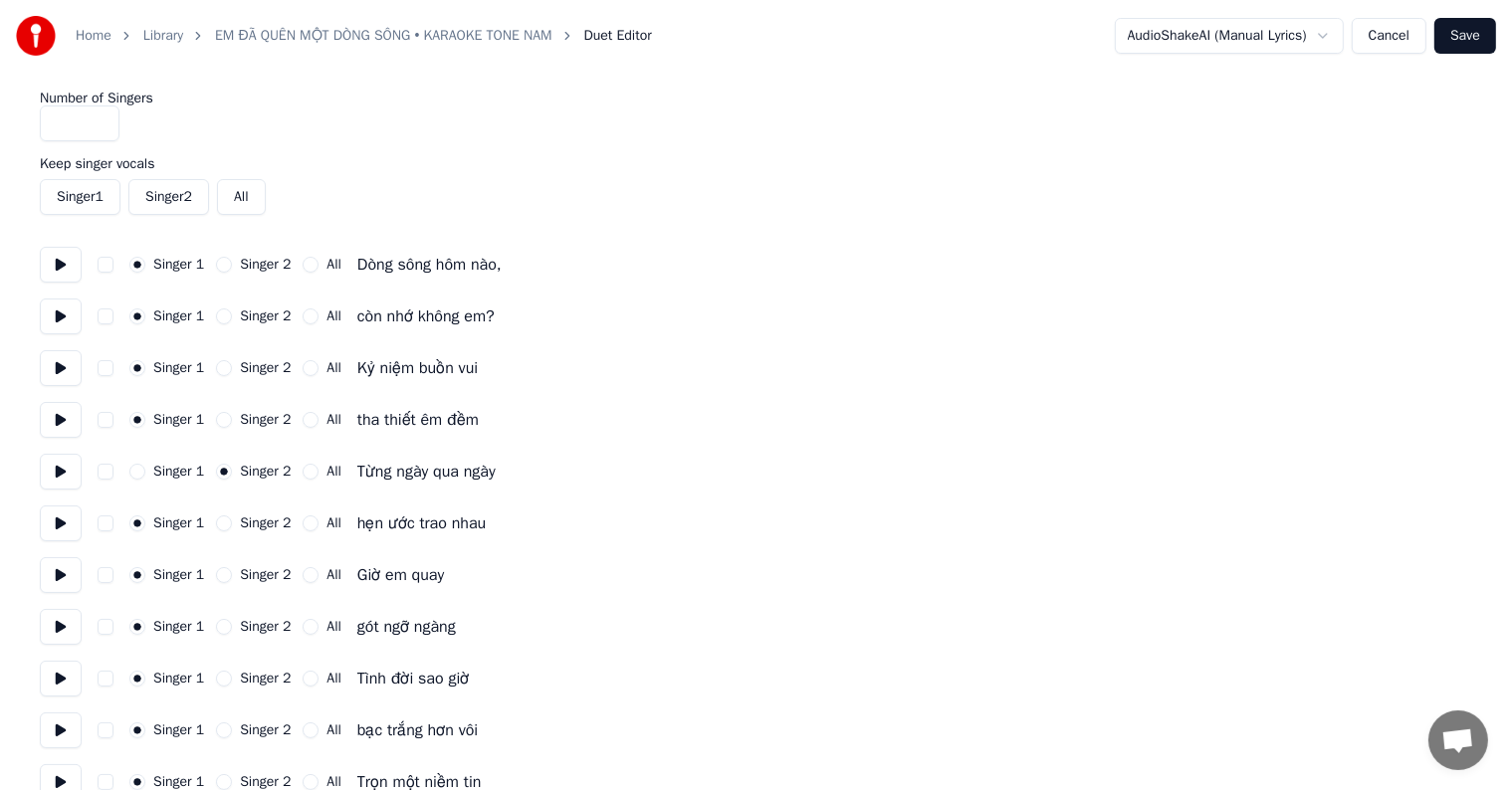 click on "Singer 2" at bounding box center [224, 523] 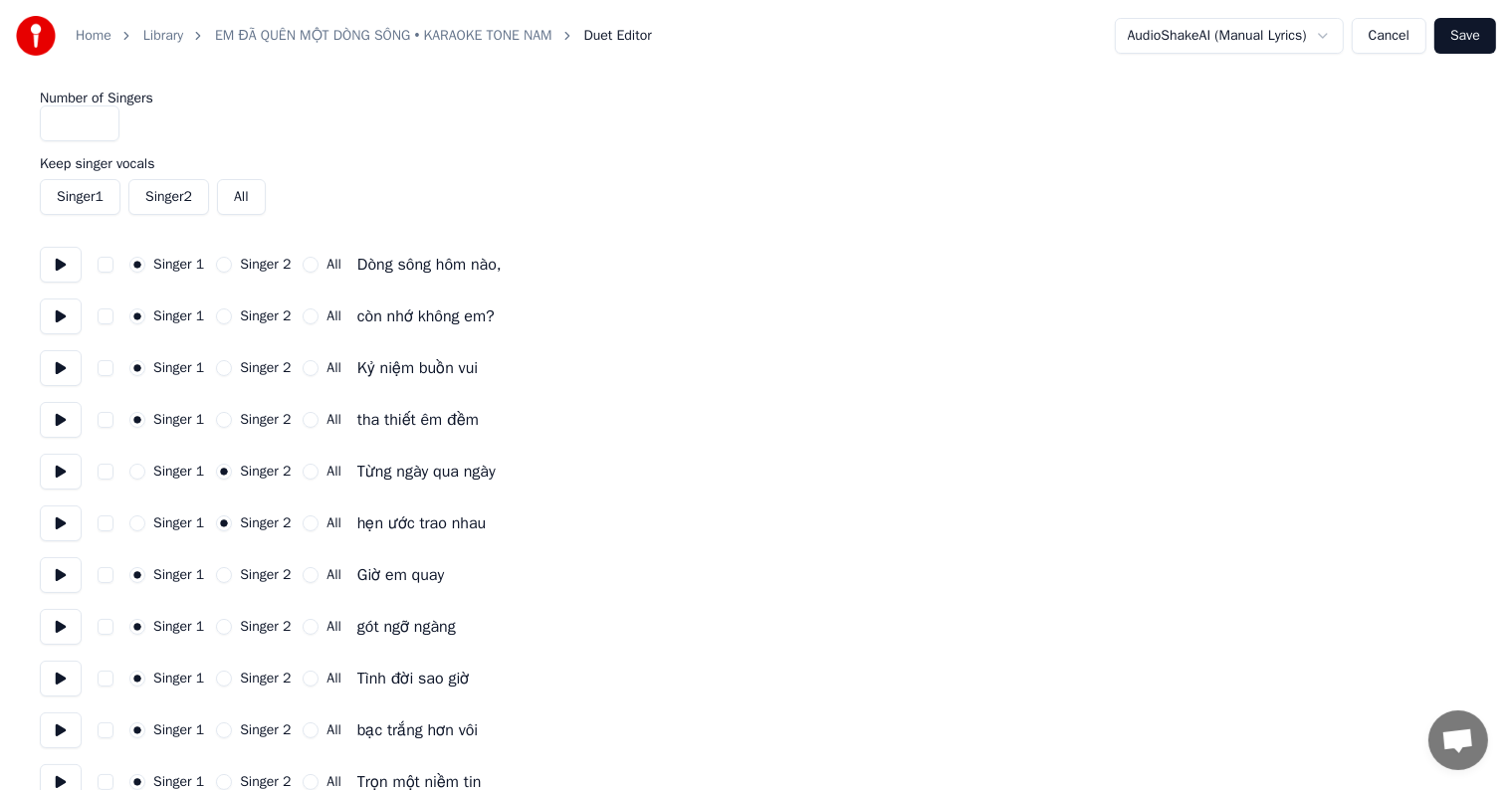 click on "Singer 2" at bounding box center [253, 575] 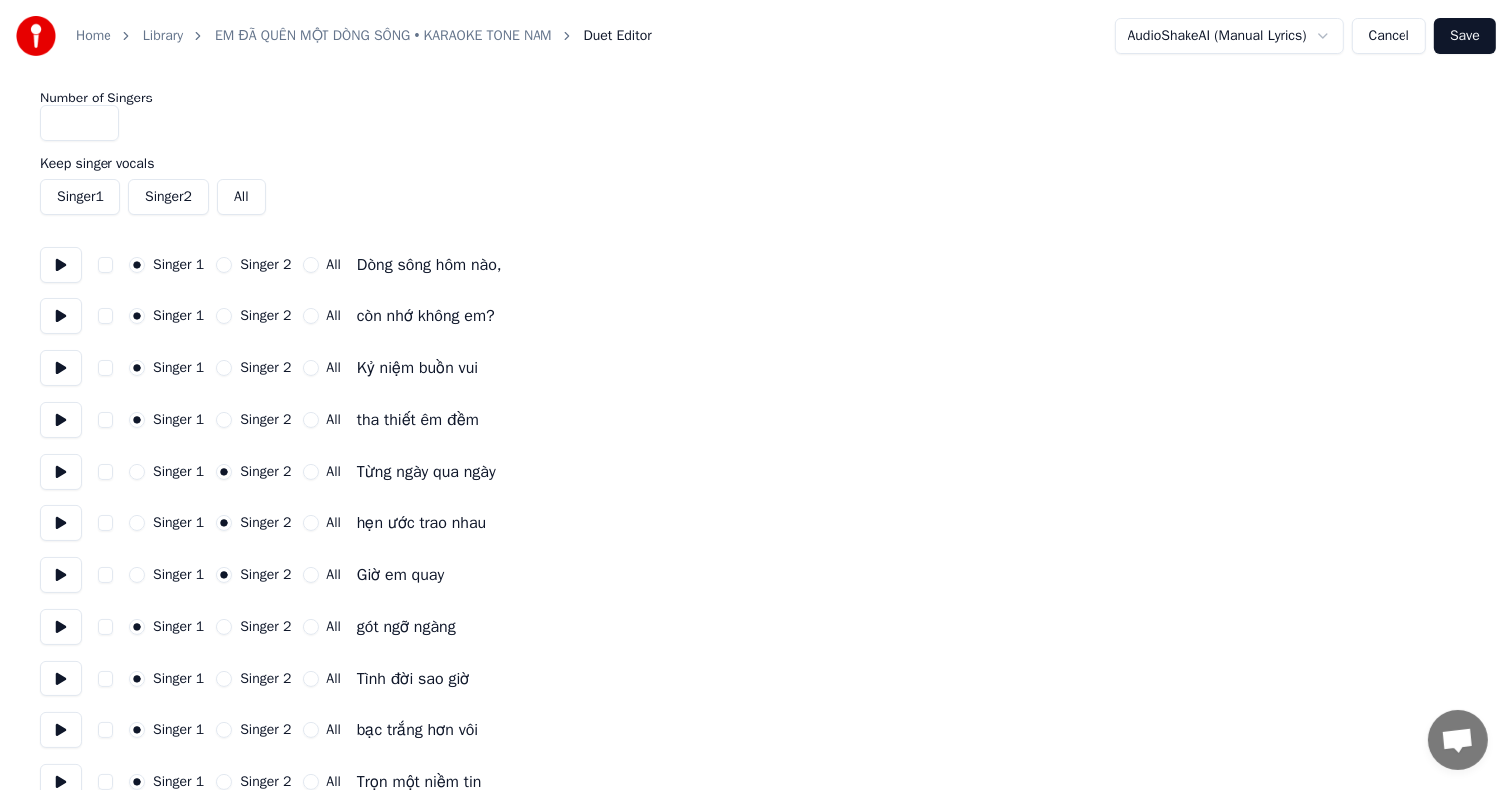 scroll, scrollTop: 298, scrollLeft: 0, axis: vertical 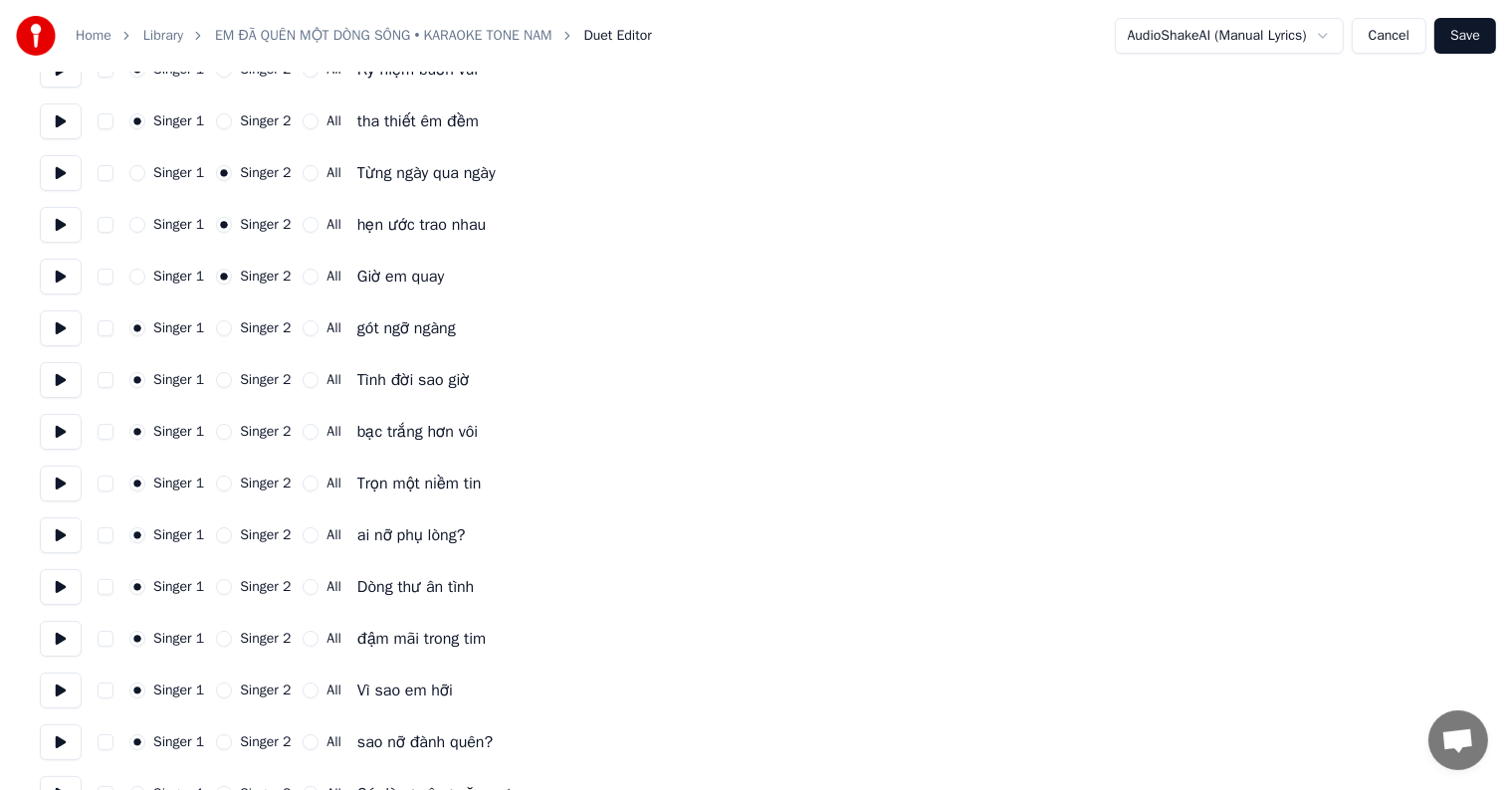 click on "Singer 2" at bounding box center [224, 328] 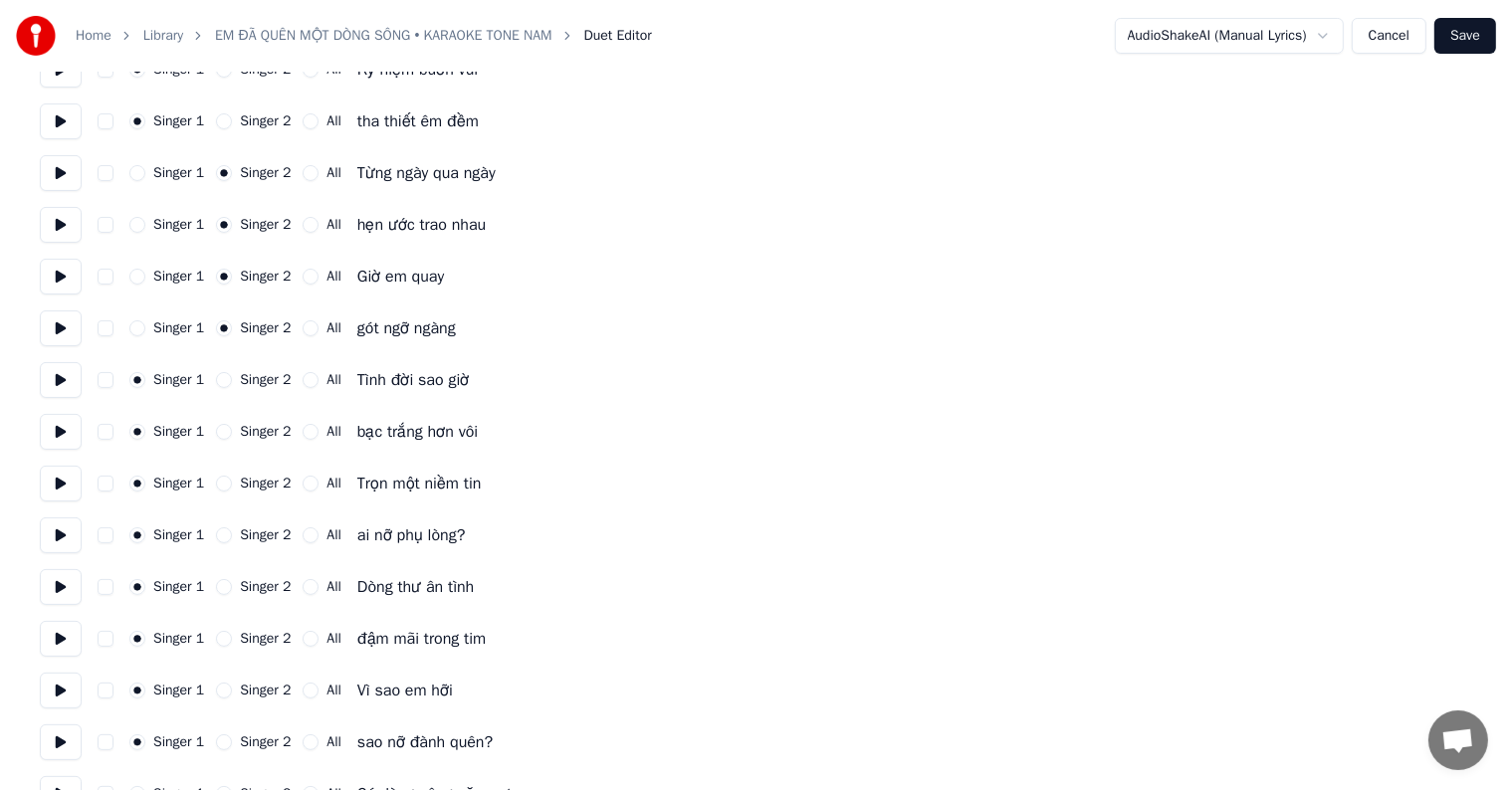 click on "Singer 2" at bounding box center (224, 380) 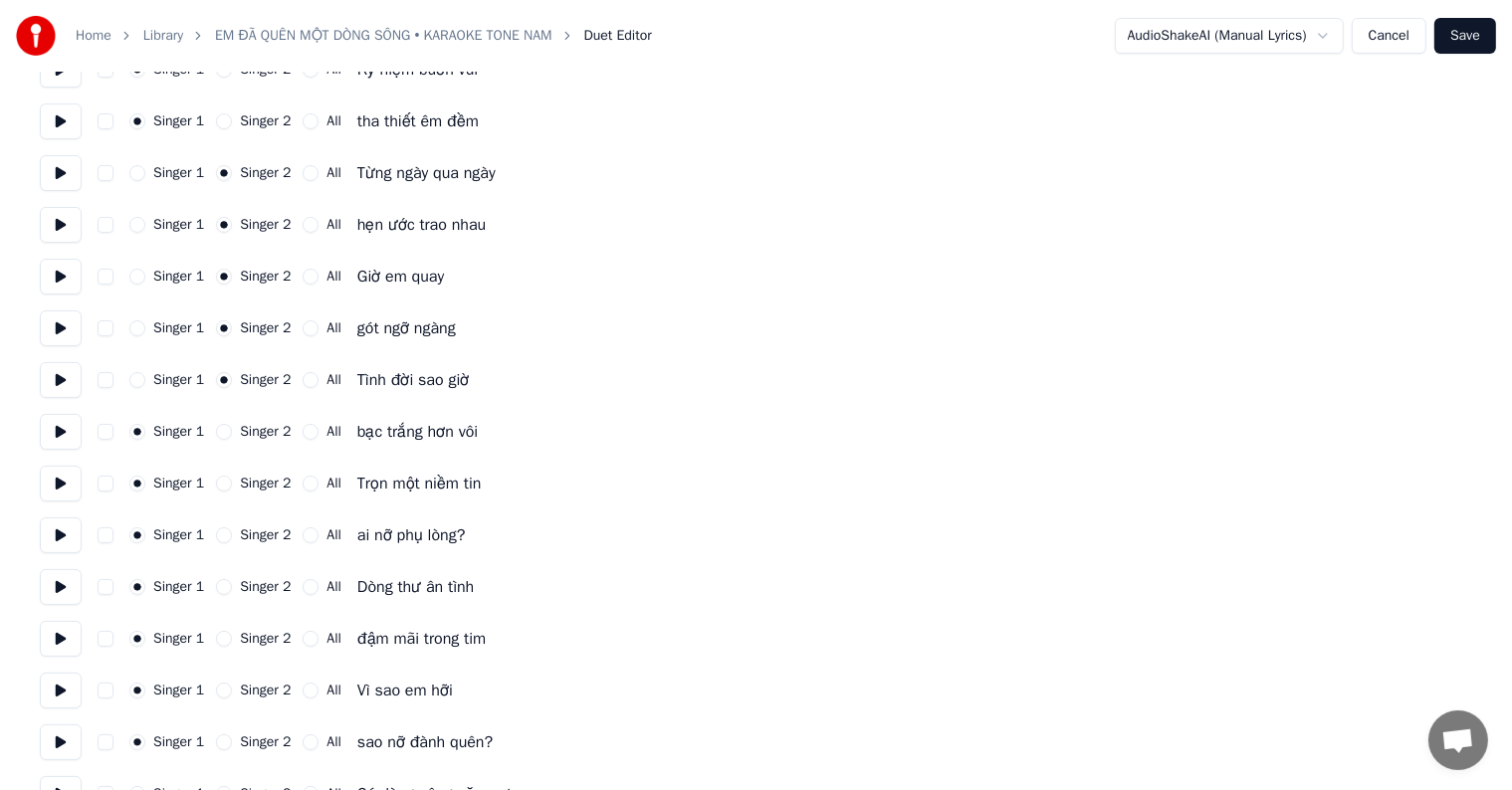 click 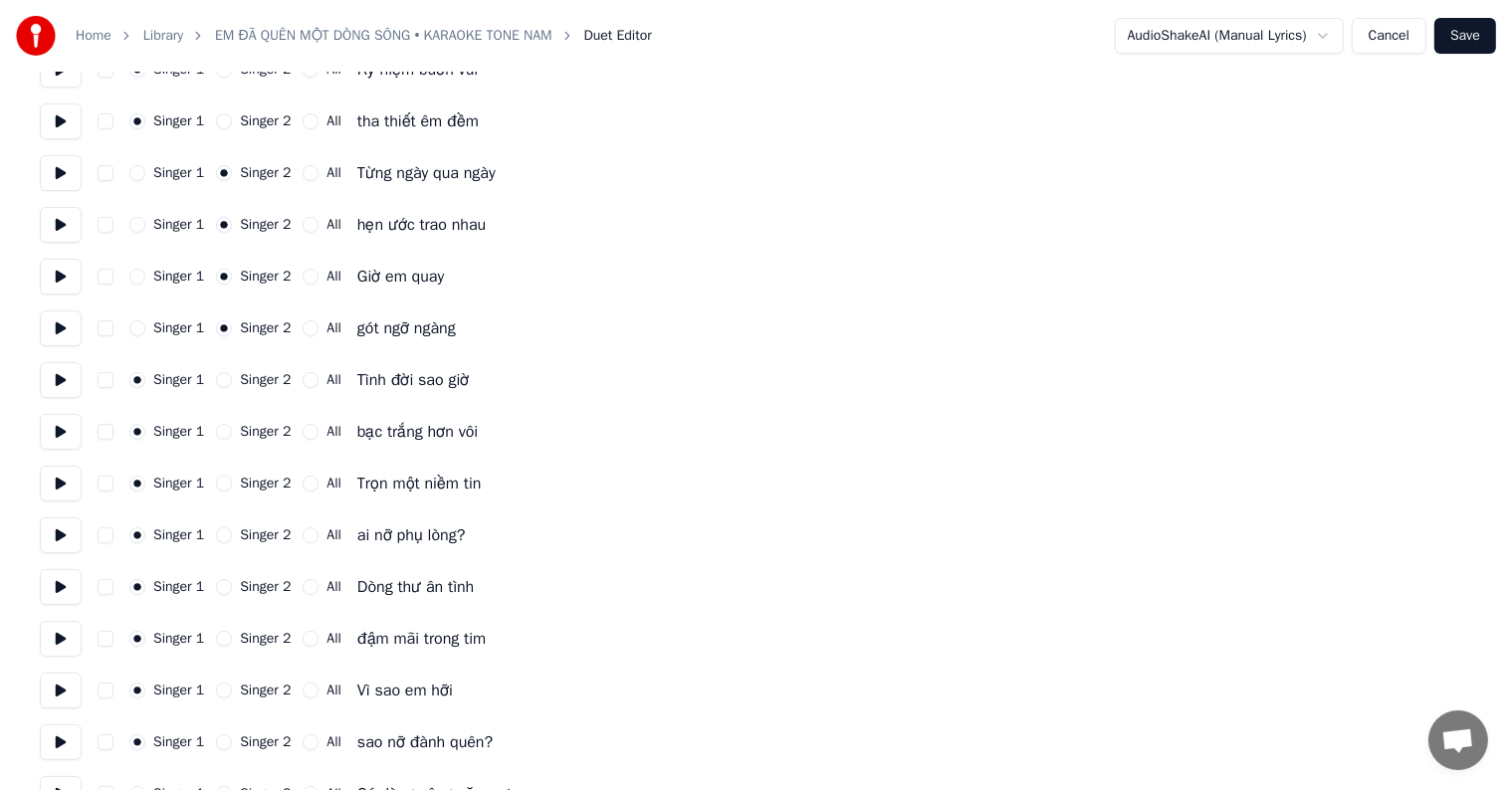 click on "Singer 2" at bounding box center (224, 432) 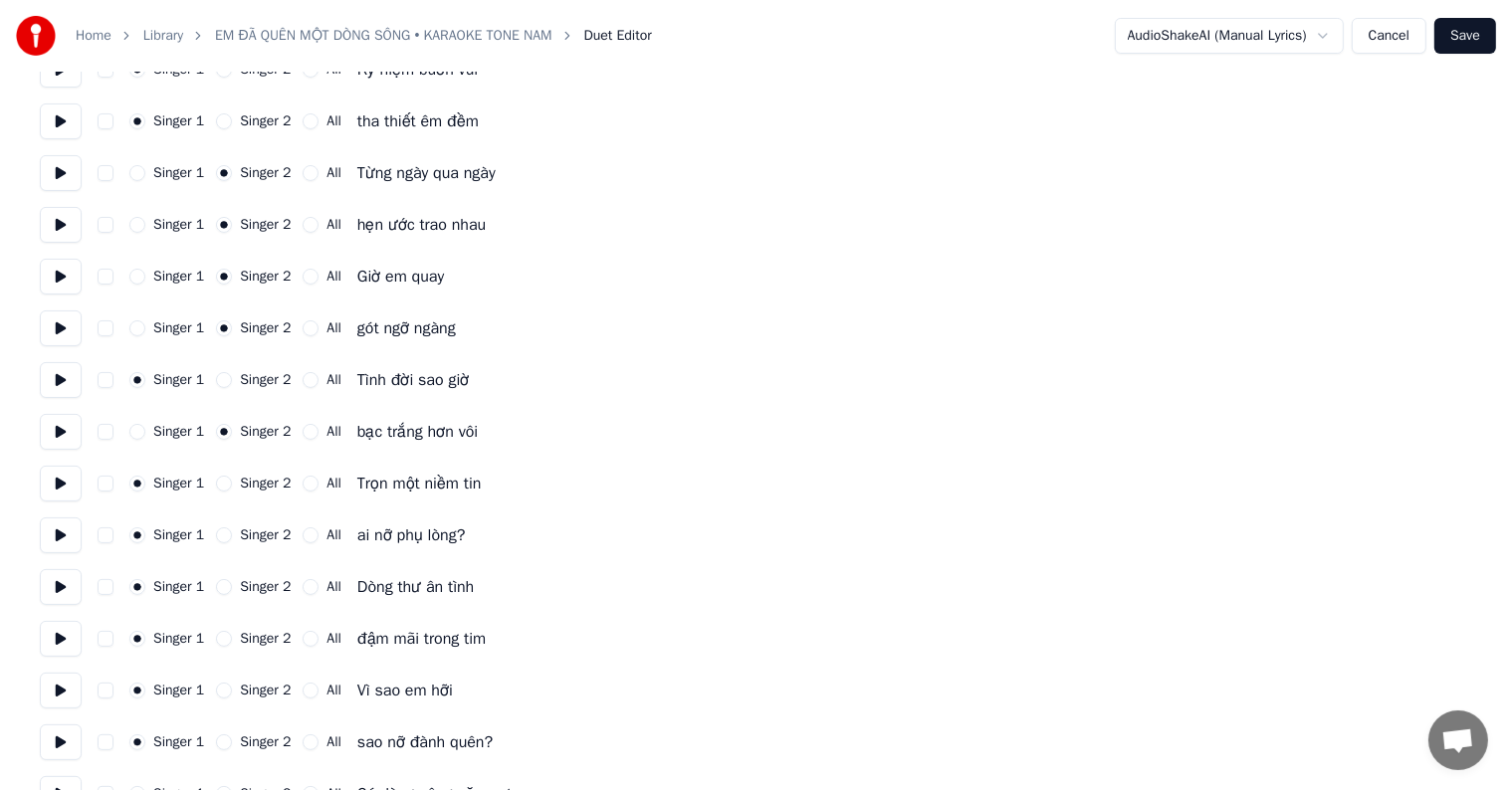 click on "Singer 2" at bounding box center (224, 484) 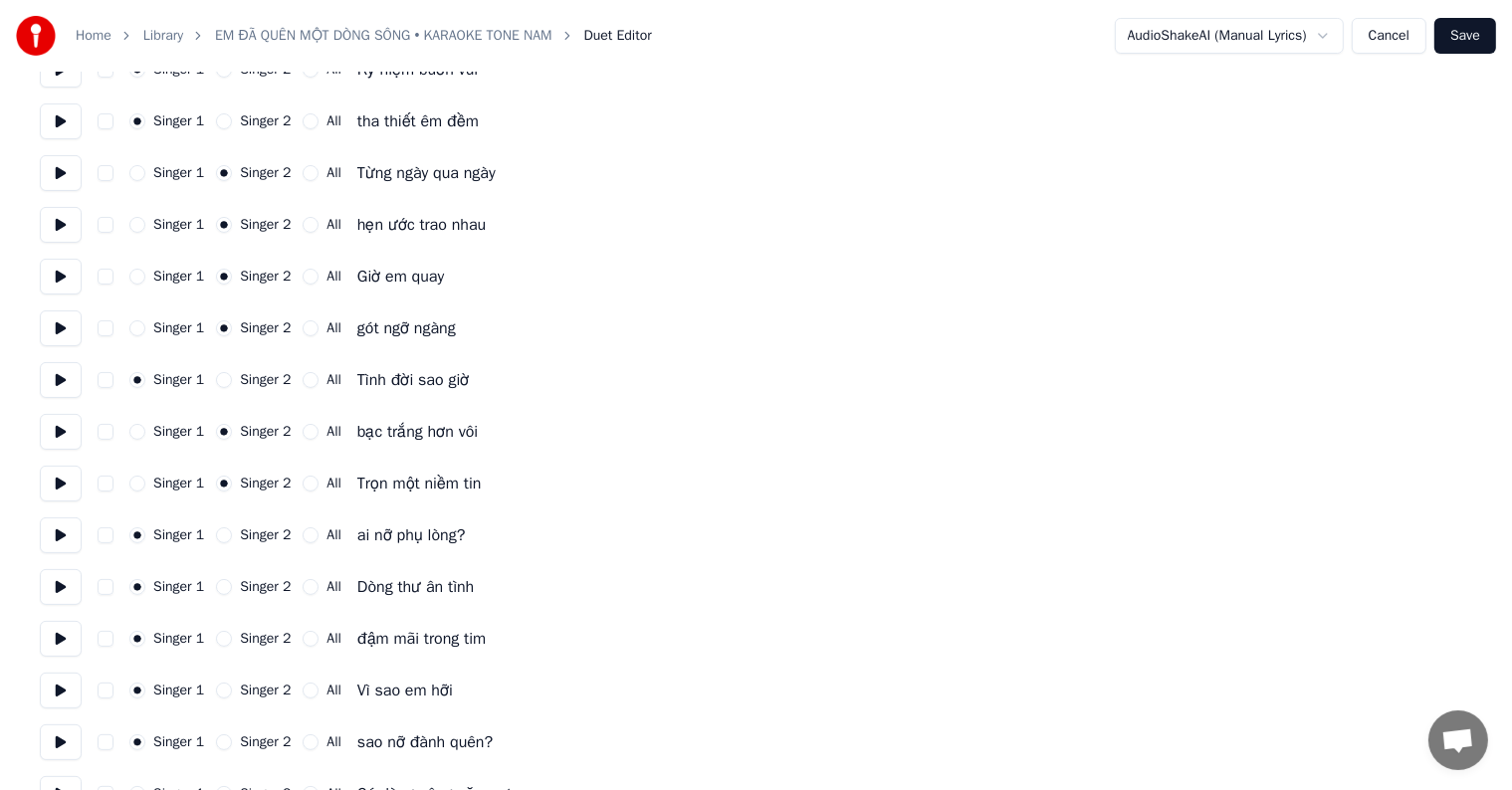 click on "Singer 2" at bounding box center [224, 535] 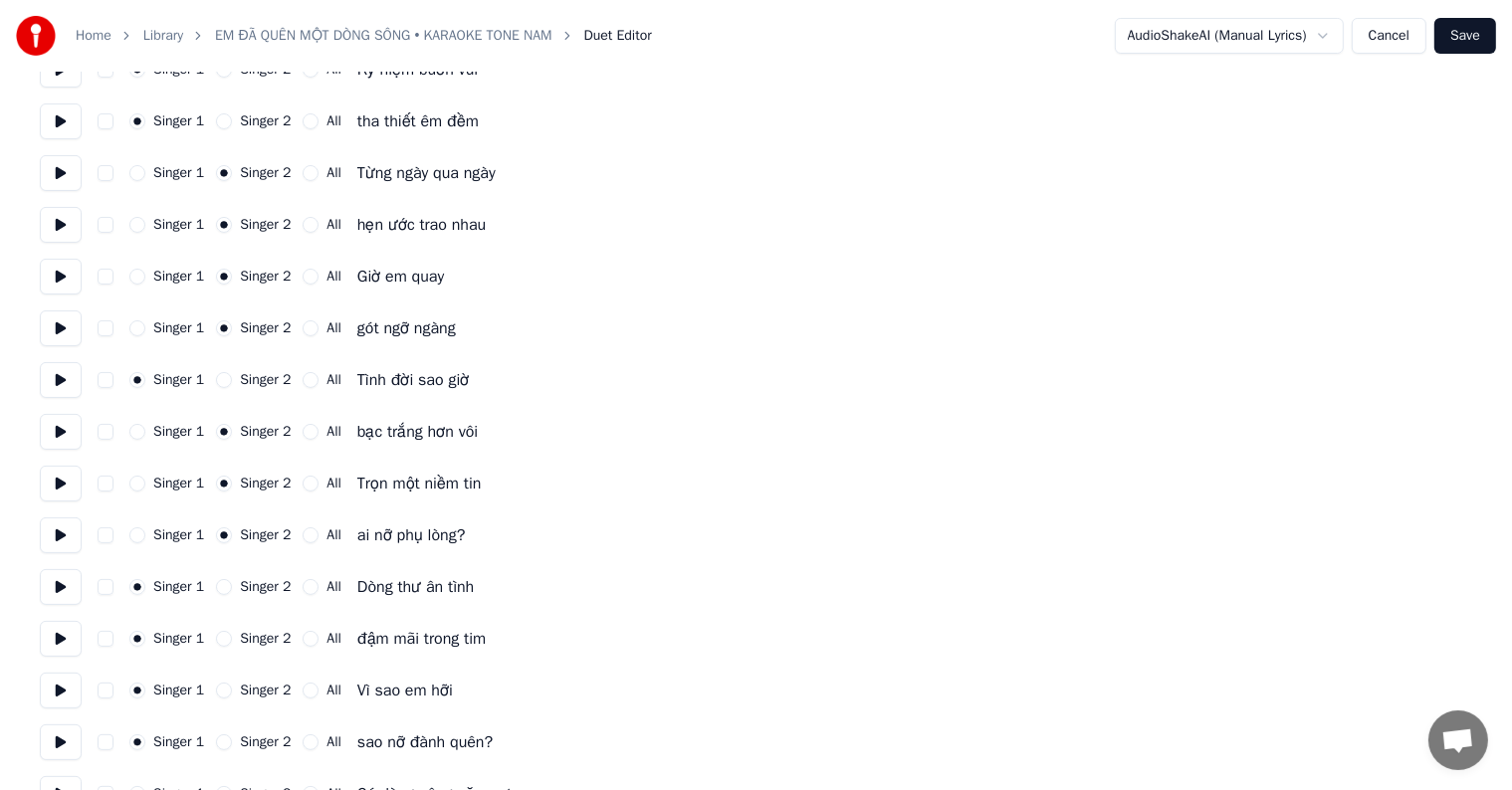 click on "Singer 2" at bounding box center (224, 587) 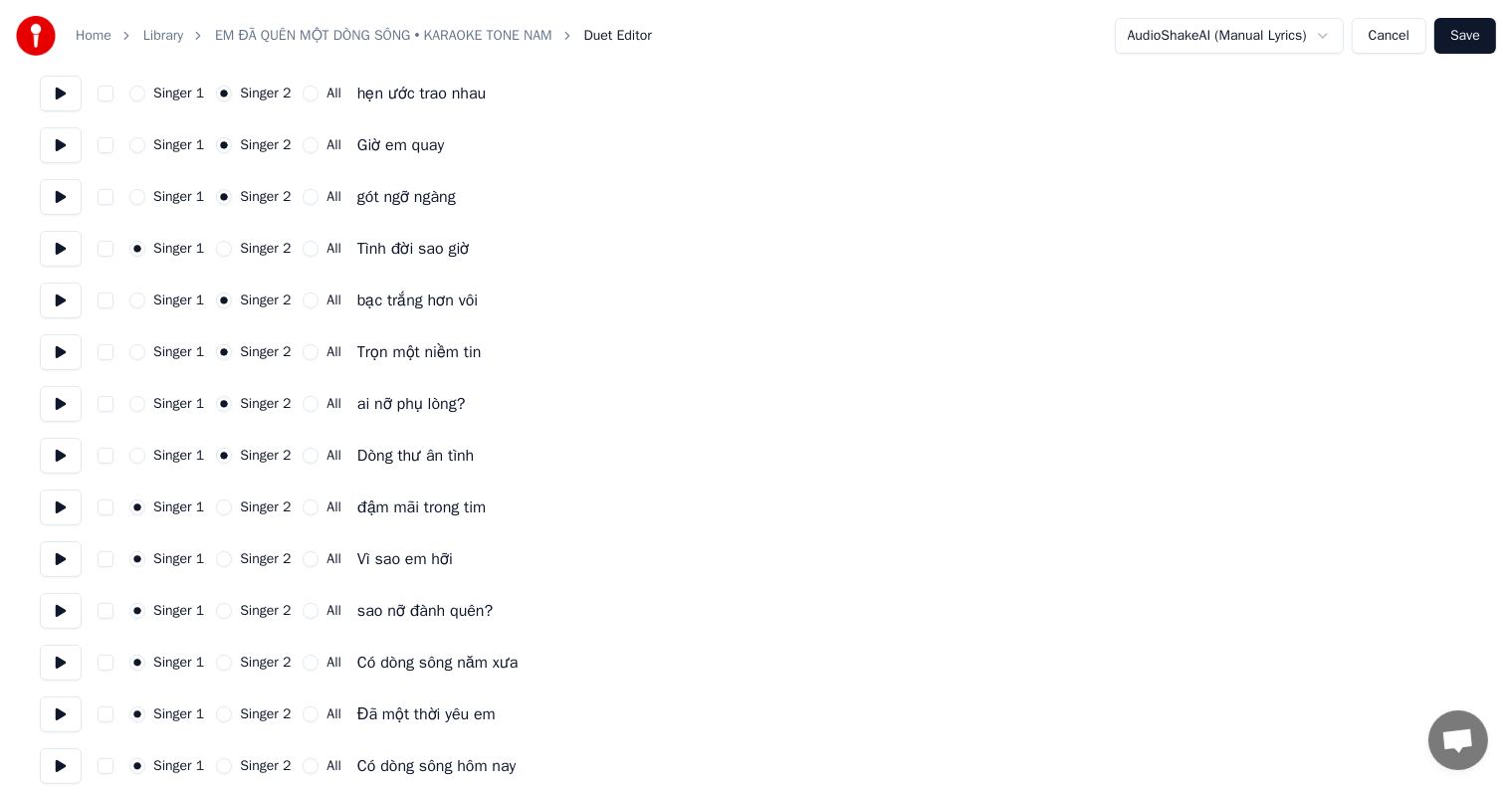 scroll, scrollTop: 497, scrollLeft: 0, axis: vertical 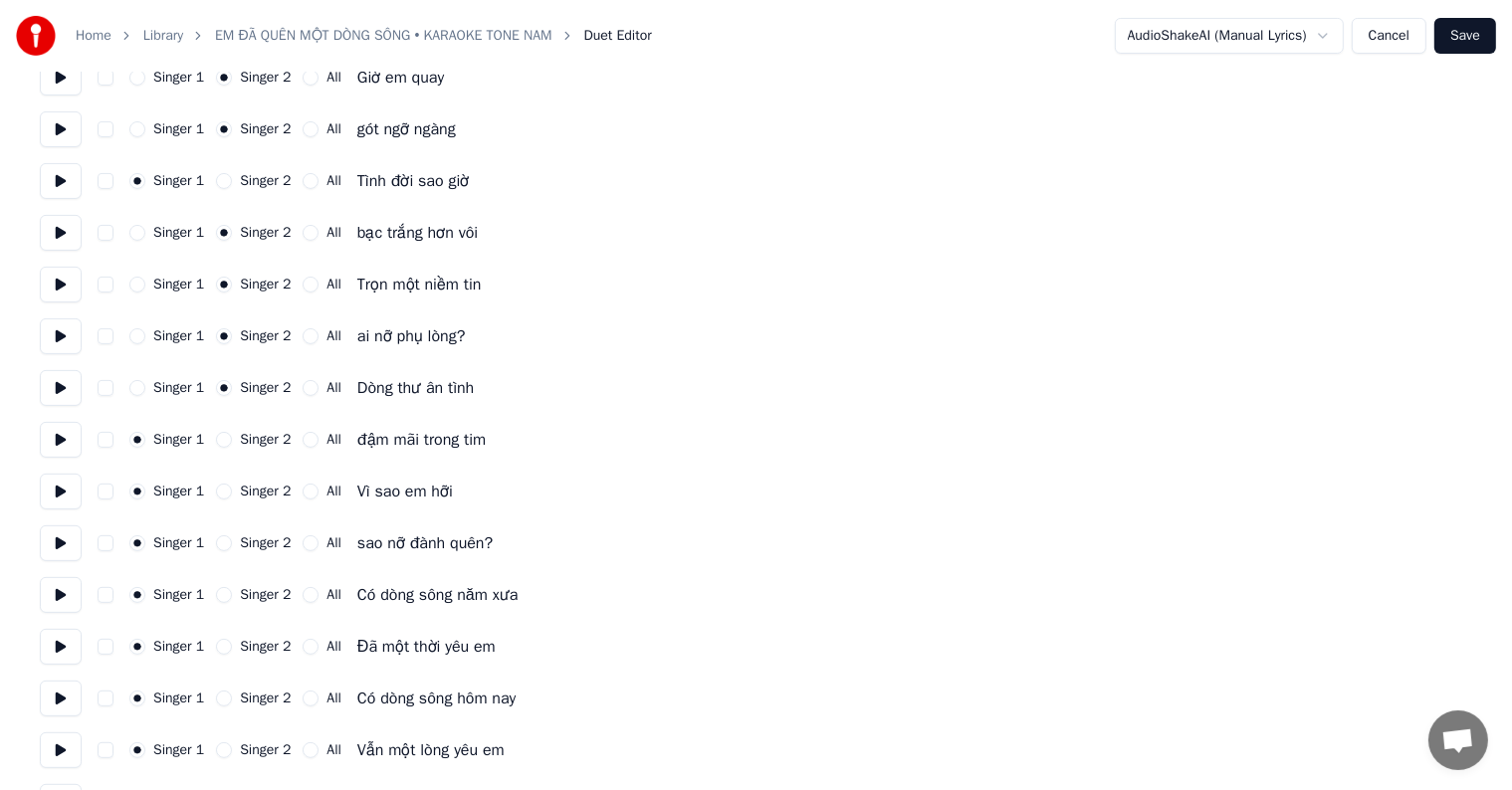 click on "Singer 2" at bounding box center [224, 440] 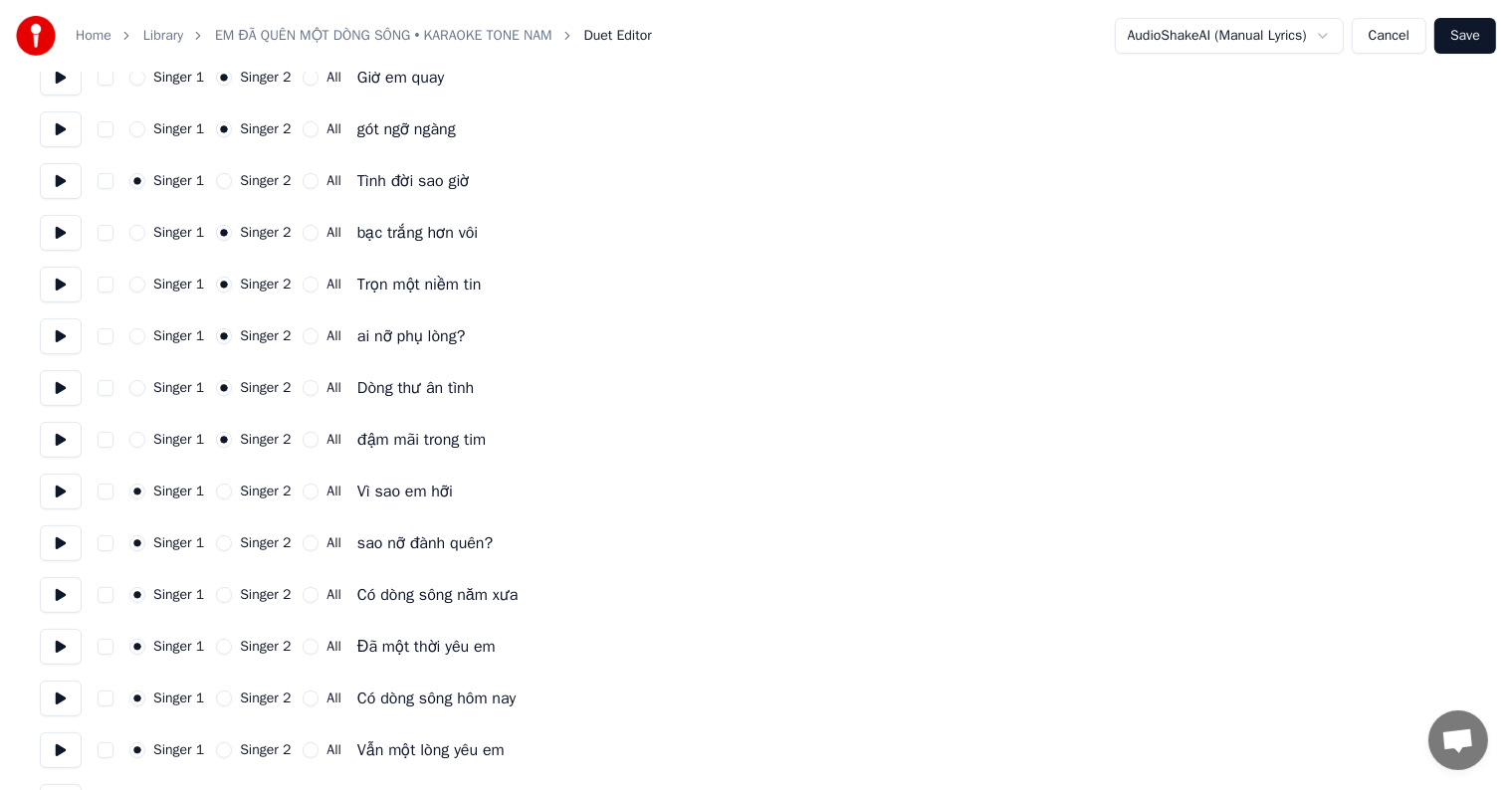 click on "Singer 2" at bounding box center [224, 492] 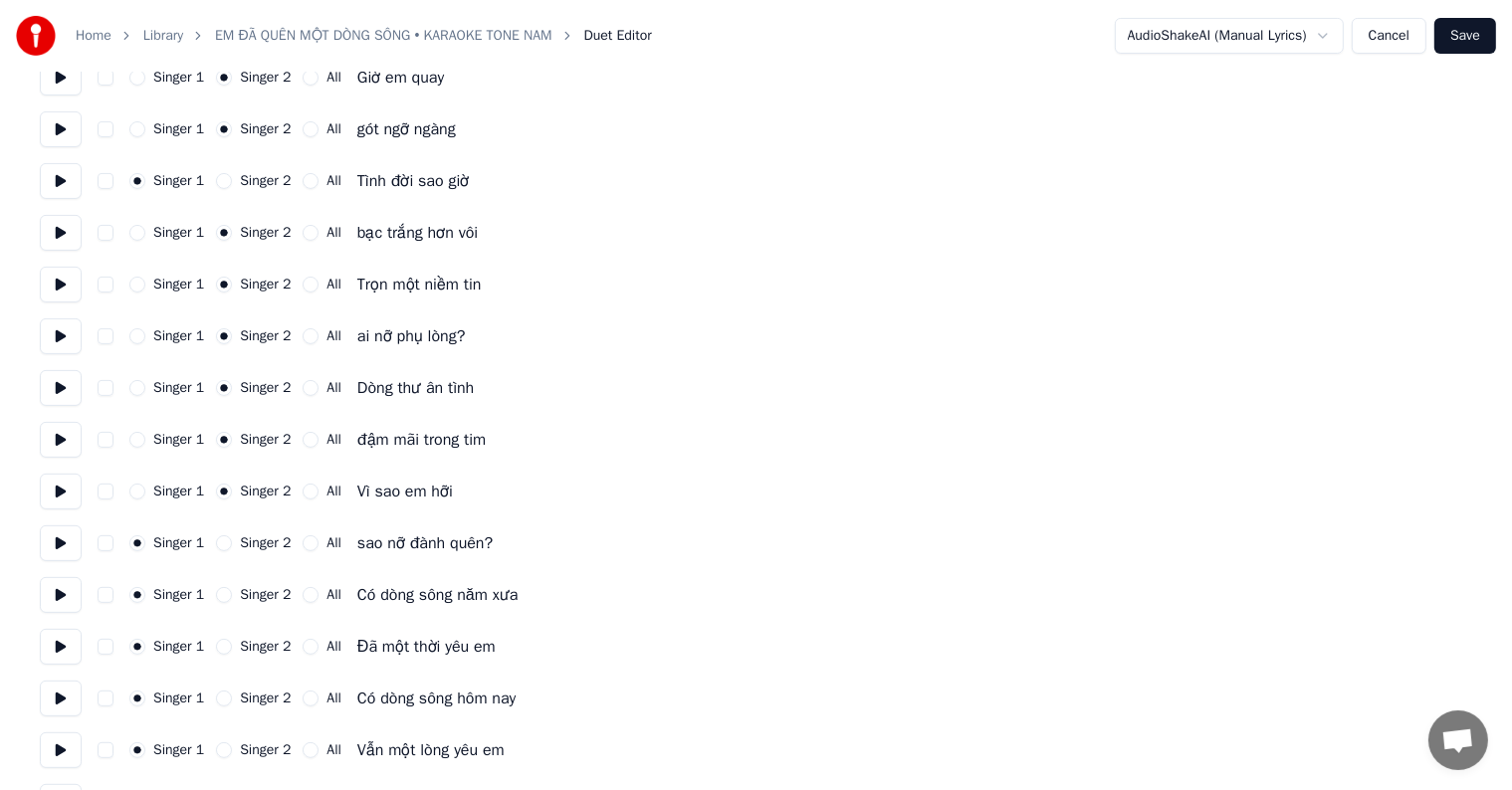click on "Singer 2" at bounding box center (224, 543) 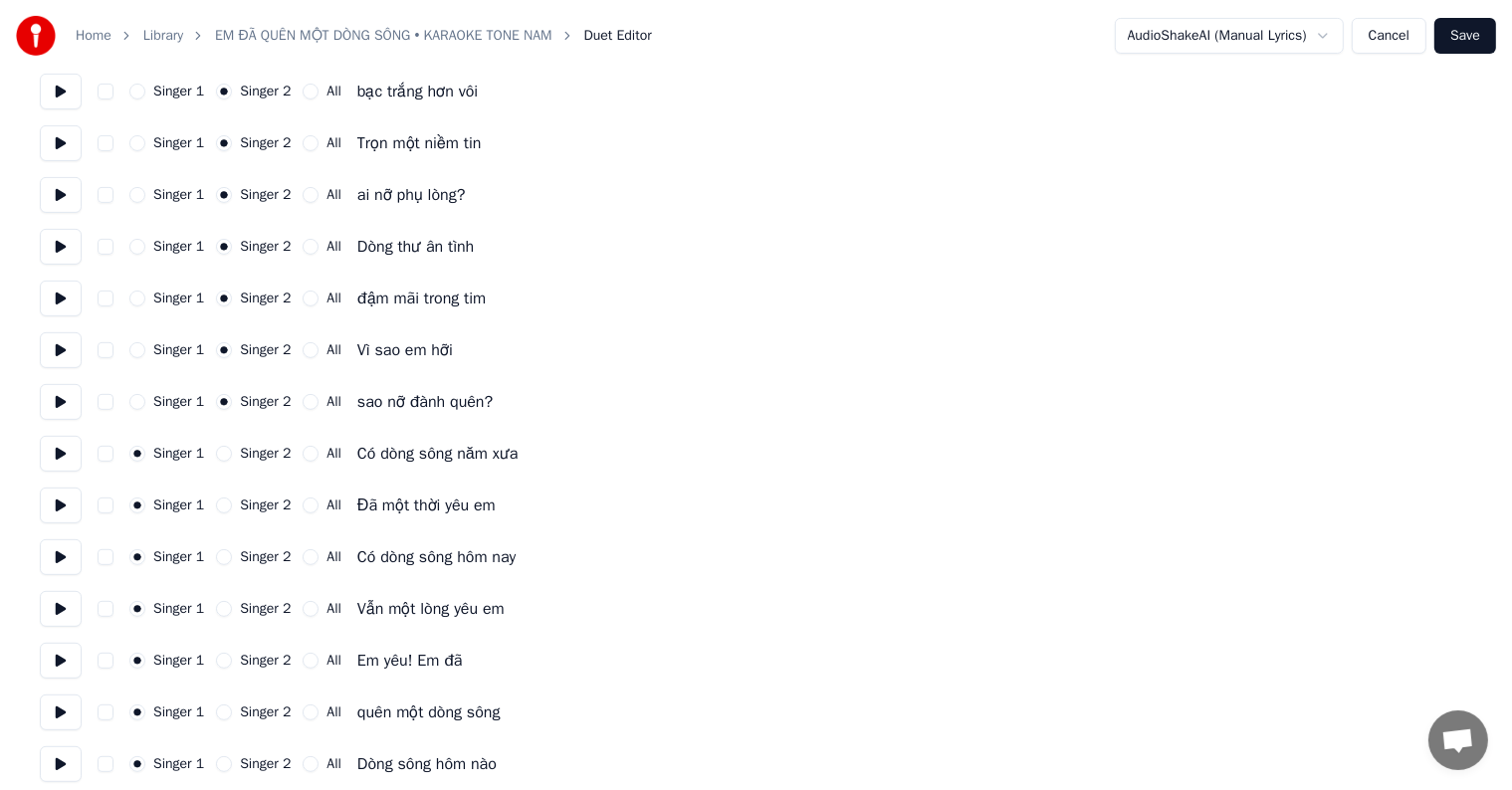 scroll, scrollTop: 796, scrollLeft: 0, axis: vertical 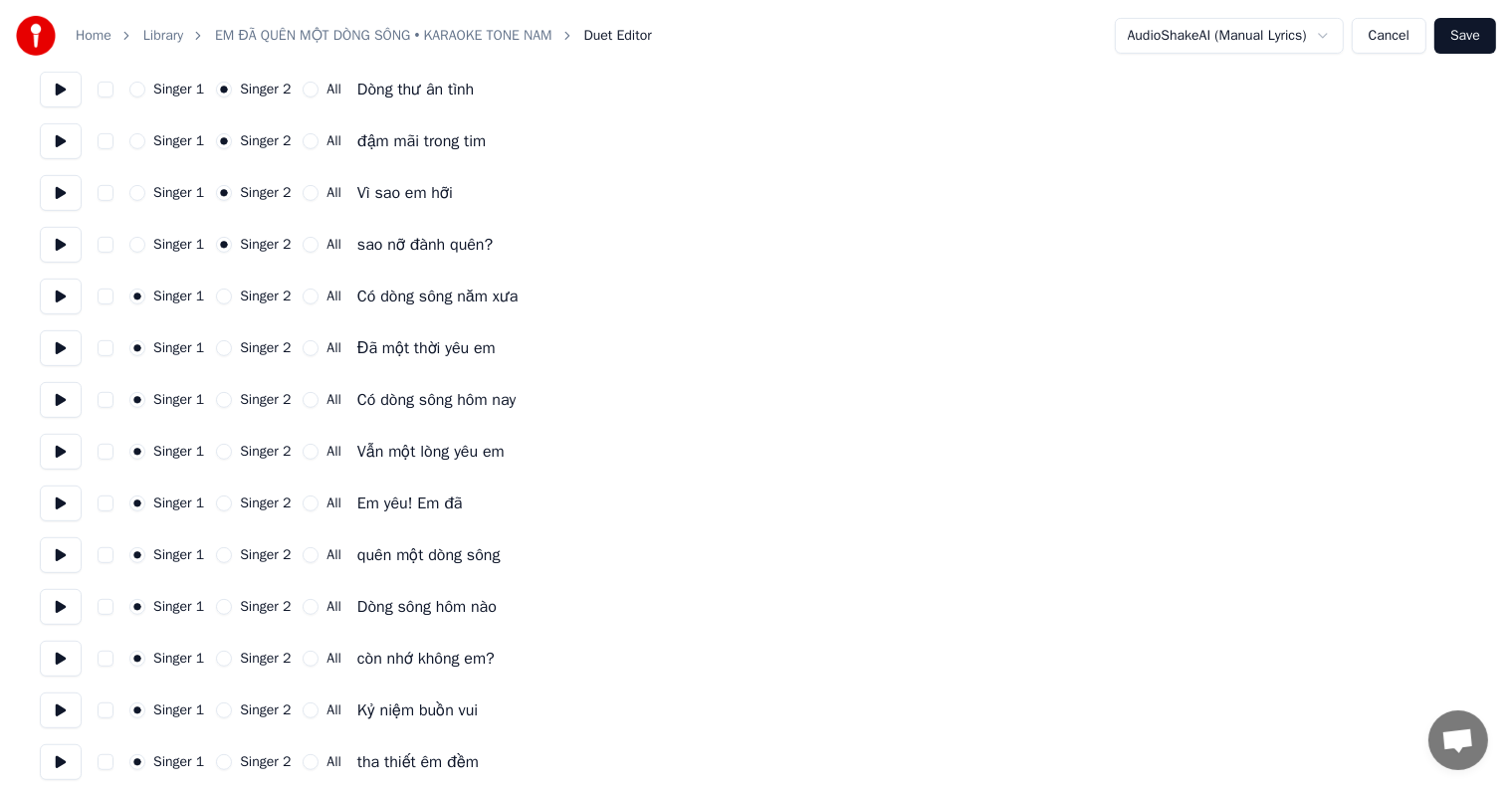 click on "Singer 2" at bounding box center [224, 503] 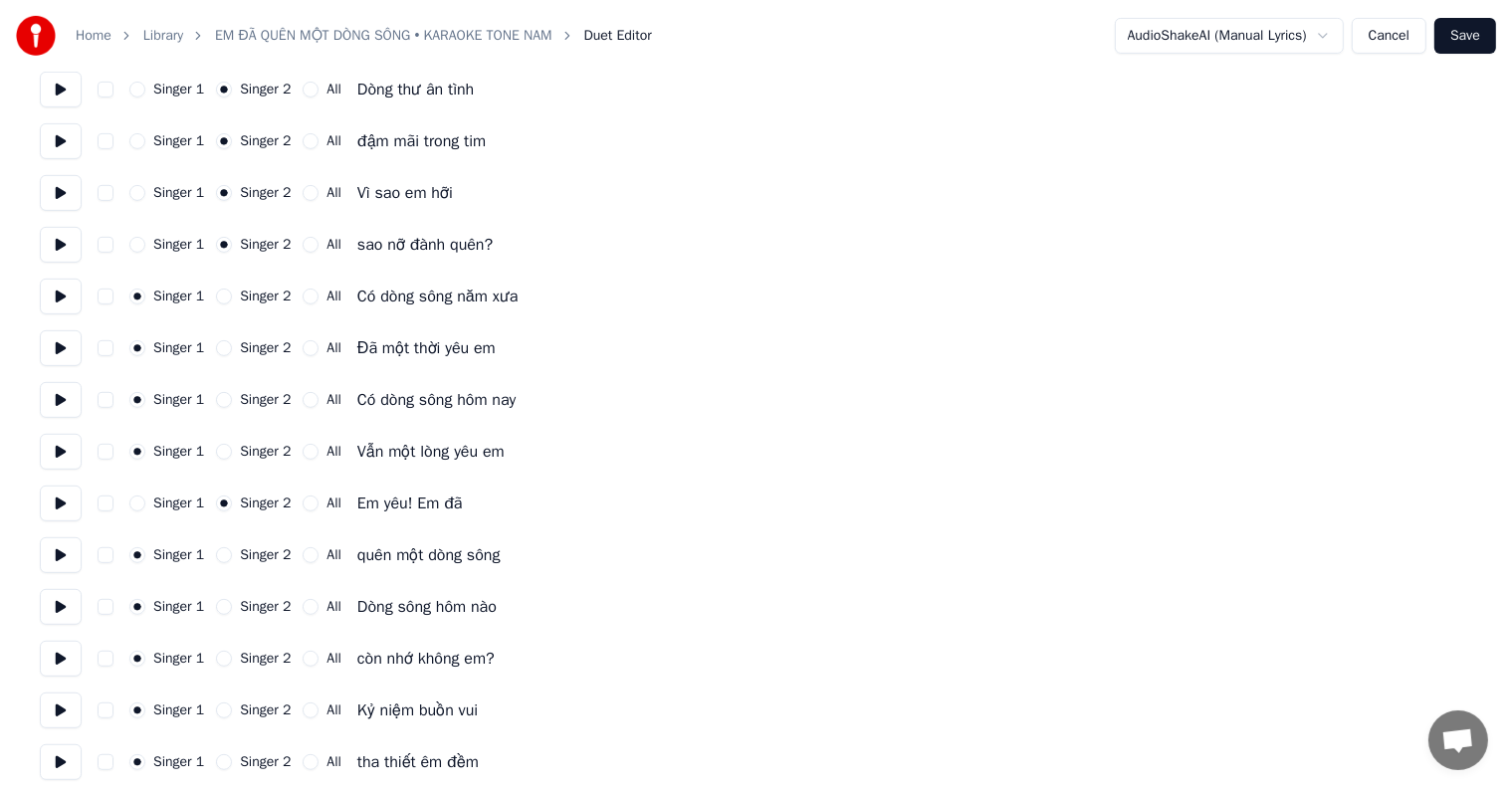 click on "Singer 2" at bounding box center [224, 555] 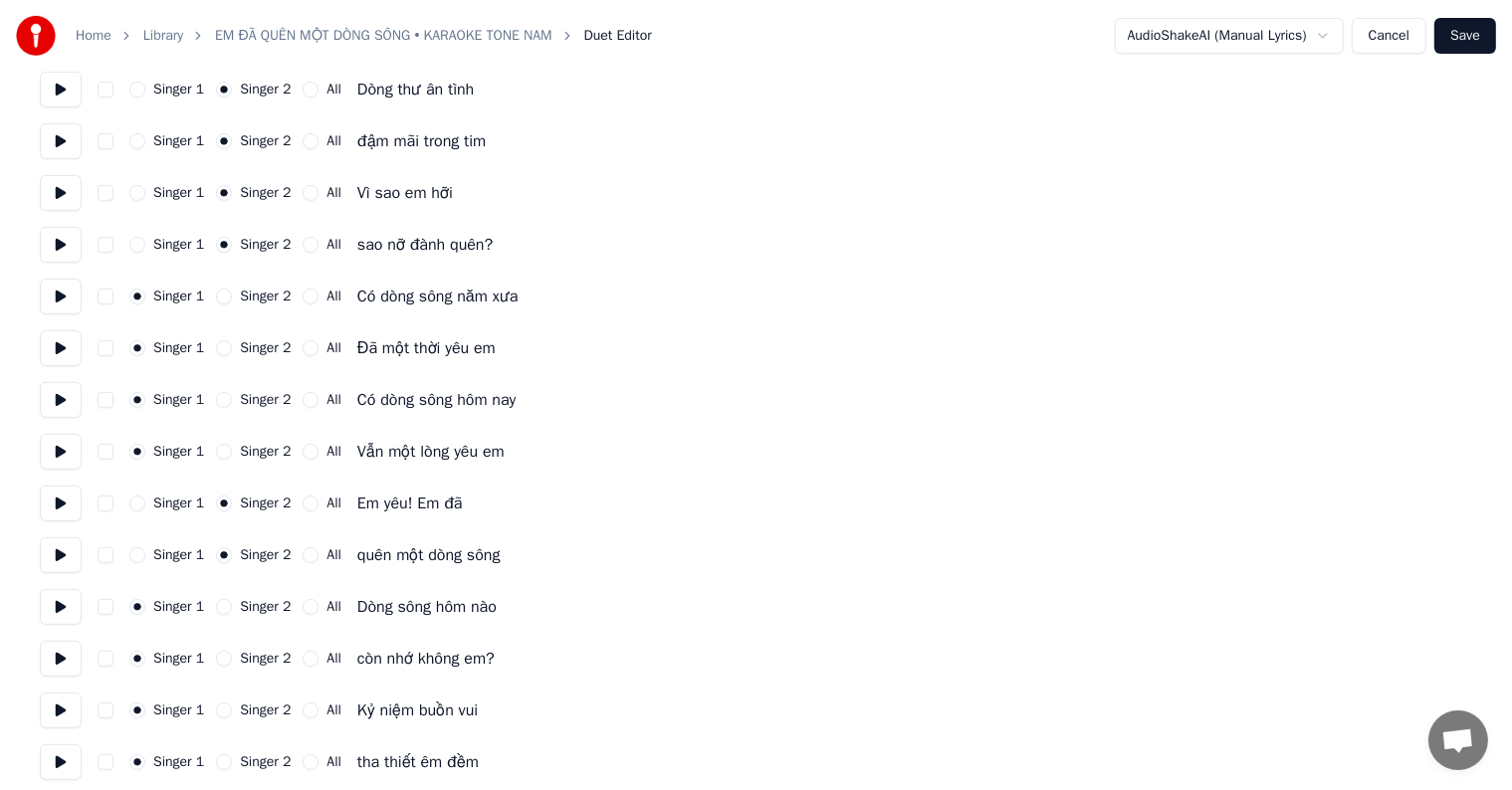 click on "Singer 2" at bounding box center (224, 607) 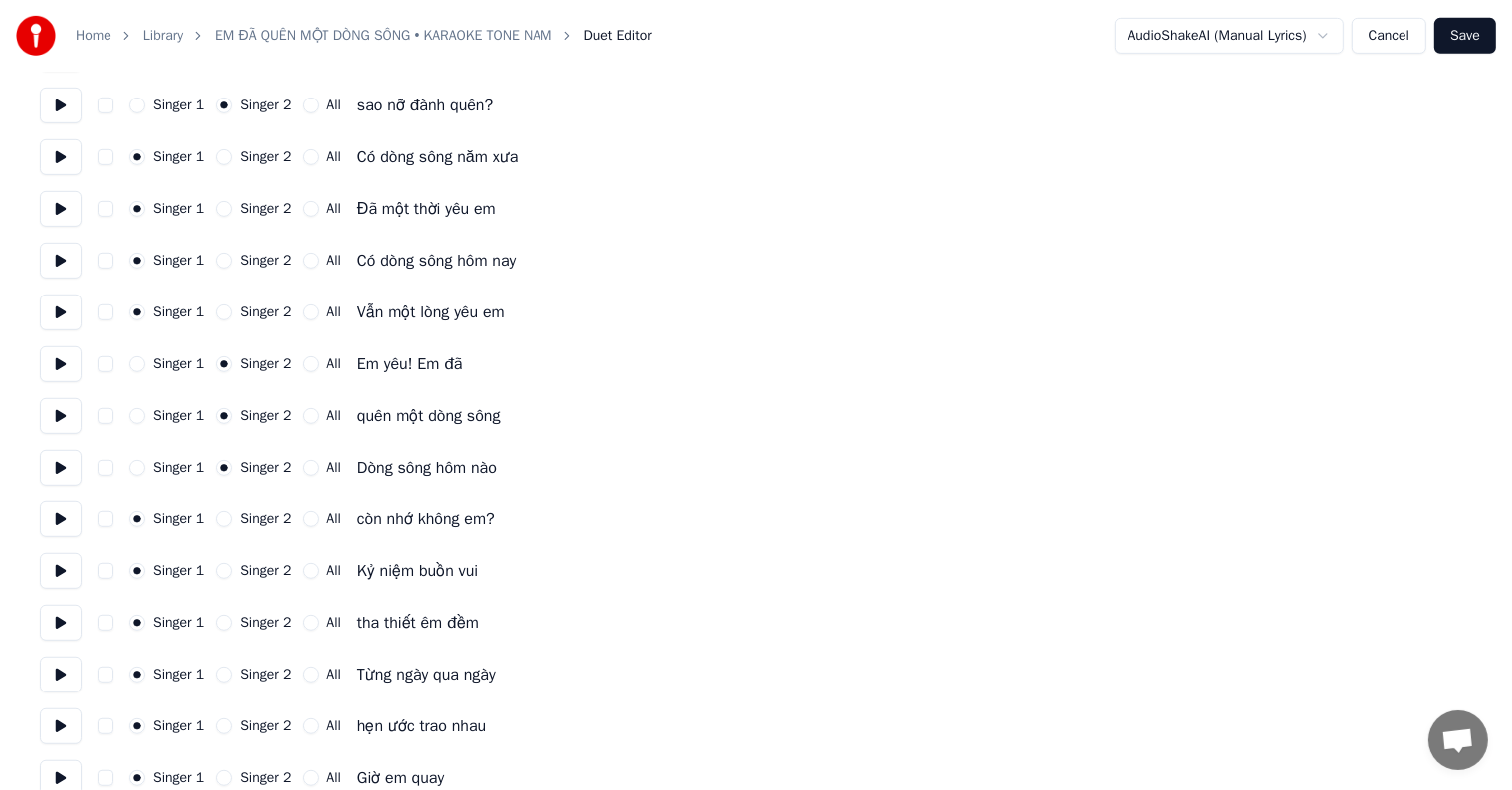 scroll, scrollTop: 995, scrollLeft: 0, axis: vertical 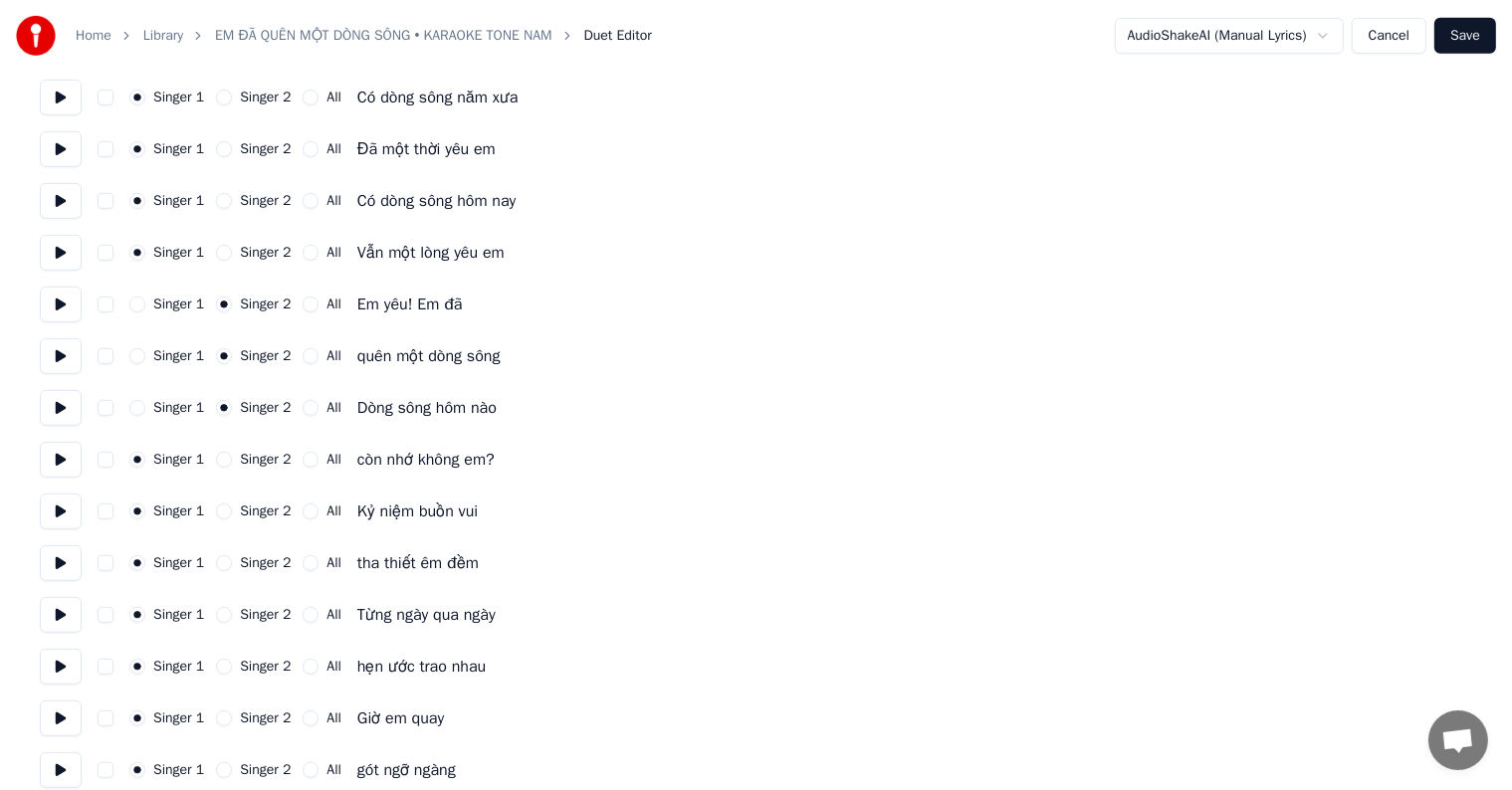 click on "Singer 2" at bounding box center (224, 460) 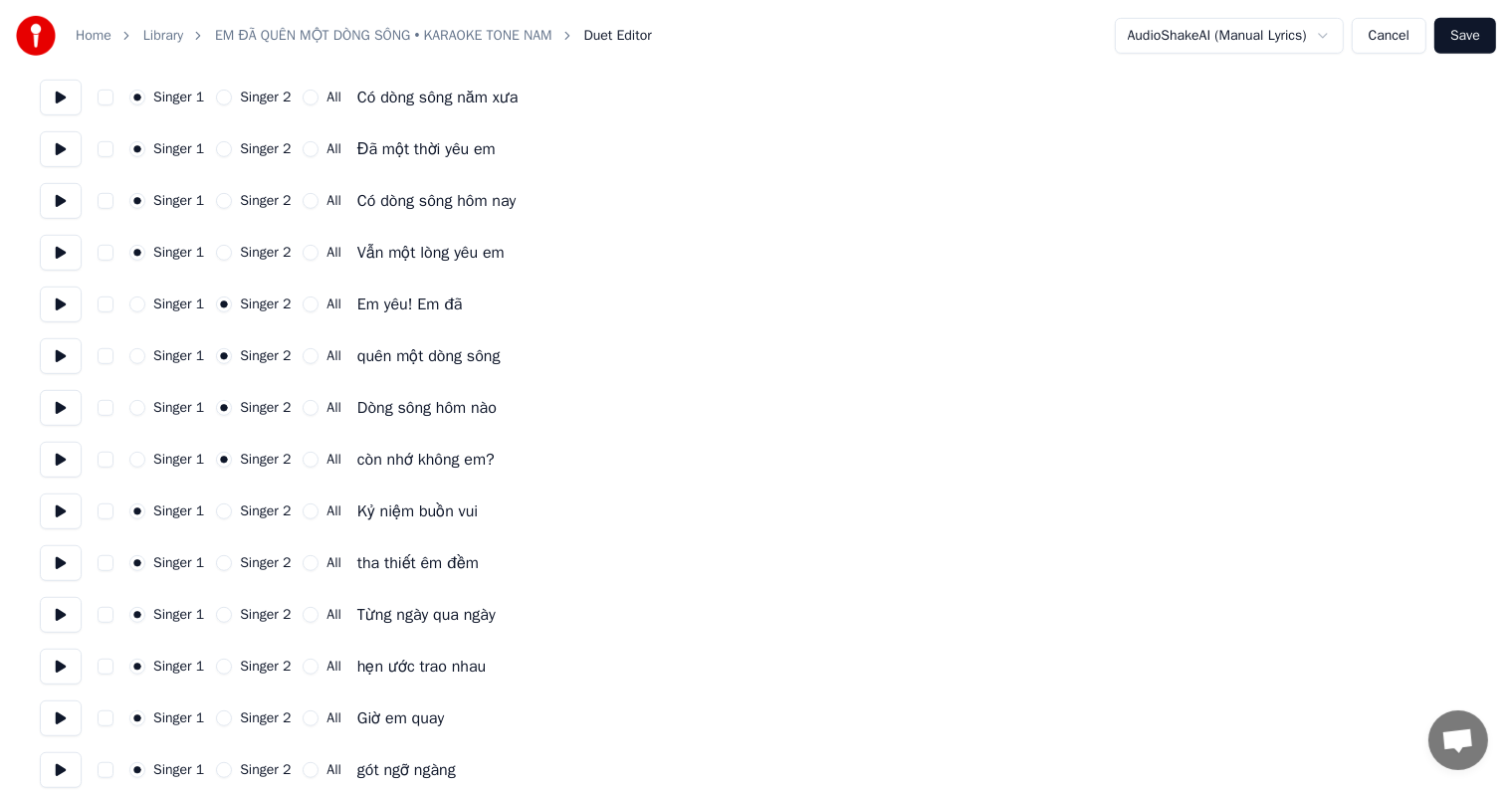 click on "Singer 2" at bounding box center [224, 511] 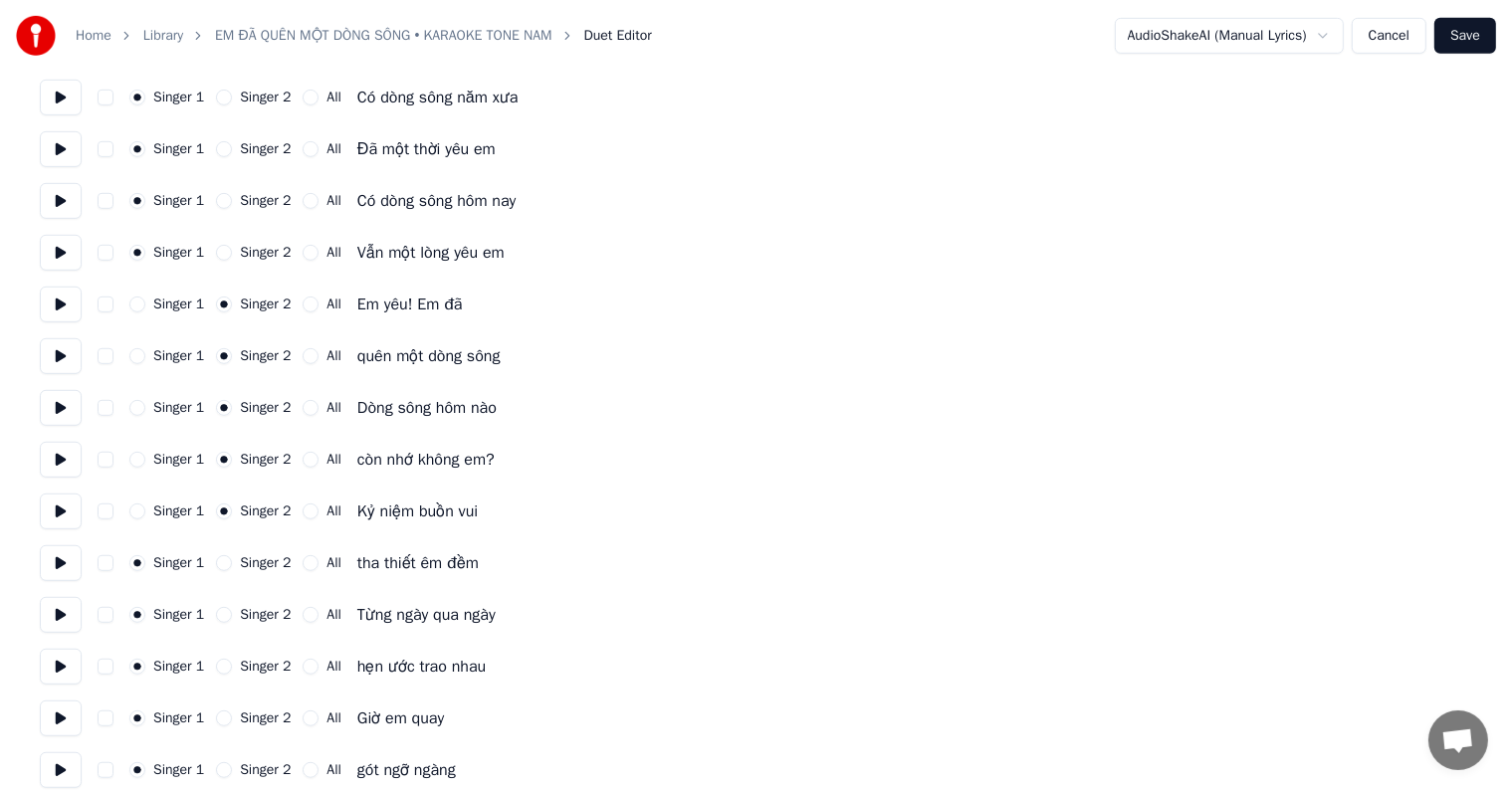 click on "Singer 2" at bounding box center (224, 563) 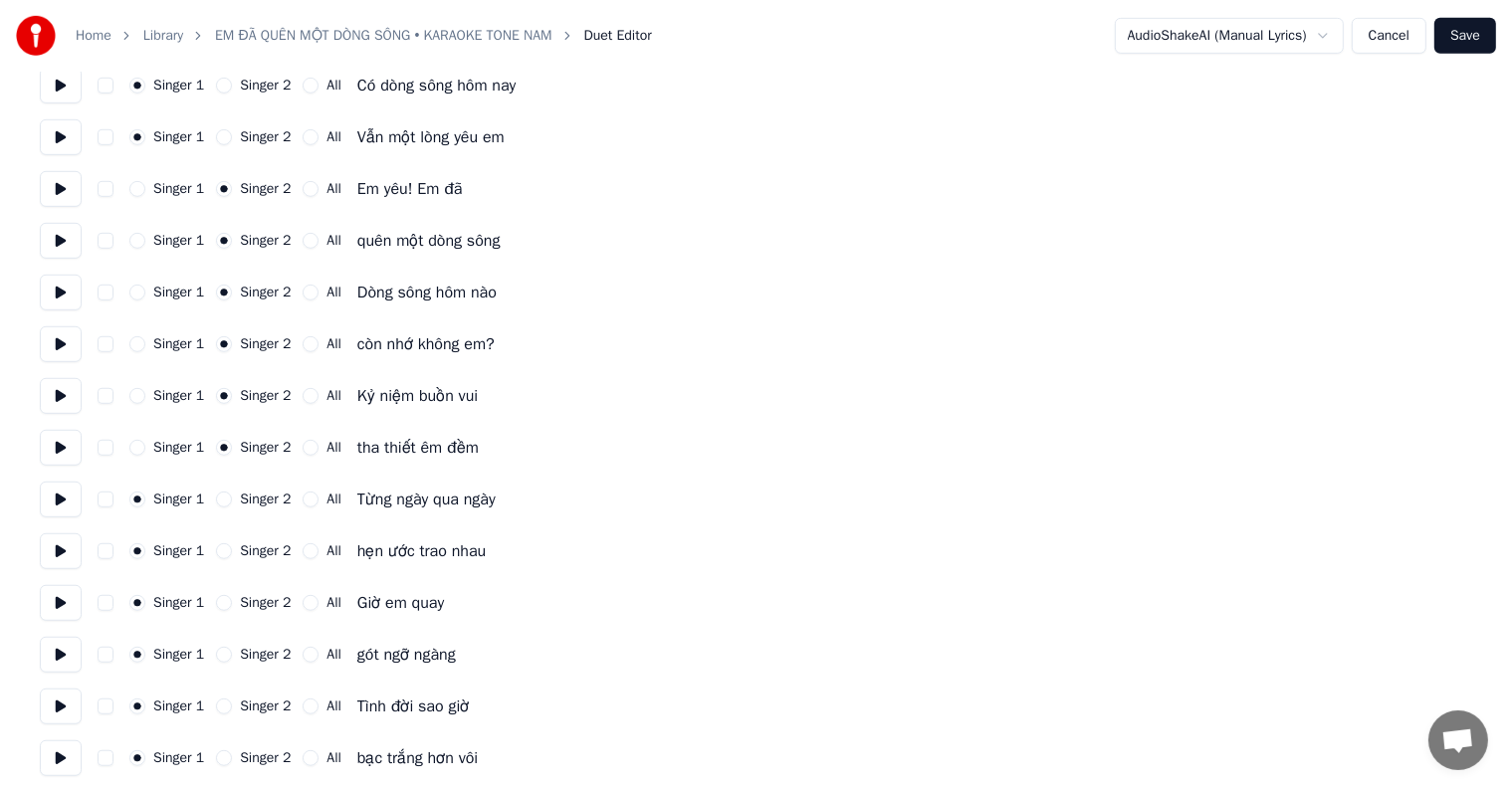 scroll, scrollTop: 1194, scrollLeft: 0, axis: vertical 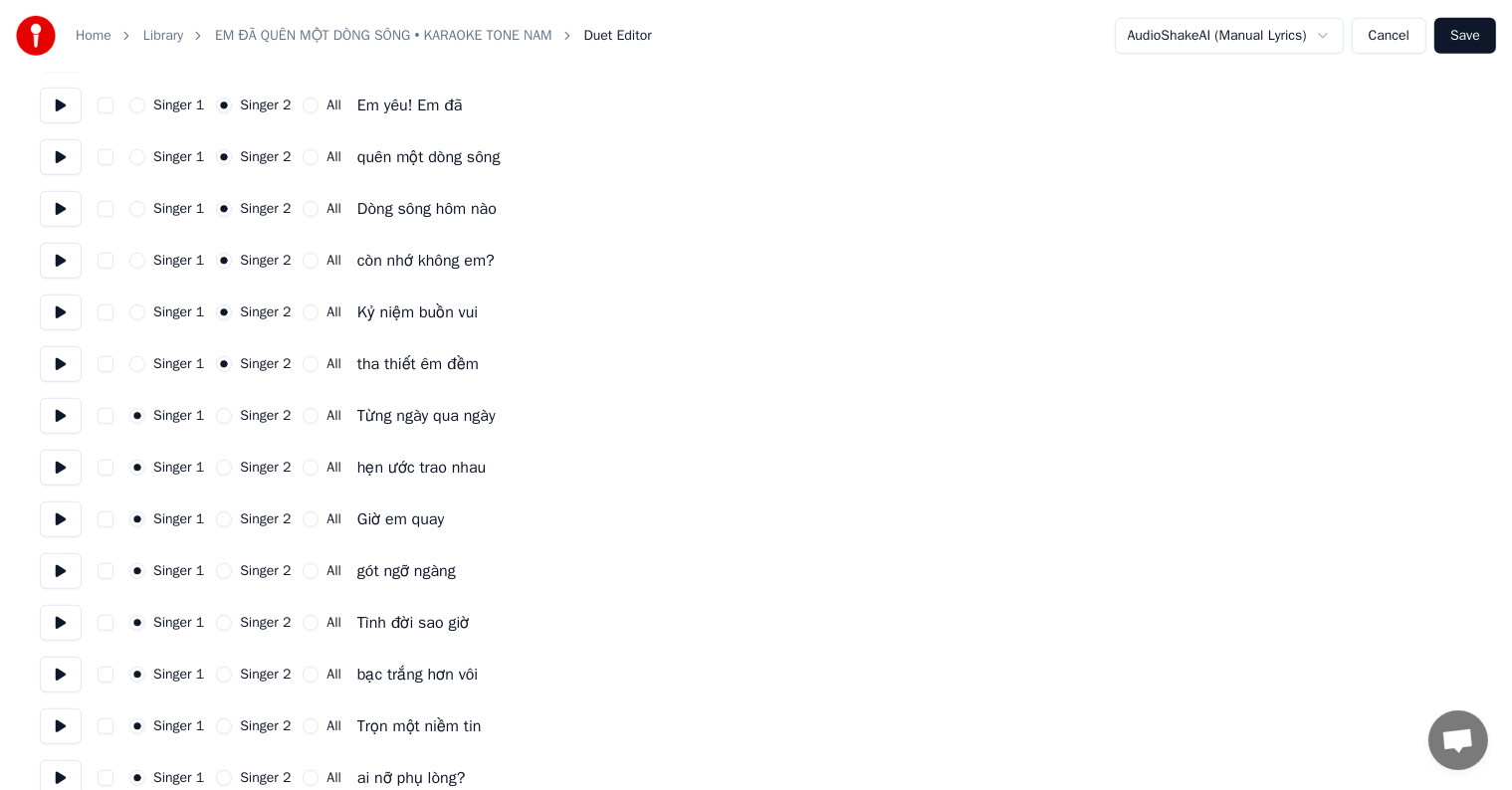 click on "Singer 1 Singer 2 All" at bounding box center (235, 623) 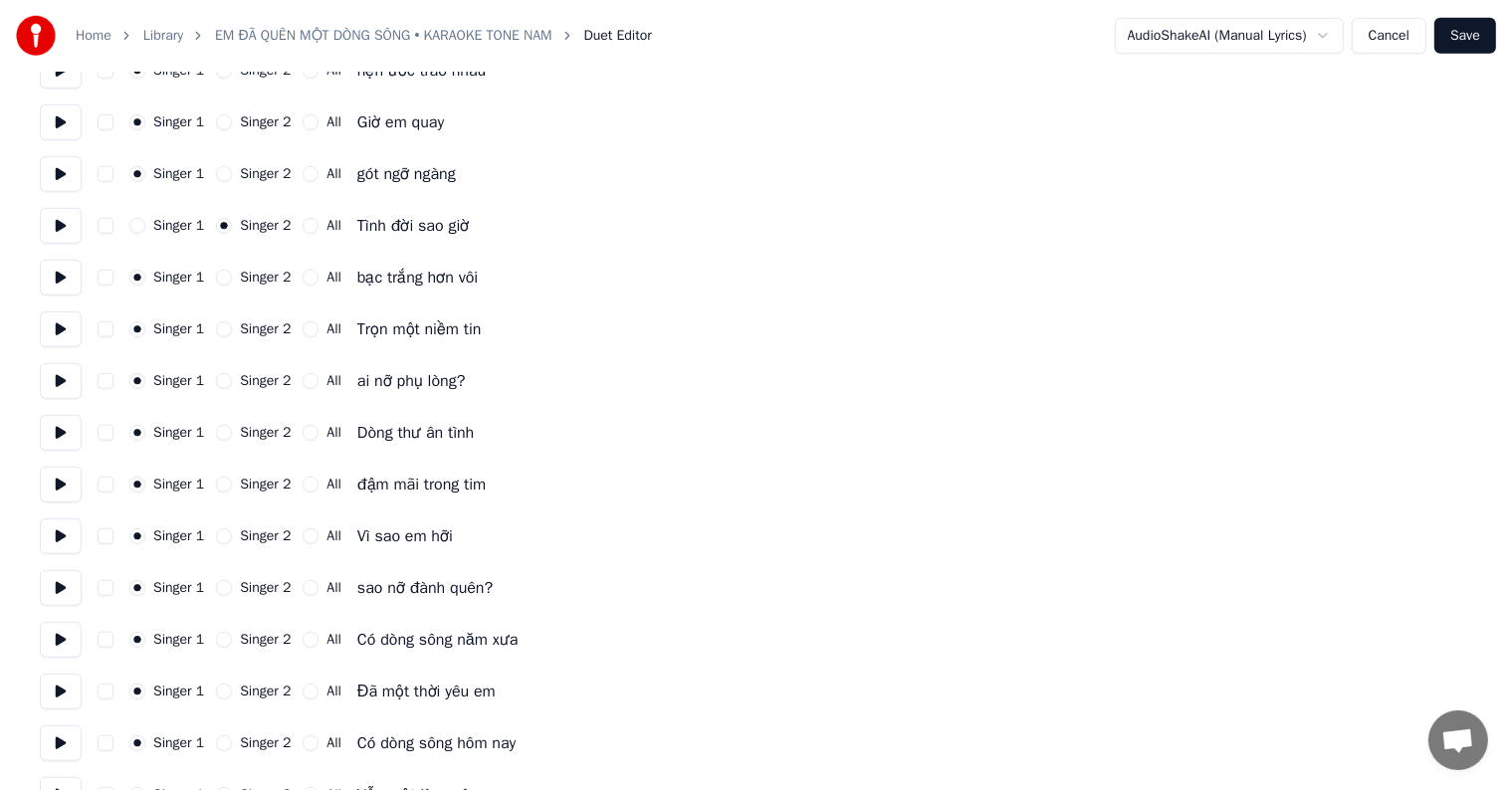 scroll, scrollTop: 1592, scrollLeft: 0, axis: vertical 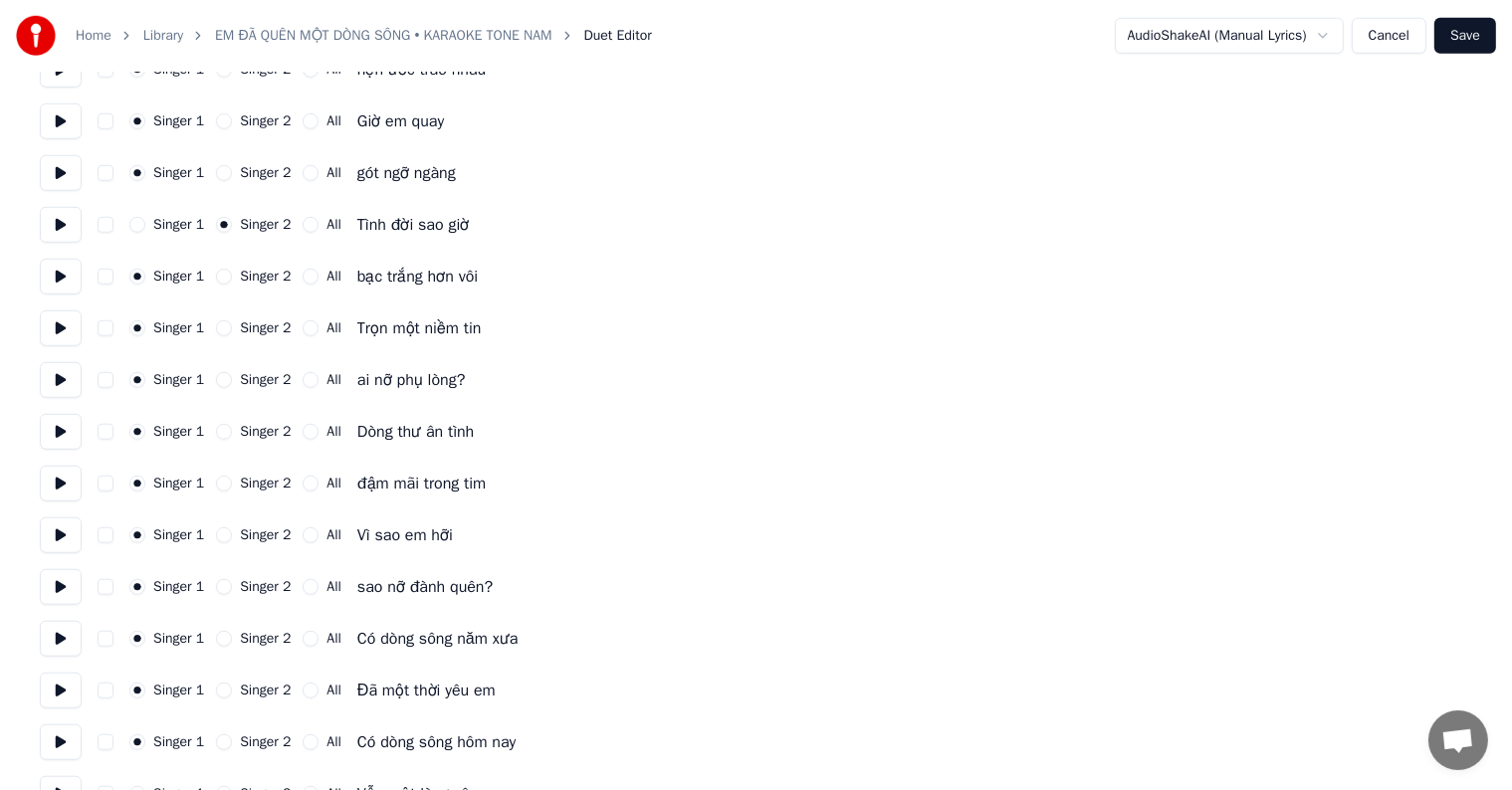 click on "Singer 2" at bounding box center (224, 277) 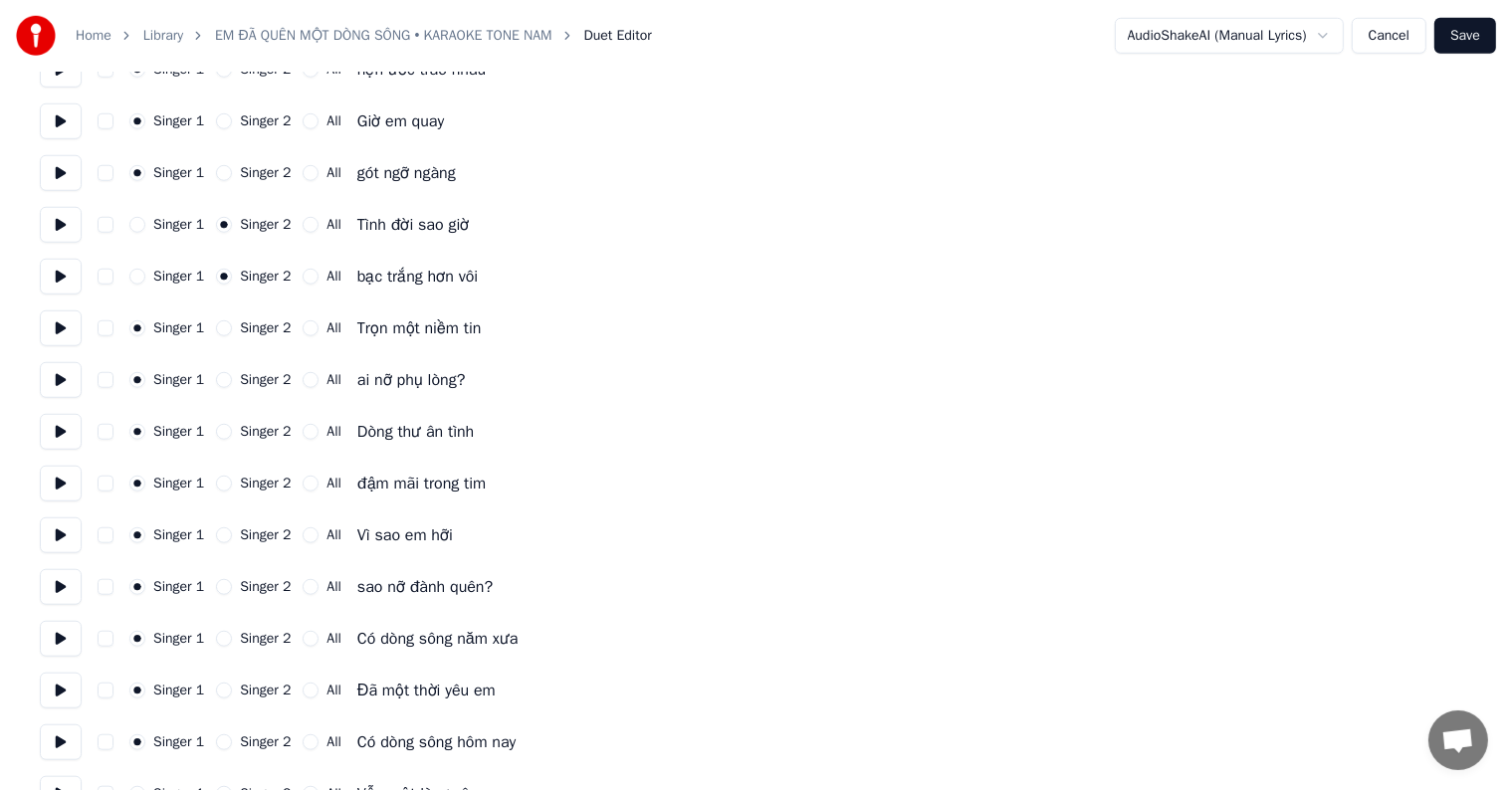 click on "Singer 2" at bounding box center [224, 328] 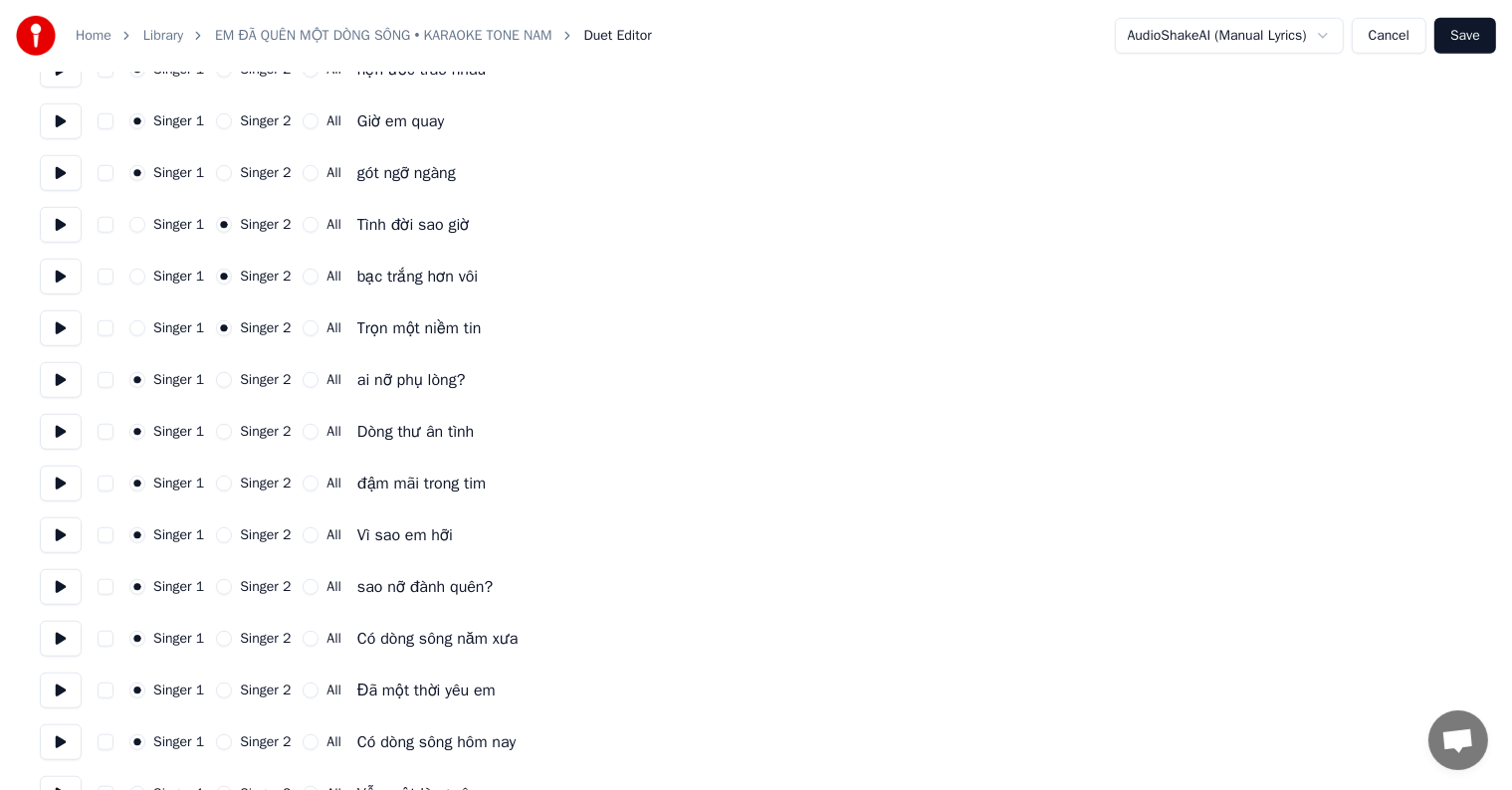 click on "Singer 2" at bounding box center [224, 380] 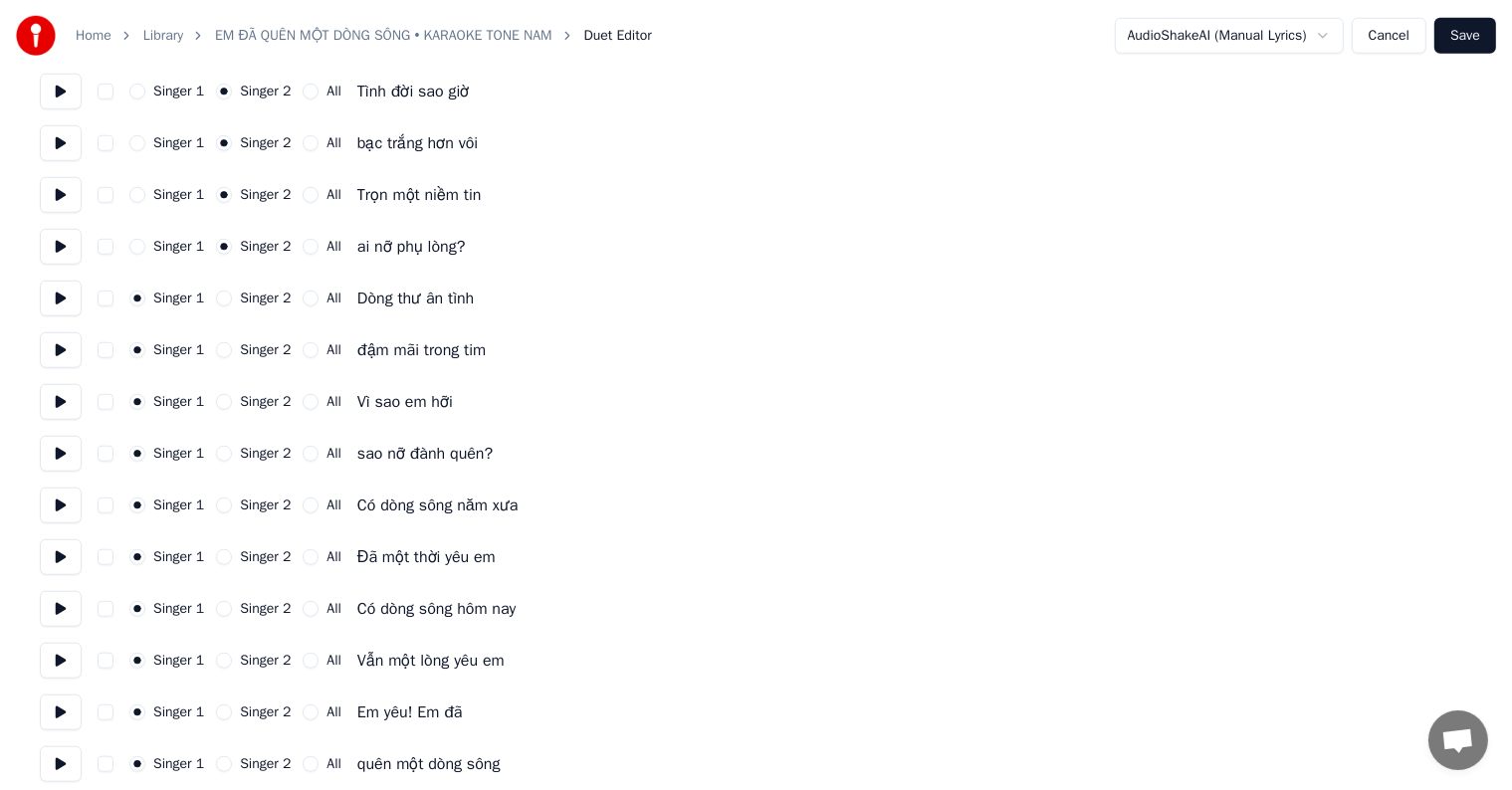 scroll, scrollTop: 1791, scrollLeft: 0, axis: vertical 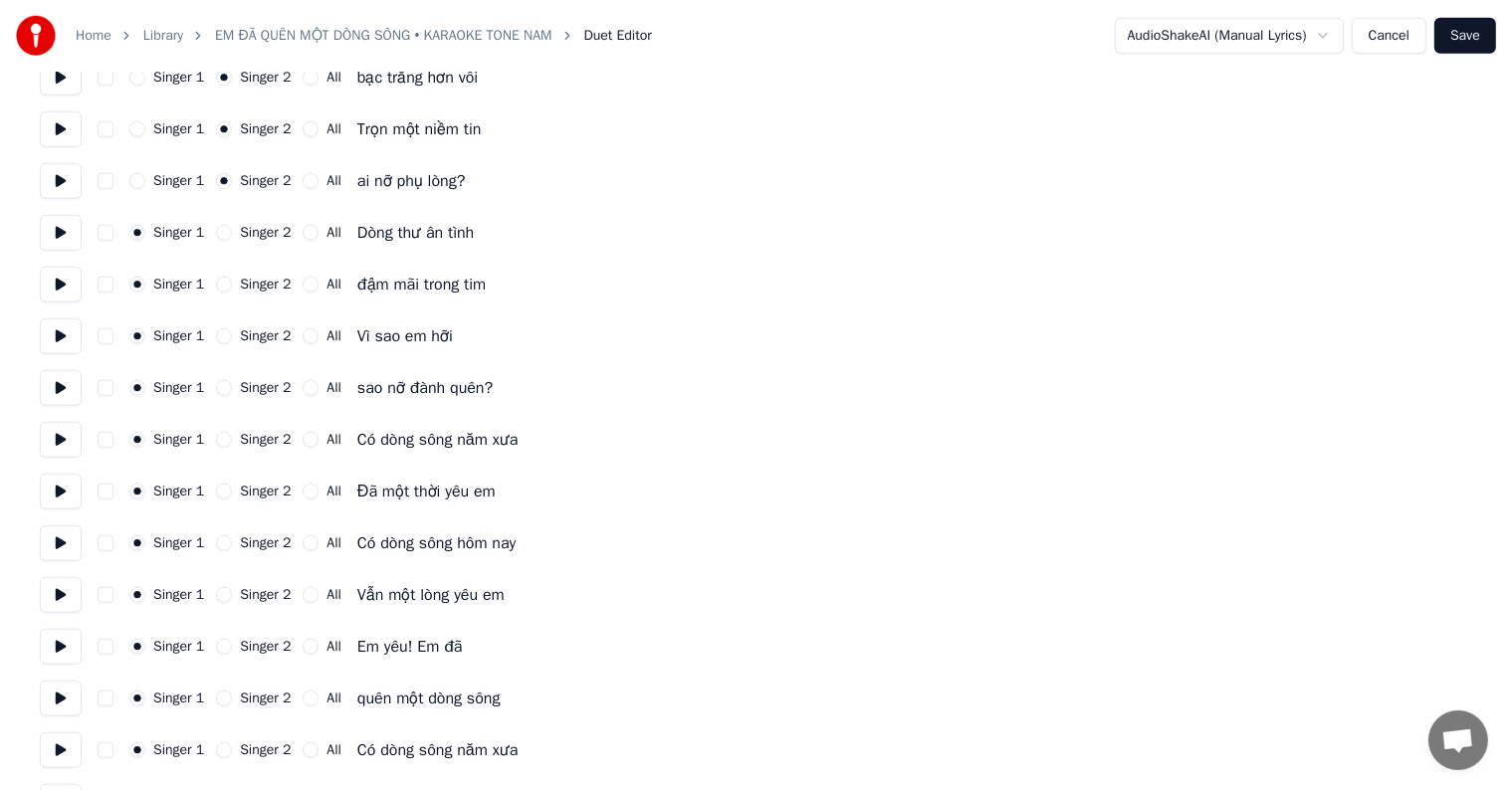 click on "Singer 2" at bounding box center [224, 440] 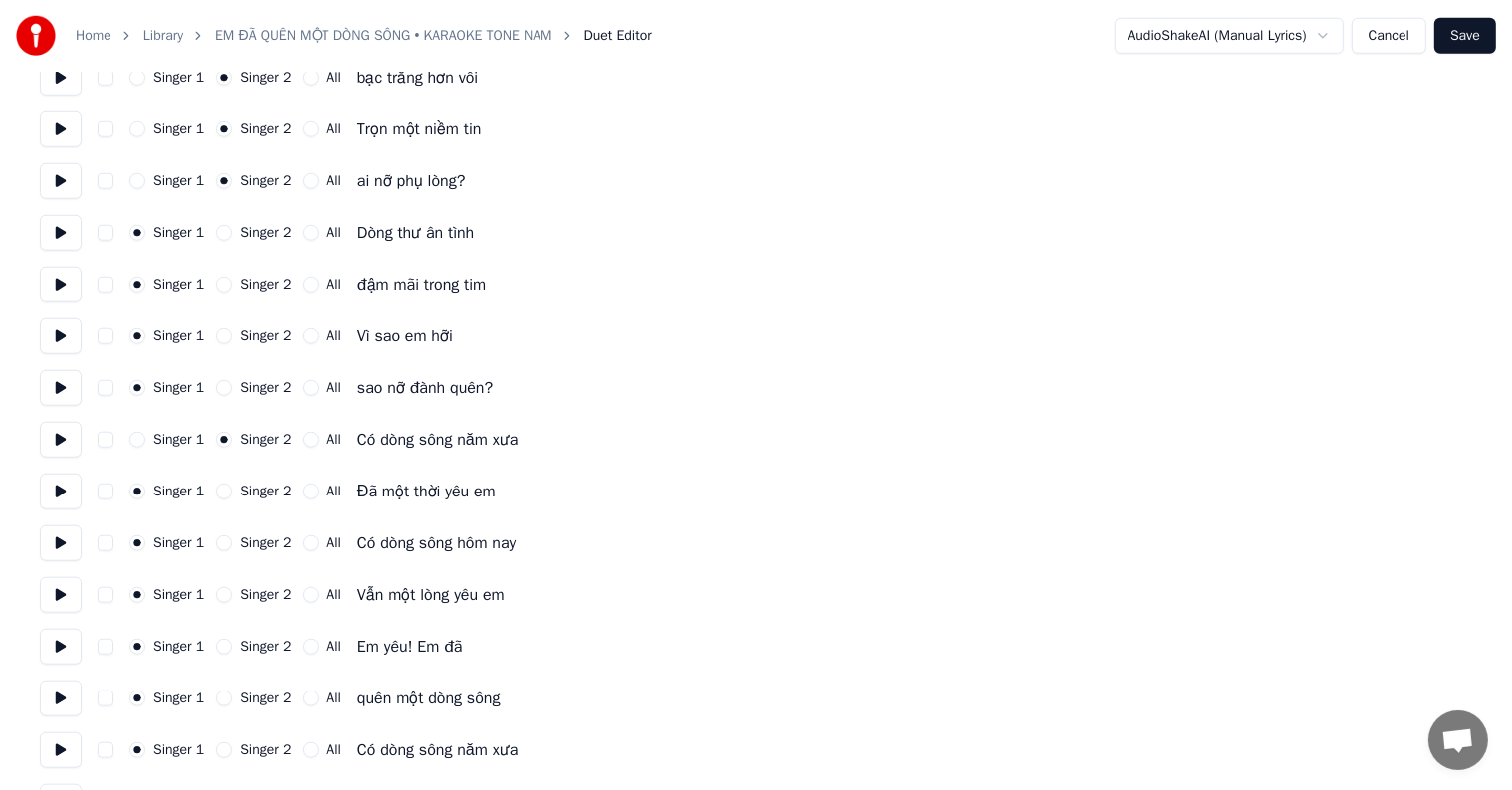 click on "Singer 2" at bounding box center [224, 492] 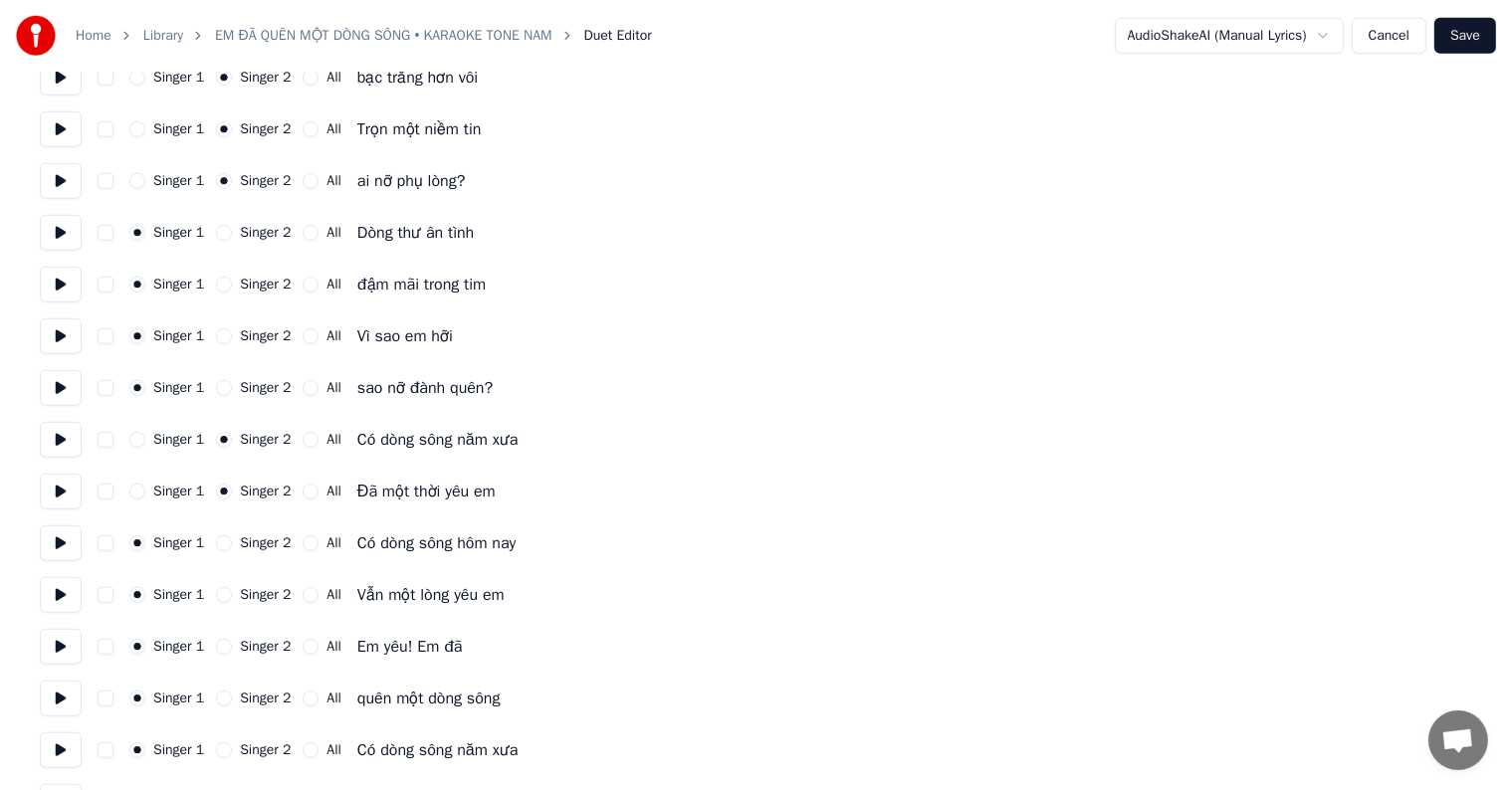 click on "Singer 2" at bounding box center [224, 543] 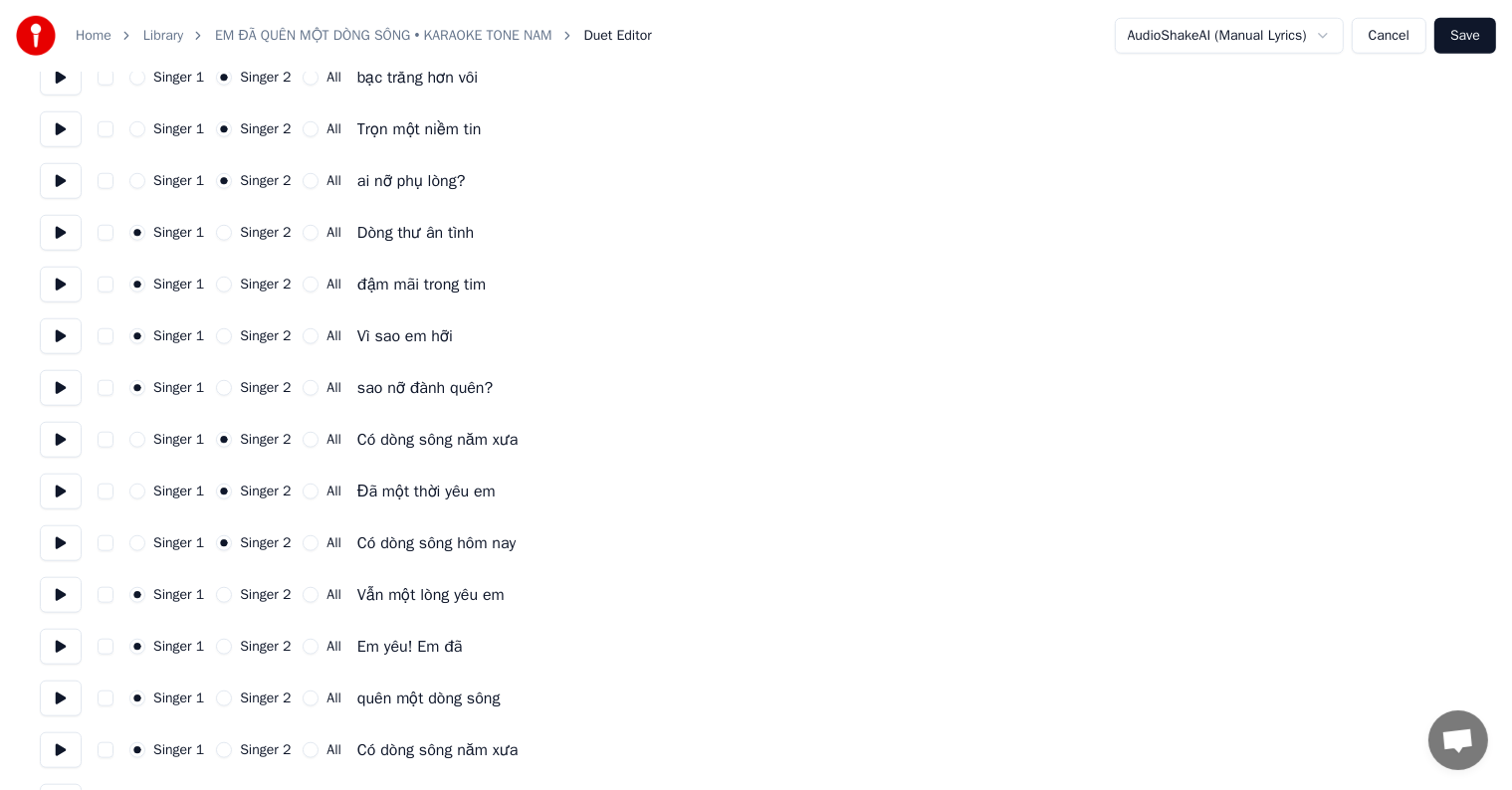 click on "Singer 2" at bounding box center (224, 595) 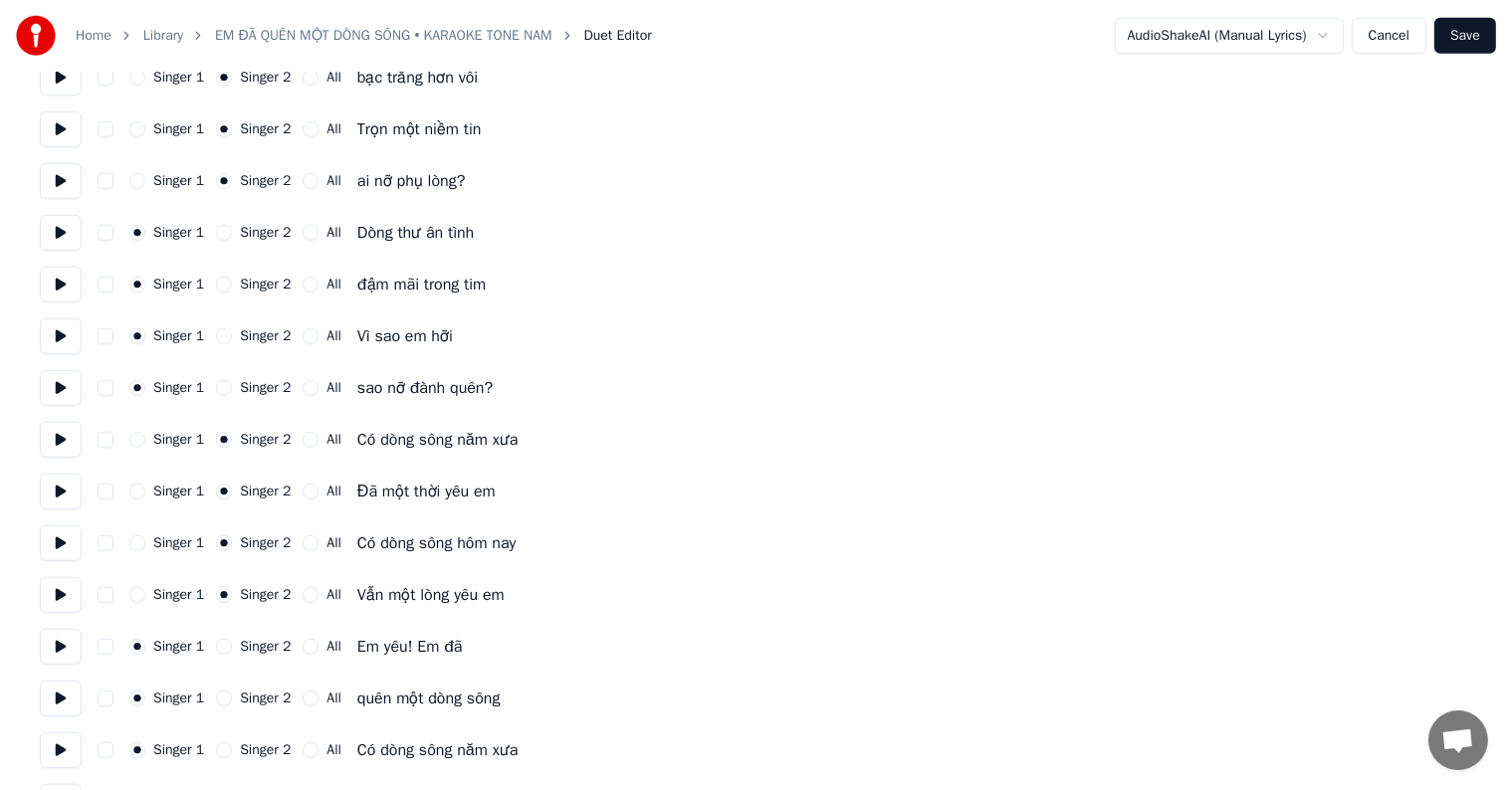 click on "Singer 2" at bounding box center [224, 647] 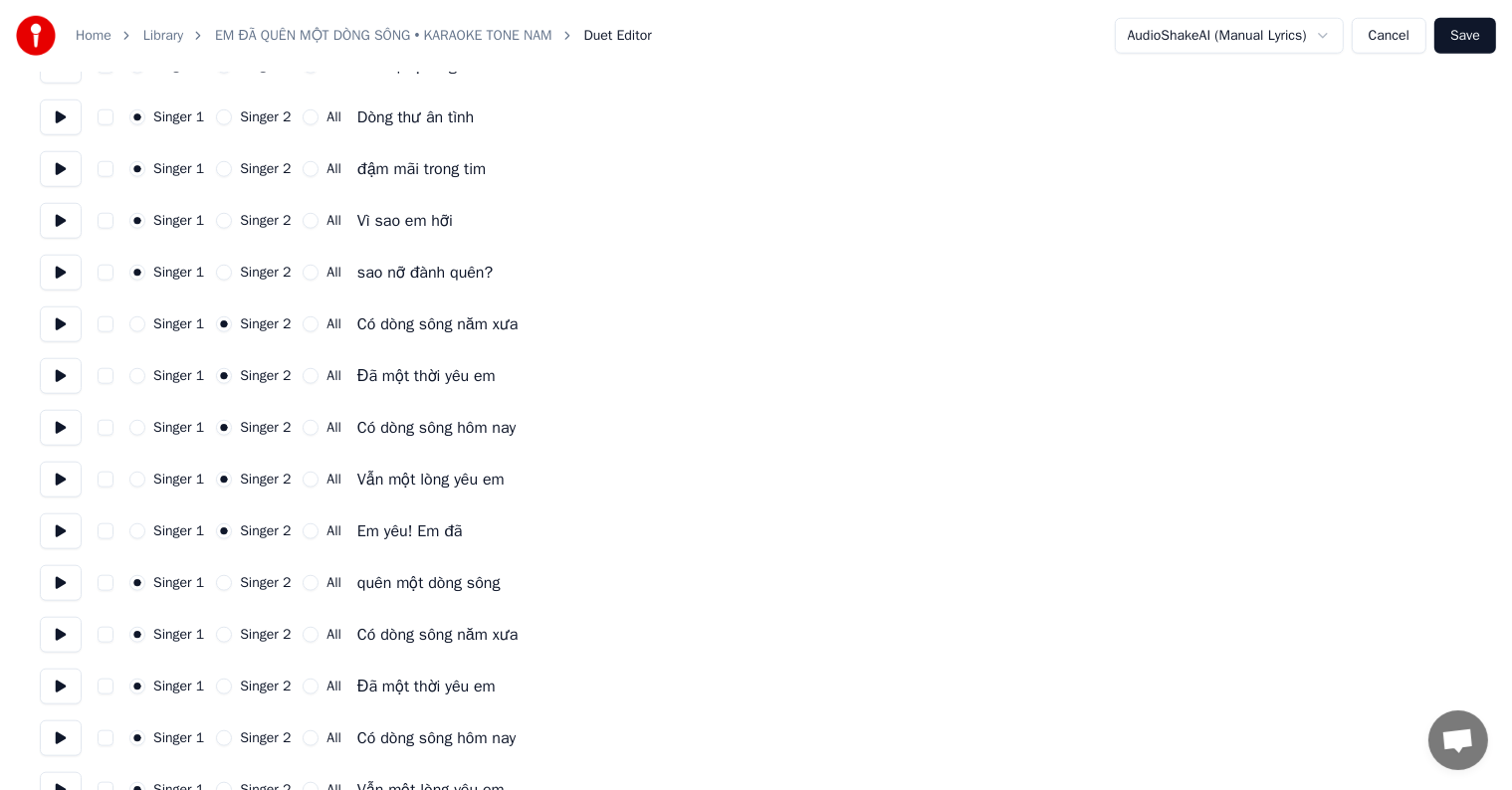 scroll, scrollTop: 1990, scrollLeft: 0, axis: vertical 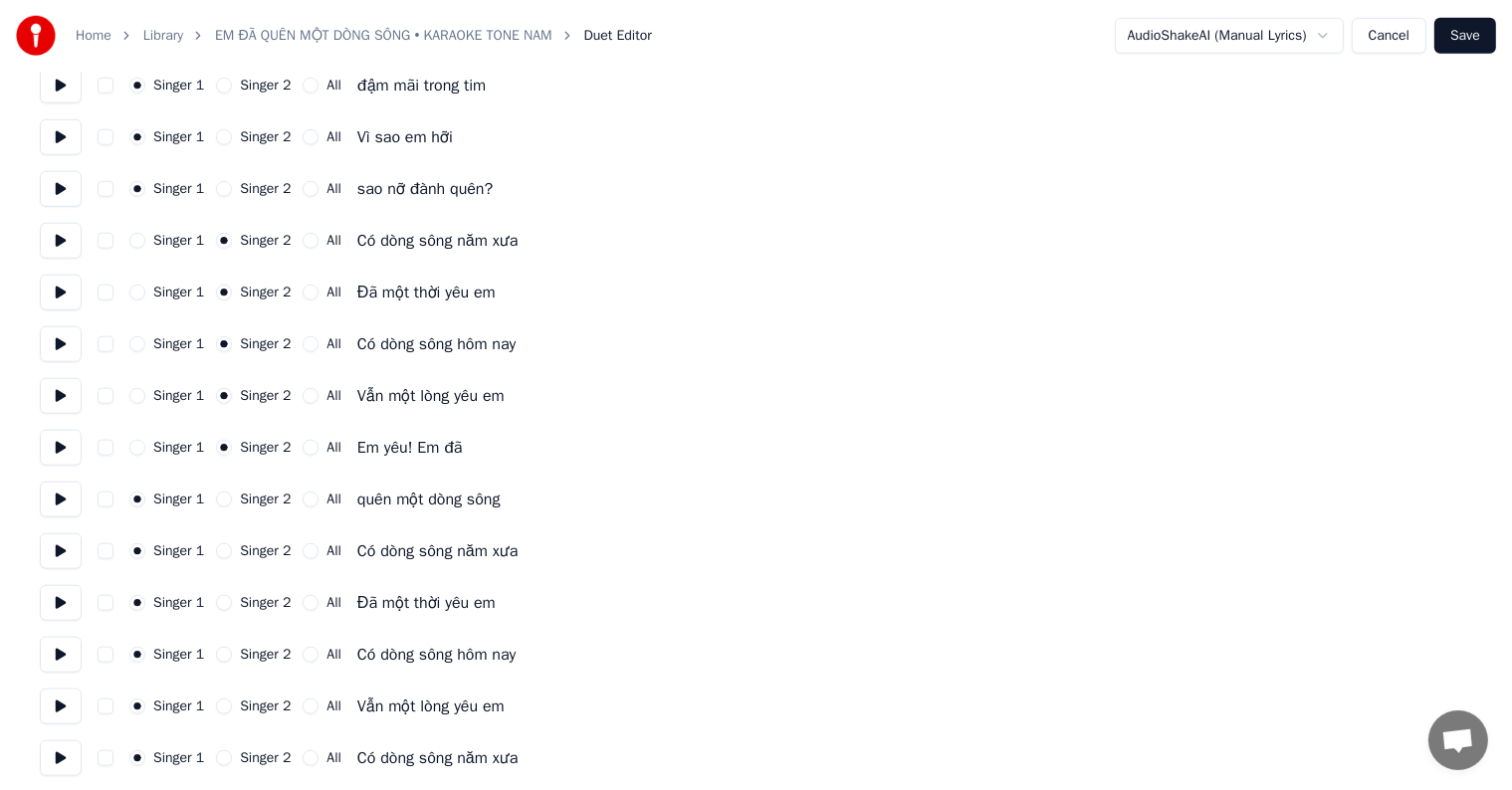 click on "Singer 1" at bounding box center (137, 448) 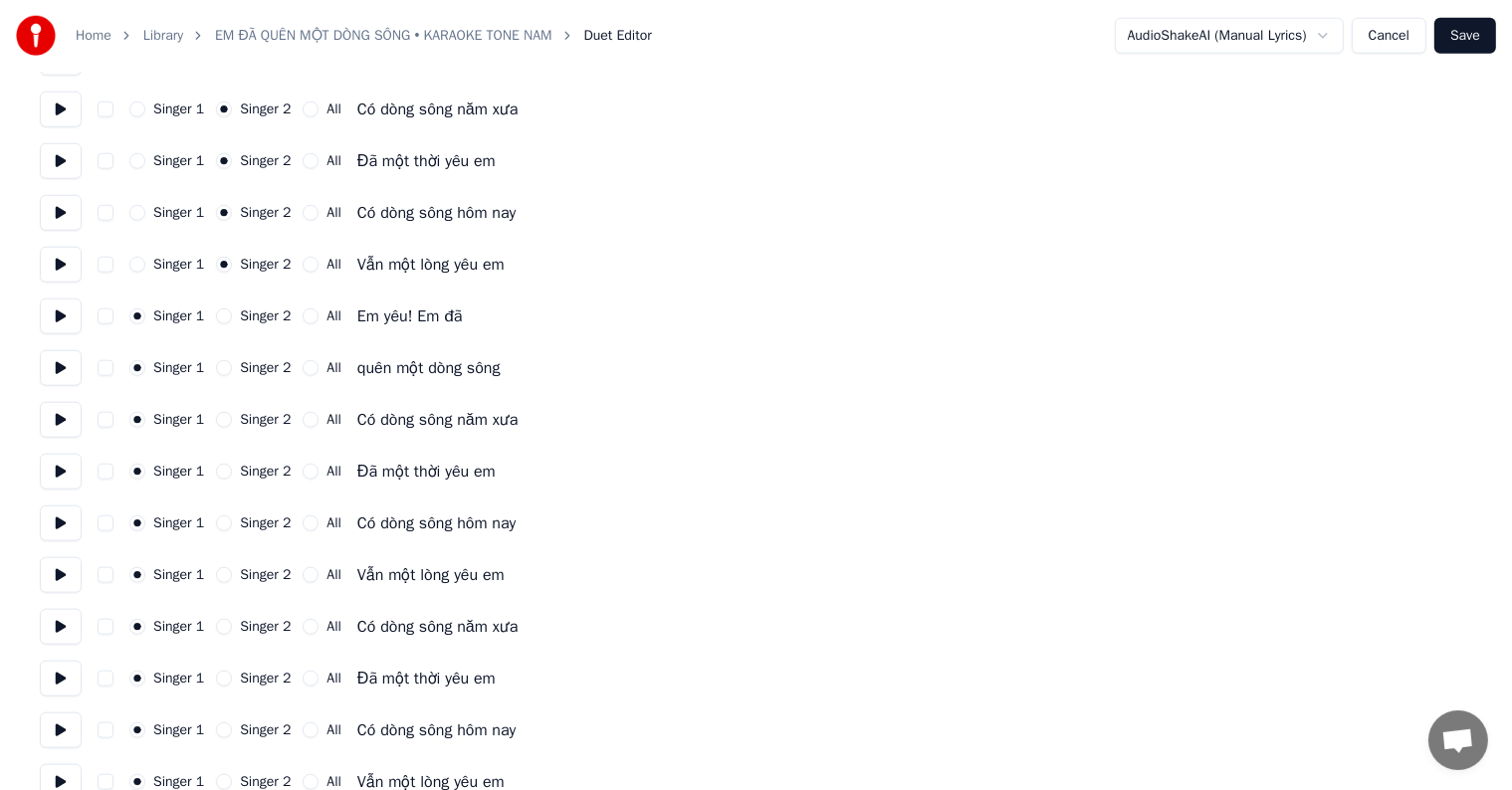 scroll, scrollTop: 2189, scrollLeft: 0, axis: vertical 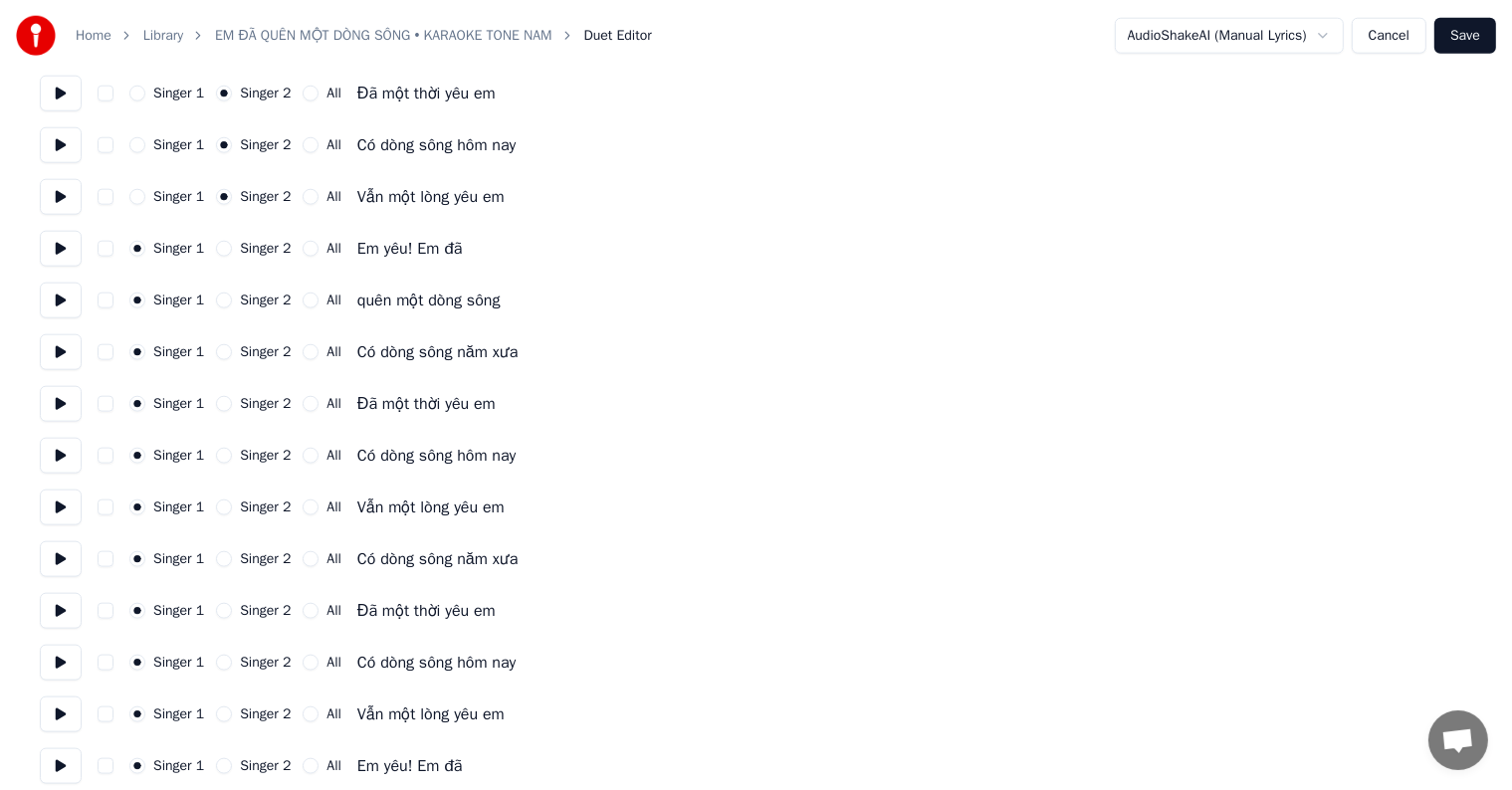 click on "Singer 2" at bounding box center [224, 456] 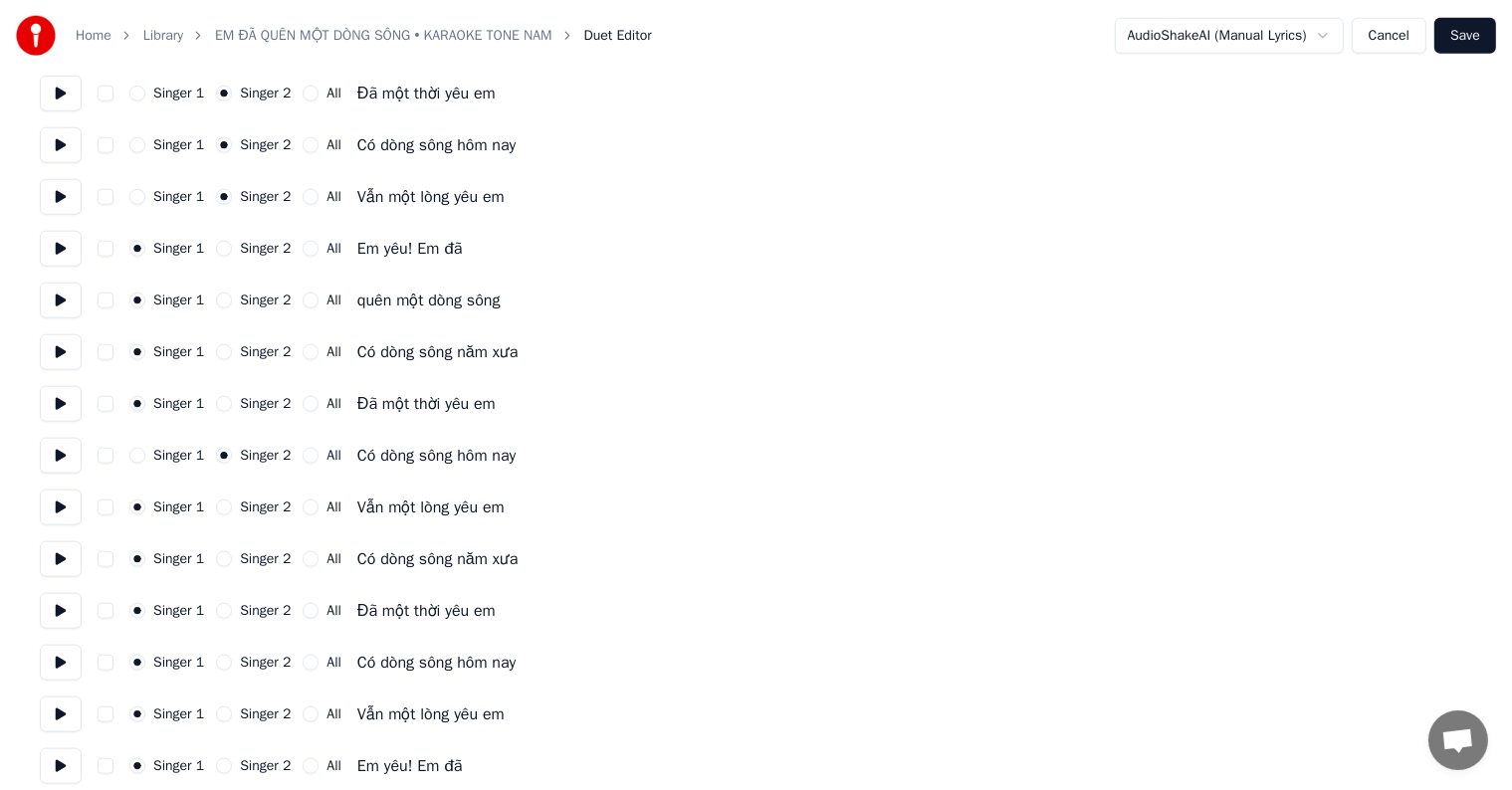 click on "Singer 2" at bounding box center (224, 507) 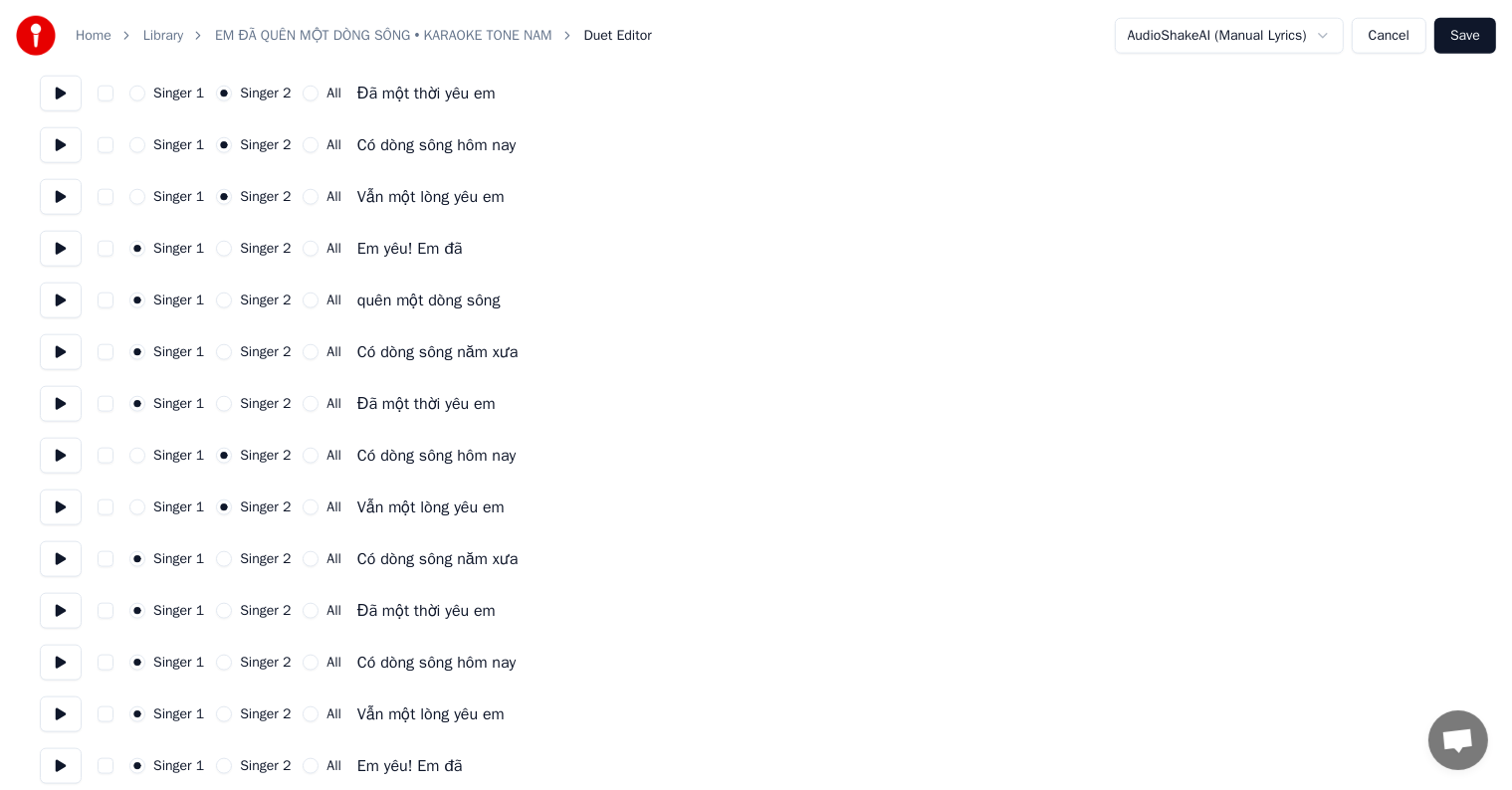 click on "Singer 2" at bounding box center (224, 559) 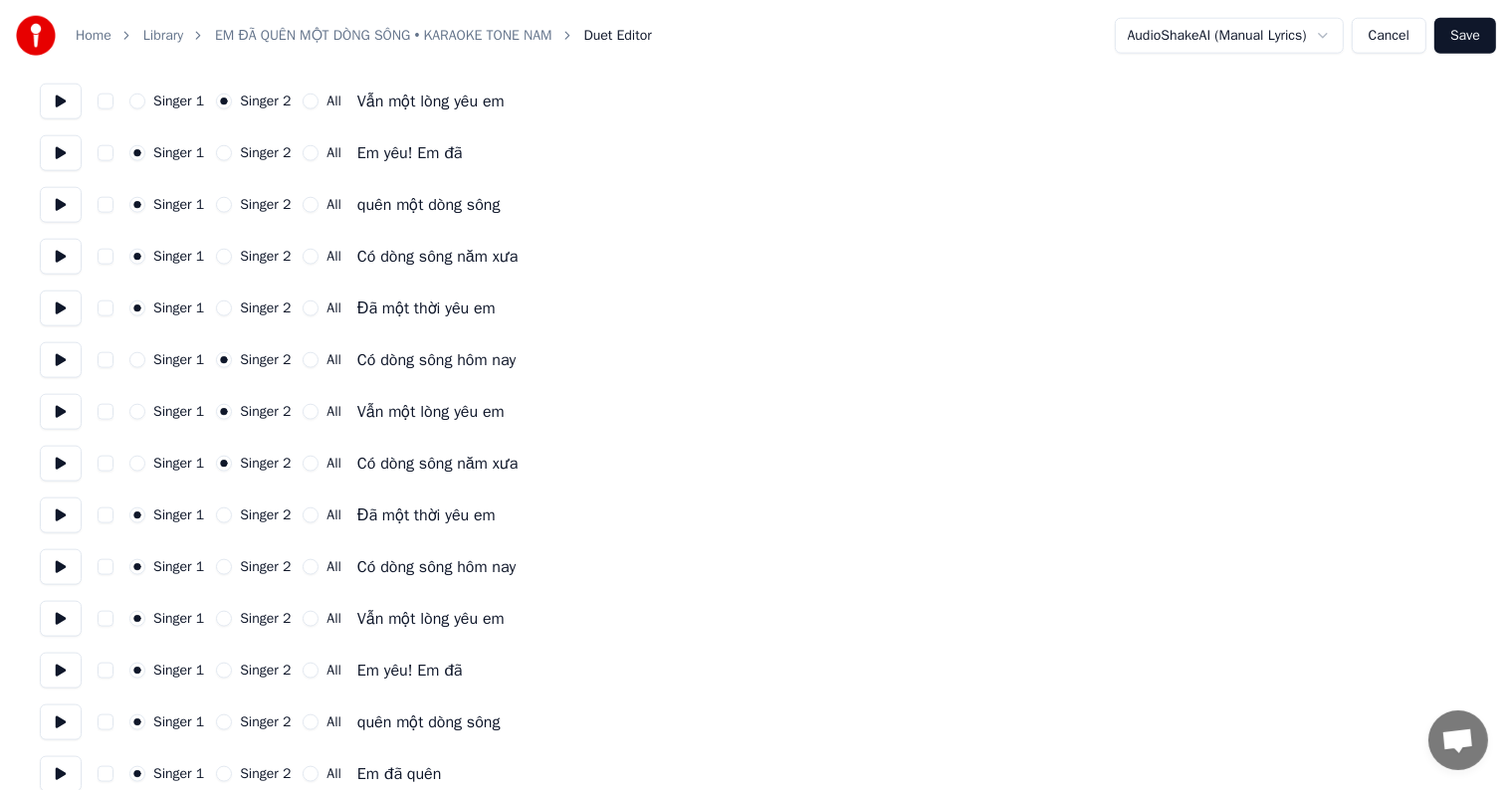 scroll, scrollTop: 2358, scrollLeft: 0, axis: vertical 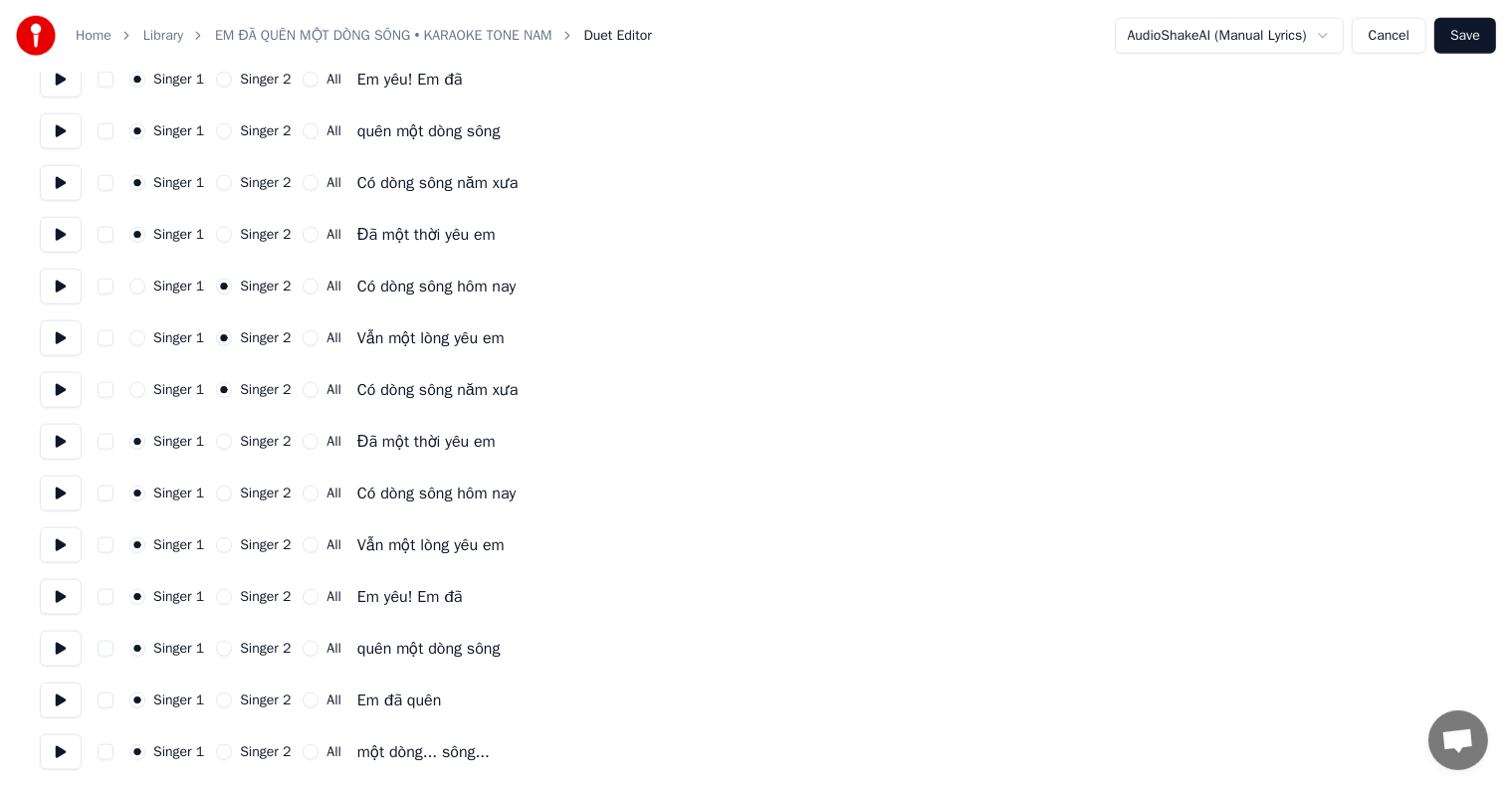 click on "Singer 2" at bounding box center [224, 442] 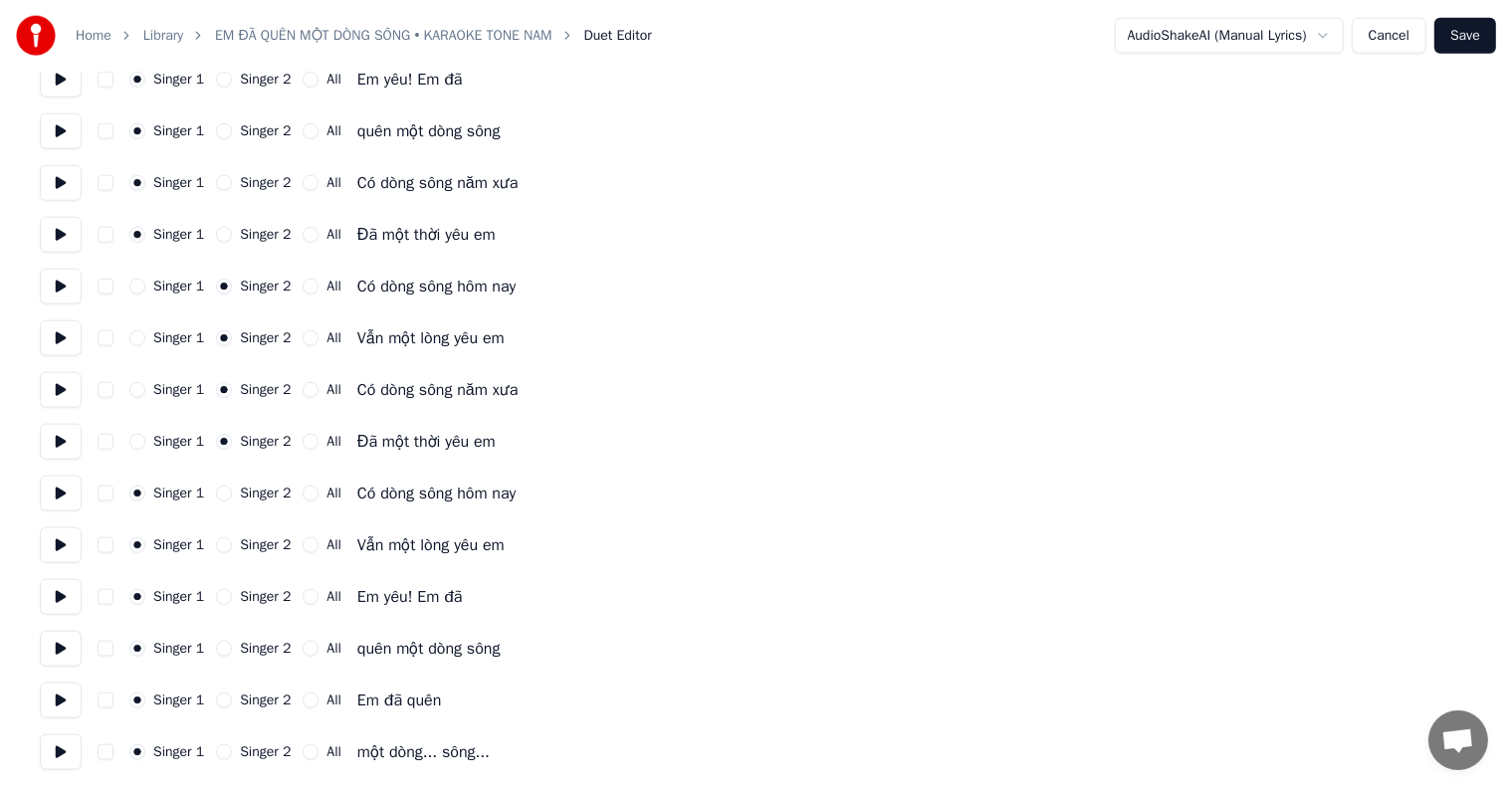 click on "All" at bounding box center [311, 597] 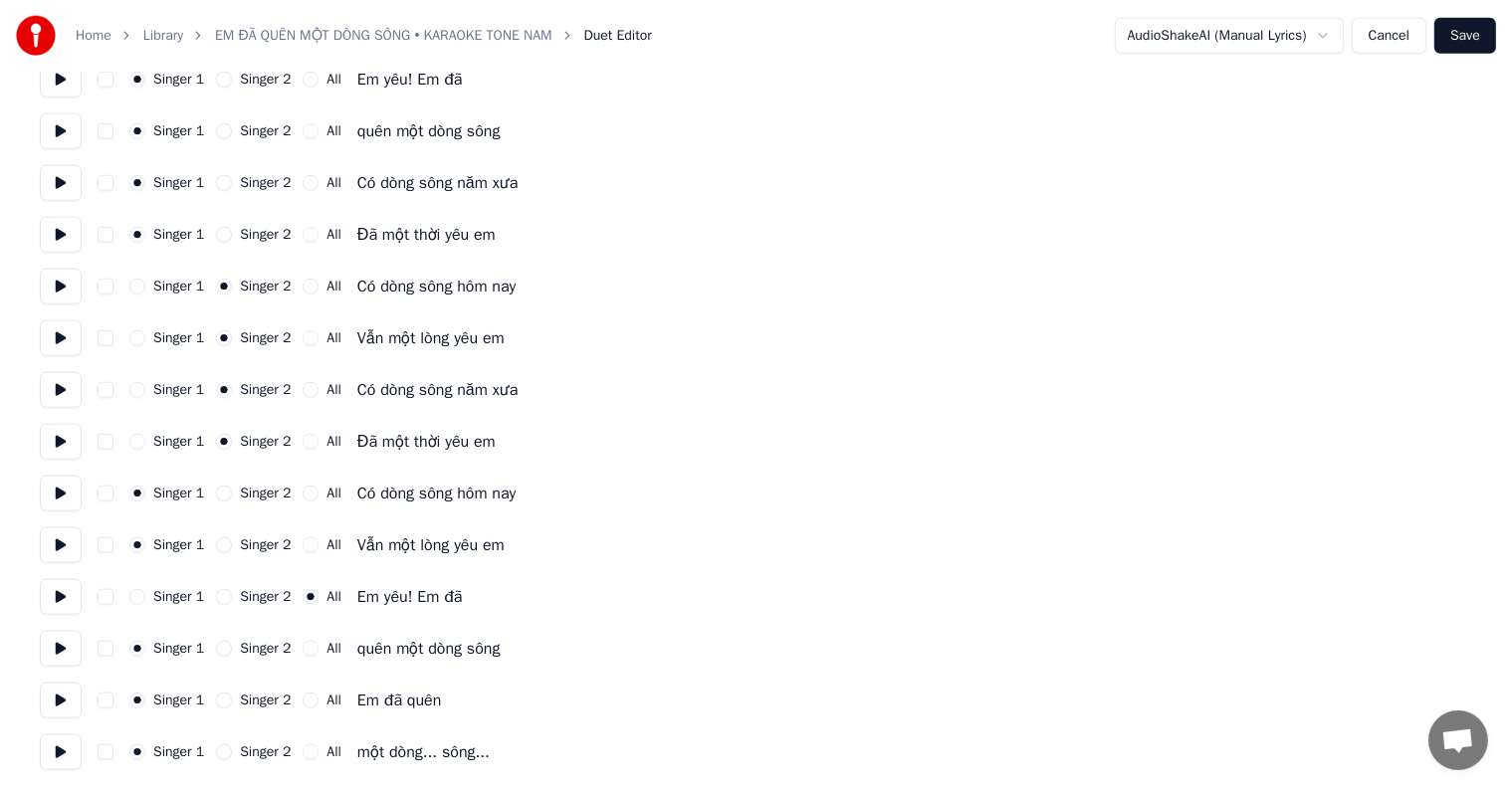 click on "Singer 1" at bounding box center (137, 597) 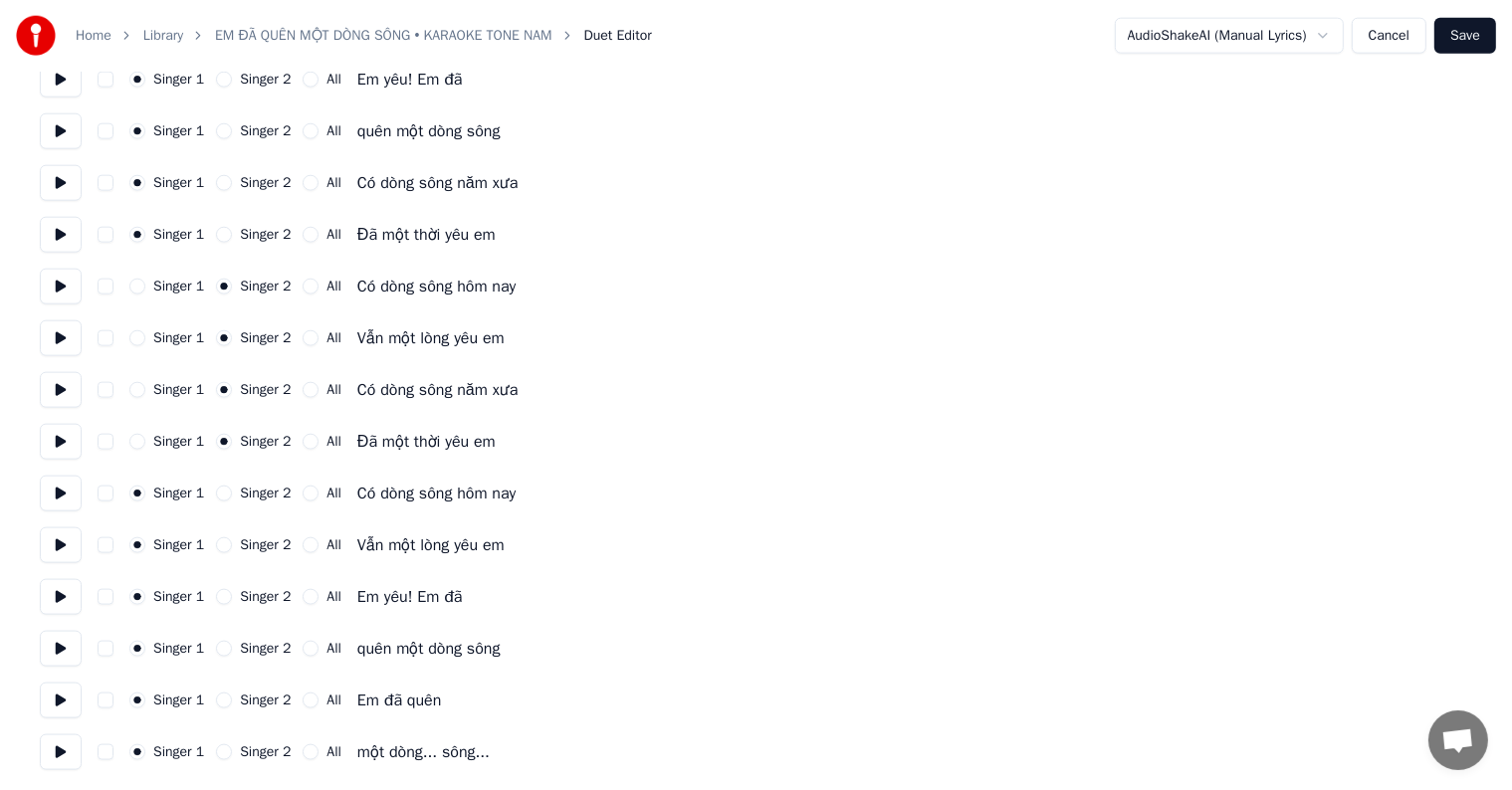 click on "All" at bounding box center [311, 700] 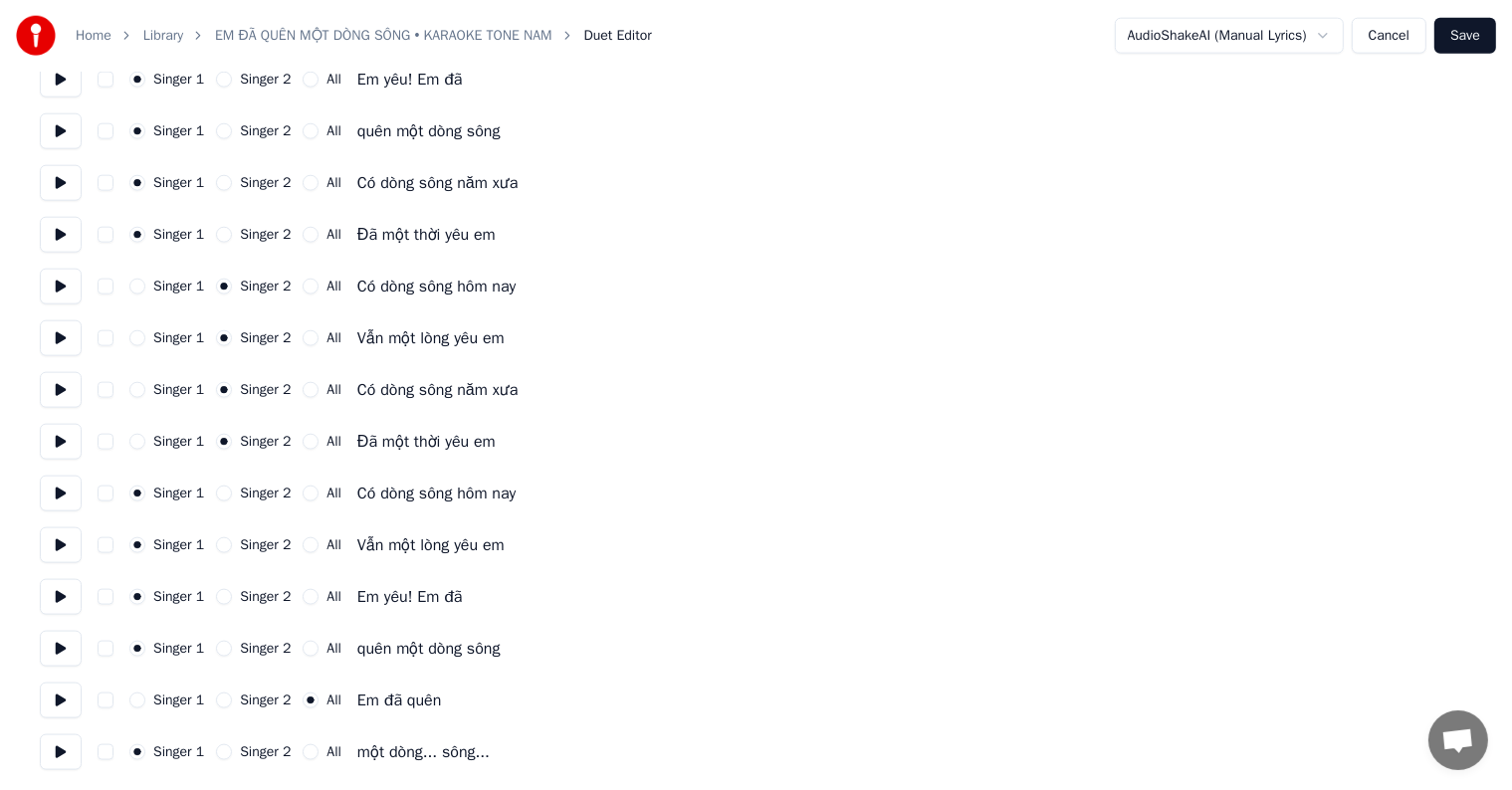 click on "All" at bounding box center [311, 752] 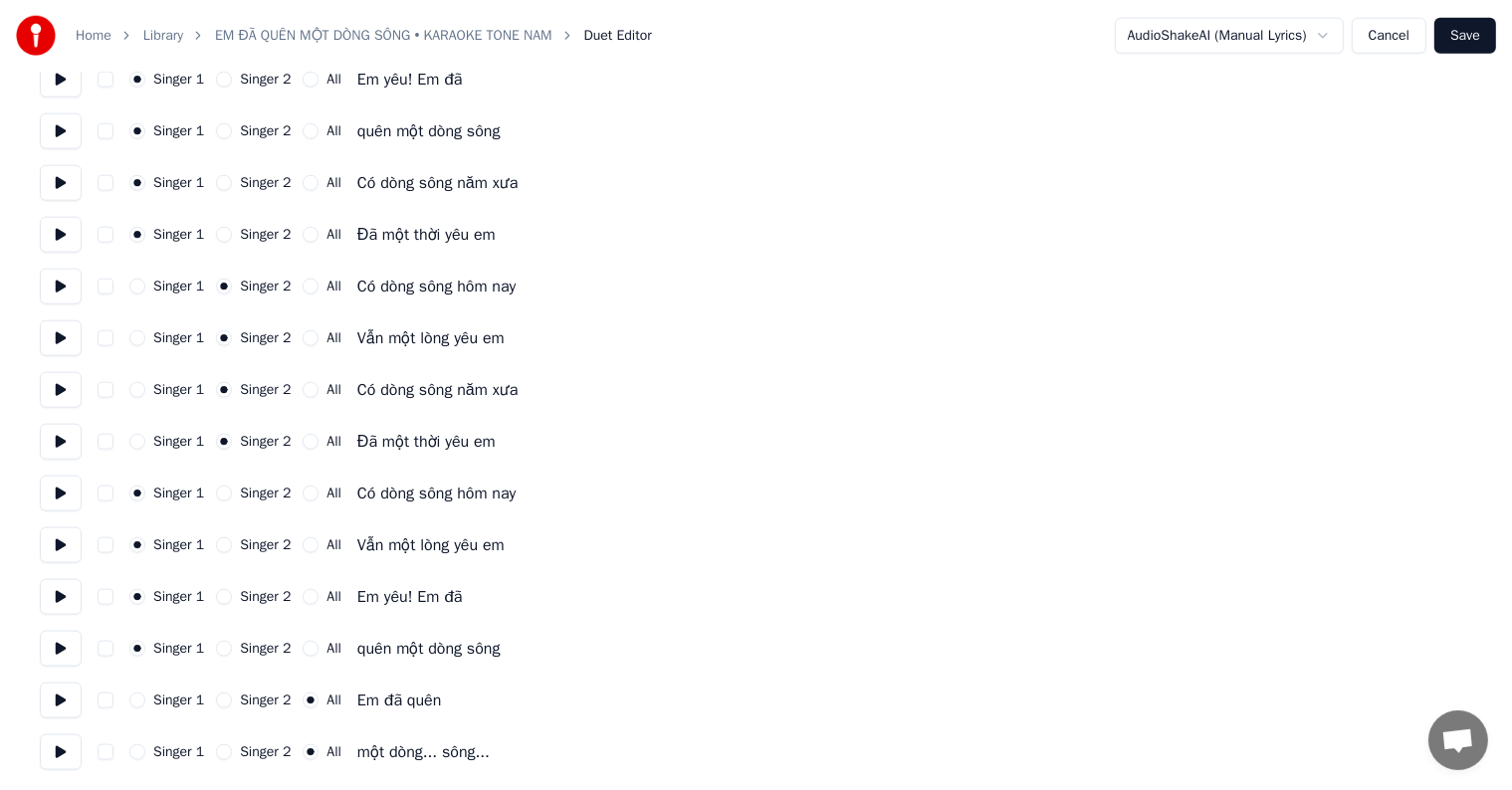 click on "All" at bounding box center [311, 649] 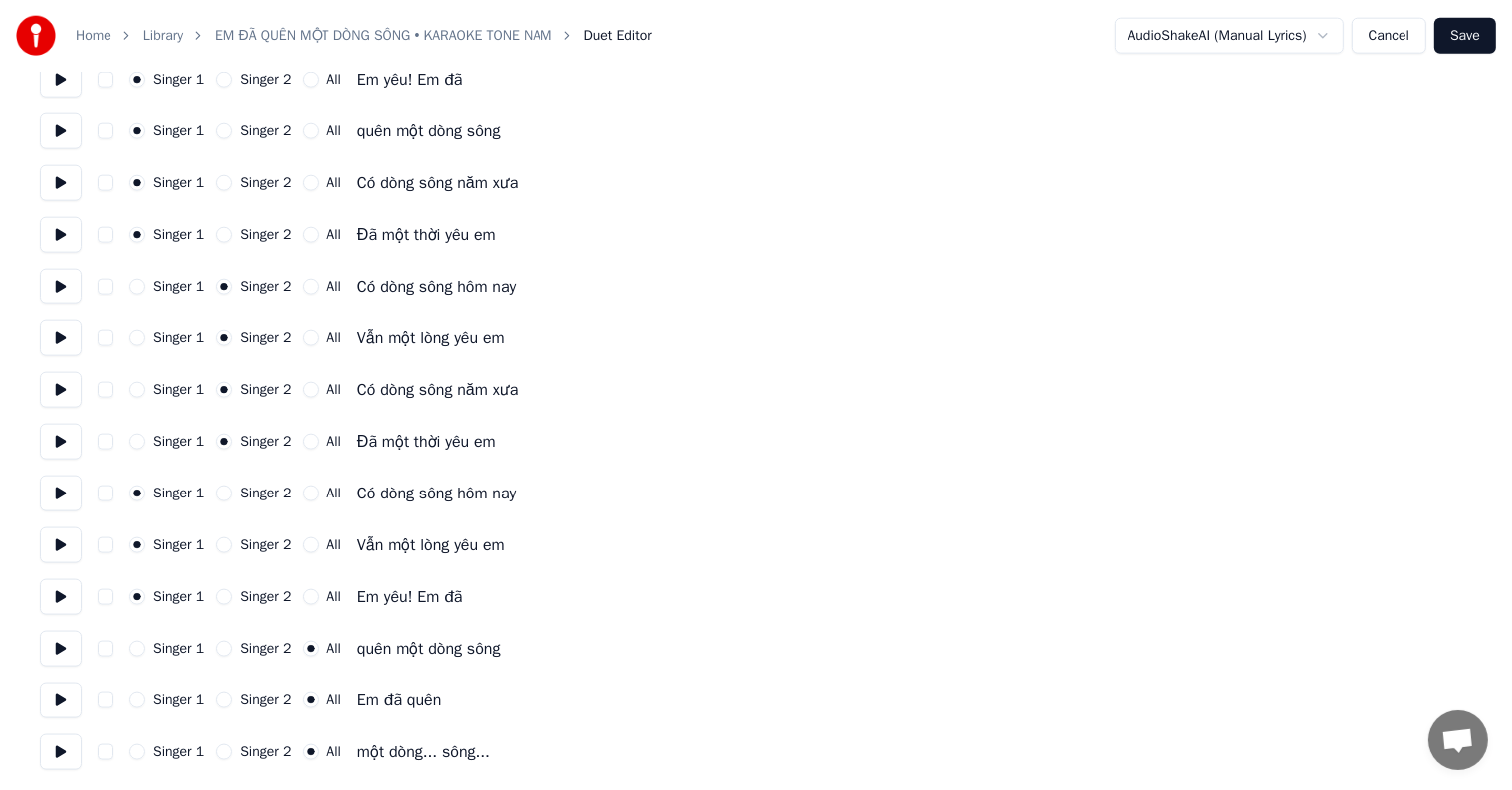 click on "All" at bounding box center [311, 597] 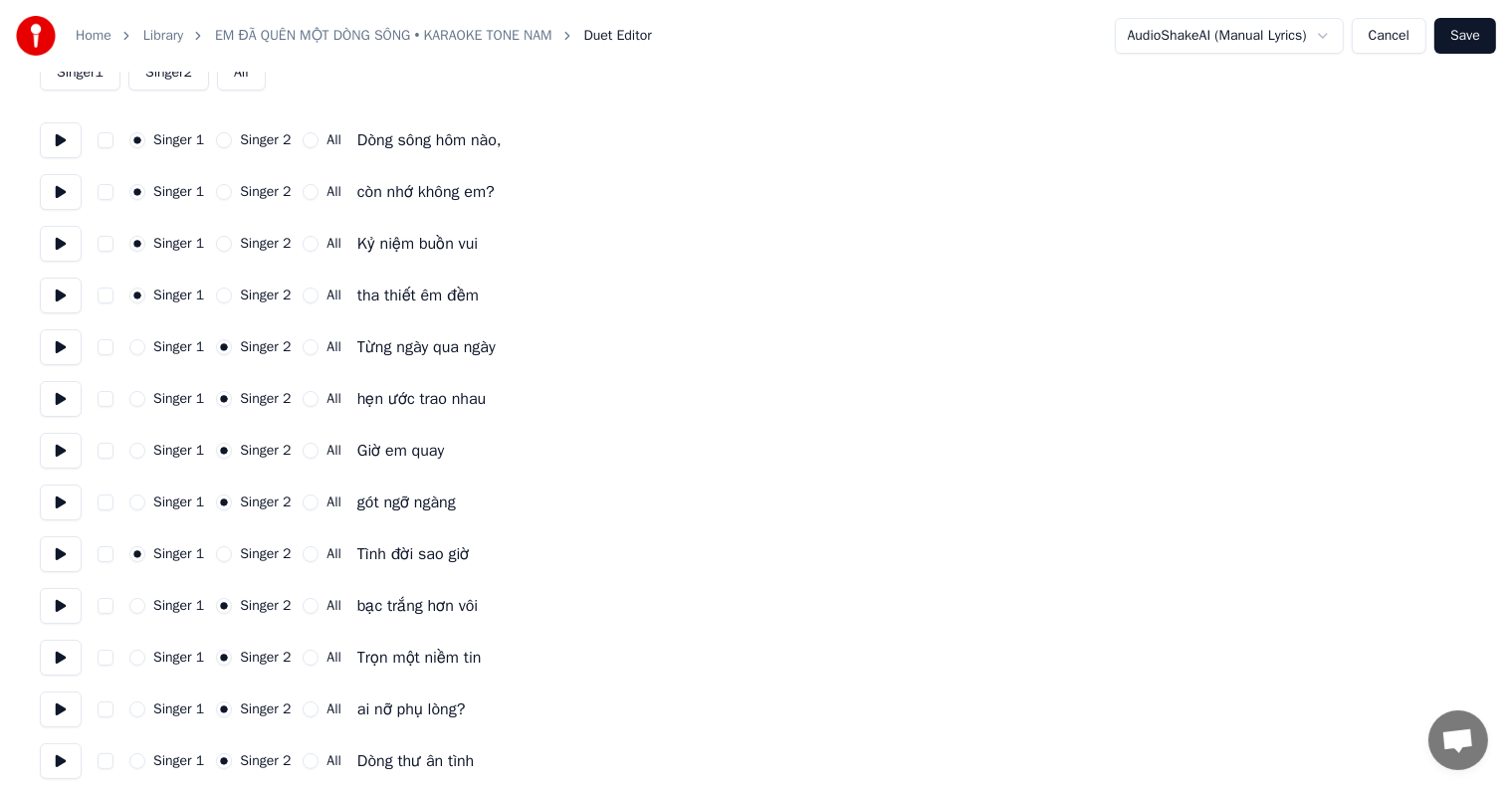scroll, scrollTop: 298, scrollLeft: 0, axis: vertical 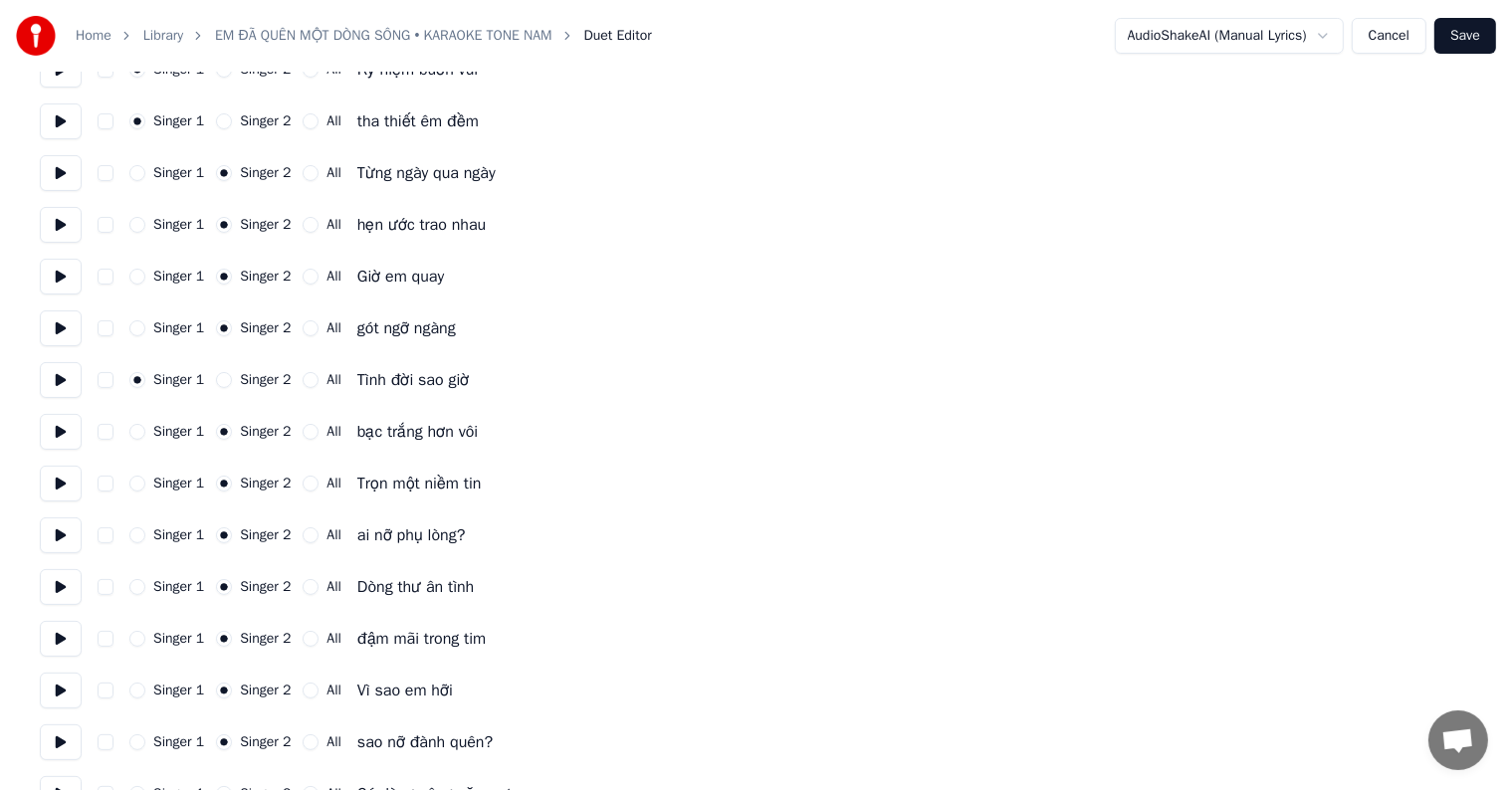 click on "Singer 2" at bounding box center [224, 380] 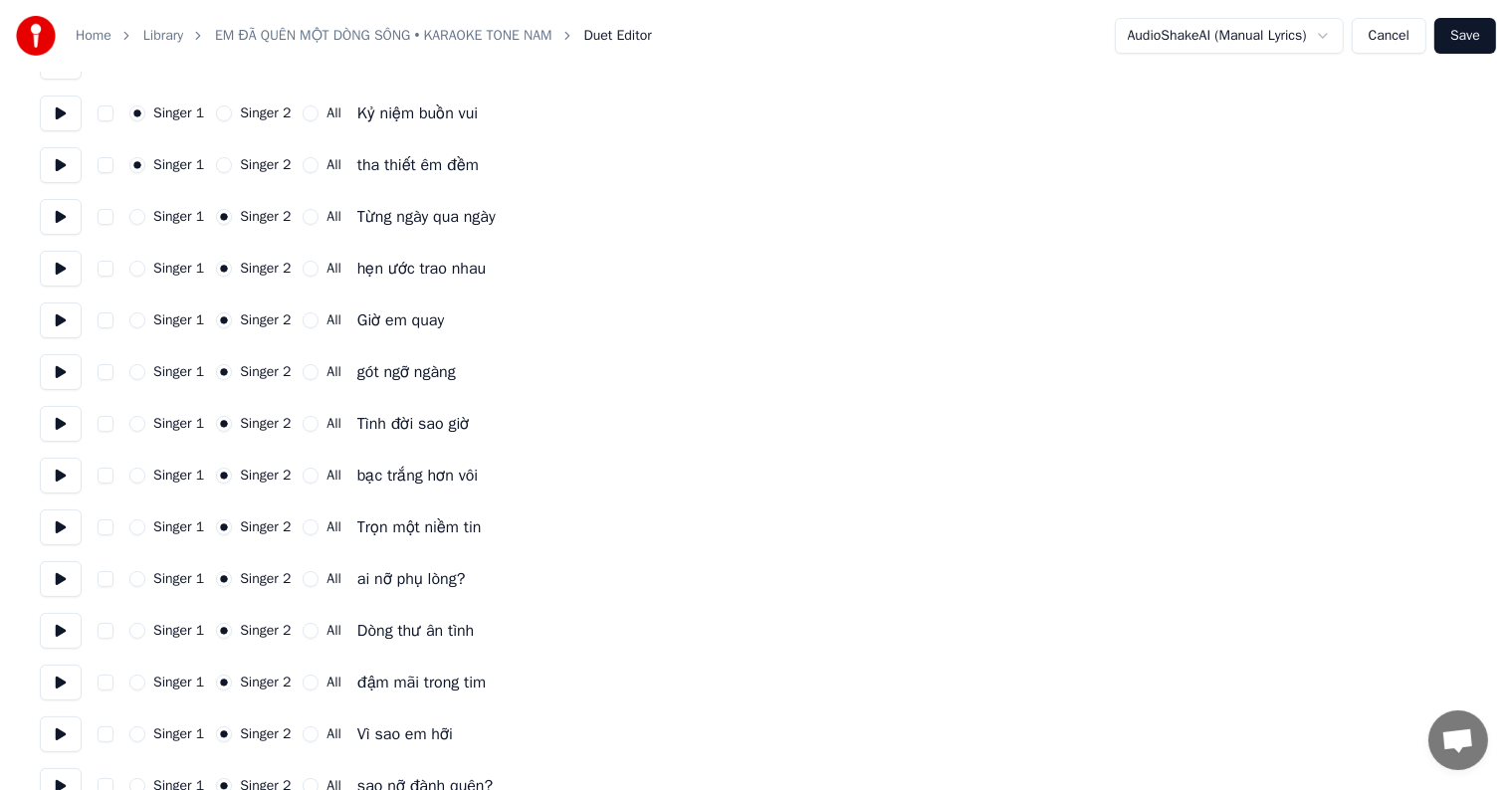 scroll, scrollTop: 497, scrollLeft: 0, axis: vertical 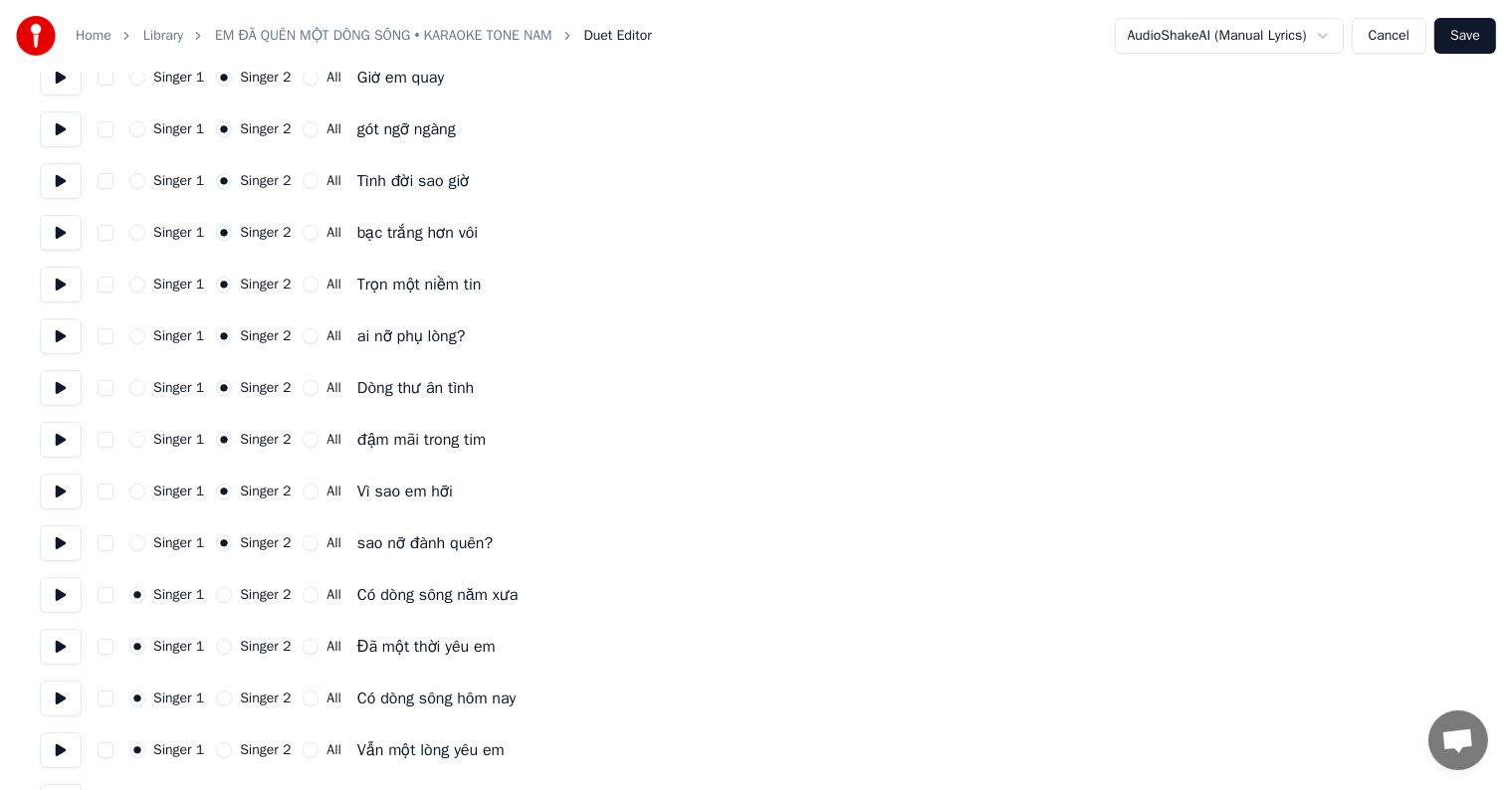 click on "Save" at bounding box center (1465, 36) 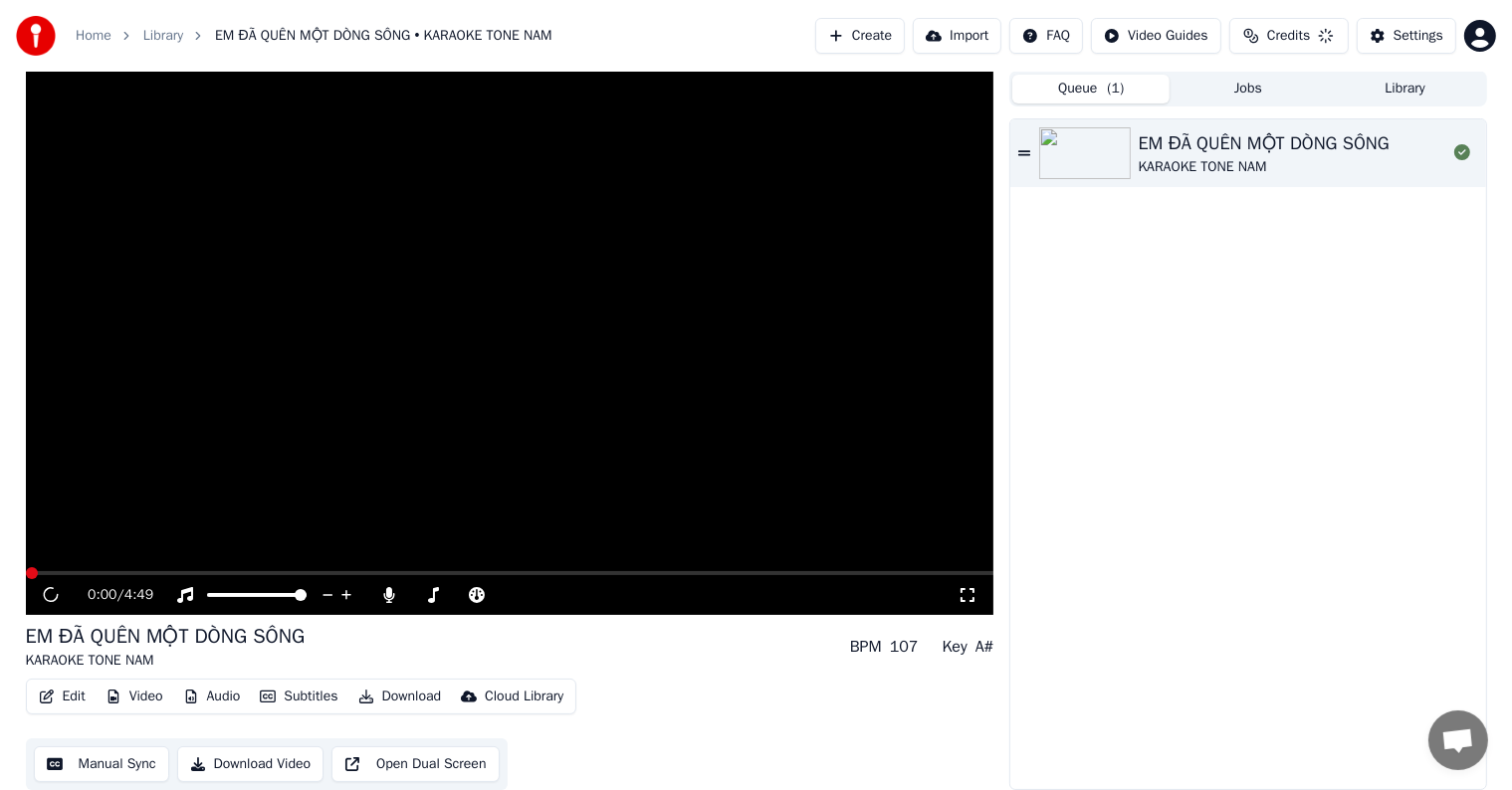 scroll, scrollTop: 1, scrollLeft: 0, axis: vertical 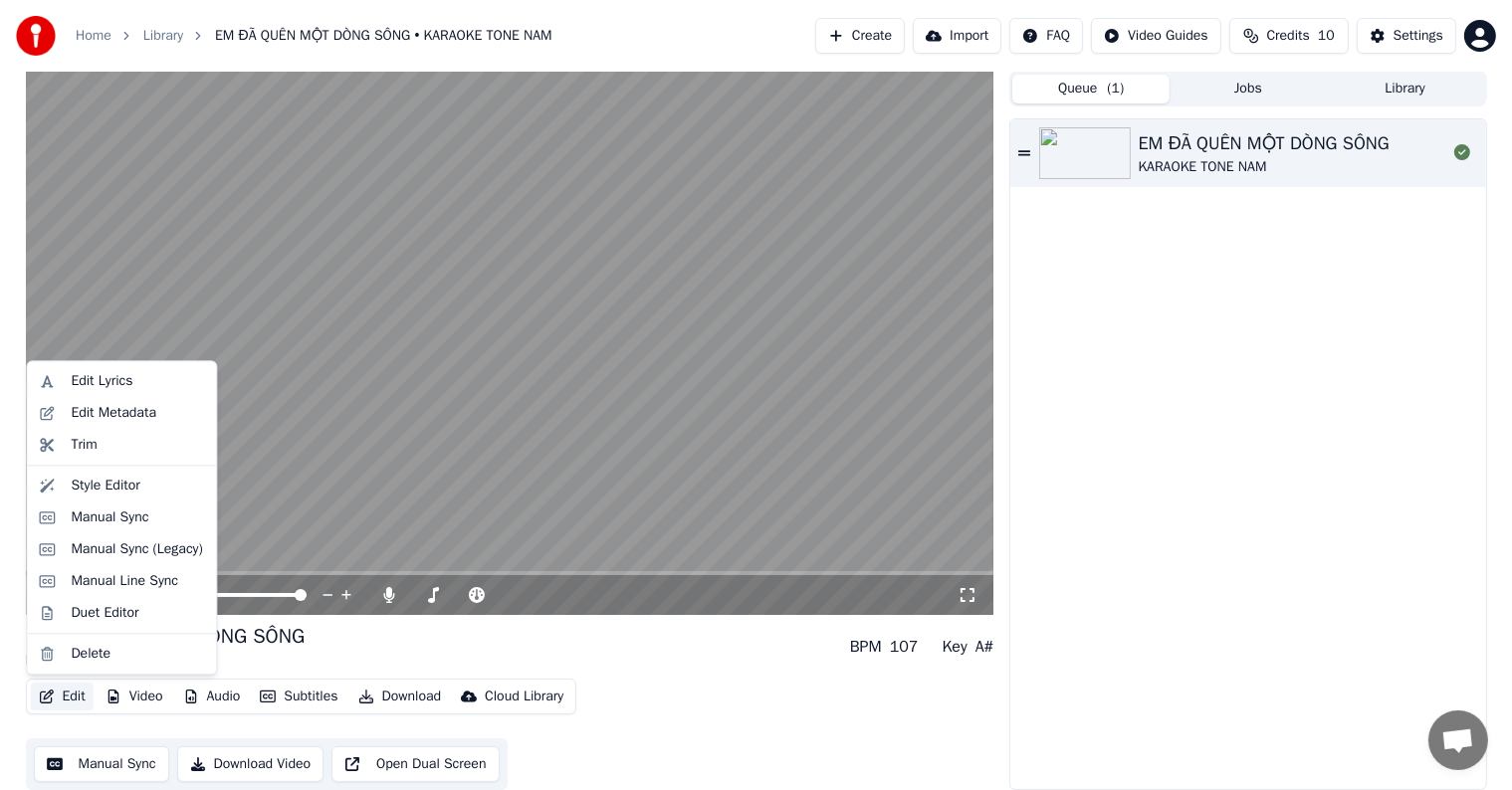 click on "Edit" at bounding box center [62, 696] 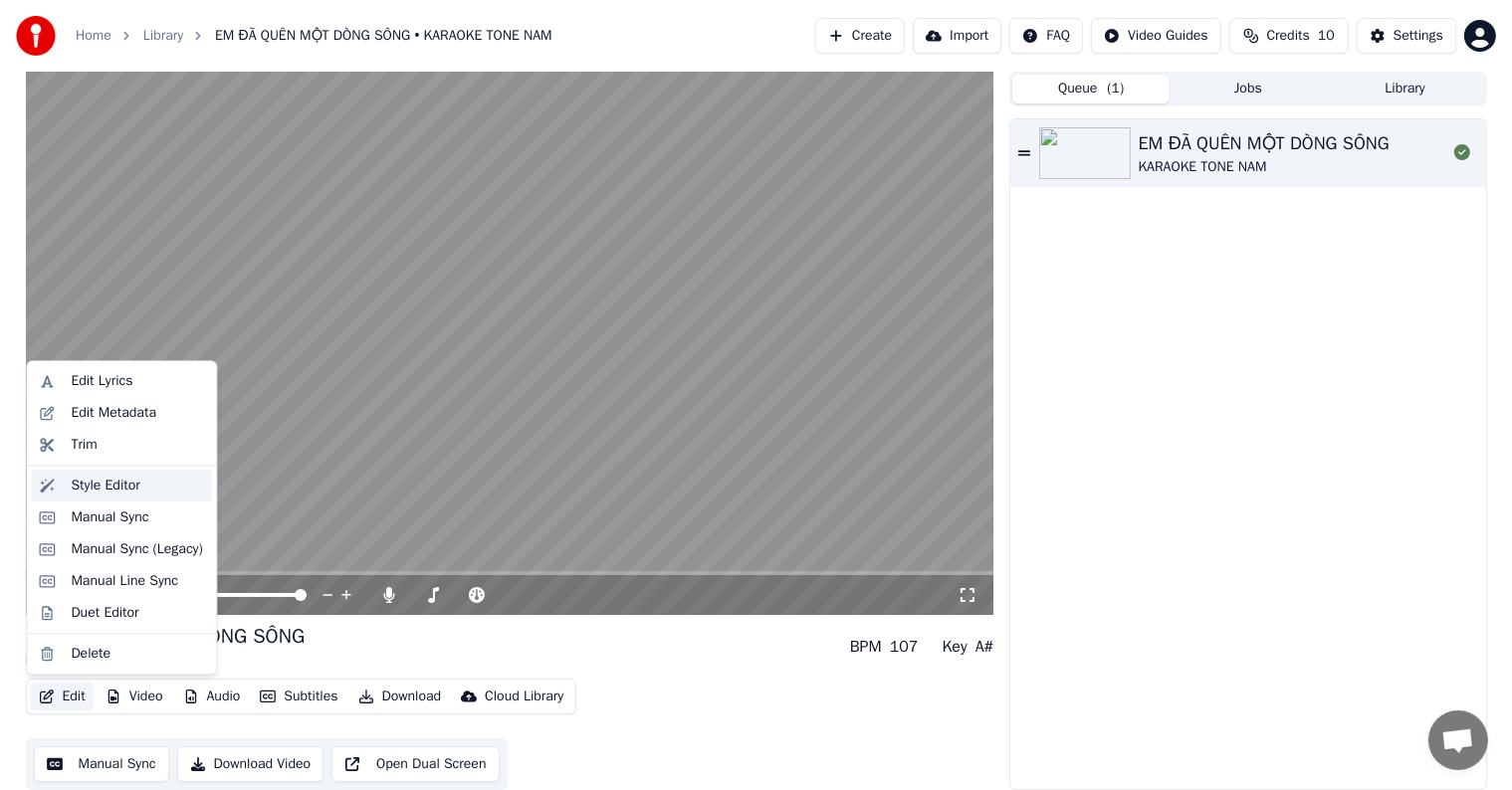 click on "Style Editor" at bounding box center [105, 486] 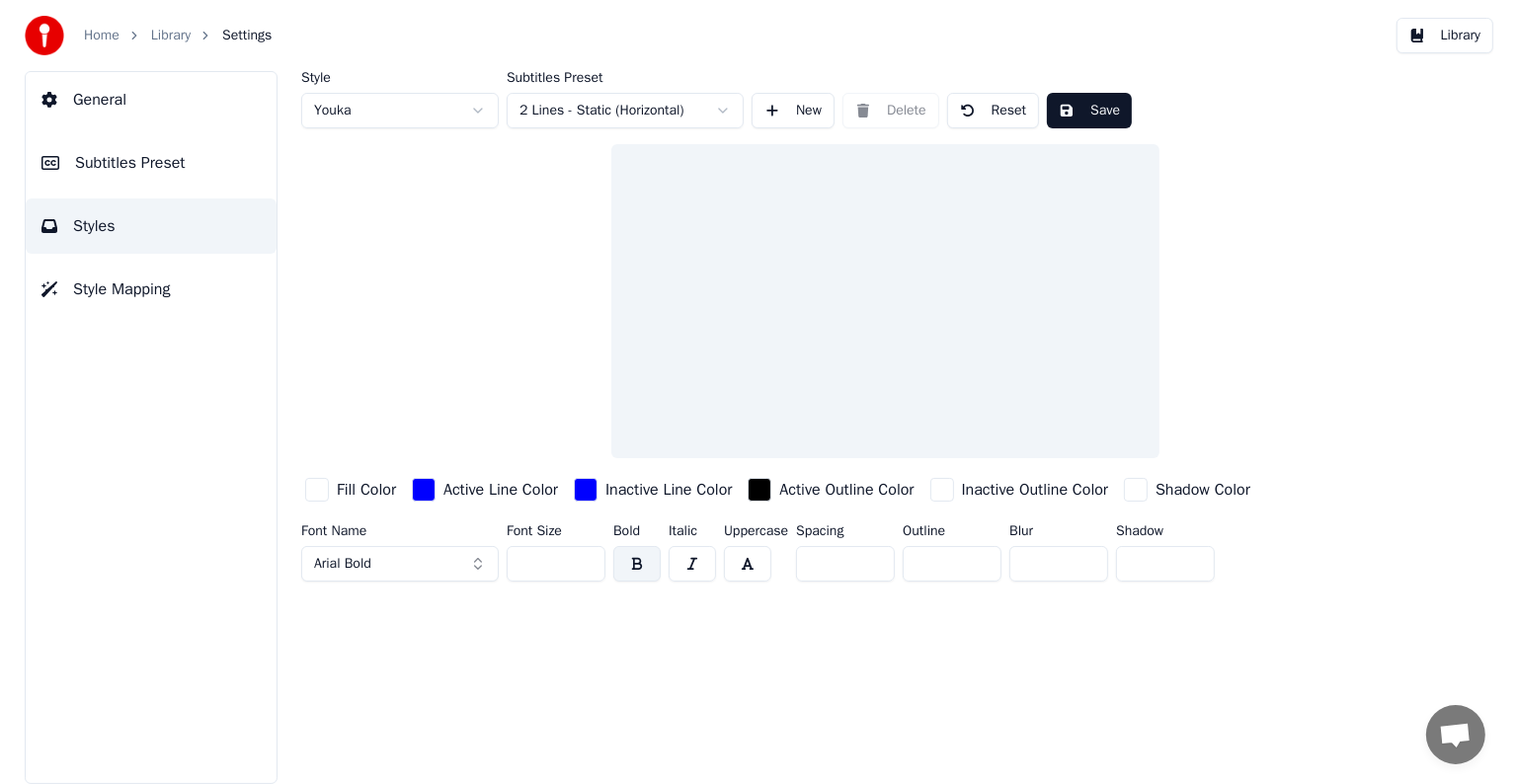 scroll, scrollTop: 0, scrollLeft: 0, axis: both 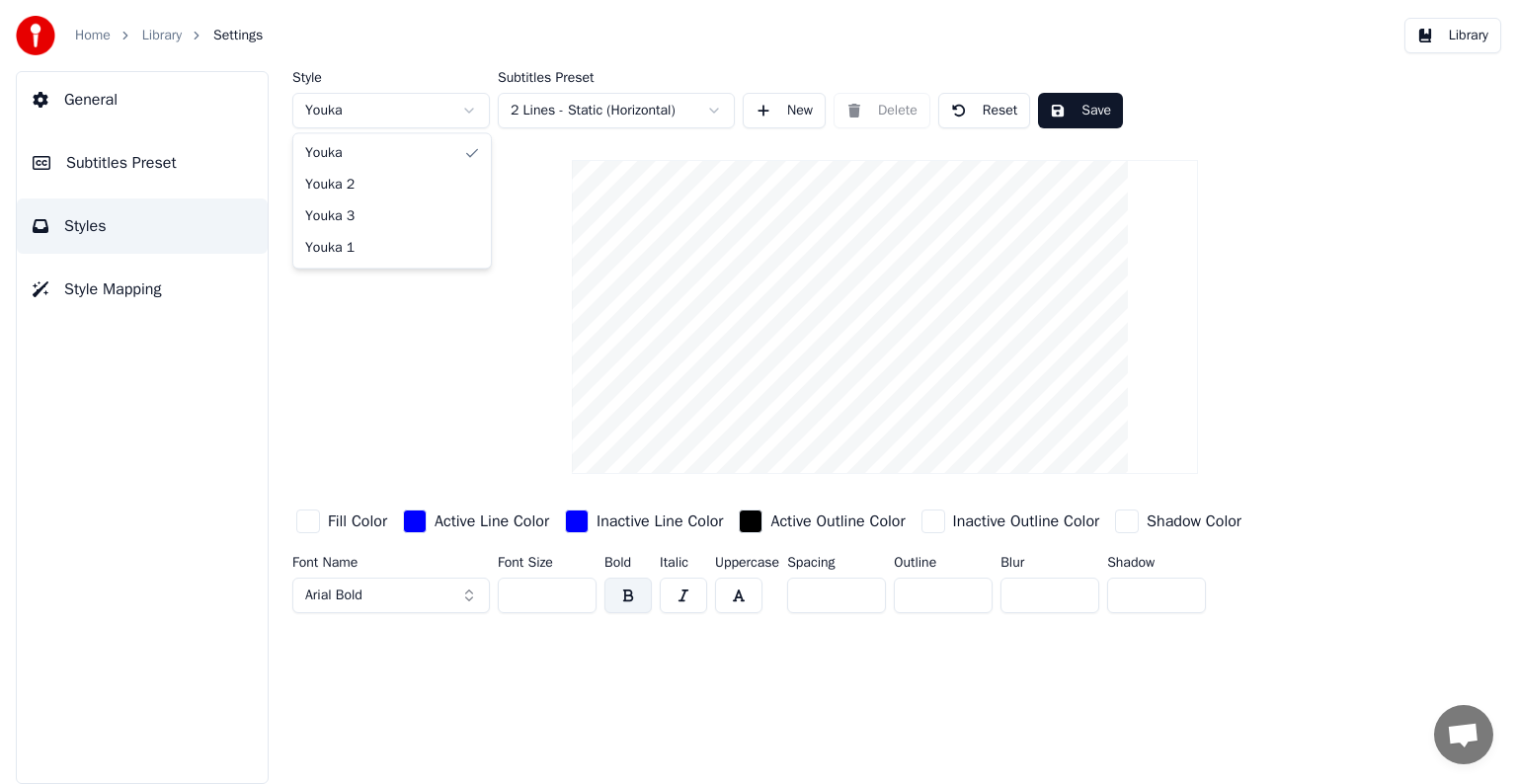 click on "Home Library Settings Library General Subtitles Preset Styles Style Mapping Style Youka Subtitles Preset 2 Lines - Static (Horizontal) New Delete Reset Save Fill Color Active Line Color Inactive Line Color Active Outline Color Inactive Outline Color Shadow Color Font Name Arial Bold Font Size ** Bold Italic Uppercase Spacing * Outline * Blur * Shadow * Youka Youka 2 Youka 3 Youka 1" at bounding box center (758, 392) 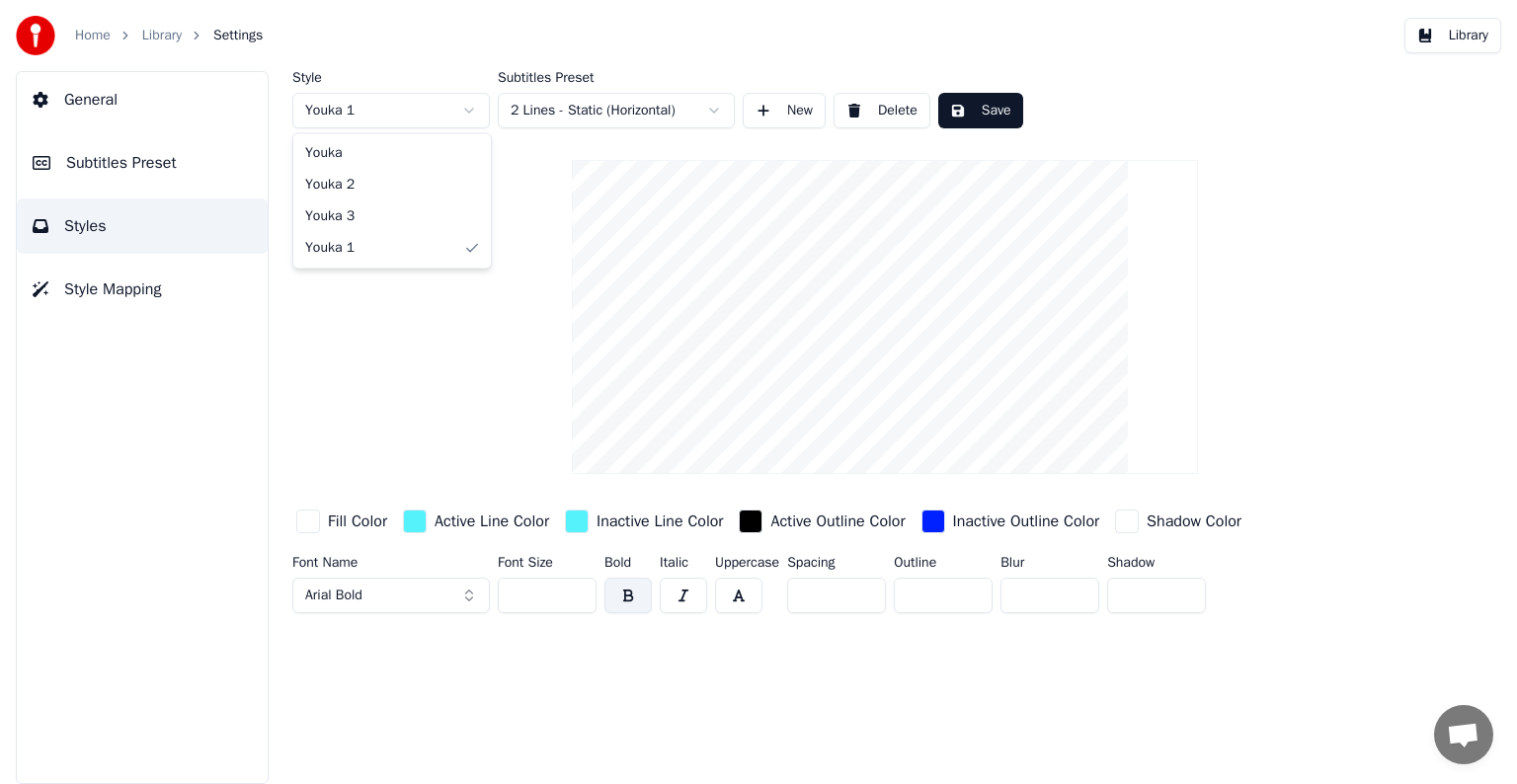 click on "Home Library Settings Library General Subtitles Preset Styles Style Mapping Style Youka 1 Subtitles Preset 2 Lines - Static (Horizontal) New Delete Save Fill Color Active Line Color Inactive Line Color Active Outline Color Inactive Outline Color Shadow Color Font Name Arial Bold Font Size ** Bold Italic Uppercase Spacing * Outline * Blur * Shadow * Youka Youka 2 Youka 3 Youka 1" at bounding box center (758, 392) 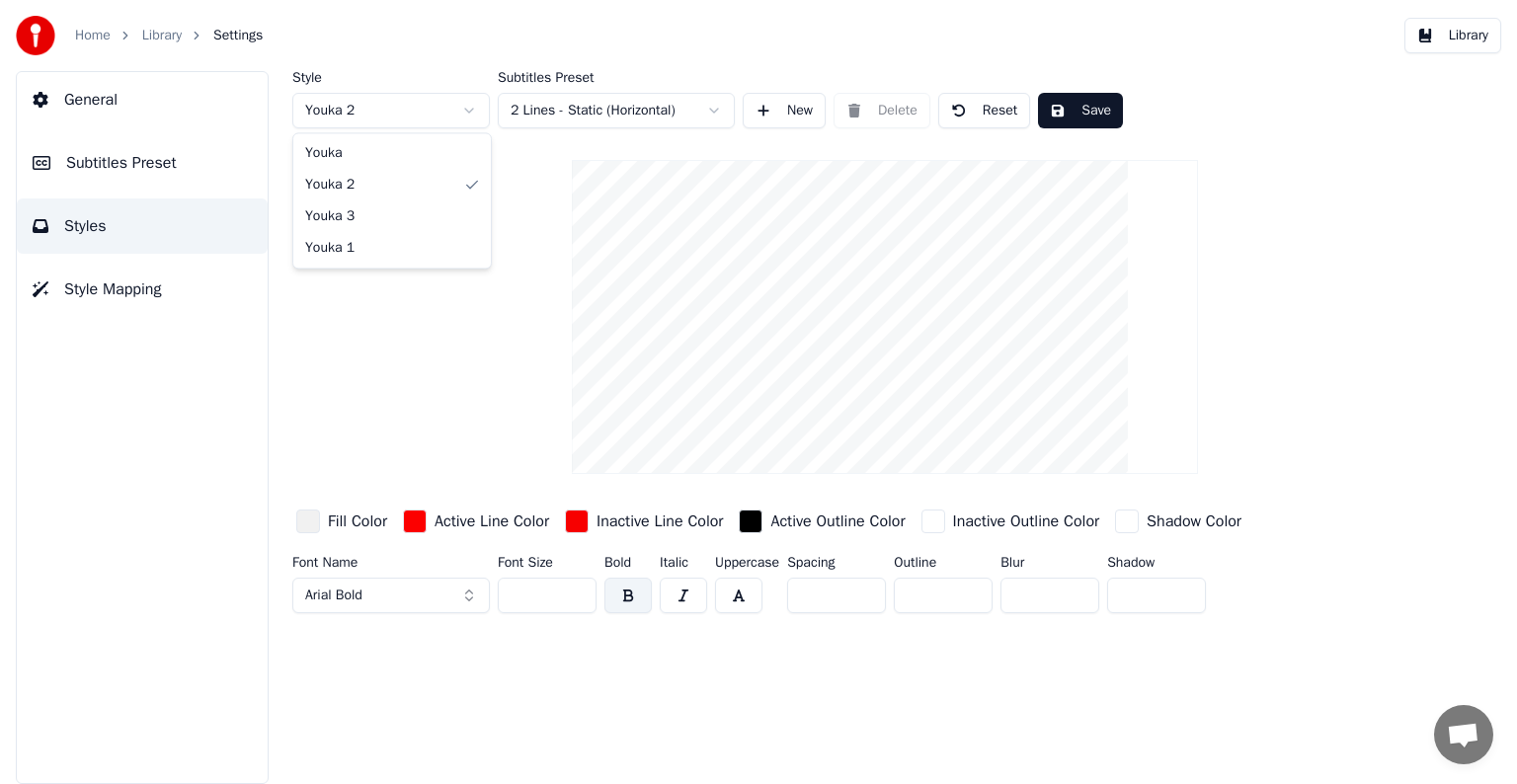 click on "Home Library Settings Library General Subtitles Preset Styles Style Mapping Style Youka 2 Subtitles Preset 2 Lines - Static (Horizontal) New Delete Reset Save Fill Color Active Line Color Inactive Line Color Active Outline Color Inactive Outline Color Shadow Color Font Name Arial Bold Font Size ** Bold Italic Uppercase Spacing * Outline * Blur * Shadow * Youka Youka 2 Youka 3 Youka 1" at bounding box center (758, 392) 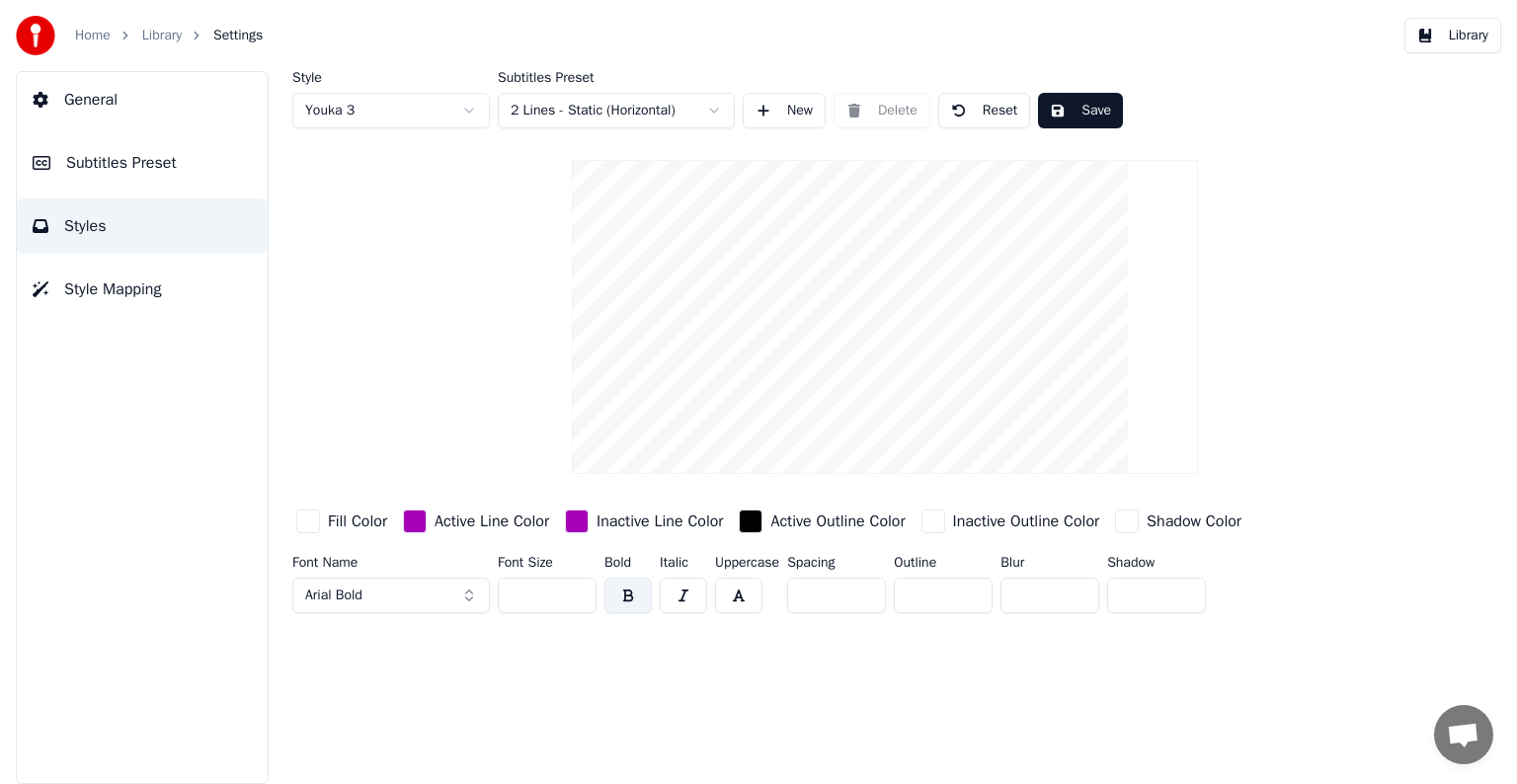 drag, startPoint x: 366, startPoint y: 293, endPoint x: 367, endPoint y: 308, distance: 15.033296 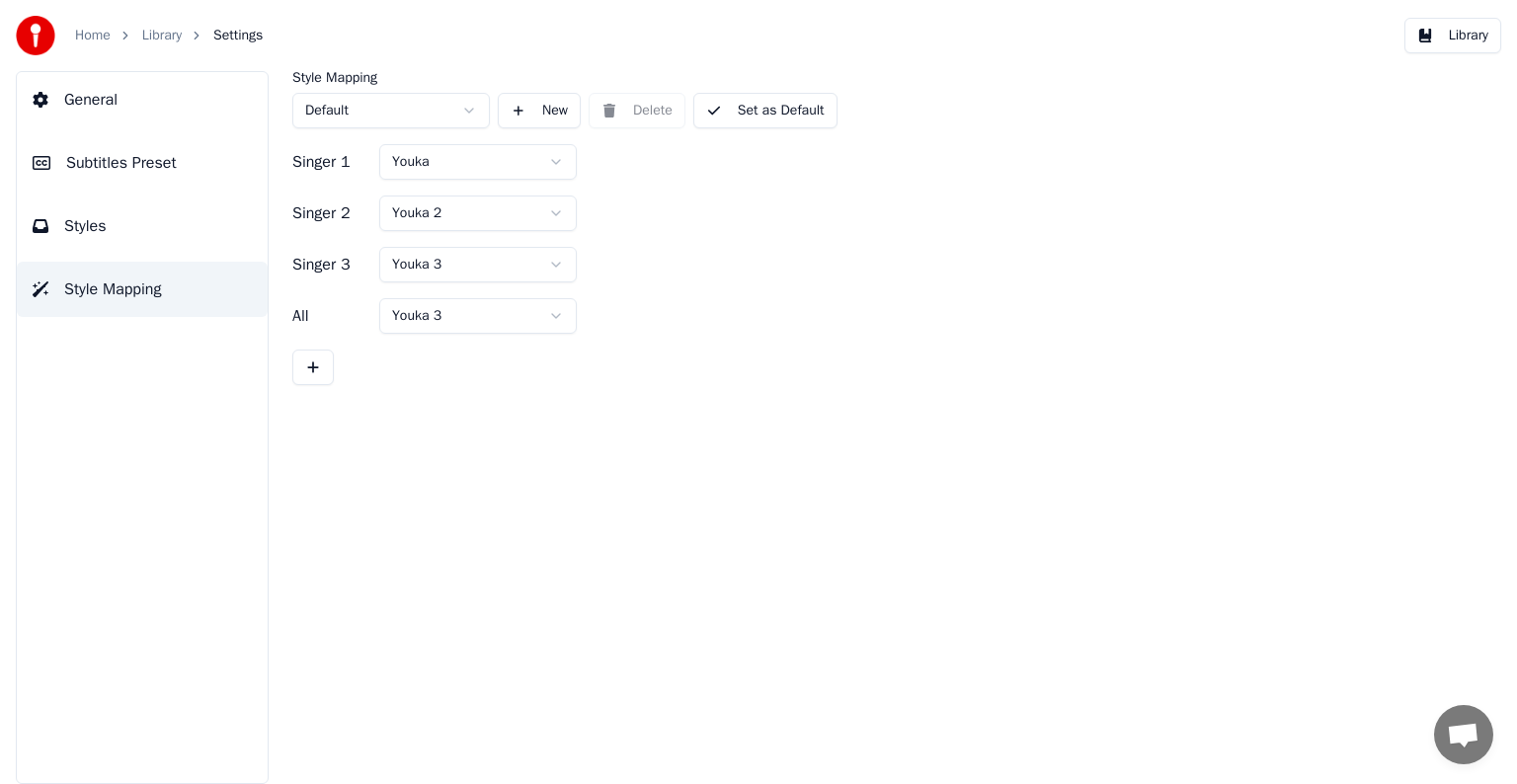 click on "Home Library Settings Library General Subtitles Preset Styles Style Mapping Style Mapping Default New Delete Set as Default Singer   1 Youka Singer   2 Youka 2 Singer   3 Youka 3 All Youka 3" at bounding box center (758, 392) 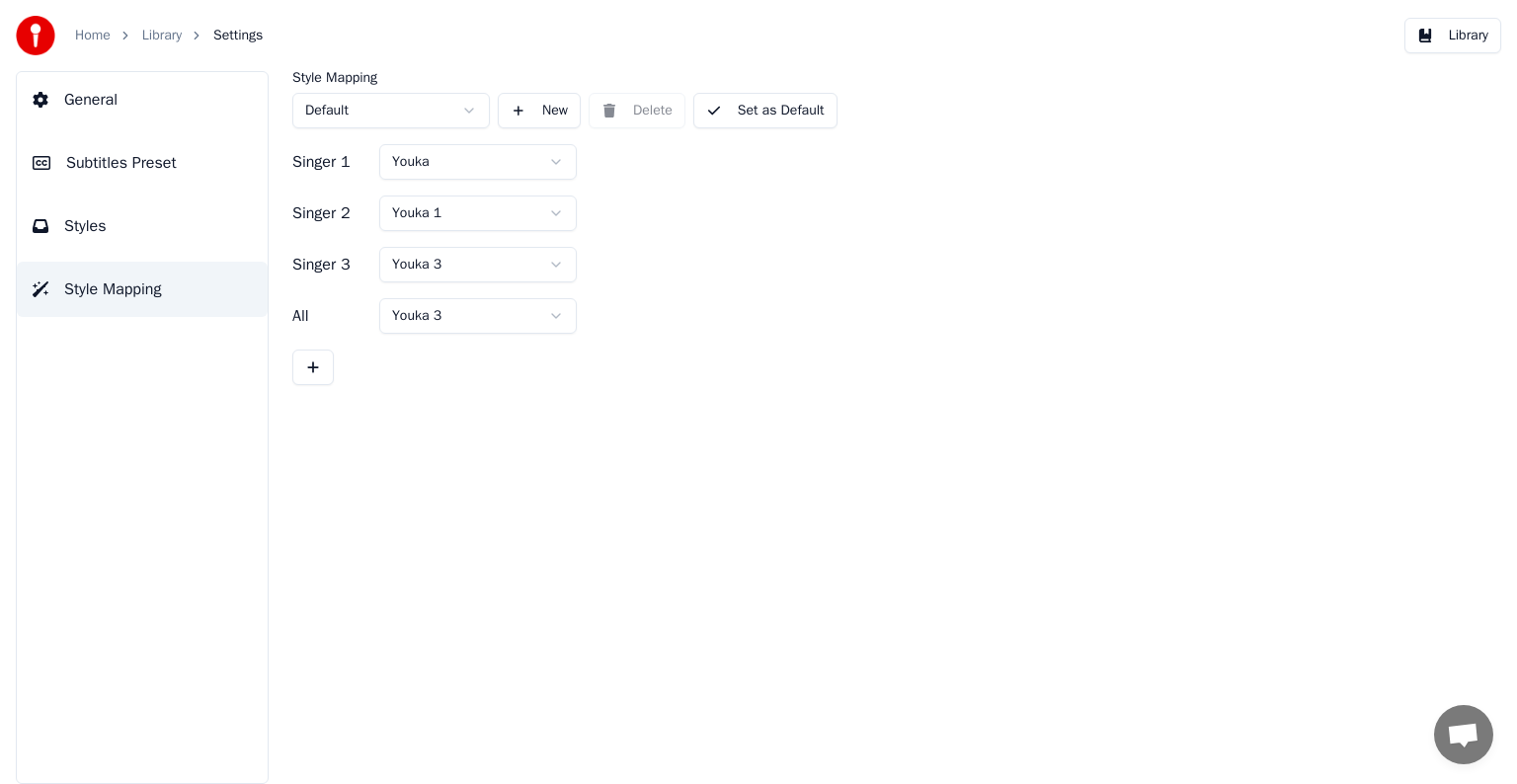 click on "Home Library Settings Library General Subtitles Preset Styles Style Mapping Style Mapping Default New Delete Set as Default Singer   1 Youka Singer   2 Youka 1 Singer   3 Youka 3 All Youka 3" at bounding box center (758, 392) 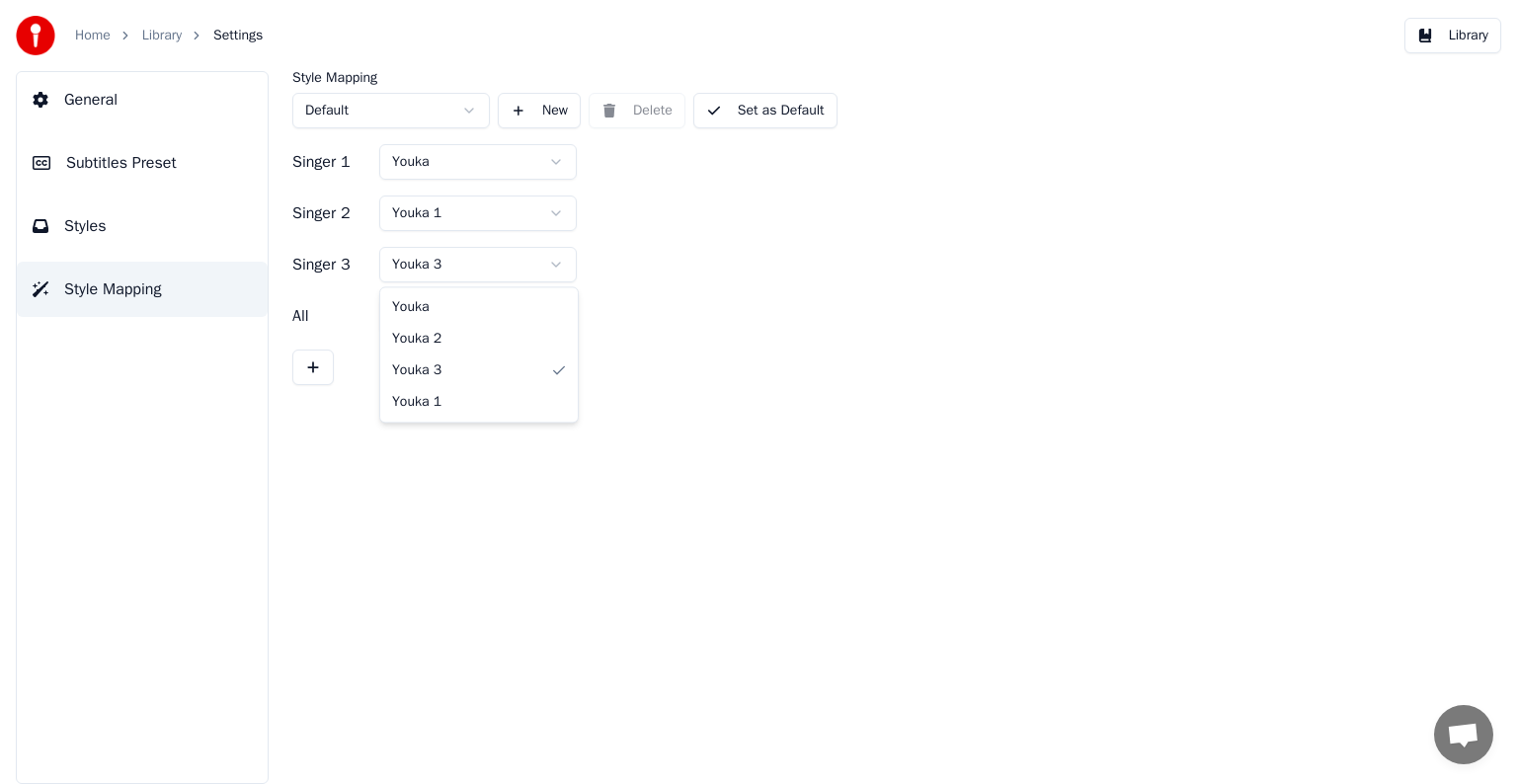 click on "Home Library Settings Library General Subtitles Preset Styles Style Mapping Style Mapping Default New Delete Set as Default Singer   1 Youka Singer   2 Youka 1 Singer   3 Youka 3 All Youka 3 Youka Youka 2 Youka 3 Youka 1" at bounding box center [758, 392] 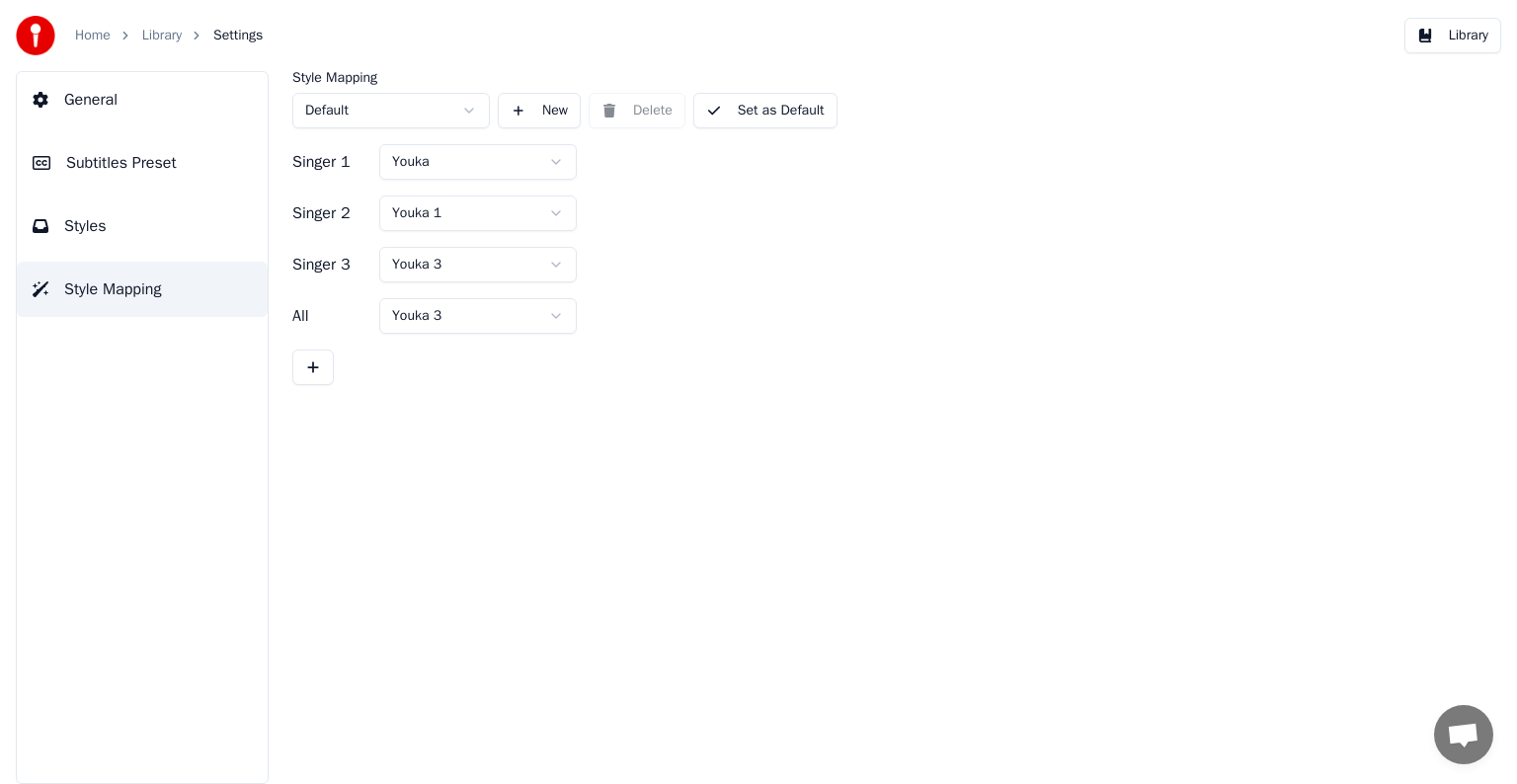 click on "Home Library Settings Library General Subtitles Preset Styles Style Mapping Style Mapping Default New Delete Set as Default Singer   1 Youka Singer   2 Youka 1 Singer   3 Youka 3 All Youka 3" at bounding box center (758, 392) 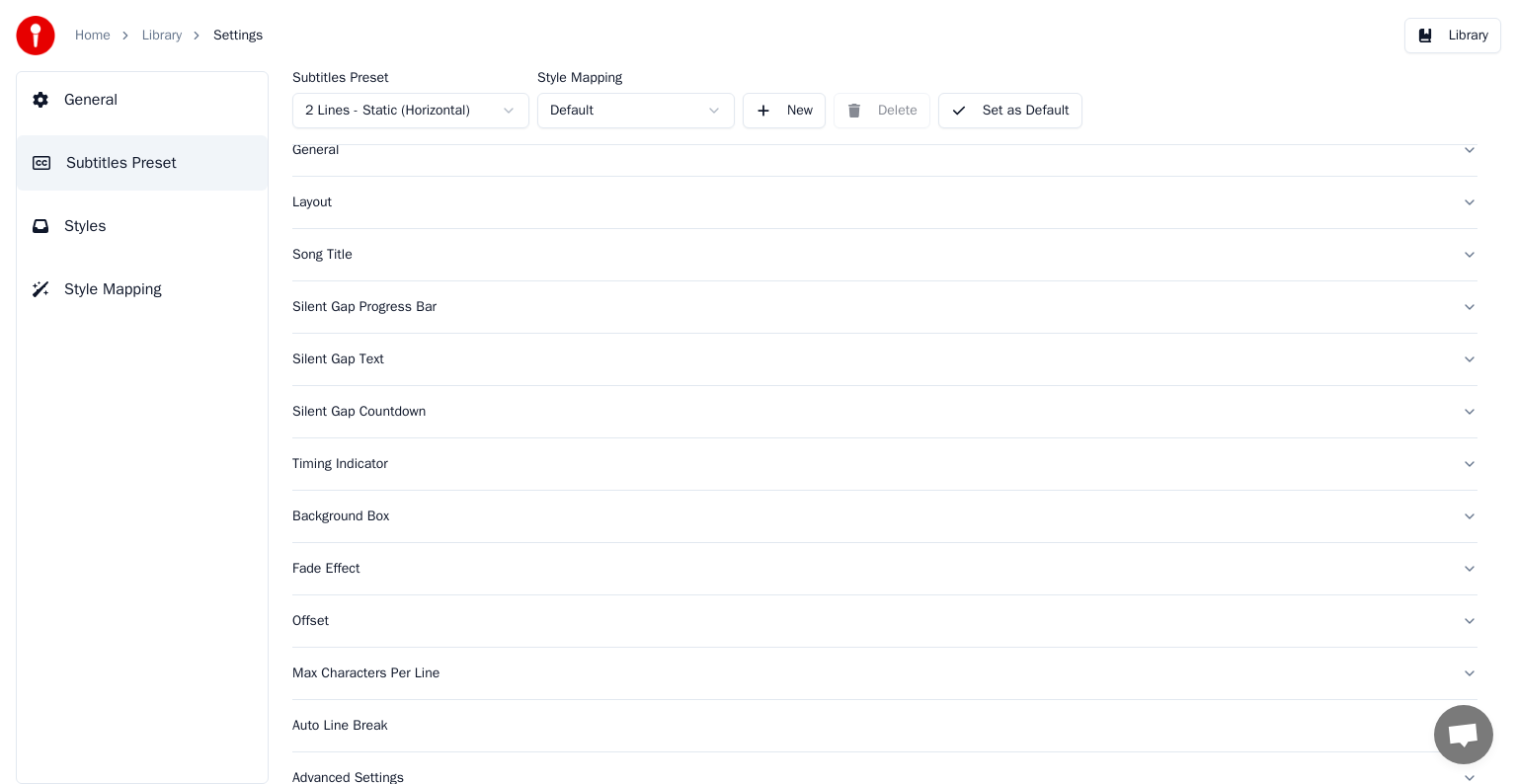 scroll, scrollTop: 93, scrollLeft: 0, axis: vertical 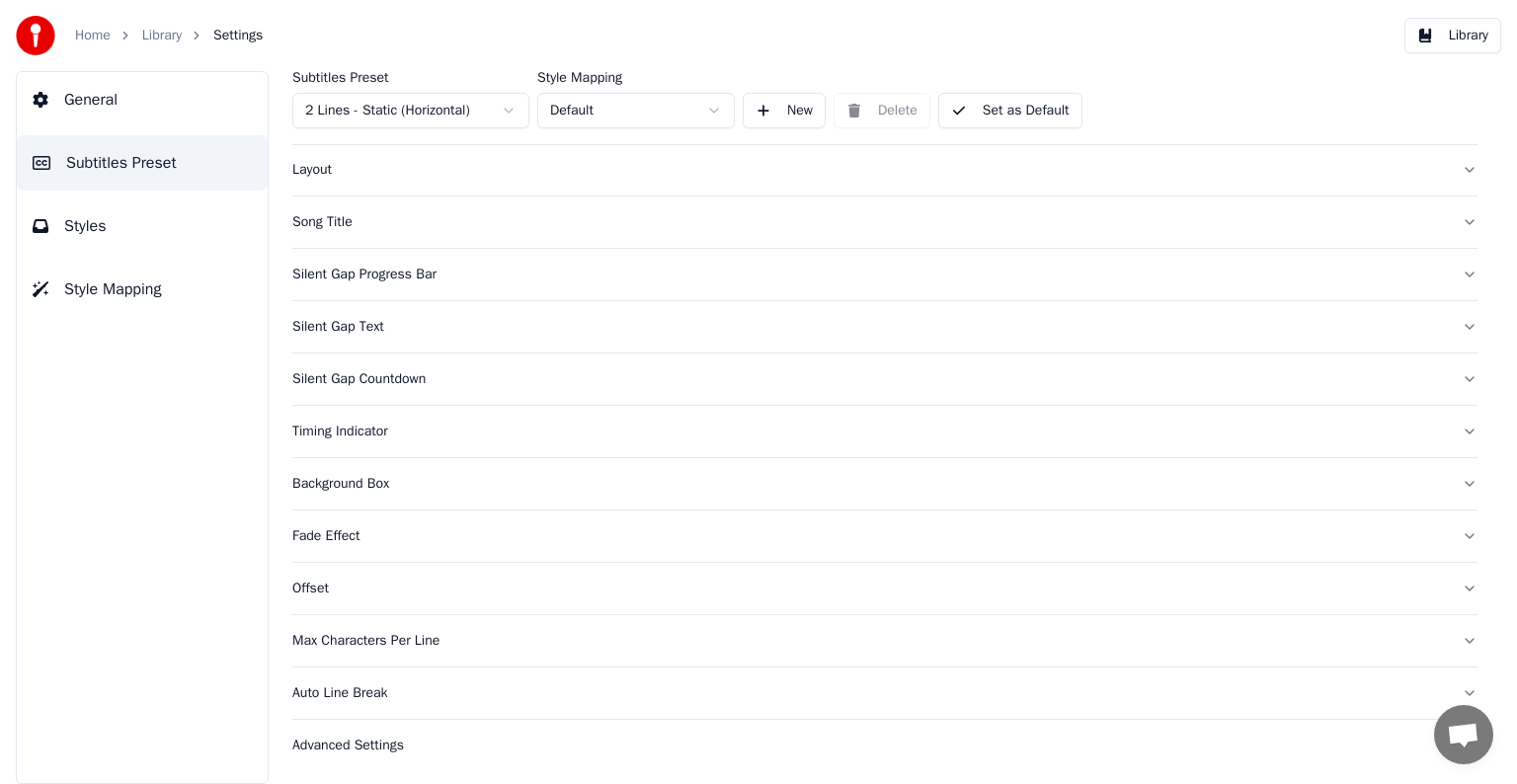click on "Timing Indicator" at bounding box center [869, 431] 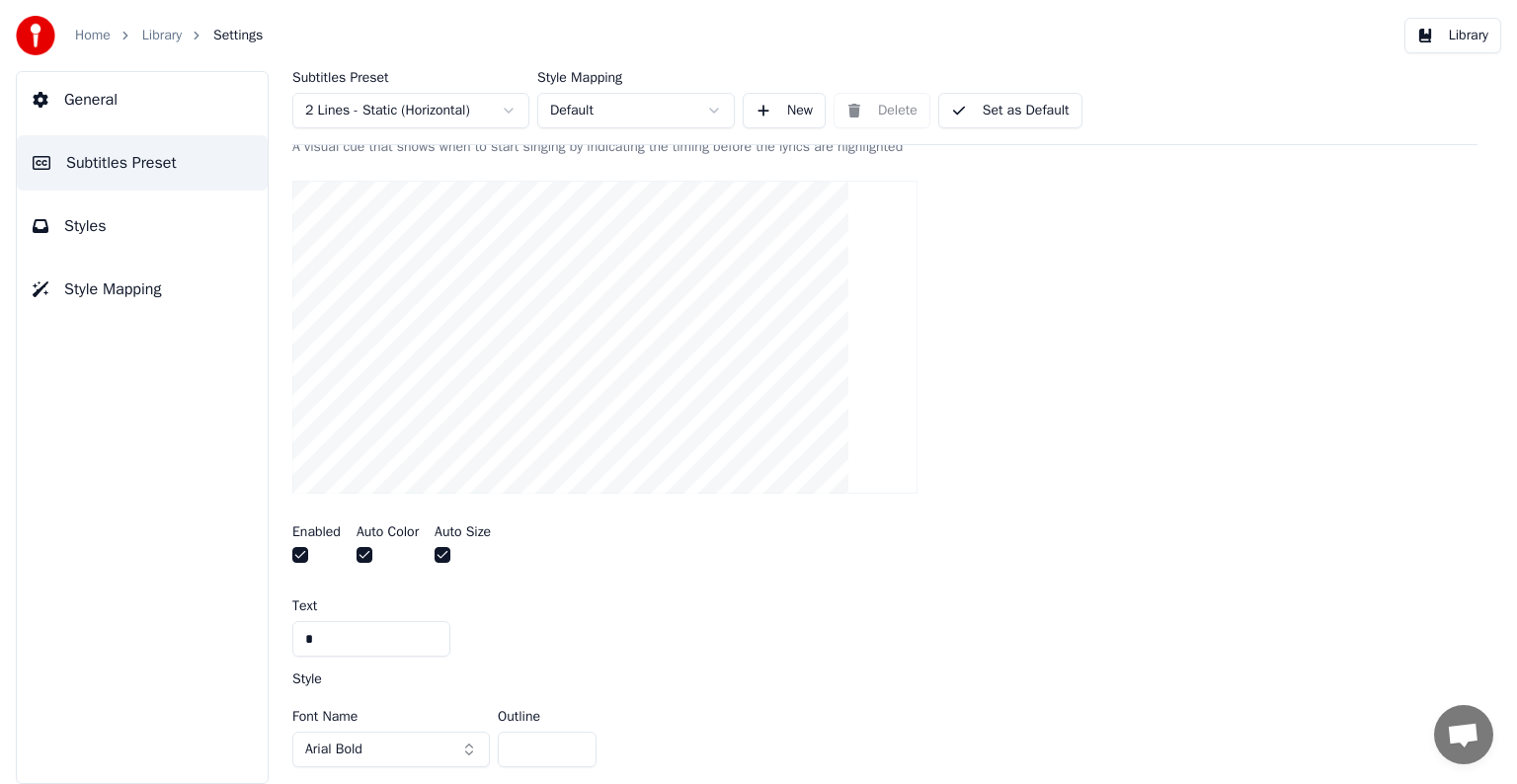 scroll, scrollTop: 587, scrollLeft: 0, axis: vertical 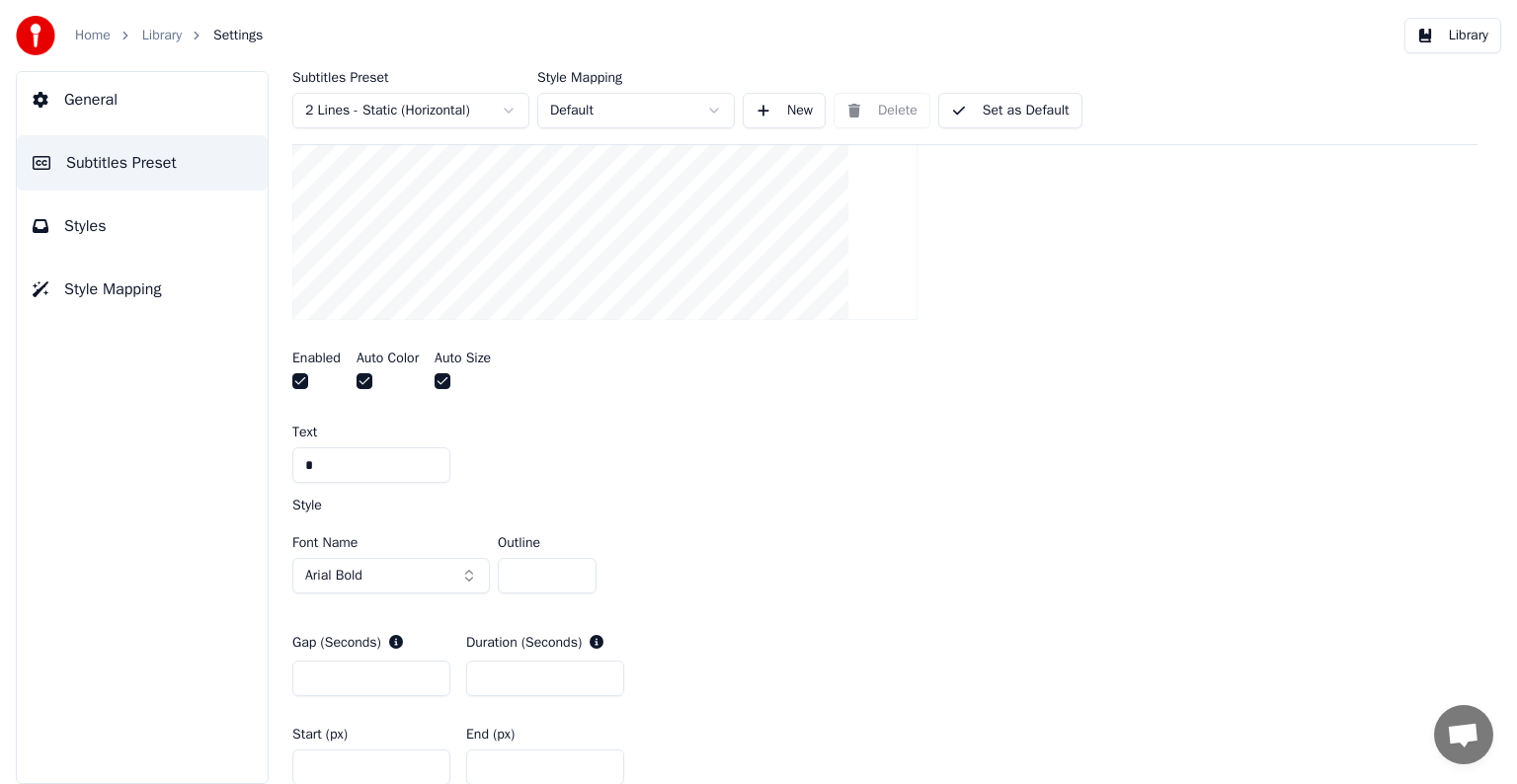 click at bounding box center [300, 381] 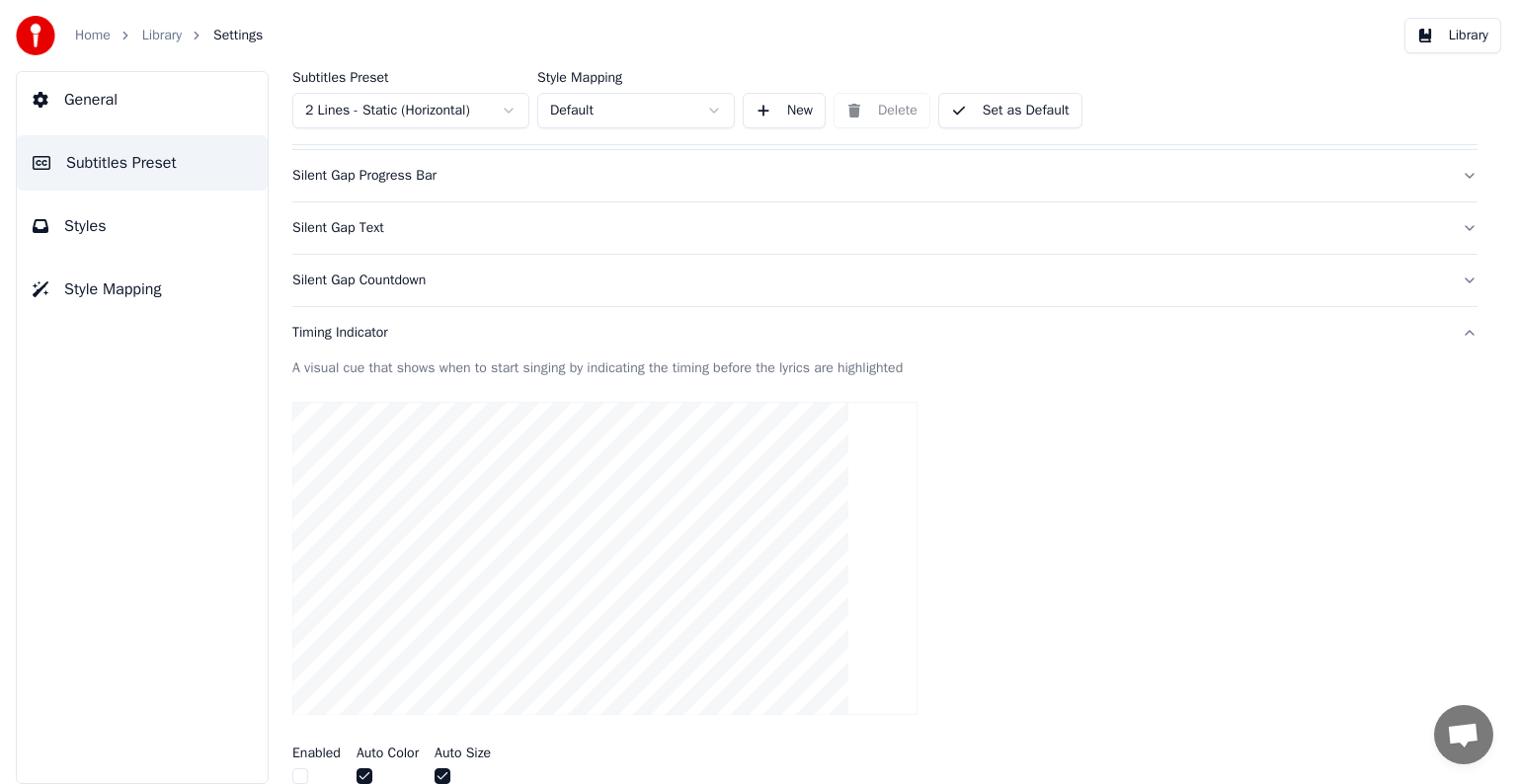 scroll, scrollTop: 0, scrollLeft: 0, axis: both 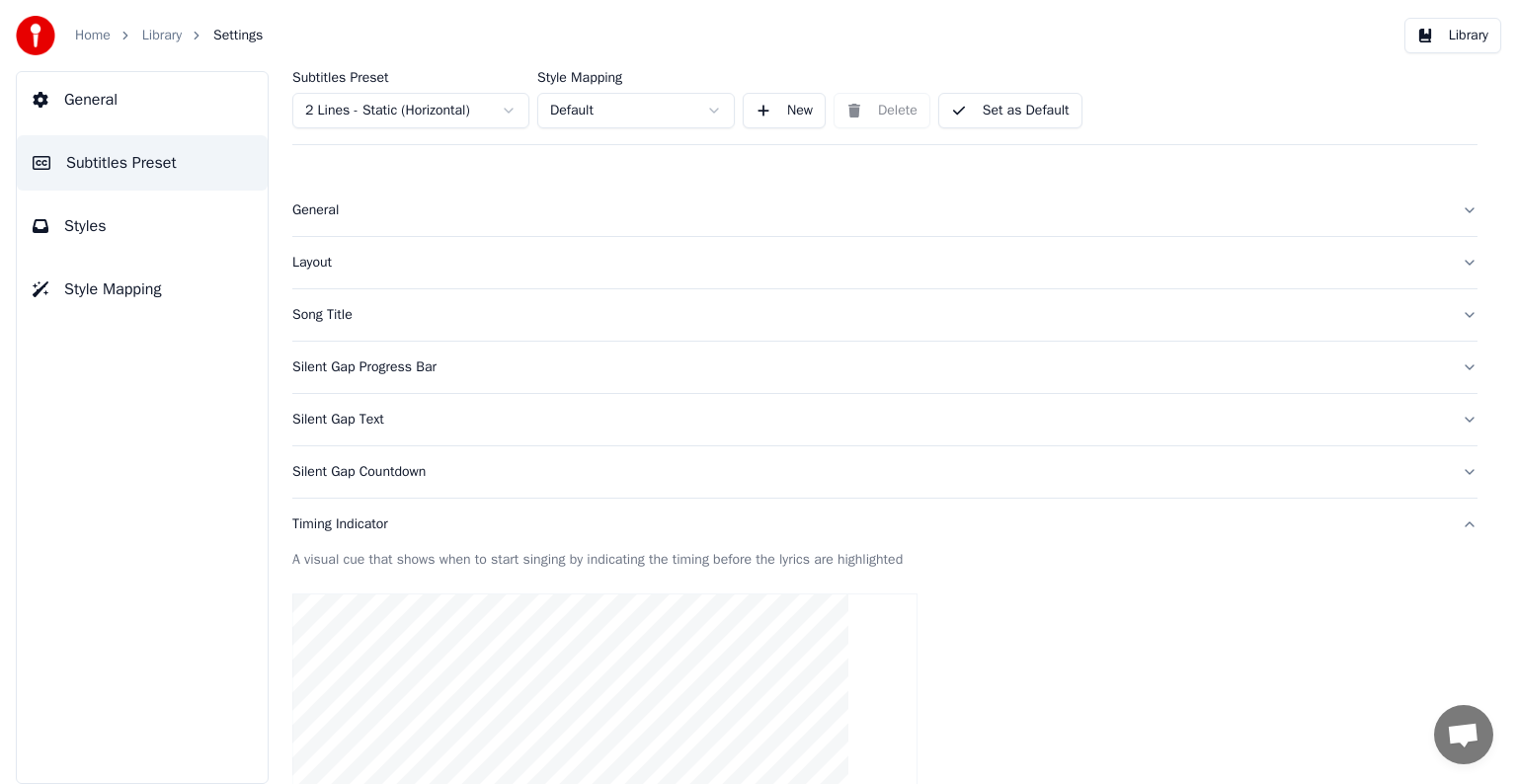 click on "Song Title" at bounding box center (869, 315) 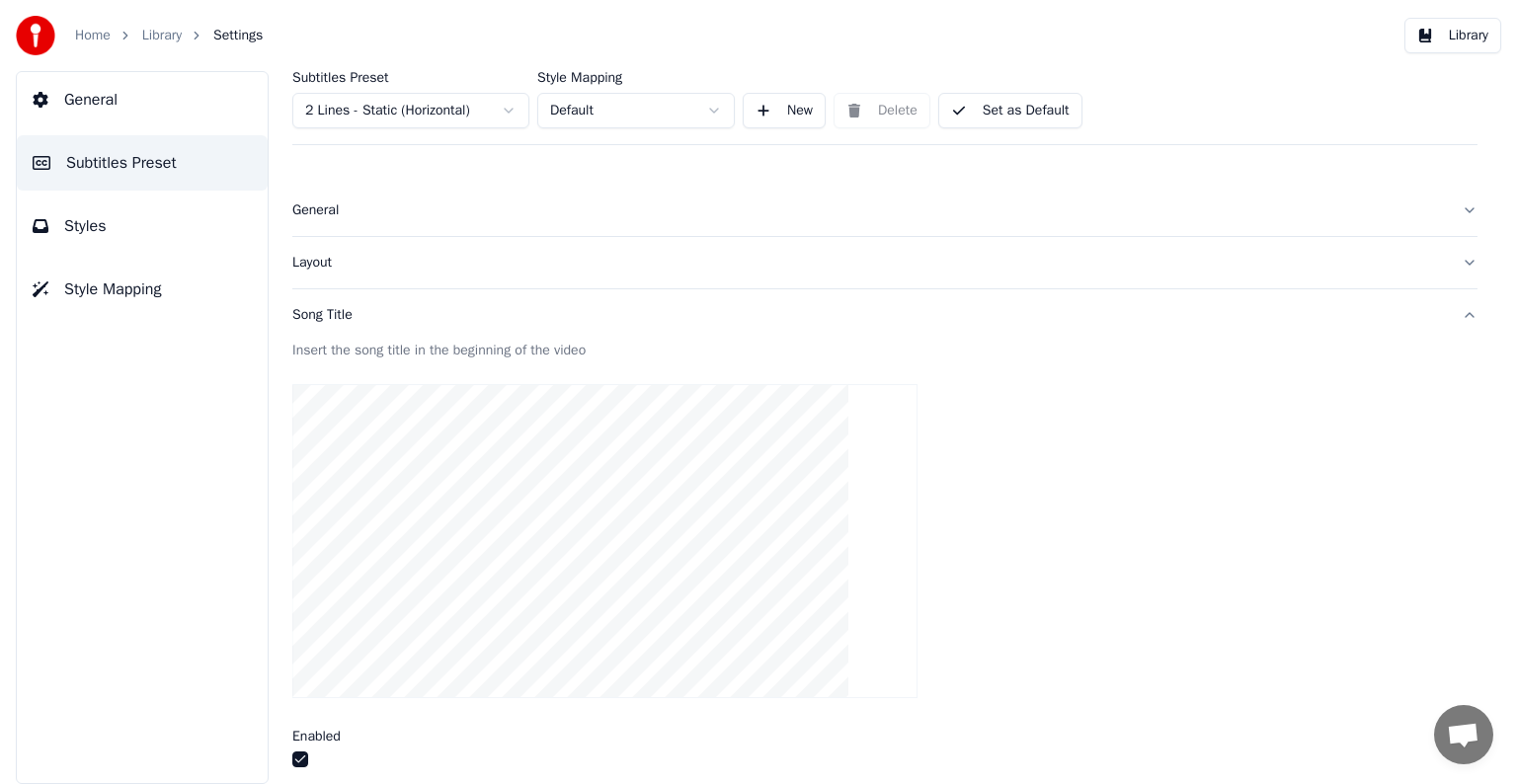 click on "General Subtitles Preset Styles Style Mapping" at bounding box center [142, 428] 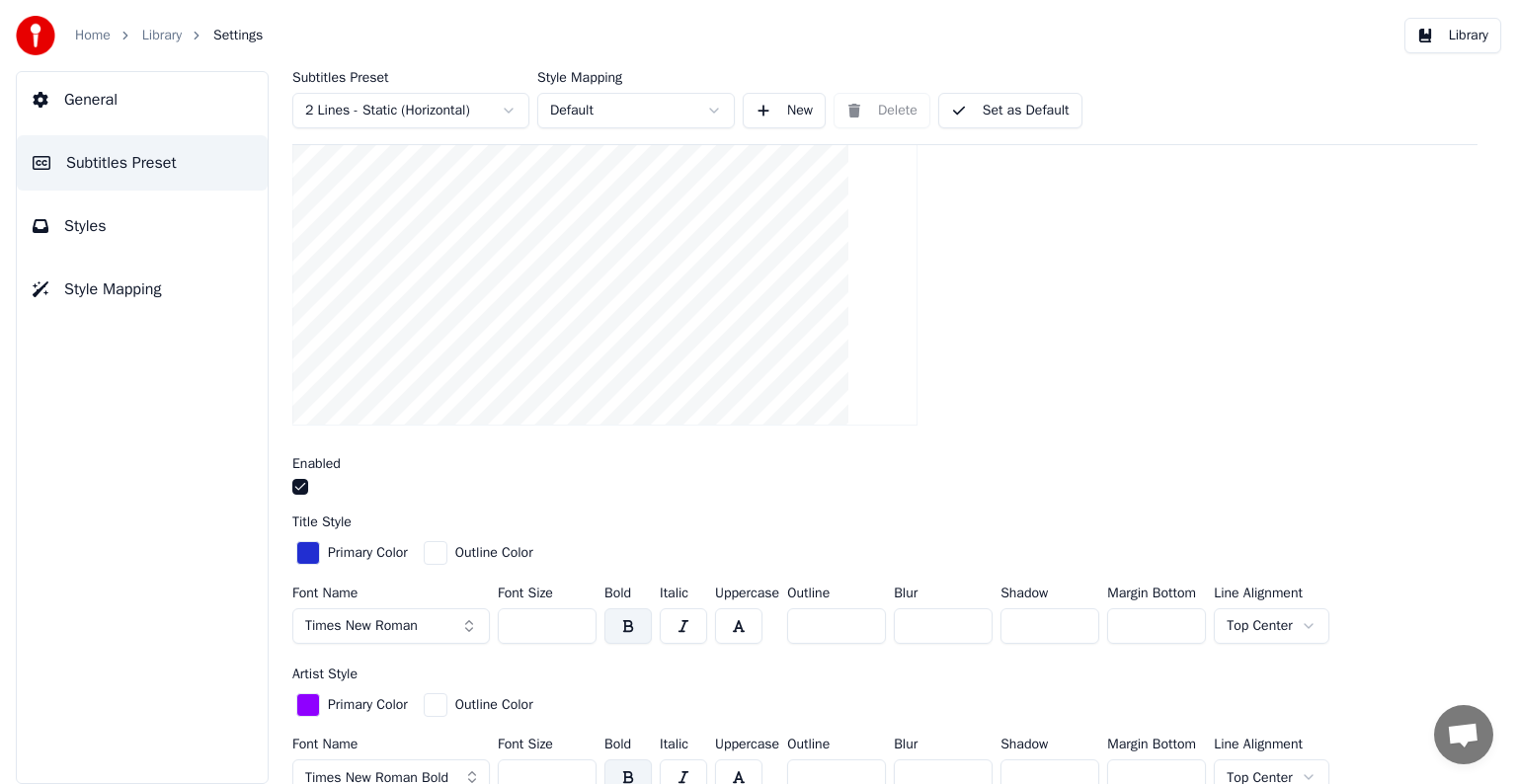 scroll, scrollTop: 350, scrollLeft: 0, axis: vertical 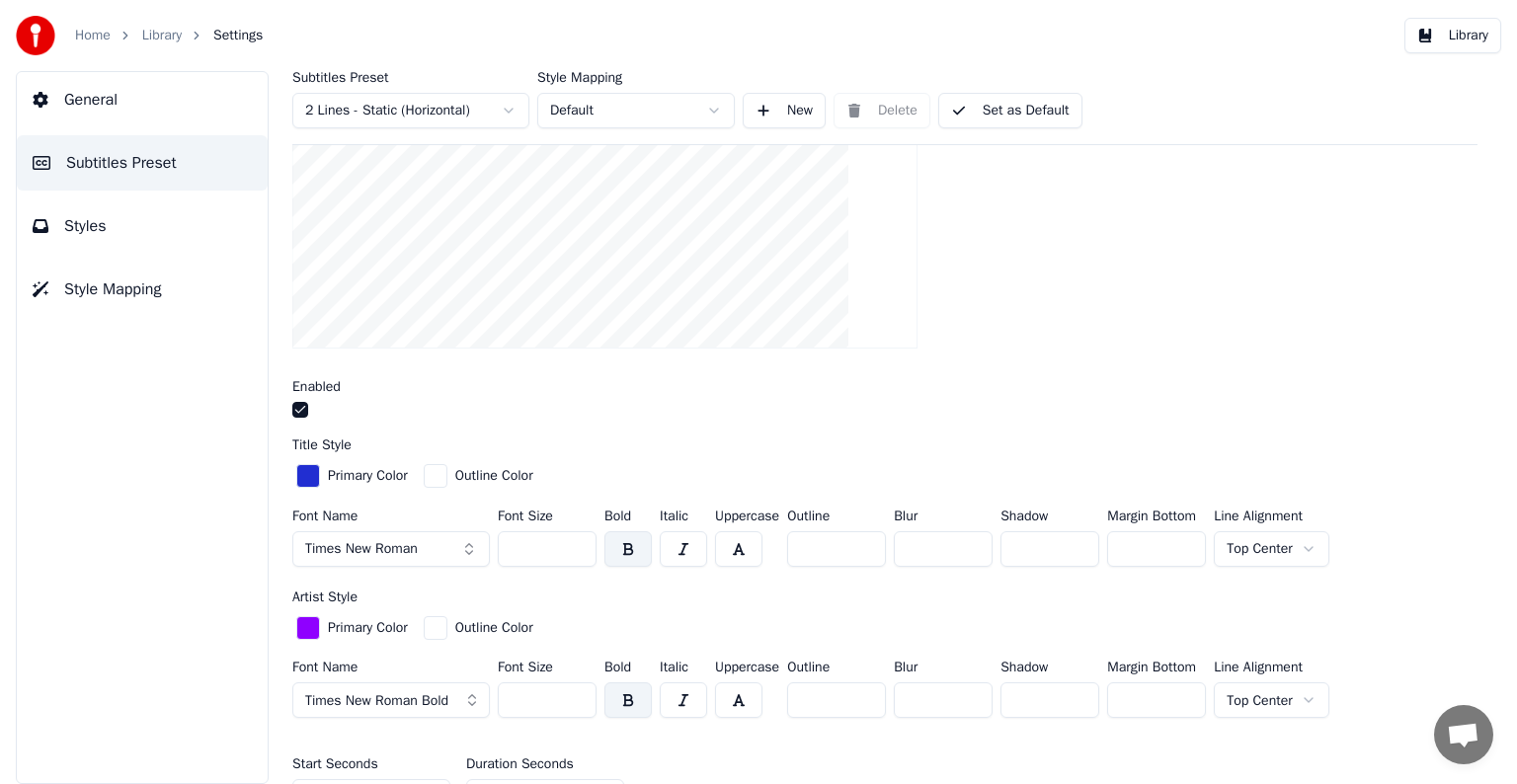 drag, startPoint x: 510, startPoint y: 545, endPoint x: 537, endPoint y: 545, distance: 27 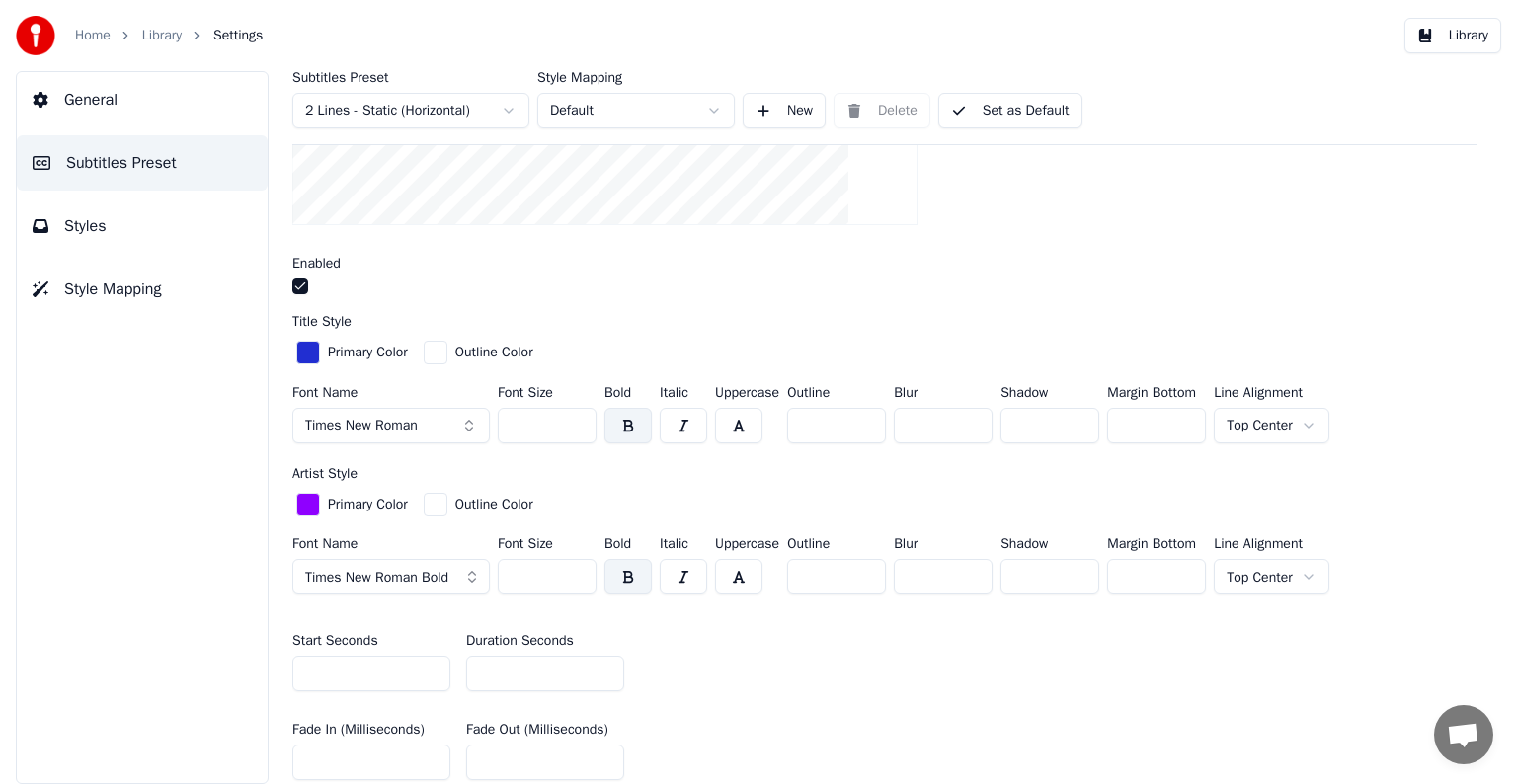 scroll, scrollTop: 547, scrollLeft: 0, axis: vertical 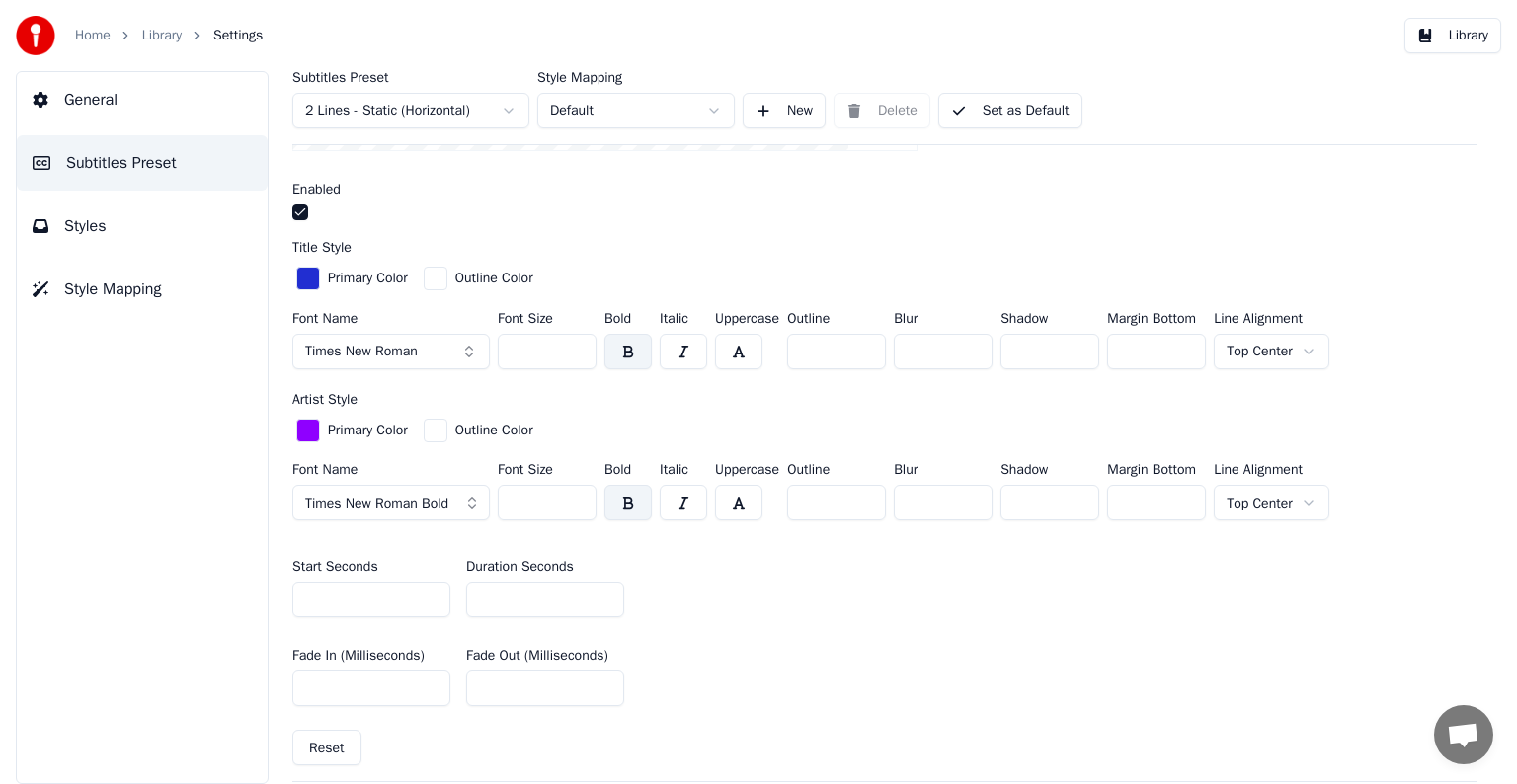 click on "General Subtitles Preset Styles Style Mapping" at bounding box center (142, 428) 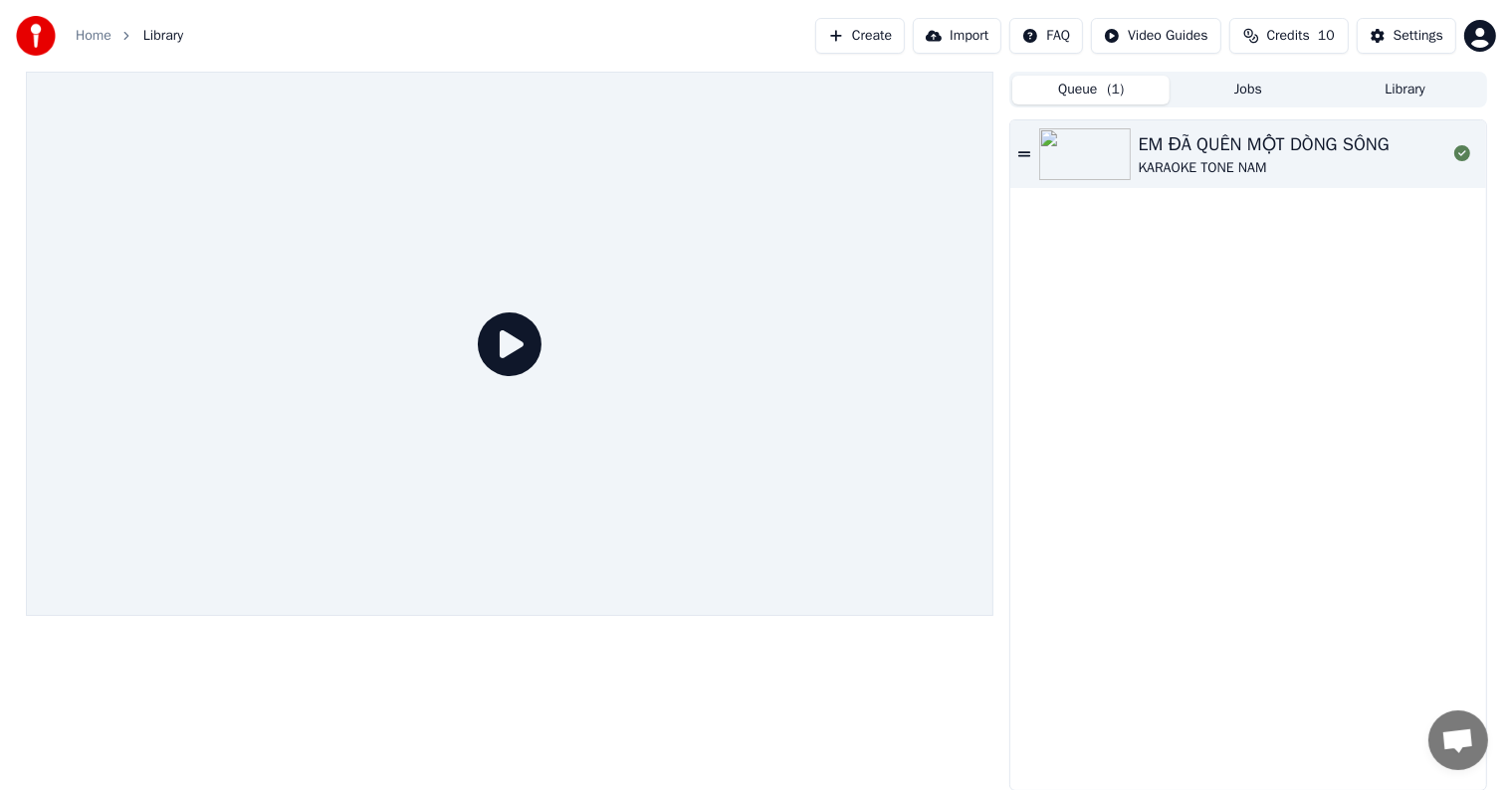 drag, startPoint x: 492, startPoint y: 351, endPoint x: 509, endPoint y: 346, distance: 17.720045 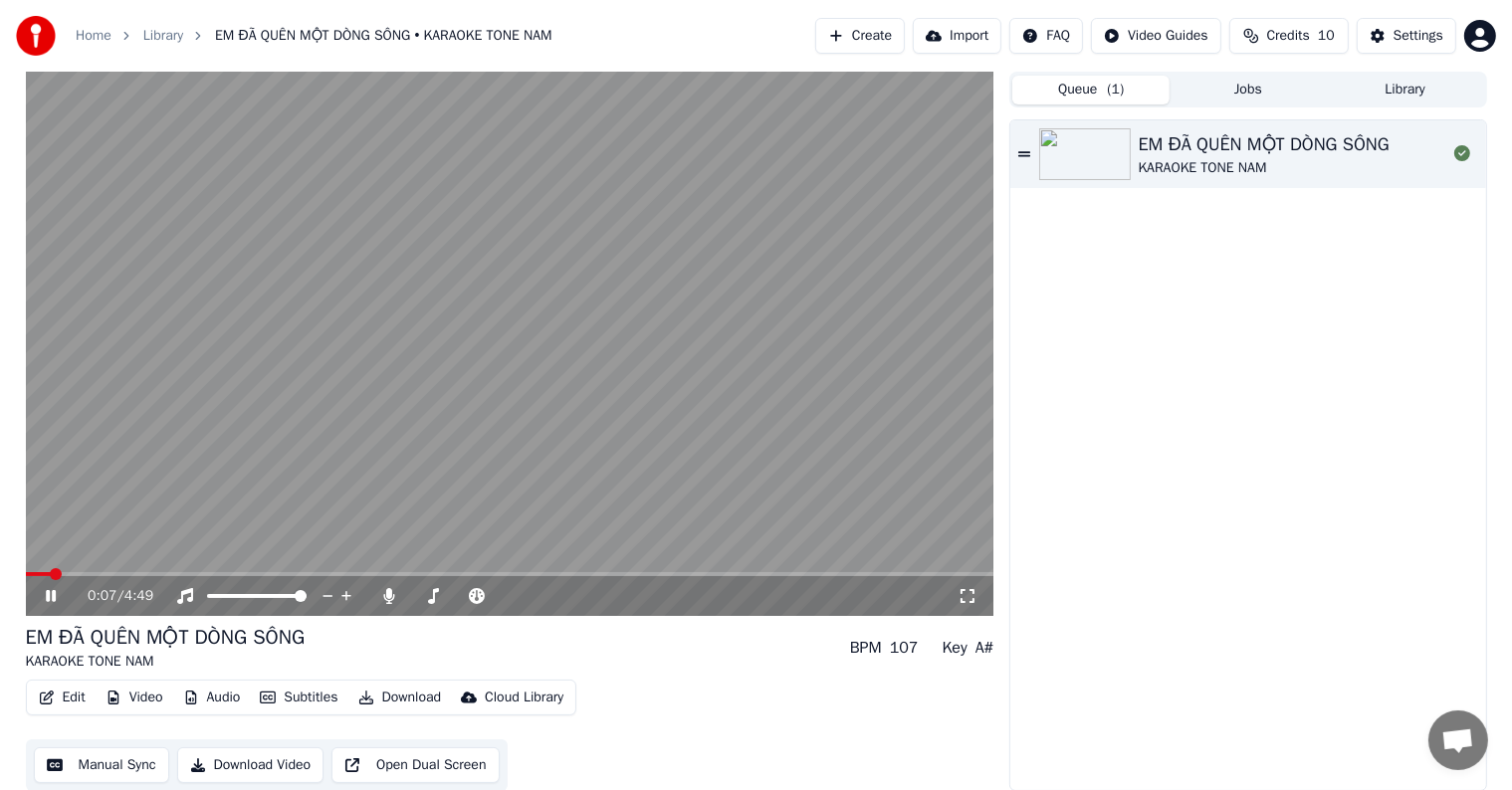 click on "Edit" at bounding box center [62, 697] 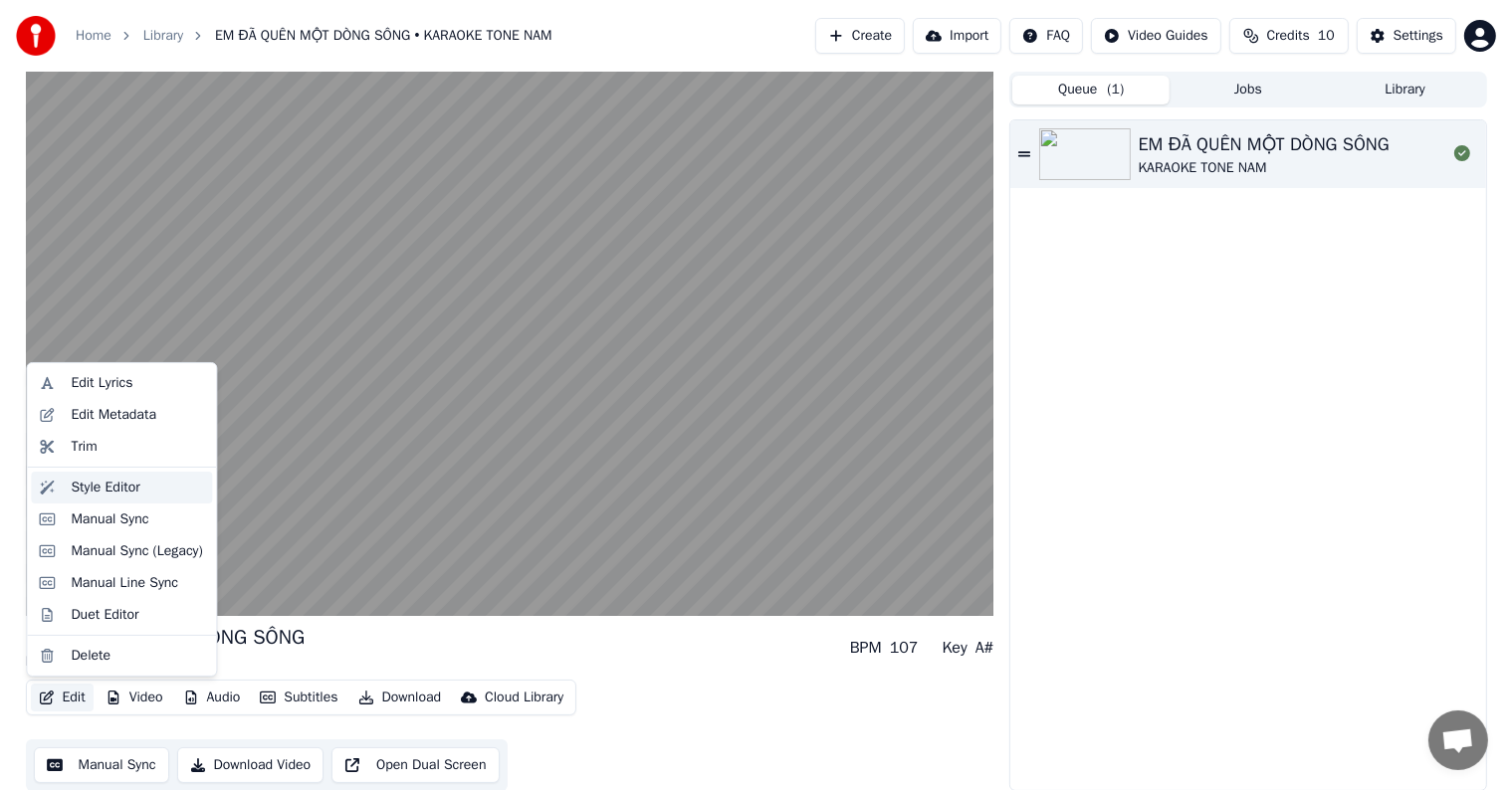 click on "Style Editor" at bounding box center [105, 488] 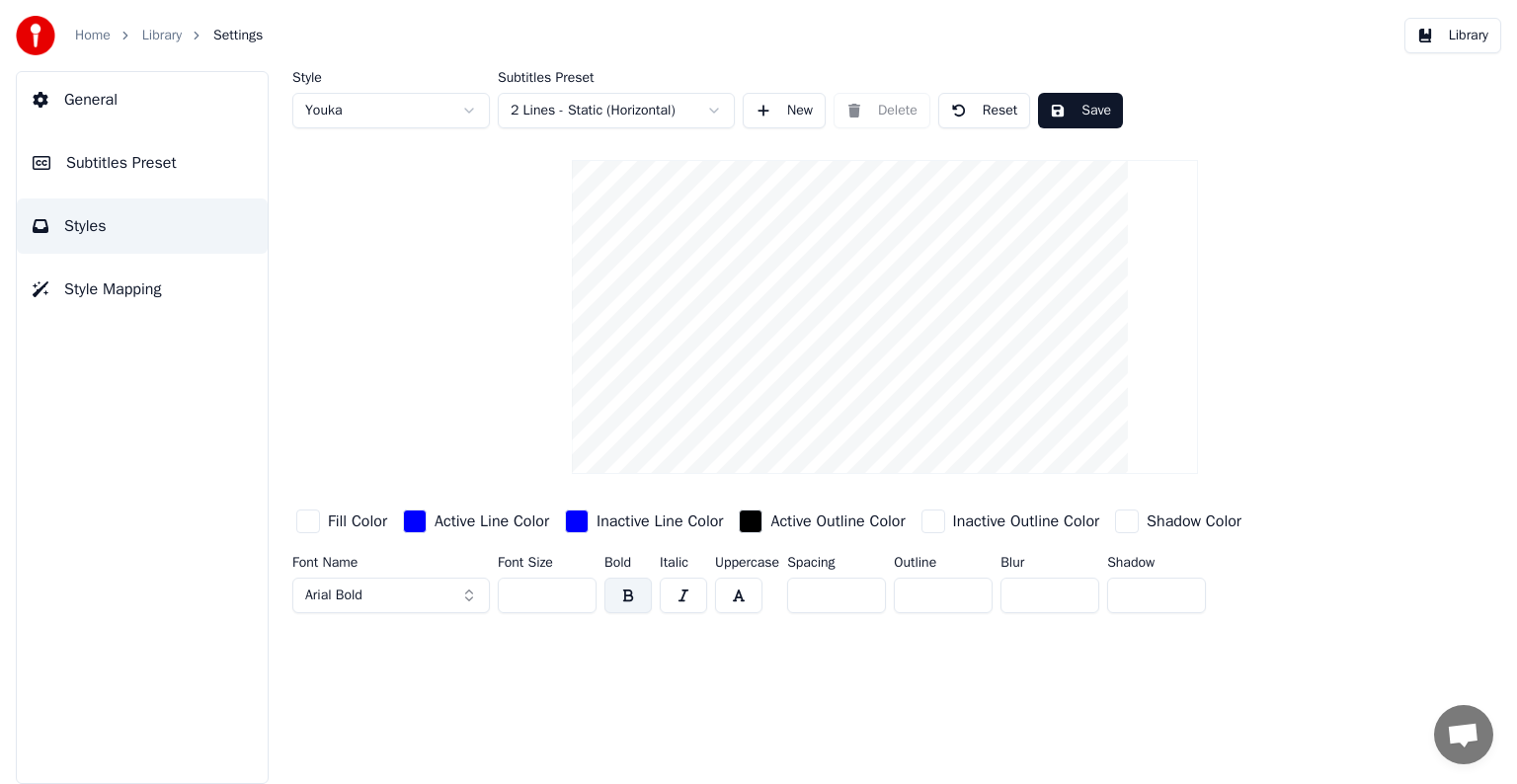 click on "Style Mapping" at bounding box center [113, 289] 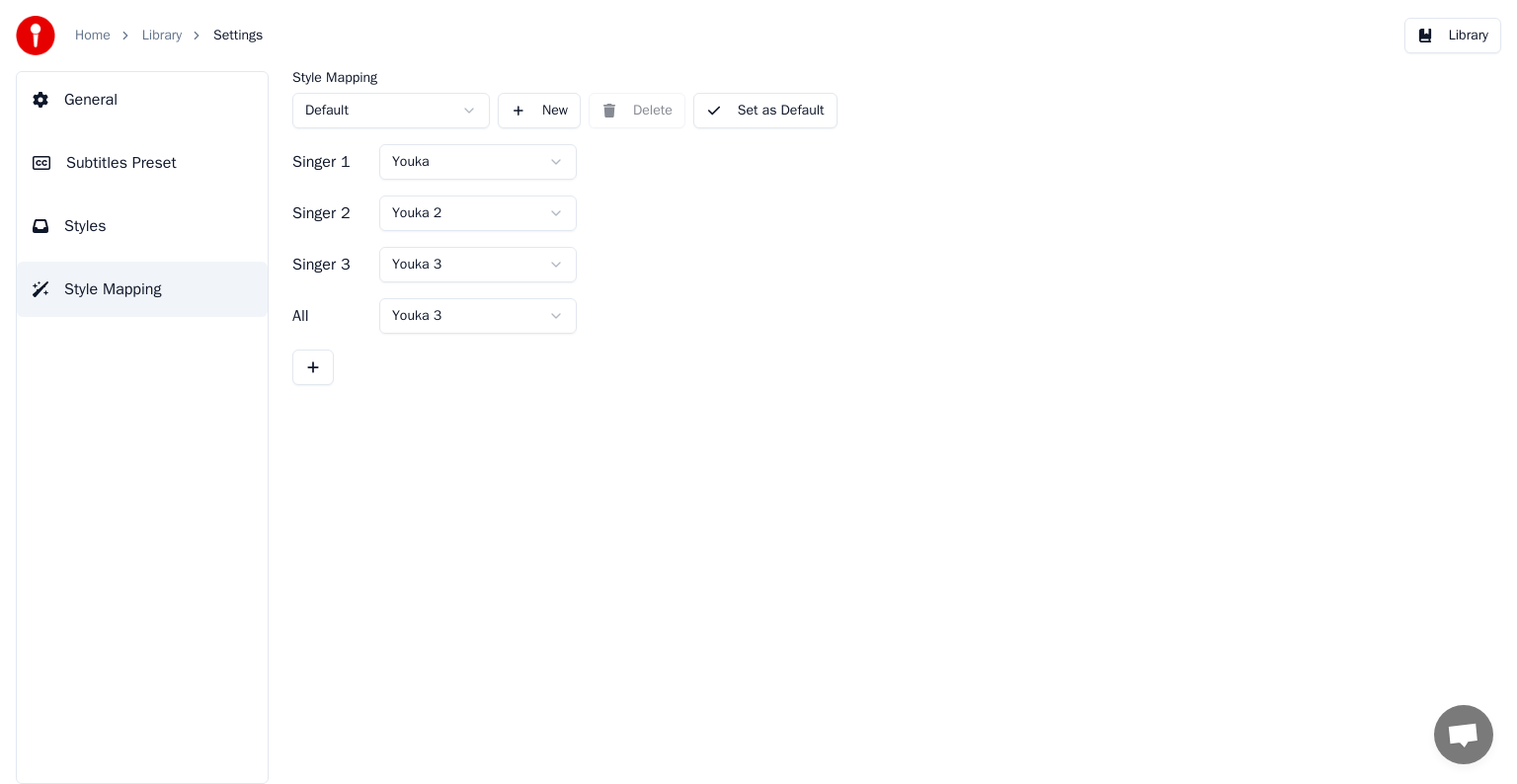 click on "Subtitles Preset" at bounding box center (121, 163) 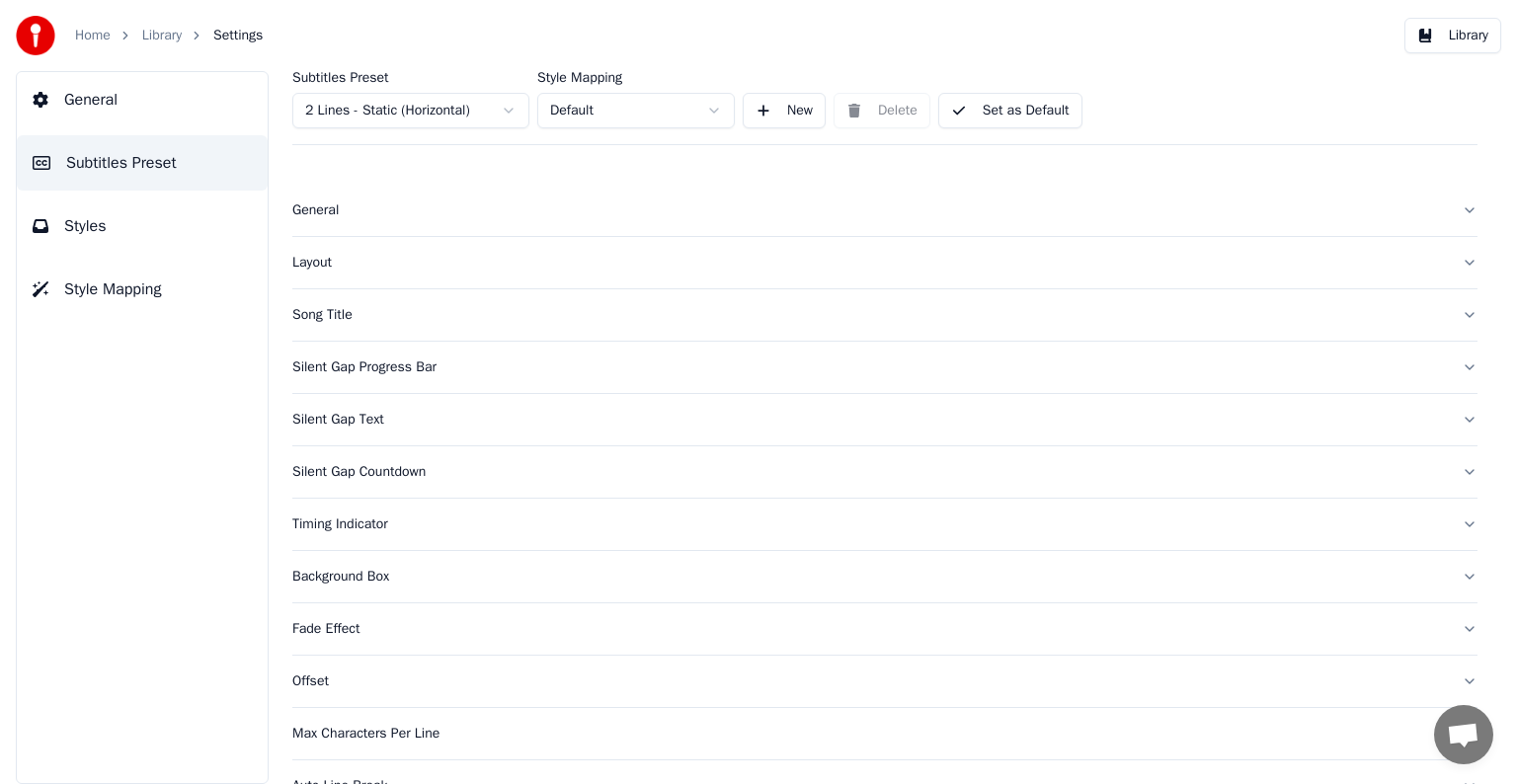 click on "General" at bounding box center [91, 100] 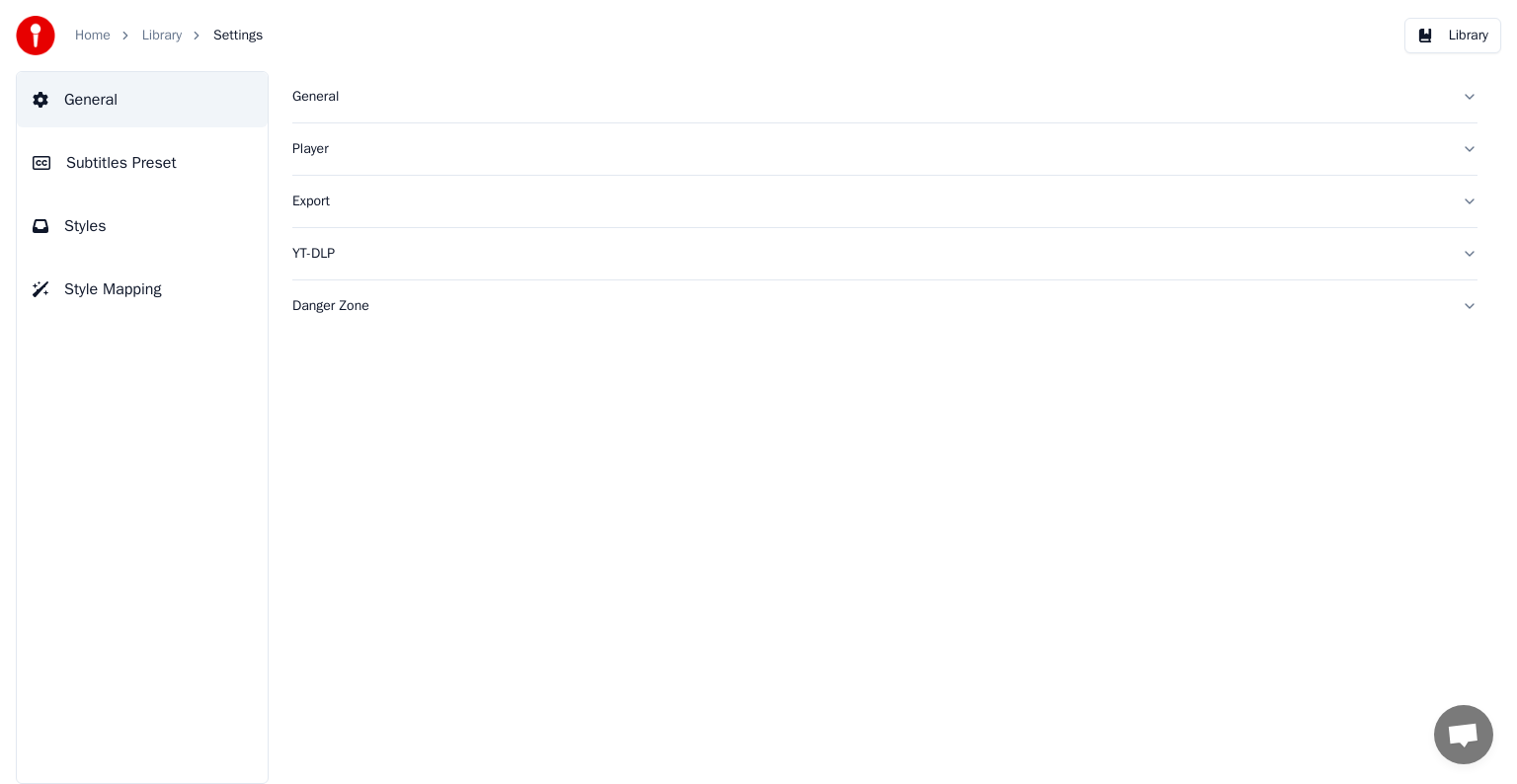 click on "Subtitles Preset" at bounding box center [121, 163] 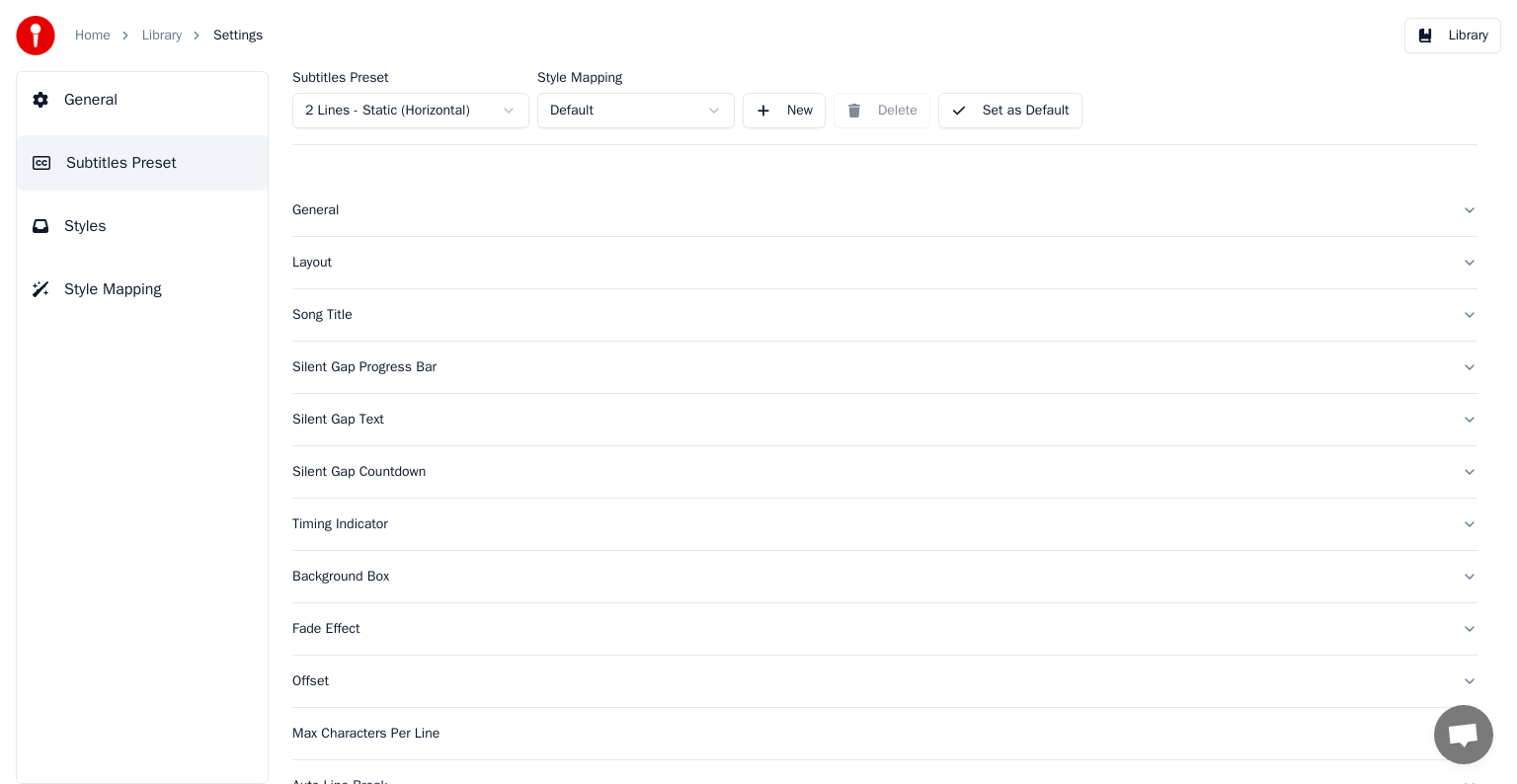 click on "Song Title" at bounding box center [869, 315] 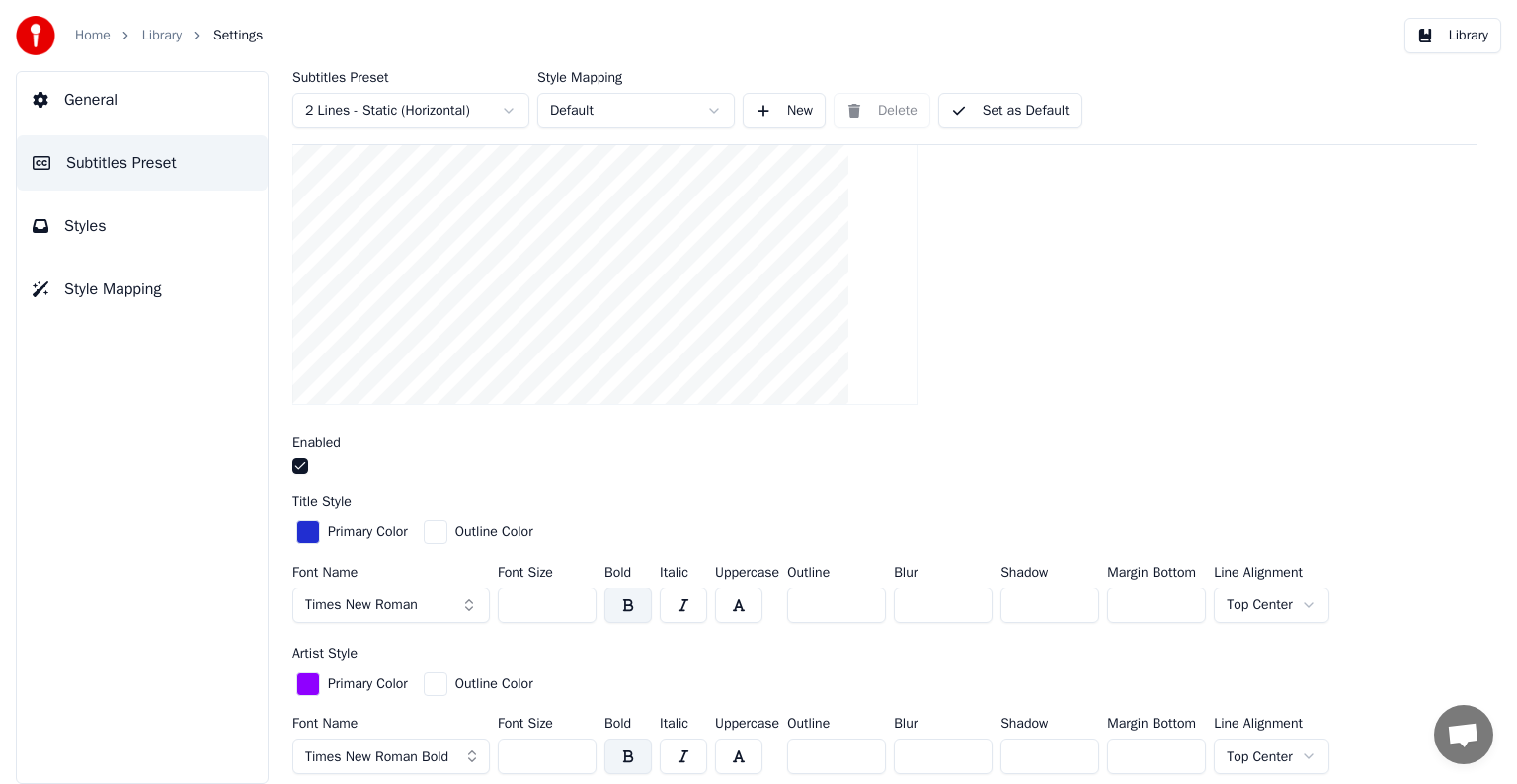 scroll, scrollTop: 296, scrollLeft: 0, axis: vertical 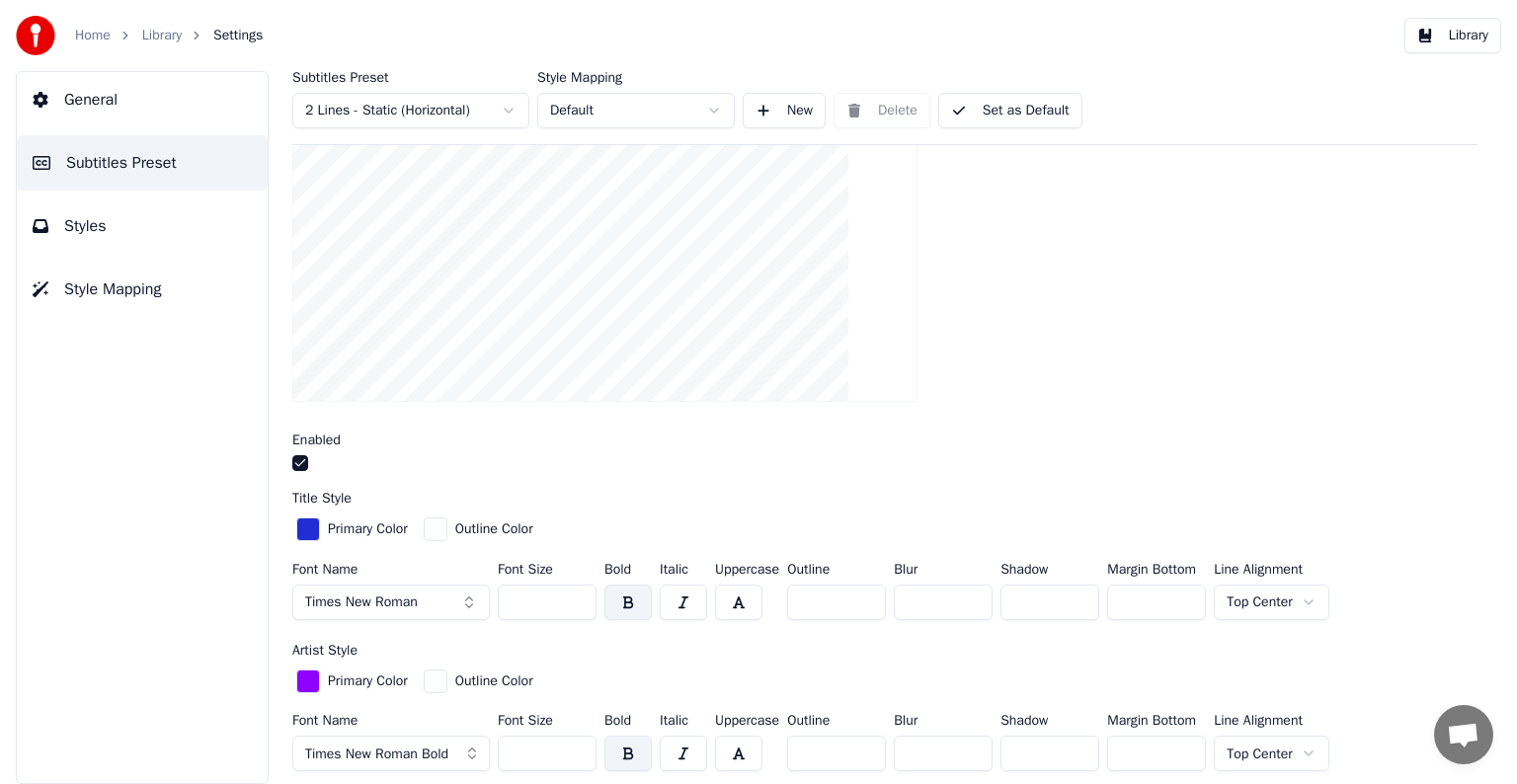 drag, startPoint x: 513, startPoint y: 600, endPoint x: 549, endPoint y: 600, distance: 36 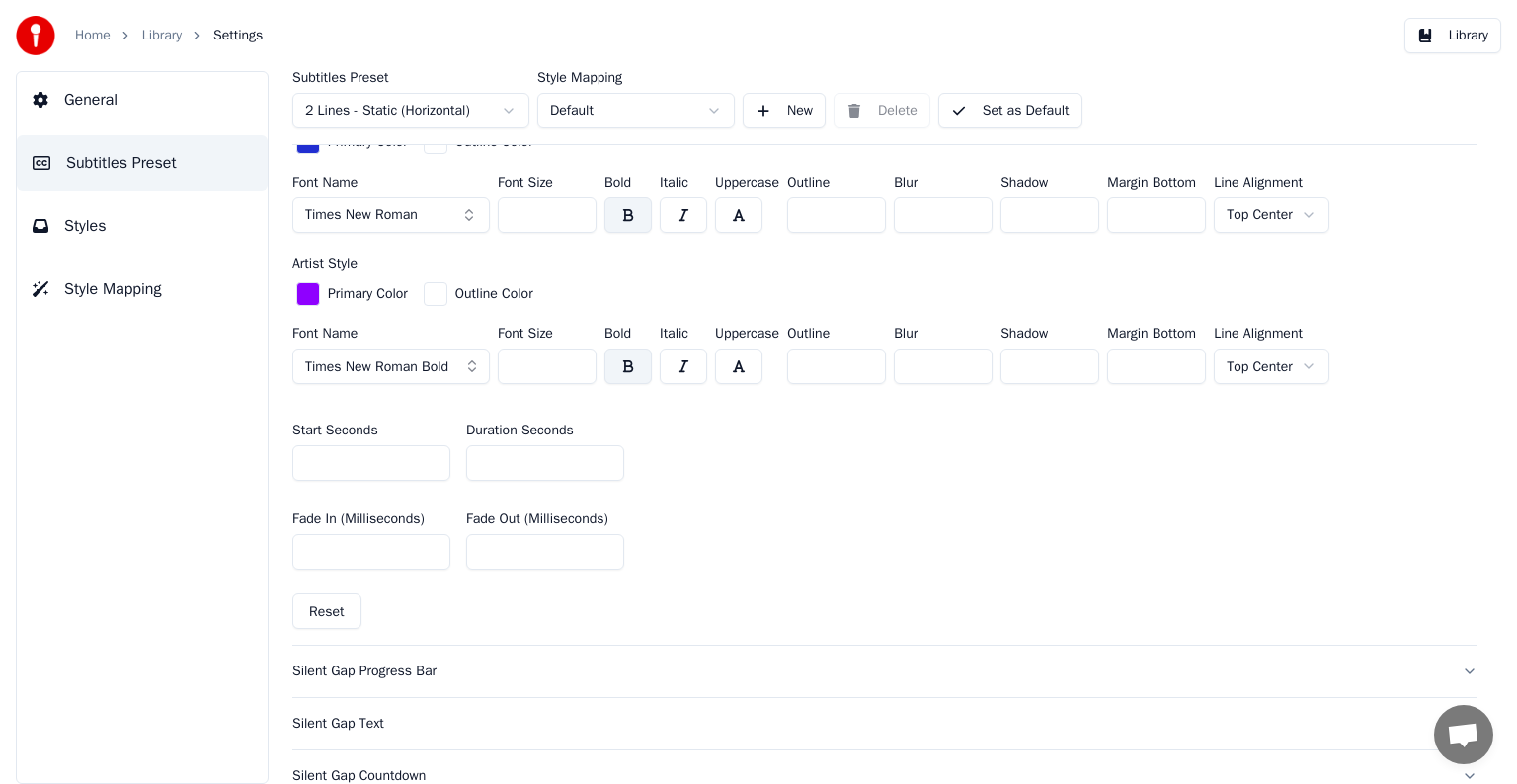 scroll, scrollTop: 288, scrollLeft: 0, axis: vertical 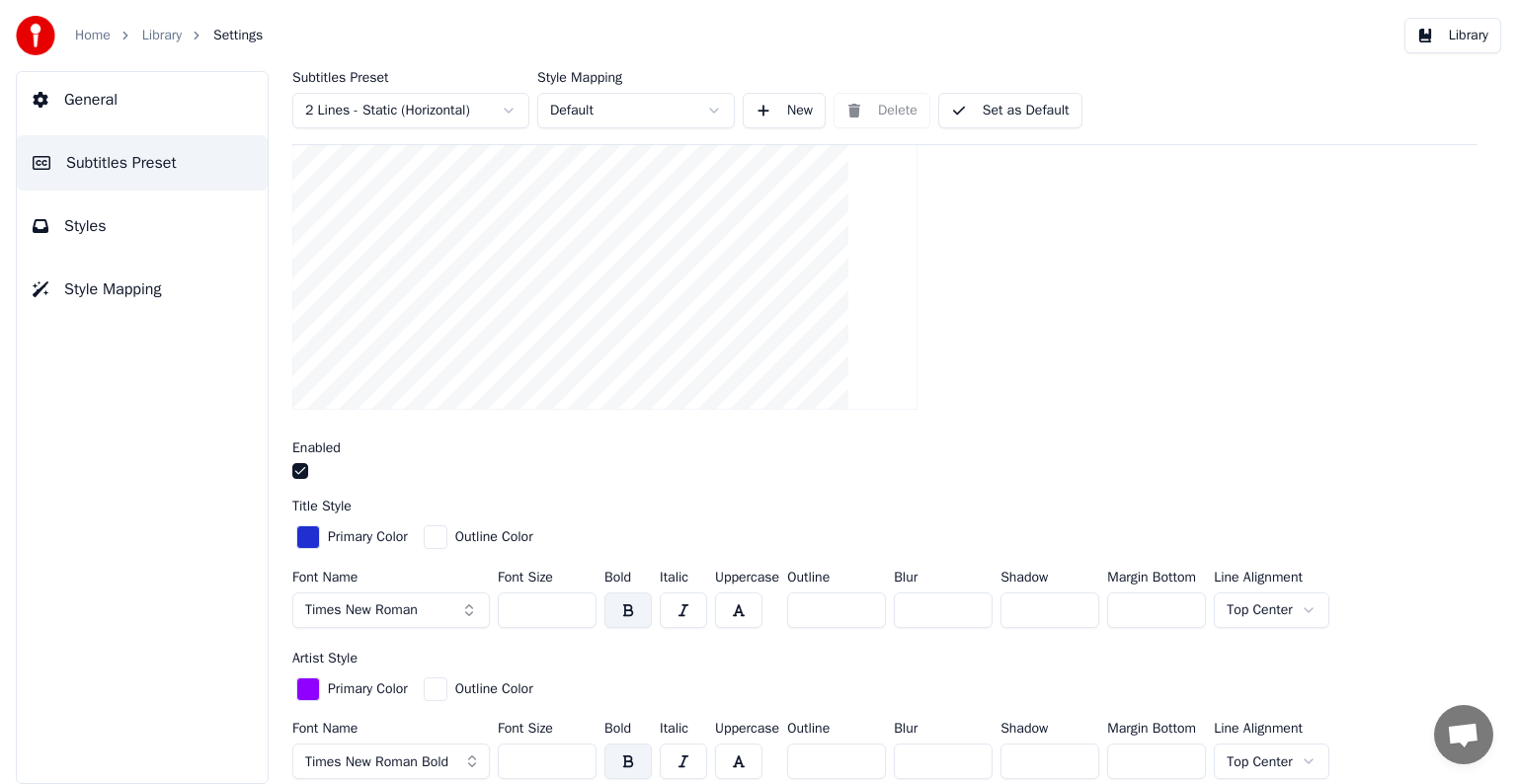 type on "**" 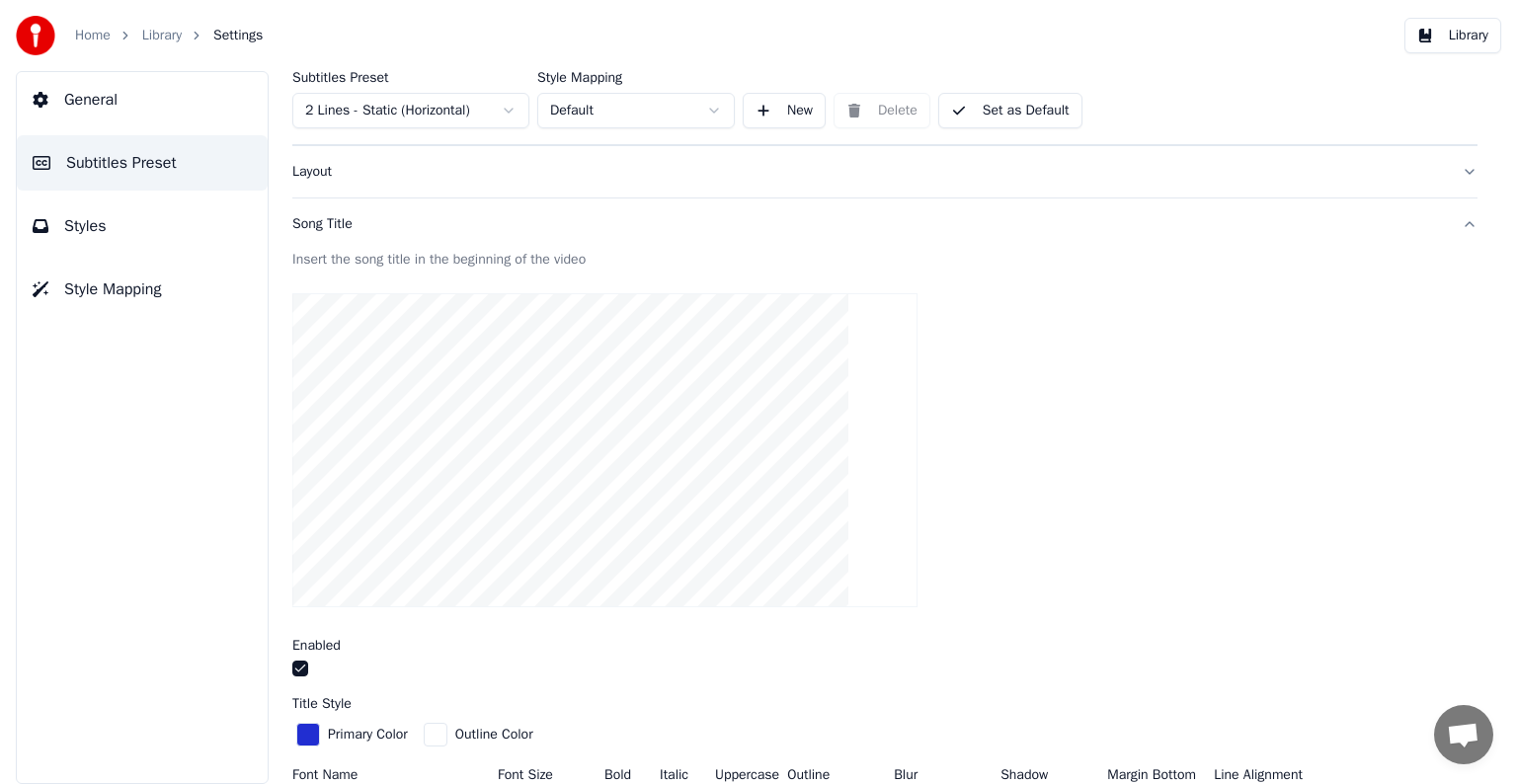 scroll, scrollTop: 0, scrollLeft: 0, axis: both 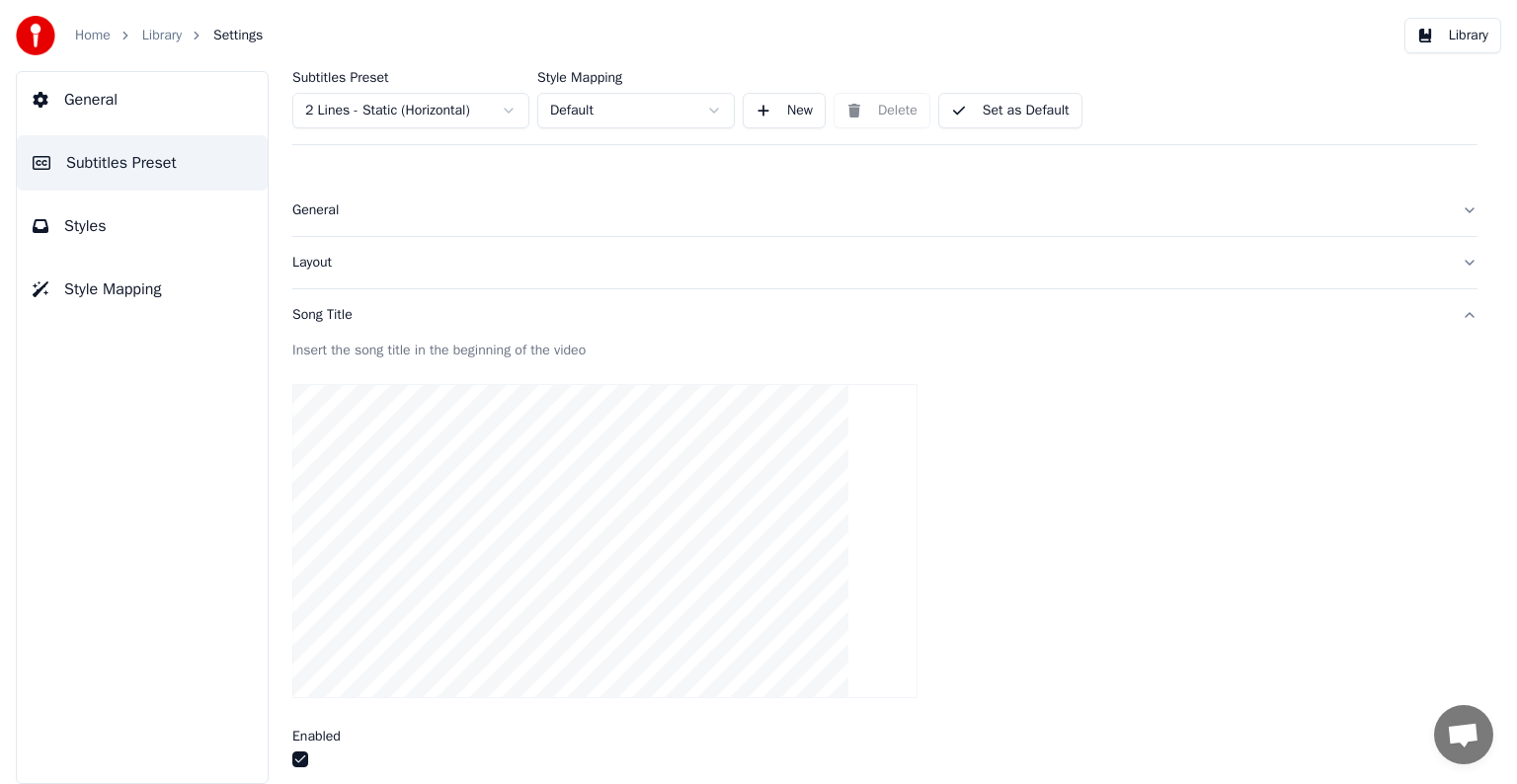 click on "Style Mapping" at bounding box center (113, 289) 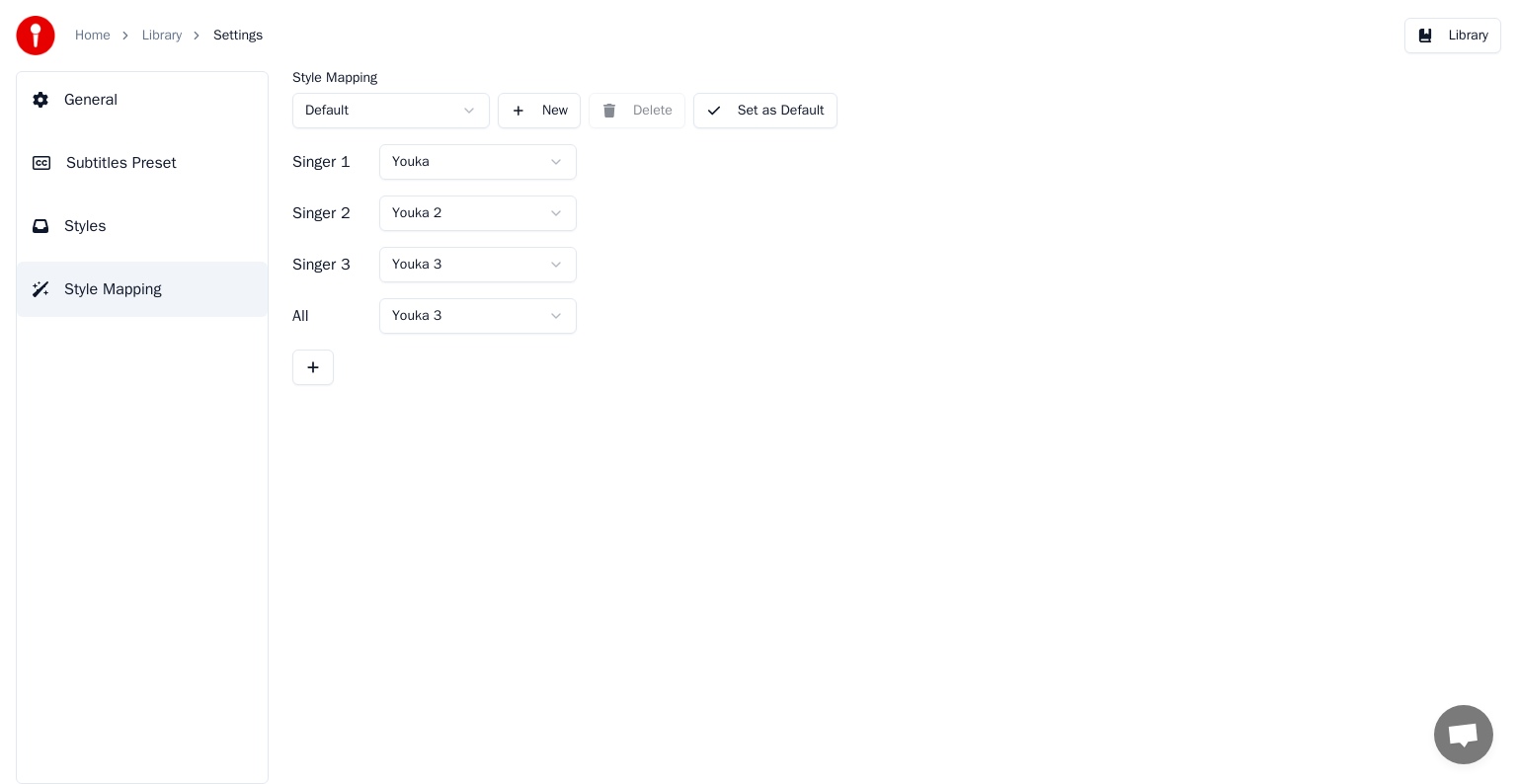 click on "Library" at bounding box center (162, 36) 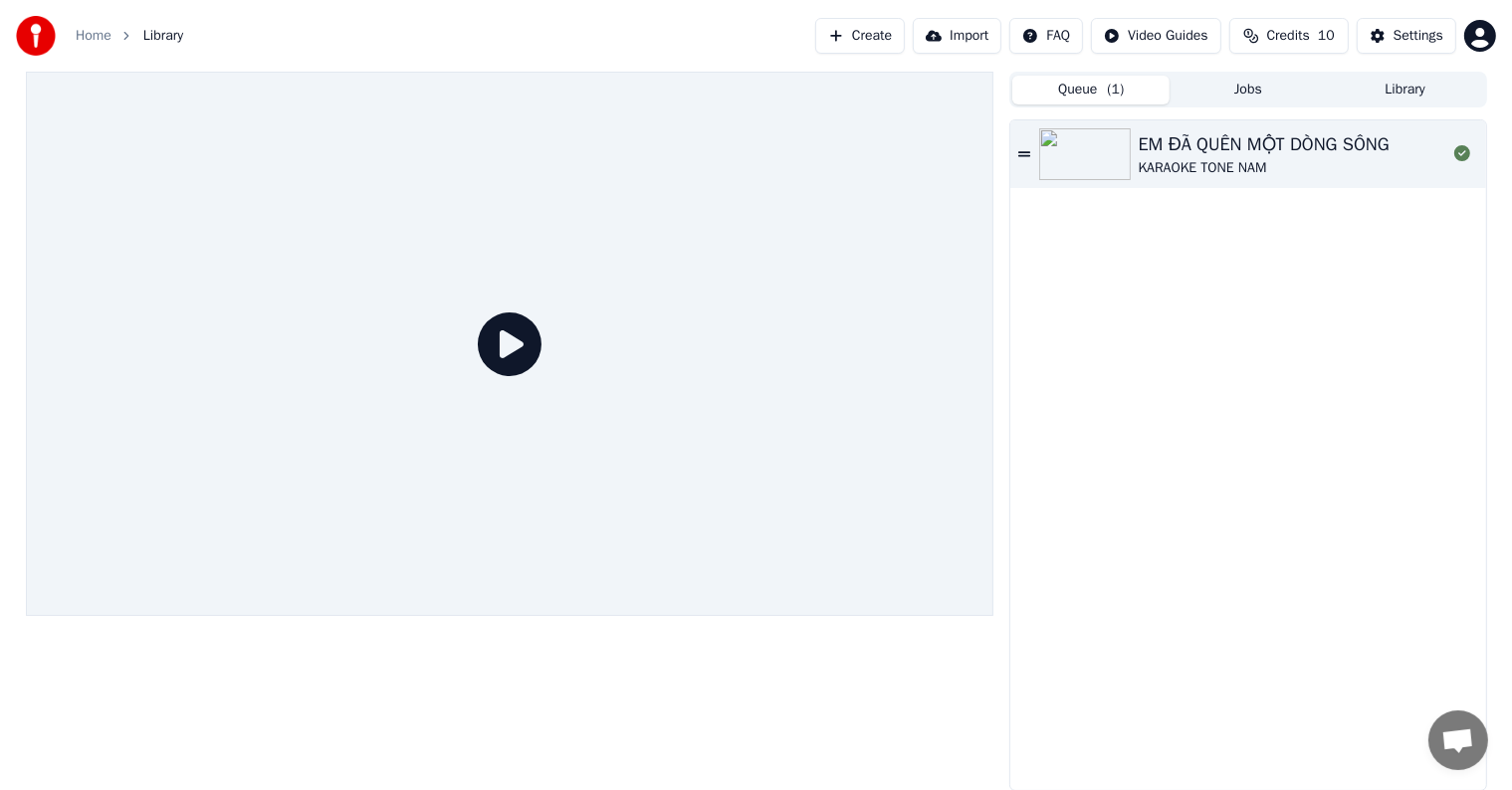click on "EM ĐÃ QUÊN MỘT DÒNG SÔNG" at bounding box center [1264, 144] 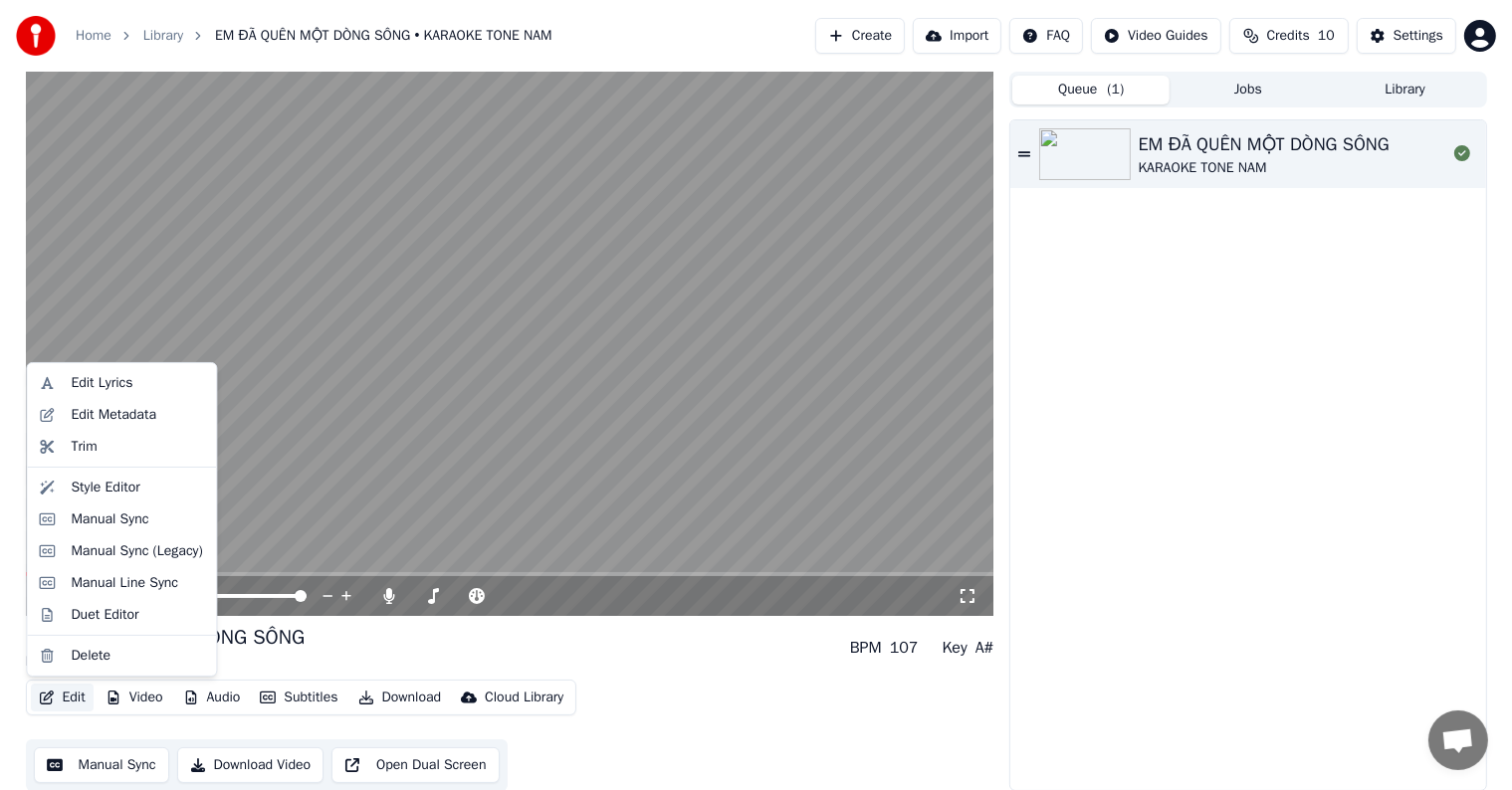 click on "Edit" at bounding box center [62, 697] 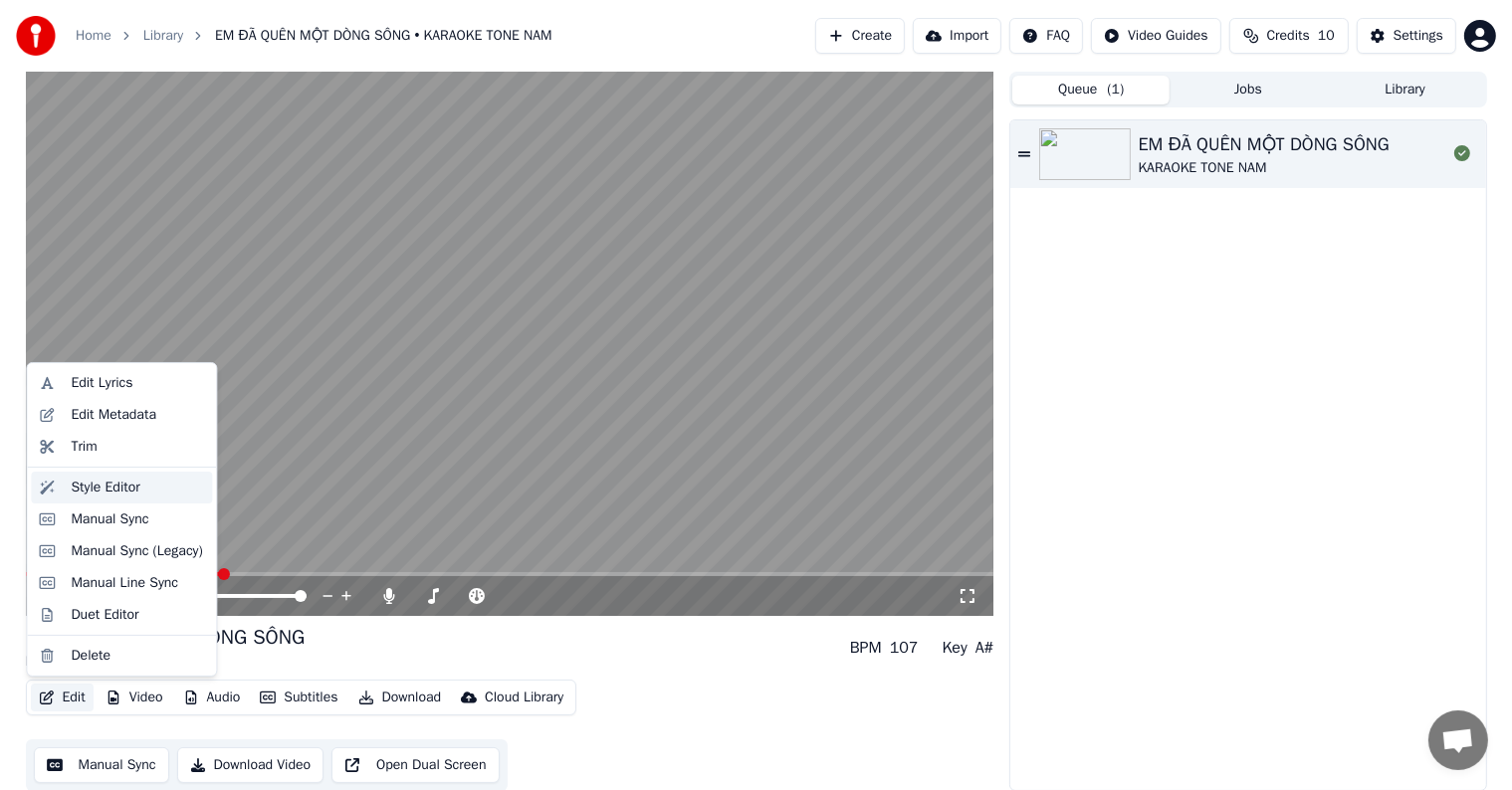 click on "Style Editor" at bounding box center [105, 488] 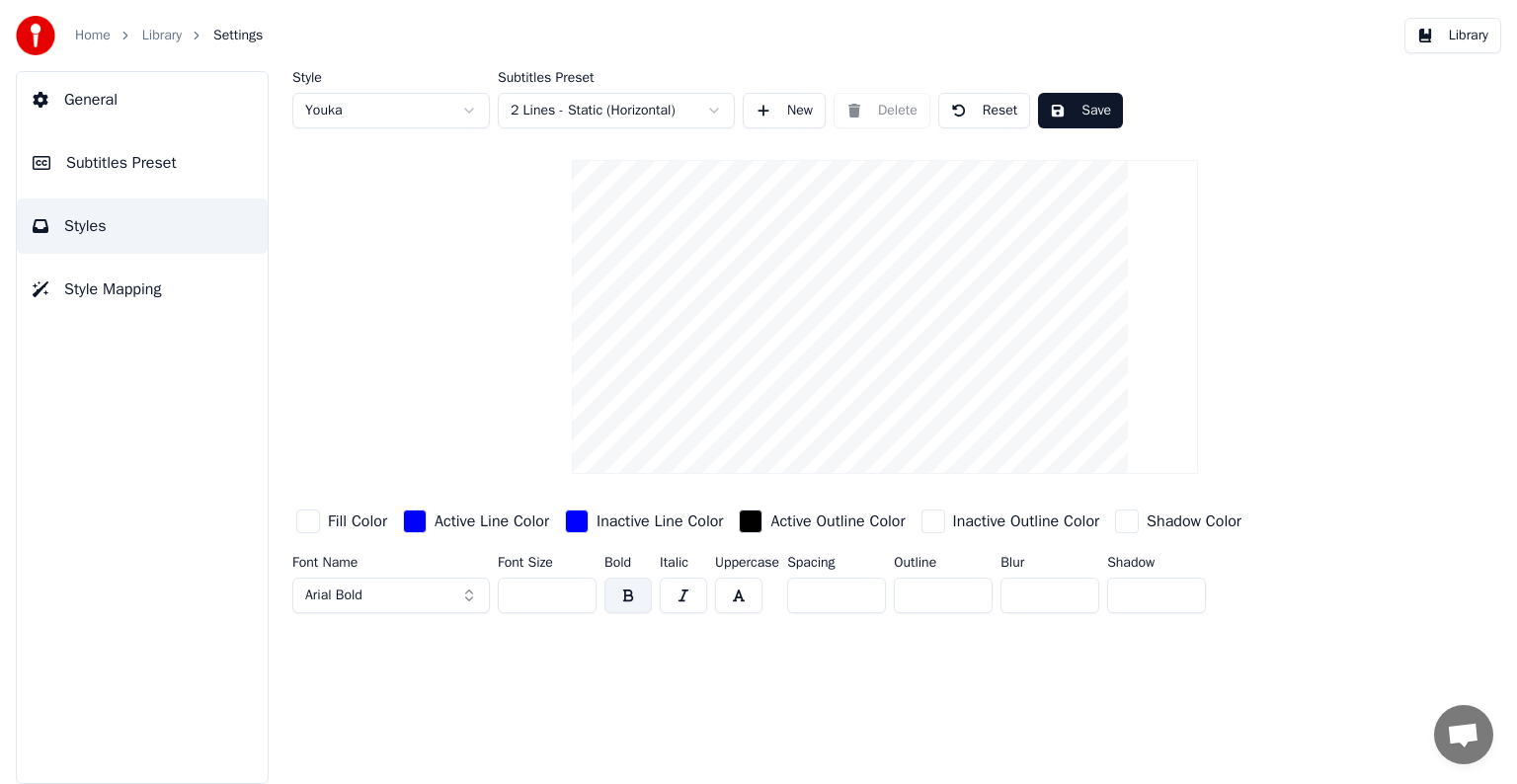 click on "Arial Bold" at bounding box center [334, 595] 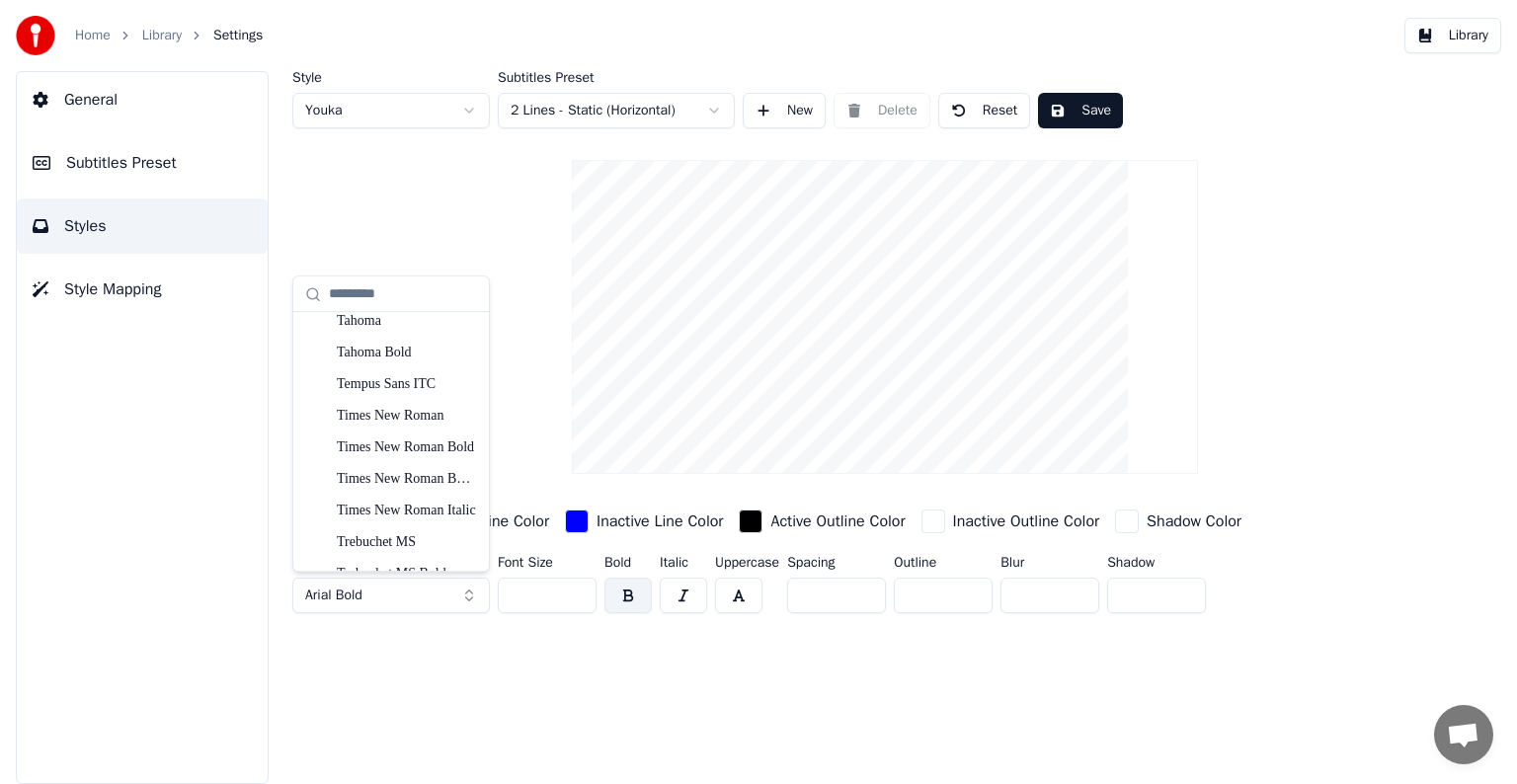 scroll, scrollTop: 9831, scrollLeft: 0, axis: vertical 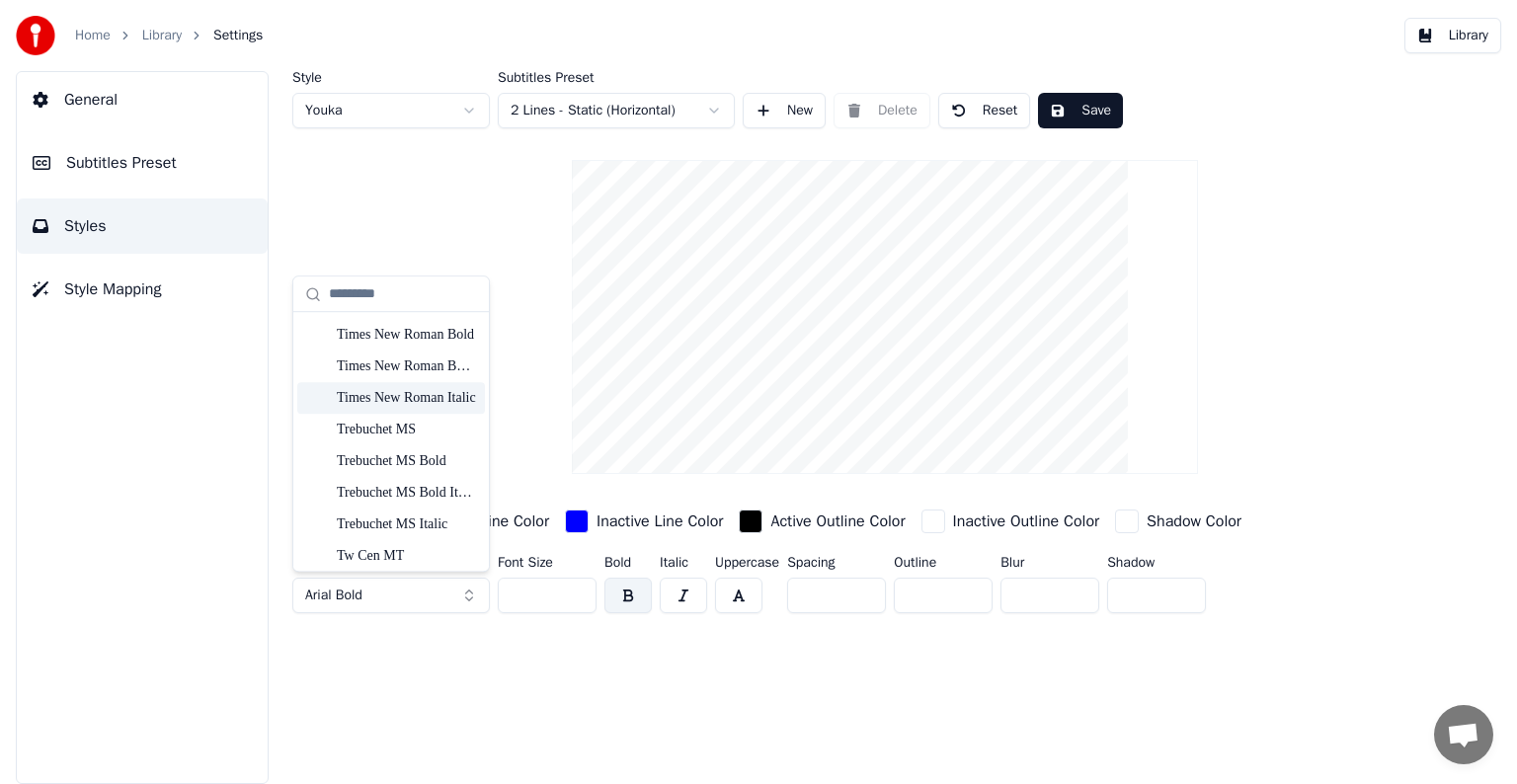 click on "Times New Roman Italic" at bounding box center [407, 398] 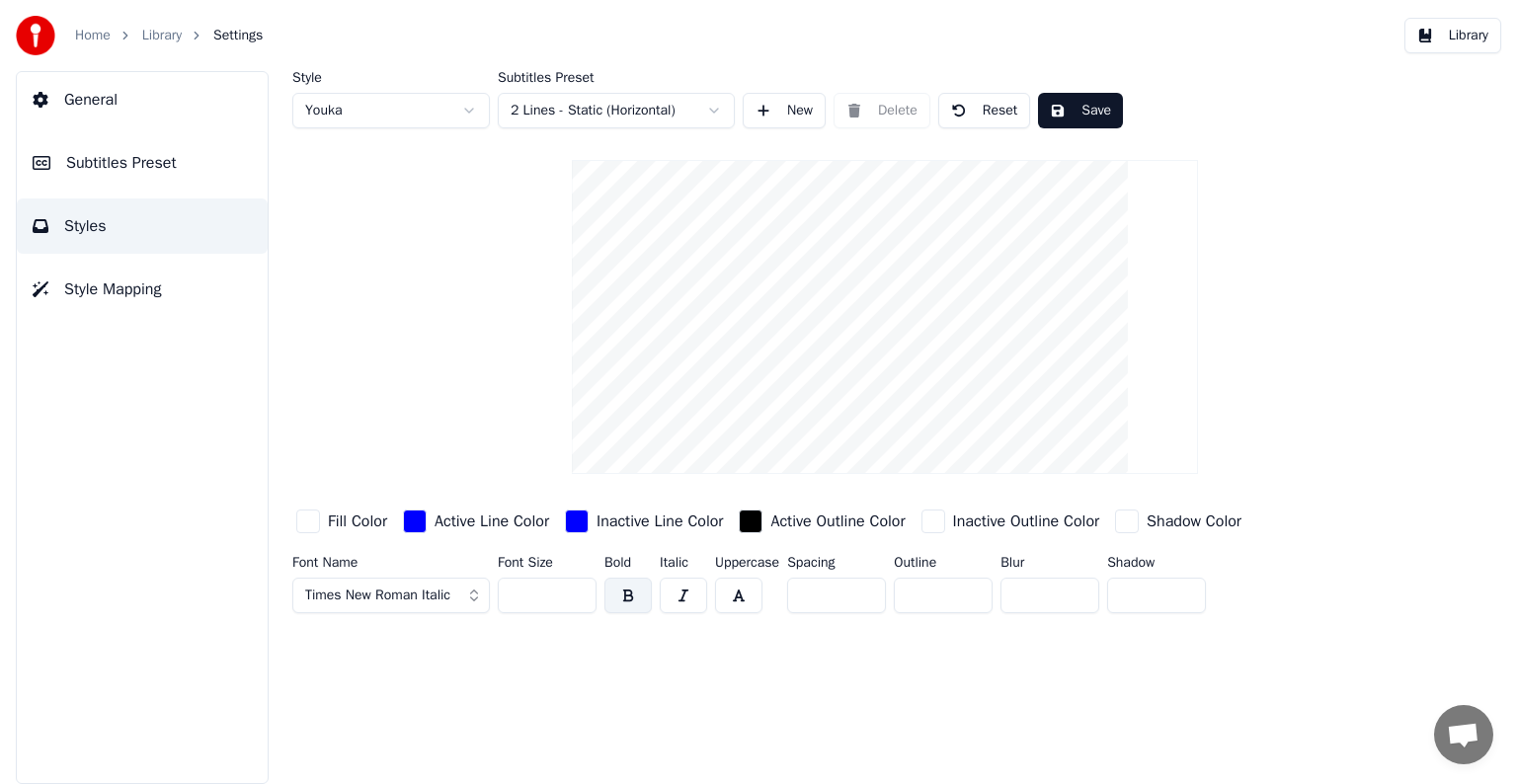 click on "Style Youka Subtitles Preset 2 Lines - Static (Horizontal) New Delete Reset Save Fill Color Active Line Color Inactive Line Color Active Outline Color Inactive Outline Color Shadow Color Font Name Times New Roman Italic Font Size ** Bold Italic Uppercase Spacing * Outline * Blur * Shadow *" at bounding box center (885, 428) 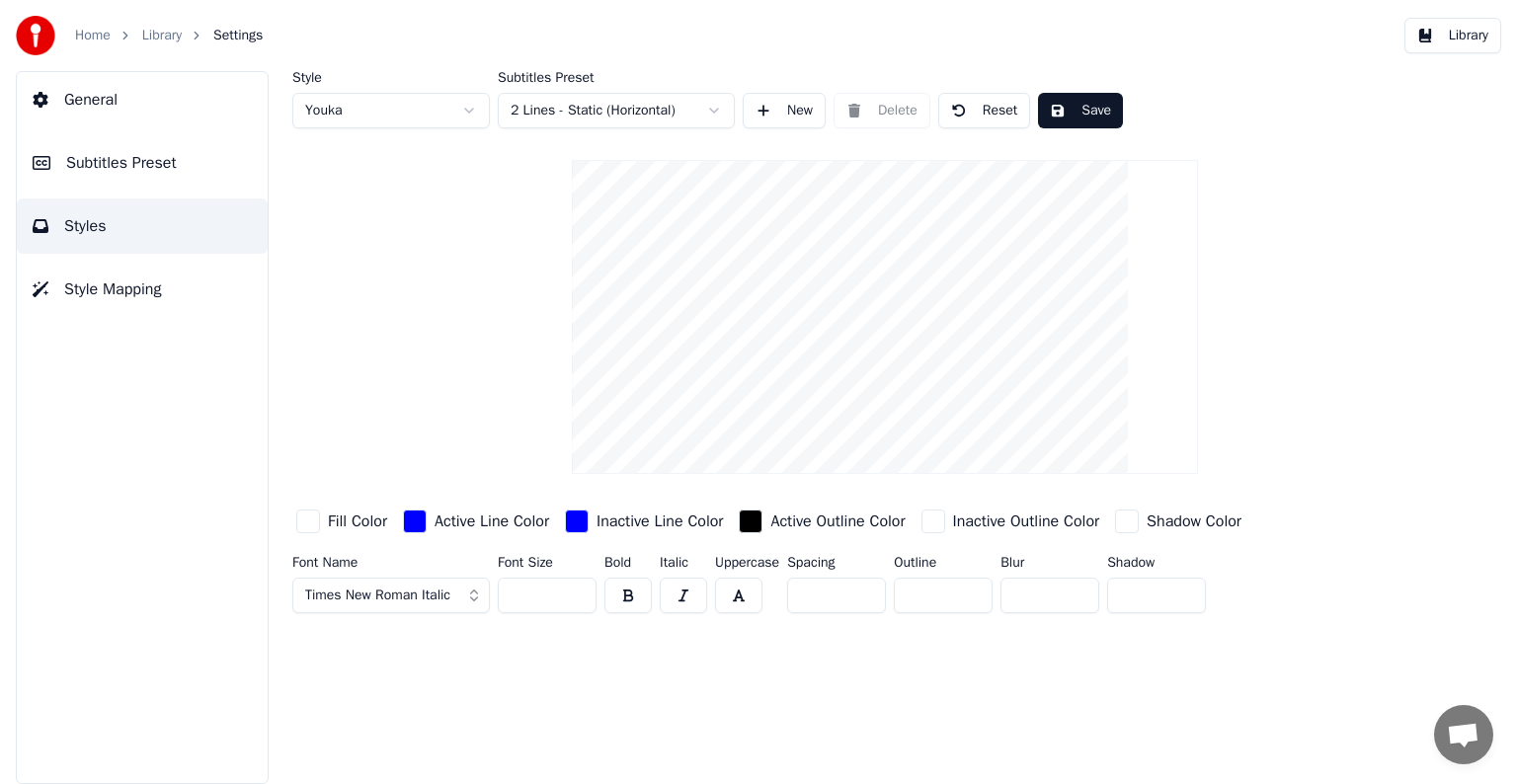 click at bounding box center (628, 595) 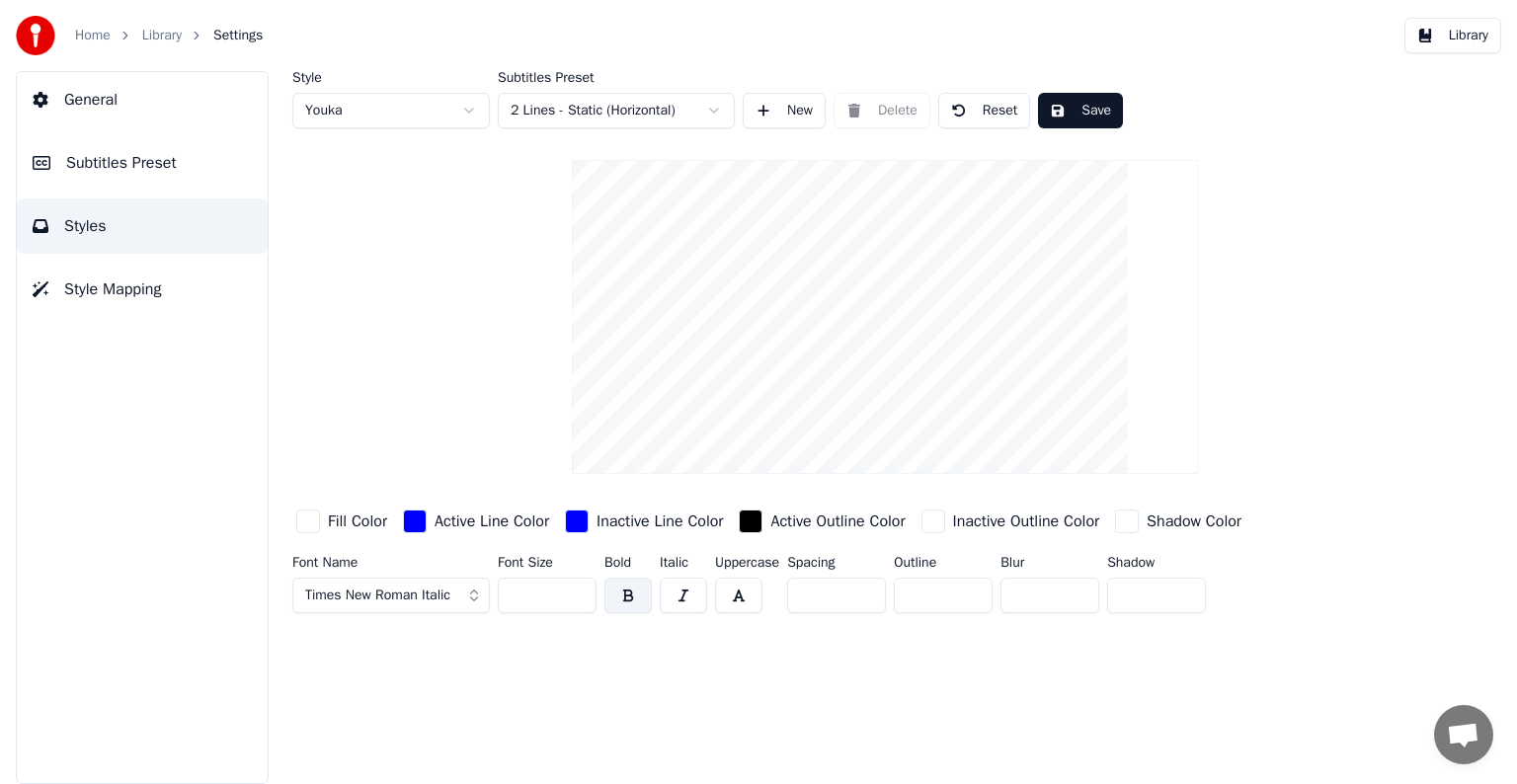 click on "Style Youka Subtitles Preset 2 Lines - Static (Horizontal) New Delete Reset Save Fill Color Active Line Color Inactive Line Color Active Outline Color Inactive Outline Color Shadow Color Font Name Times New Roman Italic Font Size ** Bold Italic Uppercase Spacing * Outline * Blur * Shadow *" at bounding box center (885, 428) 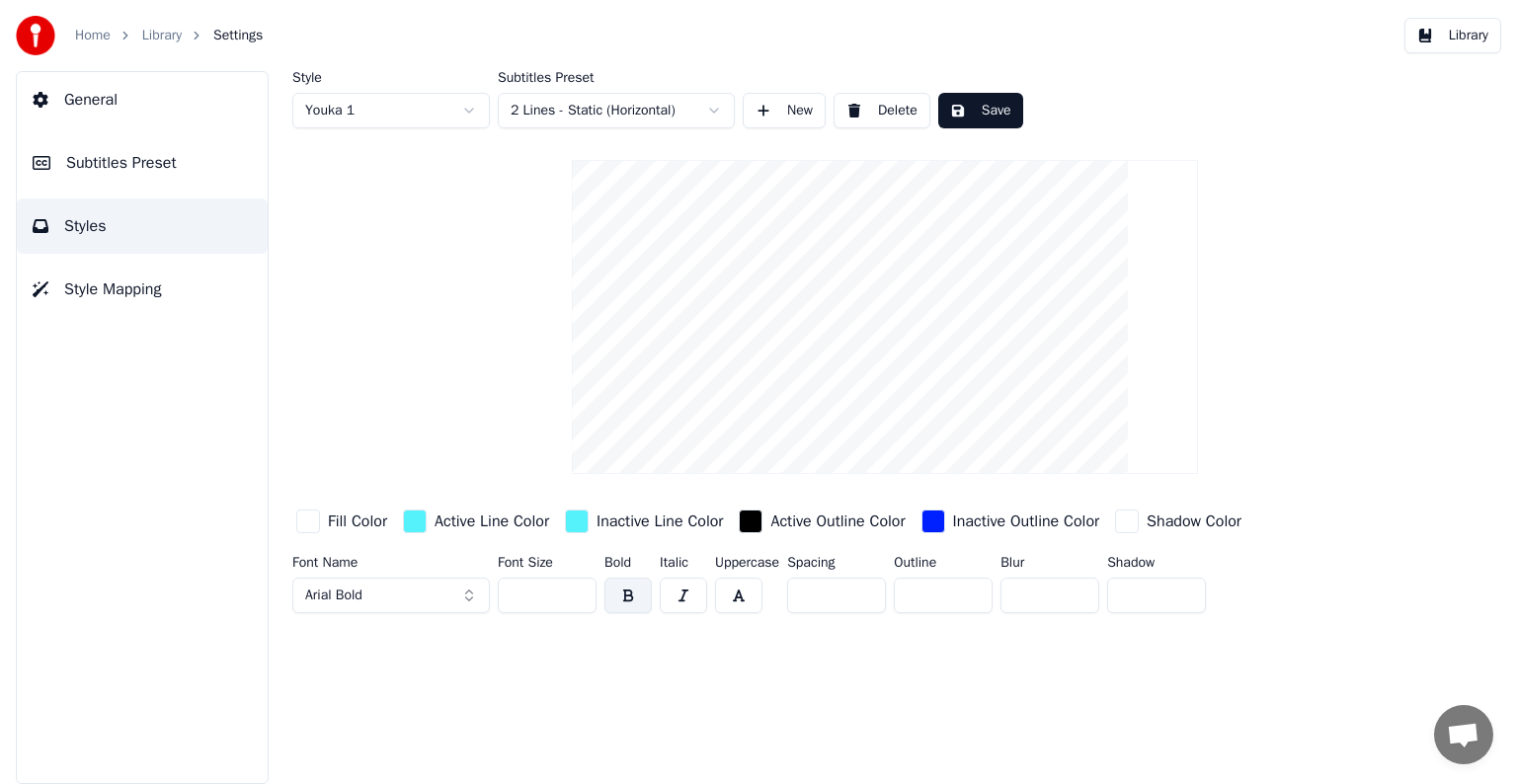 click on "Arial Bold" at bounding box center (391, 595) 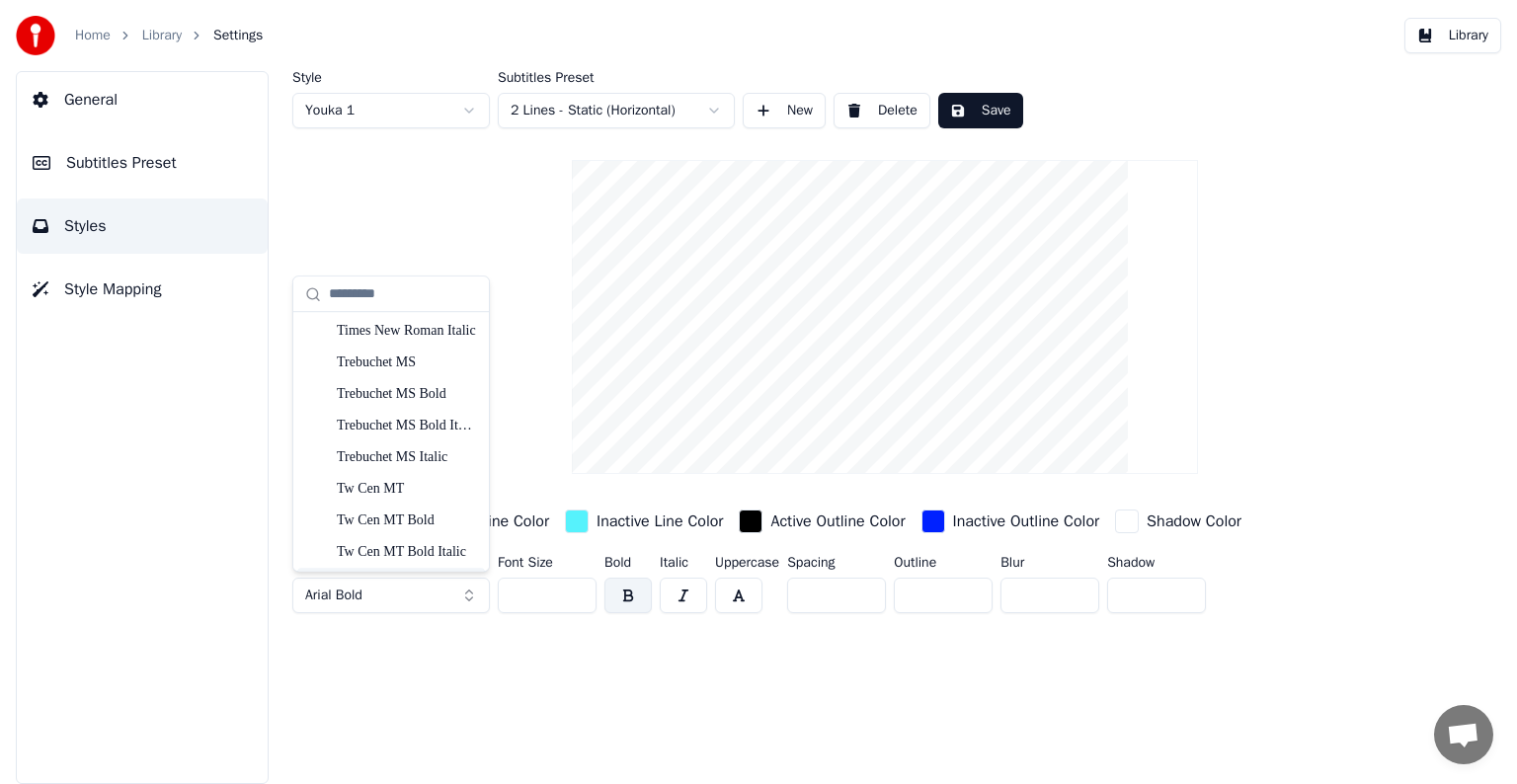 scroll, scrollTop: 10194, scrollLeft: 0, axis: vertical 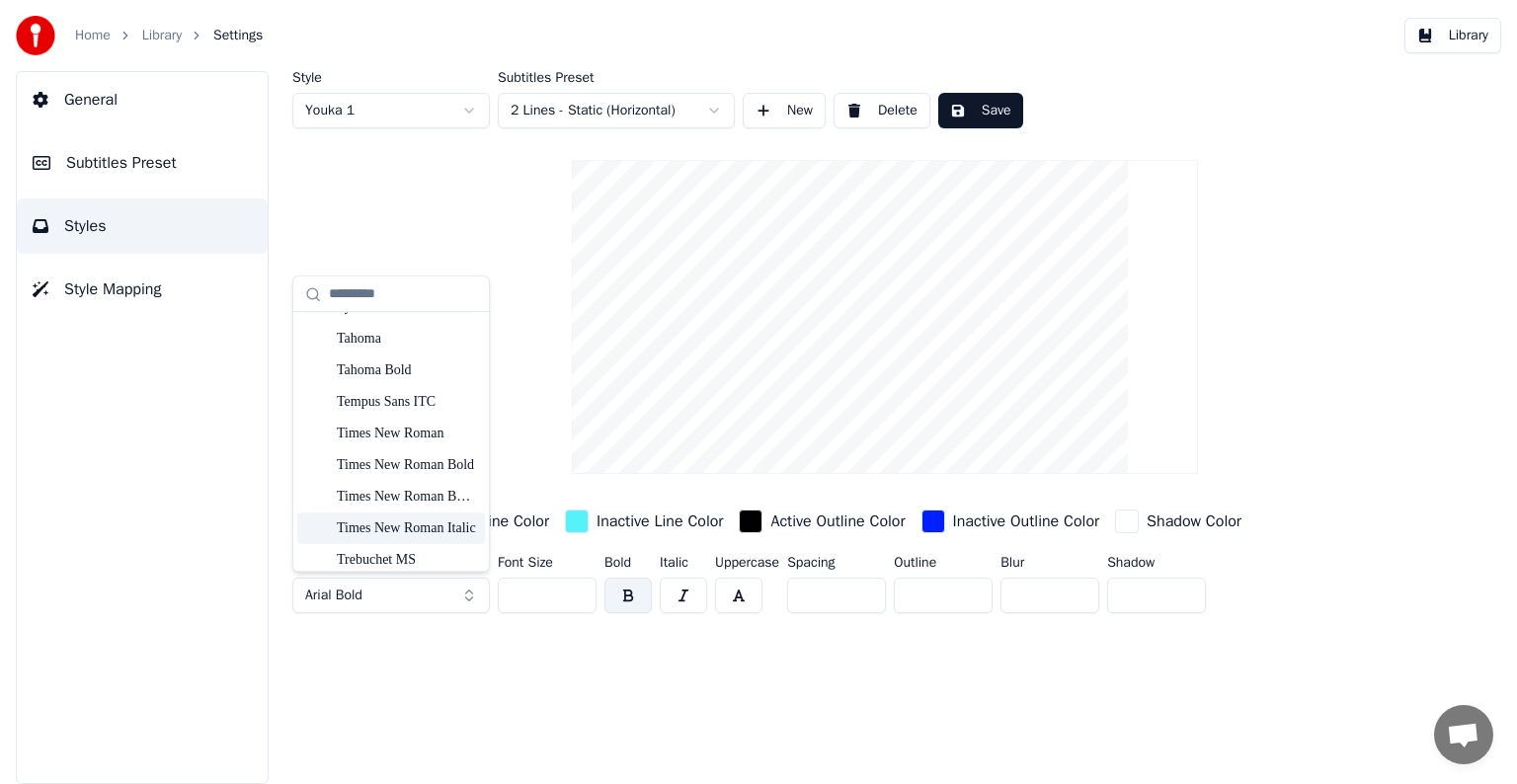 click on "Times New Roman Italic" at bounding box center (407, 528) 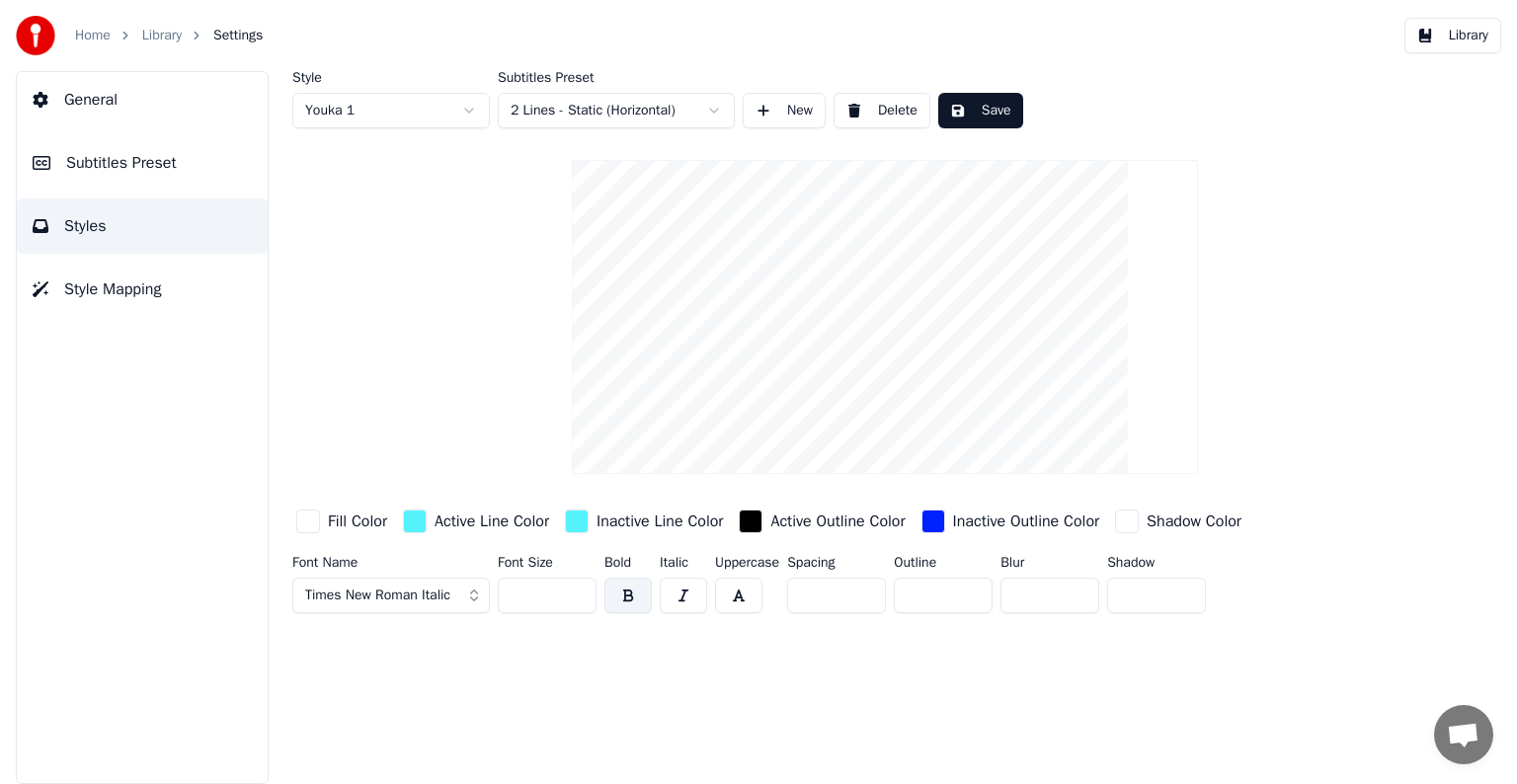 click on "Style Youka 1 Subtitles Preset 2 Lines - Static (Horizontal) New Delete Save Fill Color Active Line Color Inactive Line Color Active Outline Color Inactive Outline Color Shadow Color Font Name Times New Roman Italic Font Size ** Bold Italic Uppercase Spacing * Outline * Blur * Shadow *" at bounding box center [885, 428] 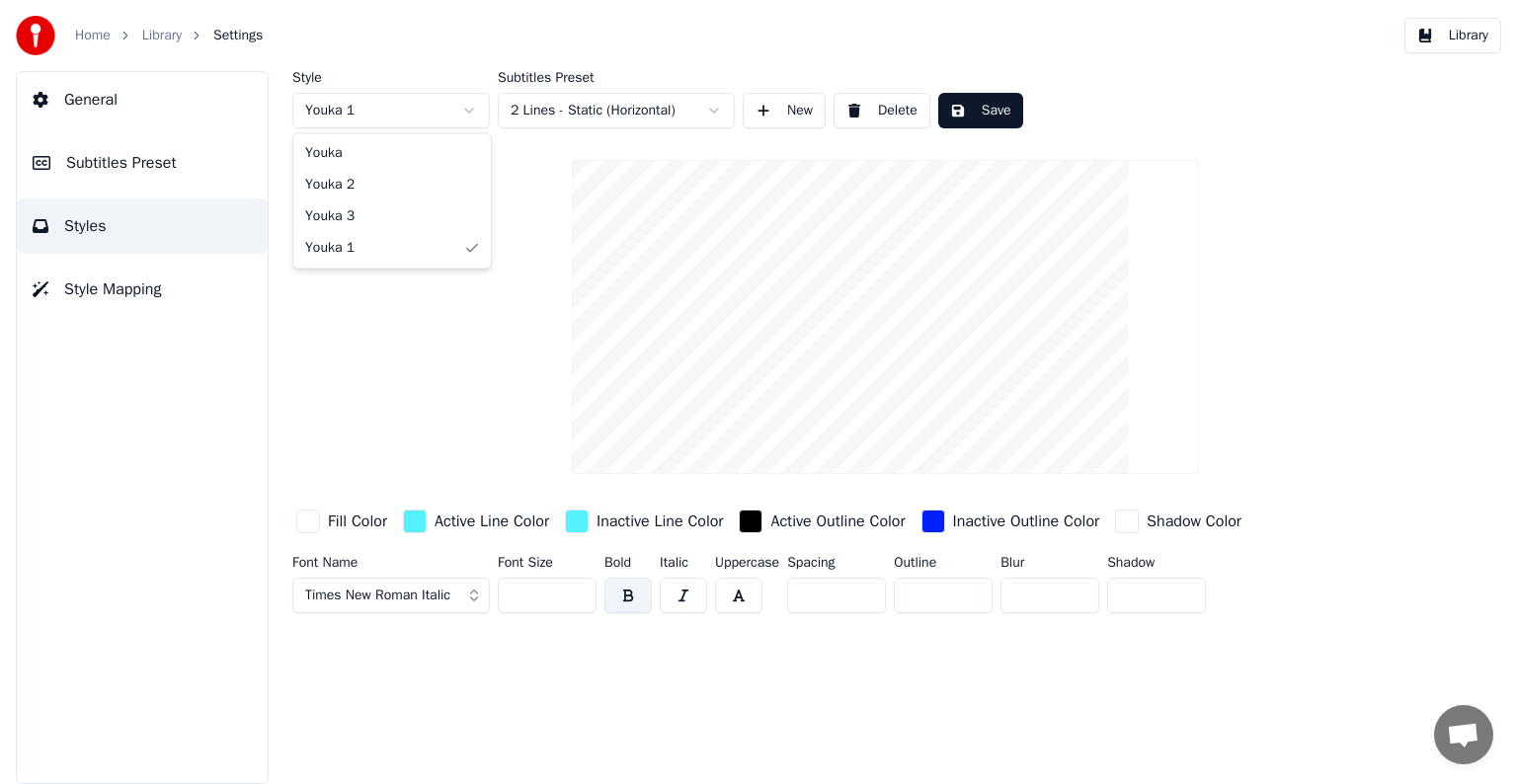 click on "Home Library Settings Library General Subtitles Preset Styles Style Mapping Style Youka 1 Subtitles Preset 2 Lines - Static (Horizontal) New Delete Save Fill Color Active Line Color Inactive Line Color Active Outline Color Inactive Outline Color Shadow Color Font Name Times New Roman Italic Font Size ** Bold Italic Uppercase Spacing * Outline * Blur * Shadow * Youka Youka 2 Youka 3 Youka 1" at bounding box center [758, 392] 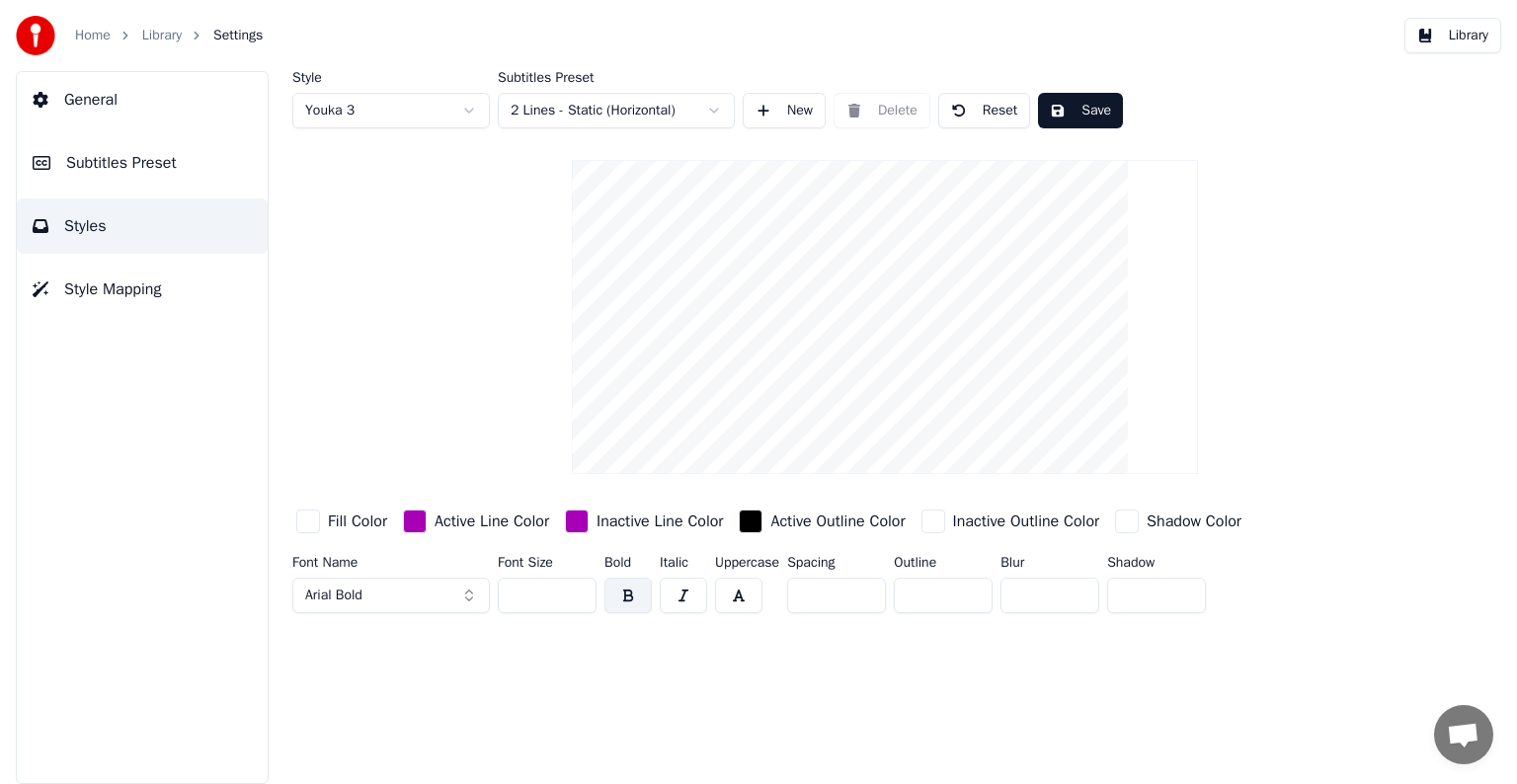 click on "Home Library Settings Library General Subtitles Preset Styles Style Mapping Style Youka 3 Subtitles Preset 2 Lines - Static (Horizontal) New Delete Reset Save Fill Color Active Line Color Inactive Line Color Active Outline Color Inactive Outline Color Shadow Color Font Name Arial Bold Font Size ** Bold Italic Uppercase Spacing * Outline * Blur * Shadow *" at bounding box center [758, 392] 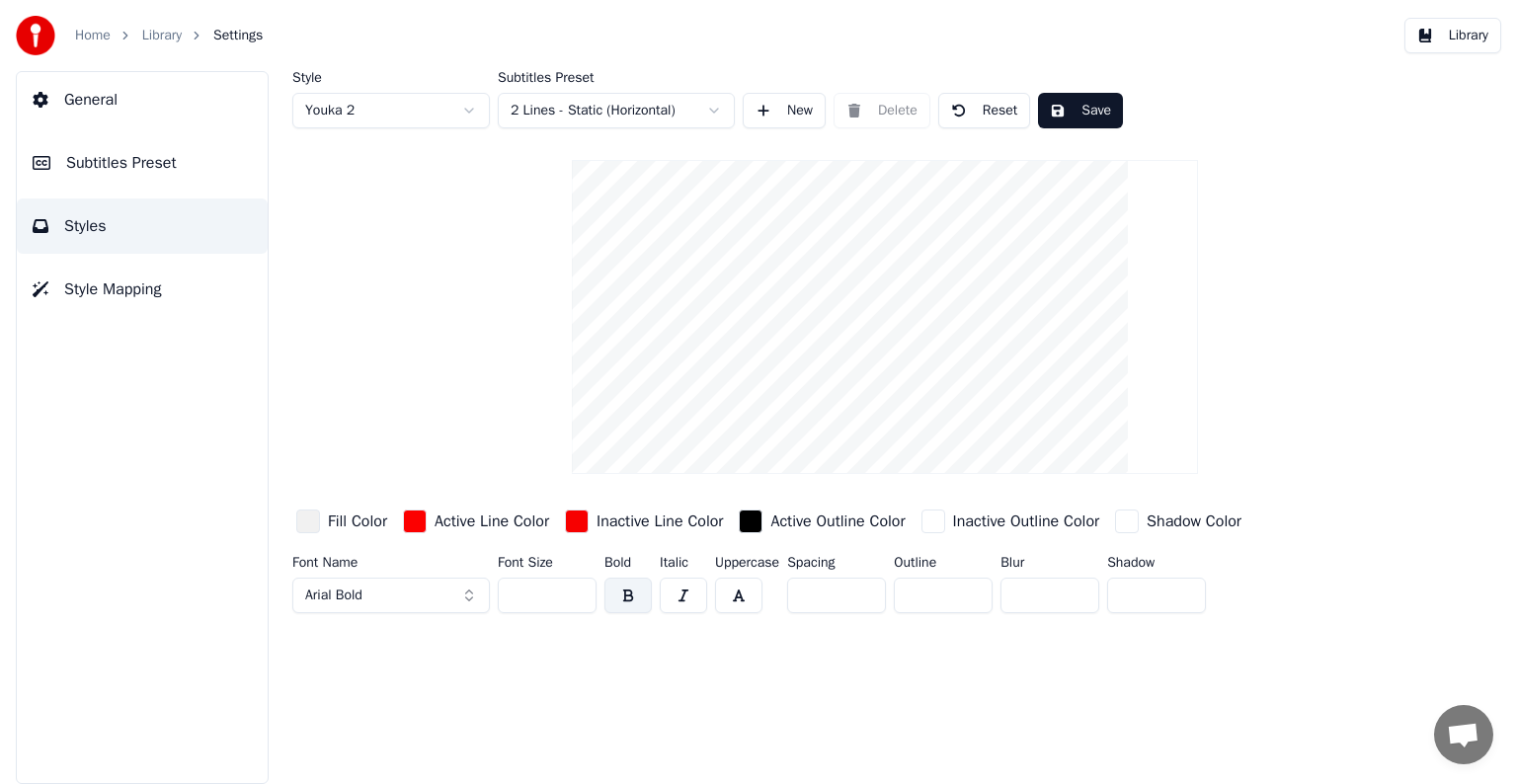 click on "Arial Bold" at bounding box center (391, 595) 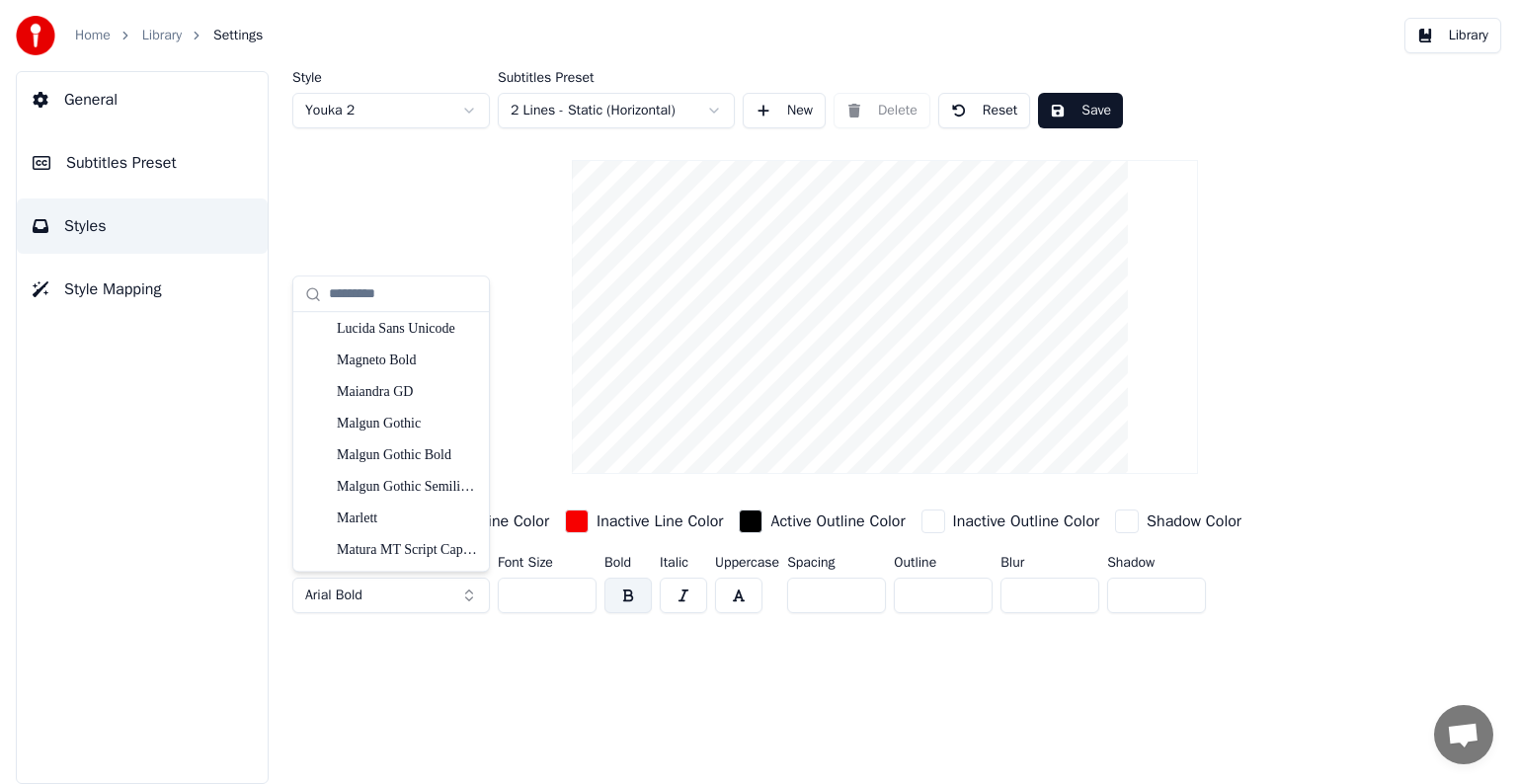 scroll, scrollTop: 11181, scrollLeft: 0, axis: vertical 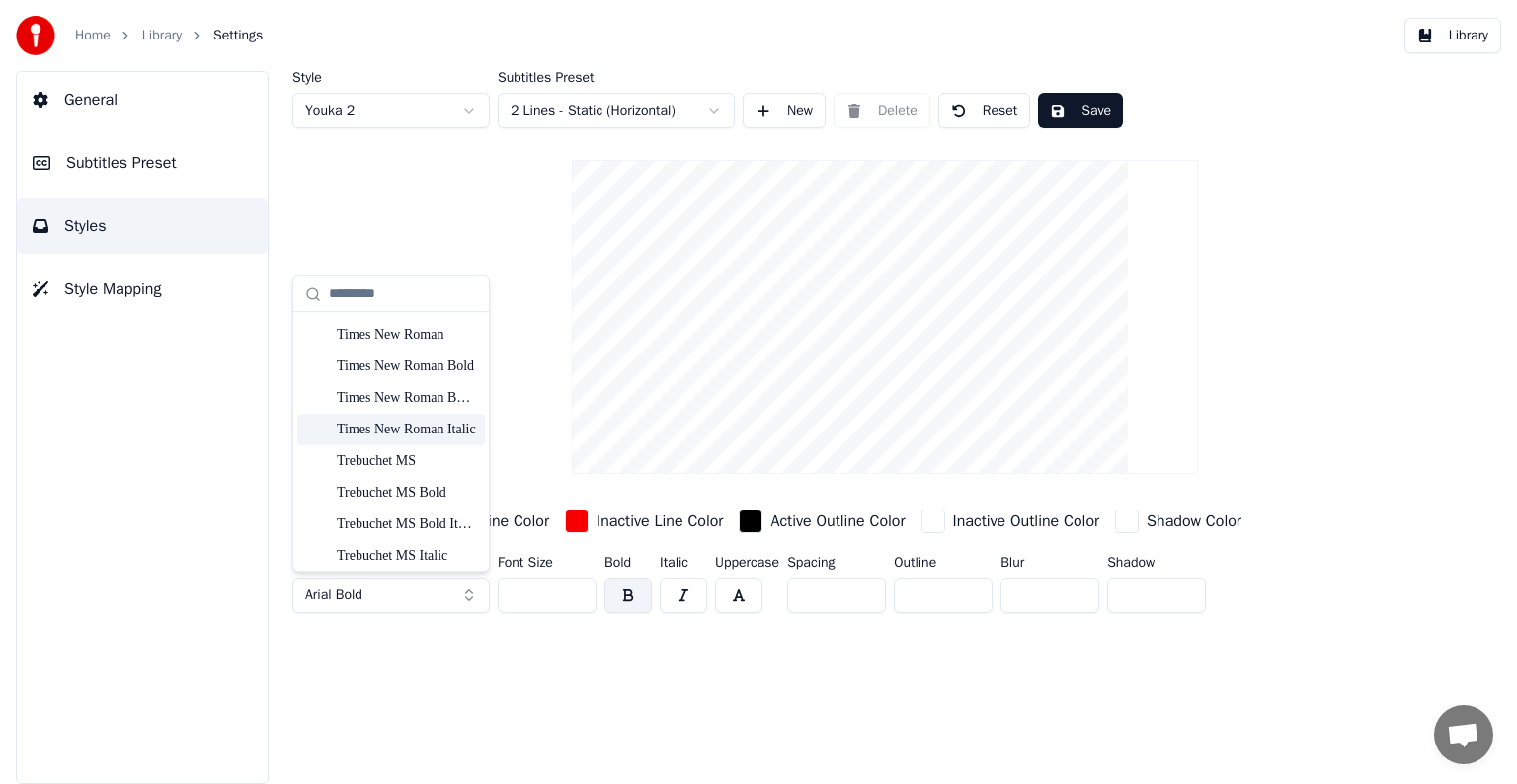 click on "Times New Roman Italic" at bounding box center (407, 430) 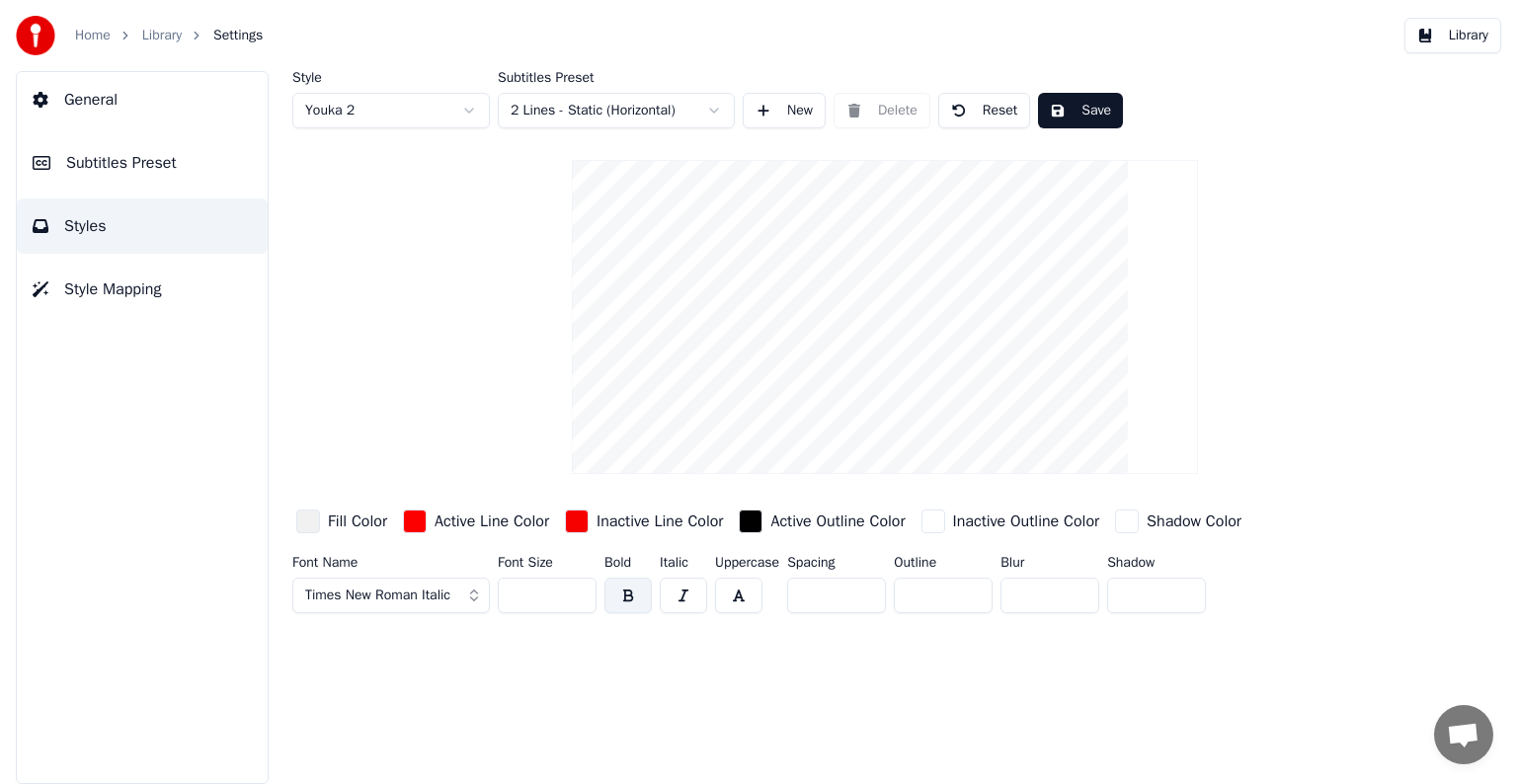 click on "Style Youka 2 Subtitles Preset 2 Lines - Static (Horizontal) New Delete Reset Save Fill Color Active Line Color Inactive Line Color Active Outline Color Inactive Outline Color Shadow Color Font Name Times New Roman Italic Font Size ** Bold Italic Uppercase Spacing * Outline * Blur * Shadow *" at bounding box center [885, 428] 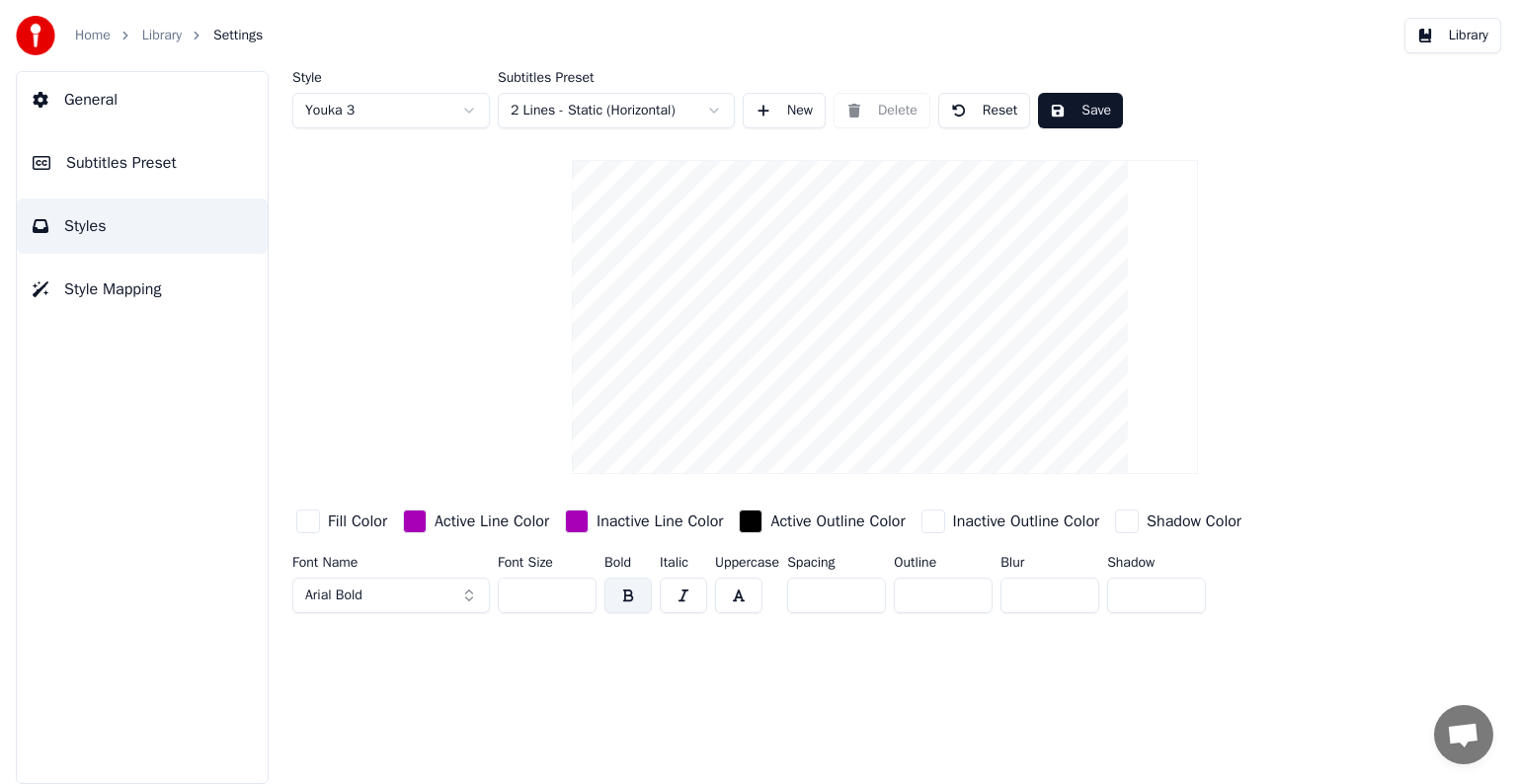 click on "Arial Bold" at bounding box center [391, 595] 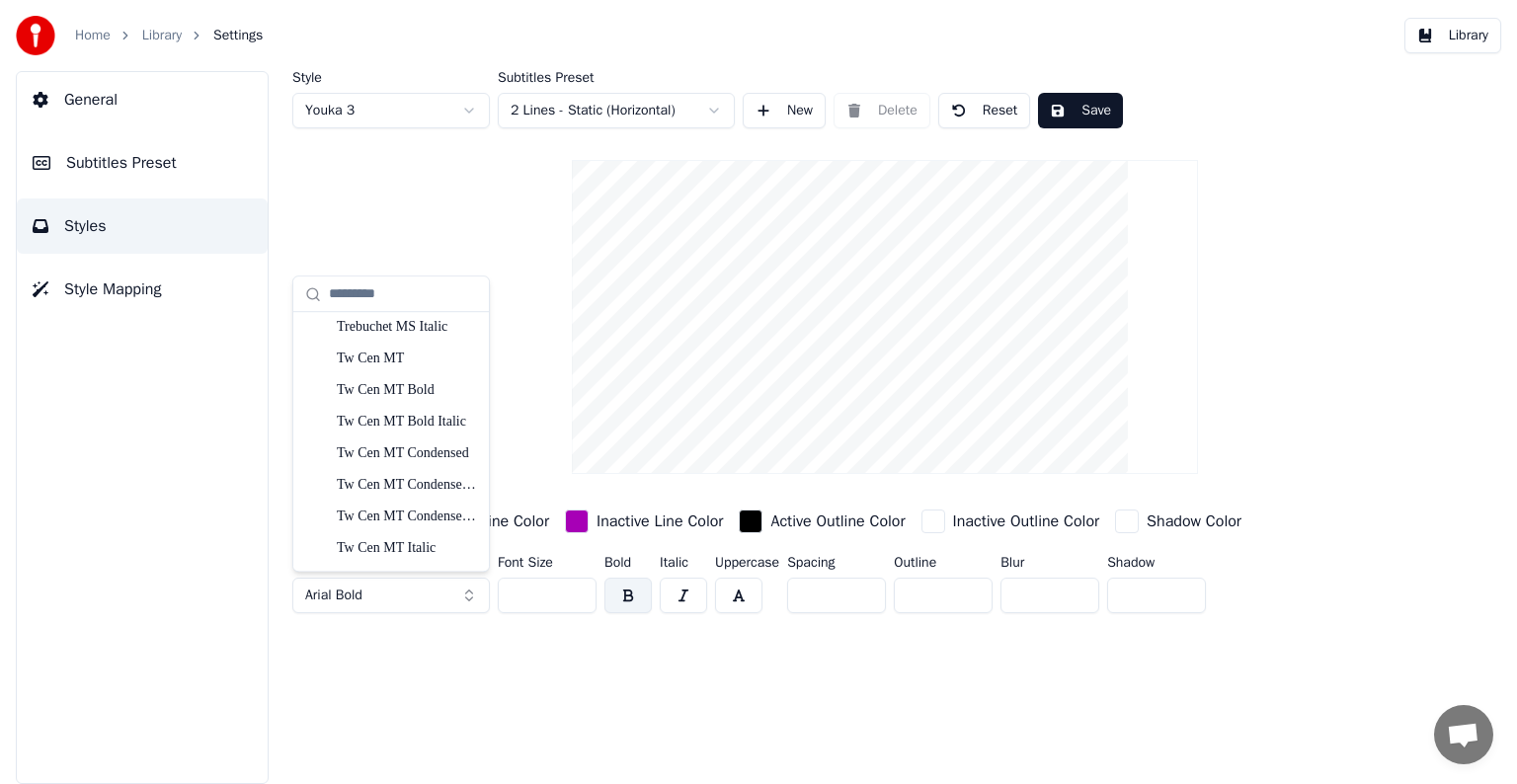scroll, scrollTop: 10293, scrollLeft: 0, axis: vertical 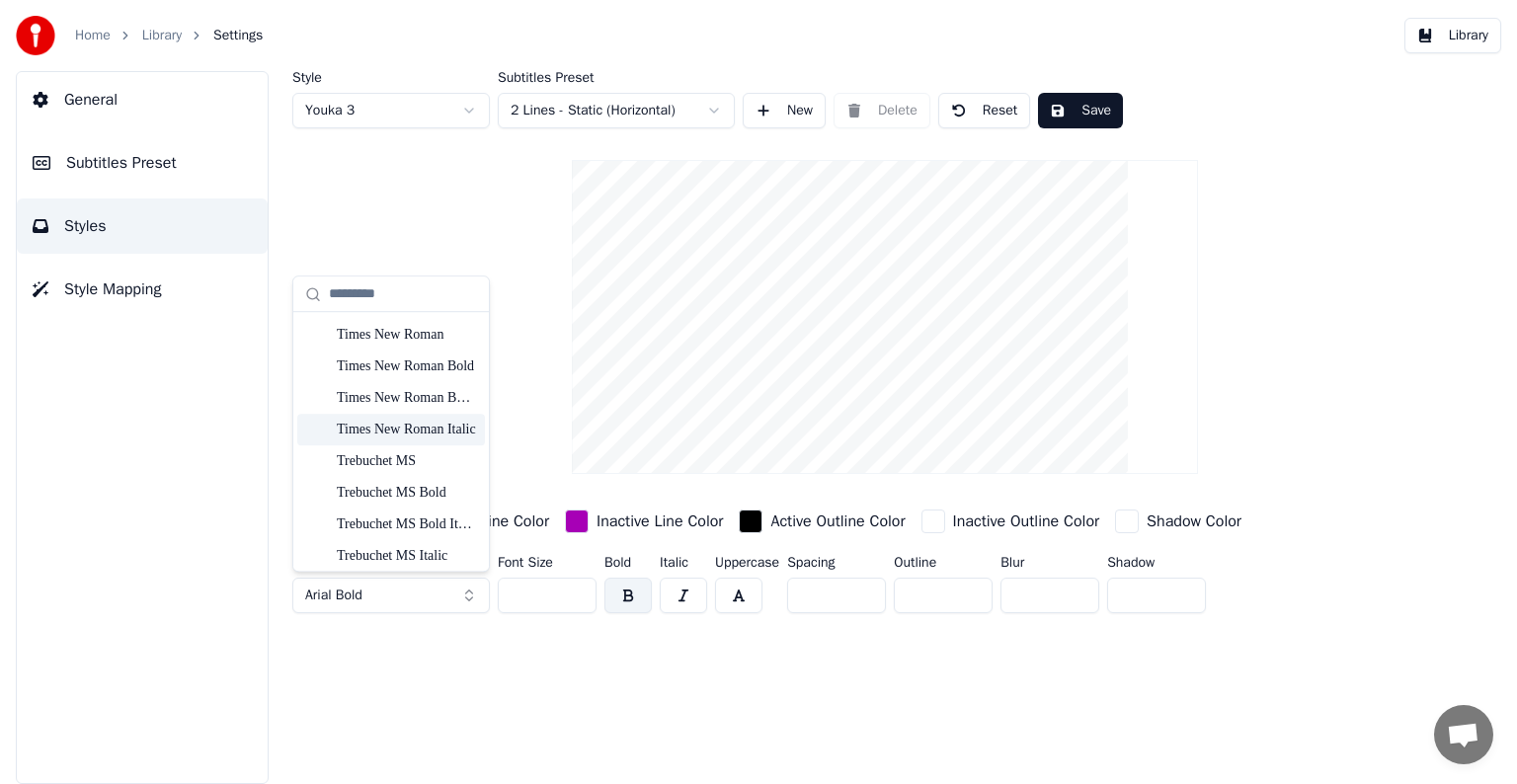 click on "Times New Roman Italic" at bounding box center (407, 430) 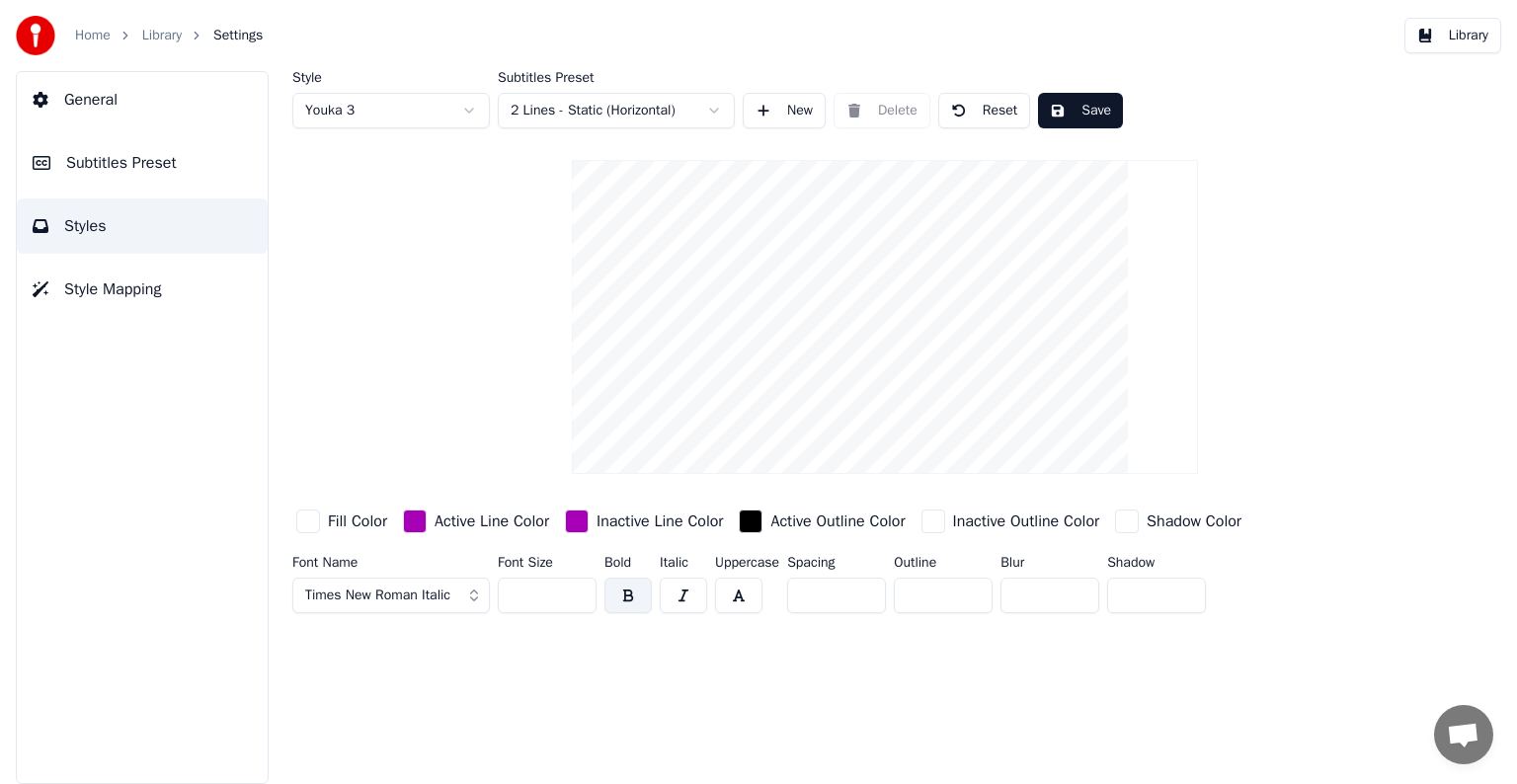 click on "Style Youka 3 Subtitles Preset 2 Lines - Static (Horizontal) New Delete Reset Save Fill Color Active Line Color Inactive Line Color Active Outline Color Inactive Outline Color Shadow Color Font Name Times New Roman Italic Font Size ** Bold Italic Uppercase Spacing * Outline * Blur * Shadow *" at bounding box center [885, 428] 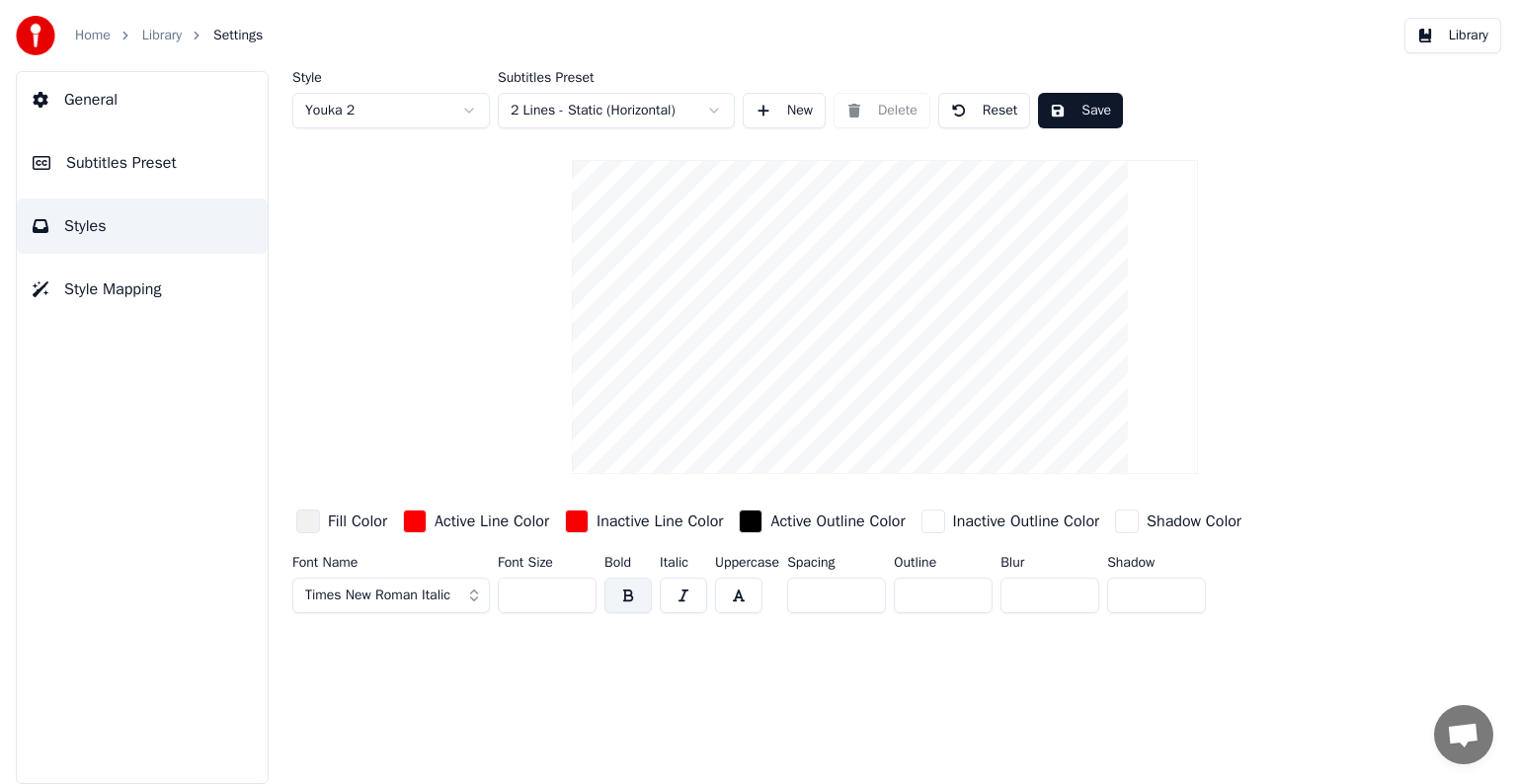 drag, startPoint x: 538, startPoint y: 593, endPoint x: 492, endPoint y: 586, distance: 46.52956 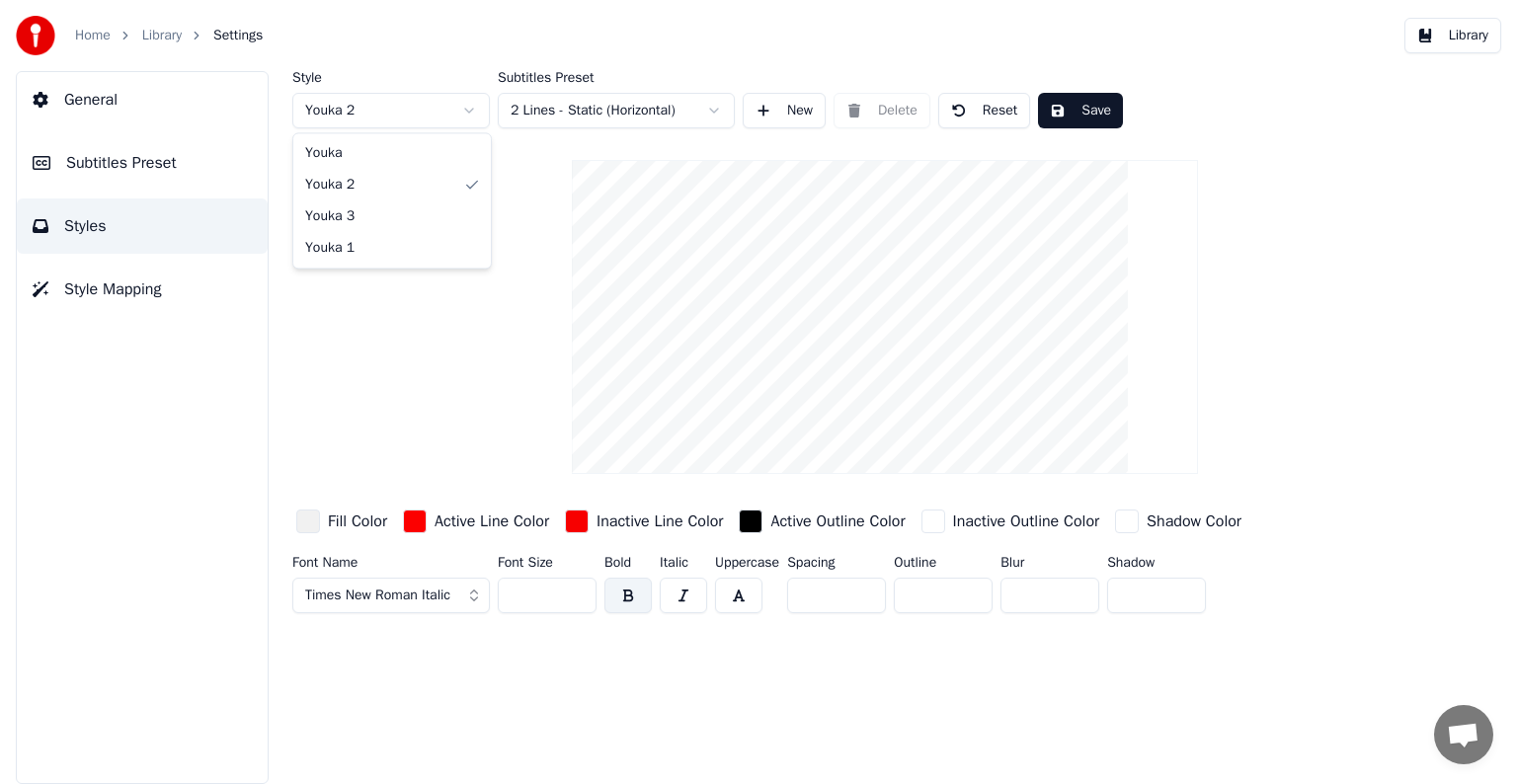 click on "Home Library Settings Library General Subtitles Preset Styles Style Mapping Style Youka 2 Subtitles Preset 2 Lines - Static (Horizontal) New Delete Reset Save Fill Color Active Line Color Inactive Line Color Active Outline Color Inactive Outline Color Shadow Color Font Name Times New Roman Italic Font Size *** Bold Italic Uppercase Spacing * Outline * Blur * Shadow * Youka Youka 2 Youka 3 Youka 1" at bounding box center [758, 392] 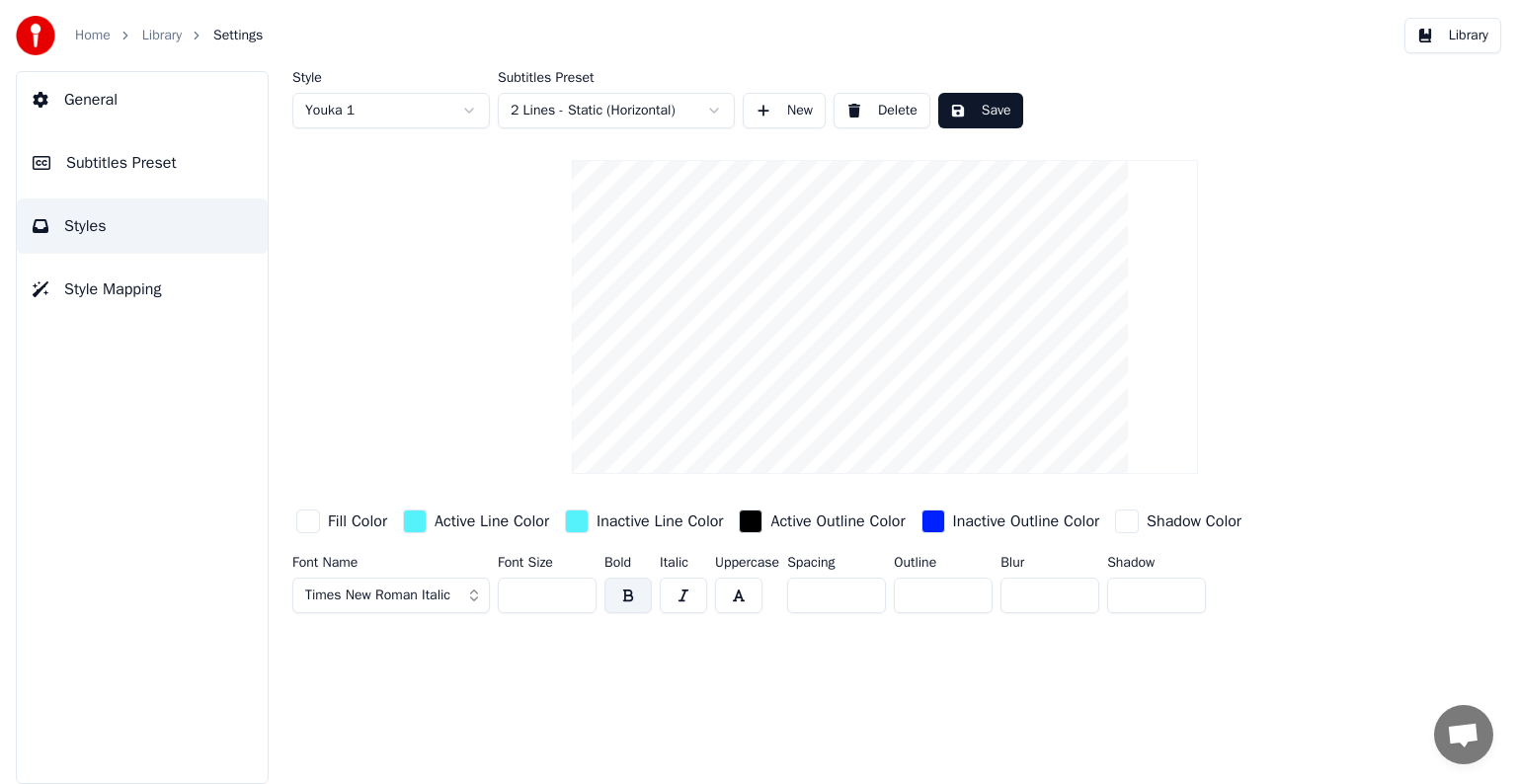 drag, startPoint x: 535, startPoint y: 595, endPoint x: 491, endPoint y: 595, distance: 44 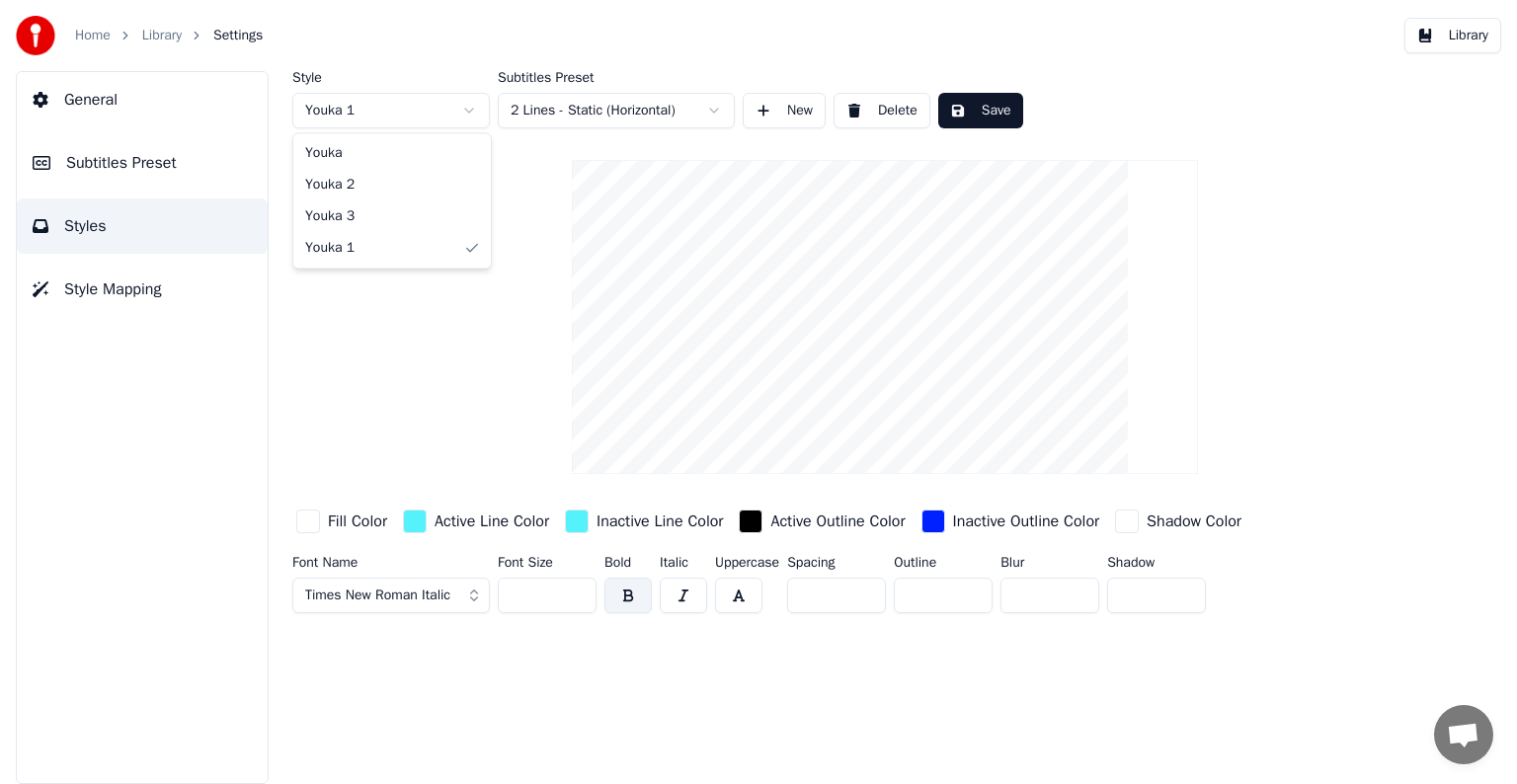 click on "Home Library Settings Library General Subtitles Preset Styles Style Mapping Style Youka 1 Subtitles Preset 2 Lines - Static (Horizontal) New Delete Save Fill Color Active Line Color Inactive Line Color Active Outline Color Inactive Outline Color Shadow Color Font Name Times New Roman Italic Font Size *** Bold Italic Uppercase Spacing * Outline * Blur * Shadow * Youka Youka 2 Youka 3 Youka 1" at bounding box center [758, 392] 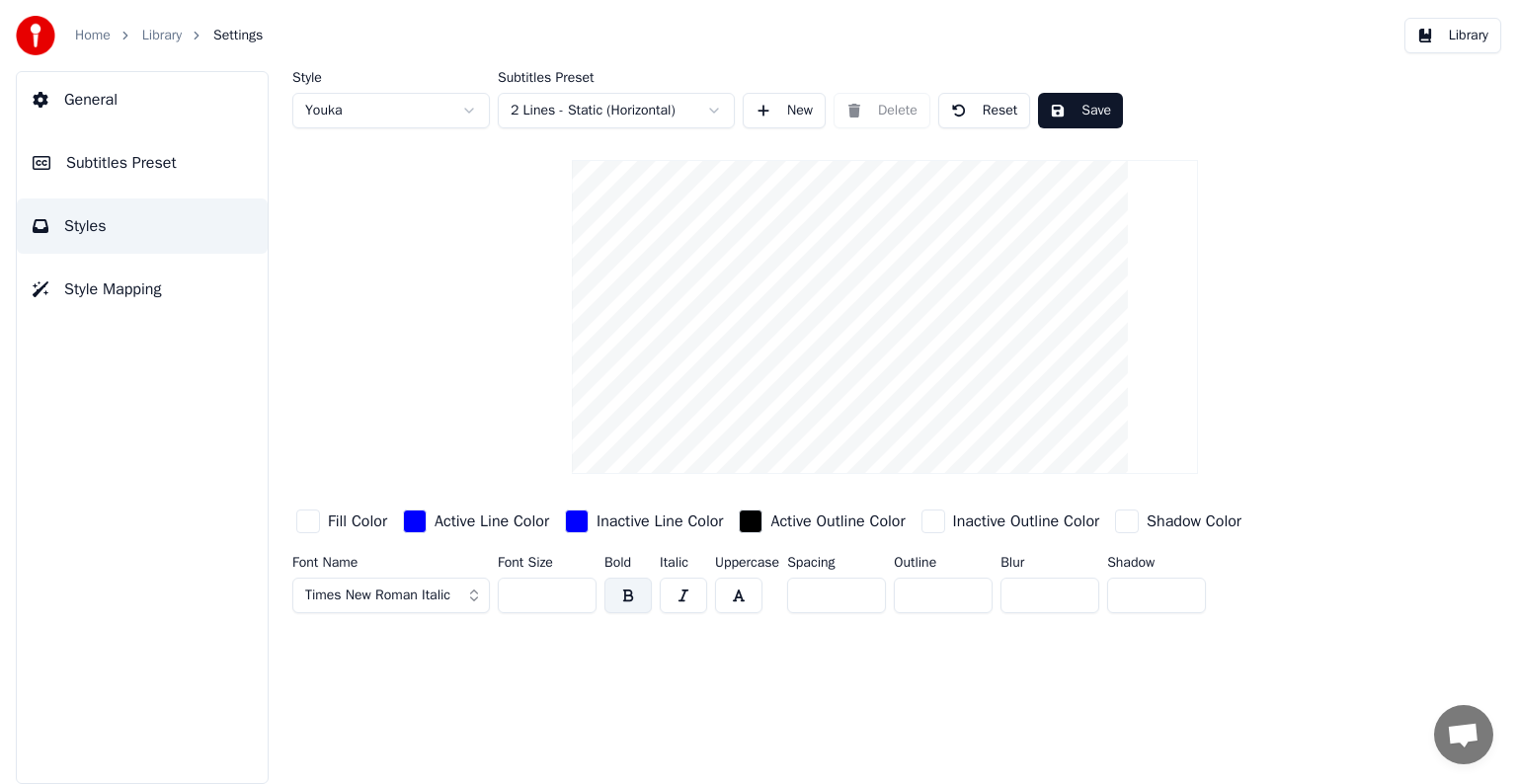 drag, startPoint x: 546, startPoint y: 597, endPoint x: 463, endPoint y: 594, distance: 83.0542 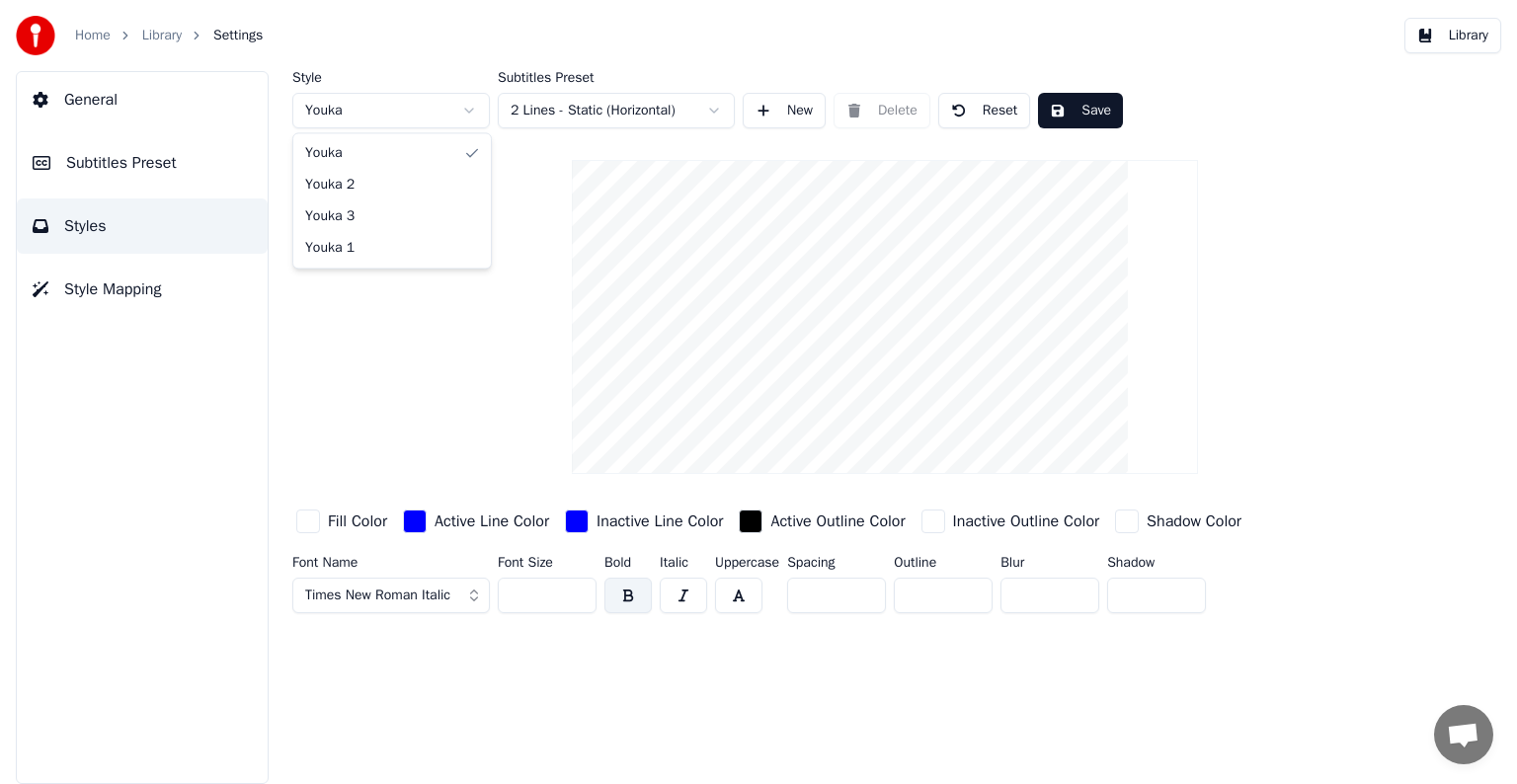 click on "Home Library Settings Library General Subtitles Preset Styles Style Mapping Style Youka Subtitles Preset 2 Lines - Static (Horizontal) New Delete Reset Save Fill Color Active Line Color Inactive Line Color Active Outline Color Inactive Outline Color Shadow Color Font Name Times New Roman Italic Font Size *** Bold Italic Uppercase Spacing * Outline * Blur * Shadow * Youka Youka 2 Youka 3 Youka 1" at bounding box center [758, 392] 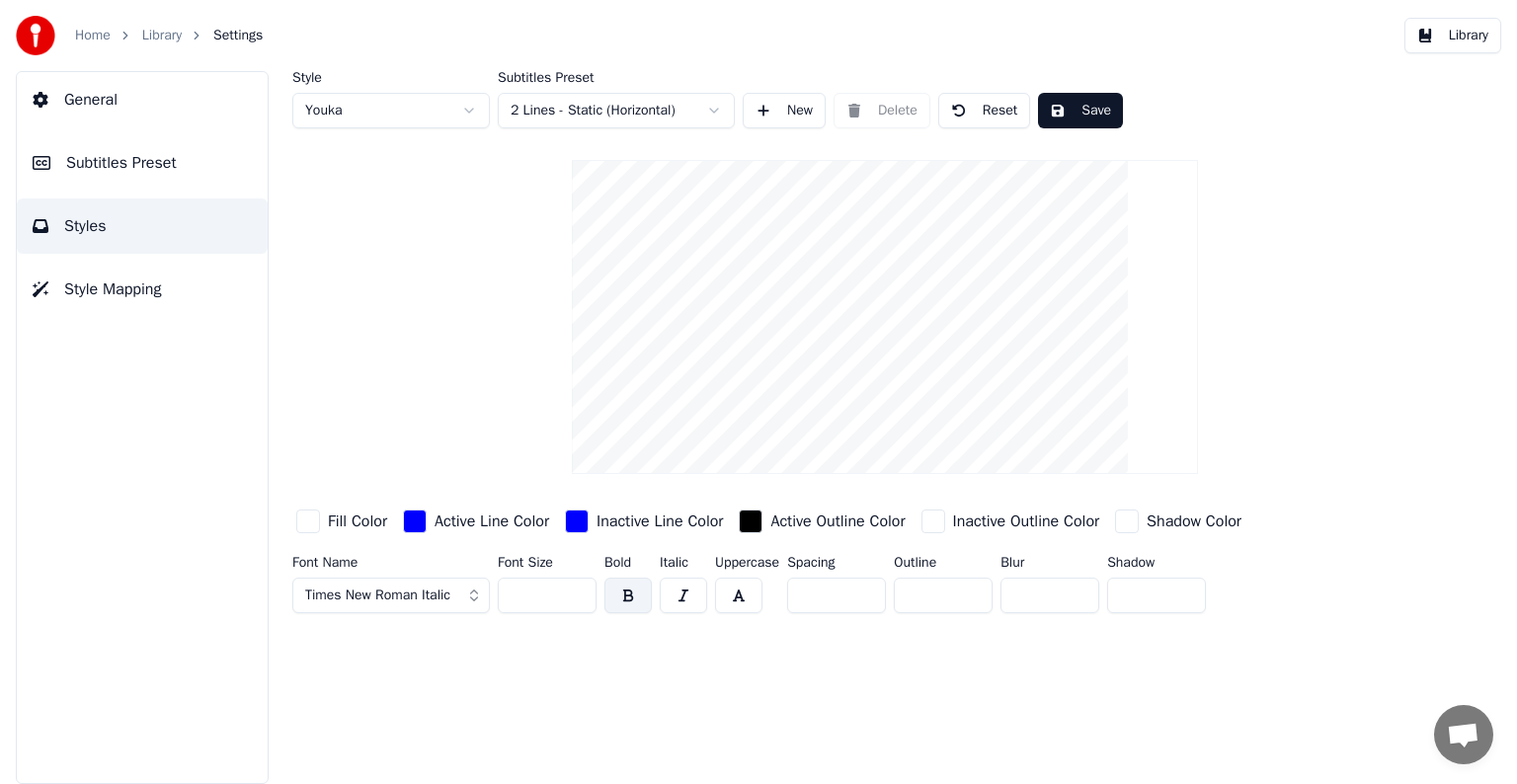 drag, startPoint x: 373, startPoint y: 356, endPoint x: 441, endPoint y: 367, distance: 68.88396 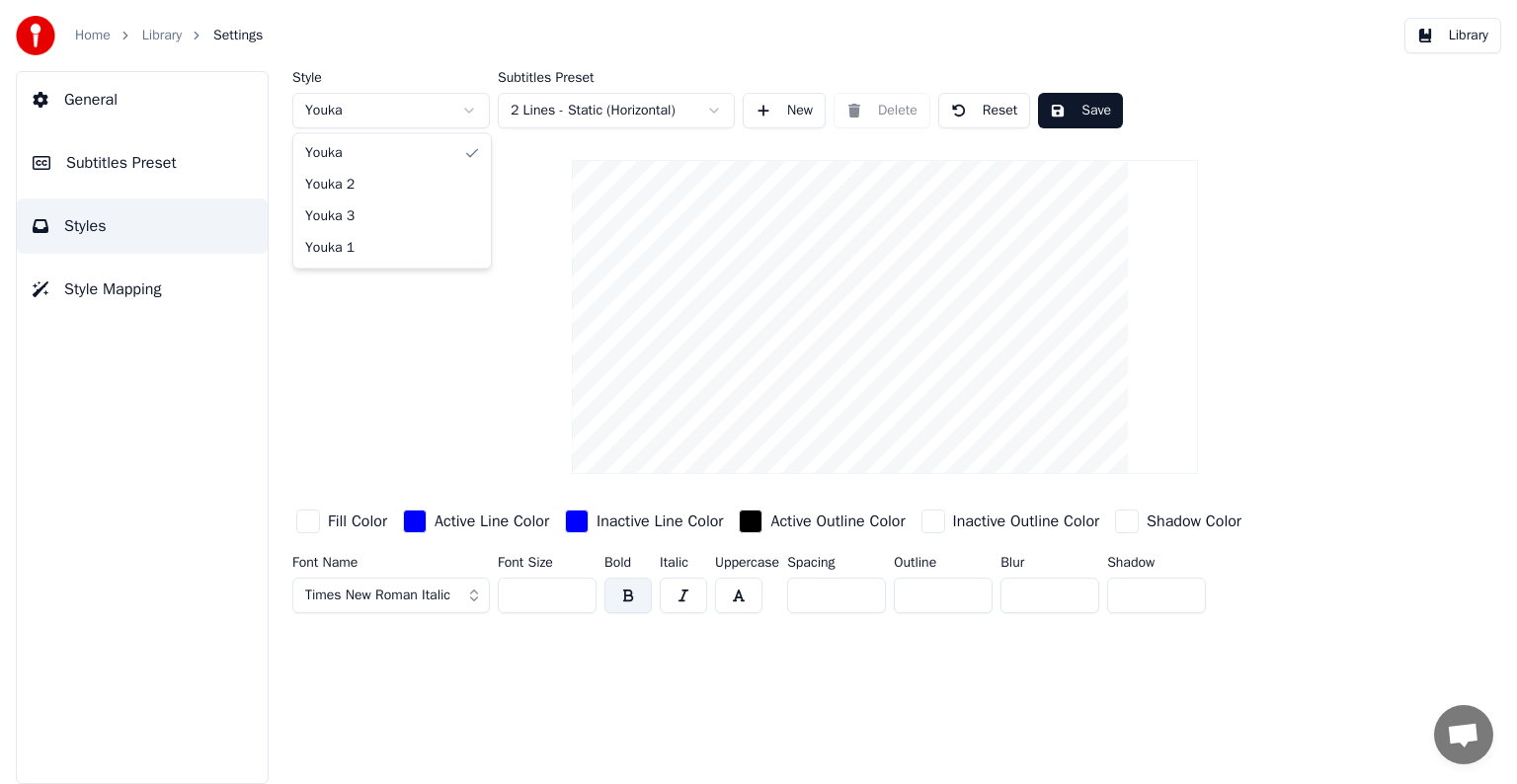 click on "Home Library Settings Library General Subtitles Preset Styles Style Mapping Style Youka Subtitles Preset 2 Lines - Static (Horizontal) New Delete Reset Save Fill Color Active Line Color Inactive Line Color Active Outline Color Inactive Outline Color Shadow Color Font Name Times New Roman Italic Font Size *** Bold Italic Uppercase Spacing * Outline * Blur * Shadow * Youka Youka 2 Youka 3 Youka 1" at bounding box center [758, 392] 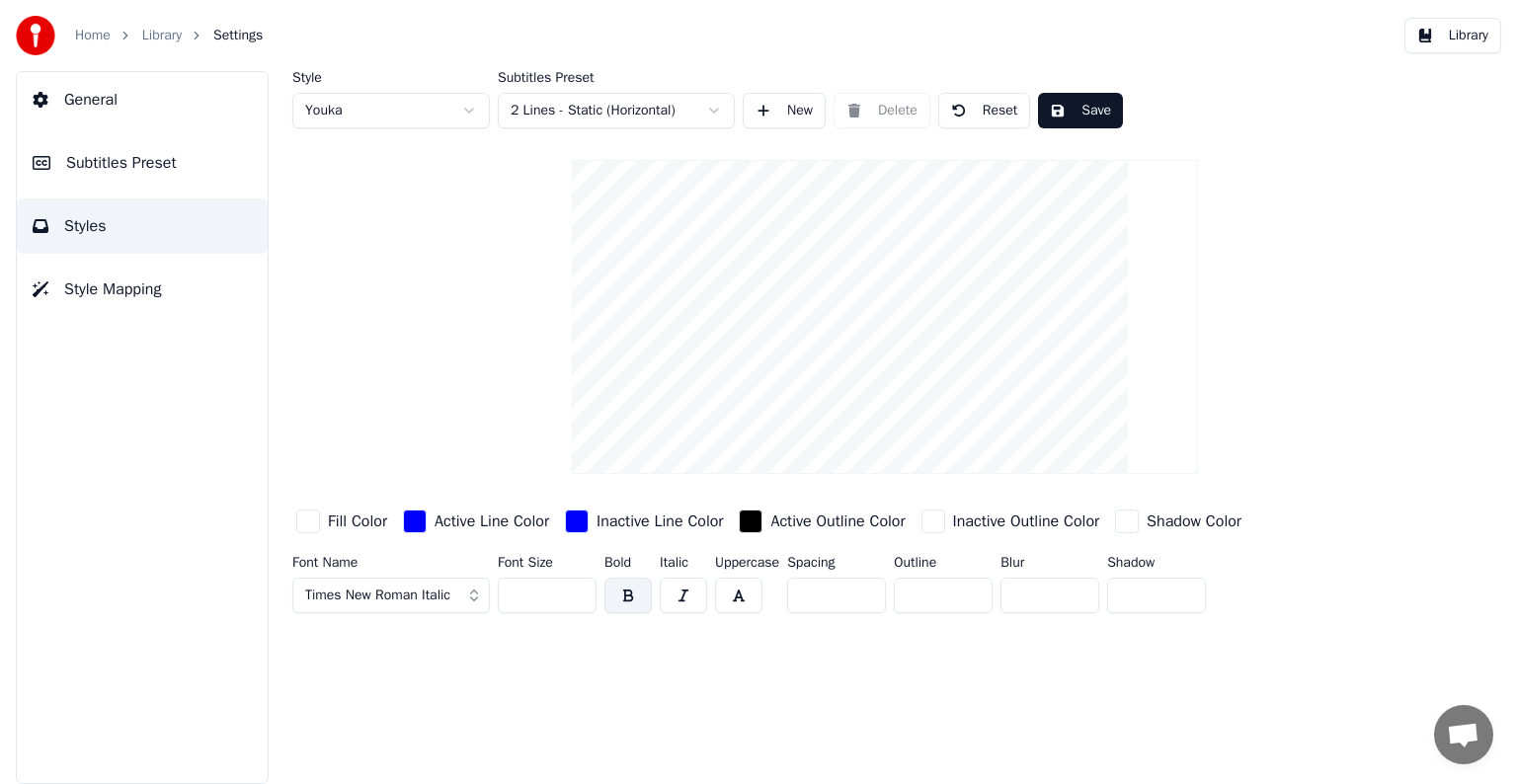 click on "Home Library Settings Library General Subtitles Preset Styles Style Mapping Style Youka Subtitles Preset 2 Lines - Static (Horizontal) New Delete Reset Save Fill Color Active Line Color Inactive Line Color Active Outline Color Inactive Outline Color Shadow Color Font Name Times New Roman Italic Font Size *** Bold Italic Uppercase Spacing * Outline * Blur * Shadow *" at bounding box center [758, 392] 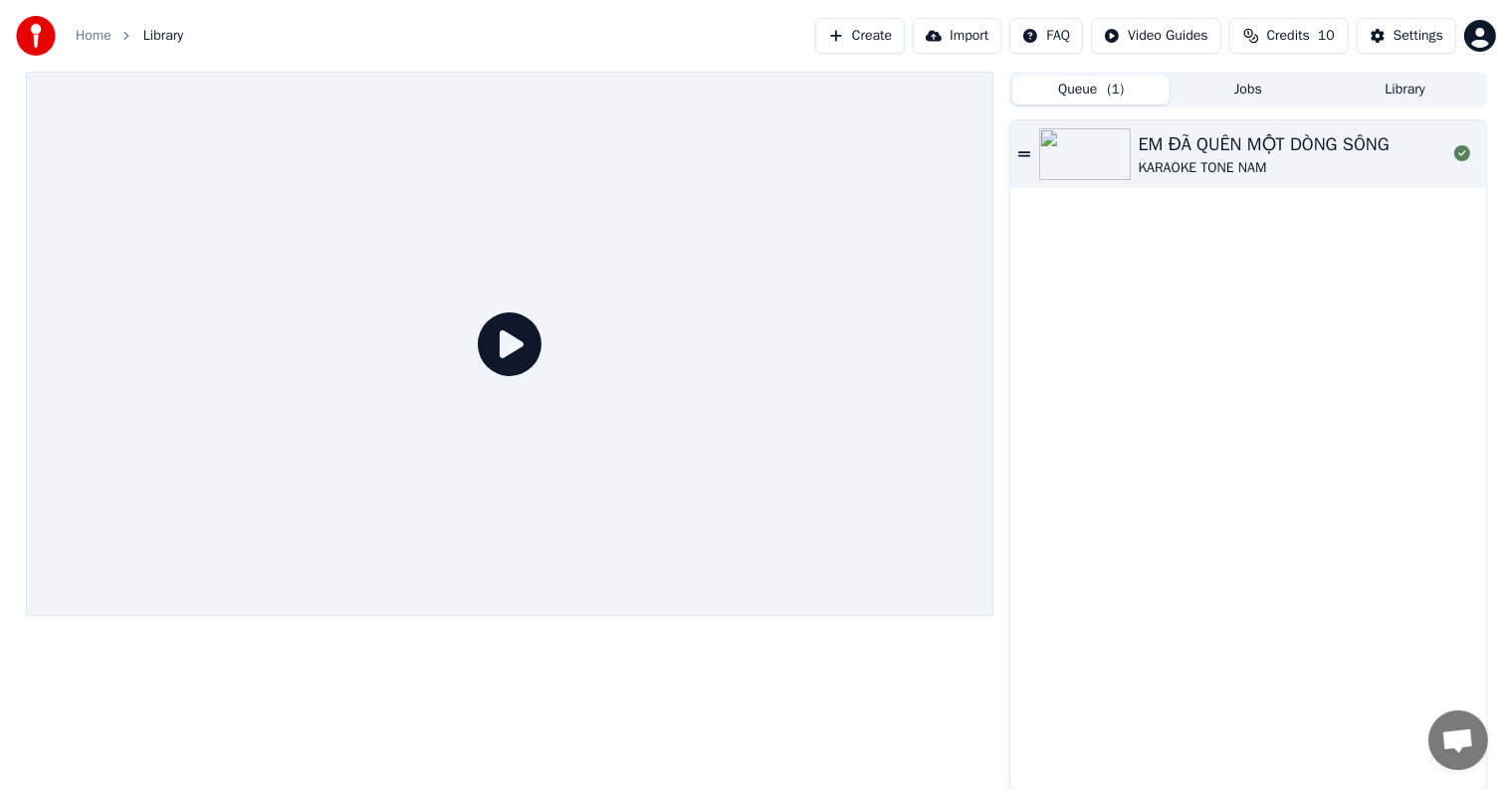click on "EM ĐÃ QUÊN MỘT DÒNG SÔNG" at bounding box center (1264, 144) 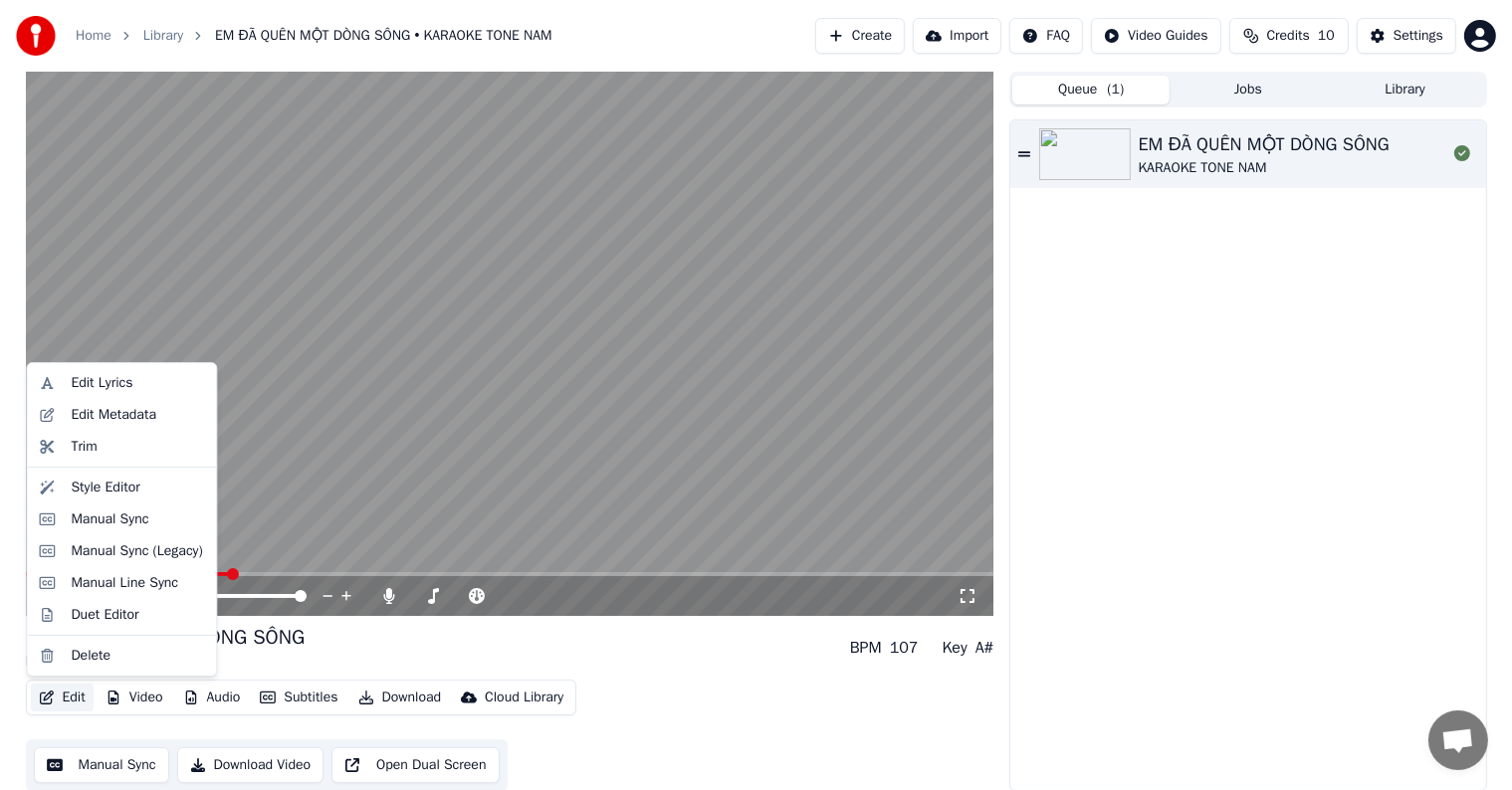 click on "Edit" at bounding box center (62, 697) 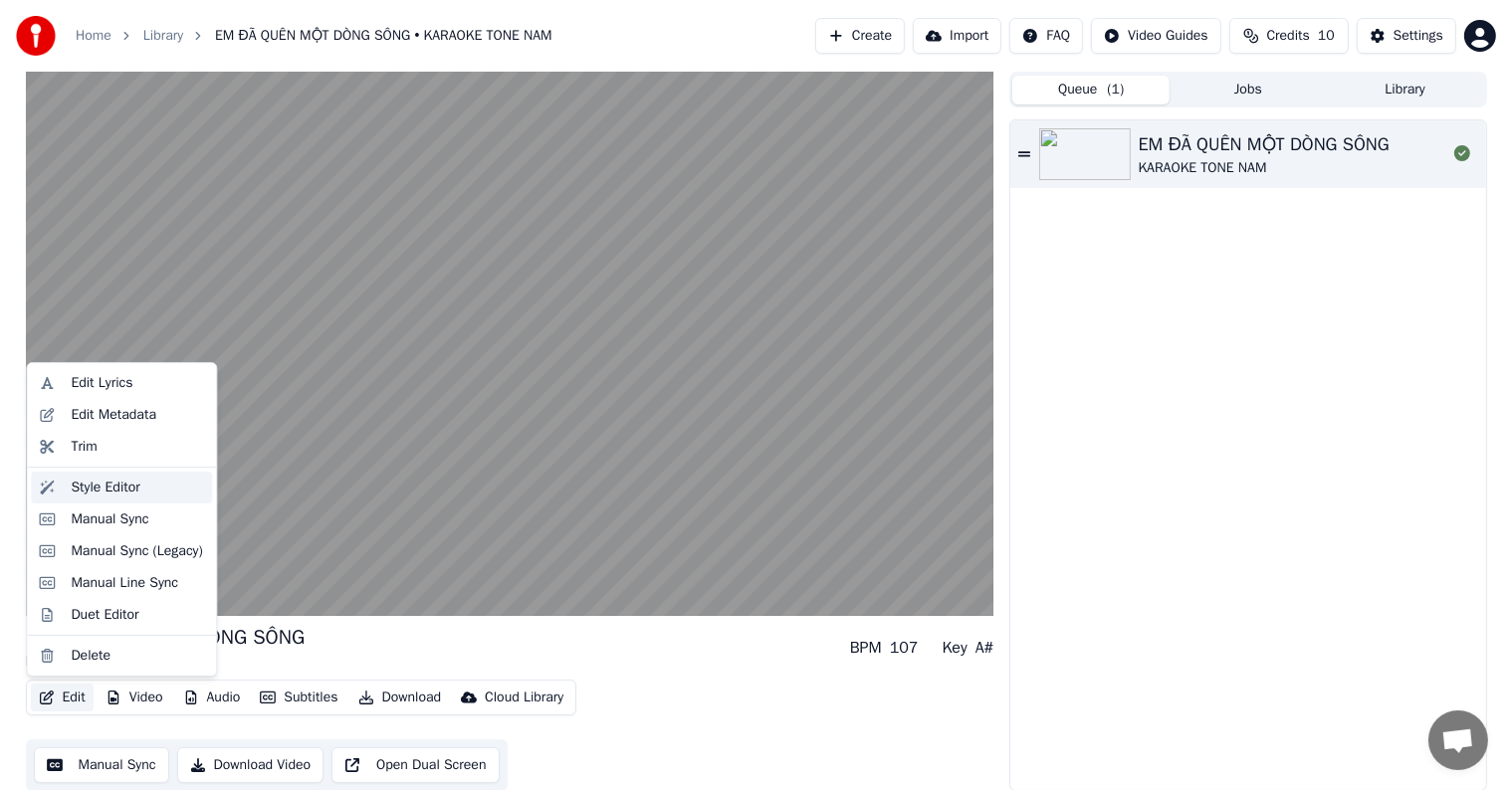 click on "Style Editor" at bounding box center (105, 488) 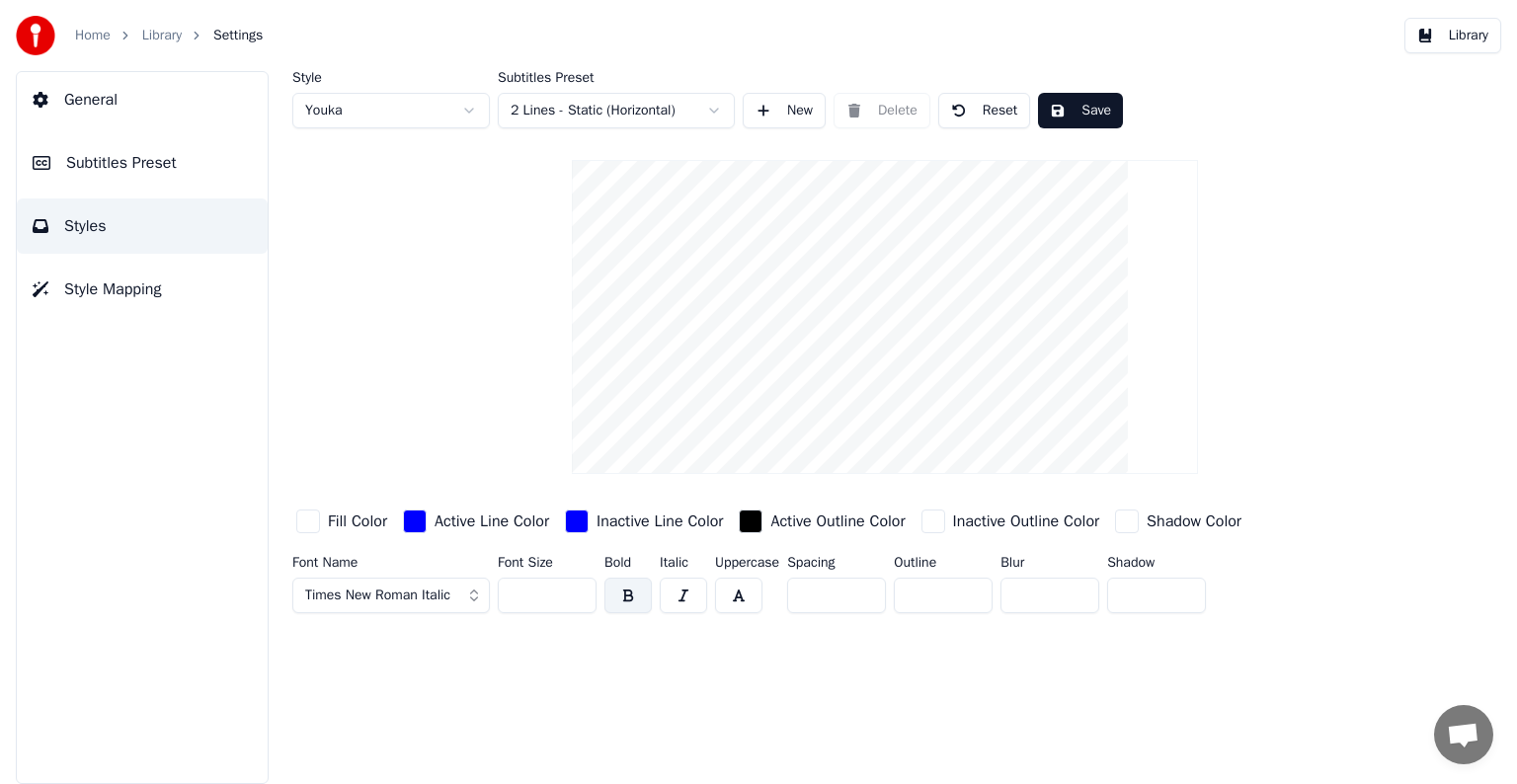 click at bounding box center [628, 595] 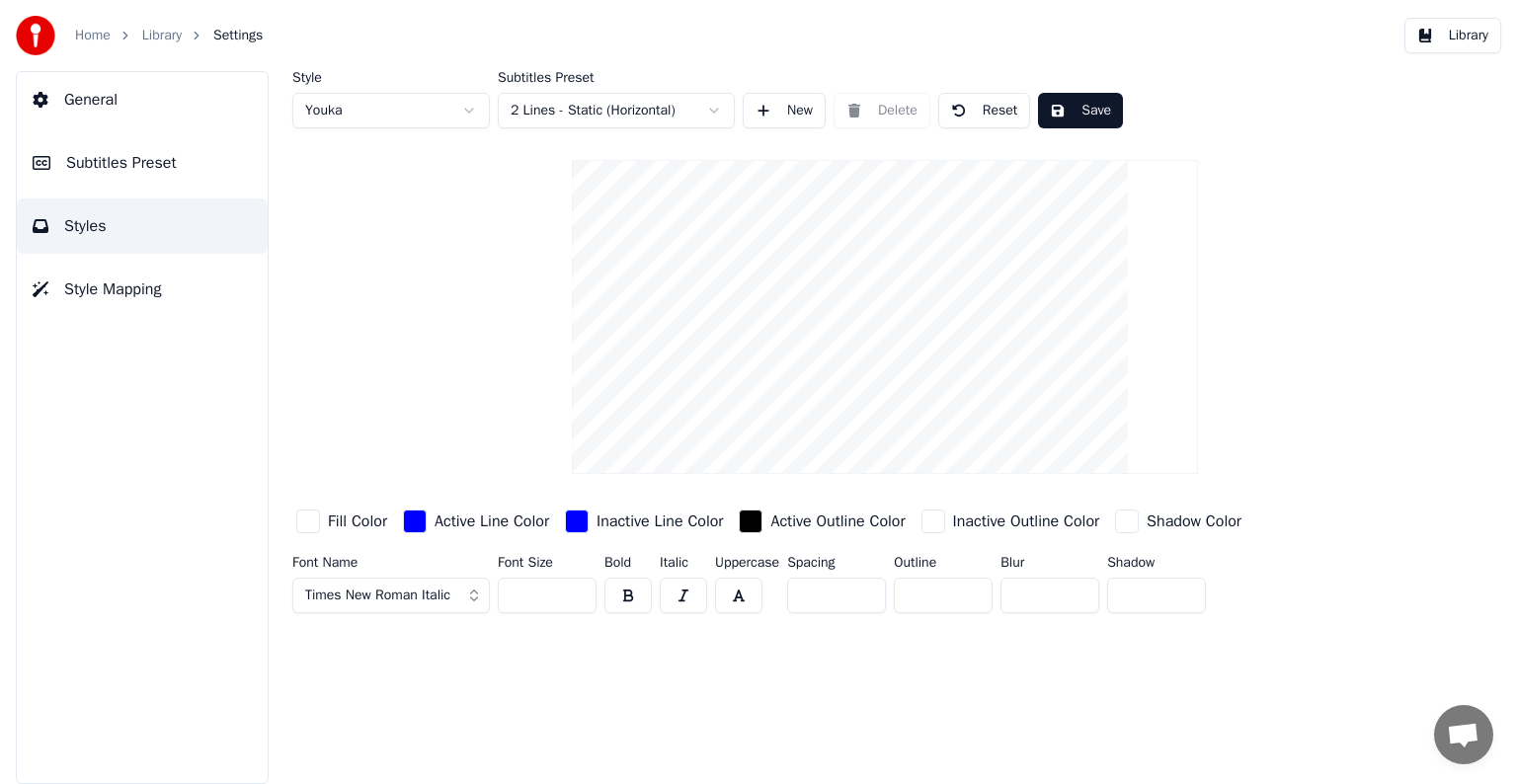 click at bounding box center [628, 595] 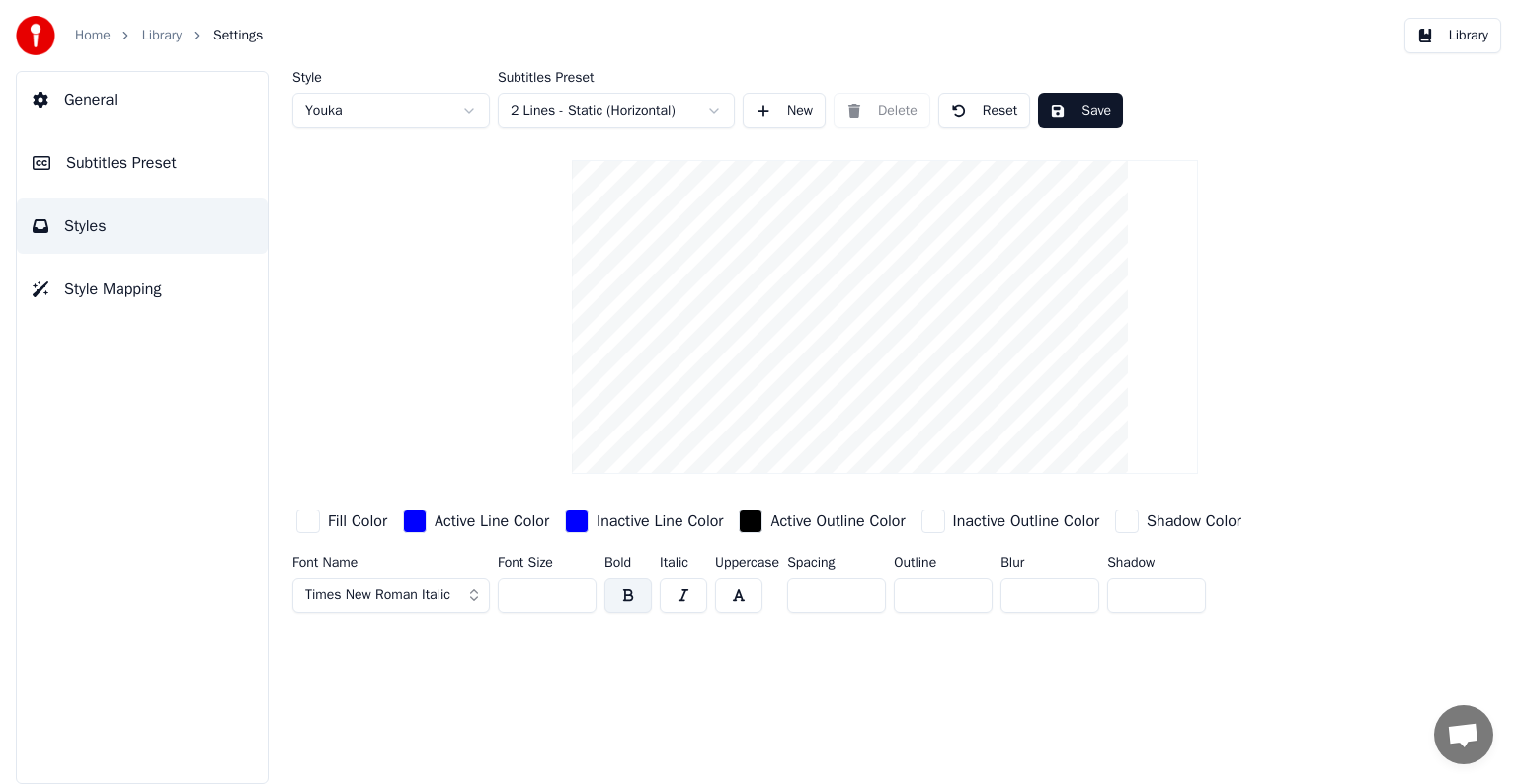 click on "Times New Roman Italic" at bounding box center [377, 595] 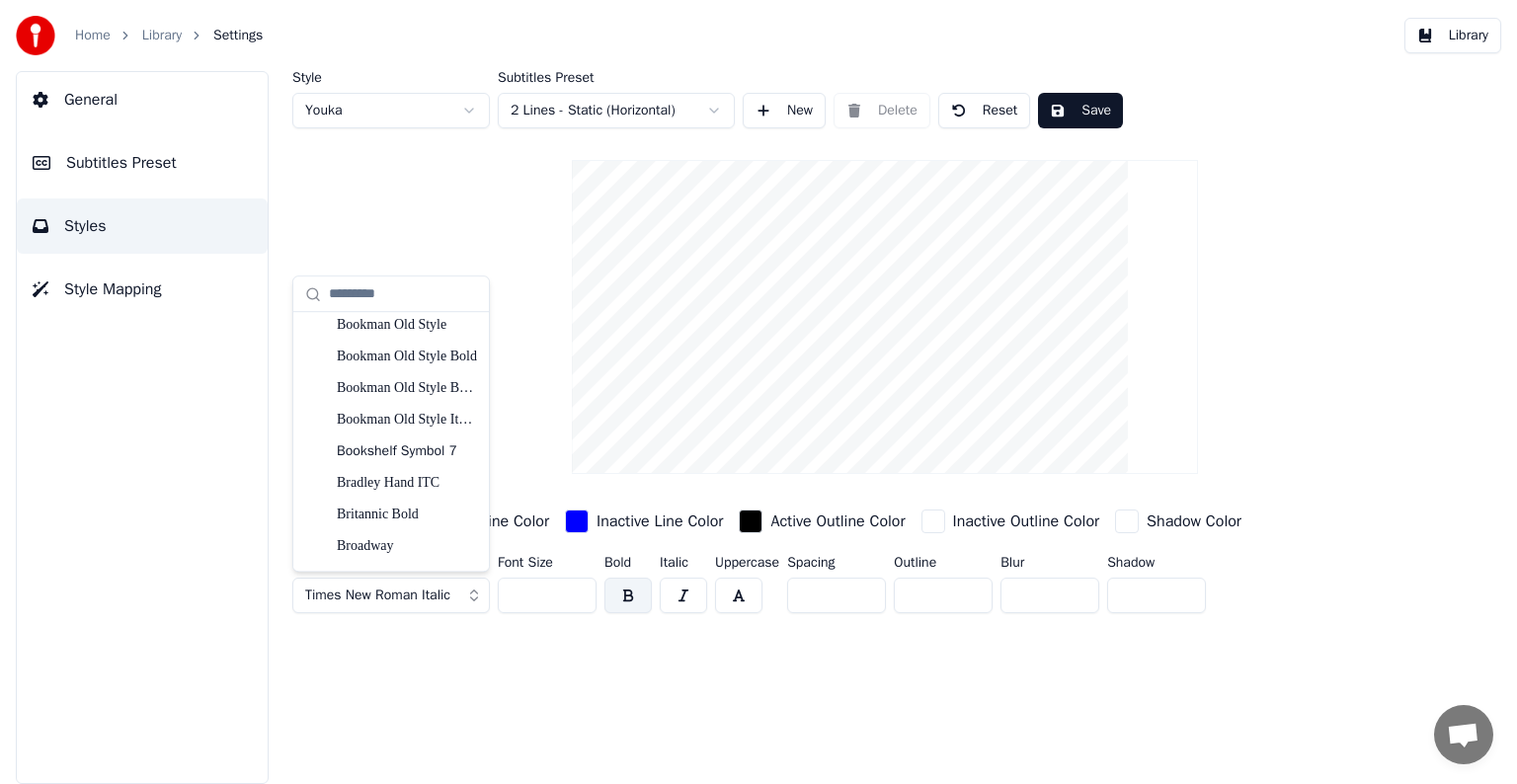 scroll, scrollTop: 1481, scrollLeft: 0, axis: vertical 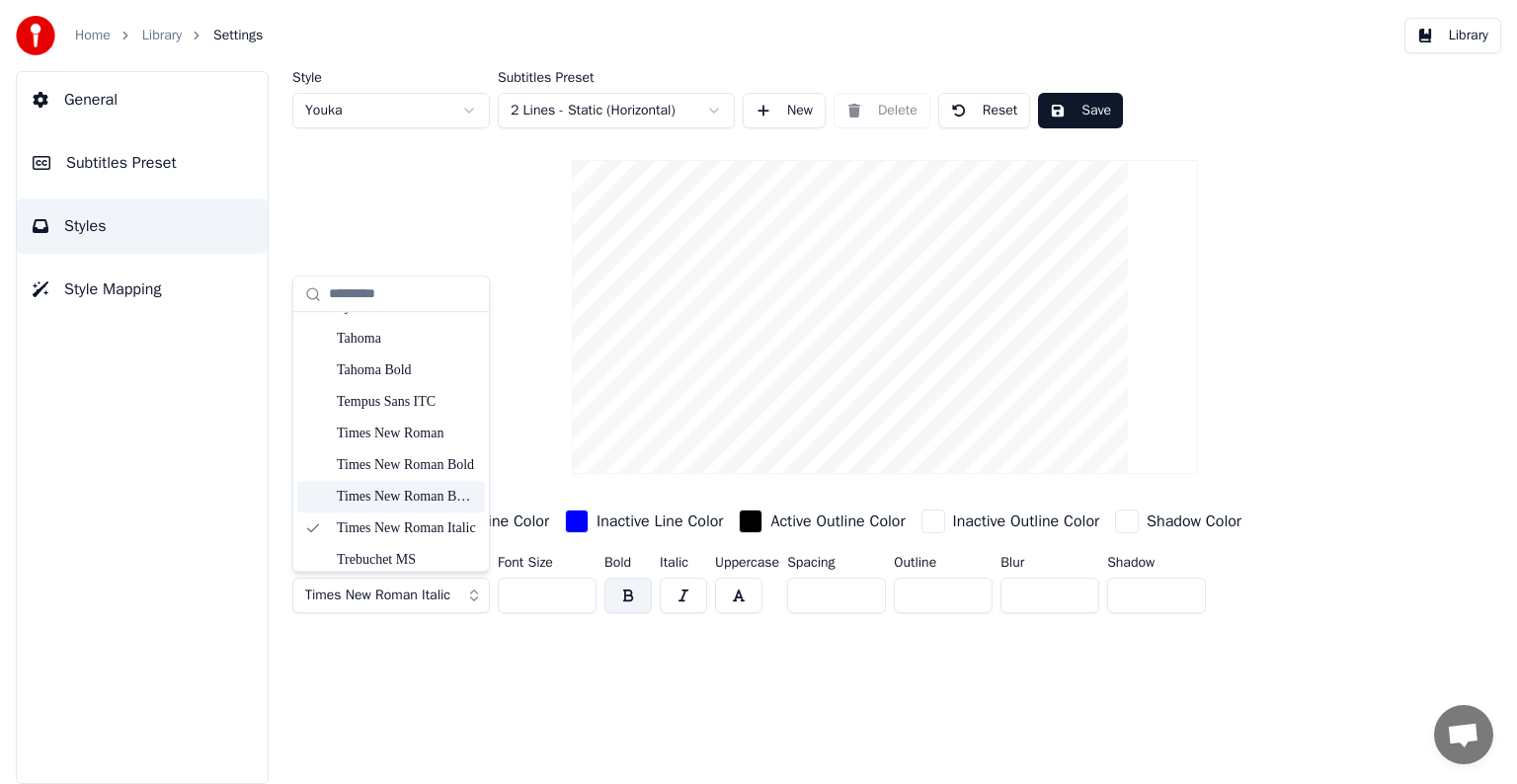 click on "Times New Roman Bold Italic" at bounding box center [407, 497] 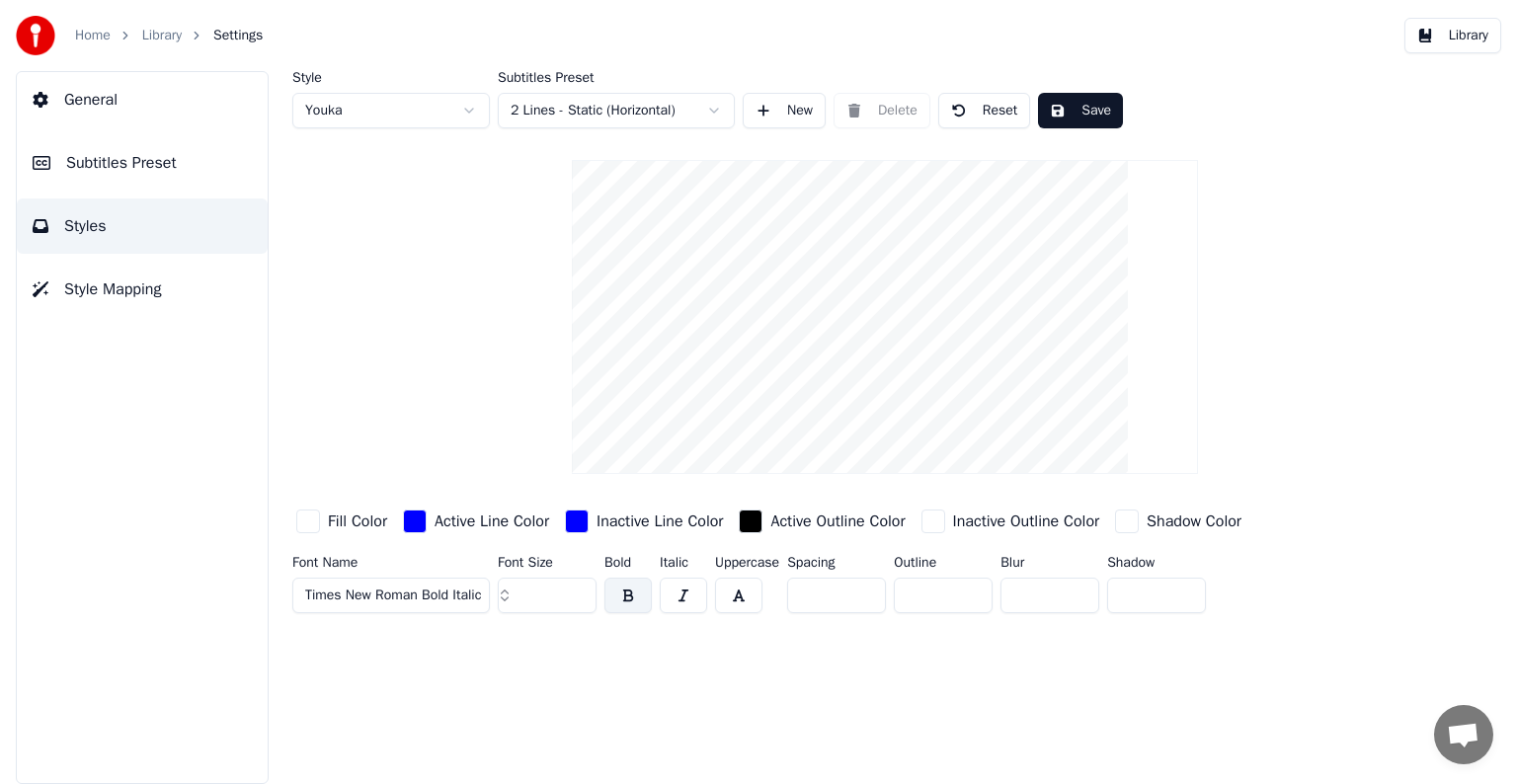 click on "Style Youka Subtitles Preset 2 Lines - Static (Horizontal) New Delete Reset Save Fill Color Active Line Color Inactive Line Color Active Outline Color Inactive Outline Color Shadow Color Font Name Times New Roman Bold Italic Font Size *** Bold Italic Uppercase Spacing * Outline * Blur * Shadow *" at bounding box center (885, 428) 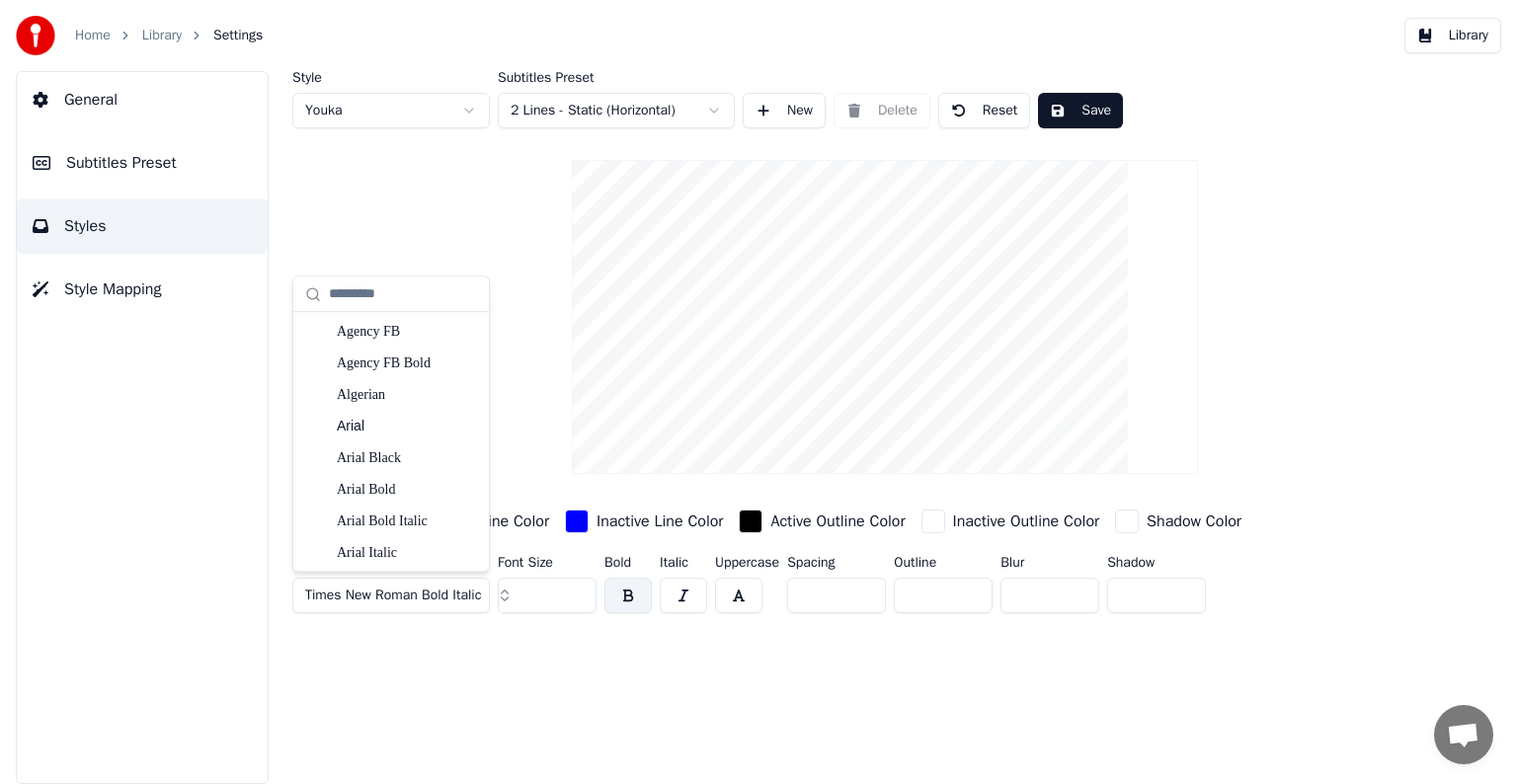 click on "Style Youka Subtitles Preset 2 Lines - Static (Horizontal) New Delete Reset Save Fill Color Active Line Color Inactive Line Color Active Outline Color Inactive Outline Color Shadow Color Font Name Times New Roman Bold Italic Font Size *** Bold Italic Uppercase Spacing * Outline * Blur * Shadow *" at bounding box center (885, 428) 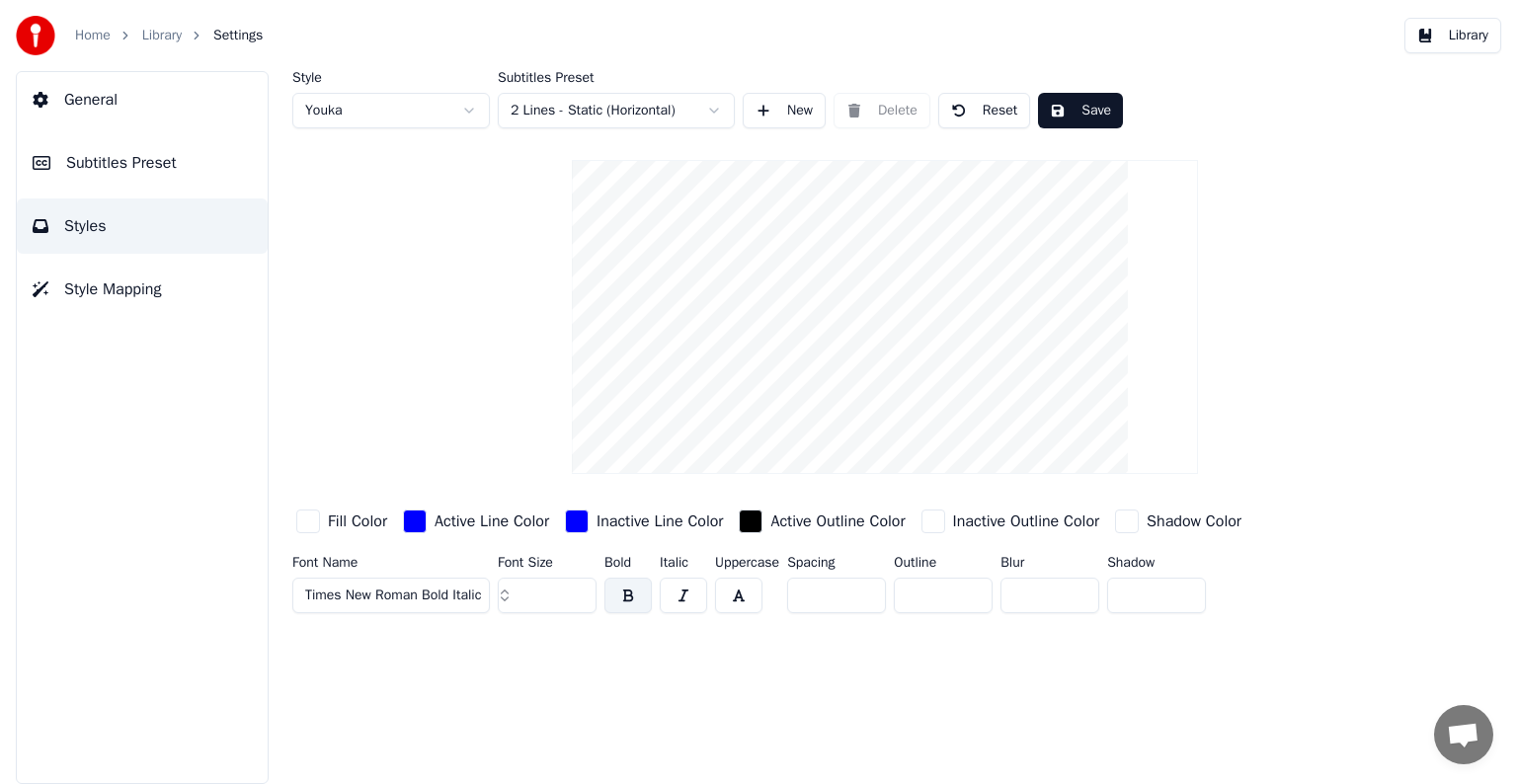 click on "Style Youka Subtitles Preset 2 Lines - Static (Horizontal) New Delete Reset Save Fill Color Active Line Color Inactive Line Color Active Outline Color Inactive Outline Color Shadow Color Font Name Times New Roman Bold Italic Font Size *** Bold Italic Uppercase Spacing * Outline * Blur * Shadow *" at bounding box center [885, 428] 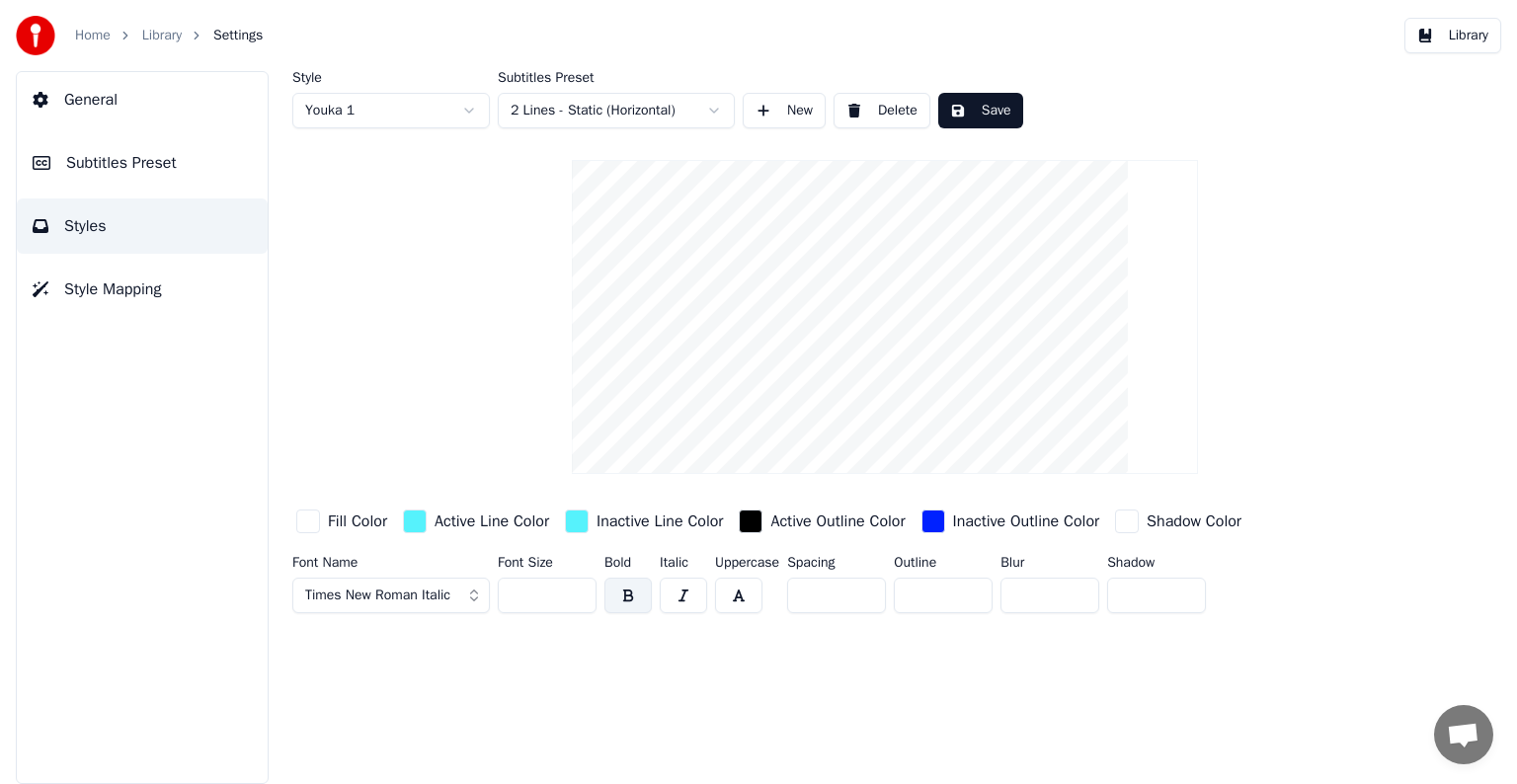 click on "Times New Roman Italic" at bounding box center (377, 595) 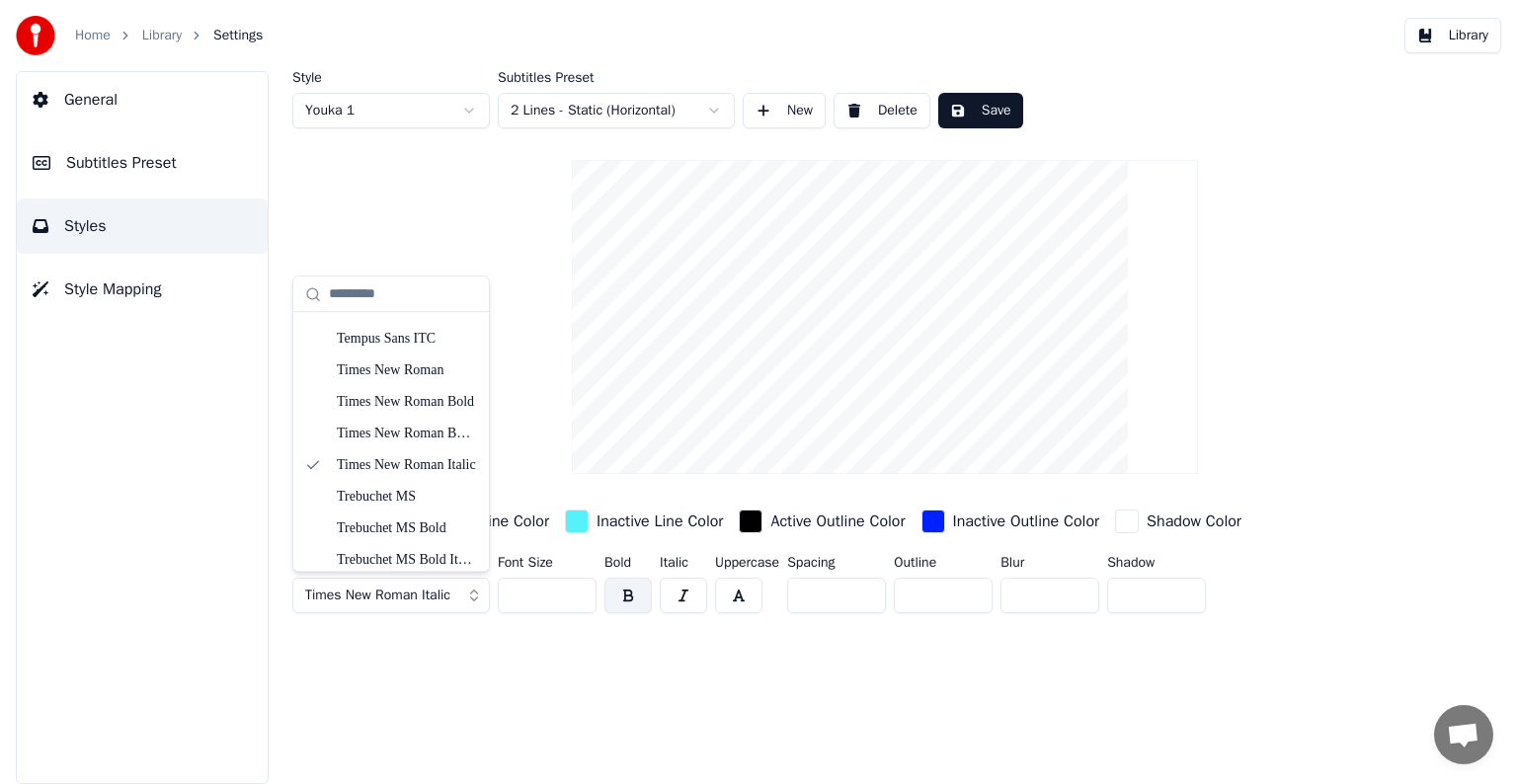 scroll, scrollTop: 10194, scrollLeft: 0, axis: vertical 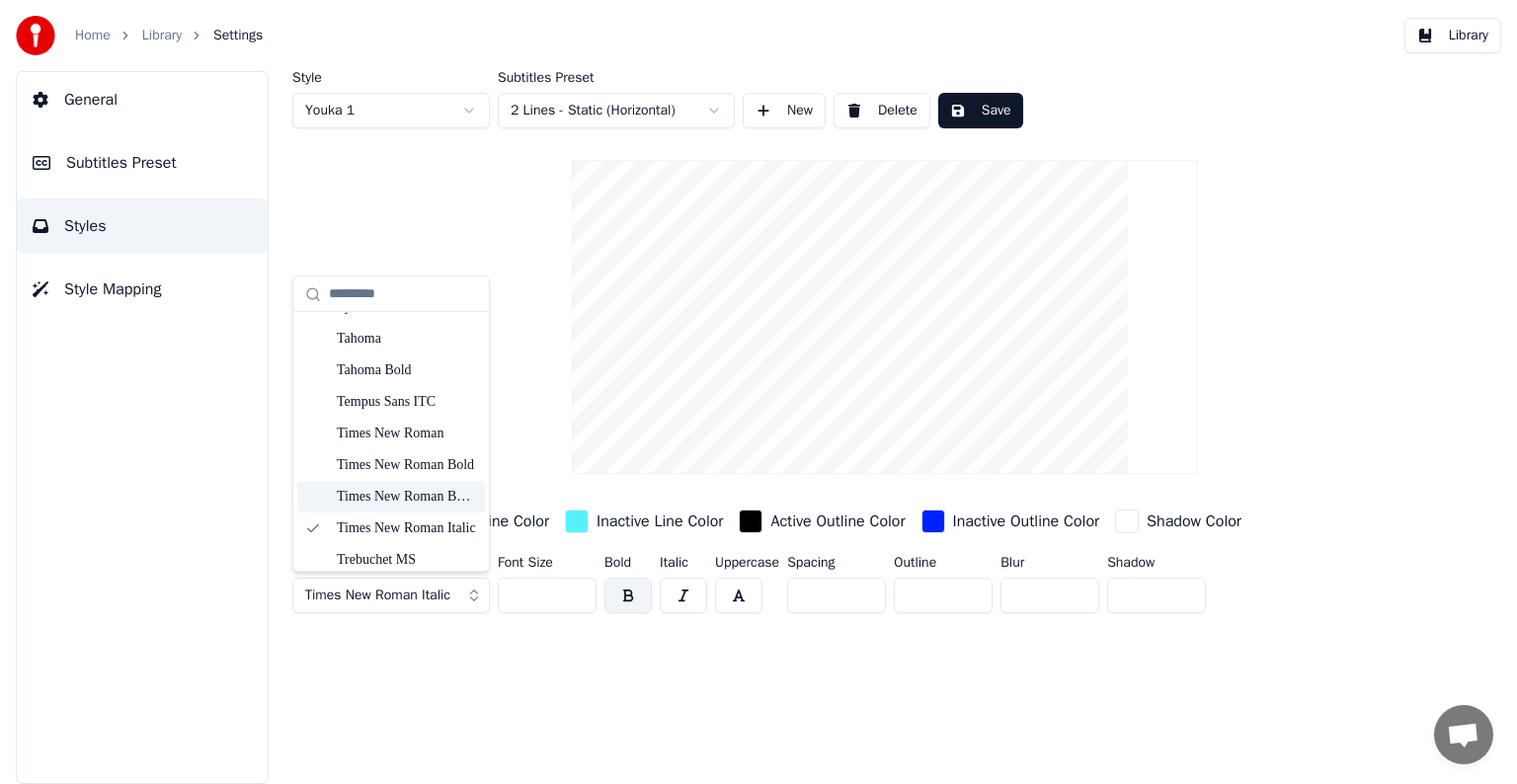 click on "Times New Roman Bold Italic" at bounding box center [407, 497] 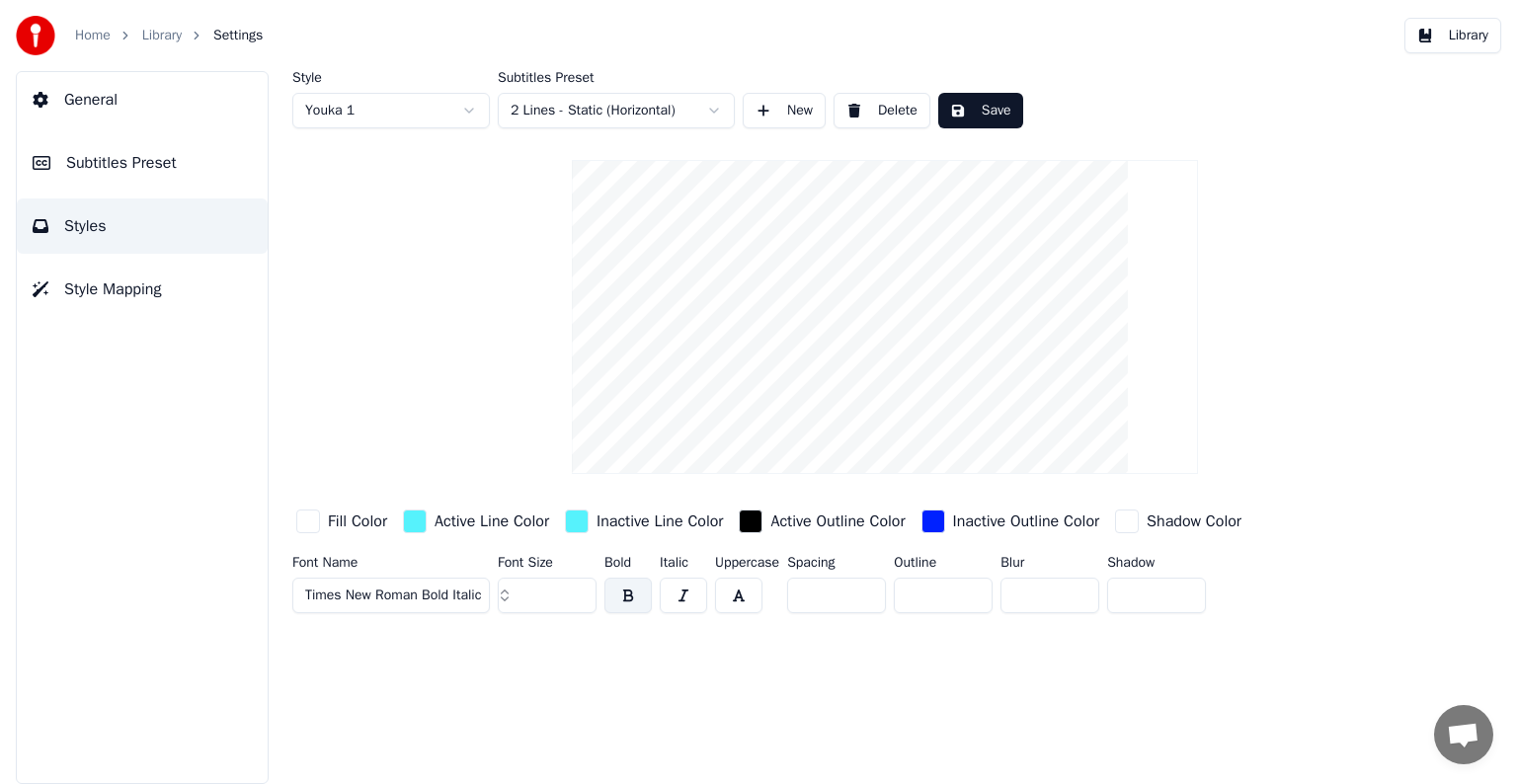 click on "Home Library Settings Library General Subtitles Preset Styles Style Mapping Style Youka 1 Subtitles Preset 2 Lines - Static (Horizontal) New Delete Save Fill Color Active Line Color Inactive Line Color Active Outline Color Inactive Outline Color Shadow Color Font Name Times New Roman Bold Italic Font Size *** Bold Italic Uppercase Spacing * Outline * Blur * Shadow *" at bounding box center [758, 392] 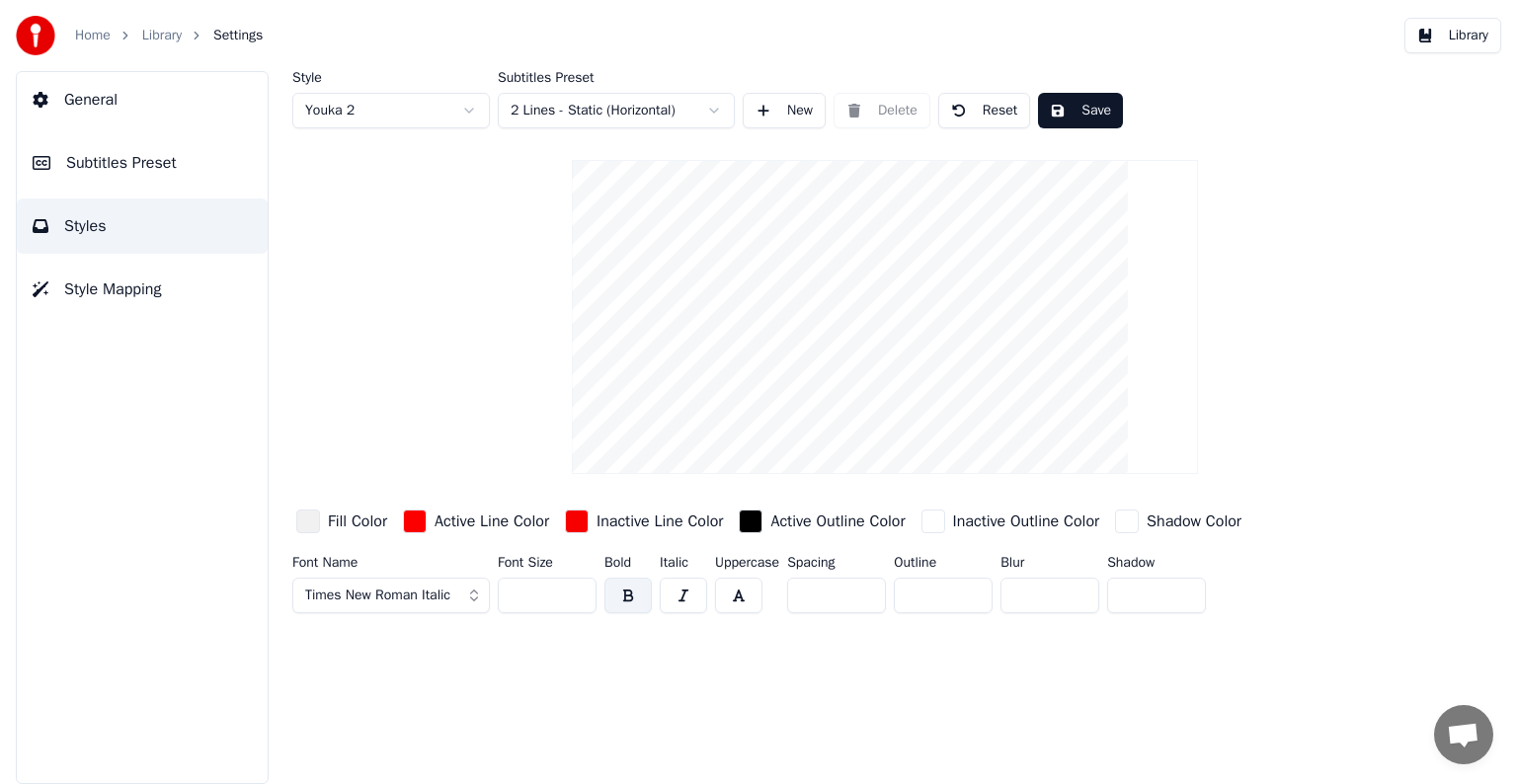 click on "Times New Roman Italic" at bounding box center [377, 595] 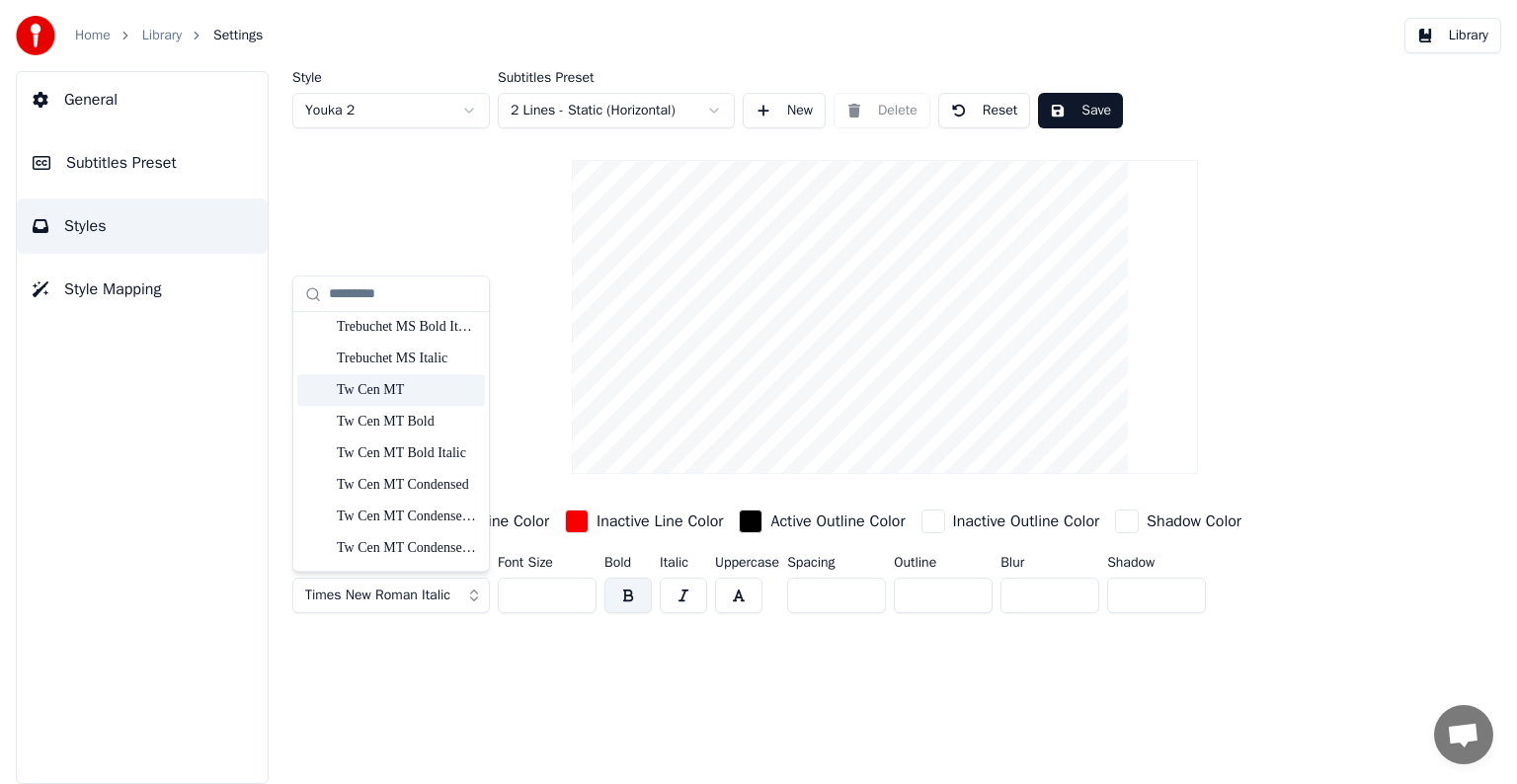 scroll, scrollTop: 10293, scrollLeft: 0, axis: vertical 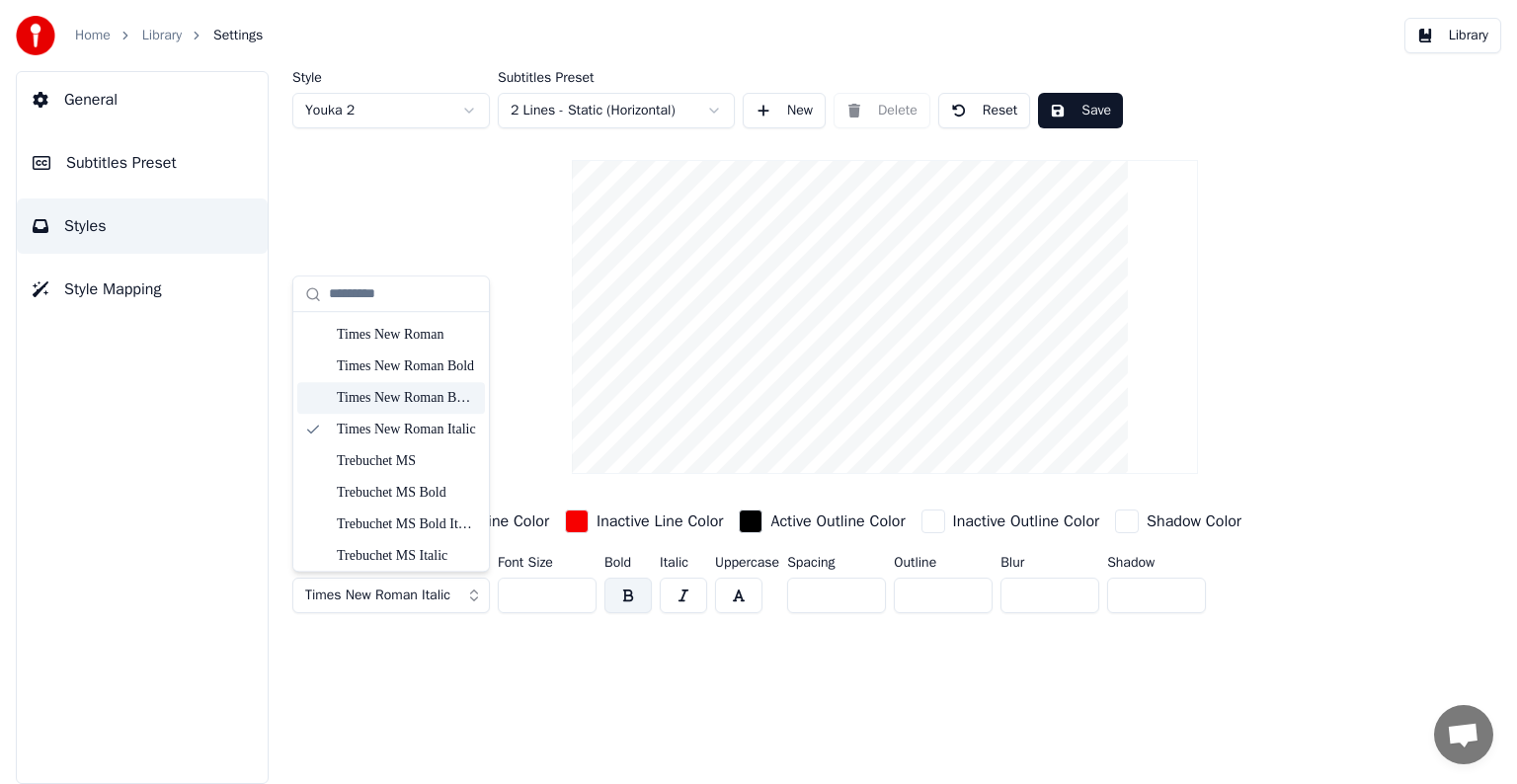 click on "Times New Roman Bold Italic" at bounding box center [407, 398] 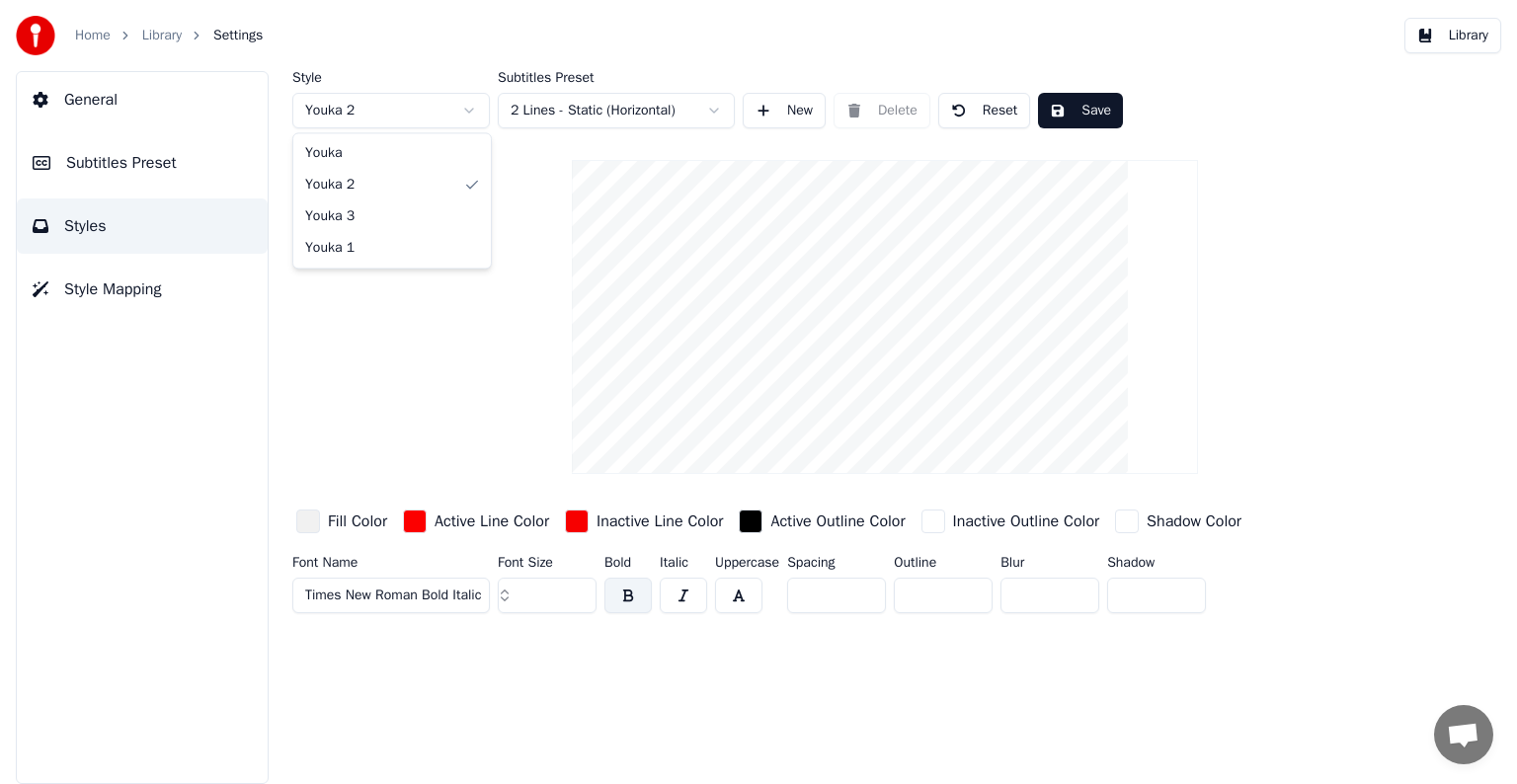 click on "Home Library Settings Library General Subtitles Preset Styles Style Mapping Style Youka 2 Subtitles Preset 2 Lines - Static (Horizontal) New Delete Reset Save Fill Color Active Line Color Inactive Line Color Active Outline Color Inactive Outline Color Shadow Color Font Name Times New Roman Bold Italic Font Size *** Bold Italic Uppercase Spacing * Outline * Blur * Shadow * Youka Youka 2 Youka 3 Youka 1" at bounding box center (758, 392) 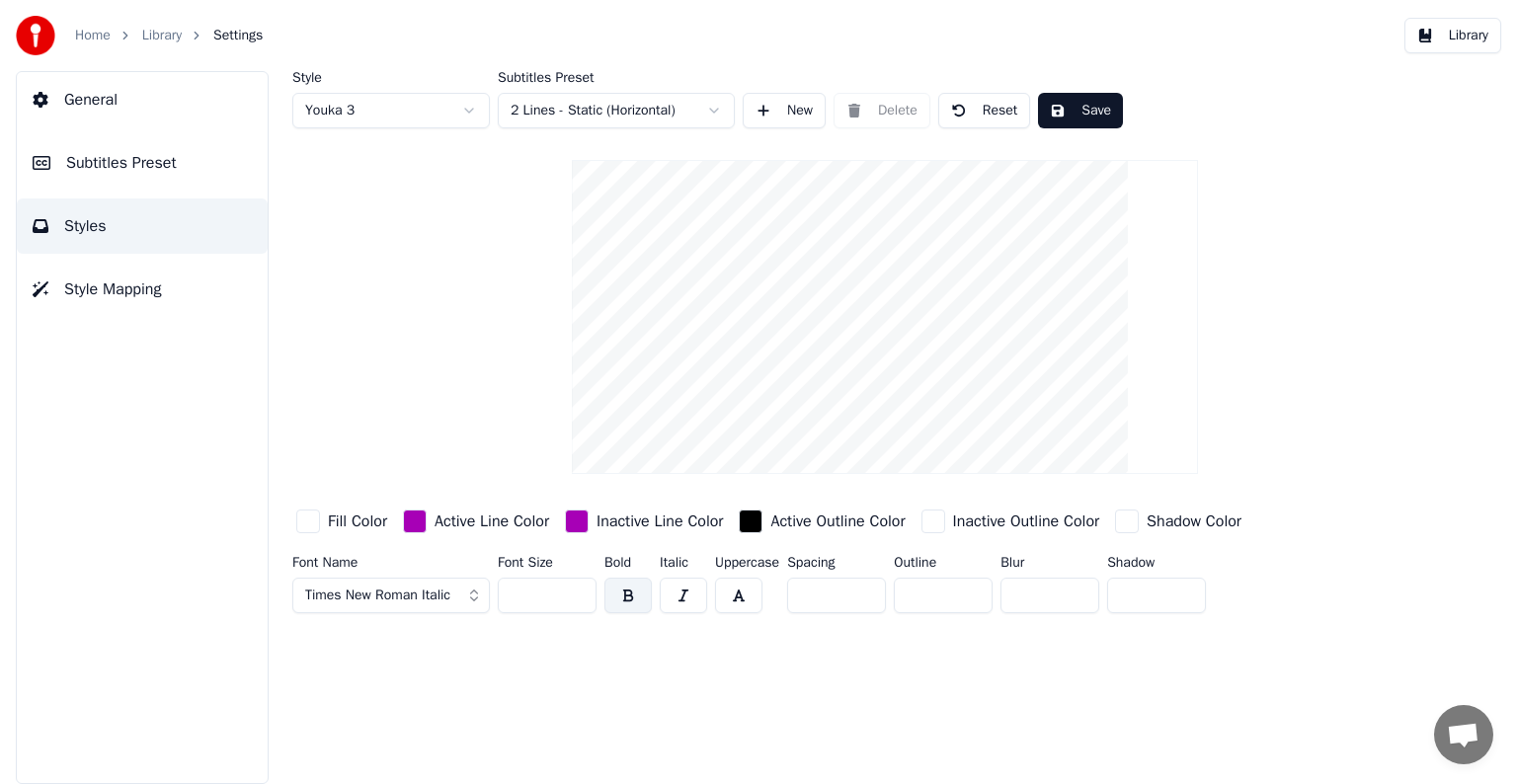 click on "Times New Roman Italic" at bounding box center (377, 595) 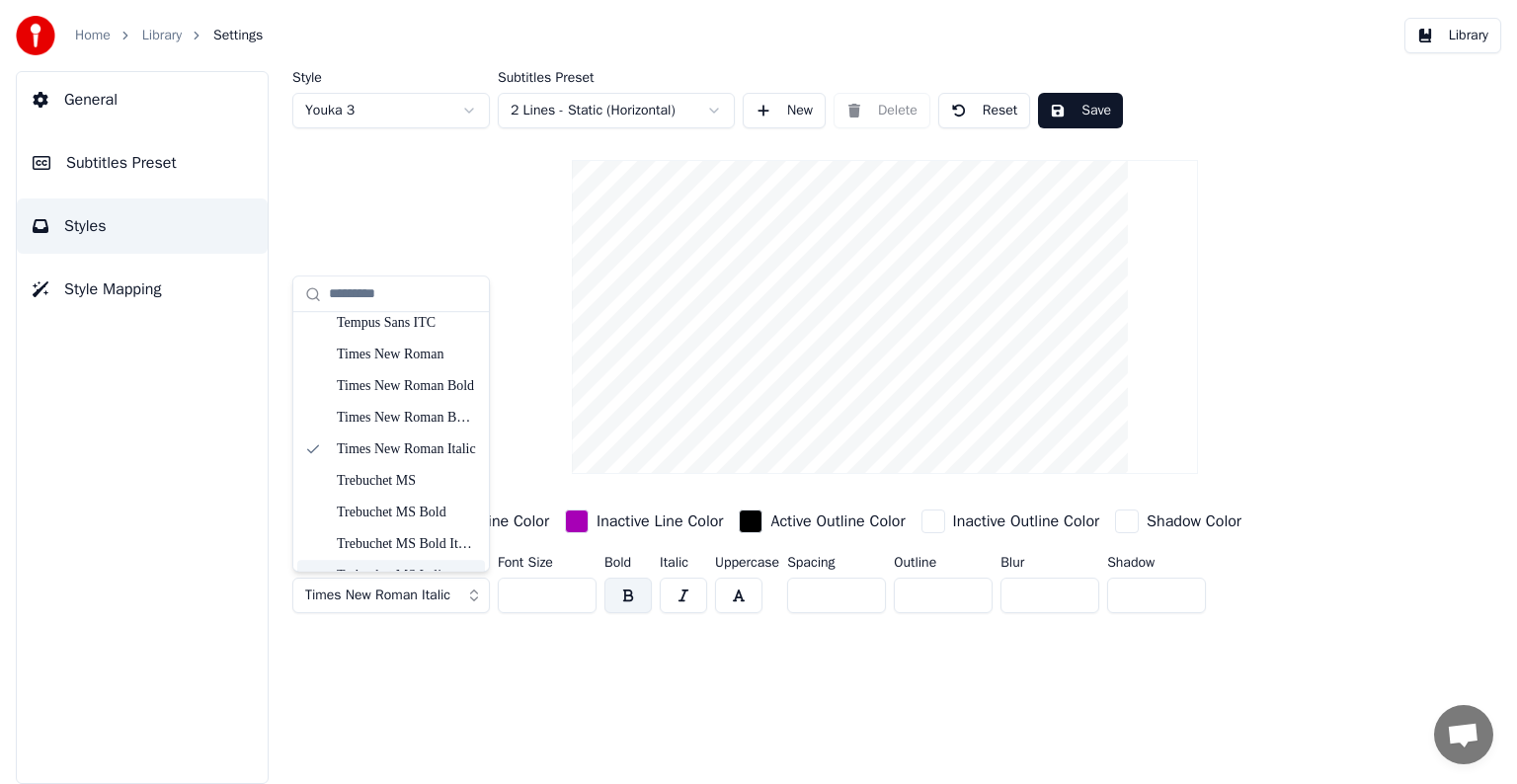 scroll, scrollTop: 10194, scrollLeft: 0, axis: vertical 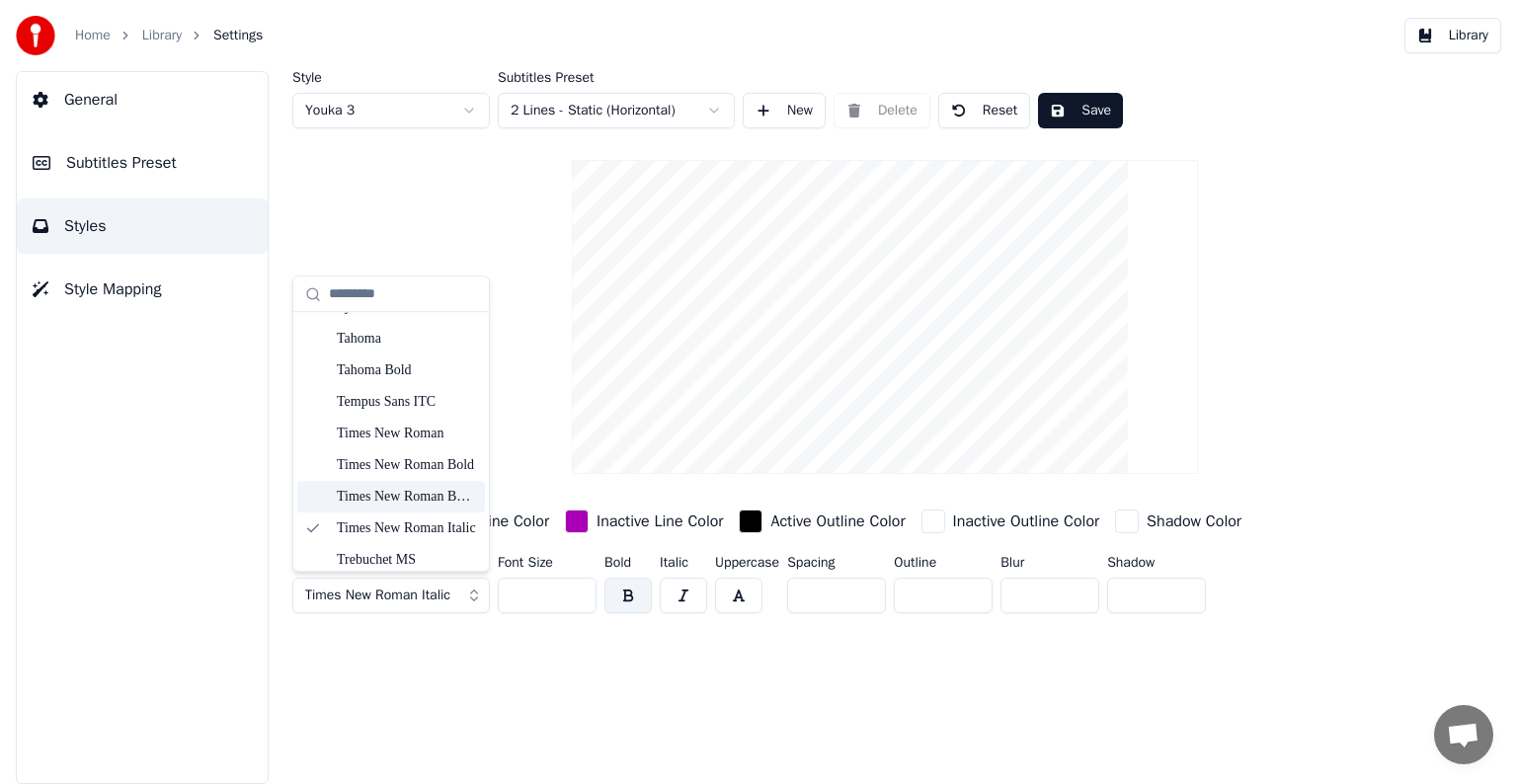 click on "Times New Roman Bold Italic" at bounding box center [407, 497] 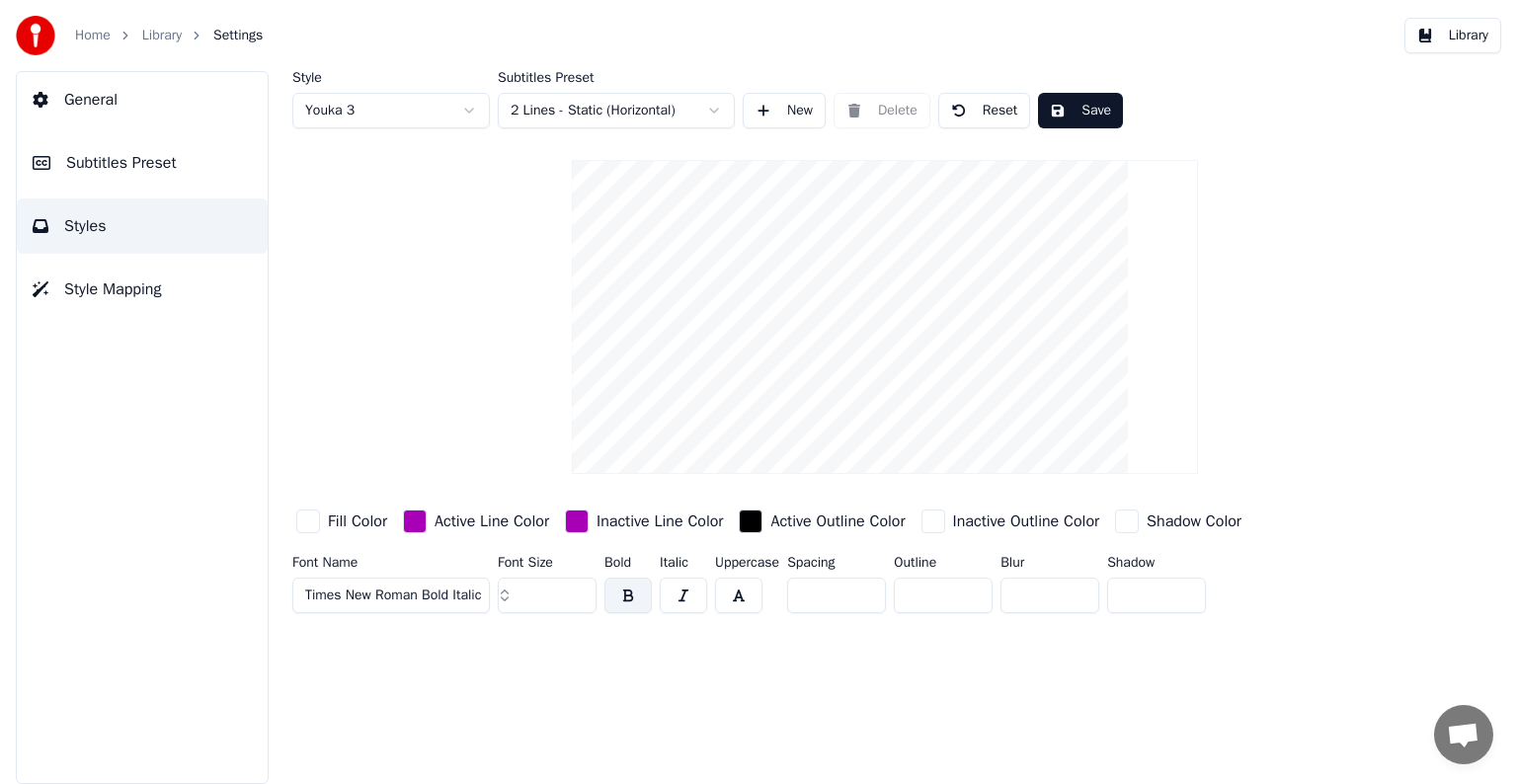click on "Style Youka 3 Subtitles Preset 2 Lines - Static (Horizontal) New Delete Reset Save Fill Color Active Line Color Inactive Line Color Active Outline Color Inactive Outline Color Shadow Color Font Name Times New Roman Bold Italic Font Size *** Bold Italic Uppercase Spacing * Outline * Blur * Shadow *" at bounding box center (885, 428) 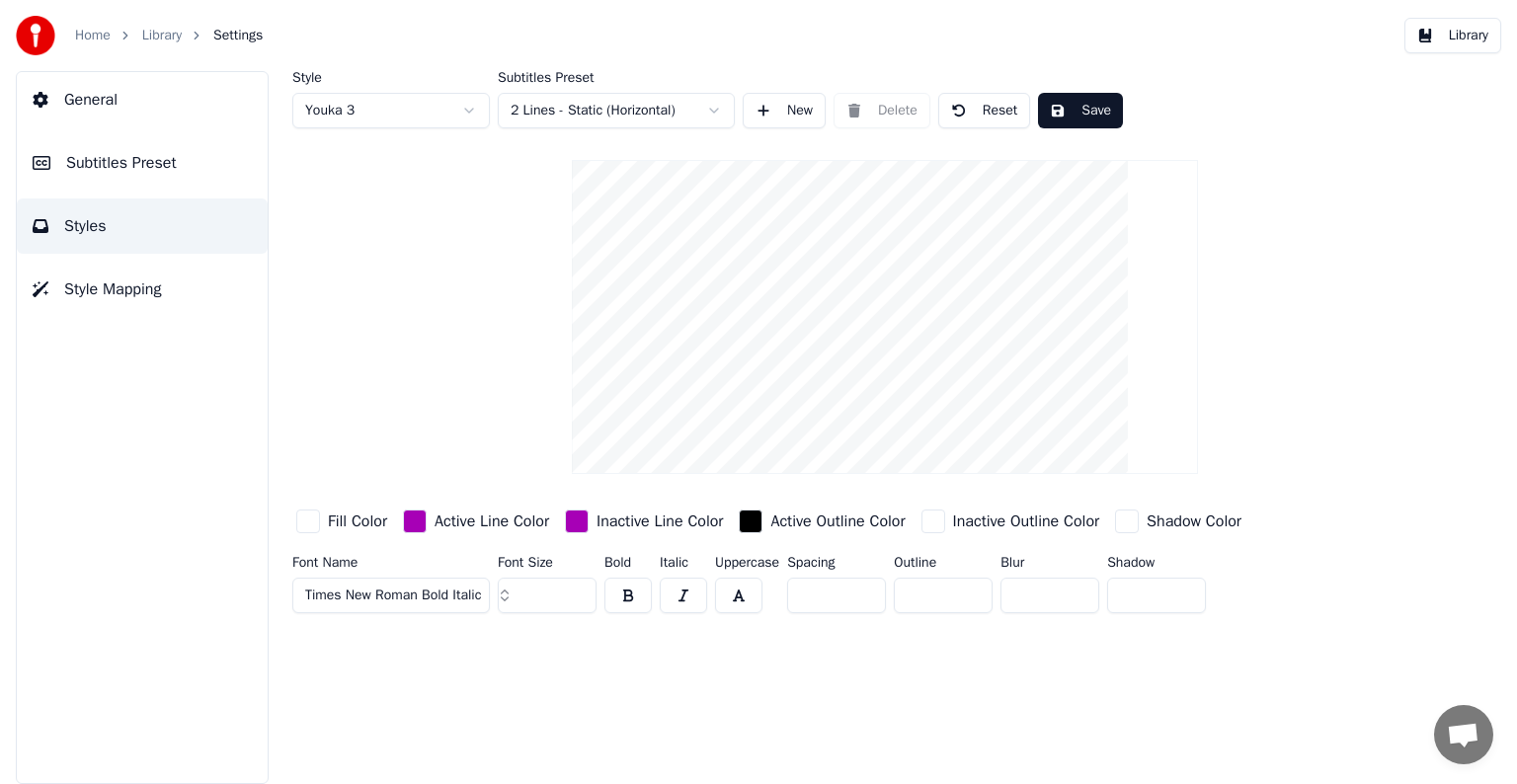 click at bounding box center (628, 595) 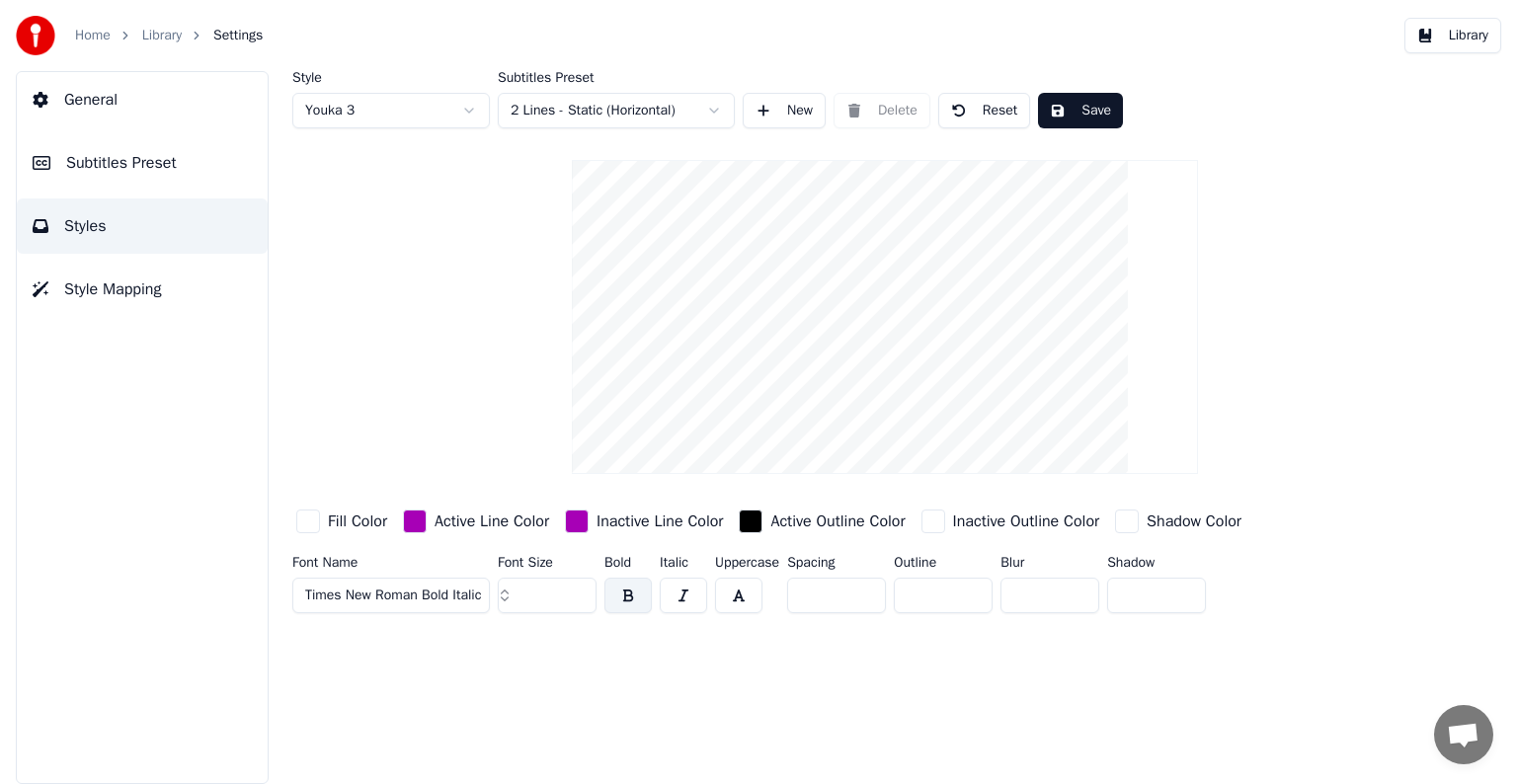 click on "Home Library Settings Library General Subtitles Preset Styles Style Mapping Style Youka 3 Subtitles Preset 2 Lines - Static (Horizontal) New Delete Reset Save Fill Color Active Line Color Inactive Line Color Active Outline Color Inactive Outline Color Shadow Color Font Name Times New Roman Bold Italic Font Size *** Bold Italic Uppercase Spacing * Outline * Blur * Shadow *" at bounding box center (758, 392) 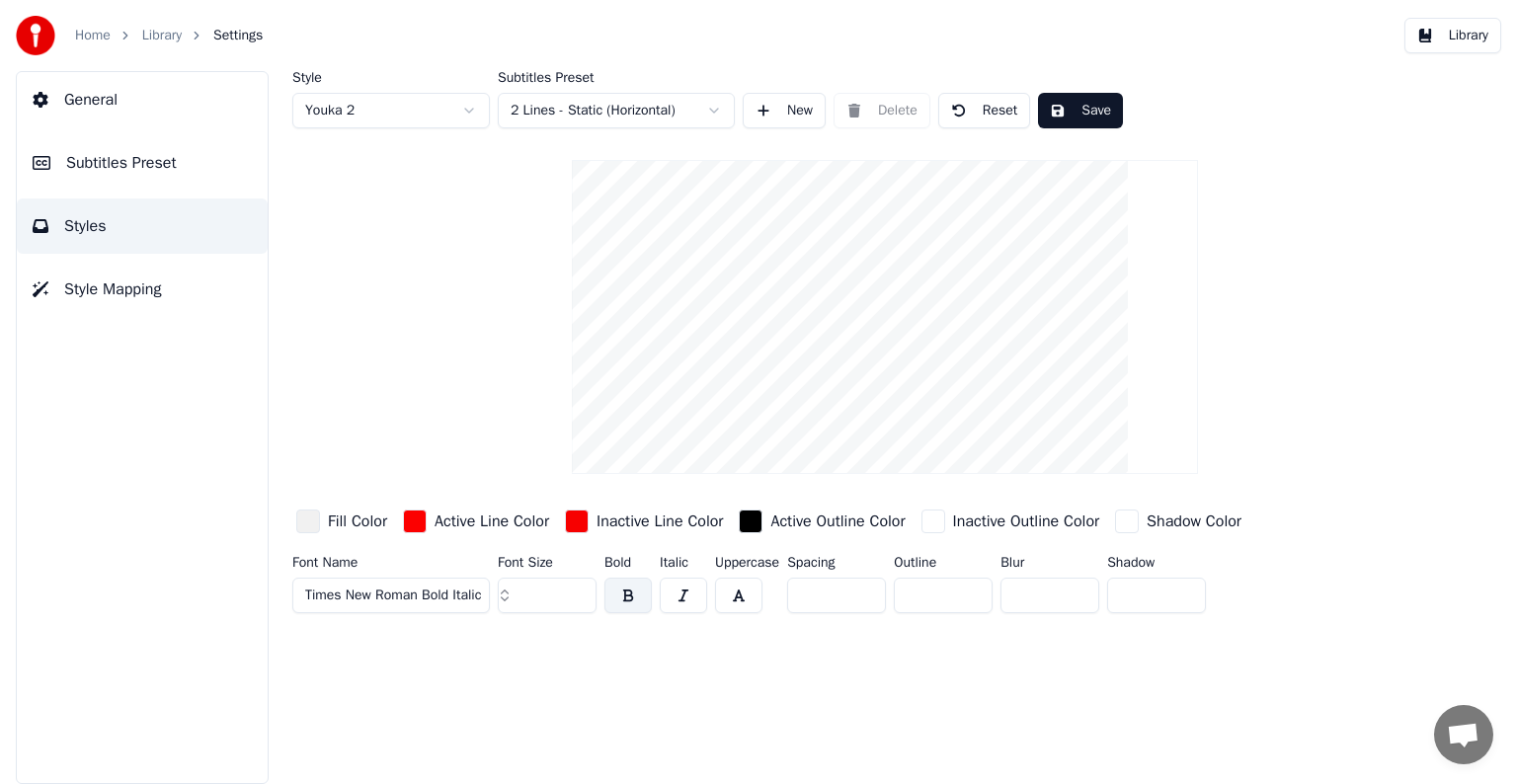drag, startPoint x: 605, startPoint y: 671, endPoint x: 604, endPoint y: 627, distance: 44.01136 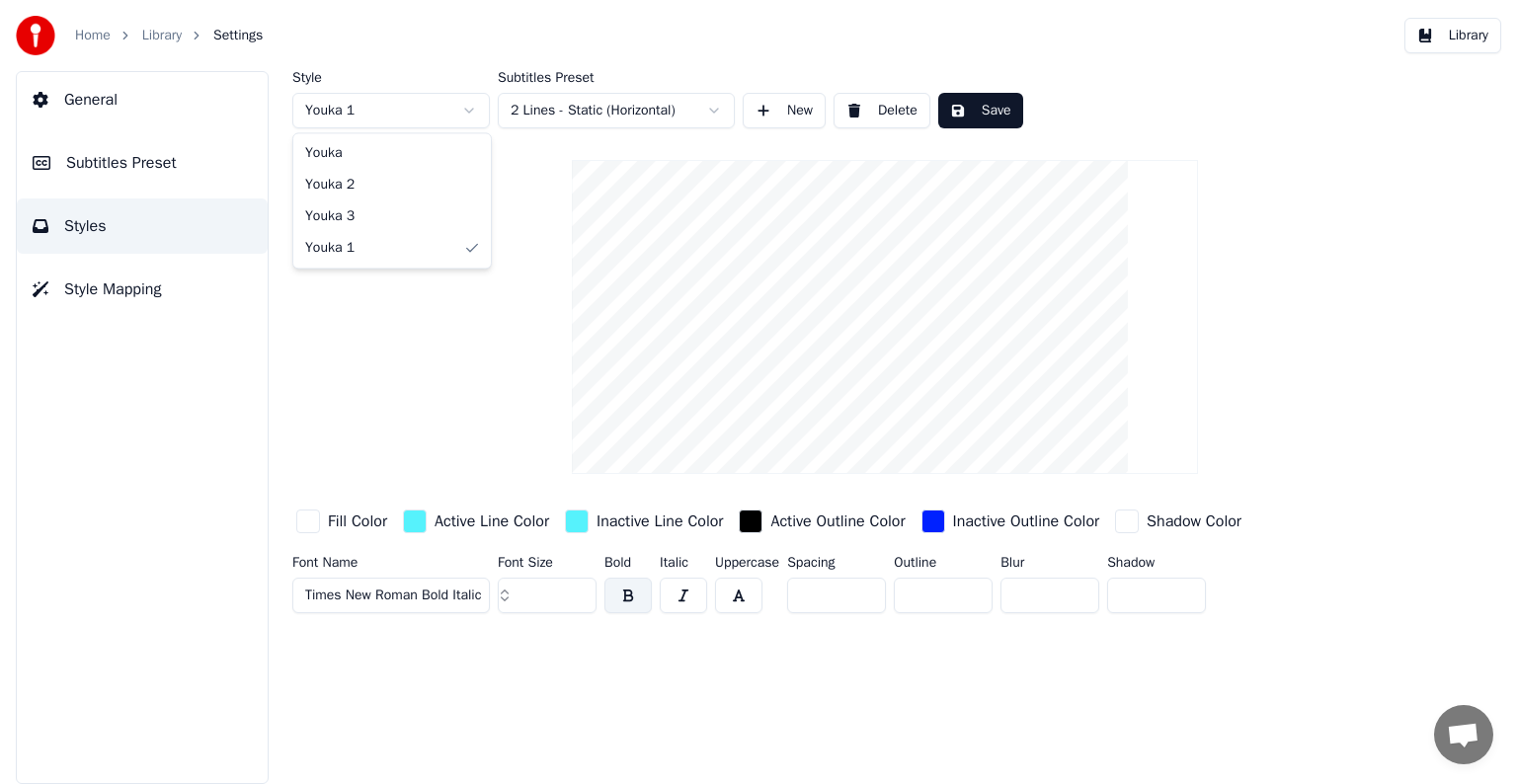 click on "Home Library Settings Library General Subtitles Preset Styles Style Mapping Style Youka 1 Subtitles Preset 2 Lines - Static (Horizontal) New Delete Save Fill Color Active Line Color Inactive Line Color Active Outline Color Inactive Outline Color Shadow Color Font Name Times New Roman Bold Italic Font Size *** Bold Italic Uppercase Spacing * Outline * Blur * Shadow * Youka Youka 2 Youka 3 Youka 1" at bounding box center [758, 392] 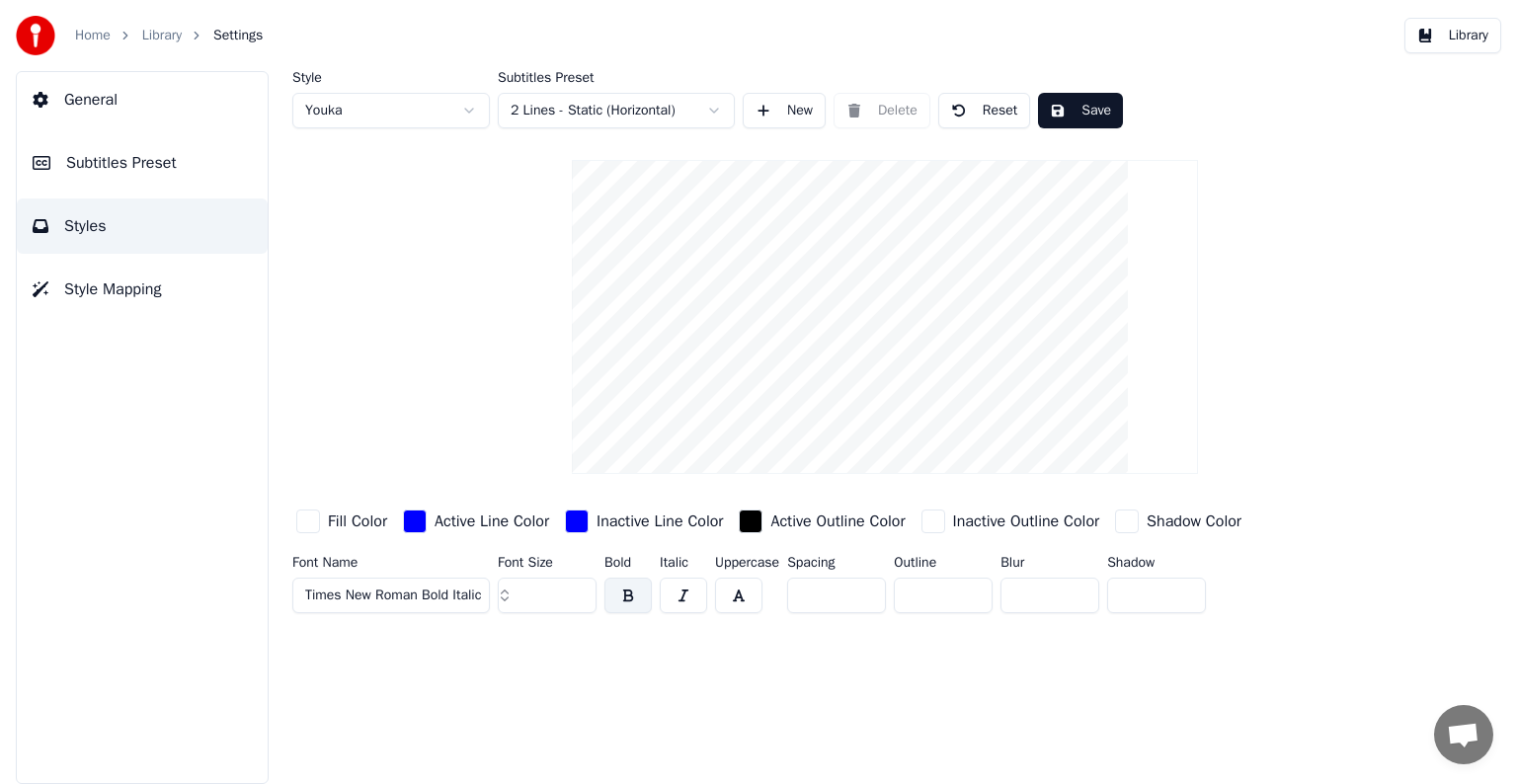 click on "Style Youka Subtitles Preset 2 Lines - Static (Horizontal) New Delete Reset Save Fill Color Active Line Color Inactive Line Color Active Outline Color Inactive Outline Color Shadow Color Font Name Times New Roman Bold Italic Font Size *** Bold Italic Uppercase Spacing * Outline * Blur * Shadow *" at bounding box center (885, 346) 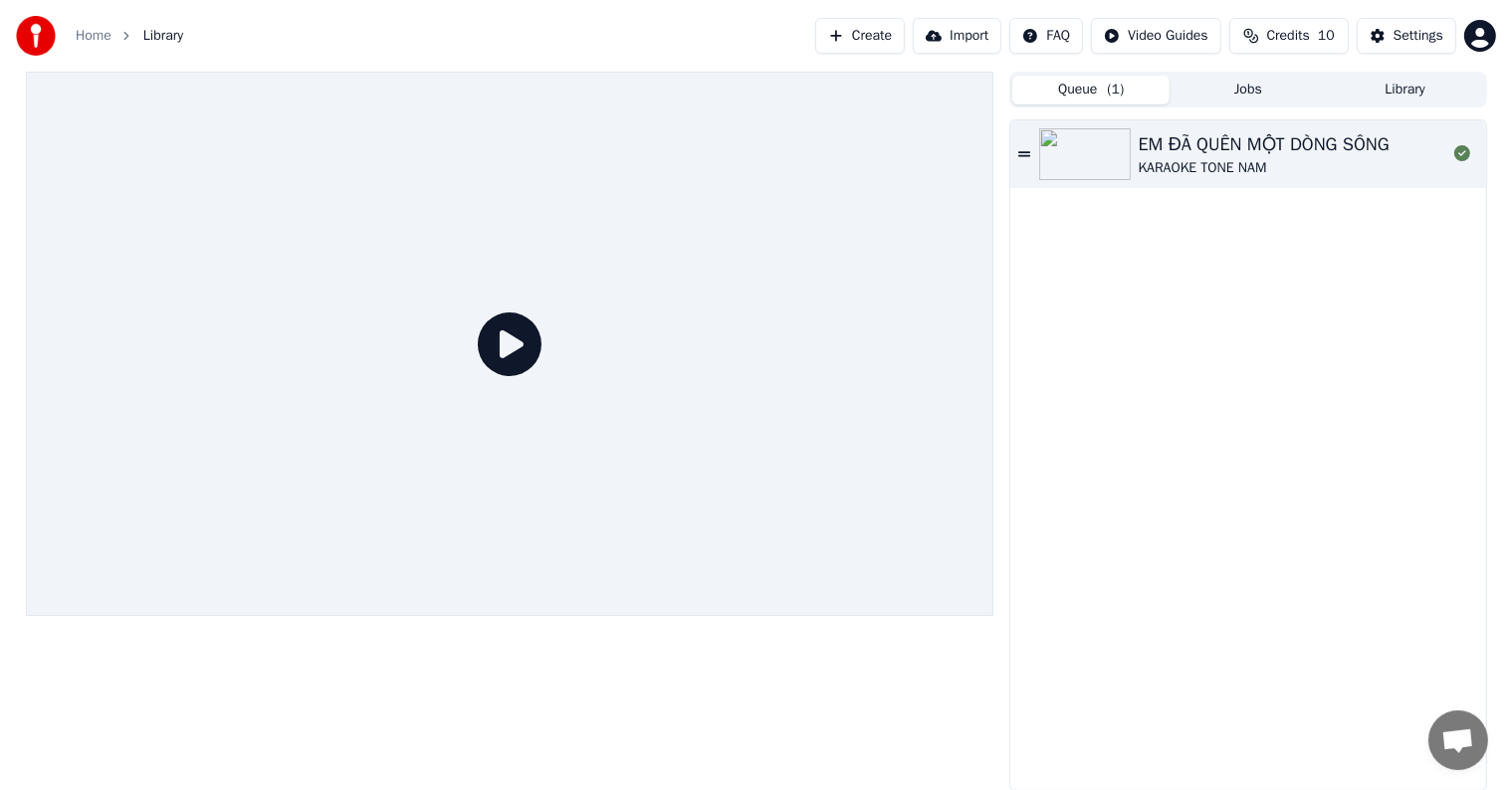 click on "KARAOKE TONE NAM" at bounding box center [1264, 168] 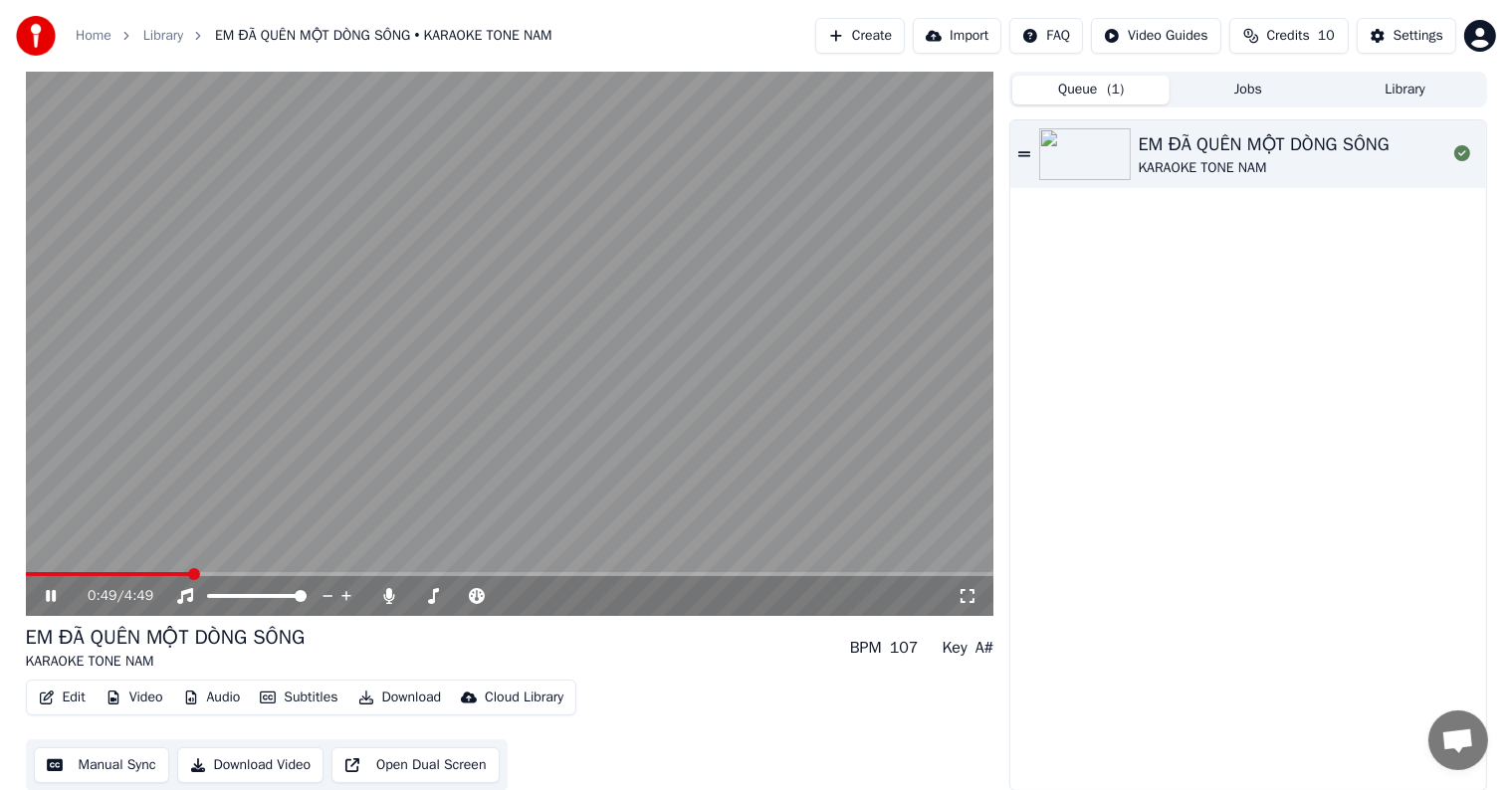 click on "Edit" at bounding box center [62, 697] 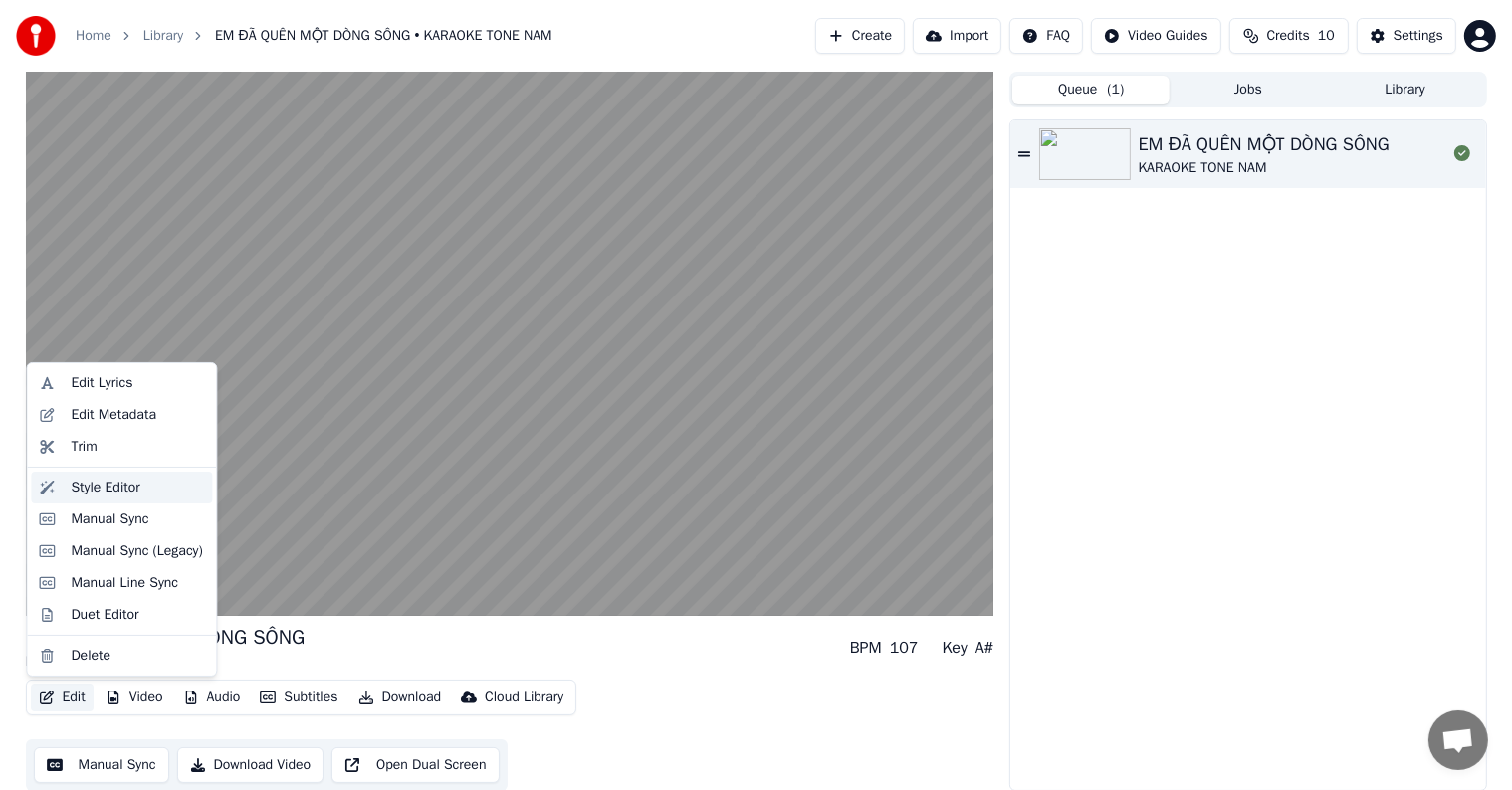 click on "Style Editor" at bounding box center [105, 488] 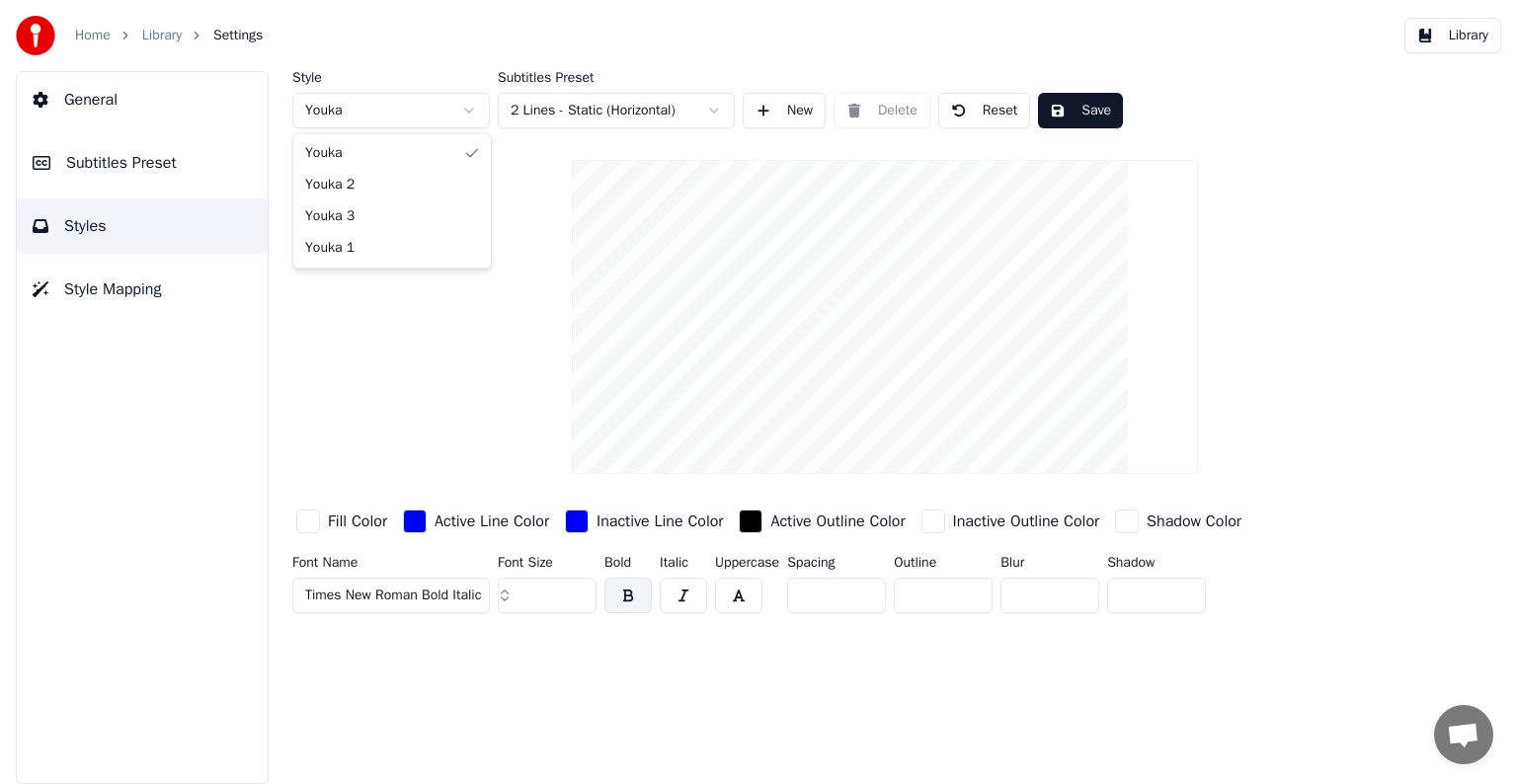 click on "Home Library Settings Library General Subtitles Preset Styles Style Mapping Style Youka Subtitles Preset 2 Lines - Static (Horizontal) New Delete Reset Save Fill Color Active Line Color Inactive Line Color Active Outline Color Inactive Outline Color Shadow Color Font Name Times New Roman Bold Italic Font Size *** Bold Italic Uppercase Spacing * Outline * Blur * Shadow * Youka Youka 2 Youka 3 Youka 1" at bounding box center (758, 392) 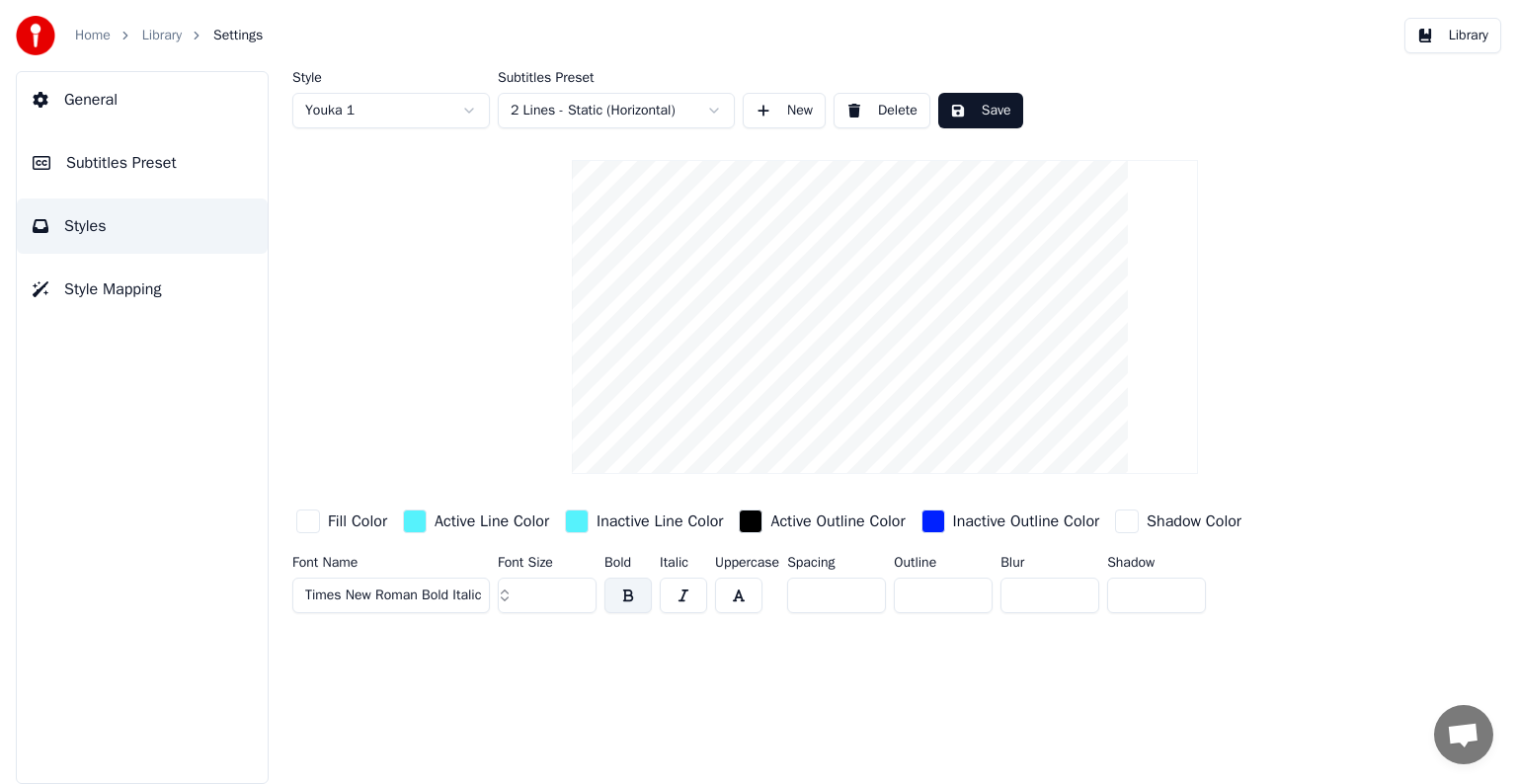 click on "Style Youka 1 Subtitles Preset 2 Lines - Static (Horizontal) New Delete Save Fill Color Active Line Color Inactive Line Color Active Outline Color Inactive Outline Color Shadow Color Font Name Times New Roman Bold Italic Font Size *** Bold Italic Uppercase Spacing * Outline * Blur * Shadow *" at bounding box center [885, 428] 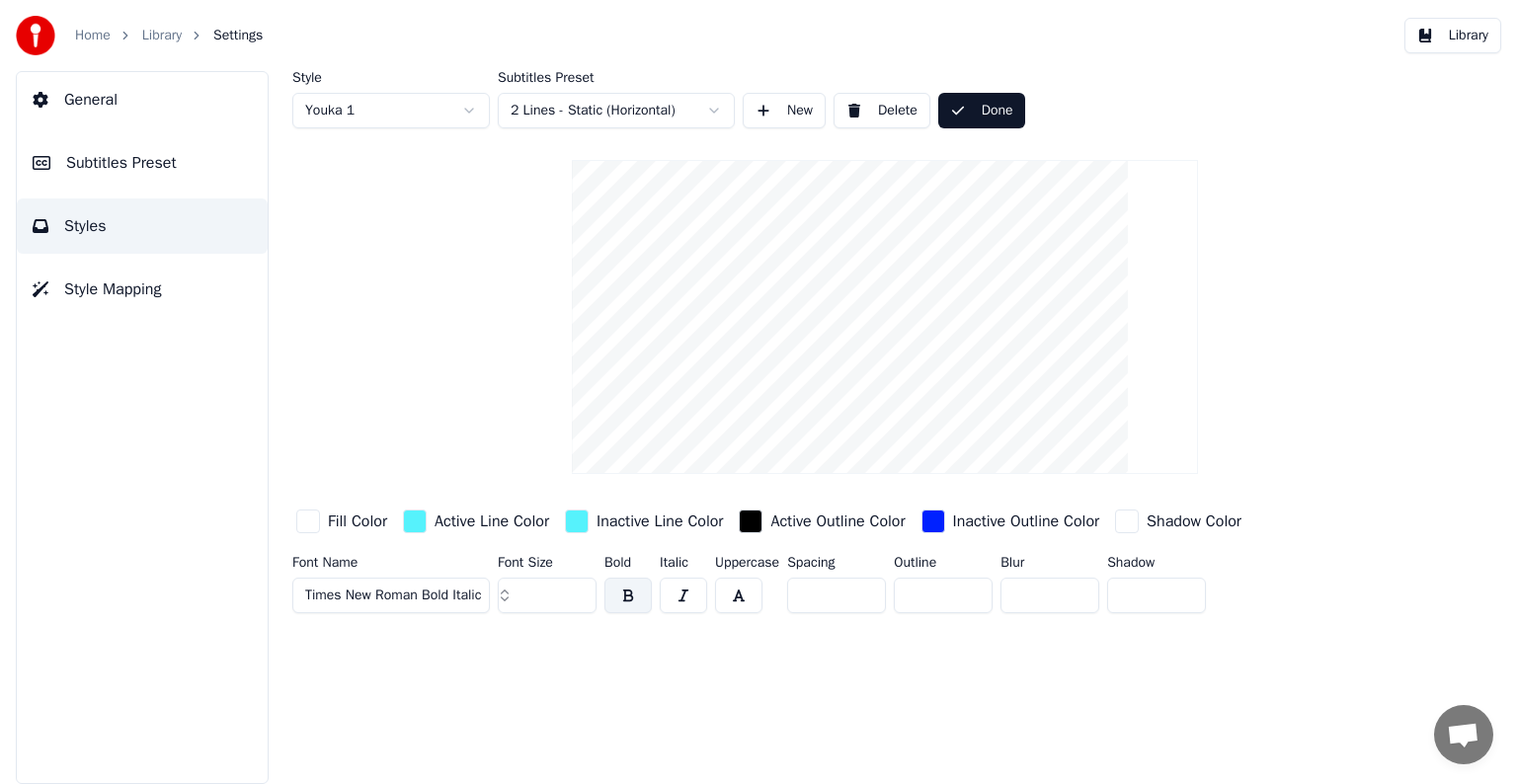 click on "Style Youka 1 Subtitles Preset 2 Lines - Static (Horizontal) New Delete Done Fill Color Active Line Color Inactive Line Color Active Outline Color Inactive Outline Color Shadow Color Font Name Times New Roman Bold Italic Font Size *** Bold Italic Uppercase Spacing * Outline ** Blur * Shadow *" at bounding box center [885, 428] 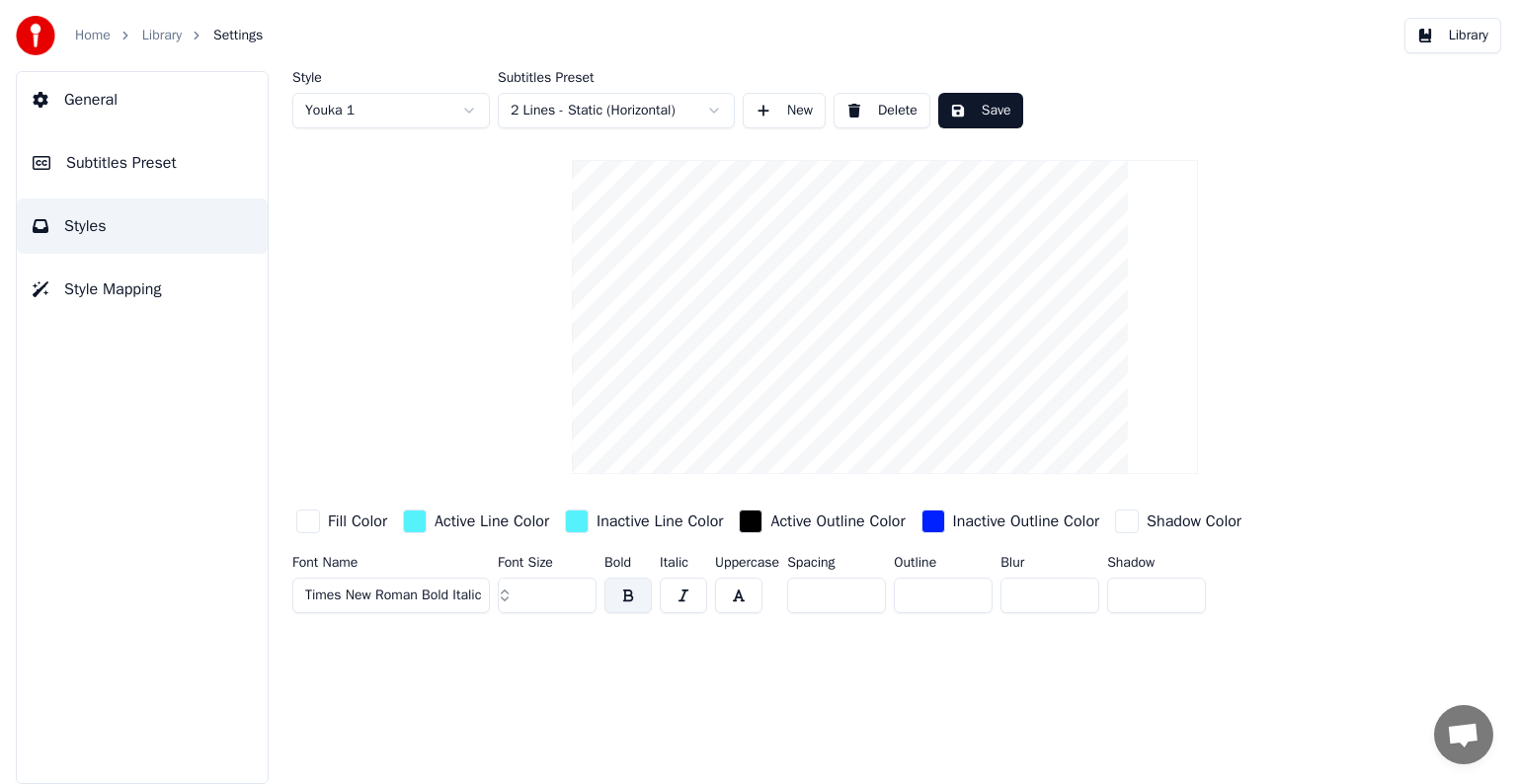 click on "Library" at bounding box center [162, 36] 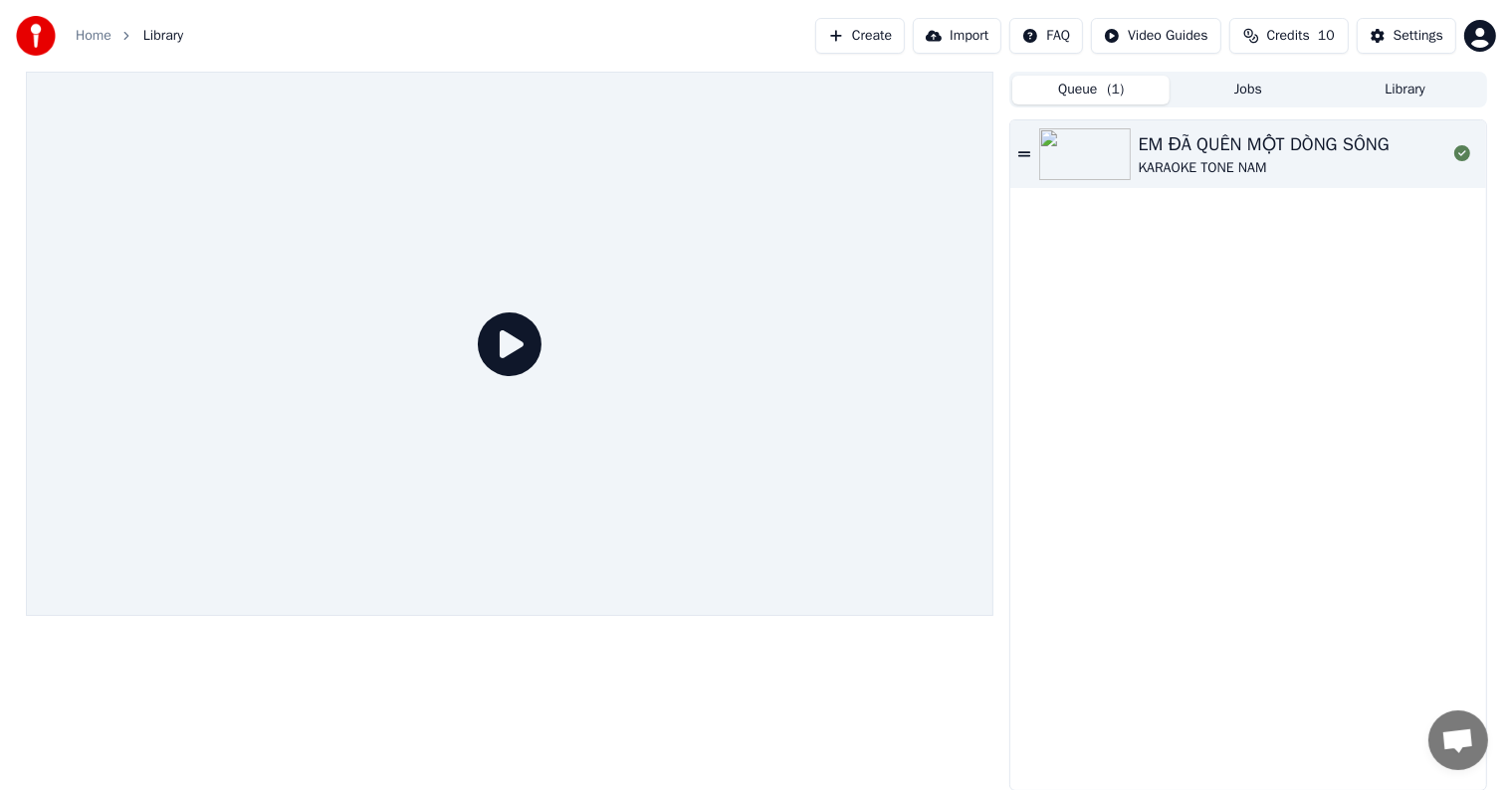 click on "EM ĐÃ QUÊN MỘT DÒNG SÔNG" at bounding box center (1264, 144) 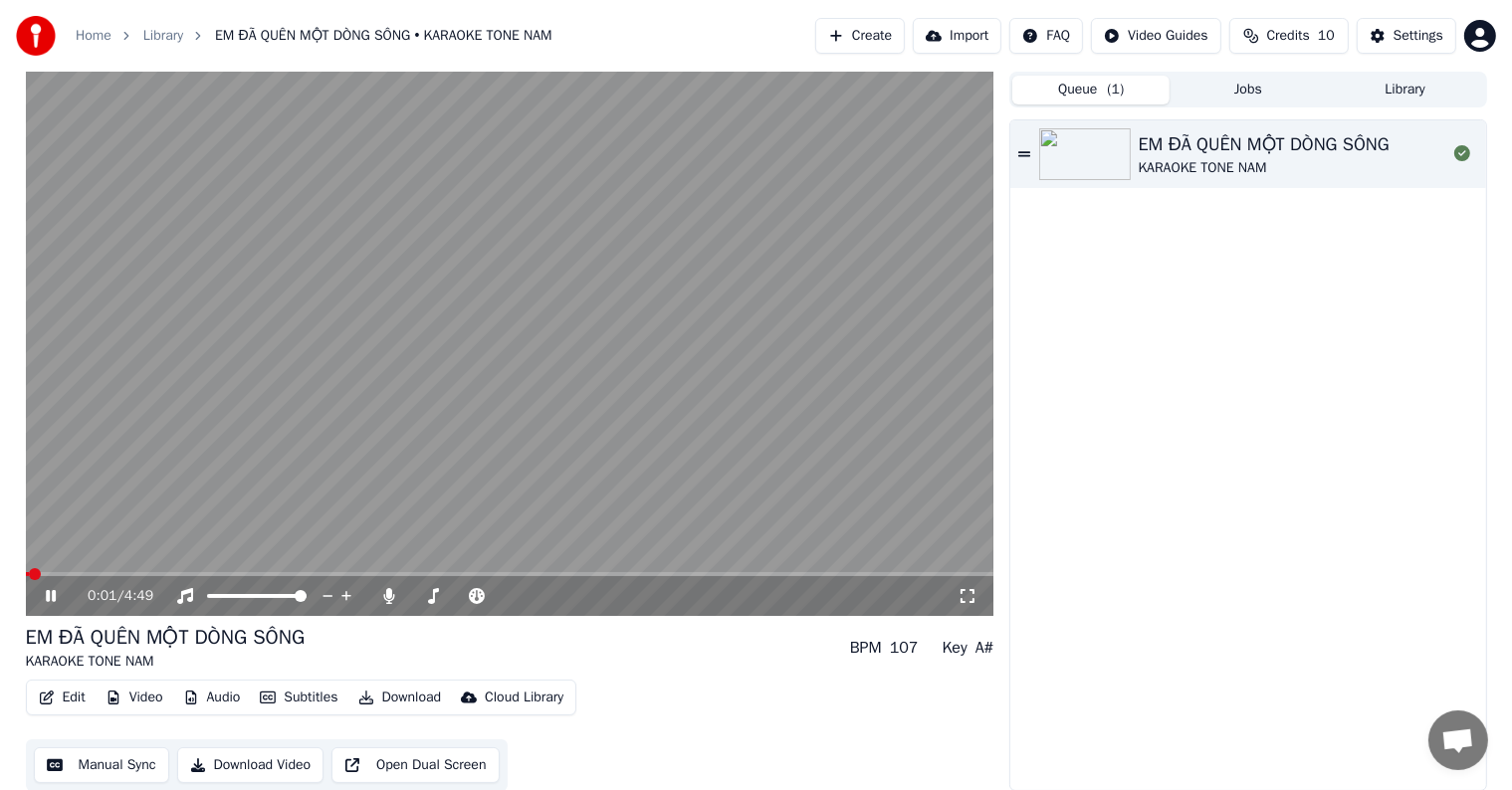 click at bounding box center [510, 343] 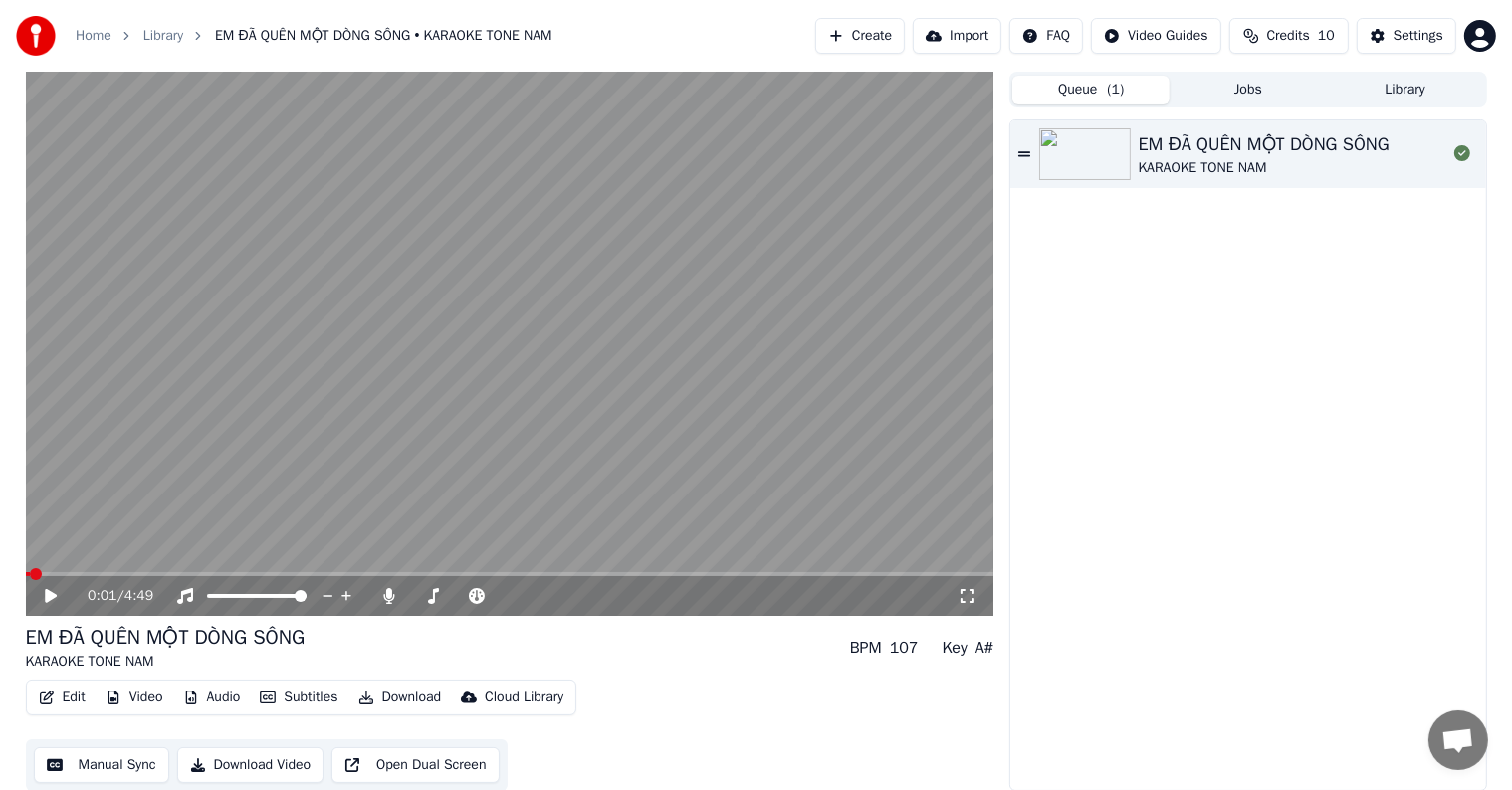 click 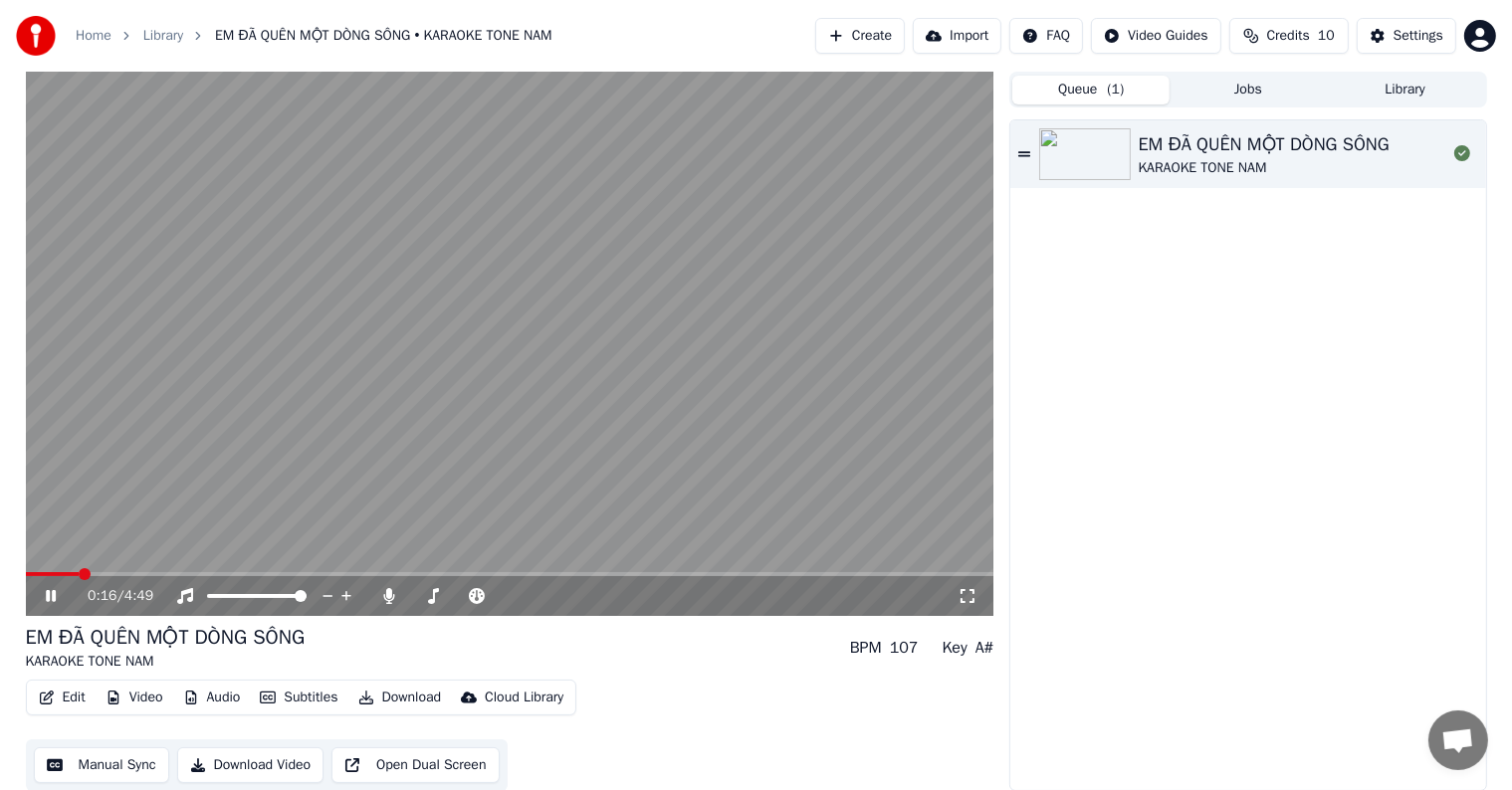 click at bounding box center [85, 574] 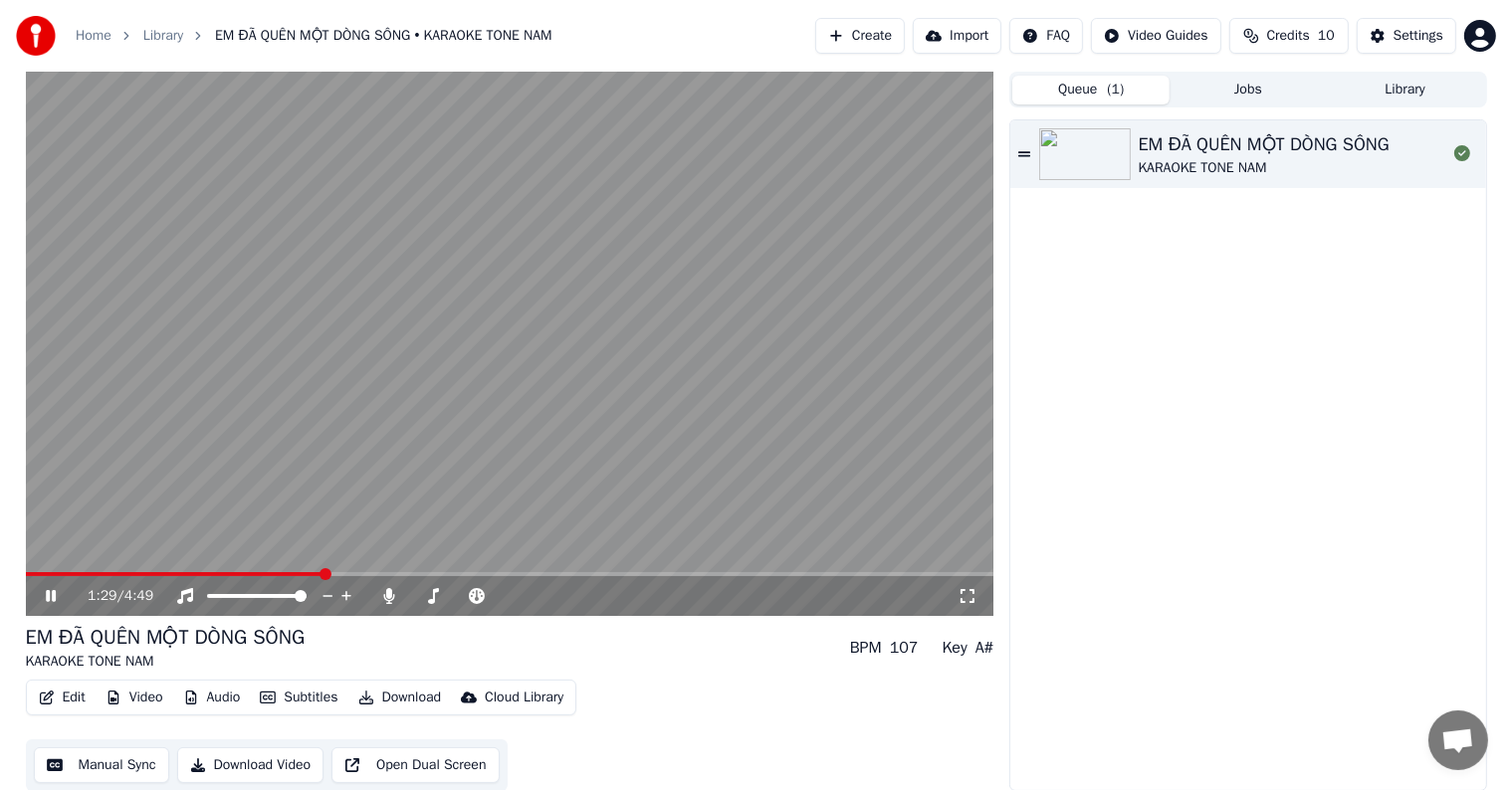 click on "EM ĐÃ QUÊN MỘT DÒNG SÔNG KARAOKE TONE NAM" at bounding box center (1247, 455) 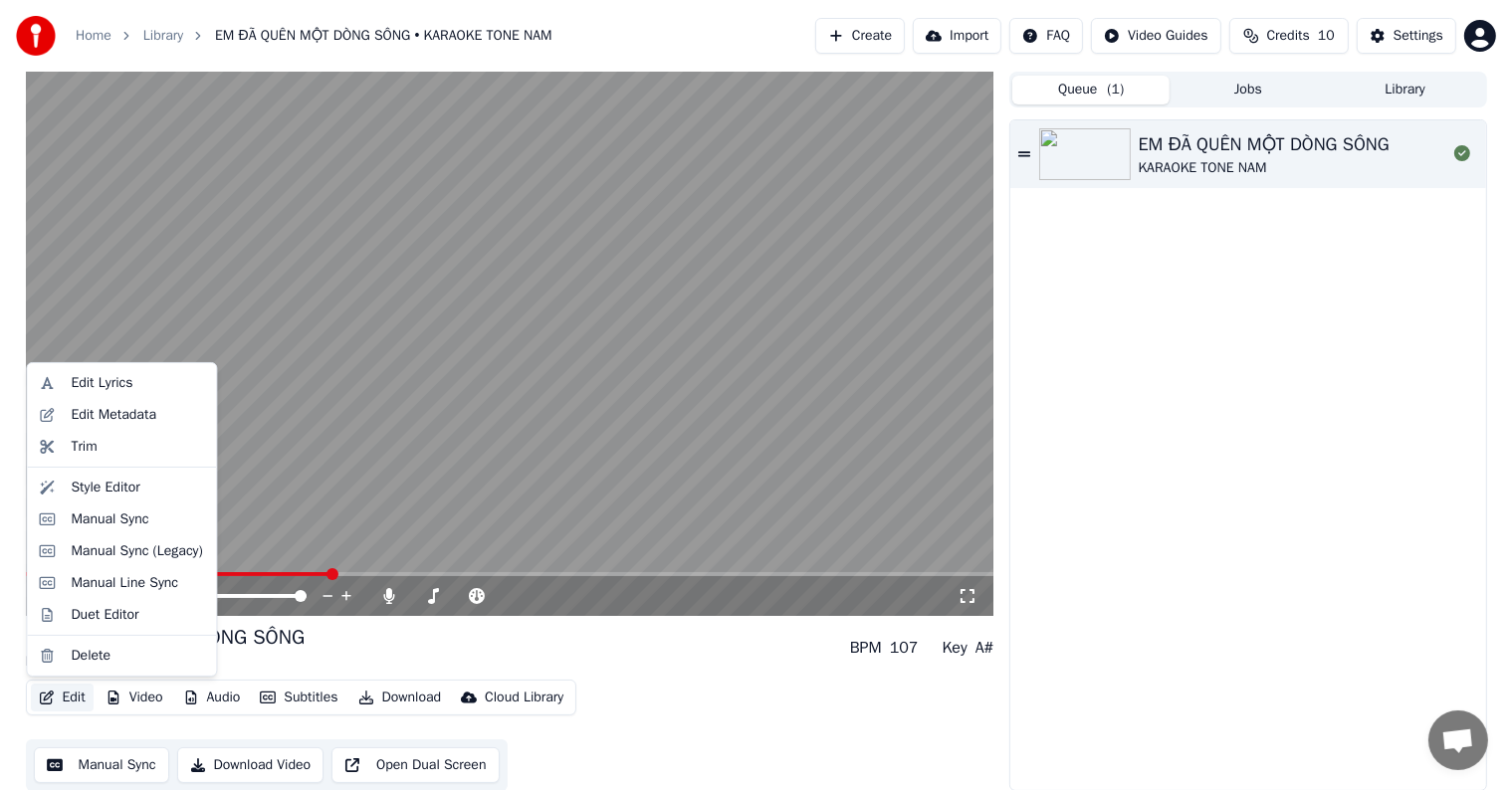 click on "Edit" at bounding box center [62, 697] 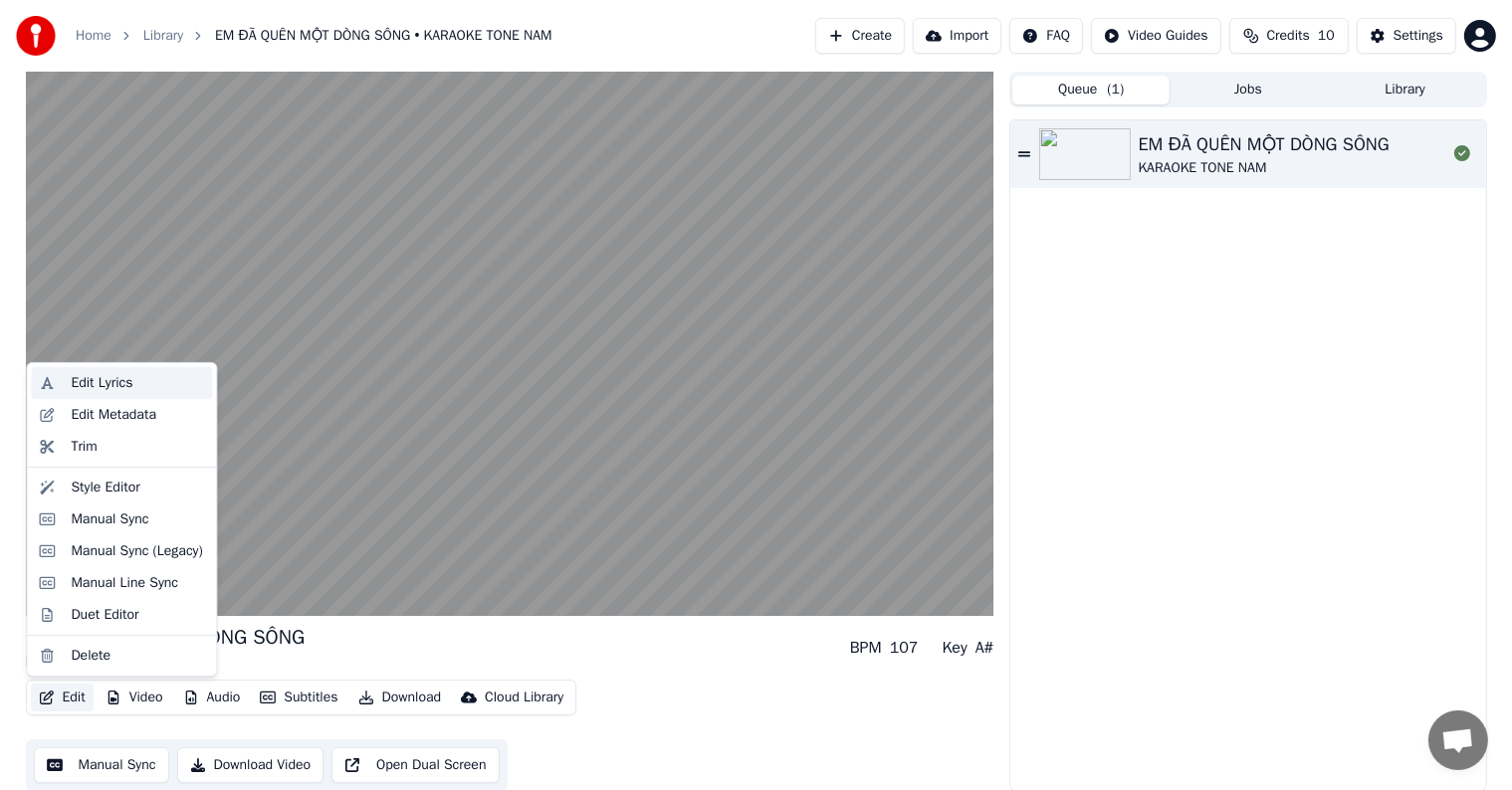 click on "Edit Lyrics" at bounding box center (102, 383) 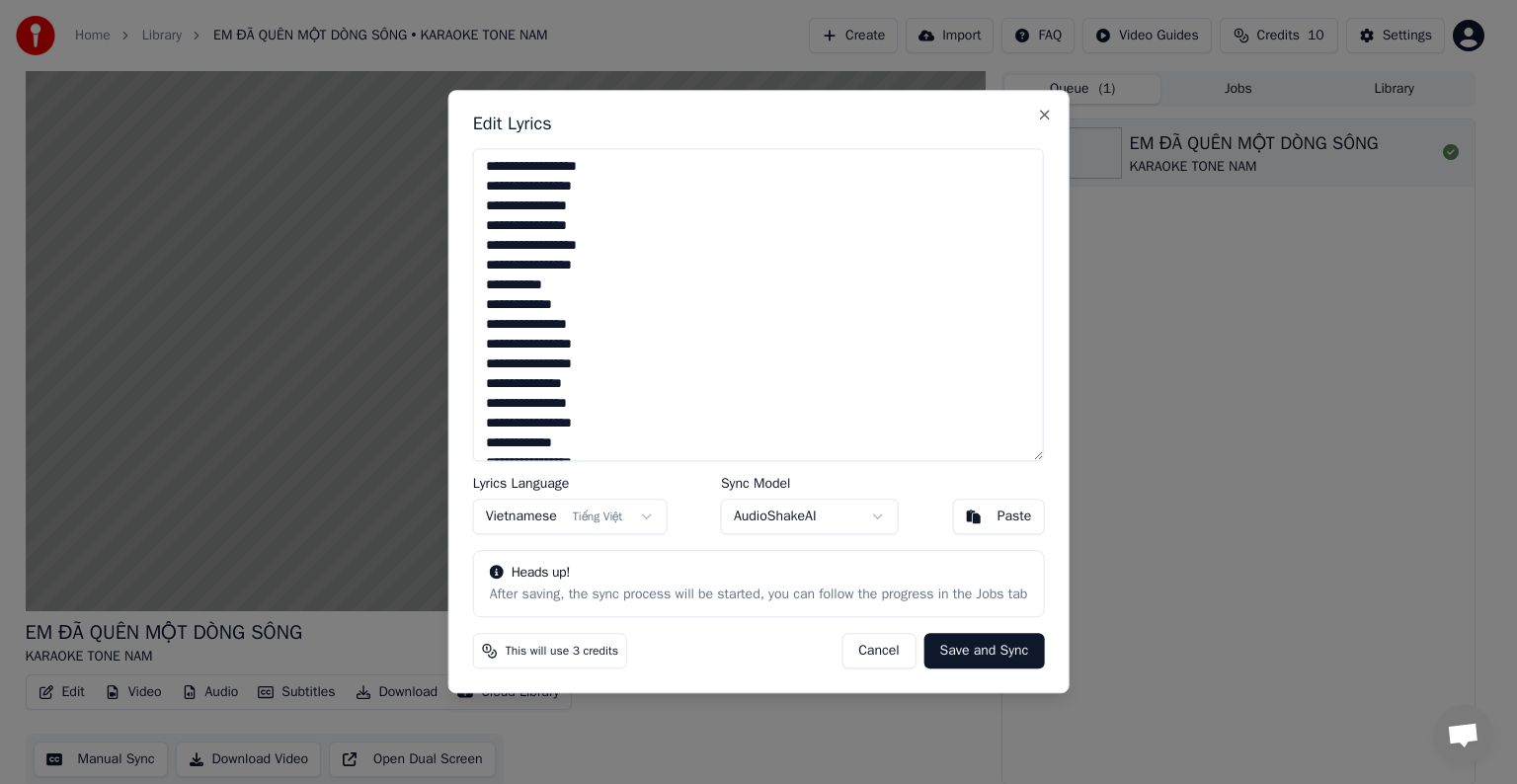 click on "Cancel" at bounding box center (878, 652) 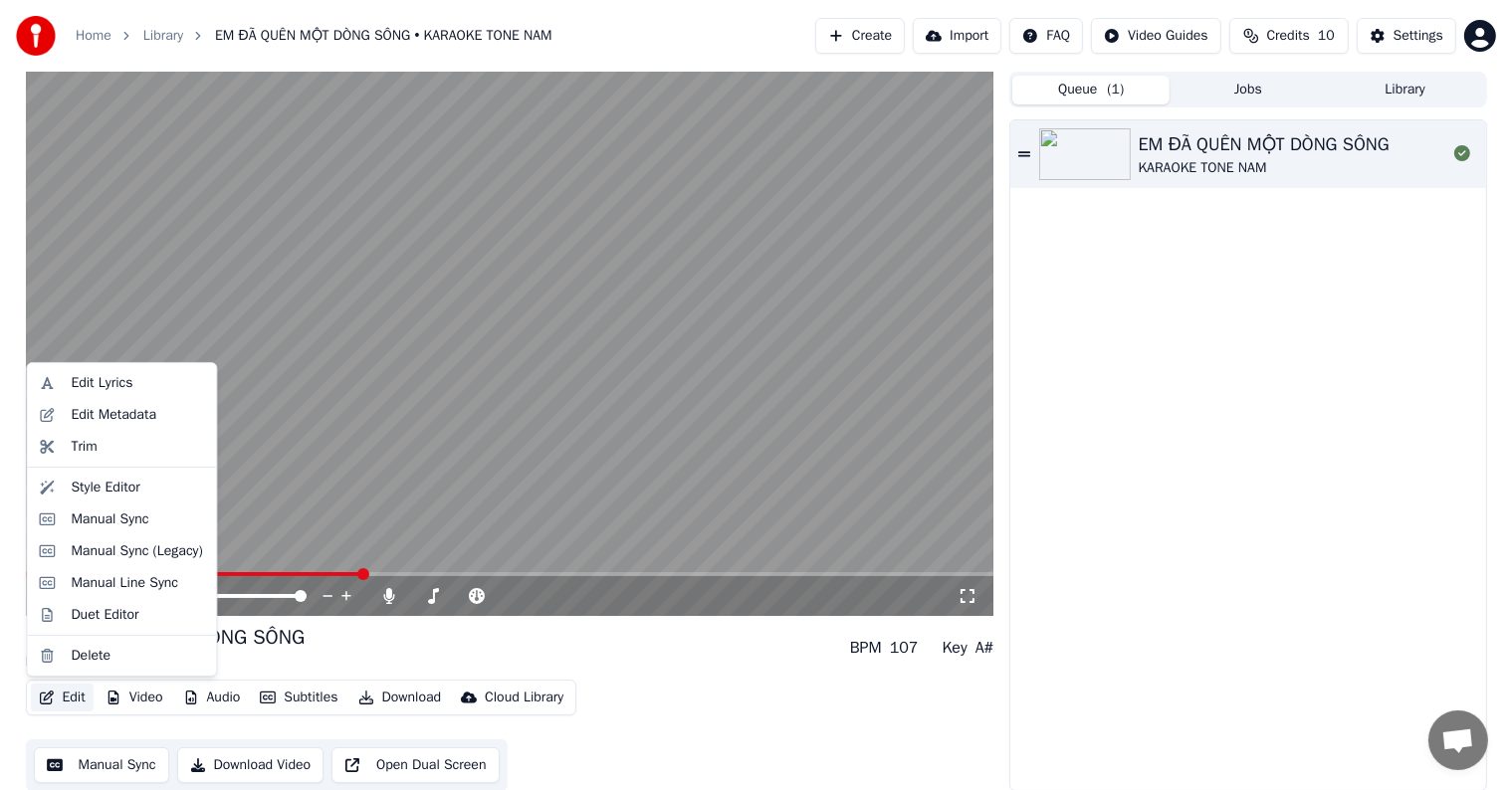 click on "Edit" at bounding box center (62, 697) 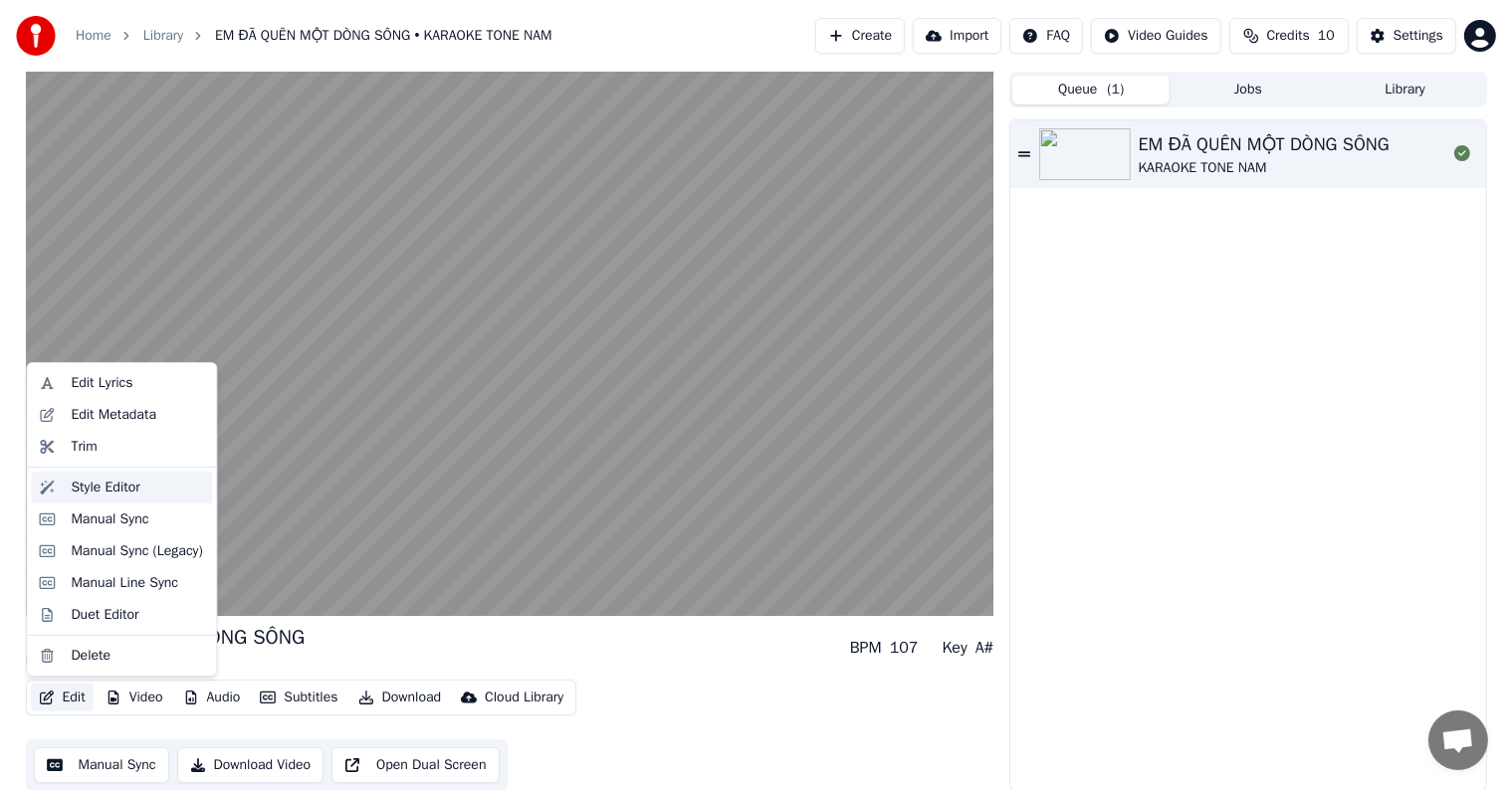 click on "Style Editor" at bounding box center [105, 488] 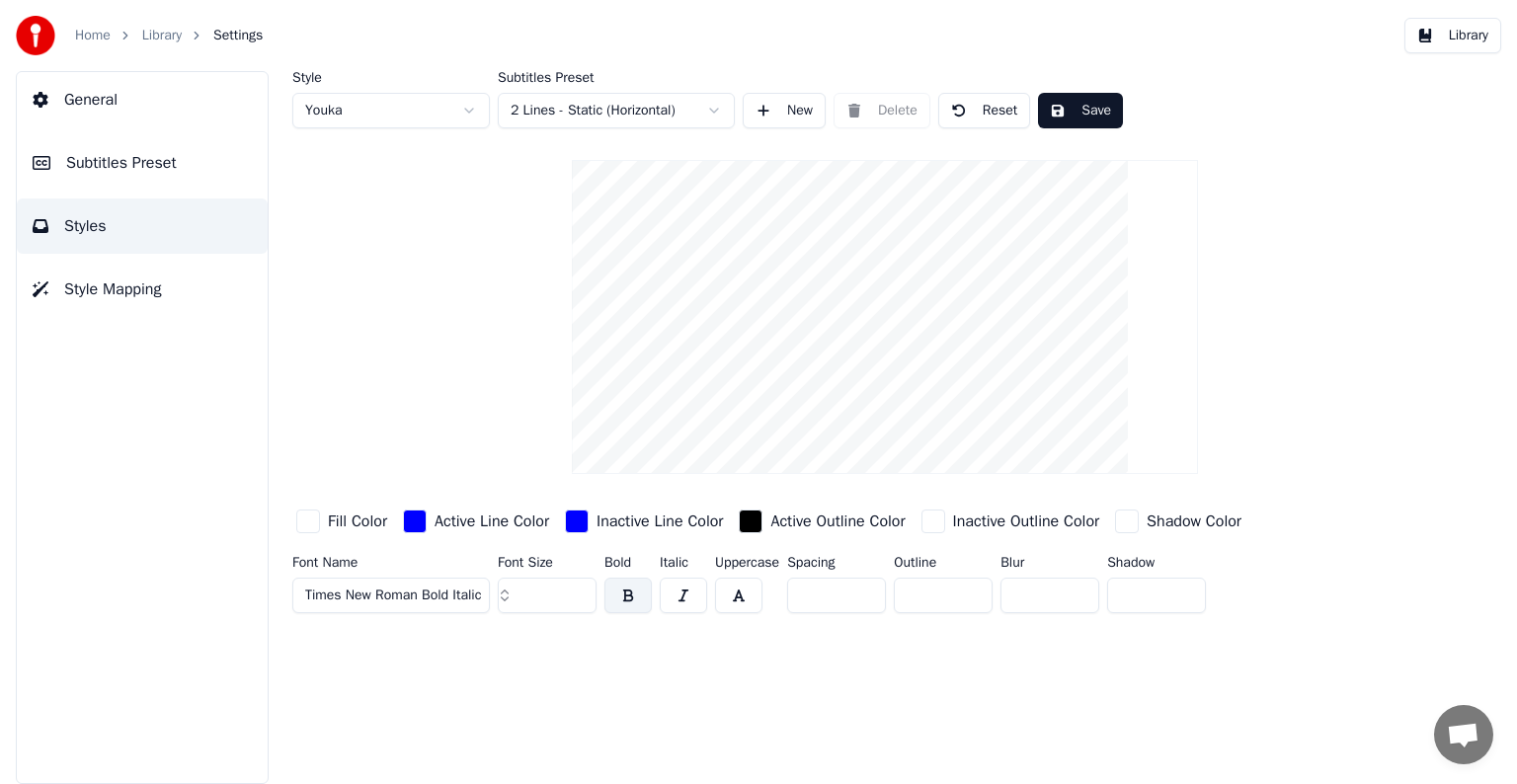 click on "Subtitles Preset" at bounding box center (121, 163) 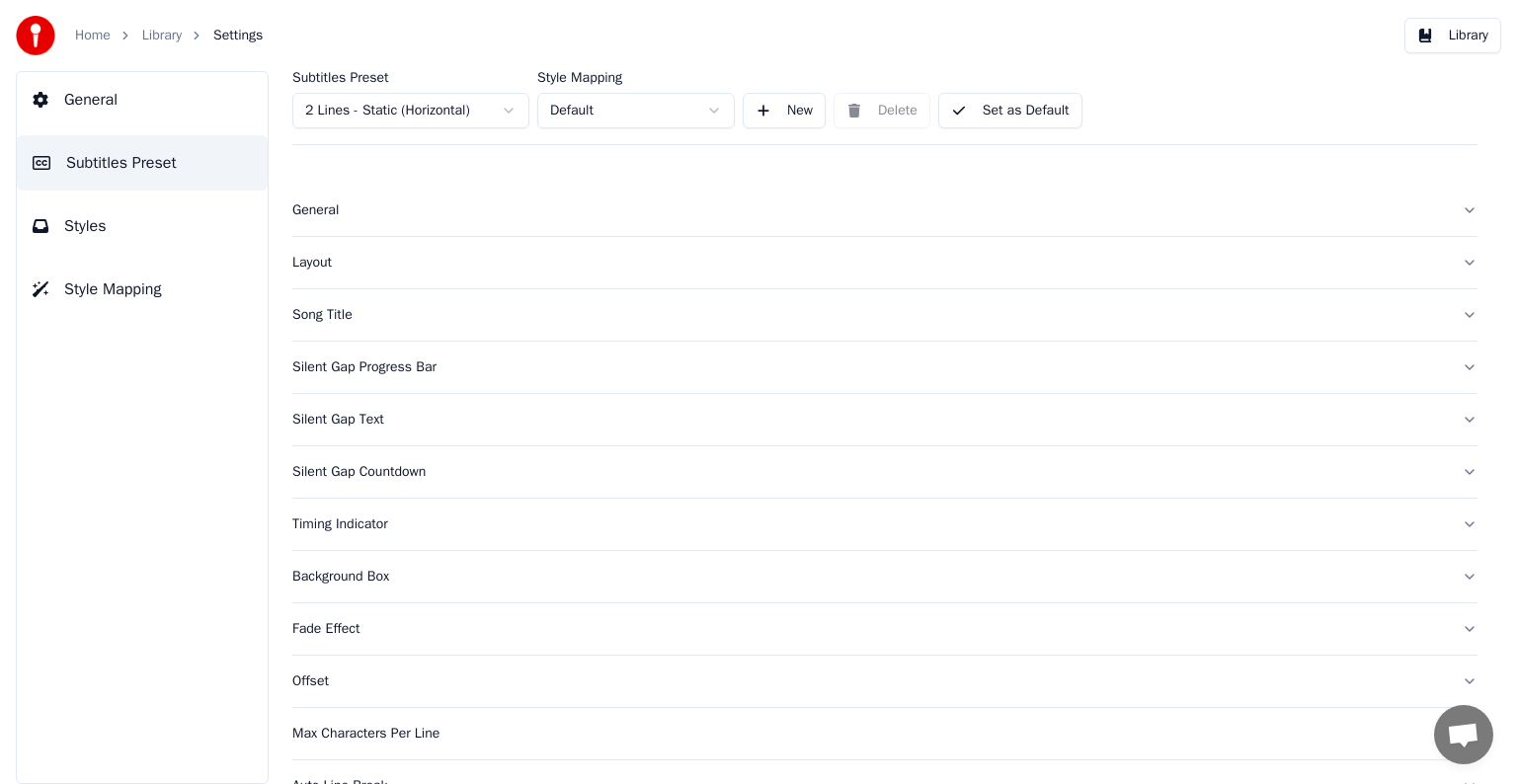 click on "General" at bounding box center [91, 100] 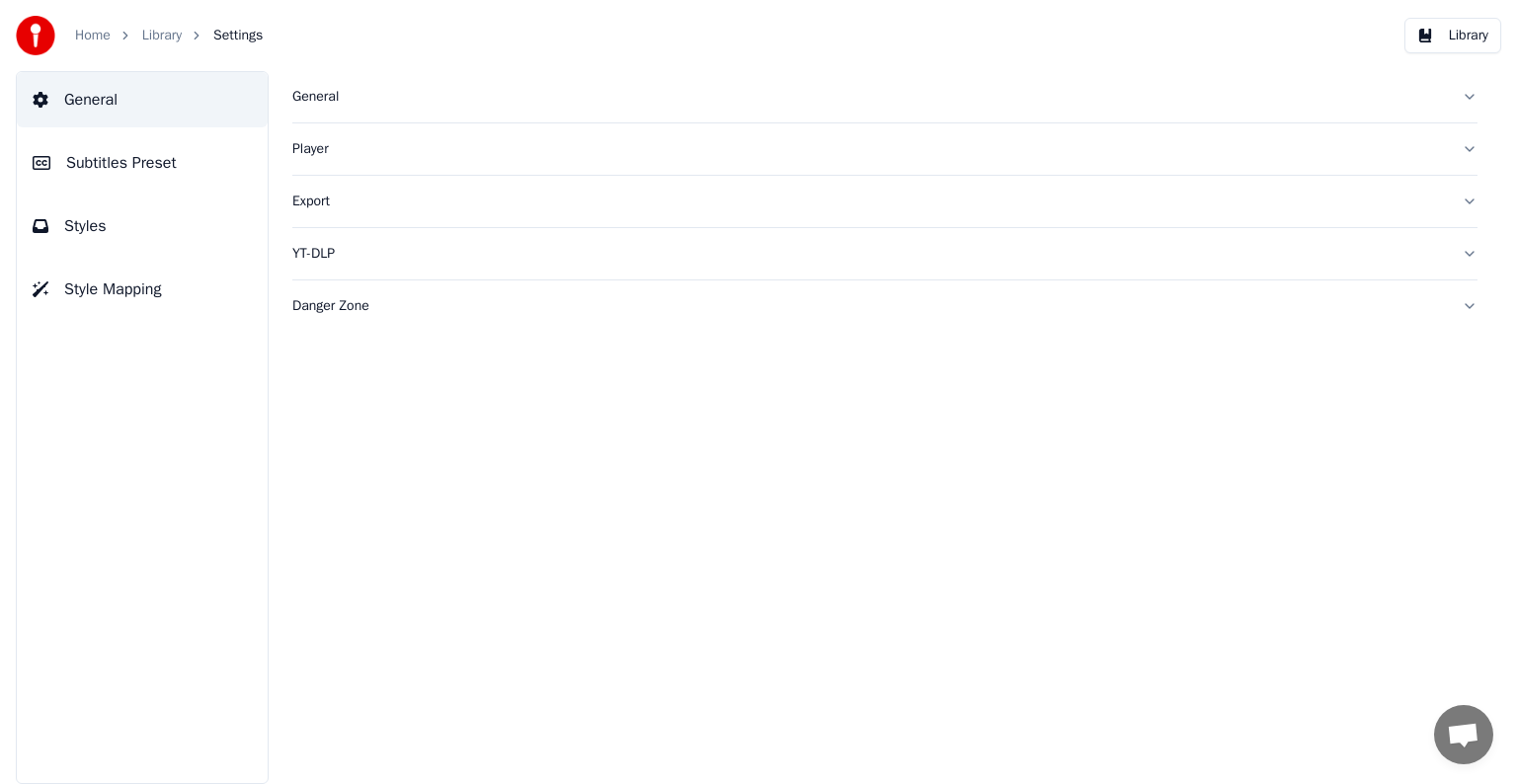 click on "Styles" at bounding box center (142, 226) 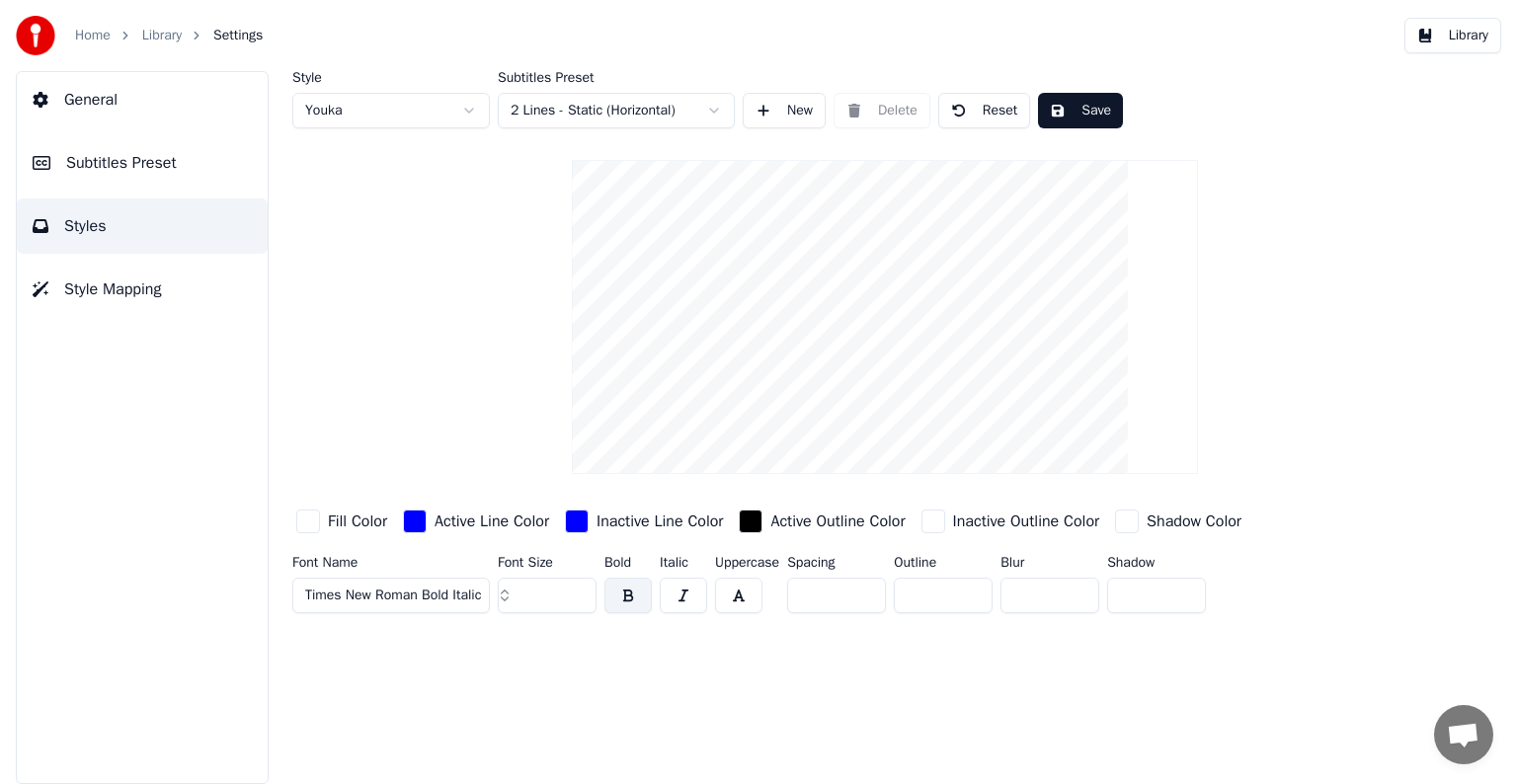 click on "Style Mapping" at bounding box center (113, 289) 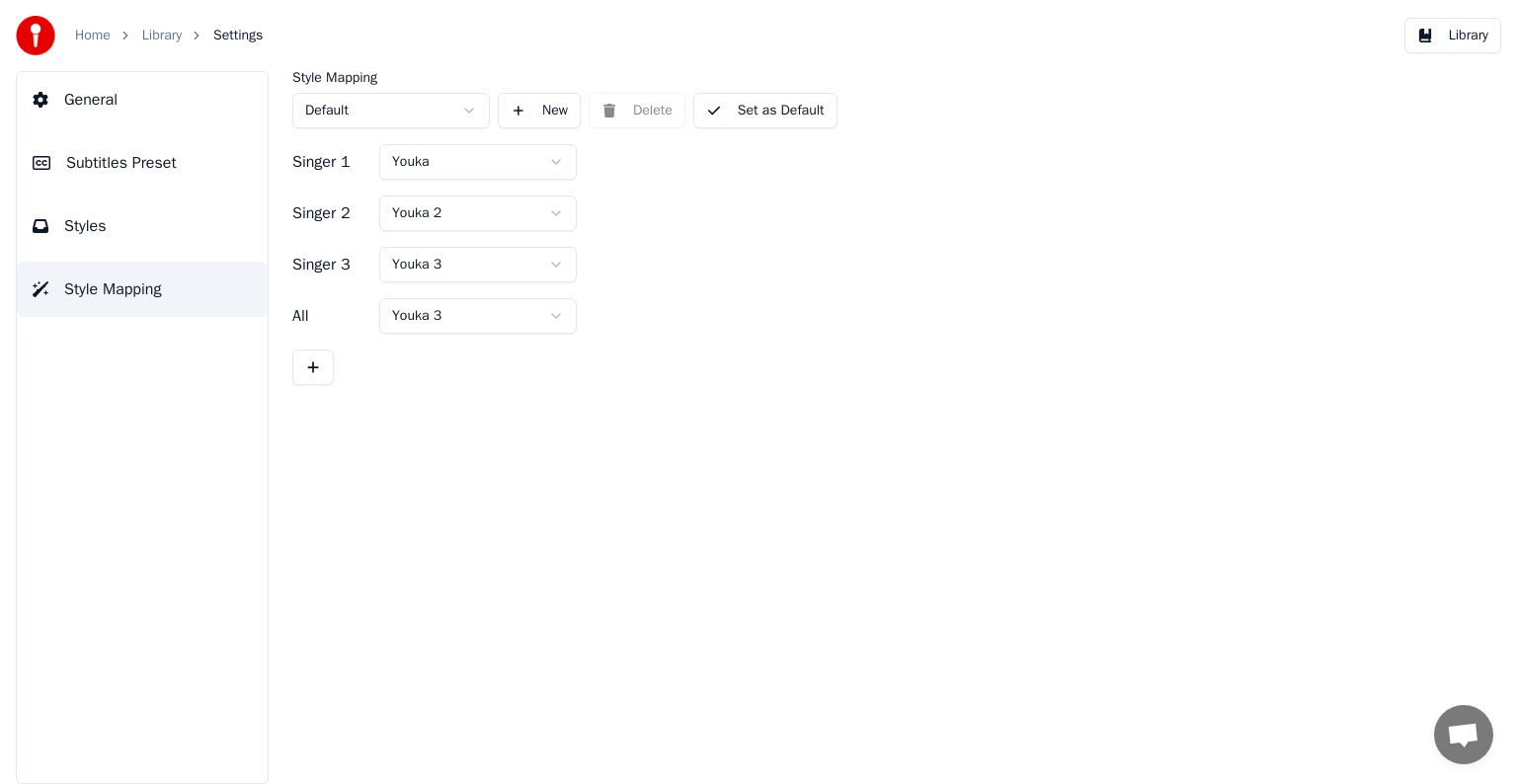click on "General" at bounding box center (91, 100) 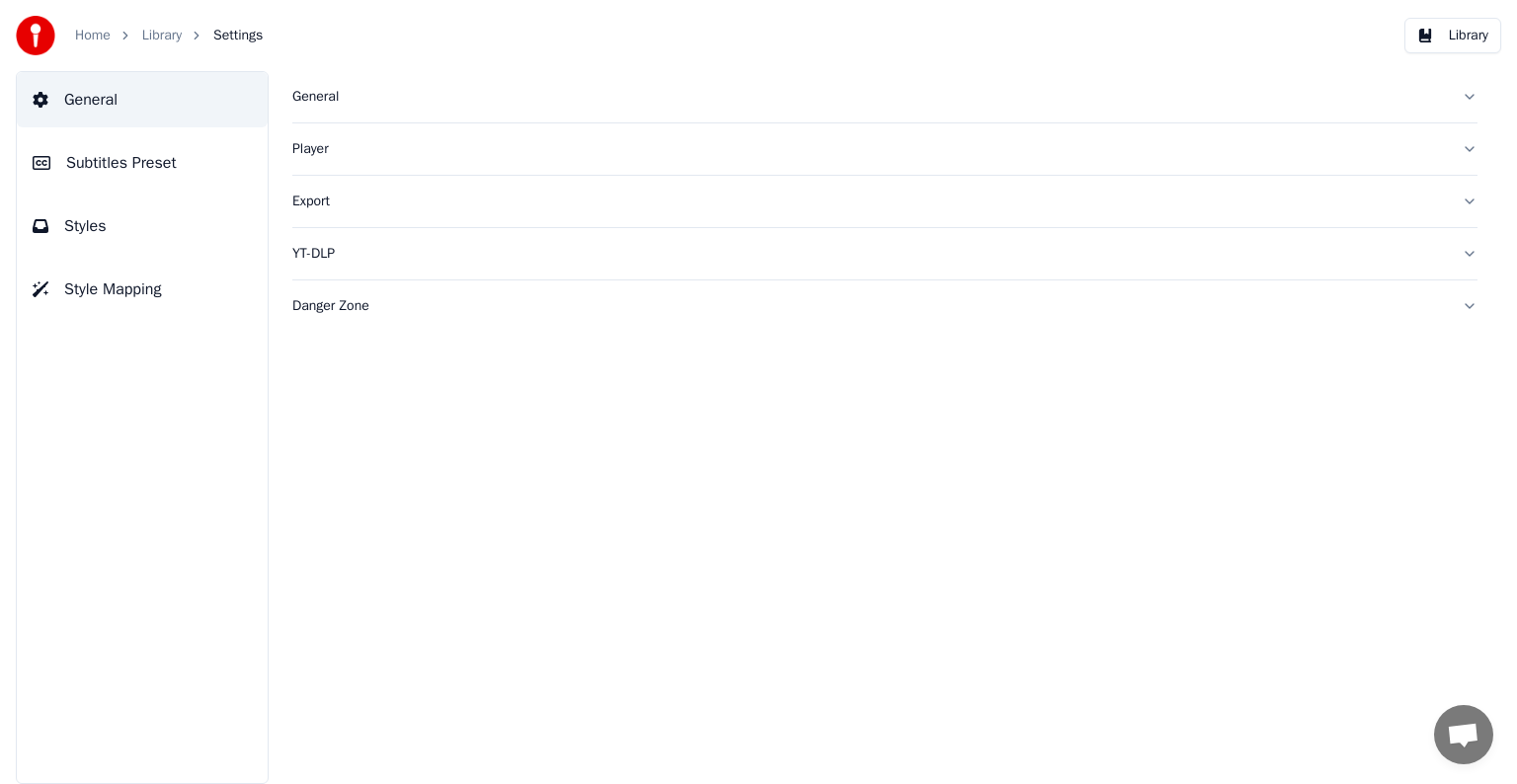 click on "General" at bounding box center (869, 97) 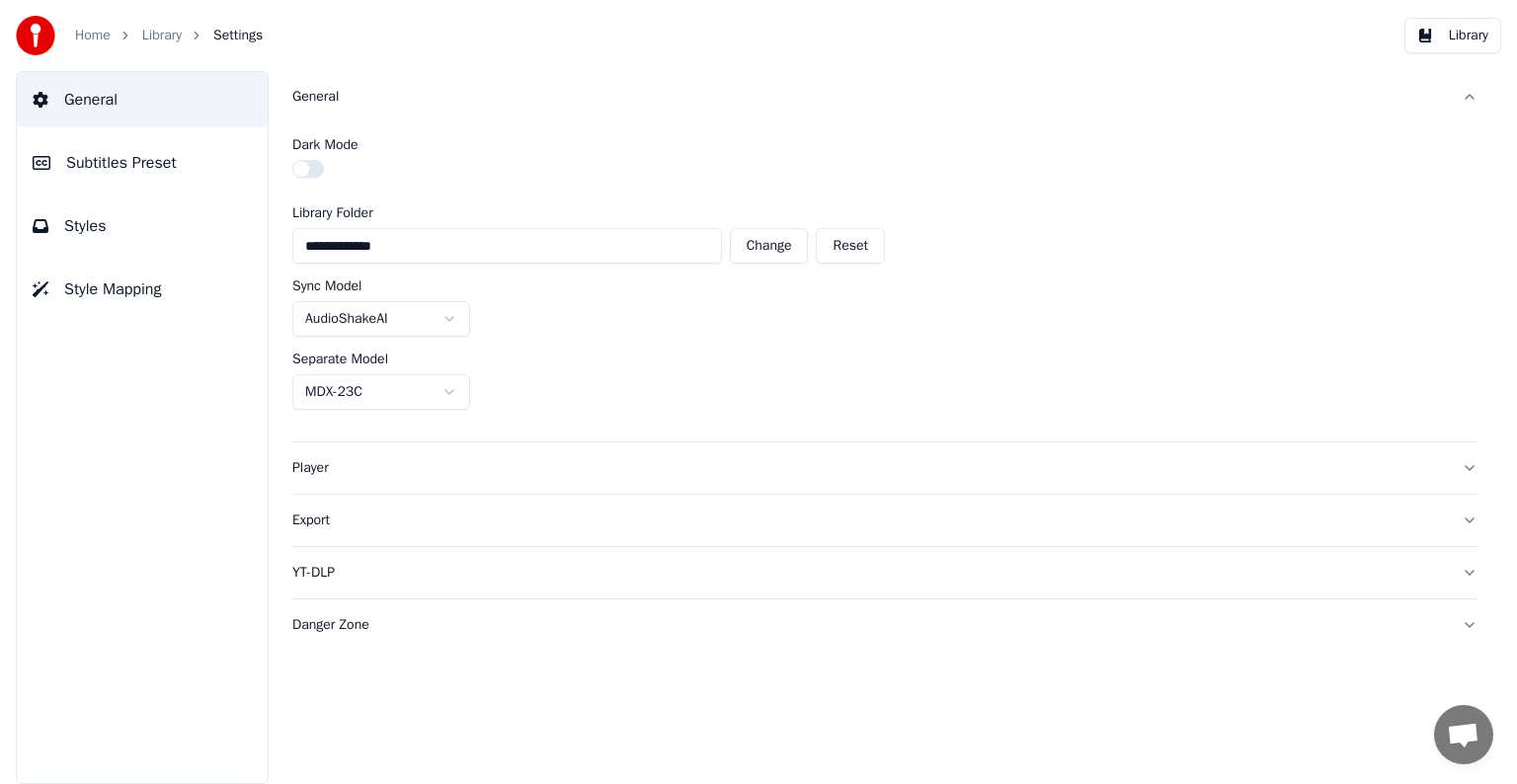 click on "Subtitles Preset" at bounding box center (121, 163) 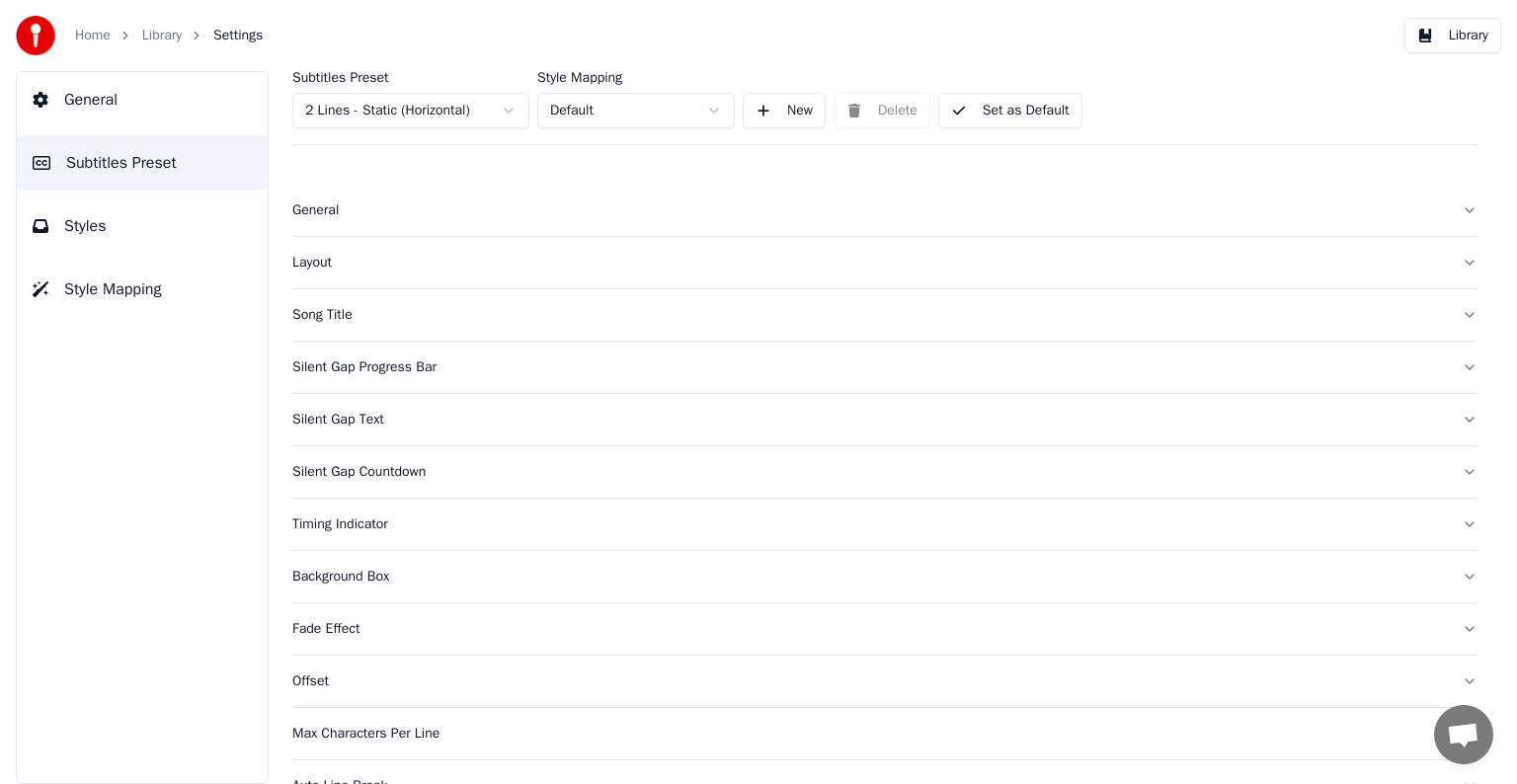 click on "General" at bounding box center [869, 210] 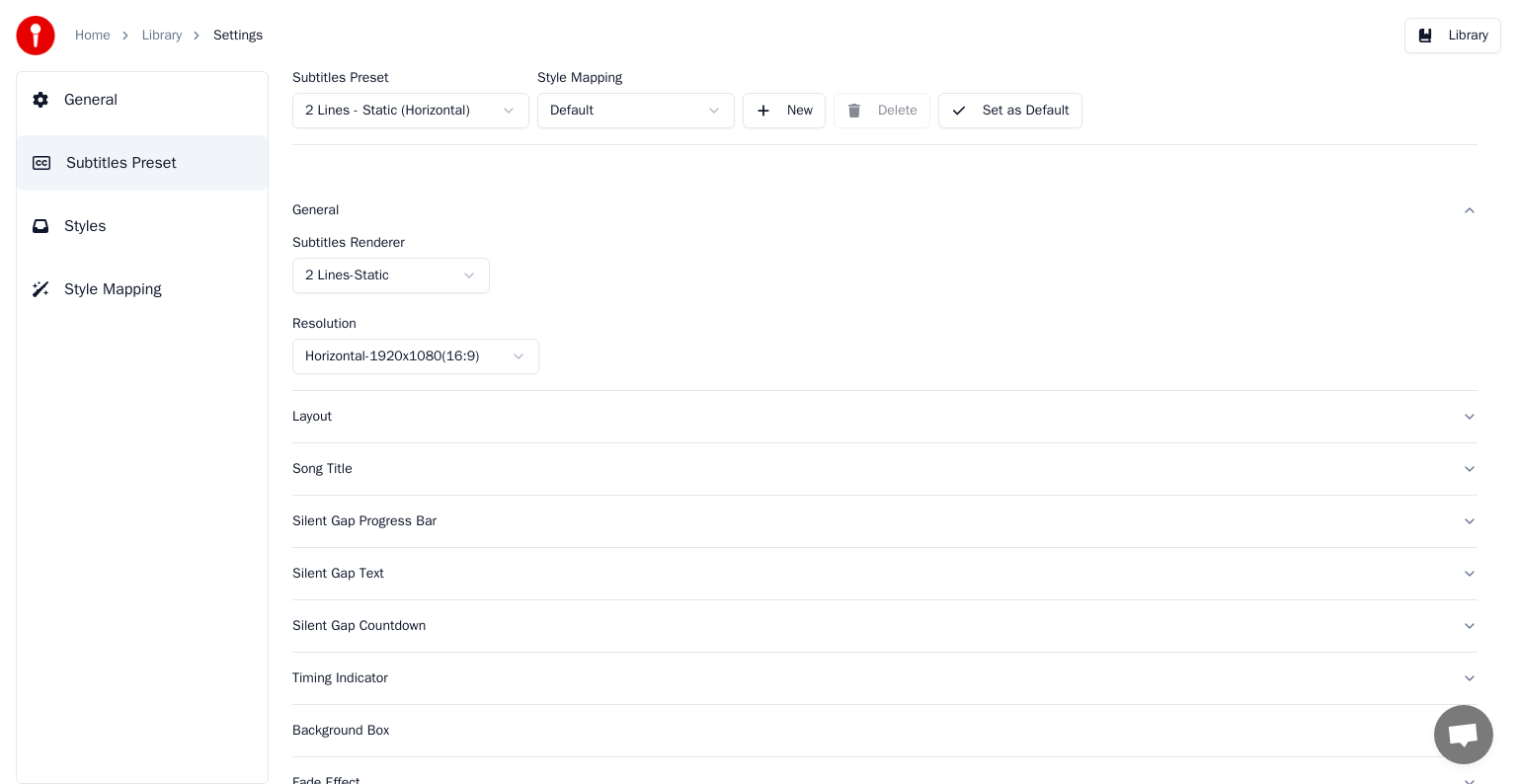 click on "Layout" at bounding box center (869, 417) 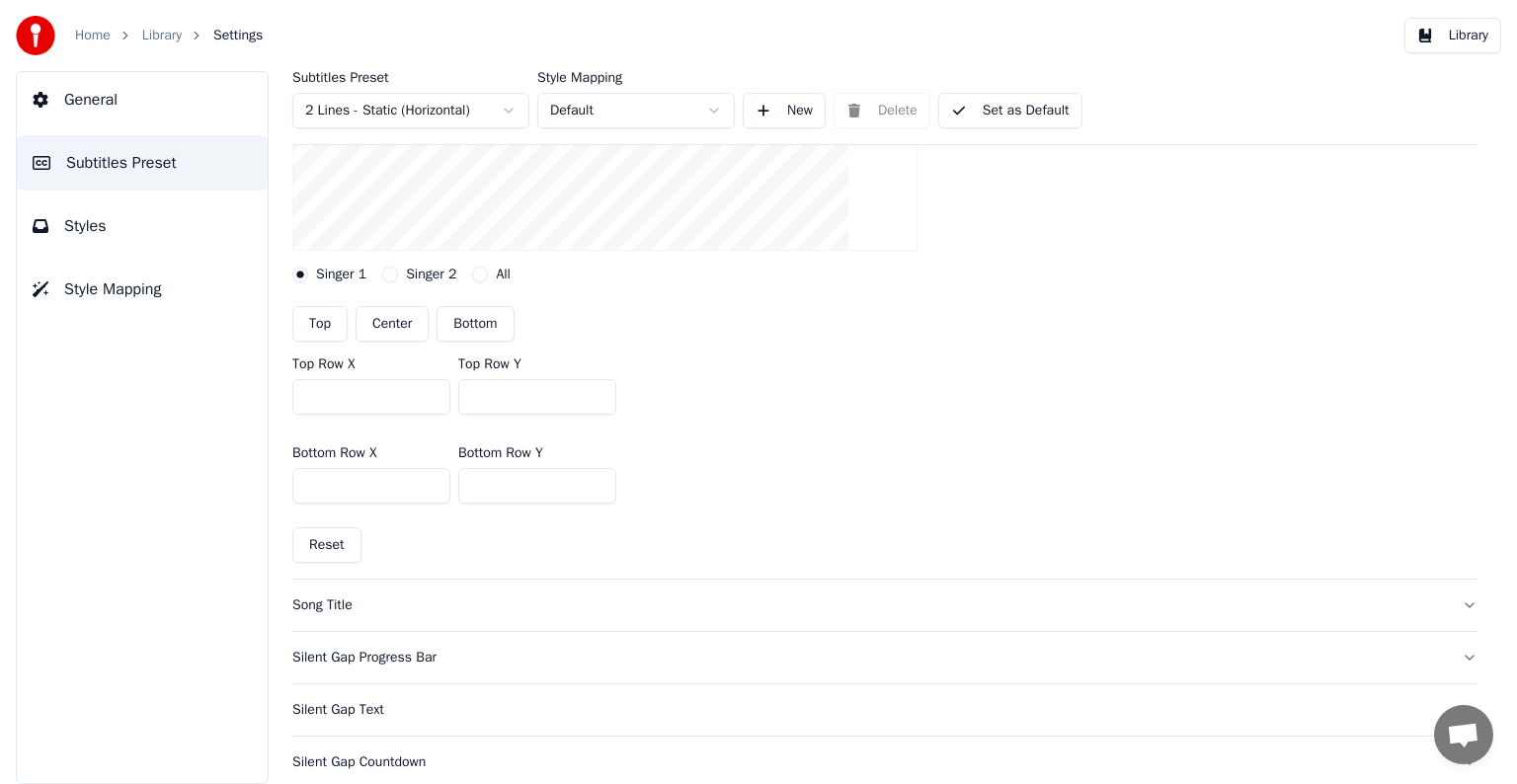 scroll, scrollTop: 197, scrollLeft: 0, axis: vertical 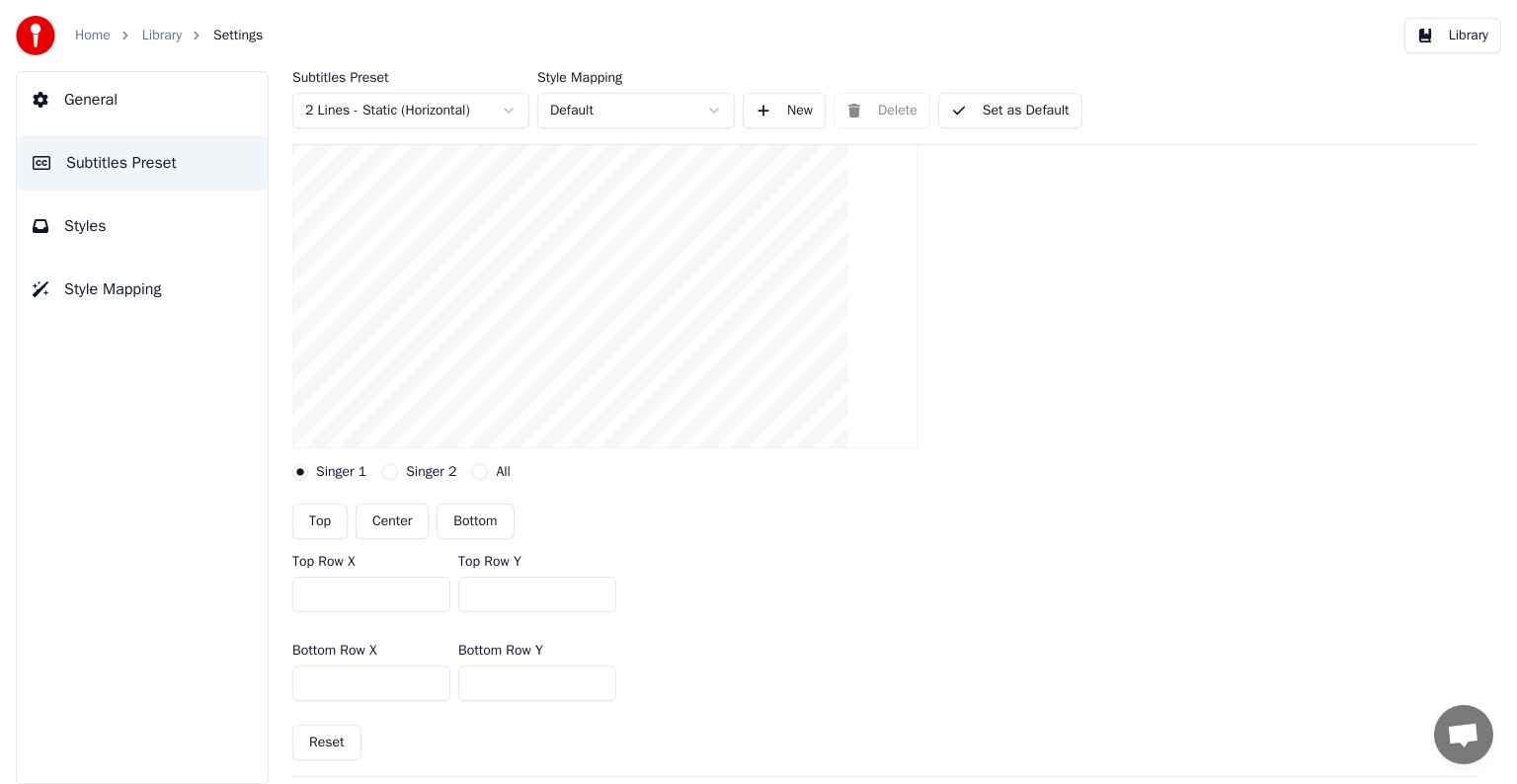 drag, startPoint x: 466, startPoint y: 681, endPoint x: 503, endPoint y: 677, distance: 37.215588 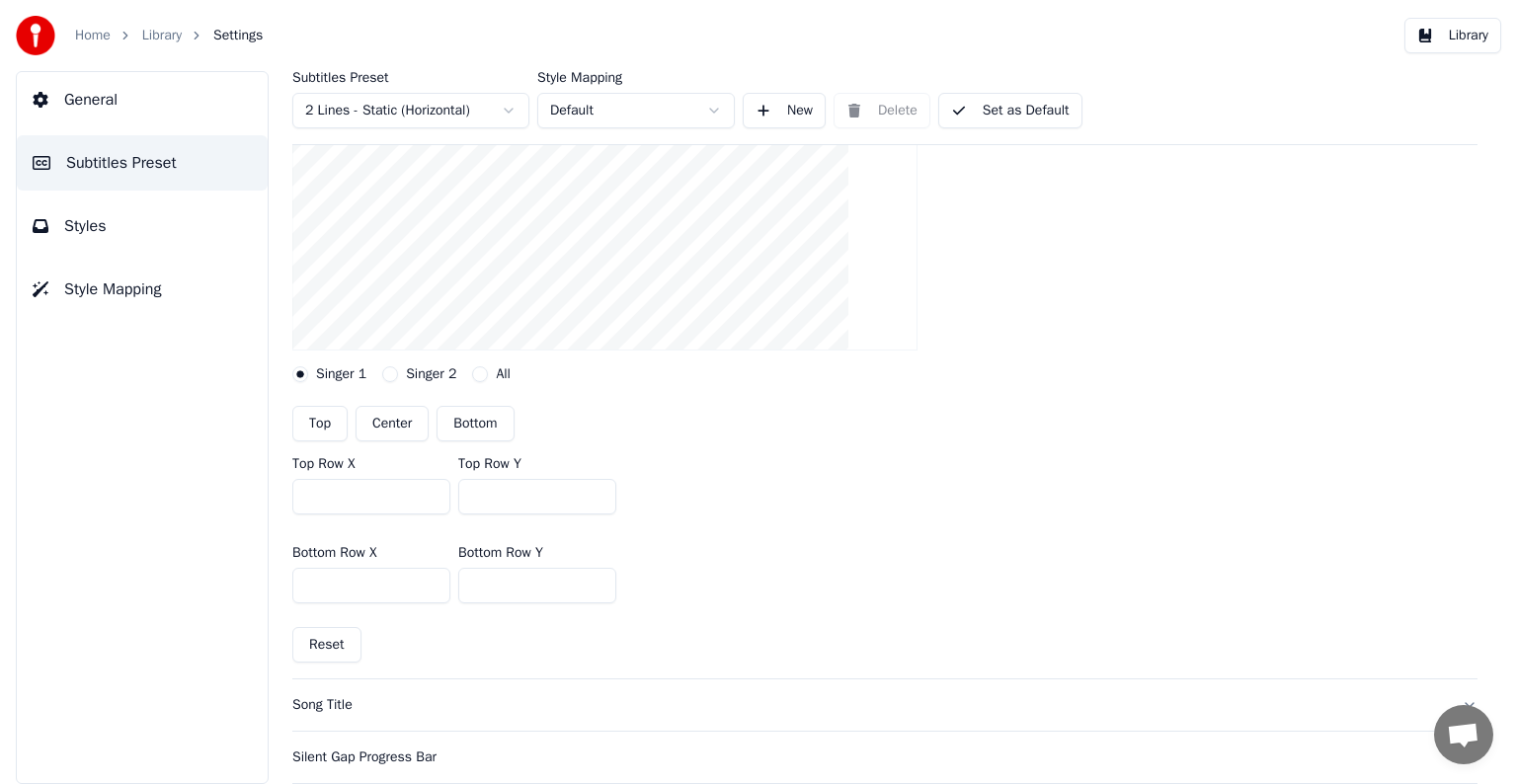 scroll, scrollTop: 296, scrollLeft: 0, axis: vertical 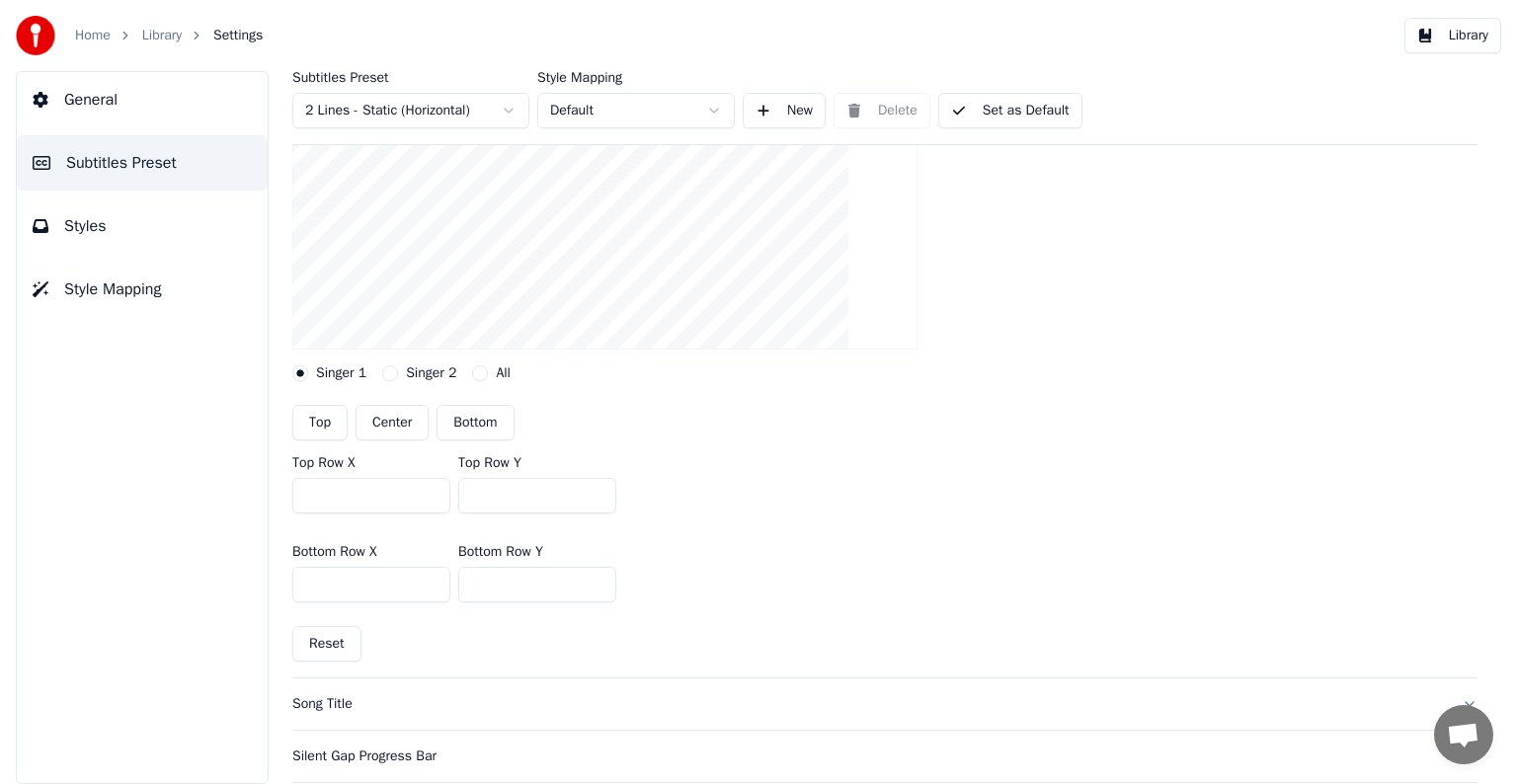 drag, startPoint x: 506, startPoint y: 580, endPoint x: 474, endPoint y: 583, distance: 32.140317 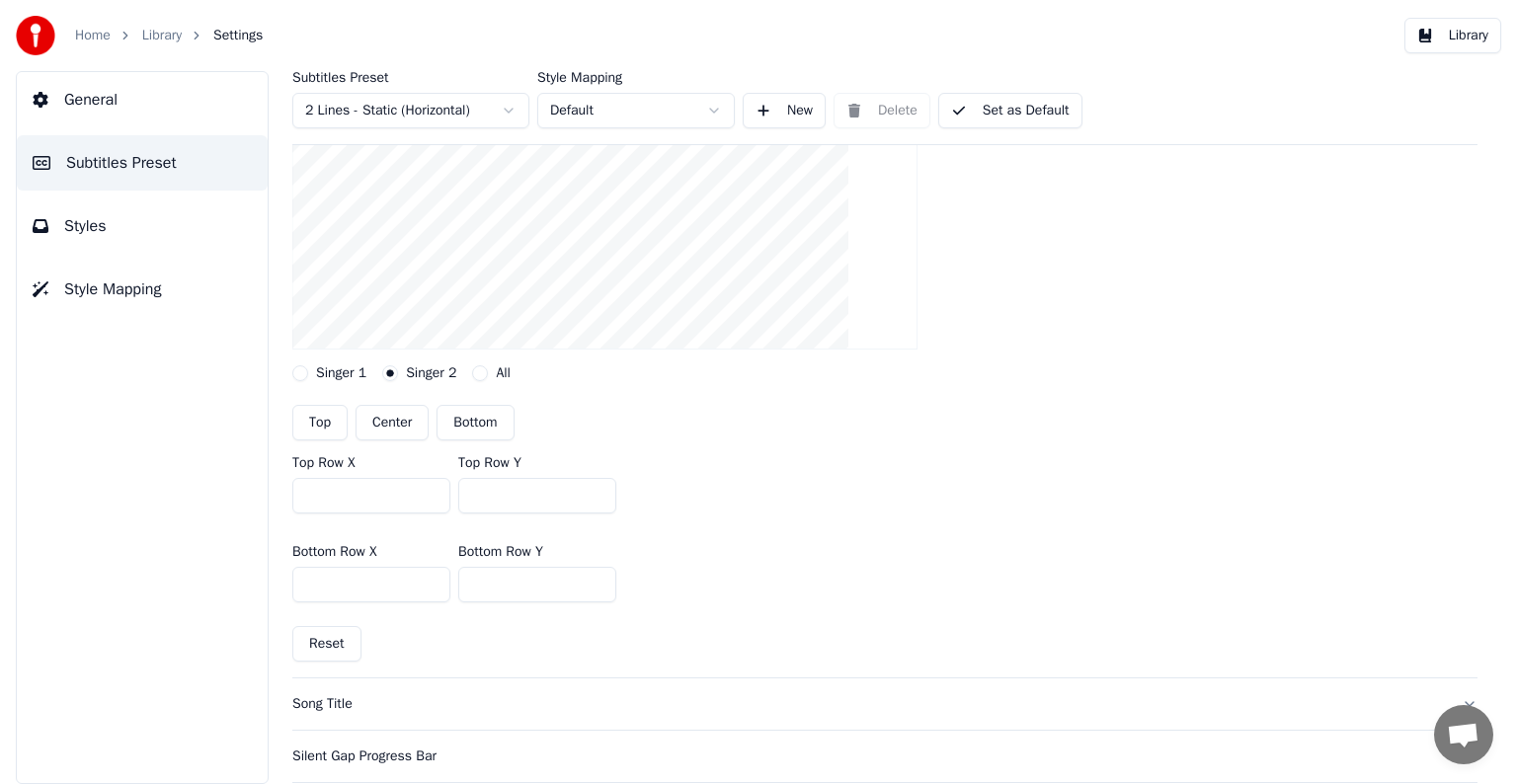 drag, startPoint x: 498, startPoint y: 586, endPoint x: 457, endPoint y: 586, distance: 41 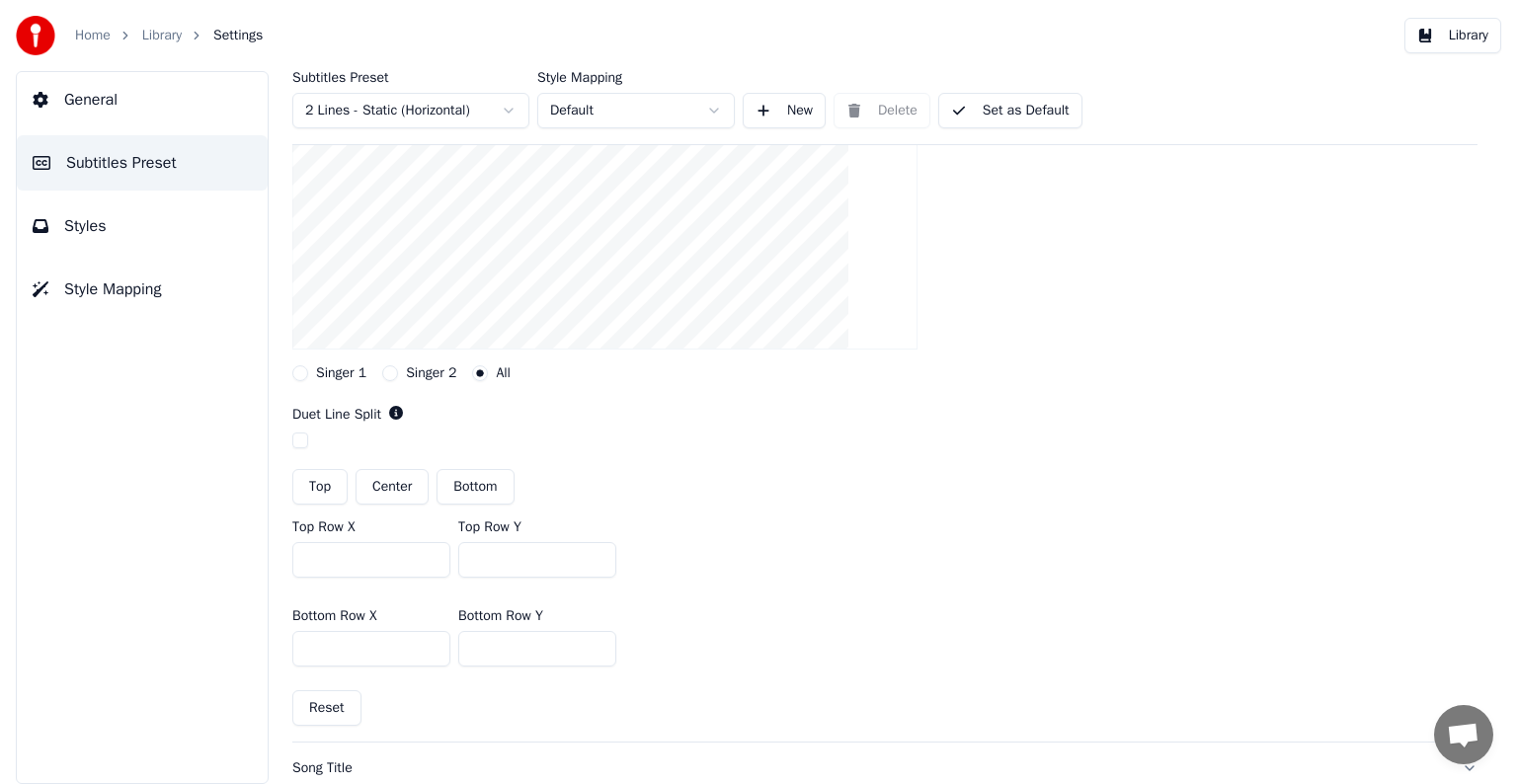 drag, startPoint x: 502, startPoint y: 642, endPoint x: 452, endPoint y: 650, distance: 50.635956 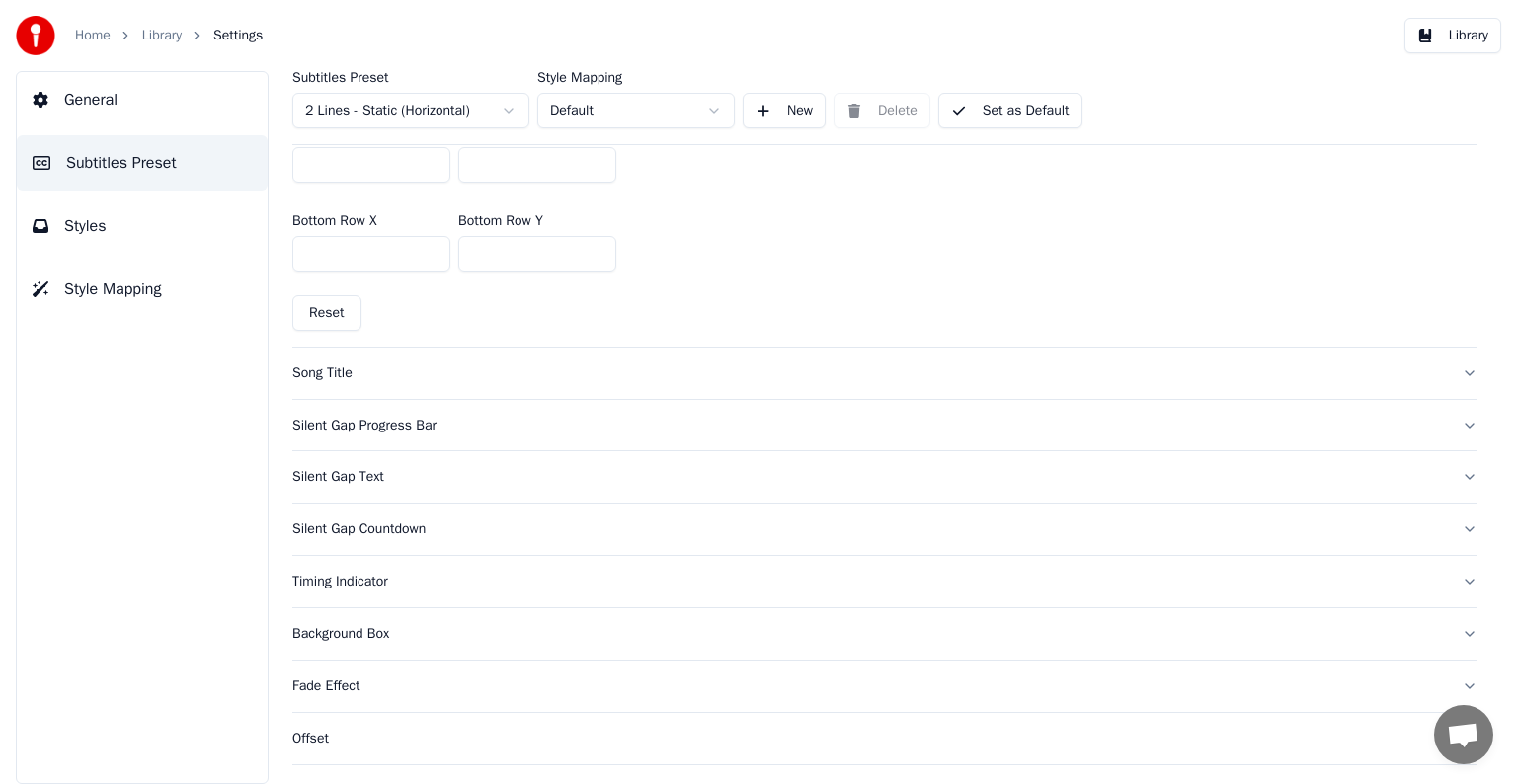 scroll, scrollTop: 395, scrollLeft: 0, axis: vertical 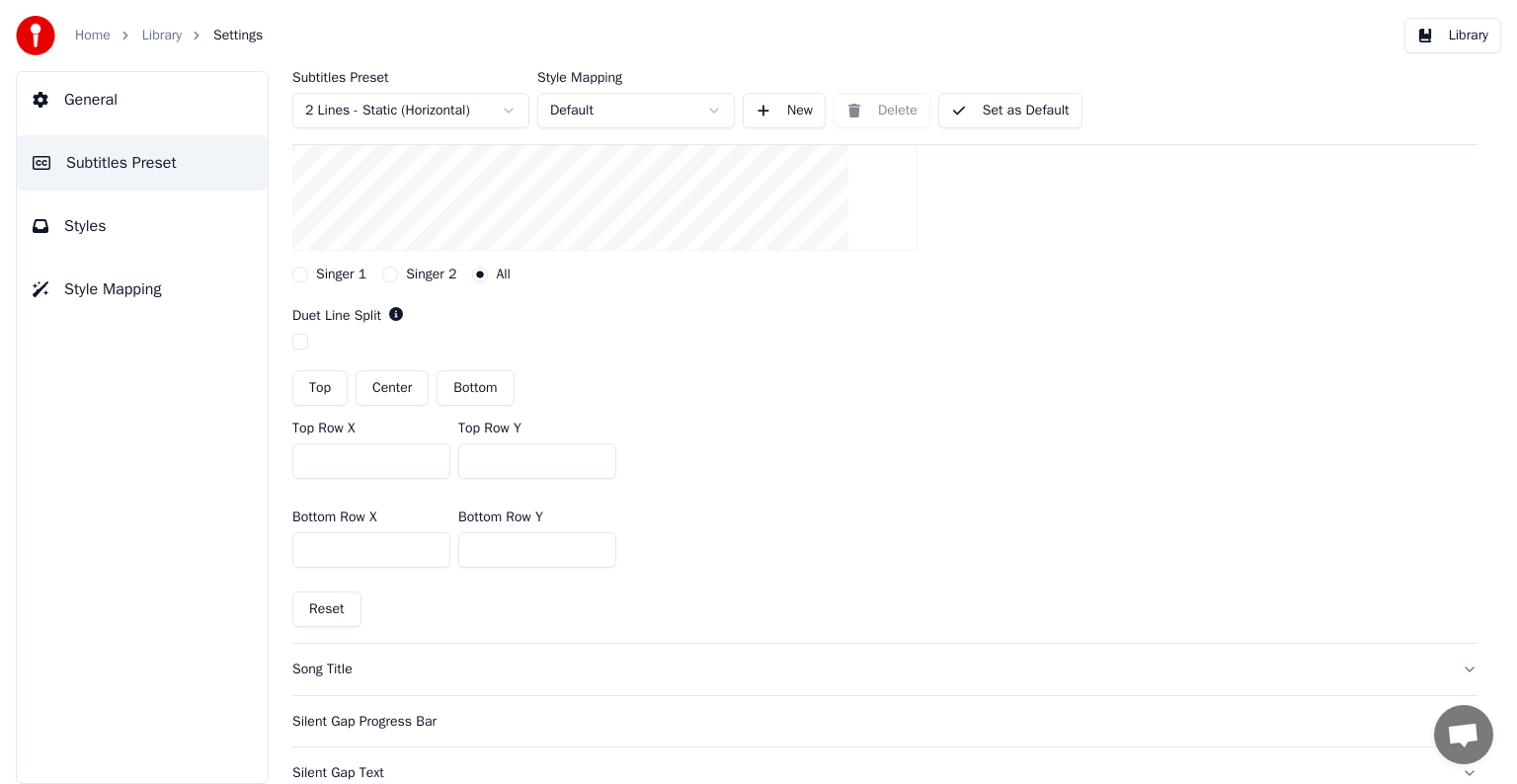 click on "Library" at bounding box center [162, 36] 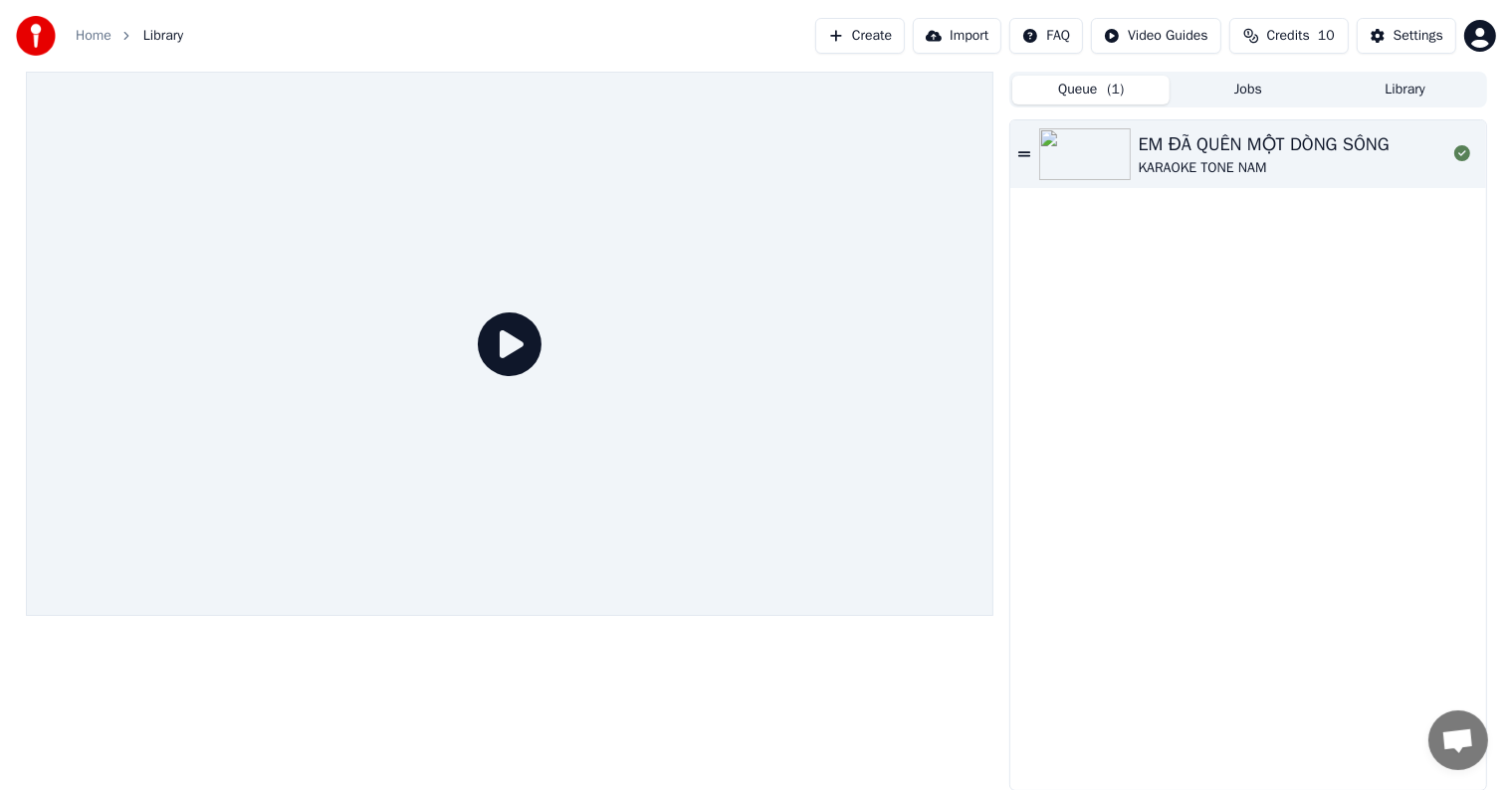click on "EM ĐÃ QUÊN MỘT DÒNG SÔNG" at bounding box center (1264, 144) 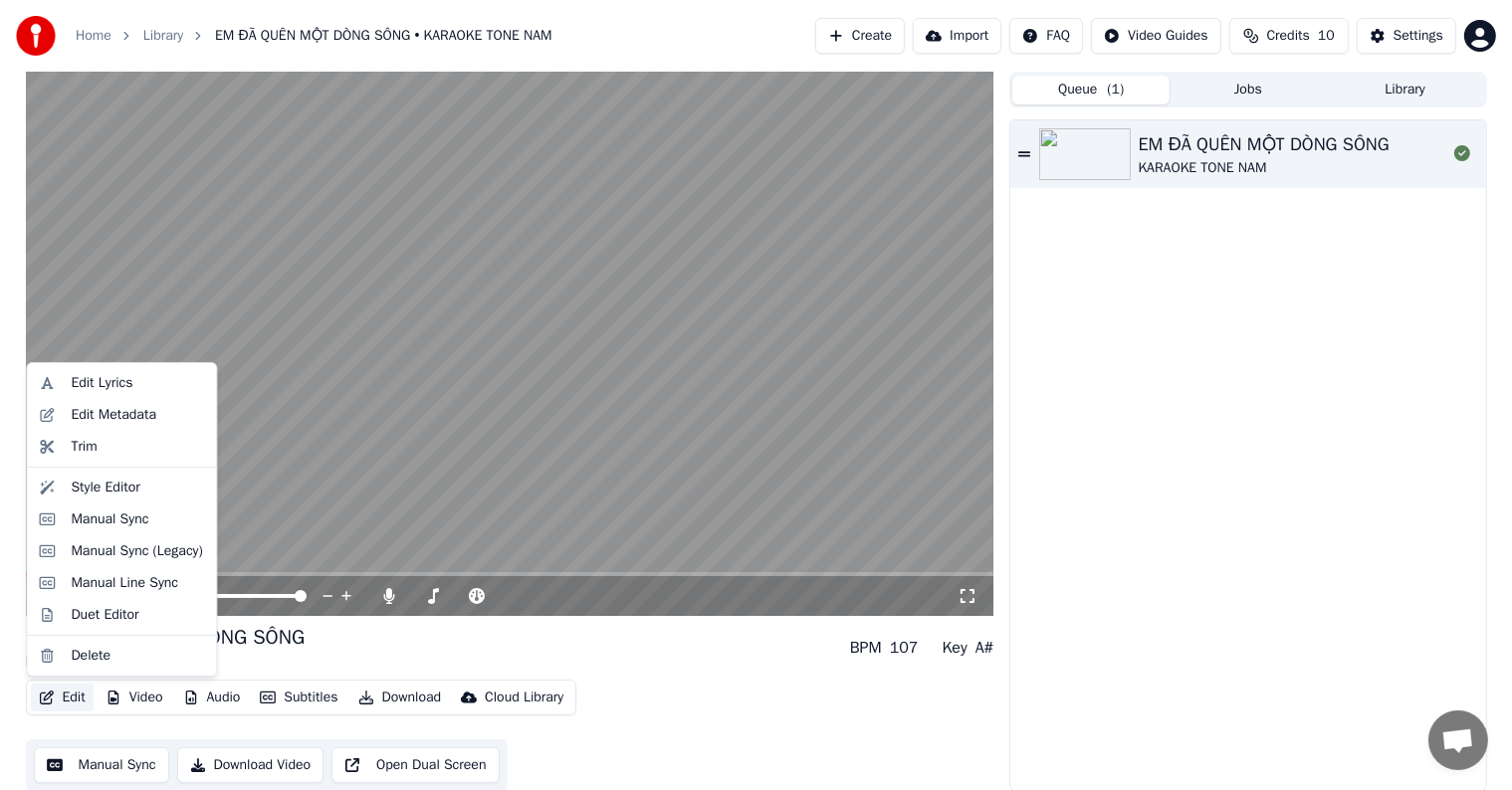 click on "Edit" at bounding box center [62, 697] 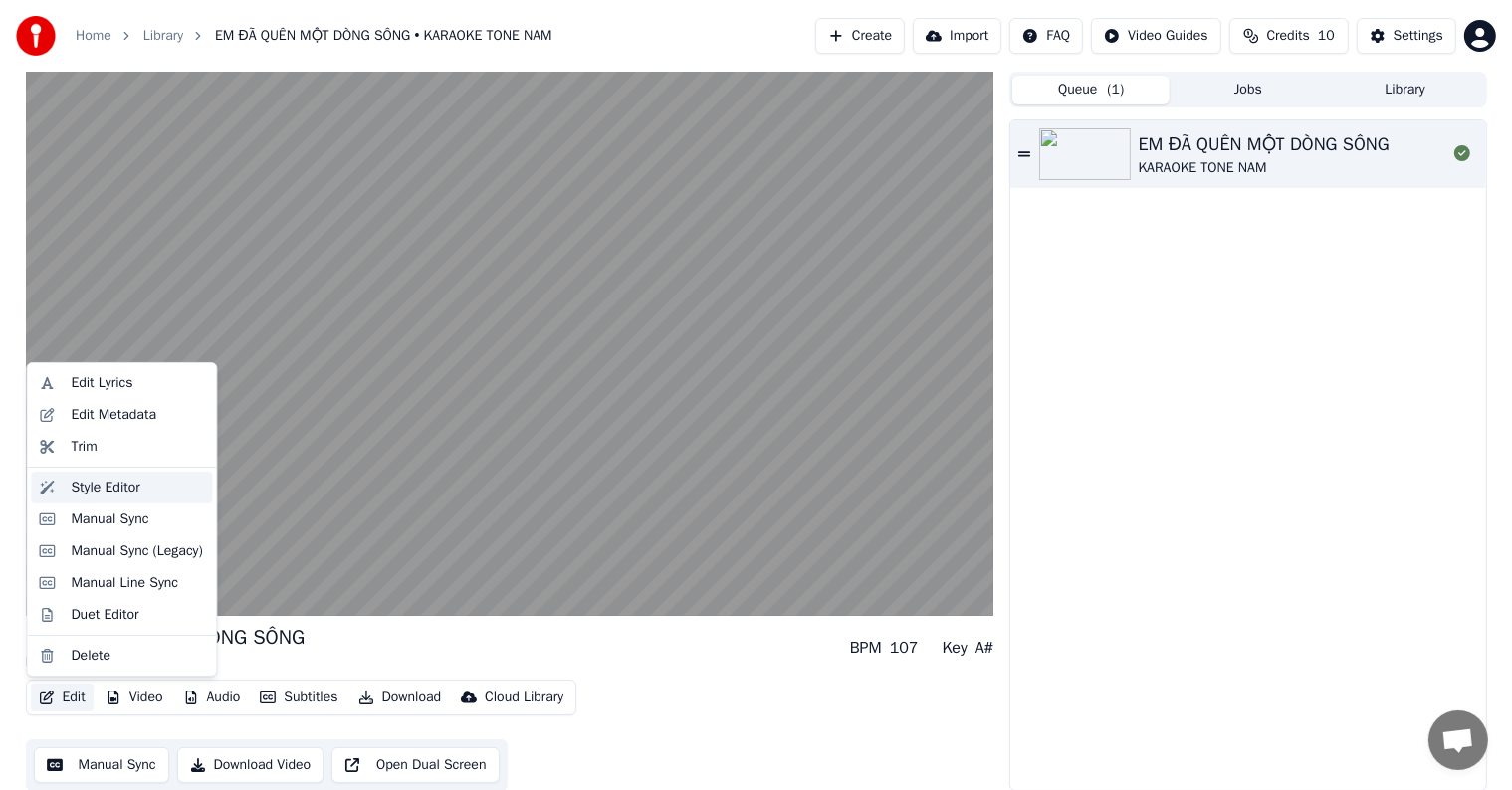 click on "Style Editor" at bounding box center (105, 488) 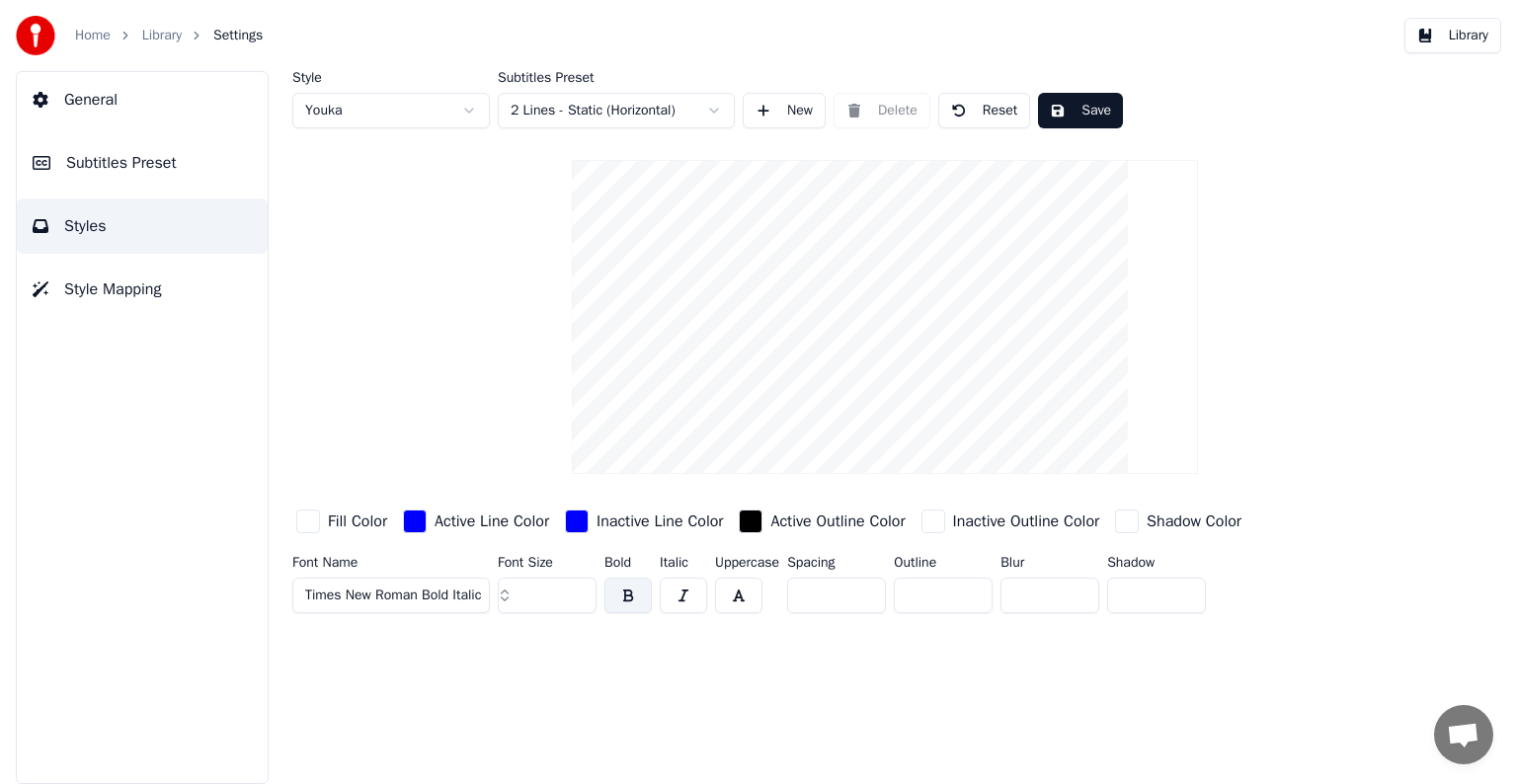click on "***" at bounding box center (547, 595) 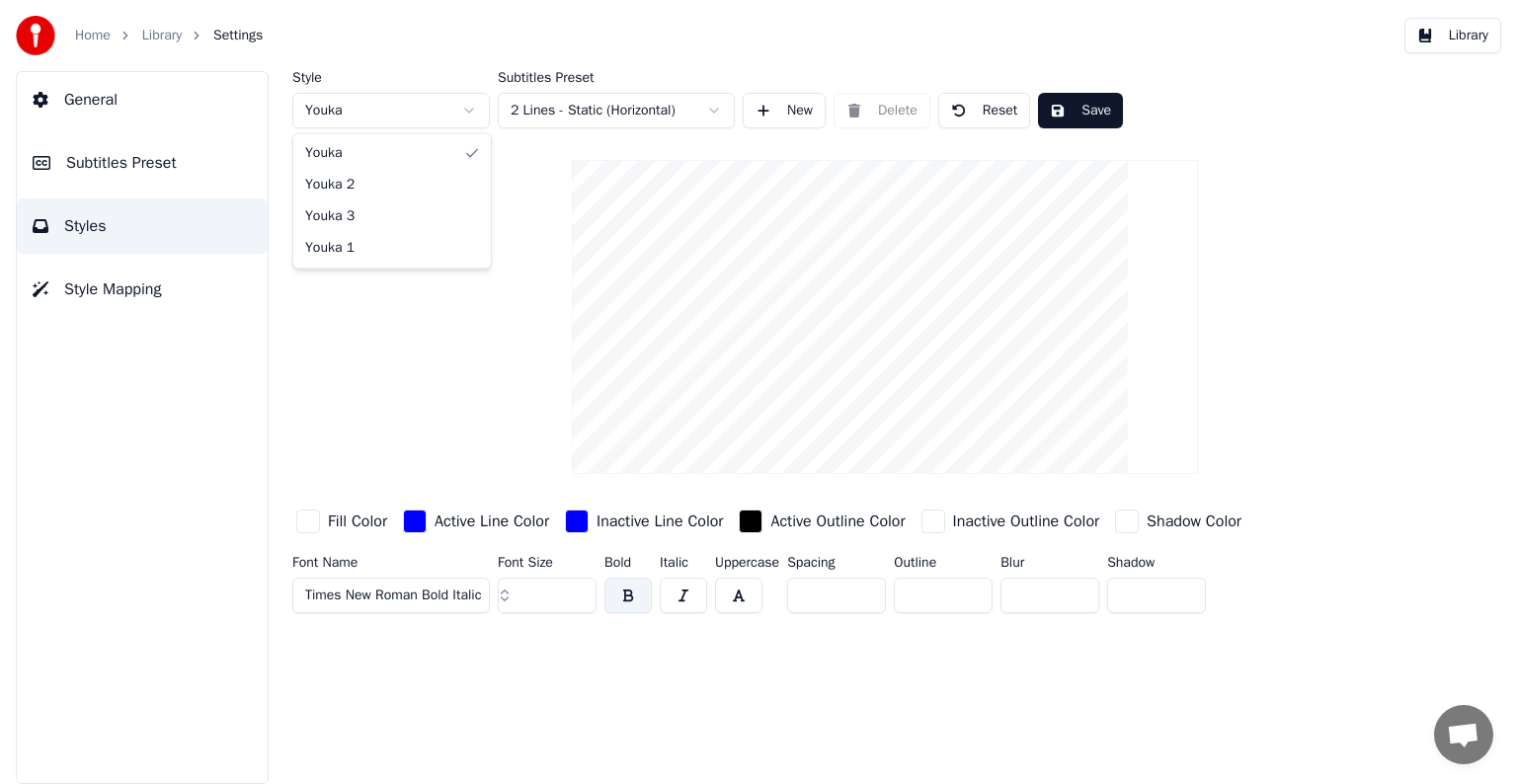 click on "Home Library Settings Library General Subtitles Preset Styles Style Mapping Style Youka Subtitles Preset 2 Lines - Static (Horizontal) New Delete Reset Save Fill Color Active Line Color Inactive Line Color Active Outline Color Inactive Outline Color Shadow Color Font Name Times New Roman Bold Italic Font Size *** Bold Italic Uppercase Spacing * Outline * Blur * Shadow * Youka Youka 2 Youka 3 Youka 1" at bounding box center (758, 392) 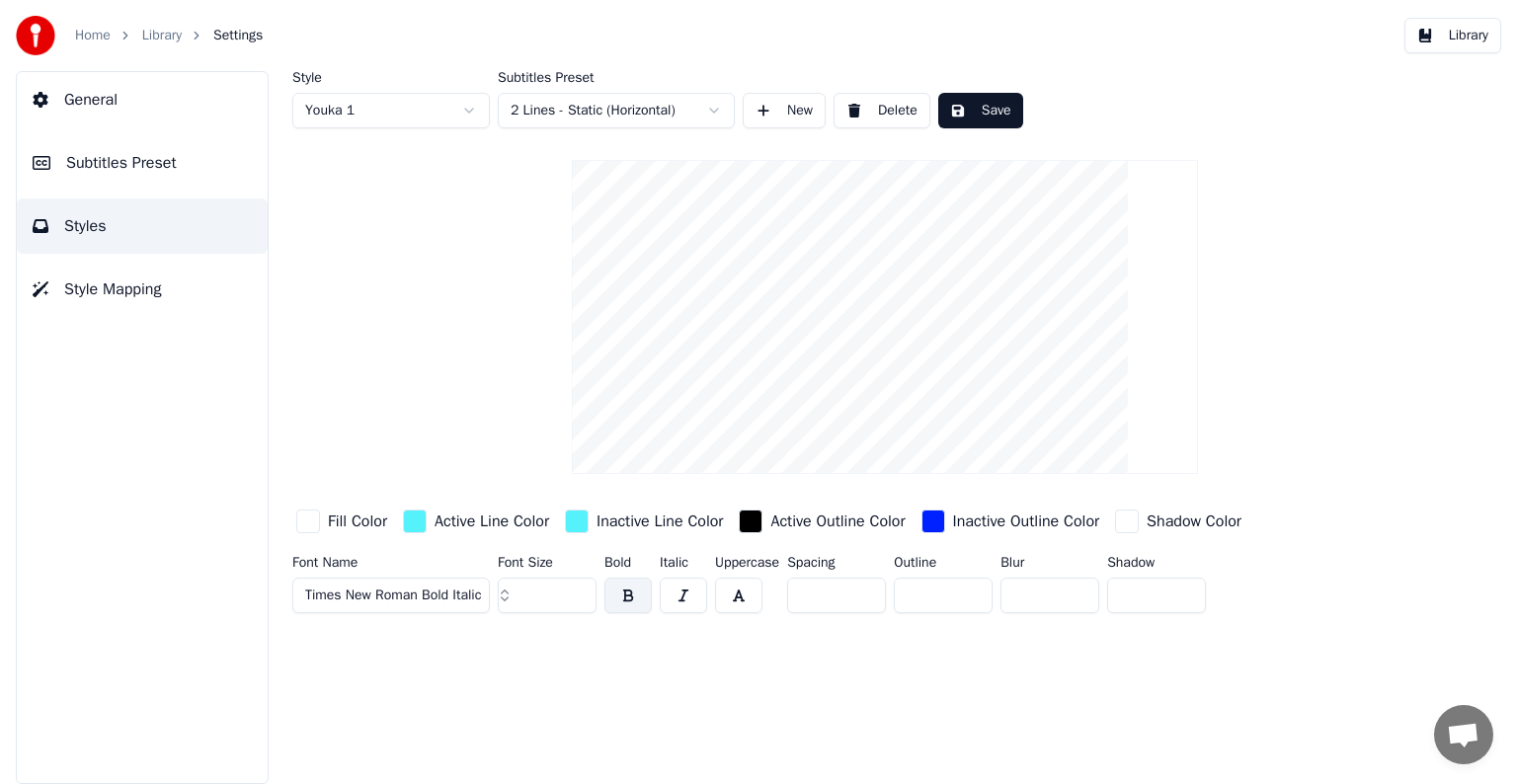 drag, startPoint x: 549, startPoint y: 595, endPoint x: 481, endPoint y: 644, distance: 83.8153 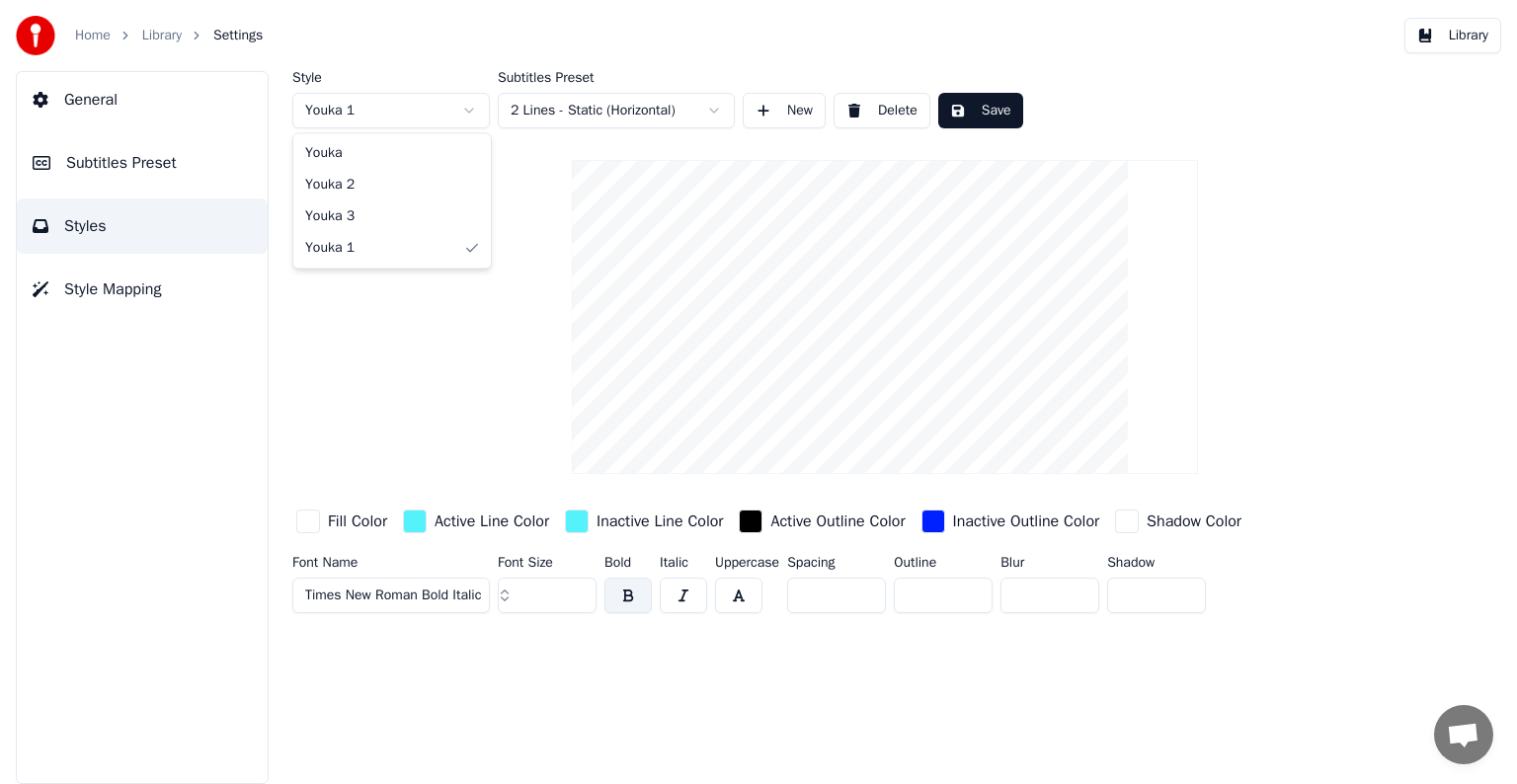type on "***" 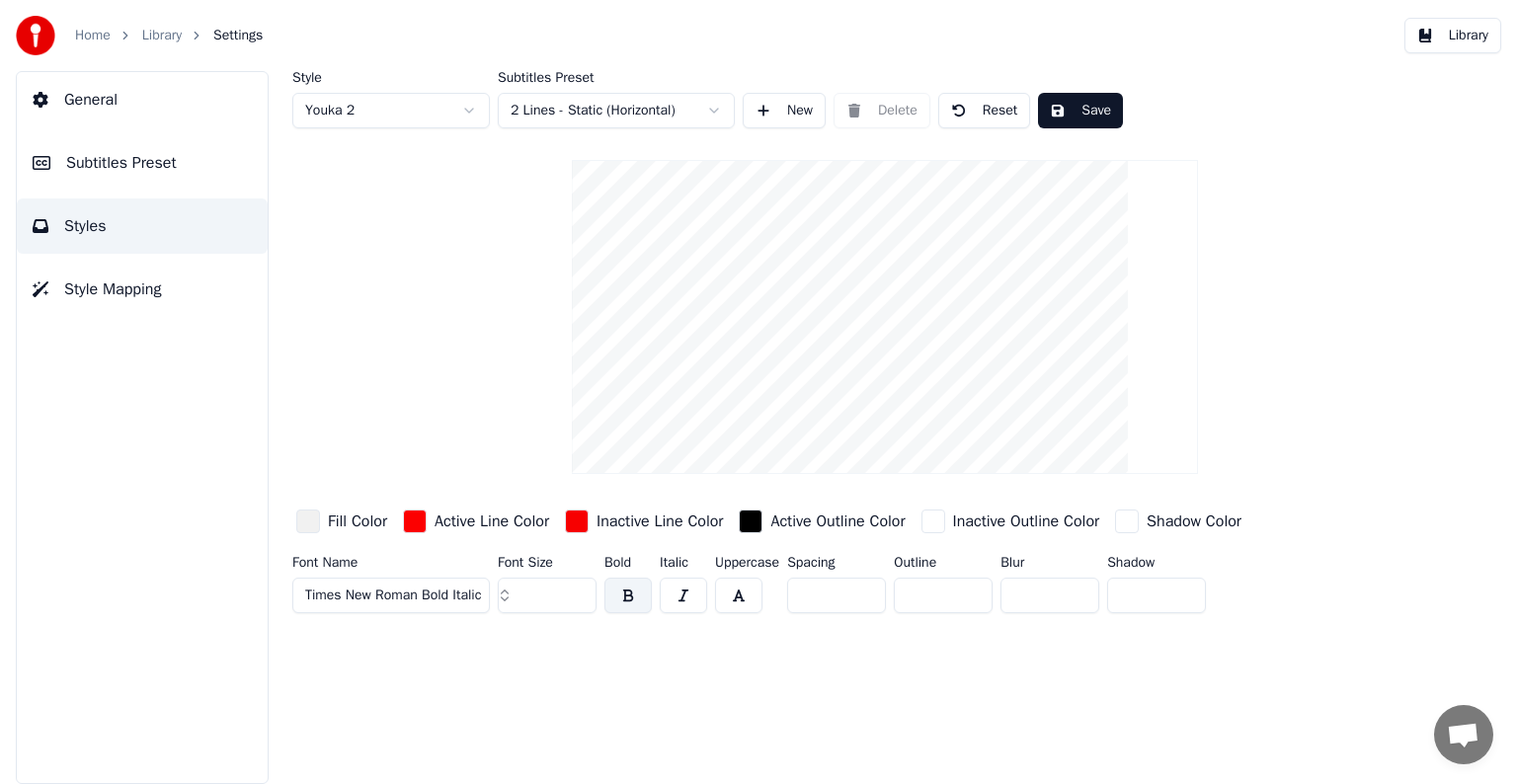 drag, startPoint x: 540, startPoint y: 595, endPoint x: 473, endPoint y: 595, distance: 67 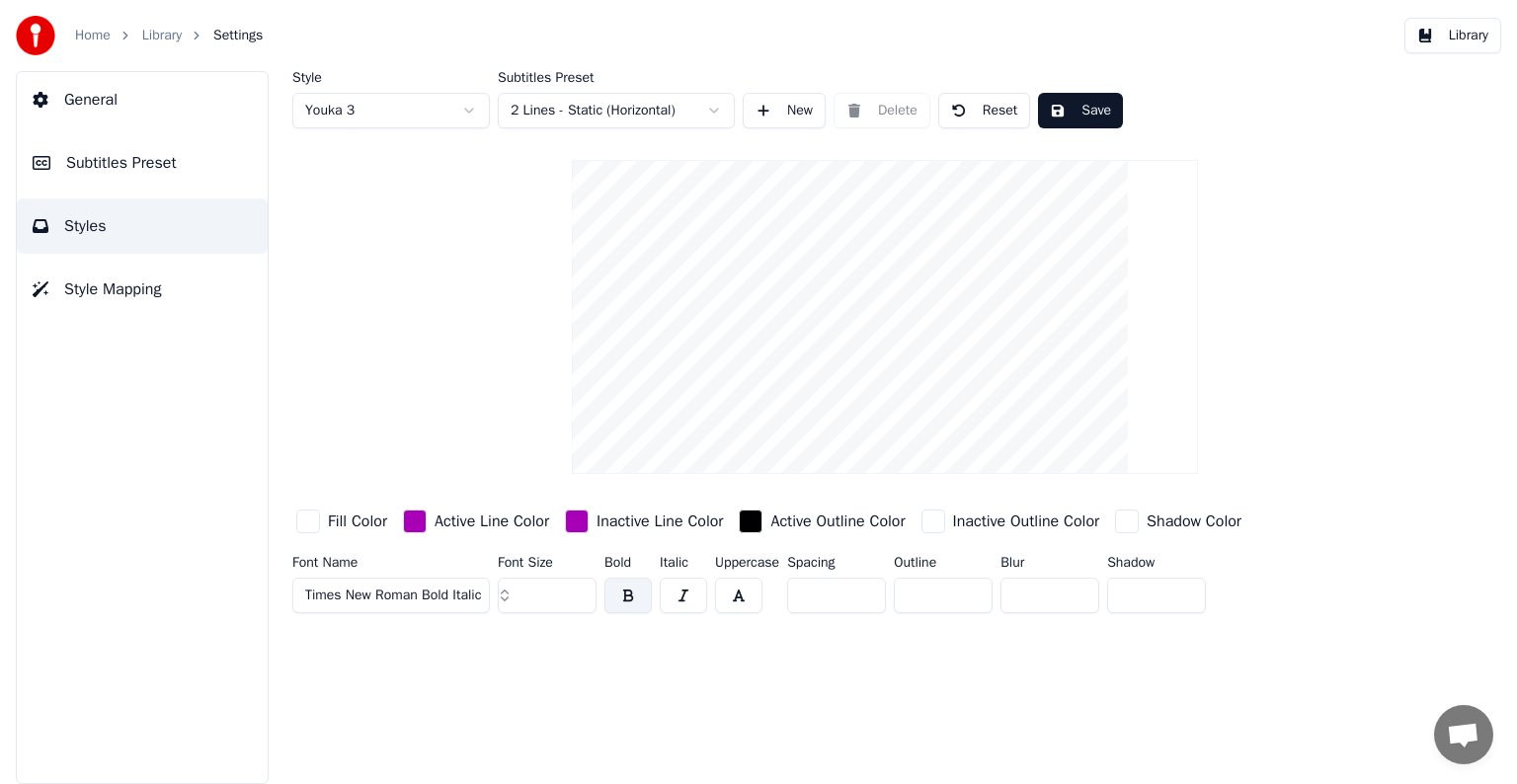 drag, startPoint x: 540, startPoint y: 589, endPoint x: 475, endPoint y: 589, distance: 65 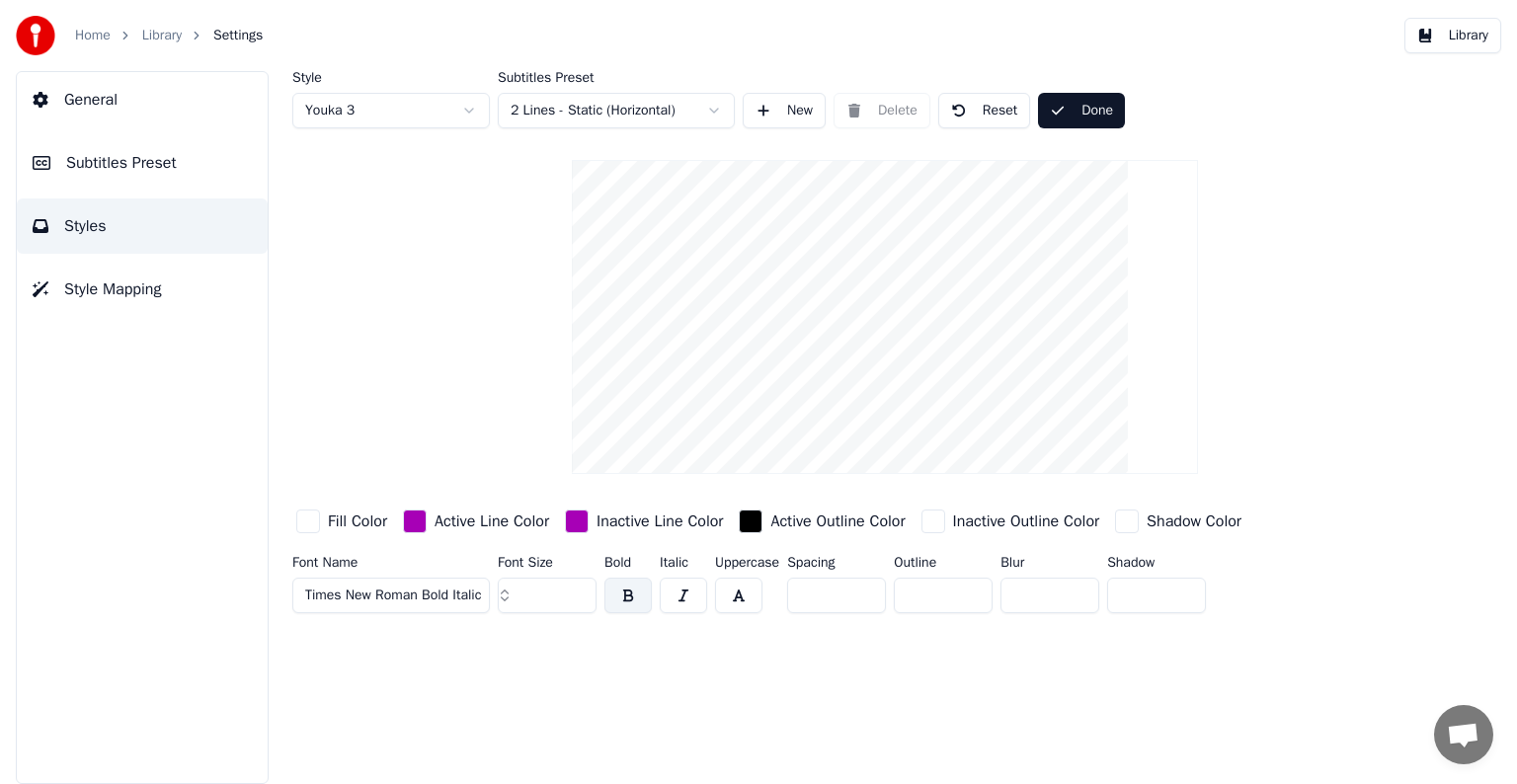 click on "Subtitles Preset" at bounding box center [121, 163] 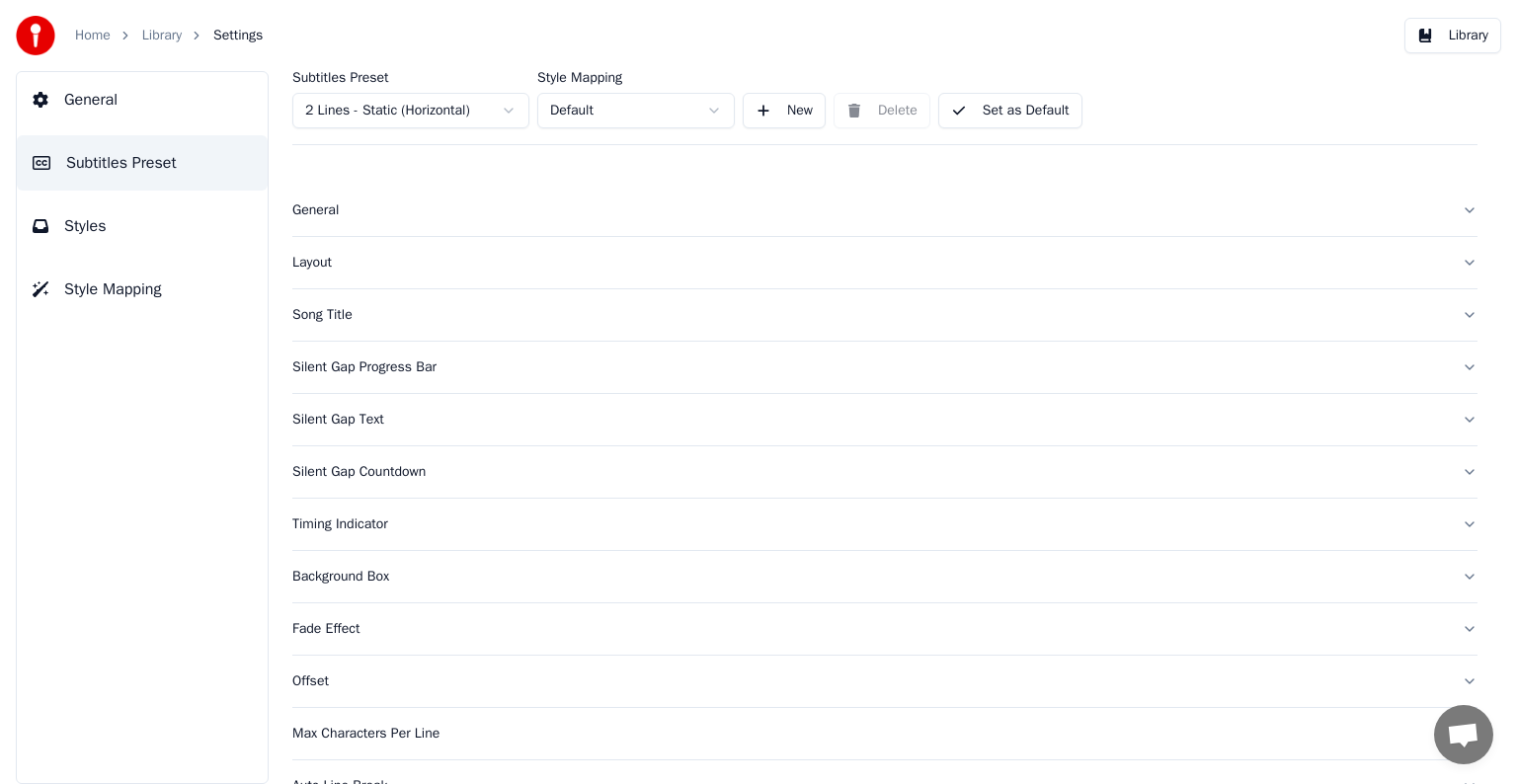 click on "Layout" at bounding box center (869, 263) 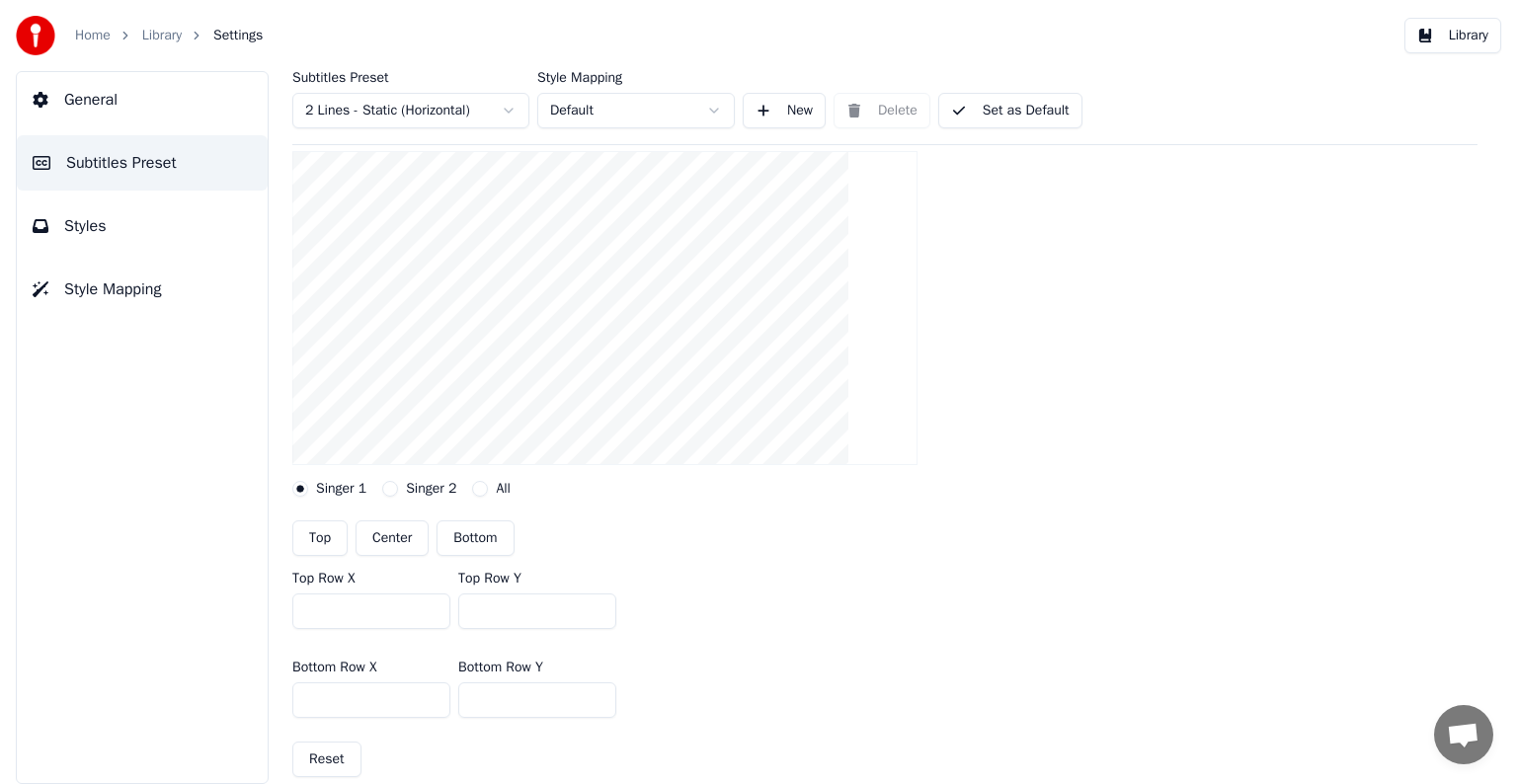 scroll, scrollTop: 296, scrollLeft: 0, axis: vertical 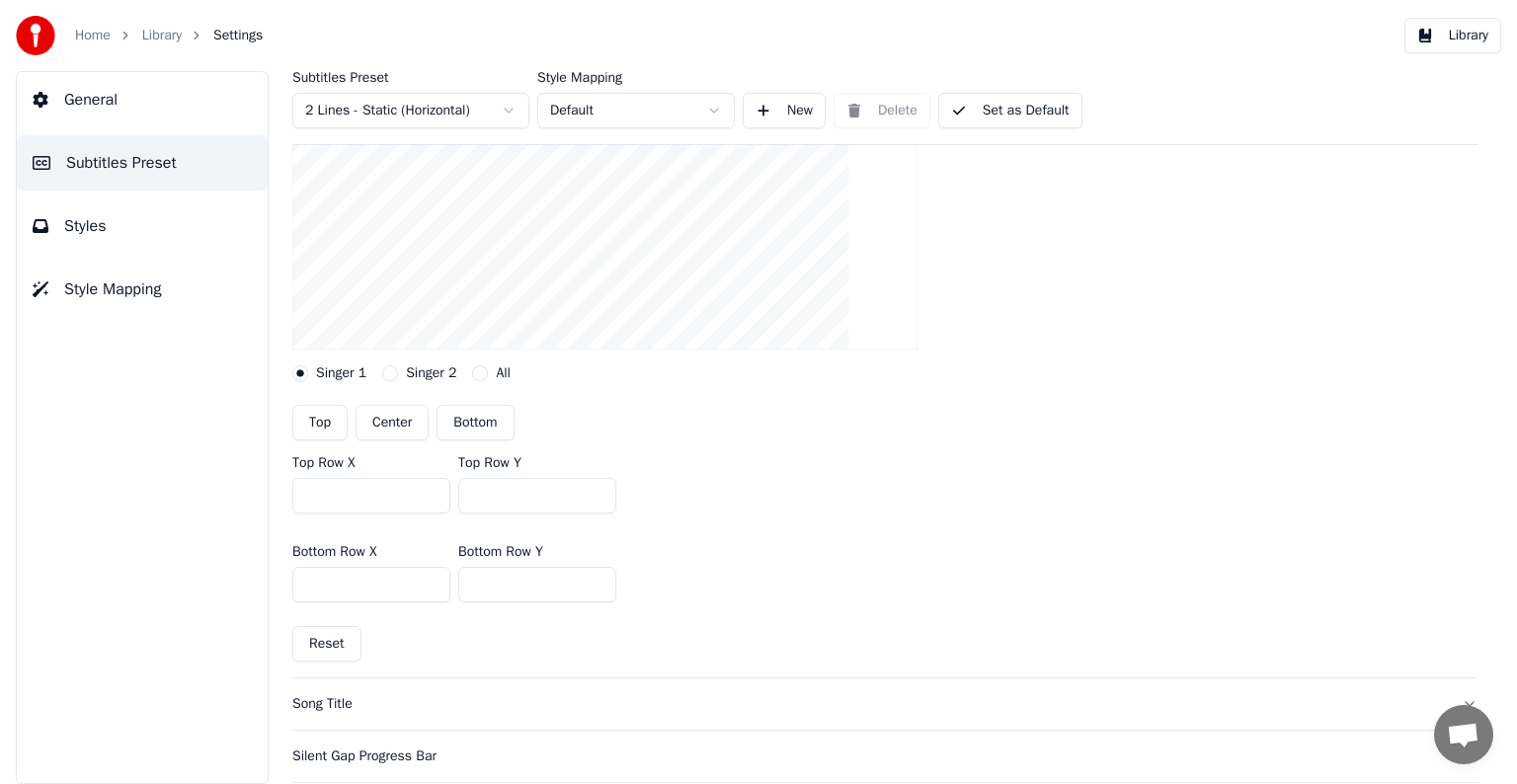 drag, startPoint x: 302, startPoint y: 492, endPoint x: 332, endPoint y: 492, distance: 30 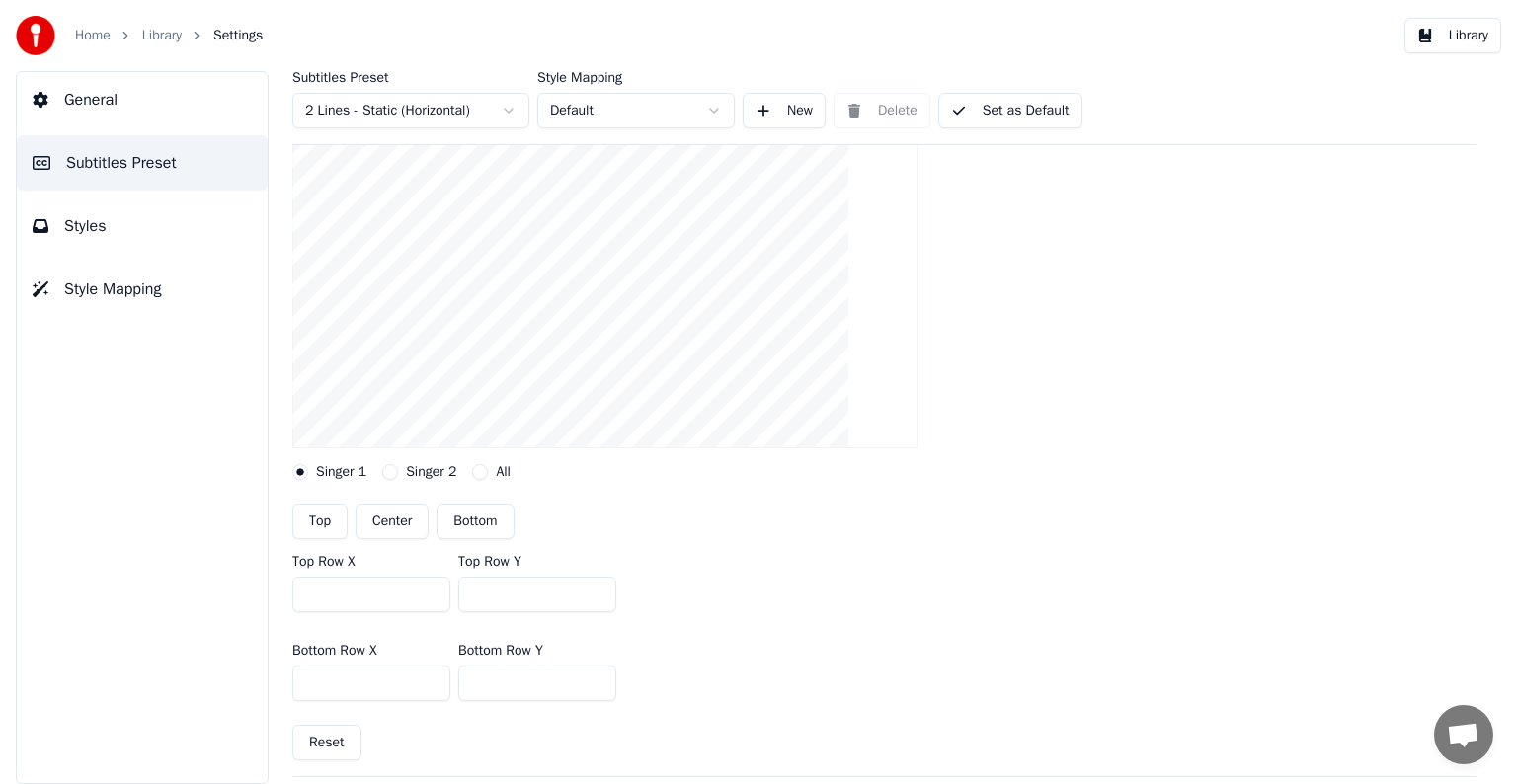 drag, startPoint x: 341, startPoint y: 594, endPoint x: 294, endPoint y: 593, distance: 47.010637 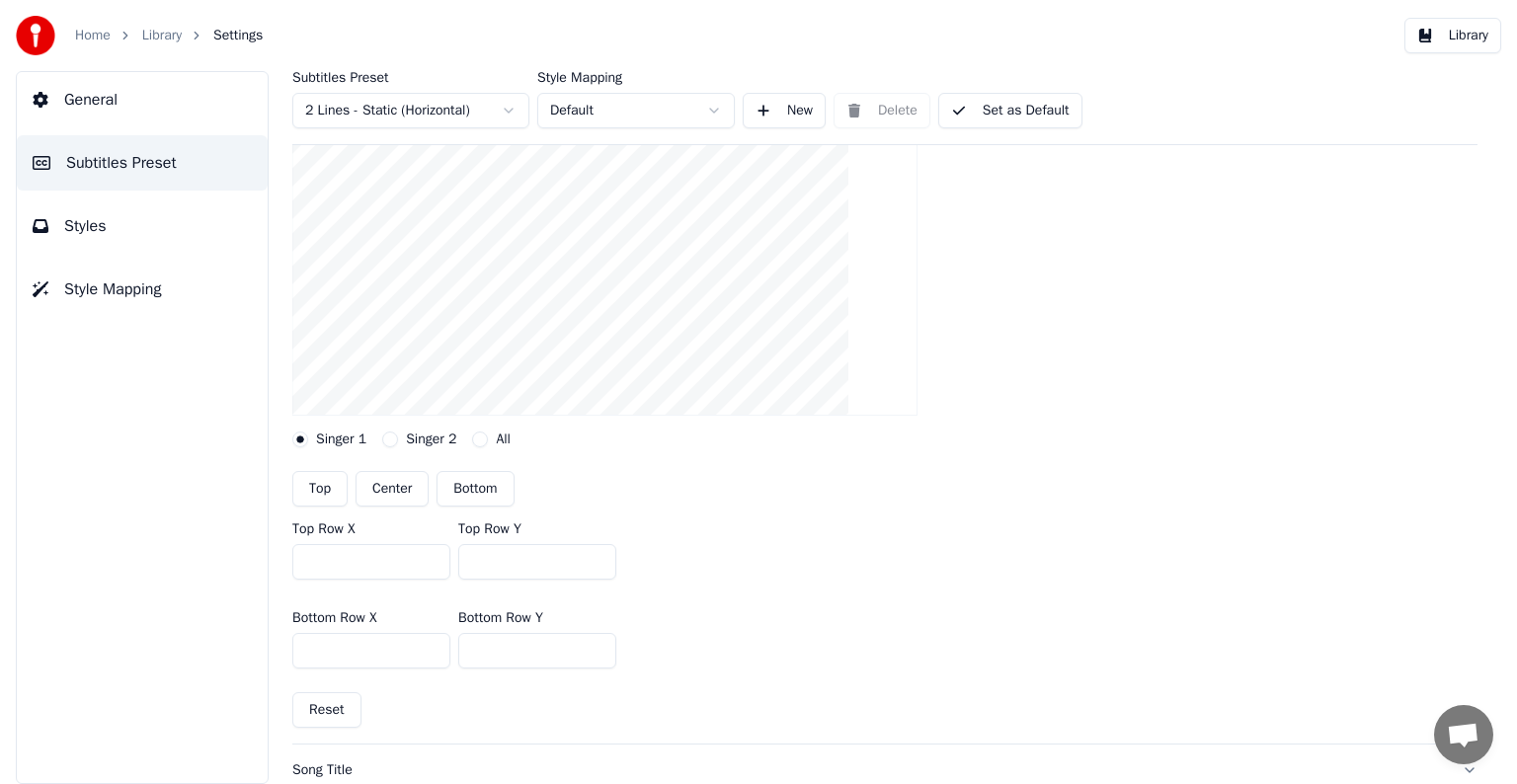 scroll, scrollTop: 197, scrollLeft: 0, axis: vertical 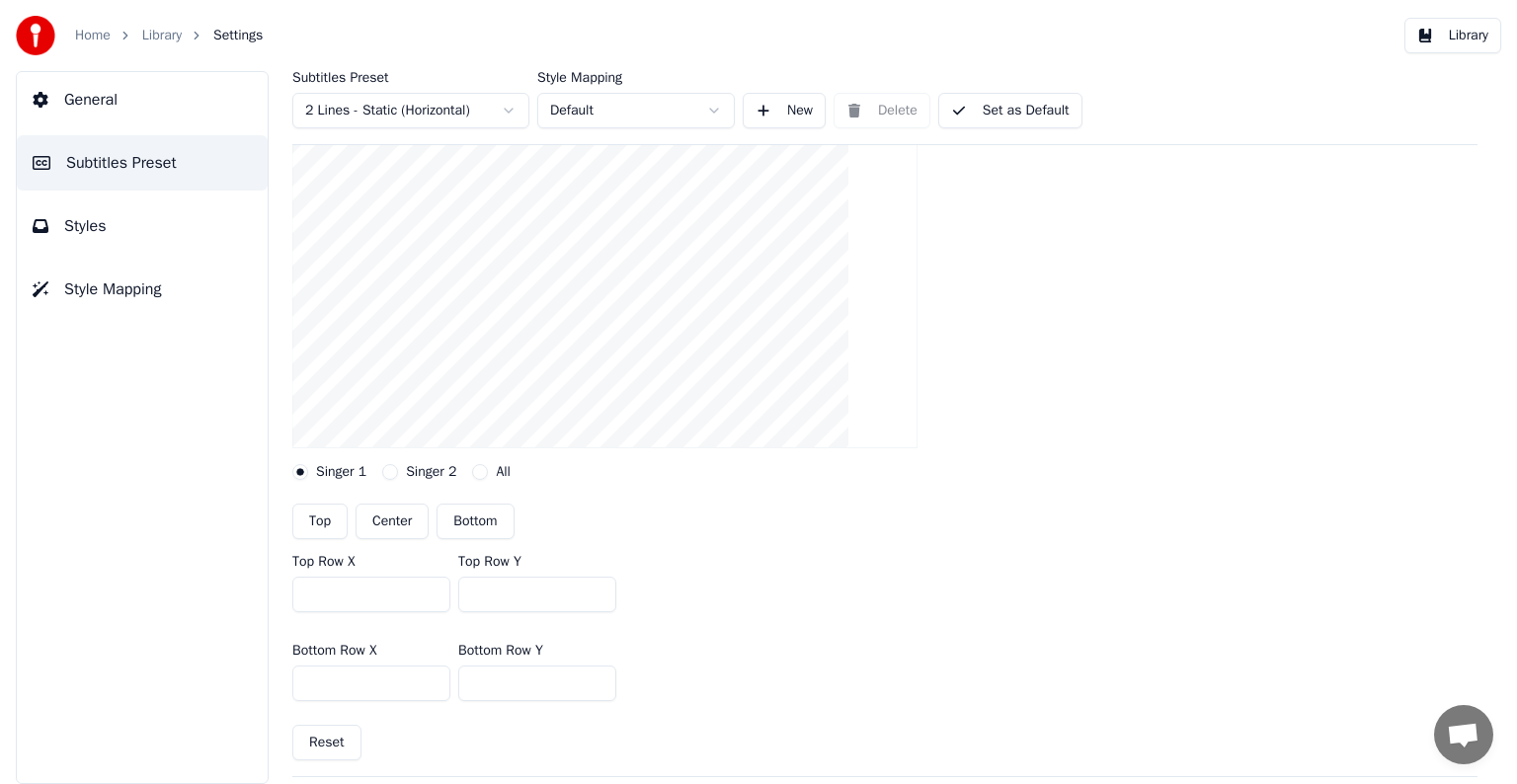 drag, startPoint x: 304, startPoint y: 594, endPoint x: 273, endPoint y: 594, distance: 31 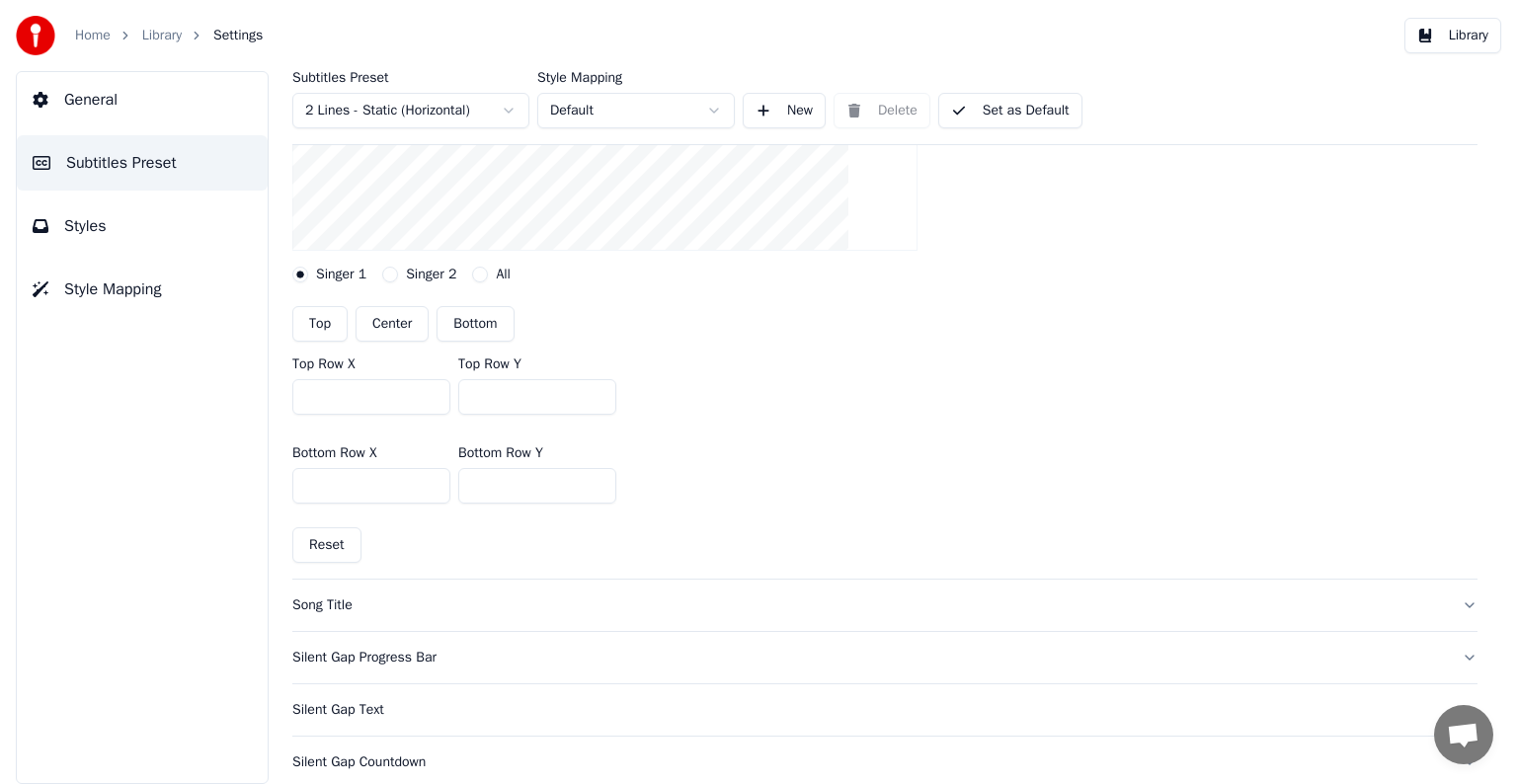 scroll, scrollTop: 296, scrollLeft: 0, axis: vertical 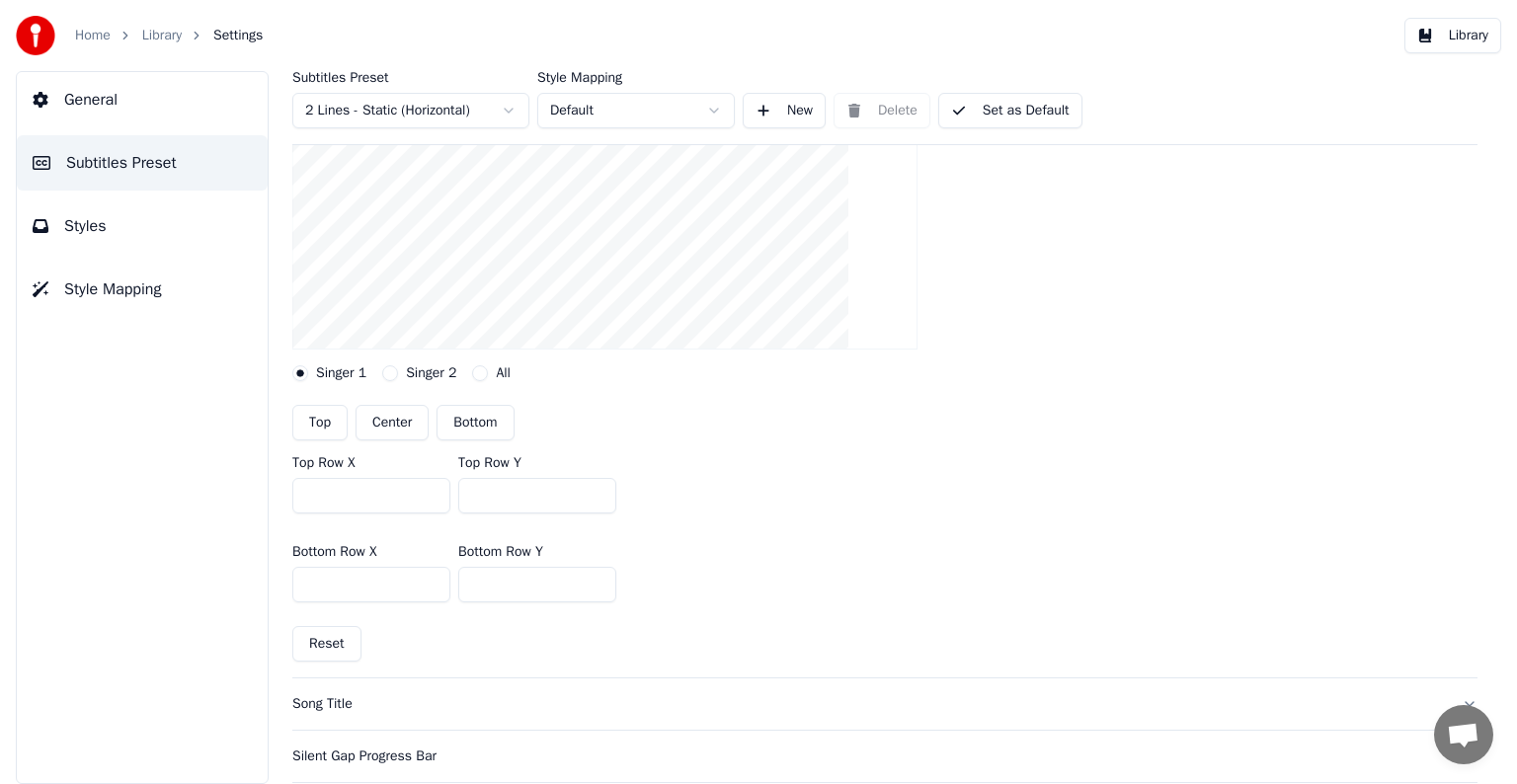 type on "***" 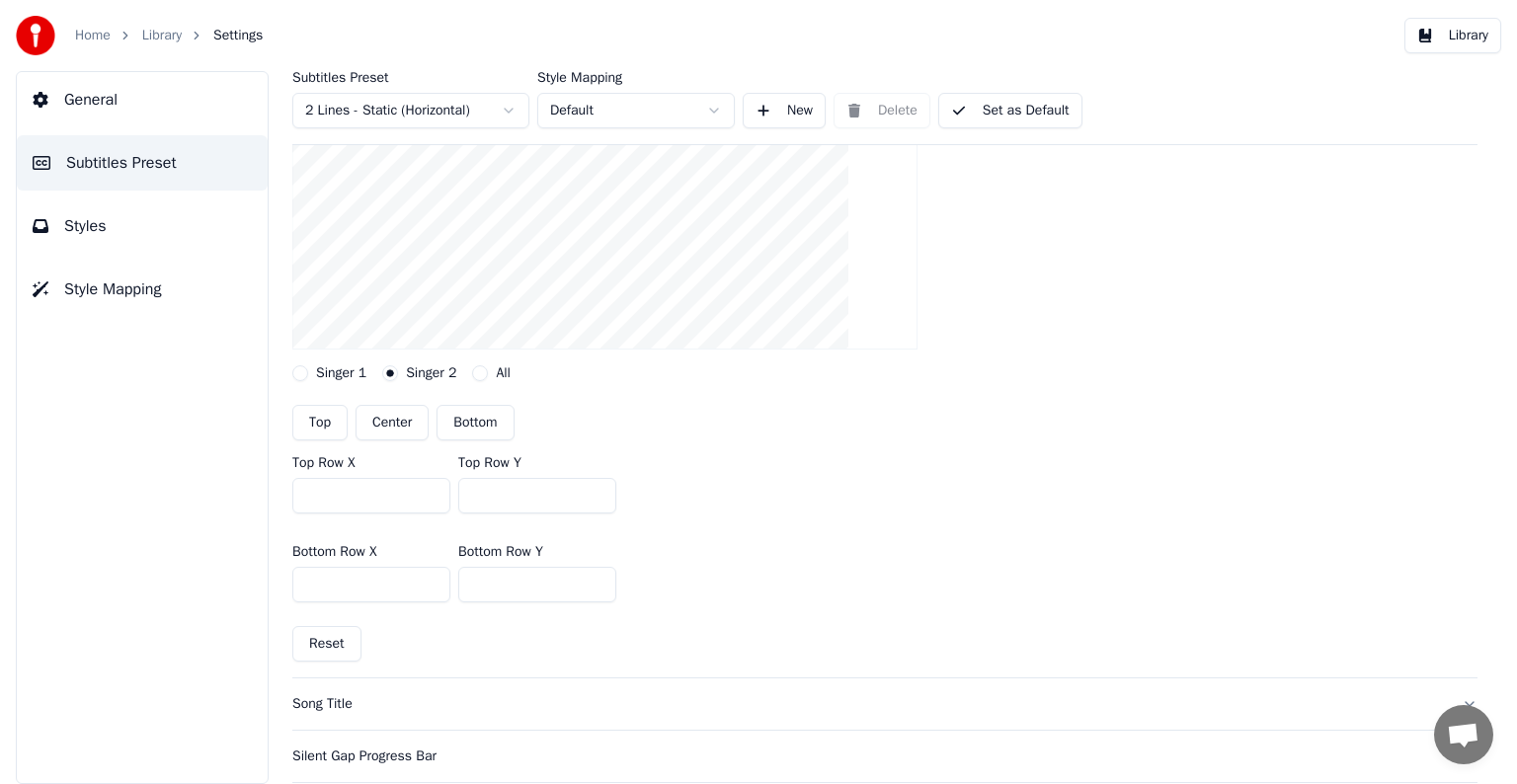 drag, startPoint x: 336, startPoint y: 498, endPoint x: 285, endPoint y: 490, distance: 51.62364 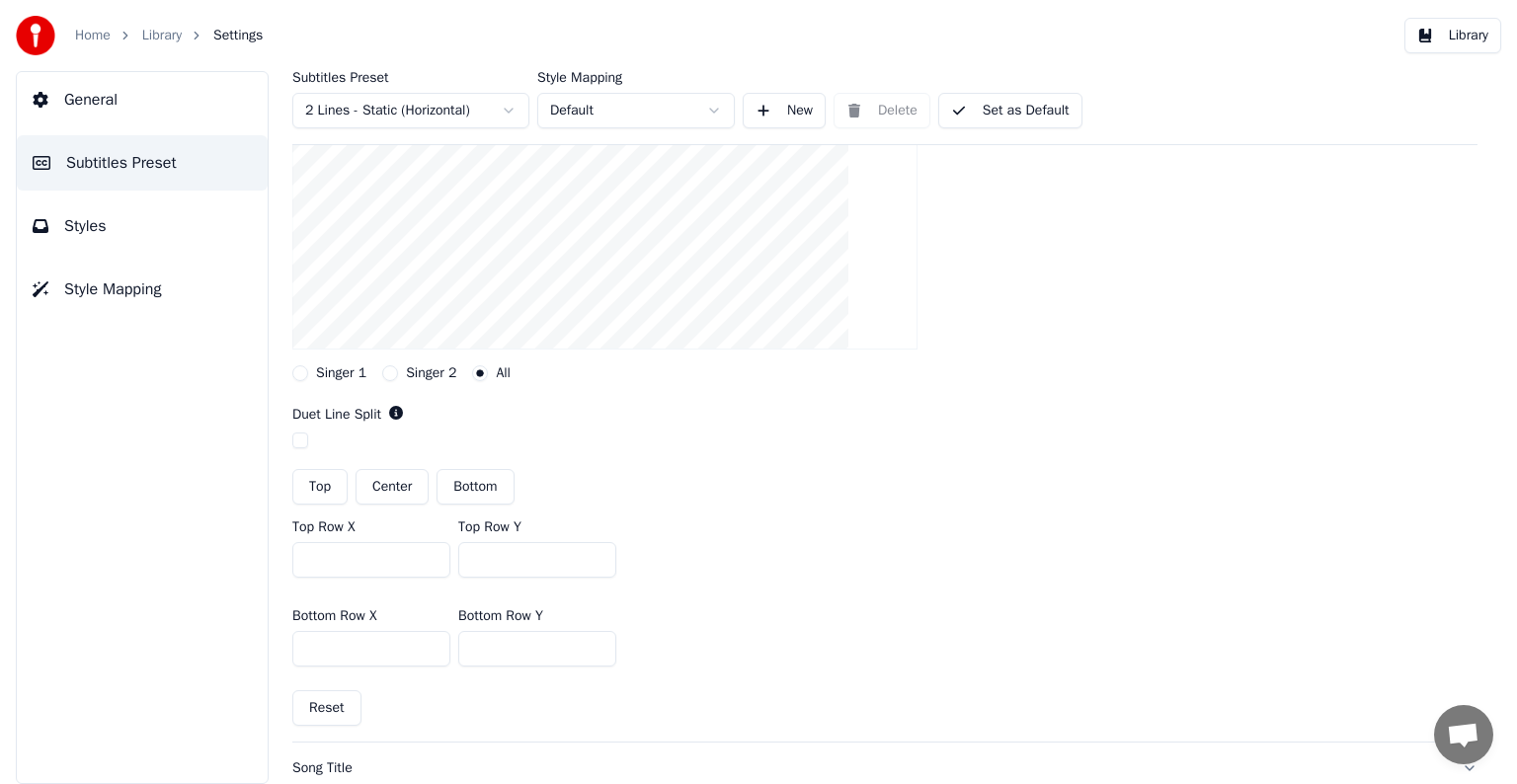 drag, startPoint x: 338, startPoint y: 557, endPoint x: 278, endPoint y: 558, distance: 60.008333 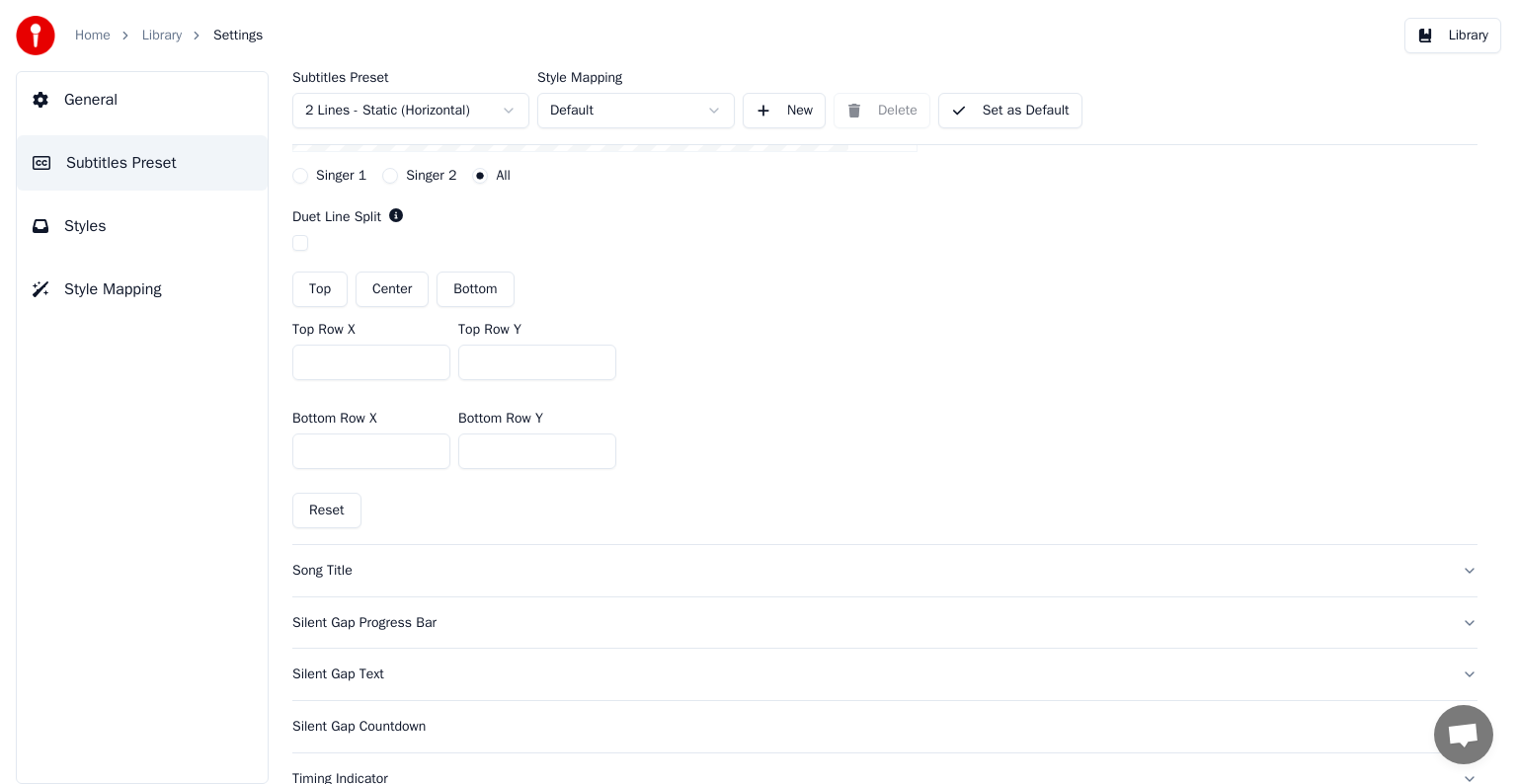 scroll, scrollTop: 296, scrollLeft: 0, axis: vertical 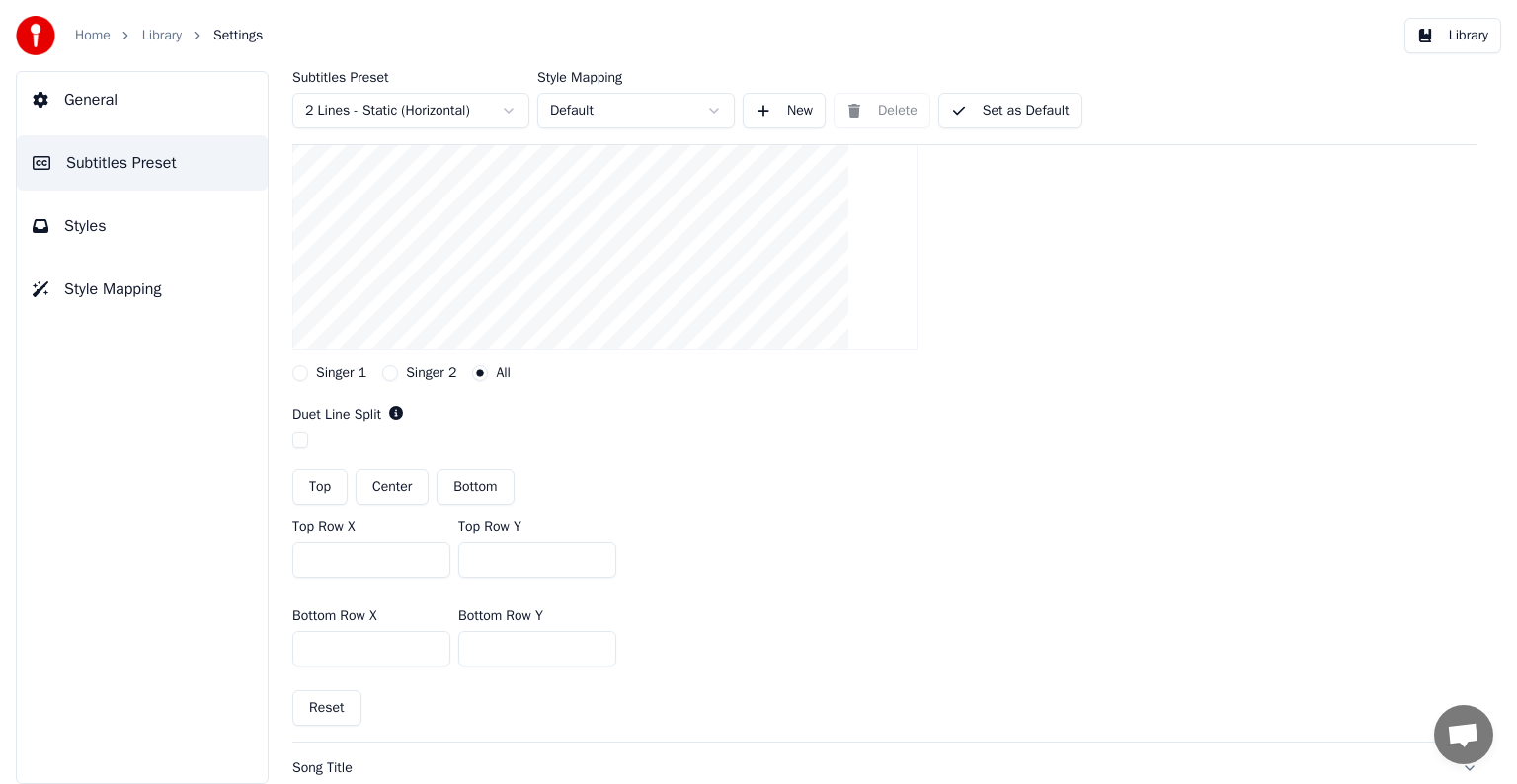 type on "***" 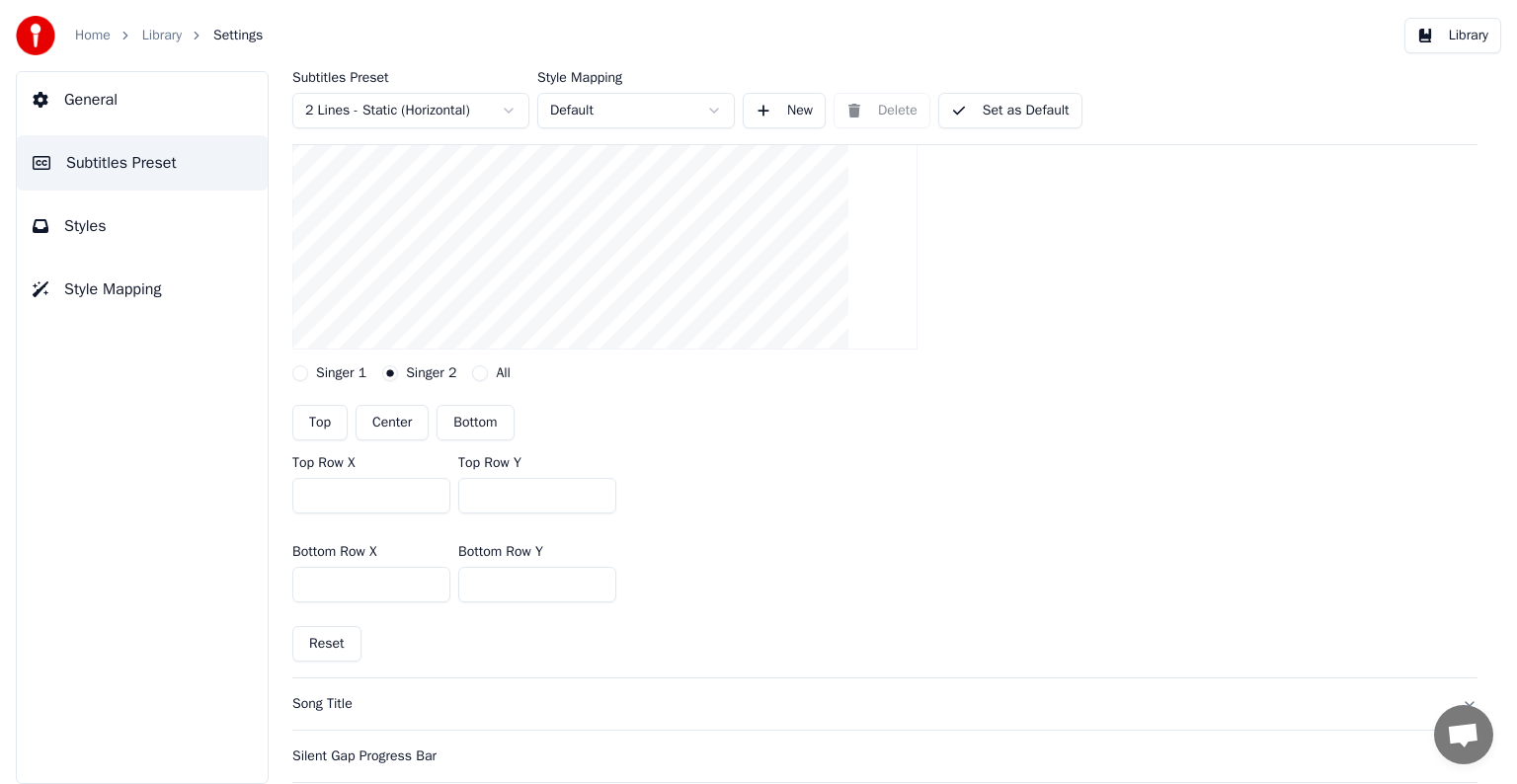 drag, startPoint x: 348, startPoint y: 498, endPoint x: 279, endPoint y: 497, distance: 69.00725 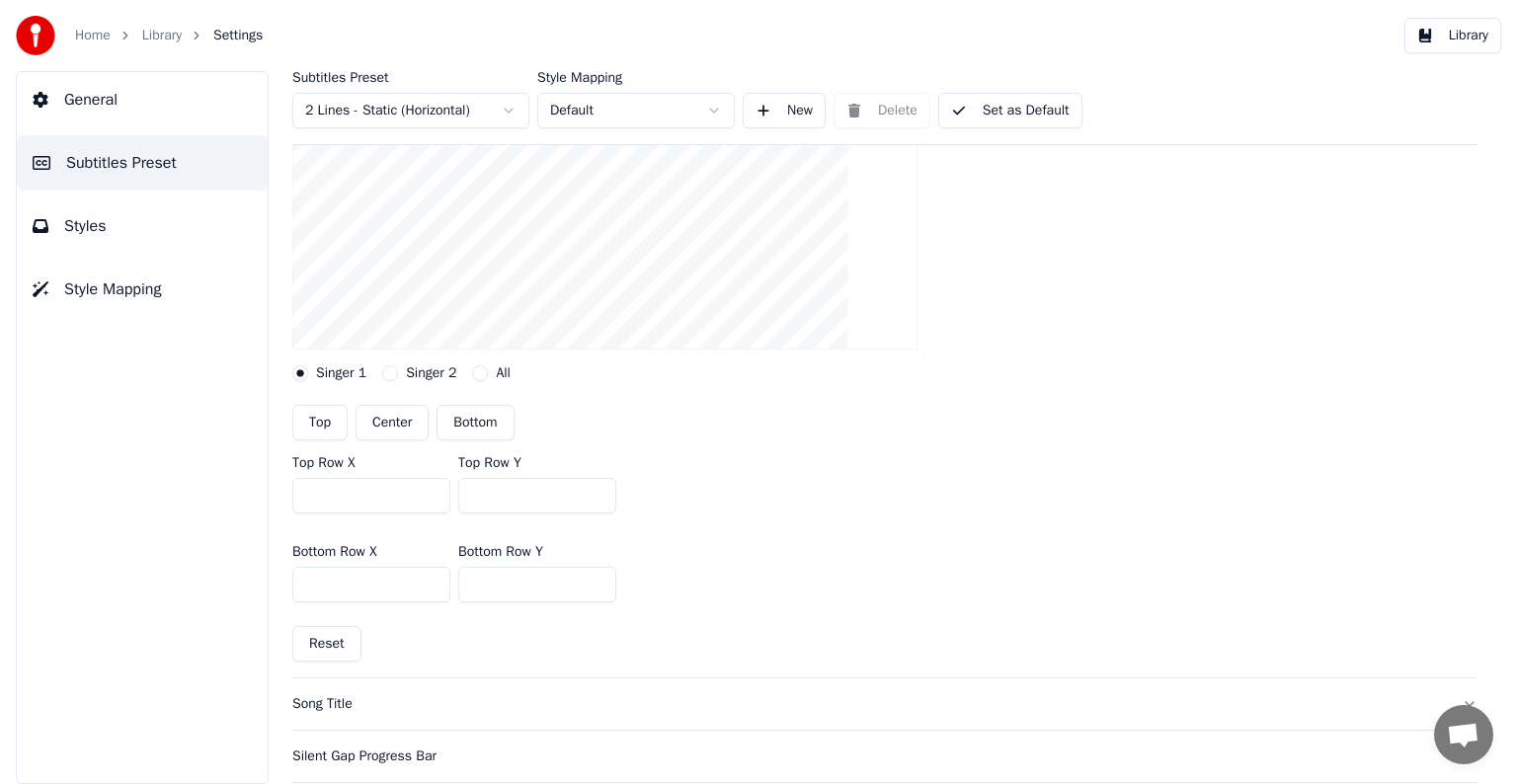 drag, startPoint x: 335, startPoint y: 493, endPoint x: 289, endPoint y: 494, distance: 46.010868 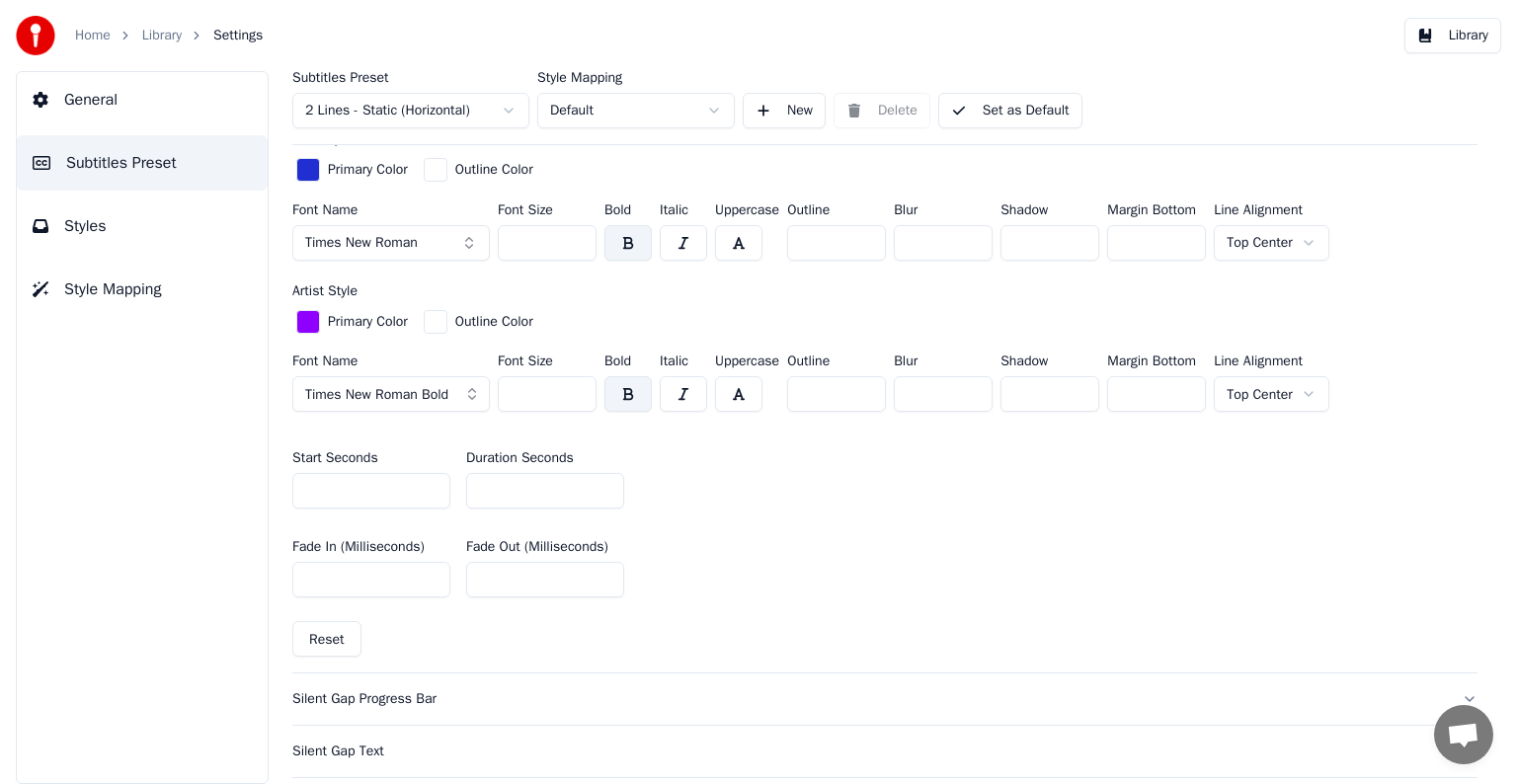 scroll, scrollTop: 592, scrollLeft: 0, axis: vertical 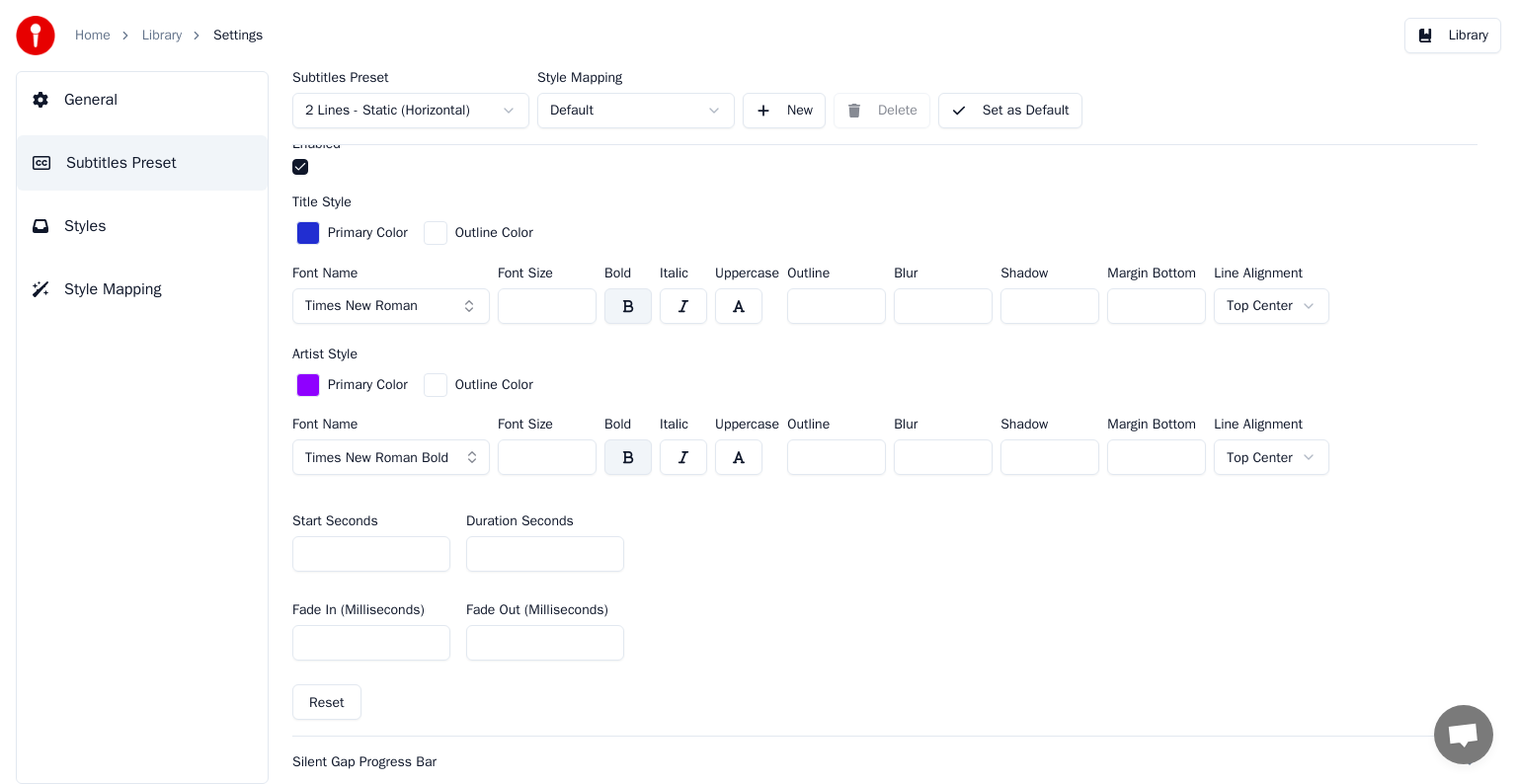 drag, startPoint x: 517, startPoint y: 551, endPoint x: 476, endPoint y: 549, distance: 41.04875 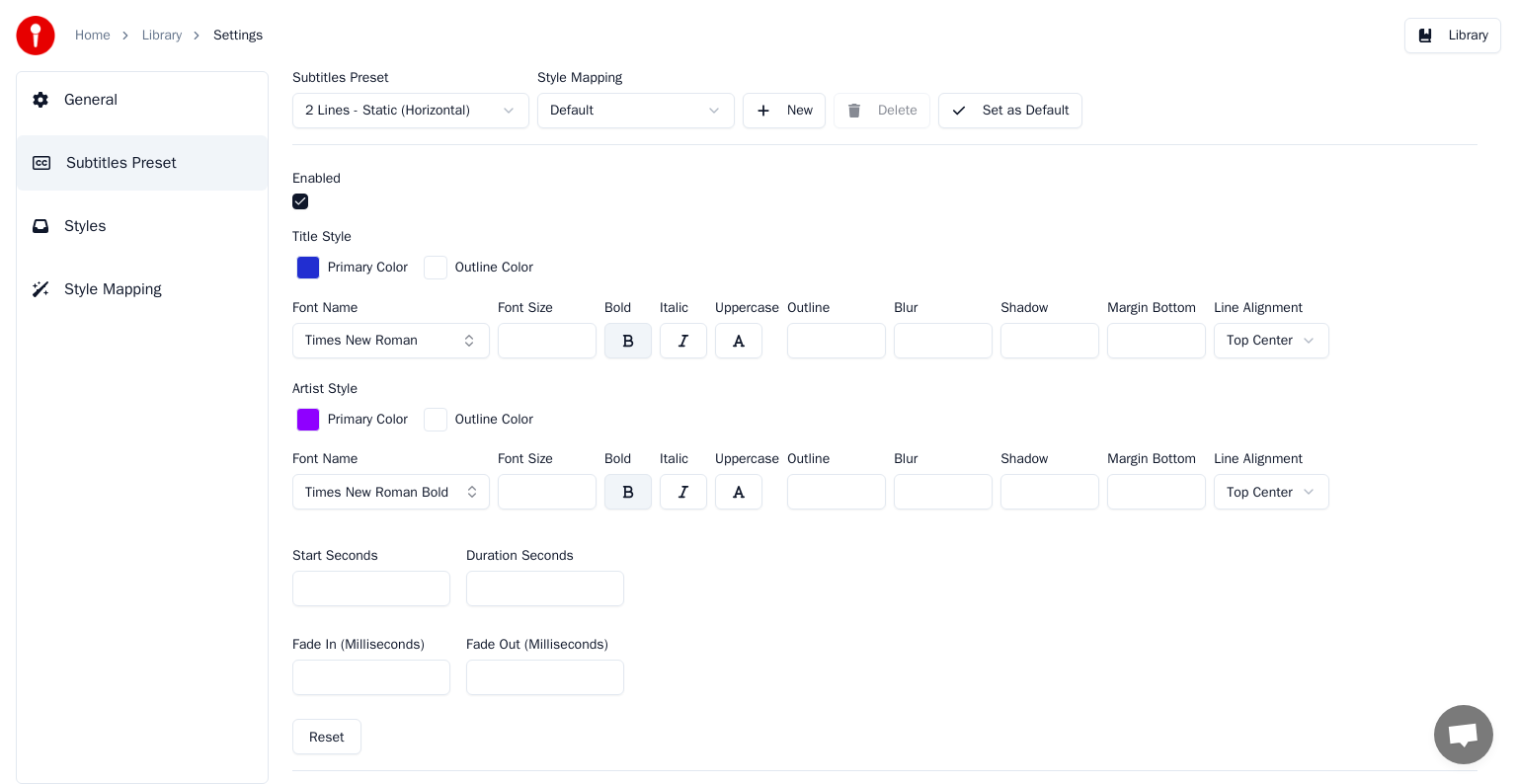 scroll, scrollTop: 592, scrollLeft: 0, axis: vertical 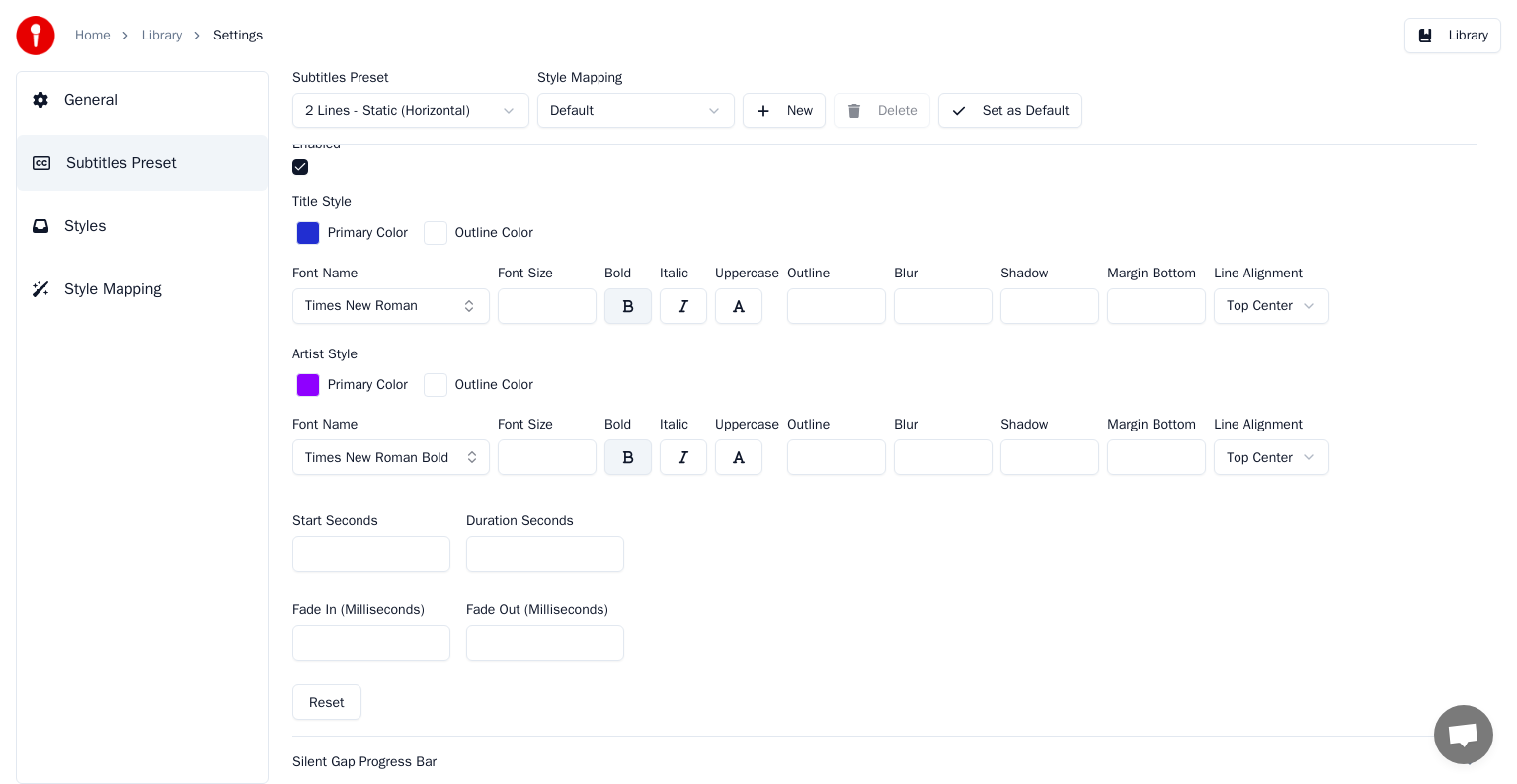 drag, startPoint x: 529, startPoint y: 453, endPoint x: 506, endPoint y: 446, distance: 24 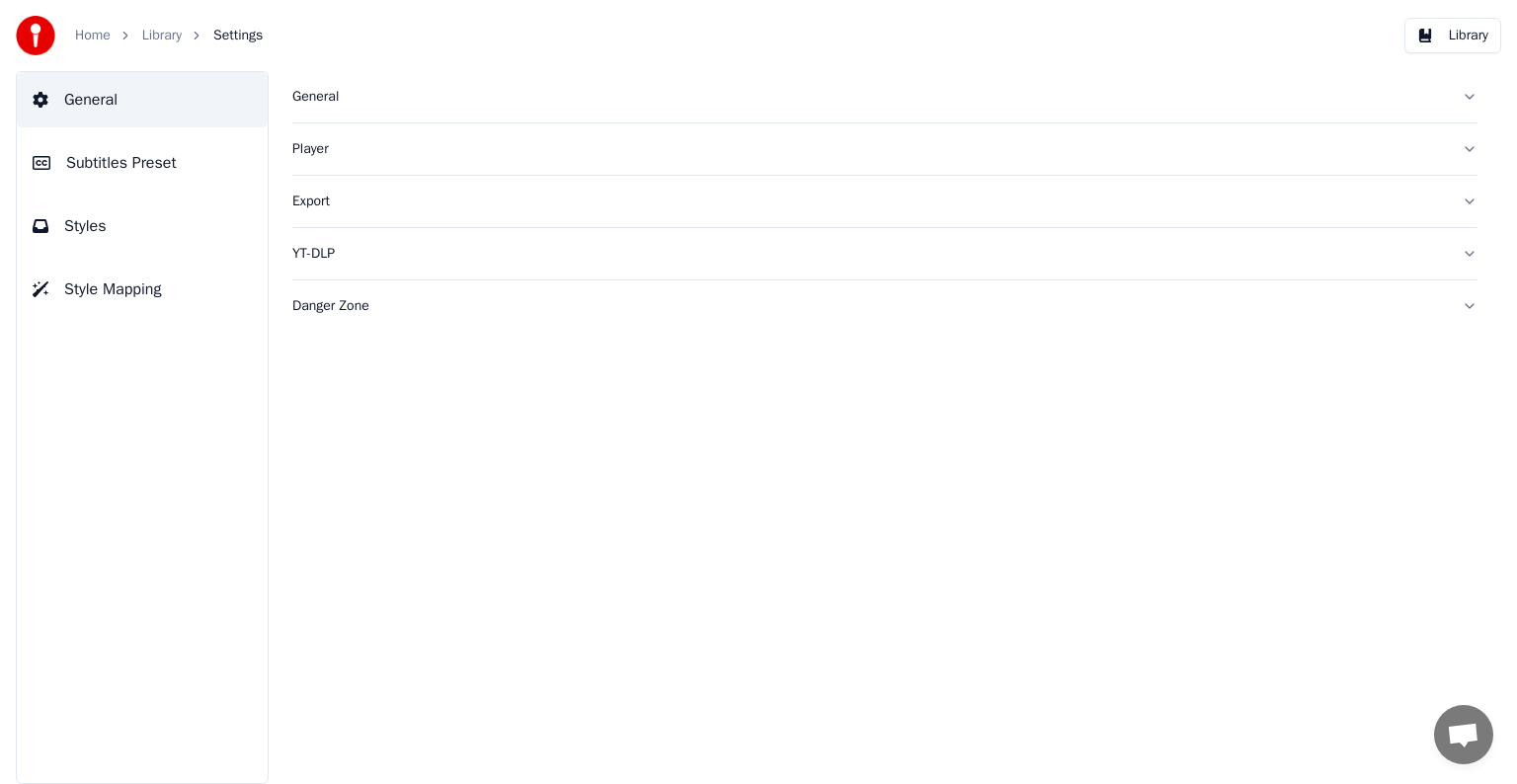 scroll, scrollTop: 0, scrollLeft: 0, axis: both 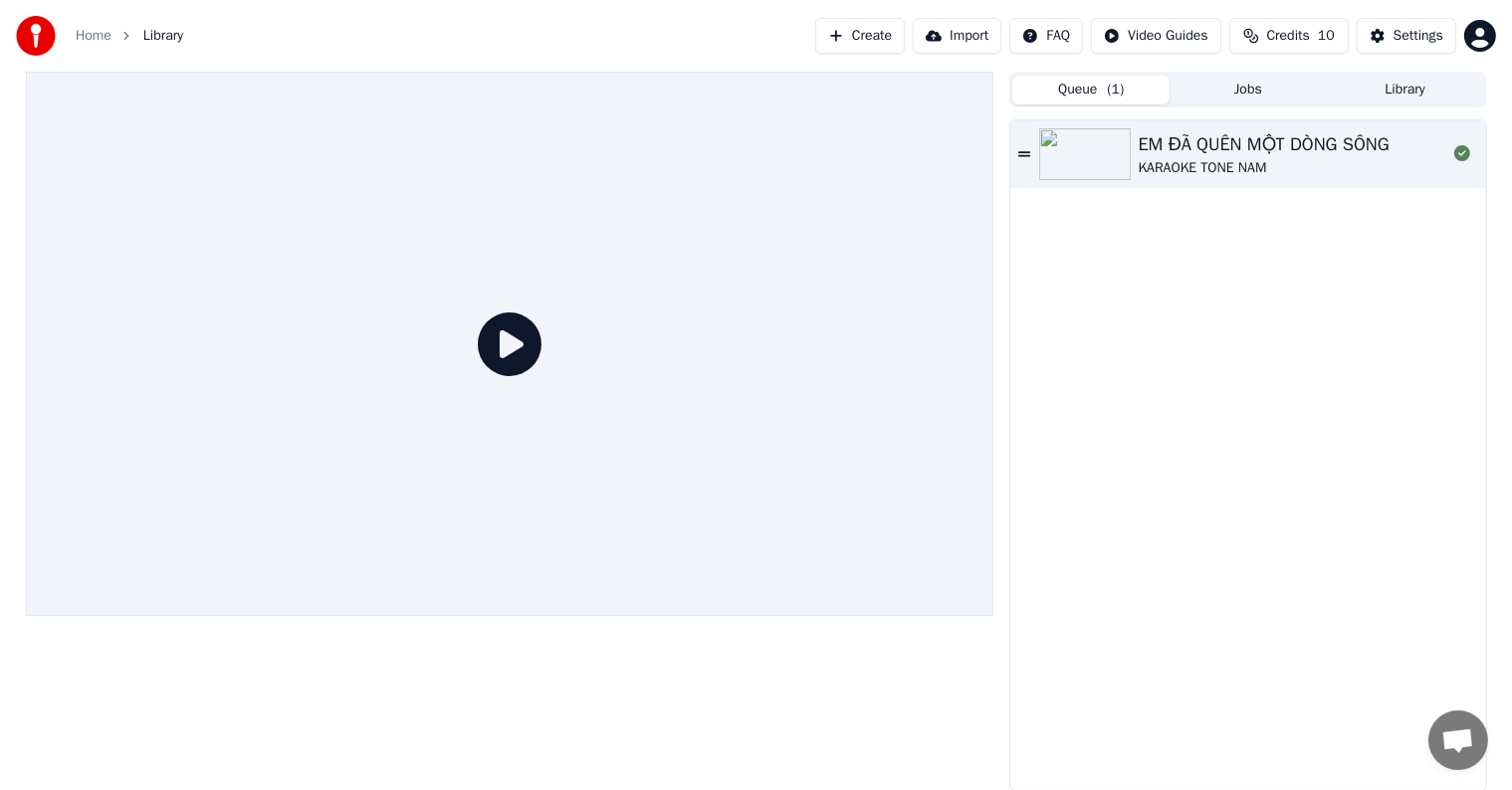 click on "EM ĐÃ QUÊN MỘT DÒNG SÔNG" at bounding box center [1264, 144] 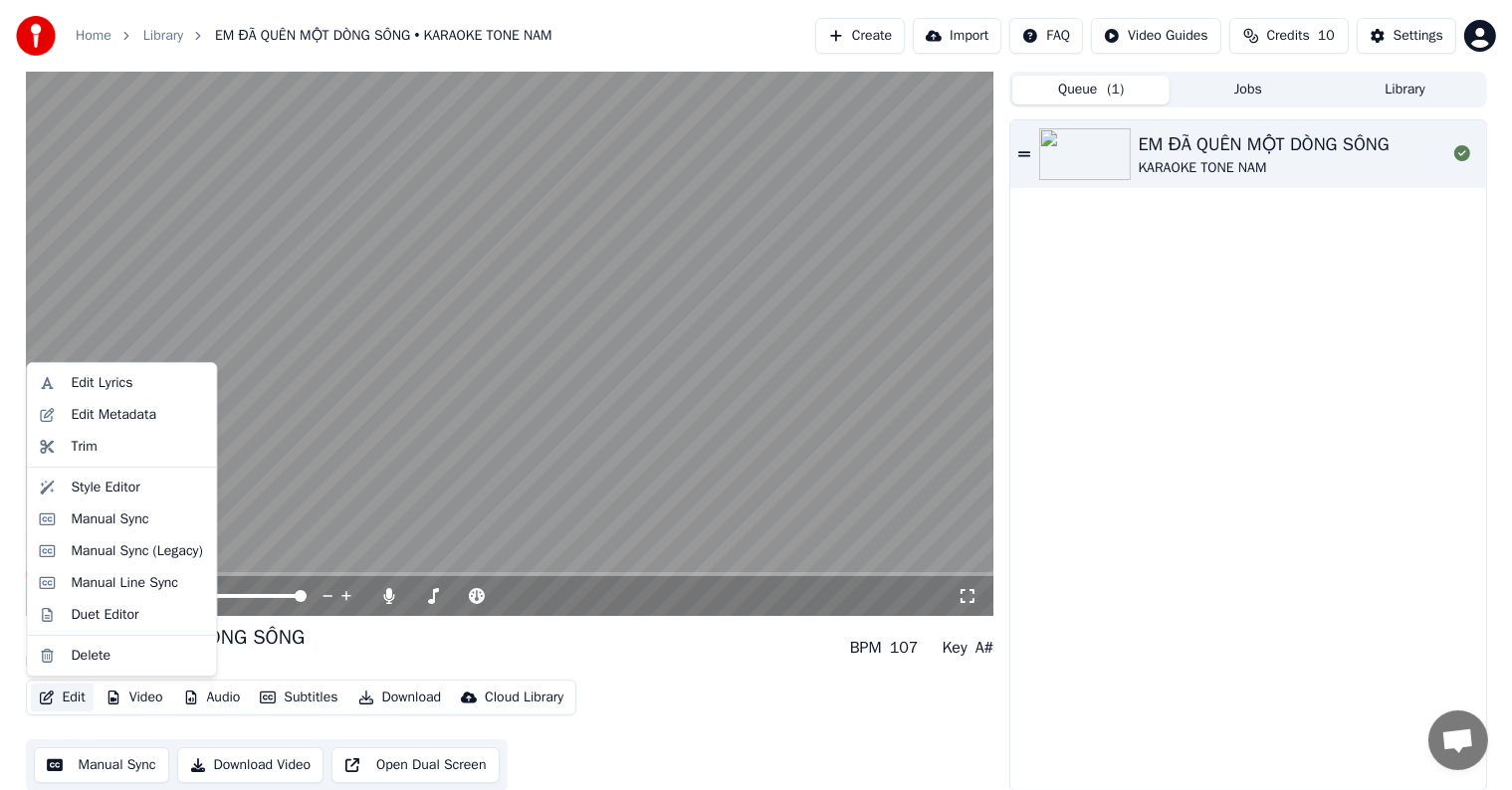 click on "Edit" at bounding box center [62, 697] 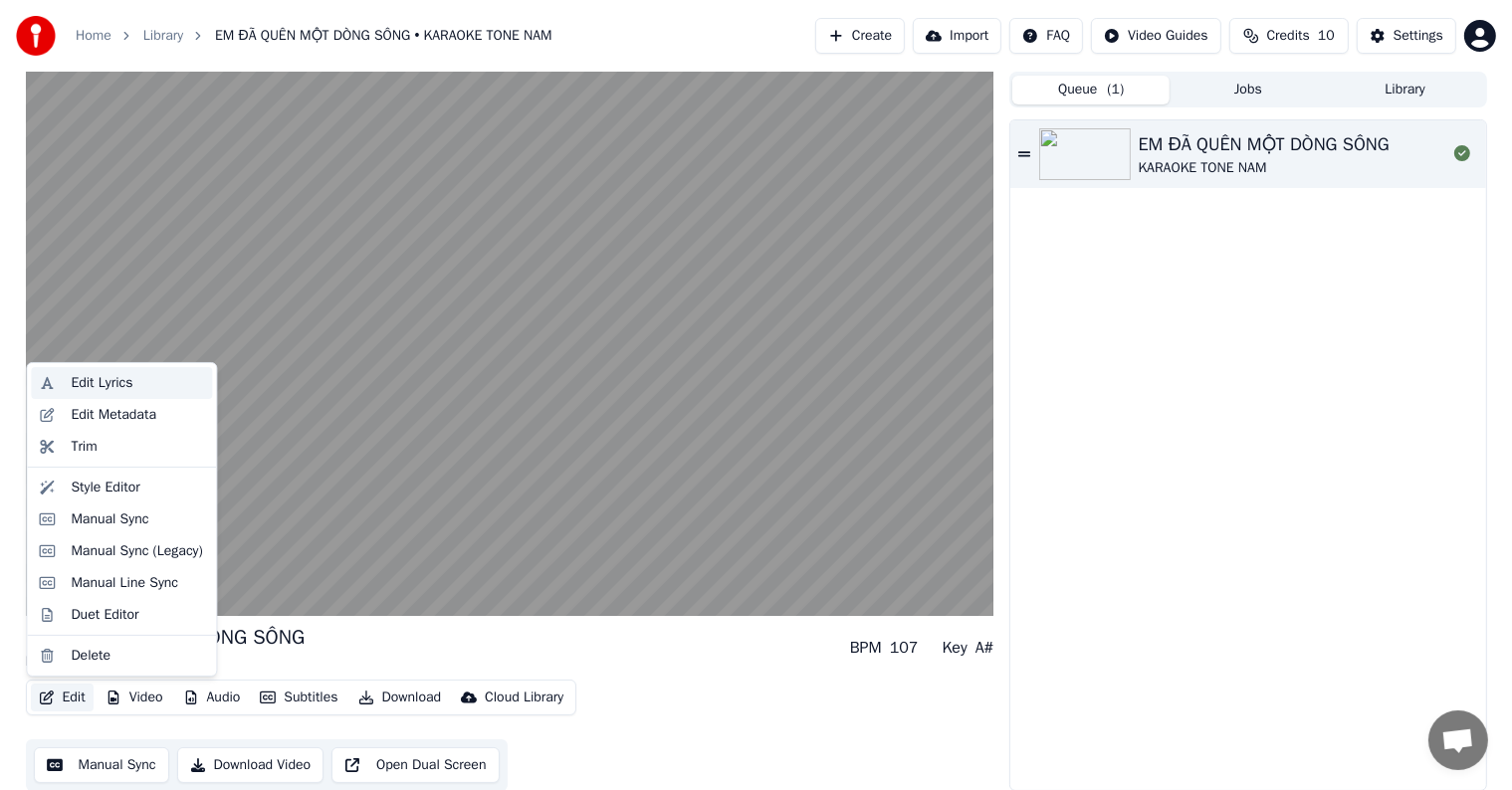click on "Edit Lyrics" at bounding box center (102, 383) 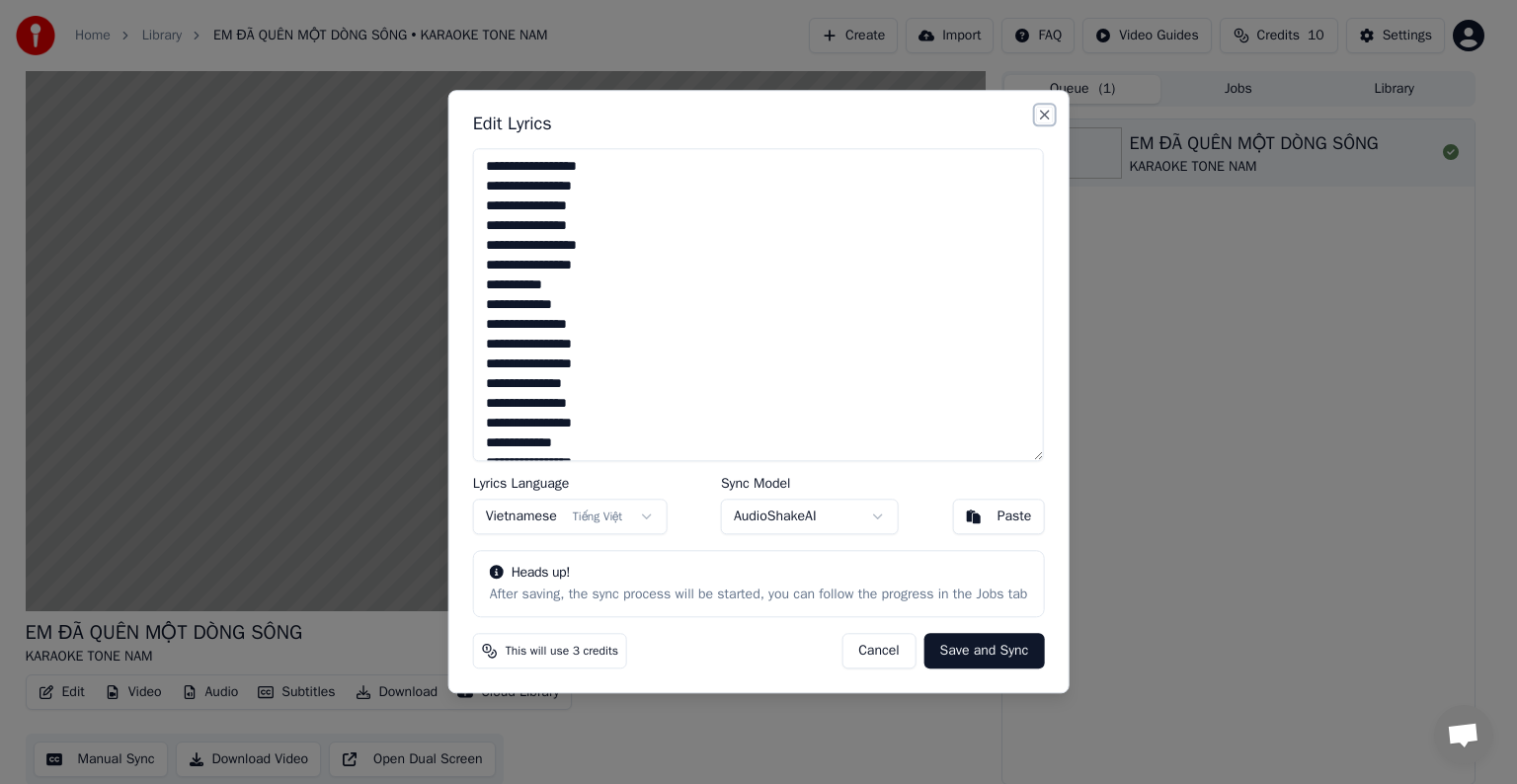 click on "Close" at bounding box center (1044, 115) 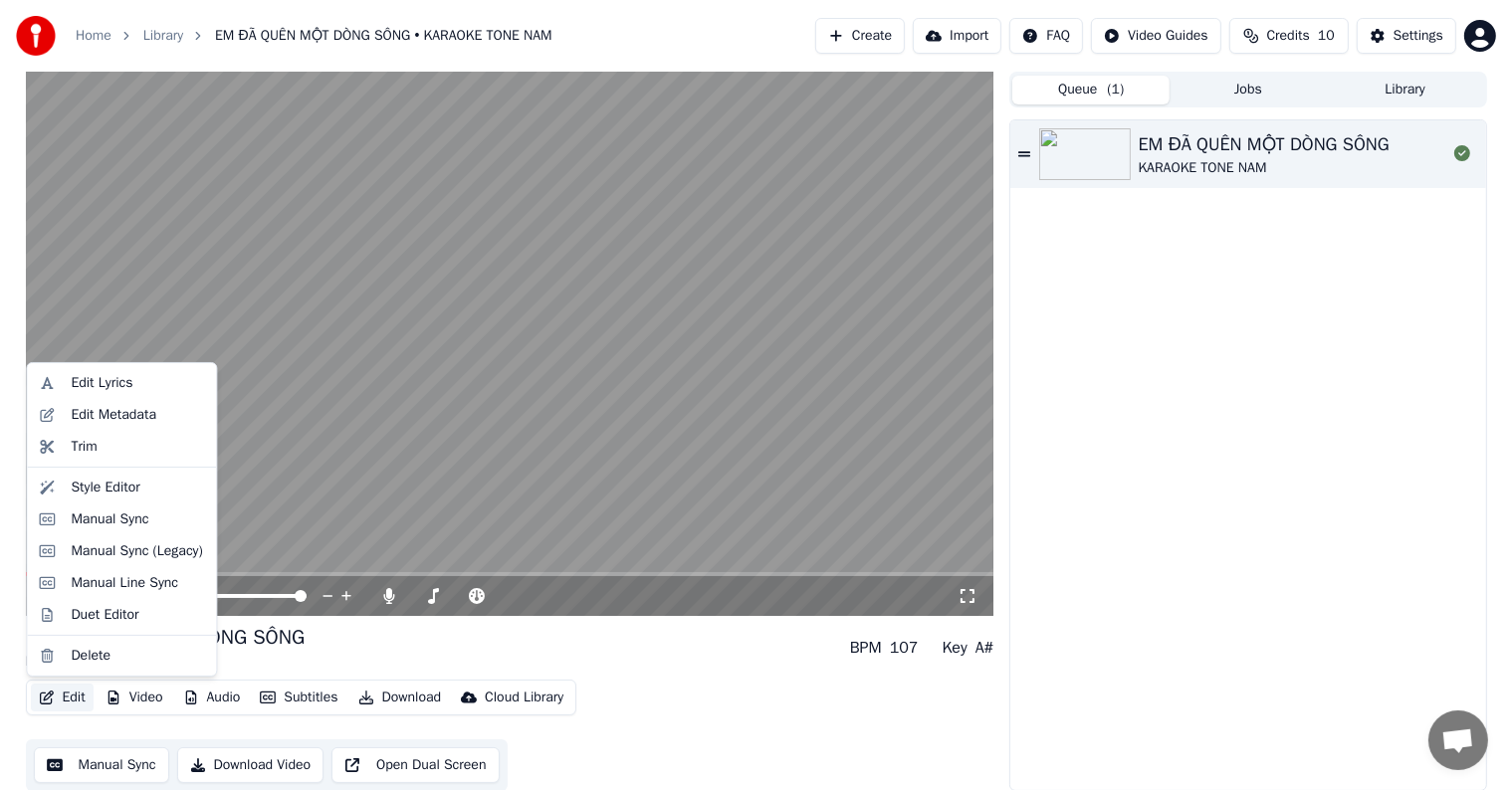 click on "Edit" at bounding box center (62, 697) 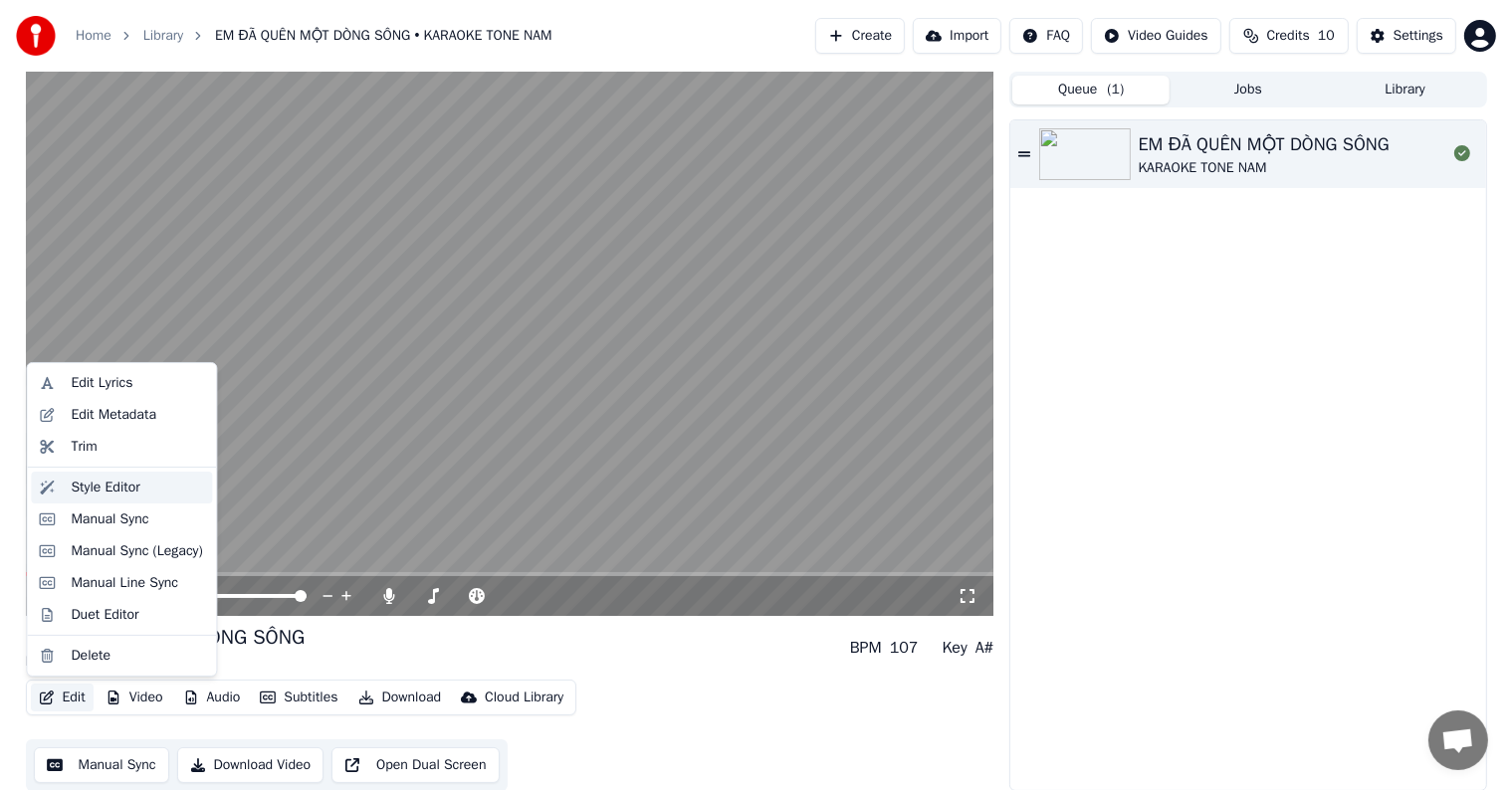 click on "Style Editor" at bounding box center [105, 488] 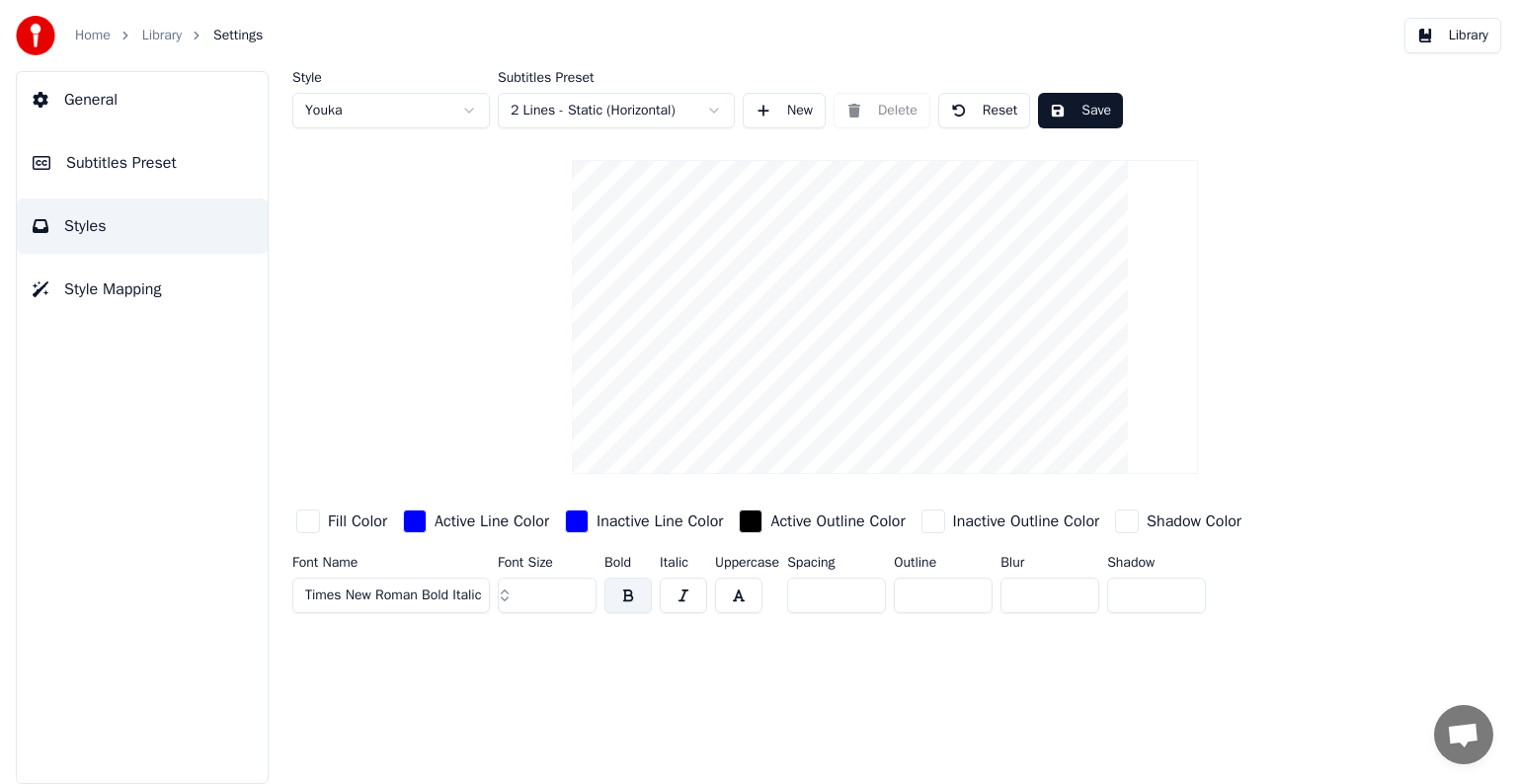 drag, startPoint x: 540, startPoint y: 598, endPoint x: 500, endPoint y: 594, distance: 40.1995 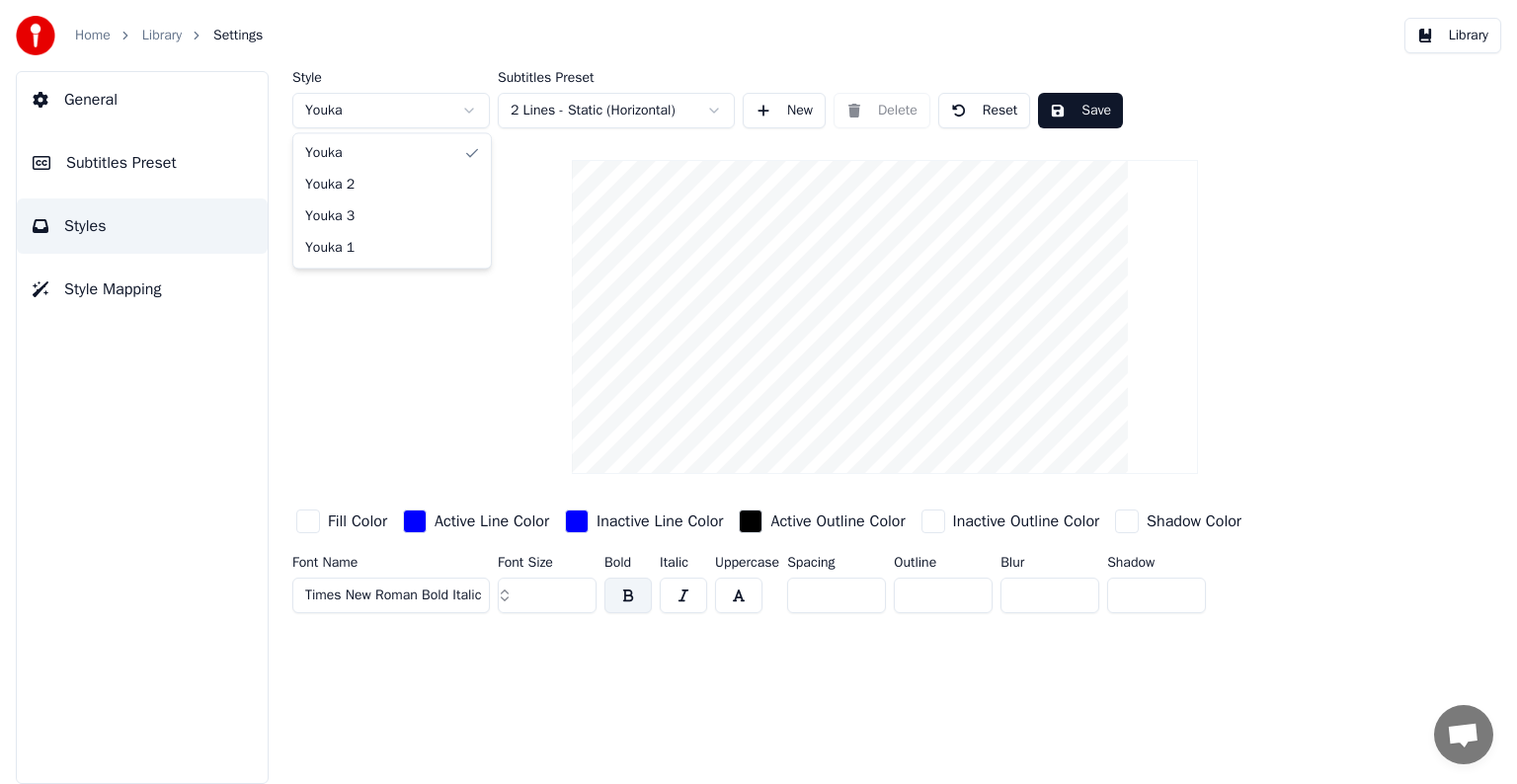 click on "Home Library Settings Library General Subtitles Preset Styles Style Mapping Style Youka Subtitles Preset 2 Lines - Static (Horizontal) New Delete Reset Save Fill Color Active Line Color Inactive Line Color Active Outline Color Inactive Outline Color Shadow Color Font Name Times New Roman Bold Italic Font Size *** Bold Italic Uppercase Spacing * Outline * Blur * Shadow * Youka Youka 2 Youka 3 Youka 1" at bounding box center (758, 392) 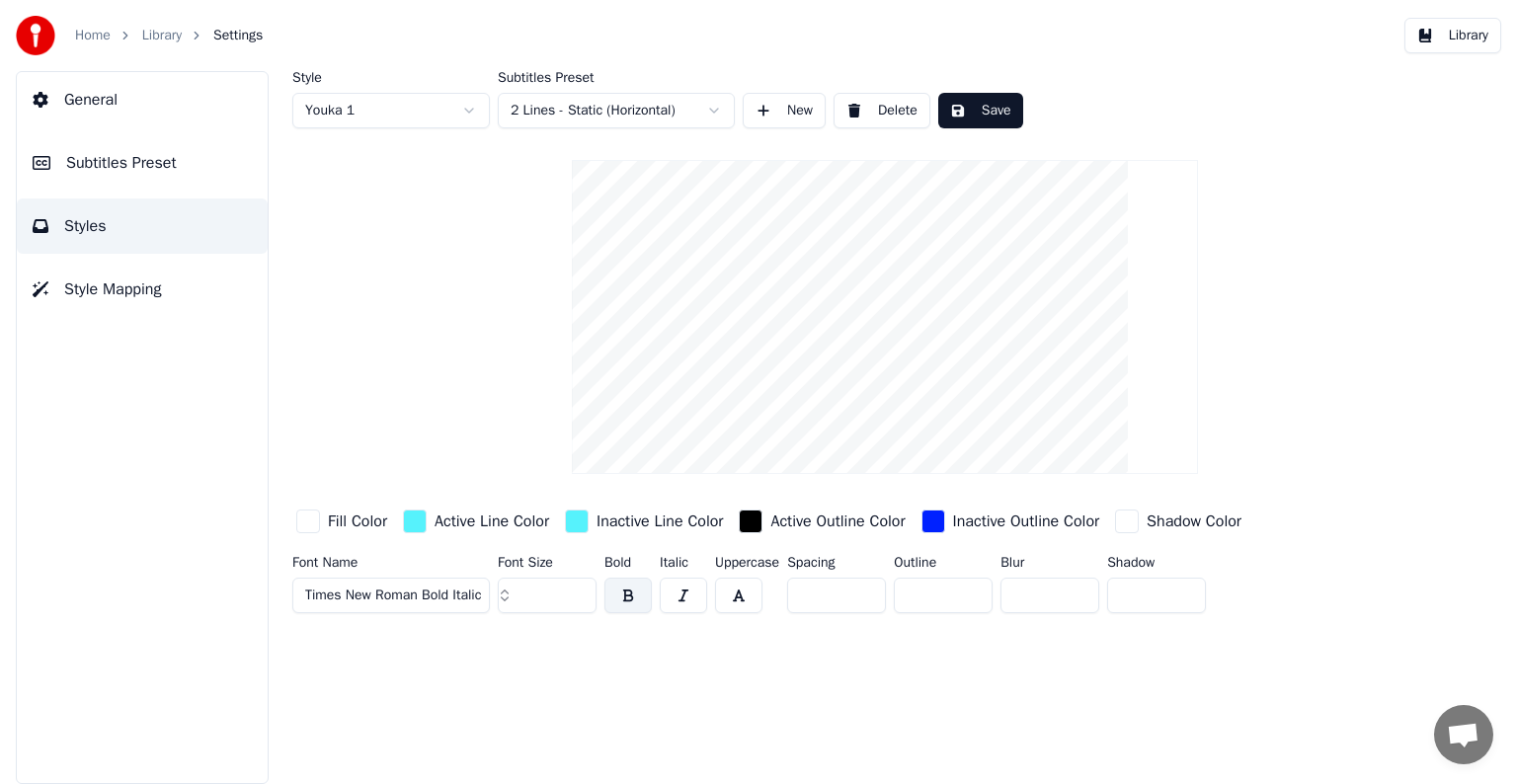 drag, startPoint x: 538, startPoint y: 595, endPoint x: 494, endPoint y: 594, distance: 44.01136 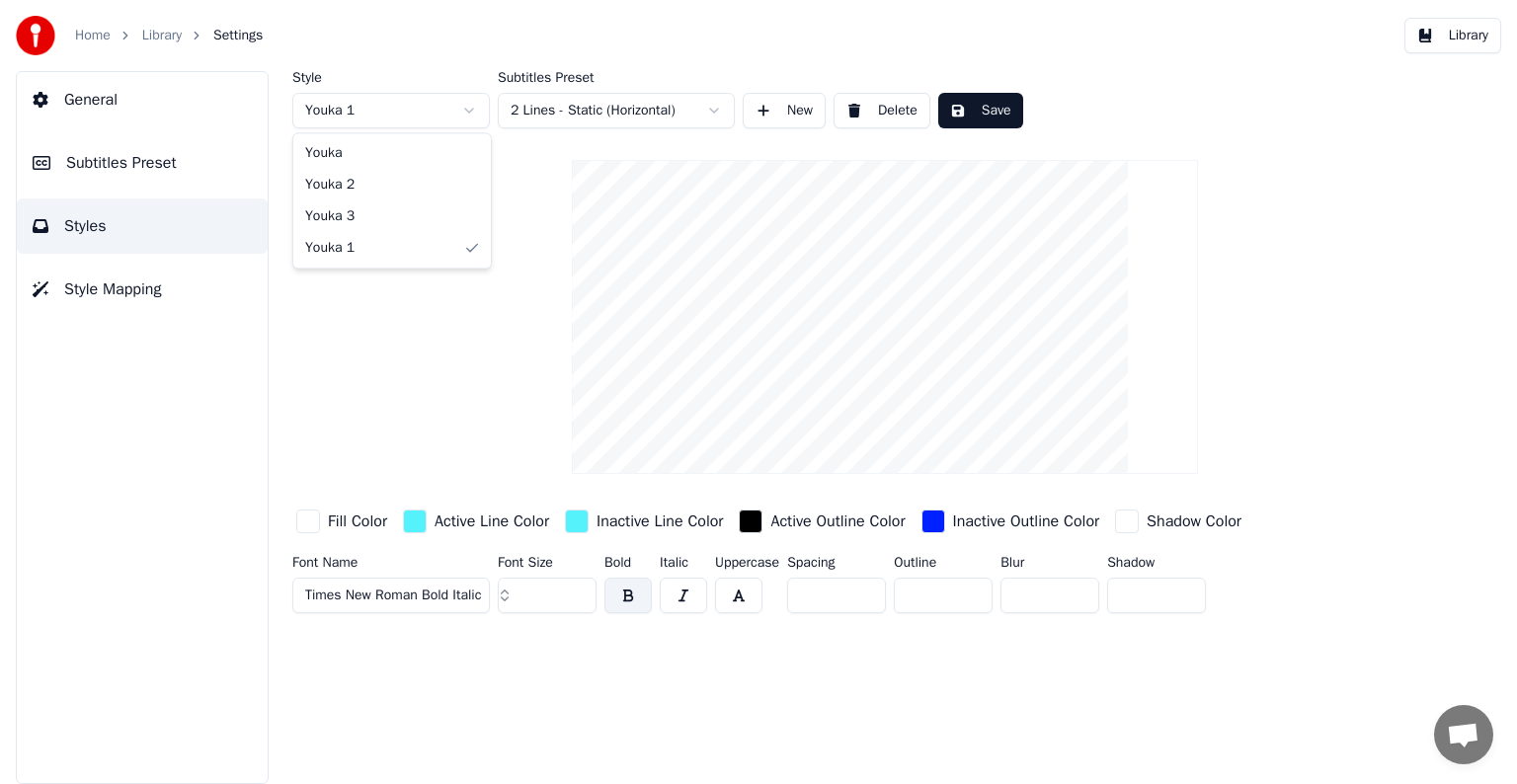 click on "Home Library Settings Library General Subtitles Preset Styles Style Mapping Style Youka 1 Subtitles Preset 2 Lines - Static (Horizontal) New Delete Save Fill Color Active Line Color Inactive Line Color Active Outline Color Inactive Outline Color Shadow Color Font Name Times New Roman Bold Italic Font Size *** Bold Italic Uppercase Spacing * Outline ** Blur * Shadow * Youka Youka 2 Youka 3 Youka 1" at bounding box center (758, 392) 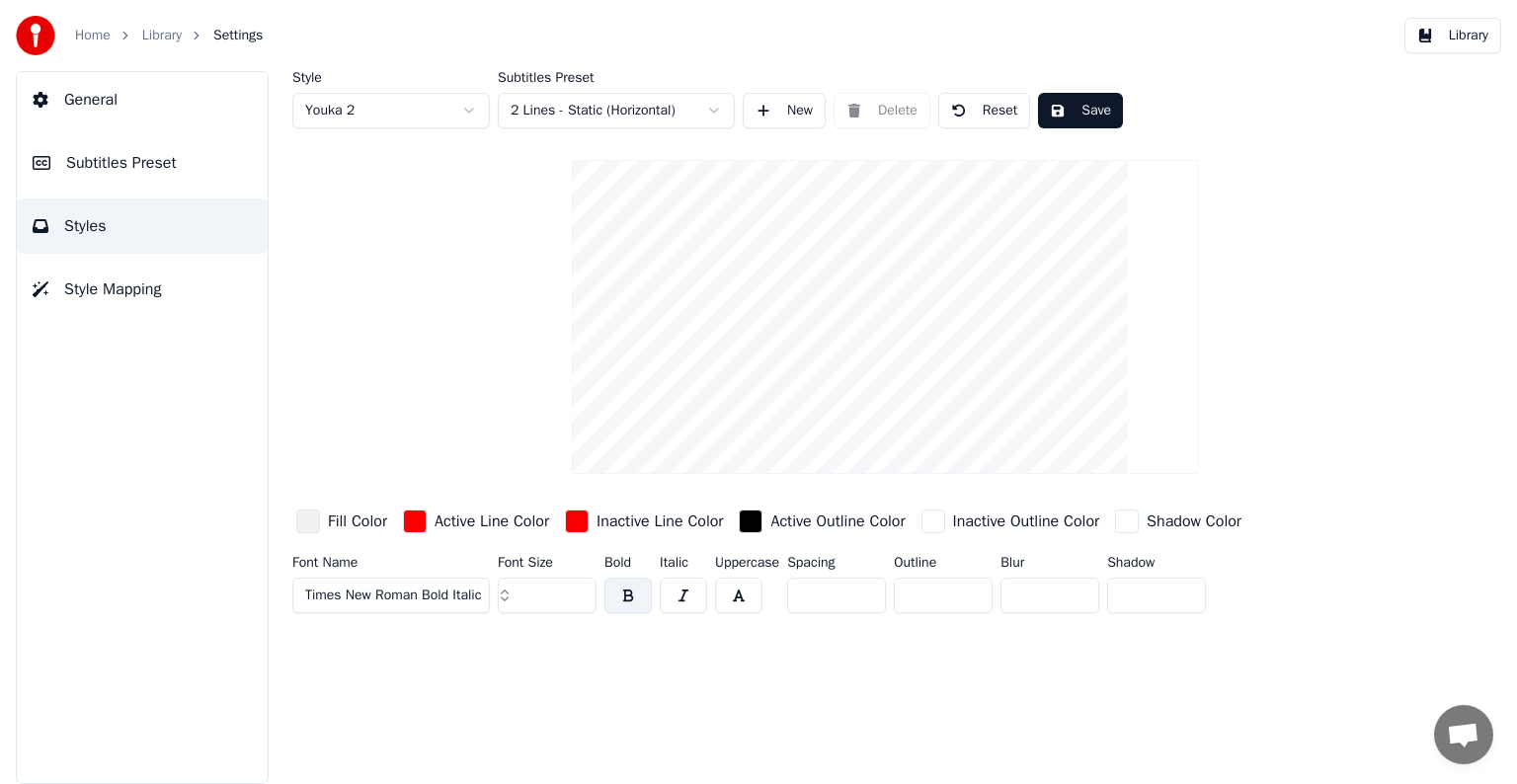 drag, startPoint x: 542, startPoint y: 590, endPoint x: 495, endPoint y: 590, distance: 47 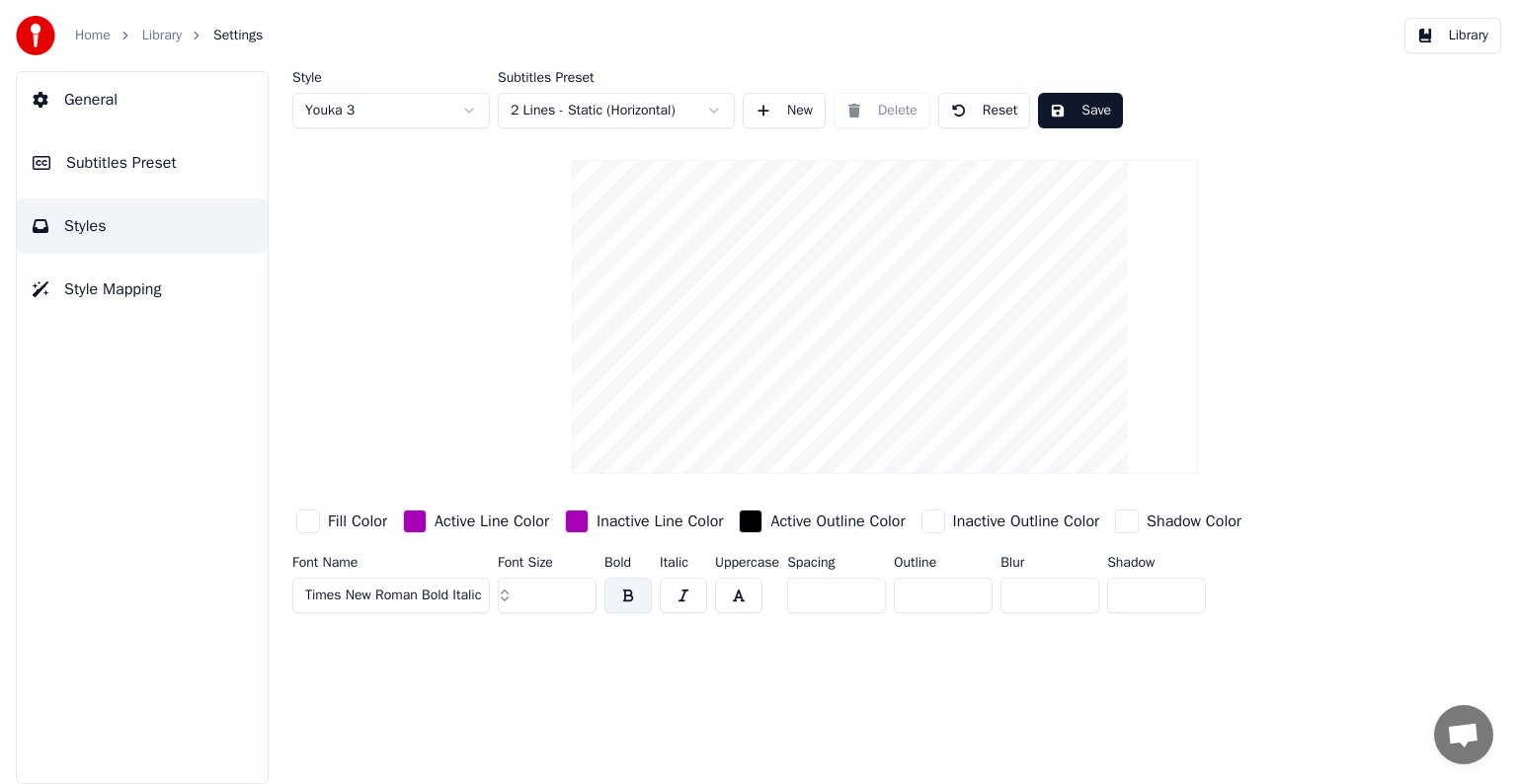 drag, startPoint x: 541, startPoint y: 598, endPoint x: 495, endPoint y: 596, distance: 46.043458 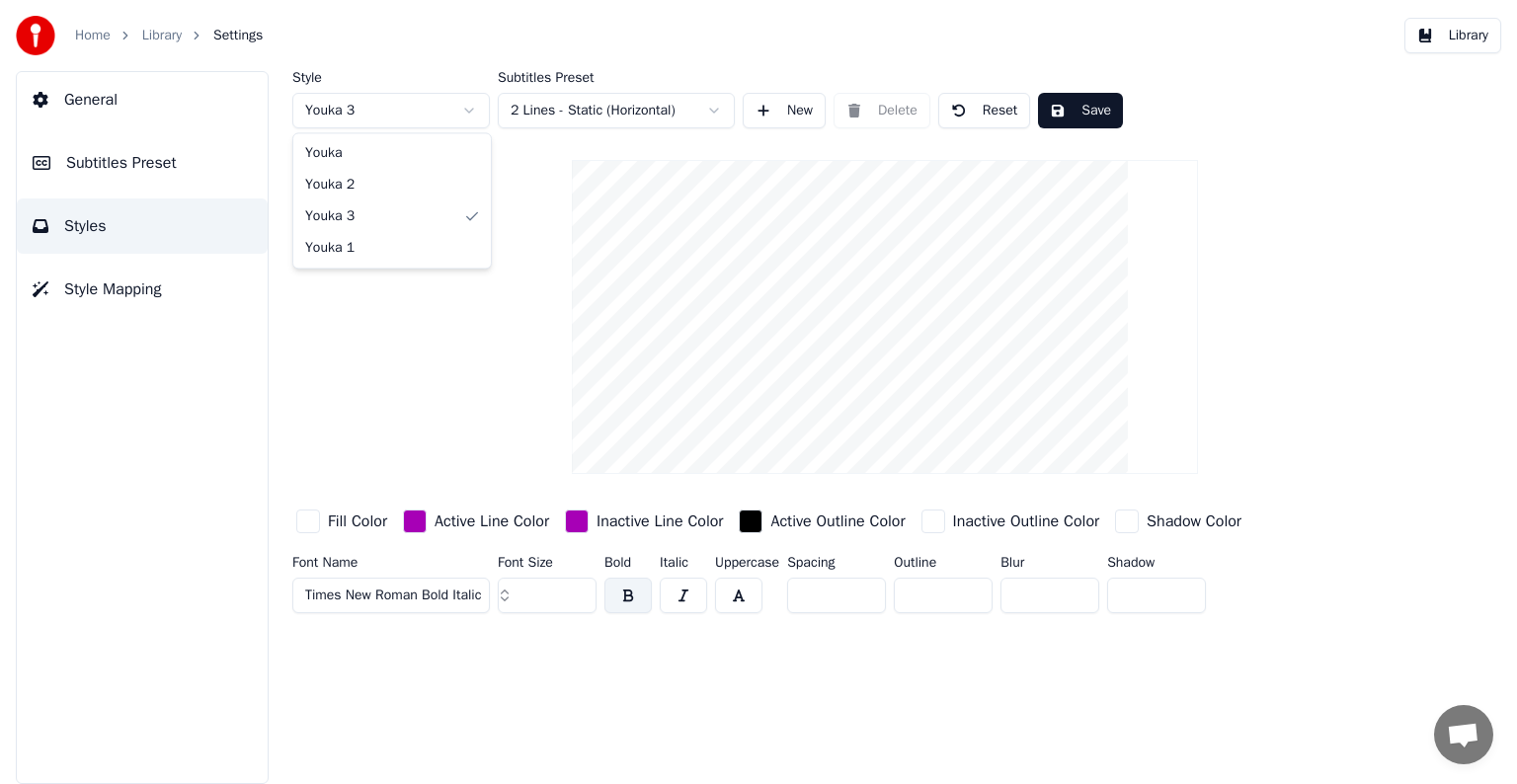click on "Home Library Settings Library General Subtitles Preset Styles Style Mapping Style Youka 3 Subtitles Preset 2 Lines - Static (Horizontal) New Delete Reset Save Fill Color Active Line Color Inactive Line Color Active Outline Color Inactive Outline Color Shadow Color Font Name Times New Roman Bold Italic Font Size *** Bold Italic Uppercase Spacing * Outline ** Blur * Shadow * Youka Youka 2 Youka 3 Youka 1" at bounding box center [758, 392] 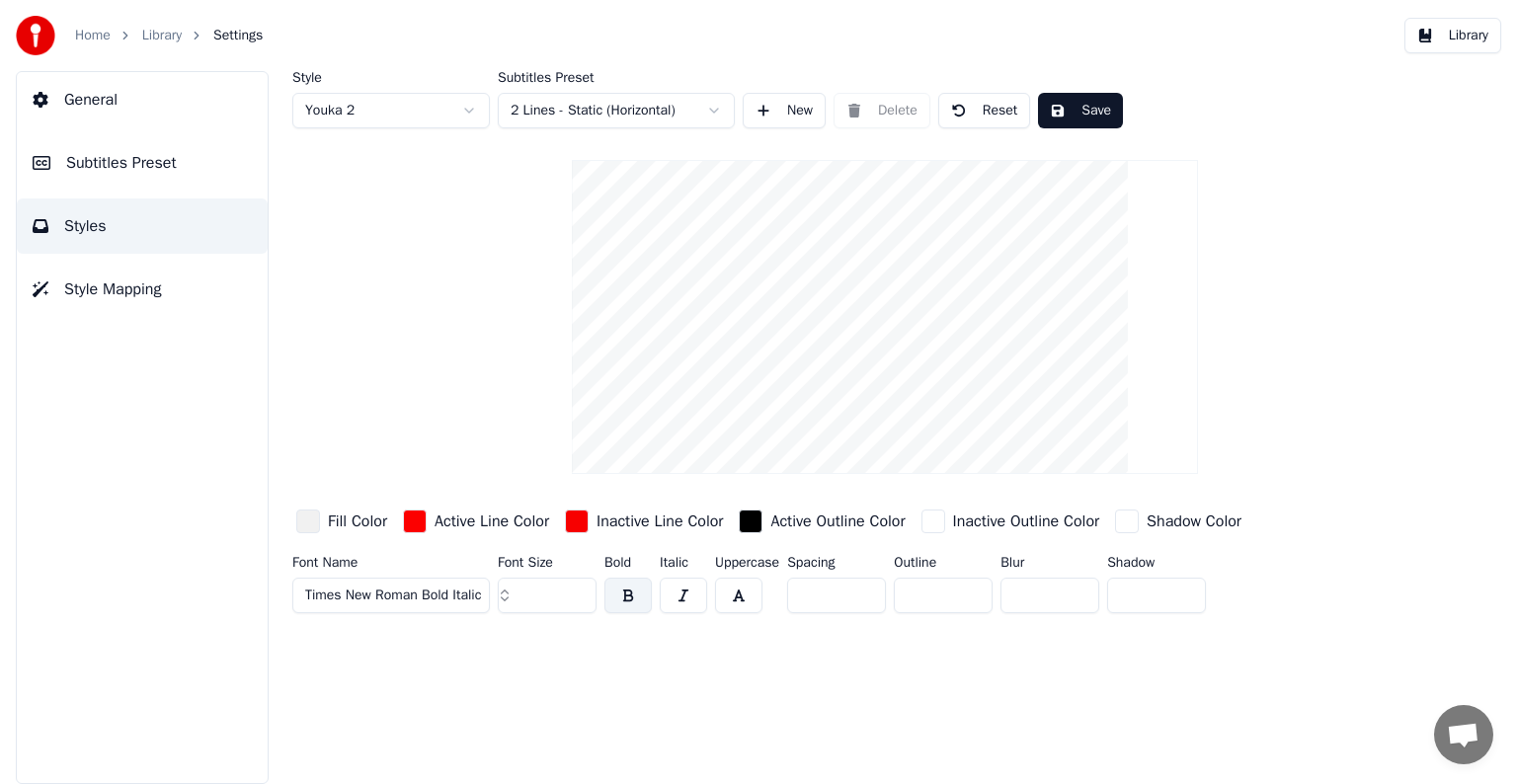drag, startPoint x: 923, startPoint y: 594, endPoint x: 898, endPoint y: 588, distance: 25.70992 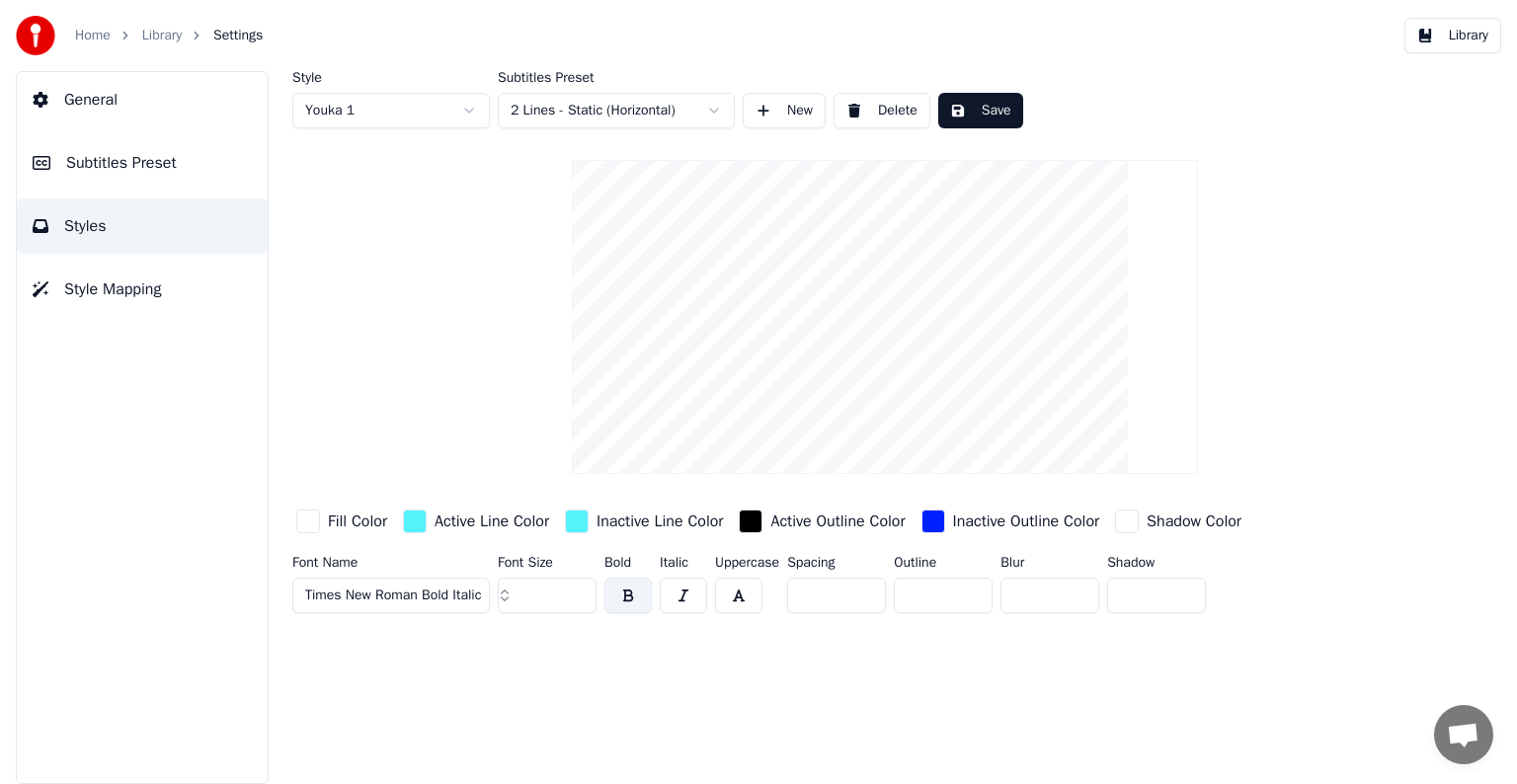 drag, startPoint x: 937, startPoint y: 595, endPoint x: 899, endPoint y: 592, distance: 38.118237 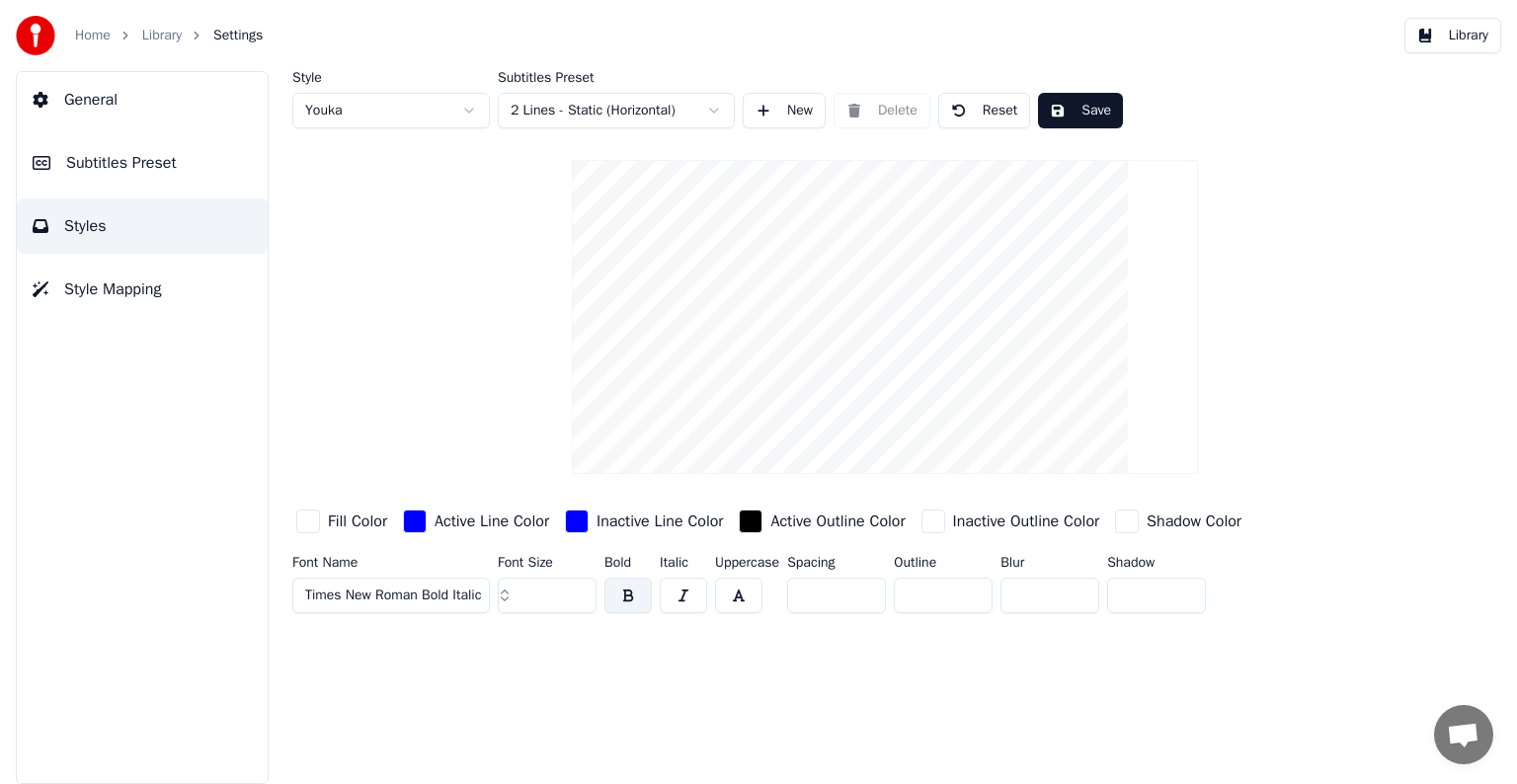 drag, startPoint x: 933, startPoint y: 600, endPoint x: 900, endPoint y: 593, distance: 33.734256 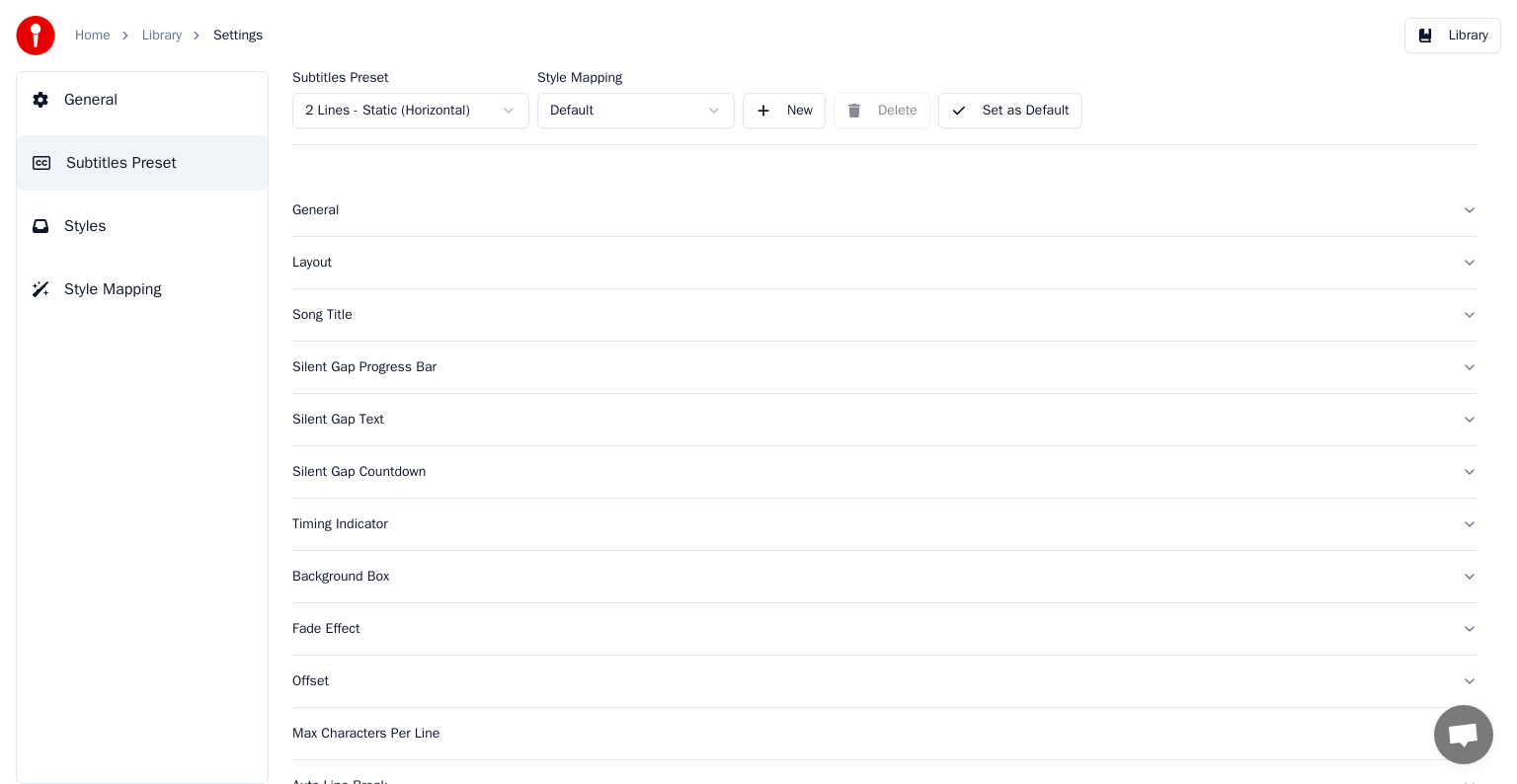 click on "Layout" at bounding box center [869, 263] 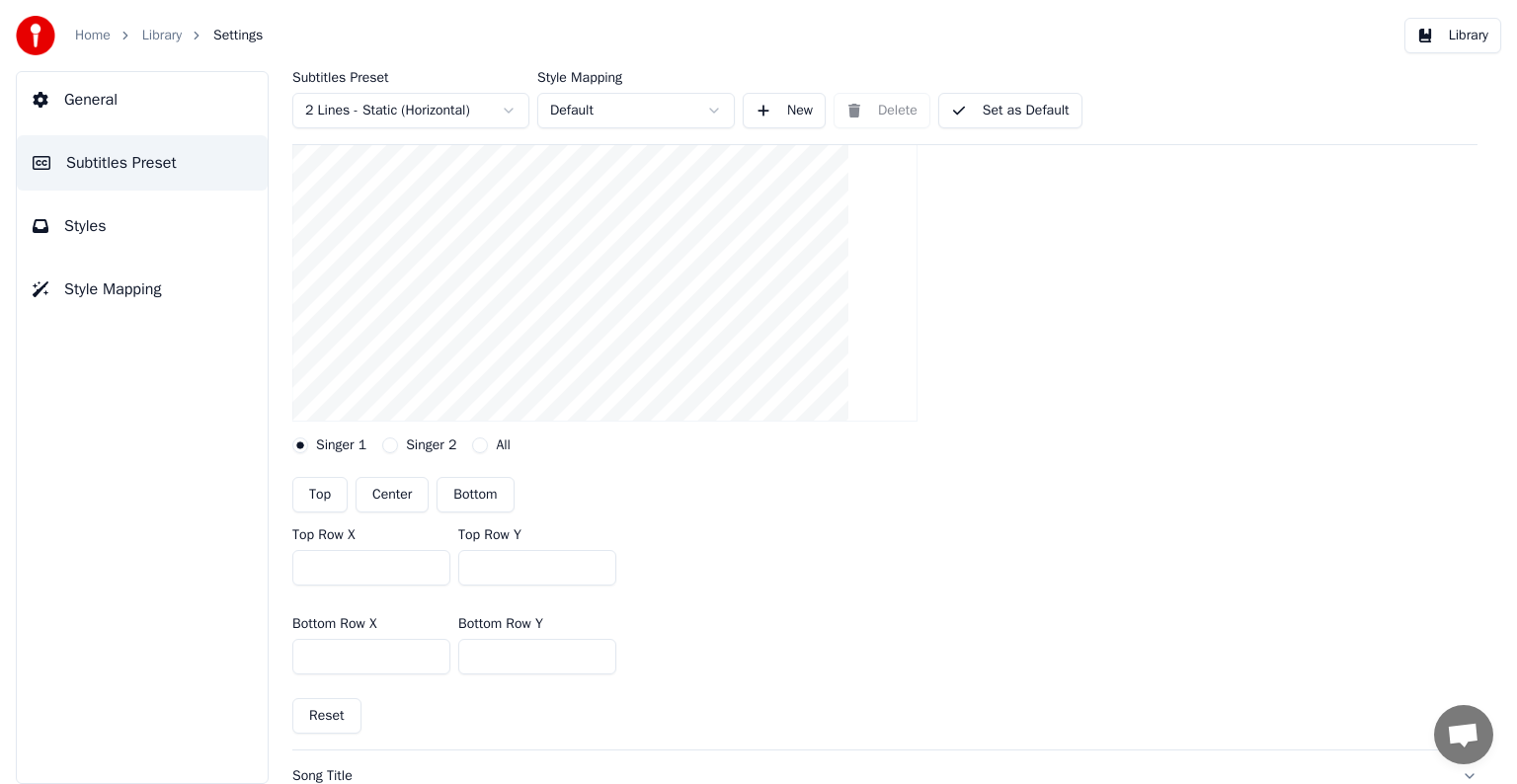 scroll, scrollTop: 296, scrollLeft: 0, axis: vertical 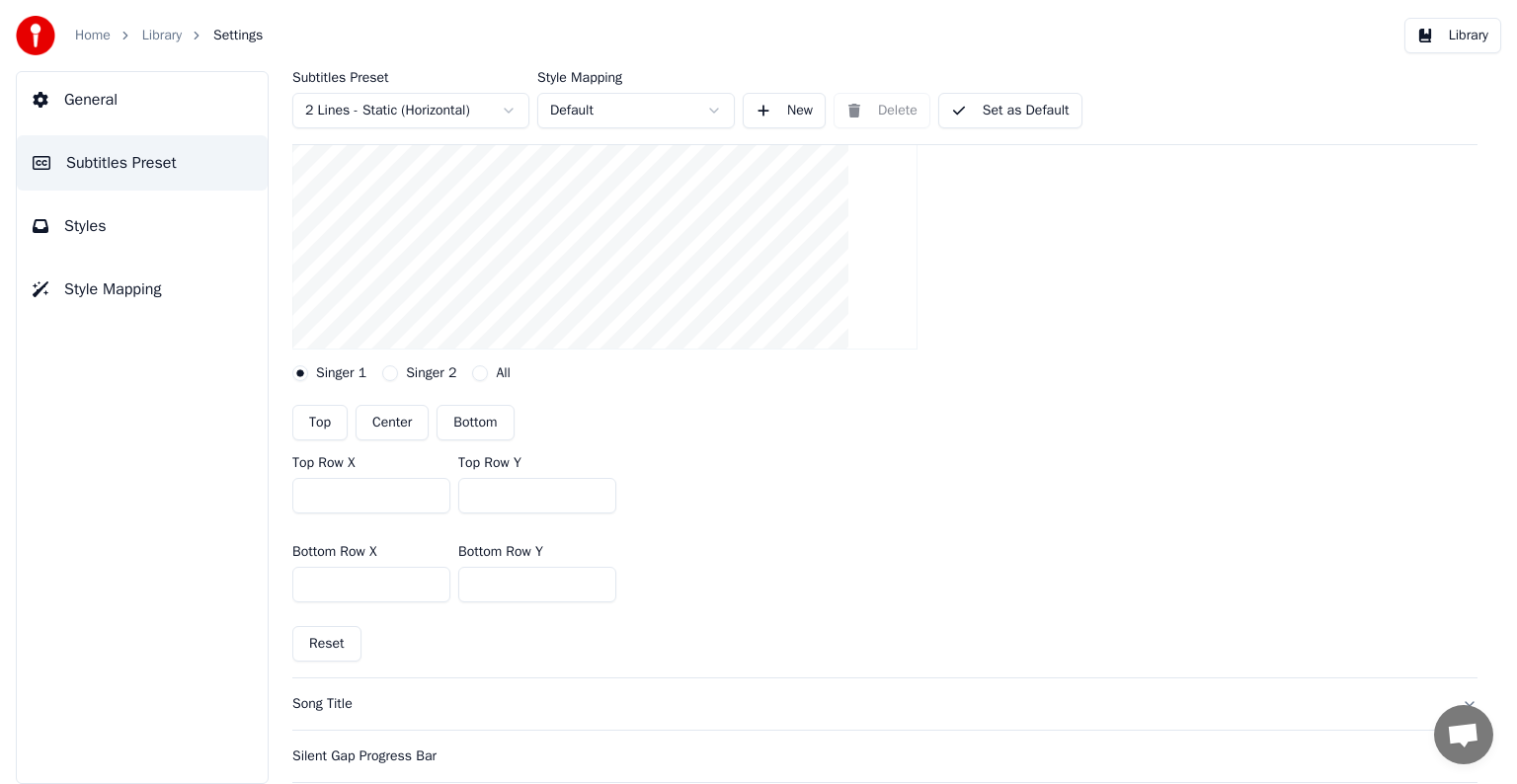 click on "****" at bounding box center (371, 585) 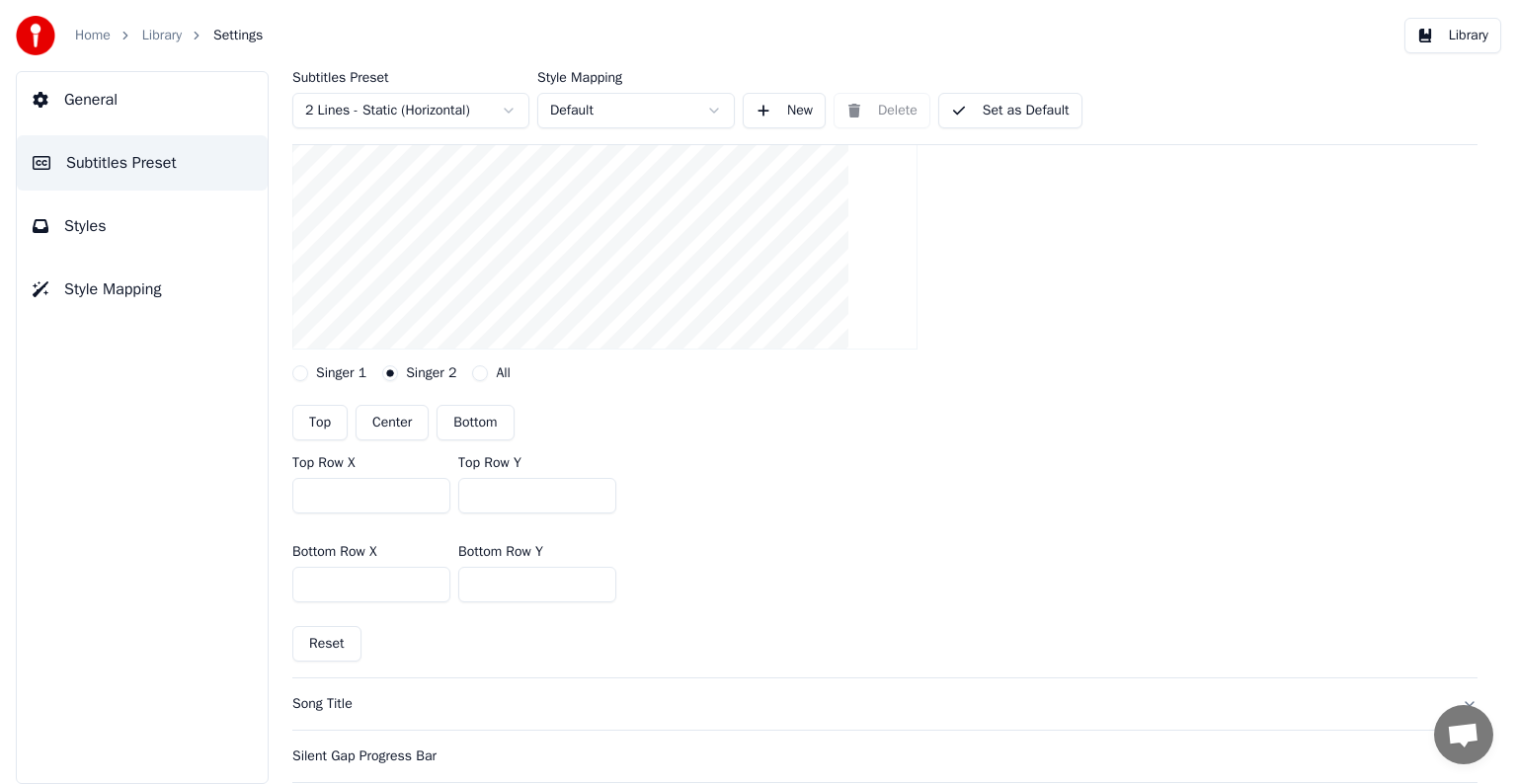 drag, startPoint x: 354, startPoint y: 494, endPoint x: 281, endPoint y: 494, distance: 73 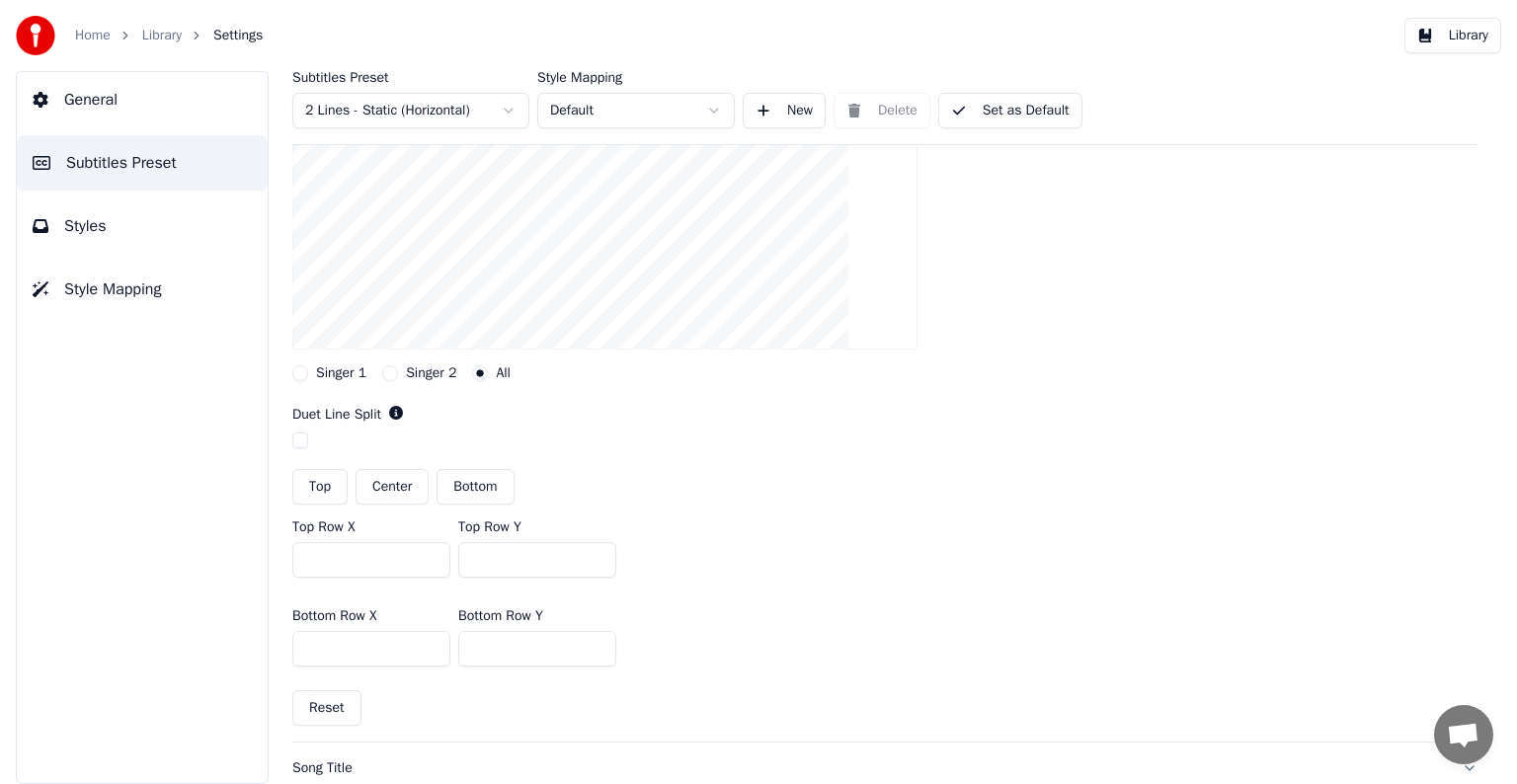 drag, startPoint x: 346, startPoint y: 551, endPoint x: 295, endPoint y: 551, distance: 51 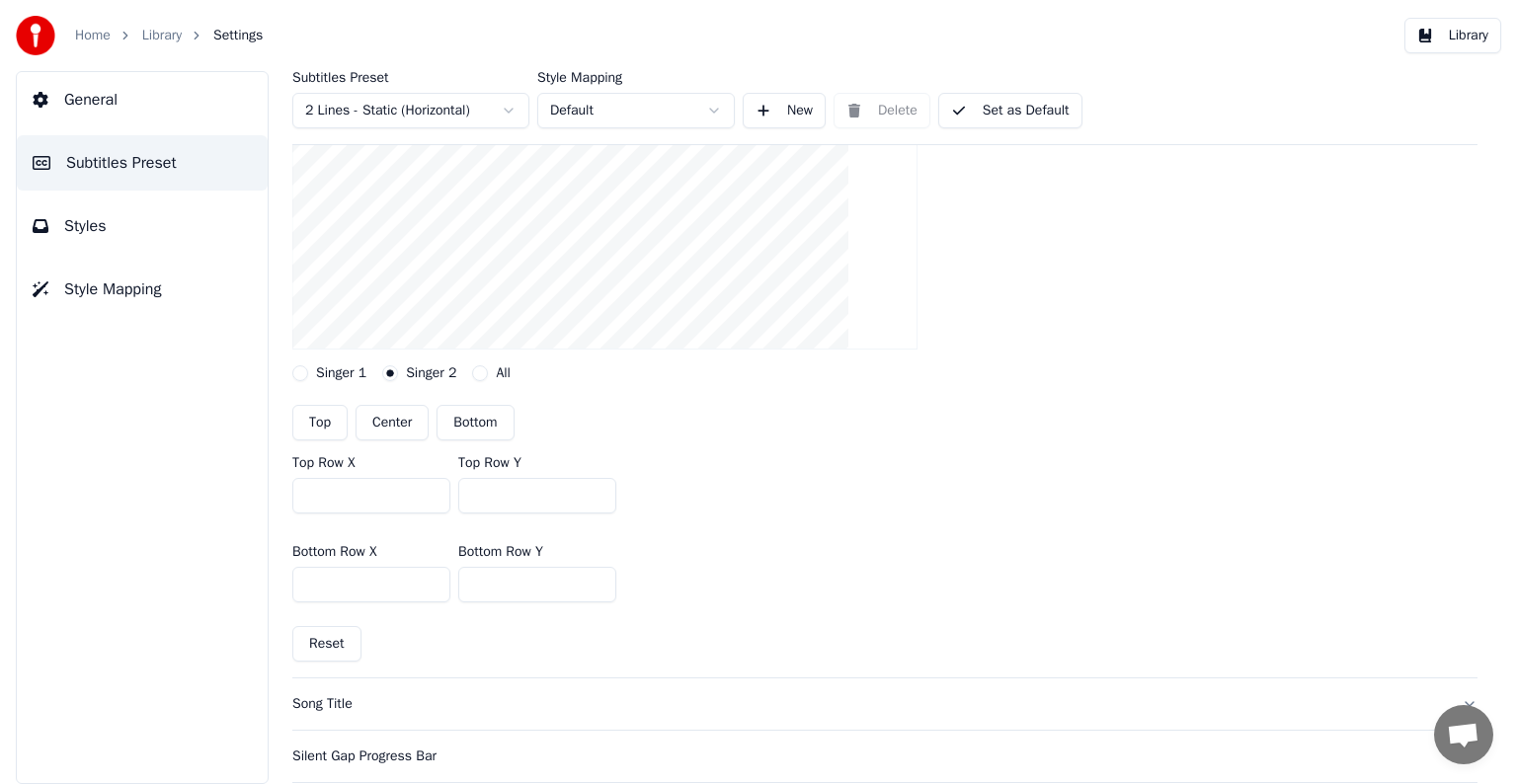 drag, startPoint x: 338, startPoint y: 495, endPoint x: 294, endPoint y: 491, distance: 44.181444 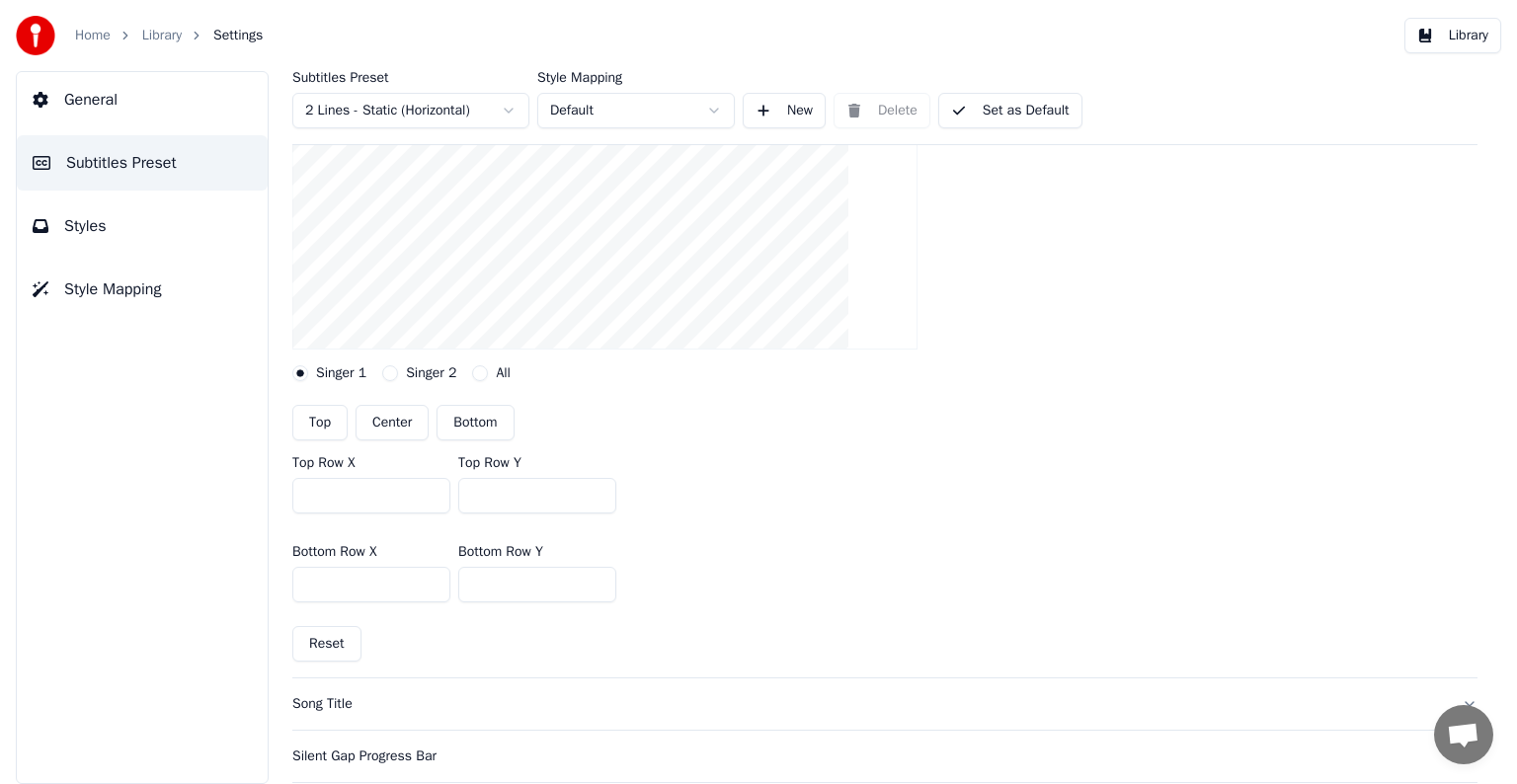 drag, startPoint x: 330, startPoint y: 489, endPoint x: 296, endPoint y: 489, distance: 34 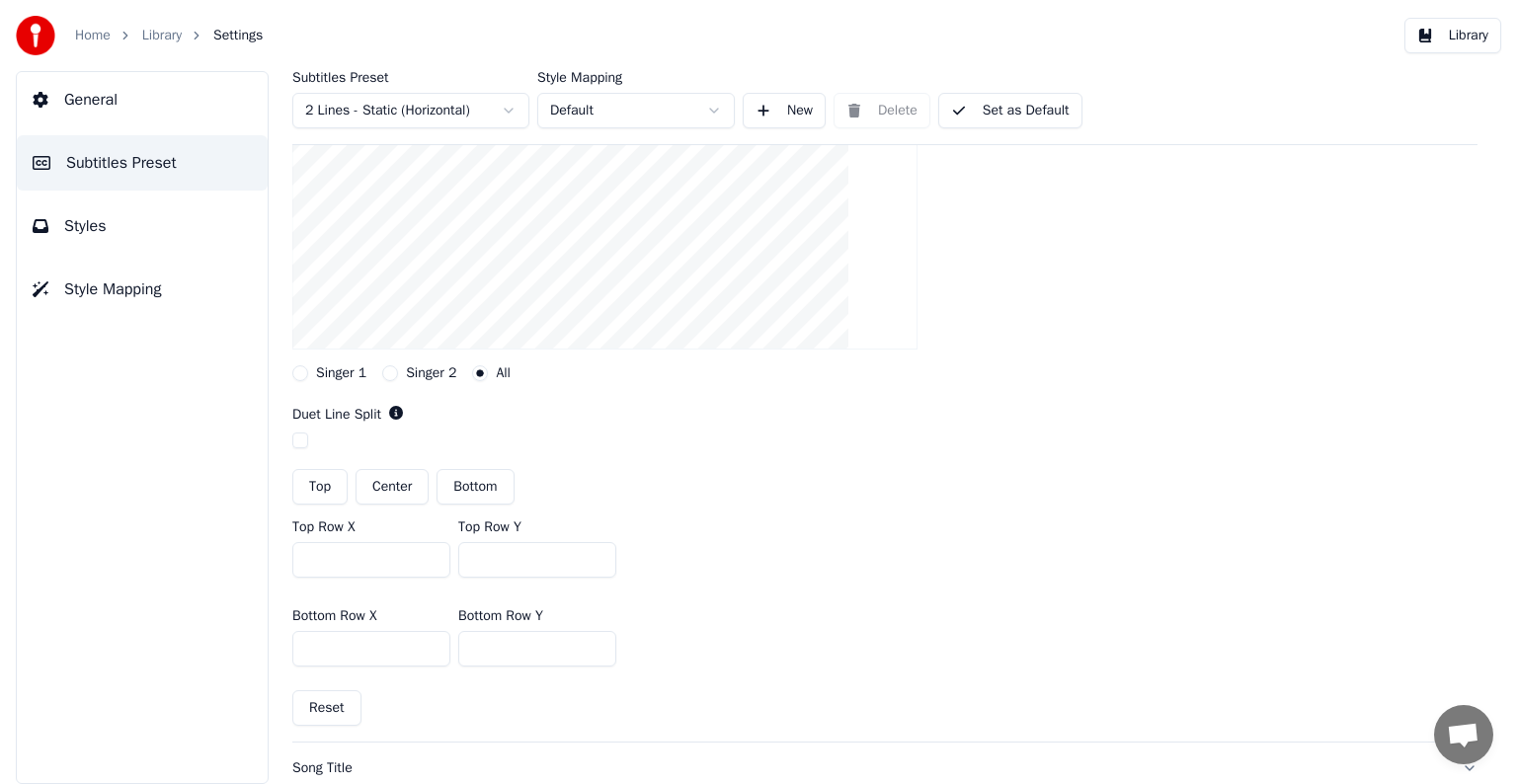 drag, startPoint x: 343, startPoint y: 647, endPoint x: 300, endPoint y: 649, distance: 43.046487 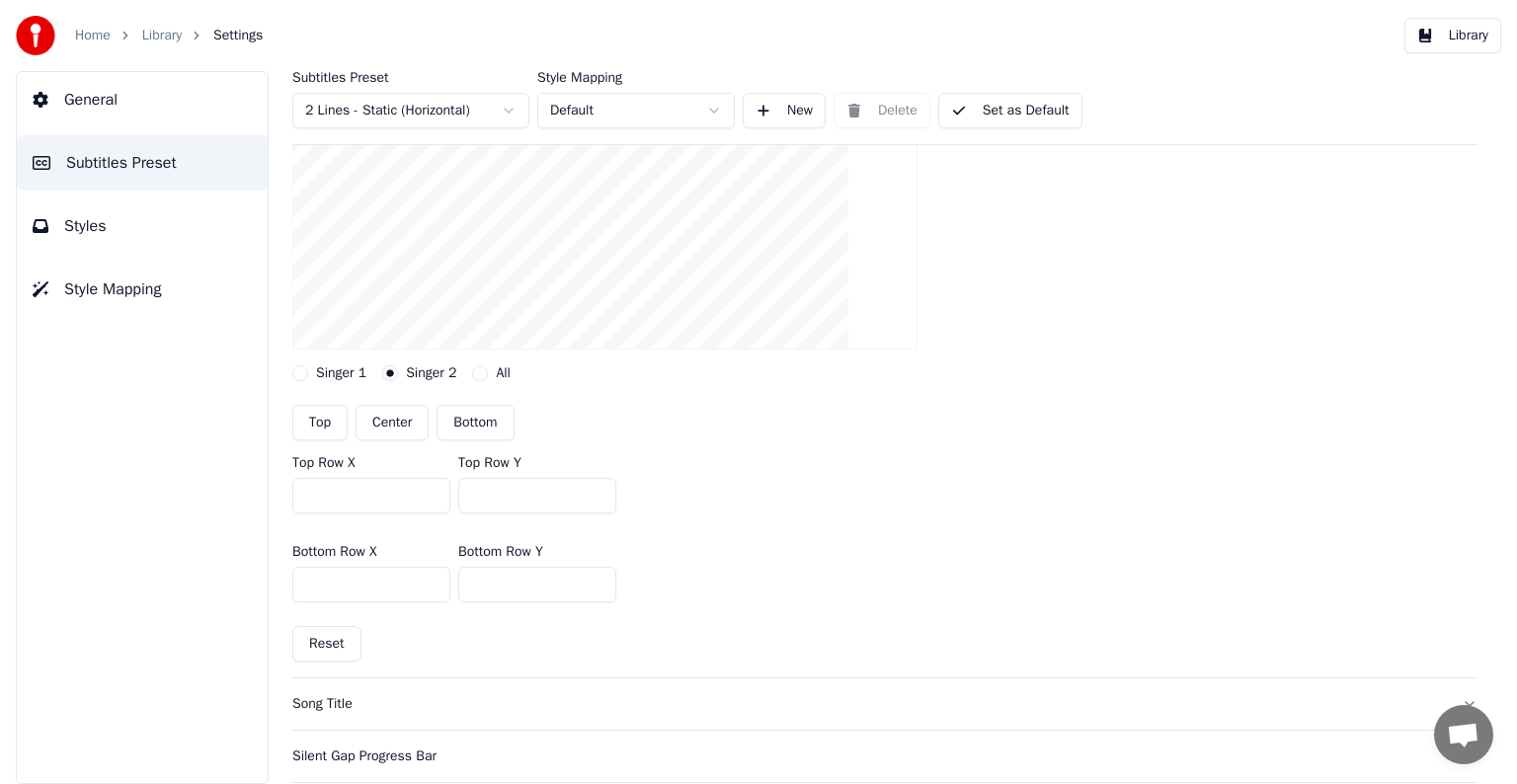 drag, startPoint x: 357, startPoint y: 592, endPoint x: 293, endPoint y: 581, distance: 64.93843 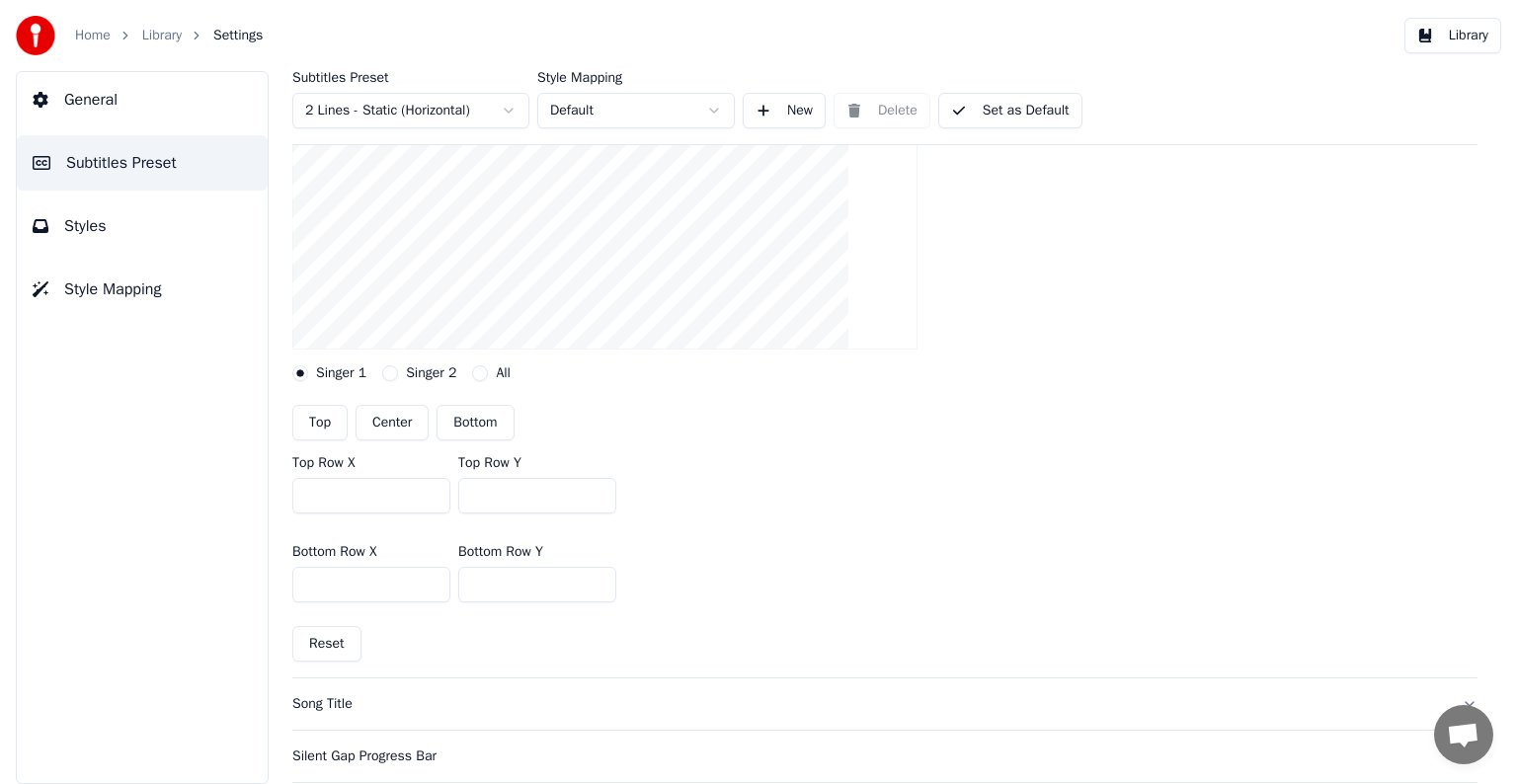 drag, startPoint x: 345, startPoint y: 579, endPoint x: 277, endPoint y: 578, distance: 68.00735 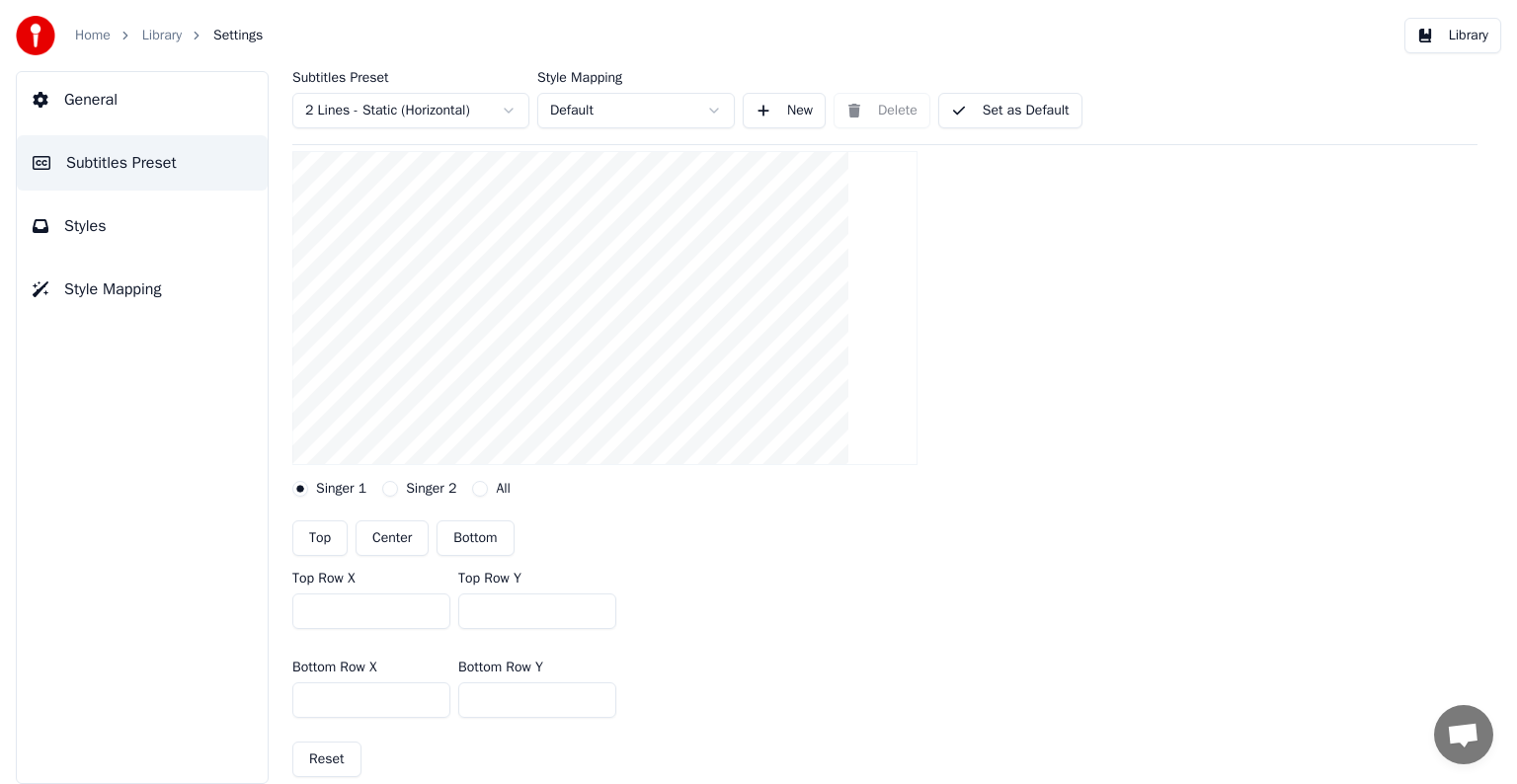 scroll, scrollTop: 99, scrollLeft: 0, axis: vertical 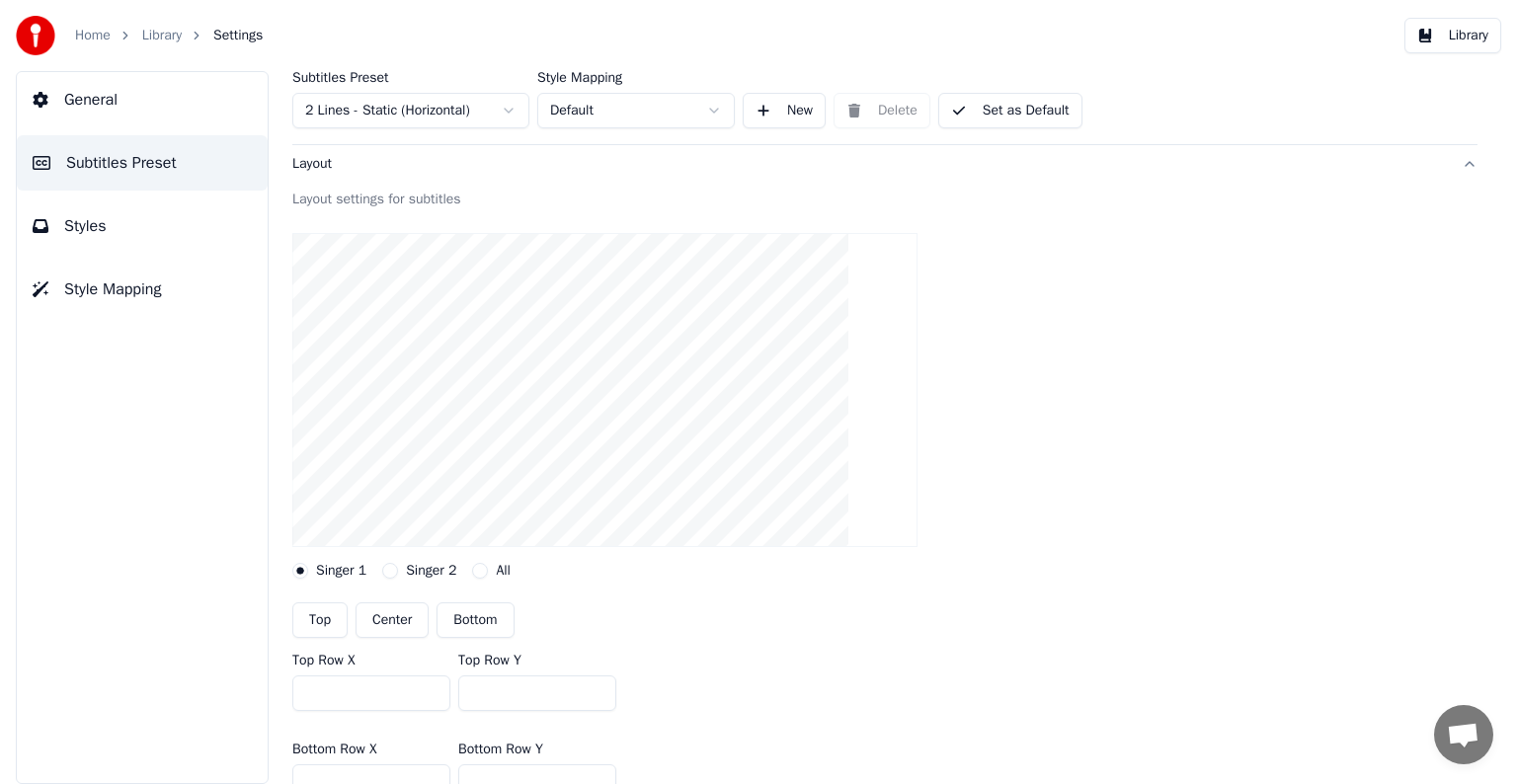 type on "****" 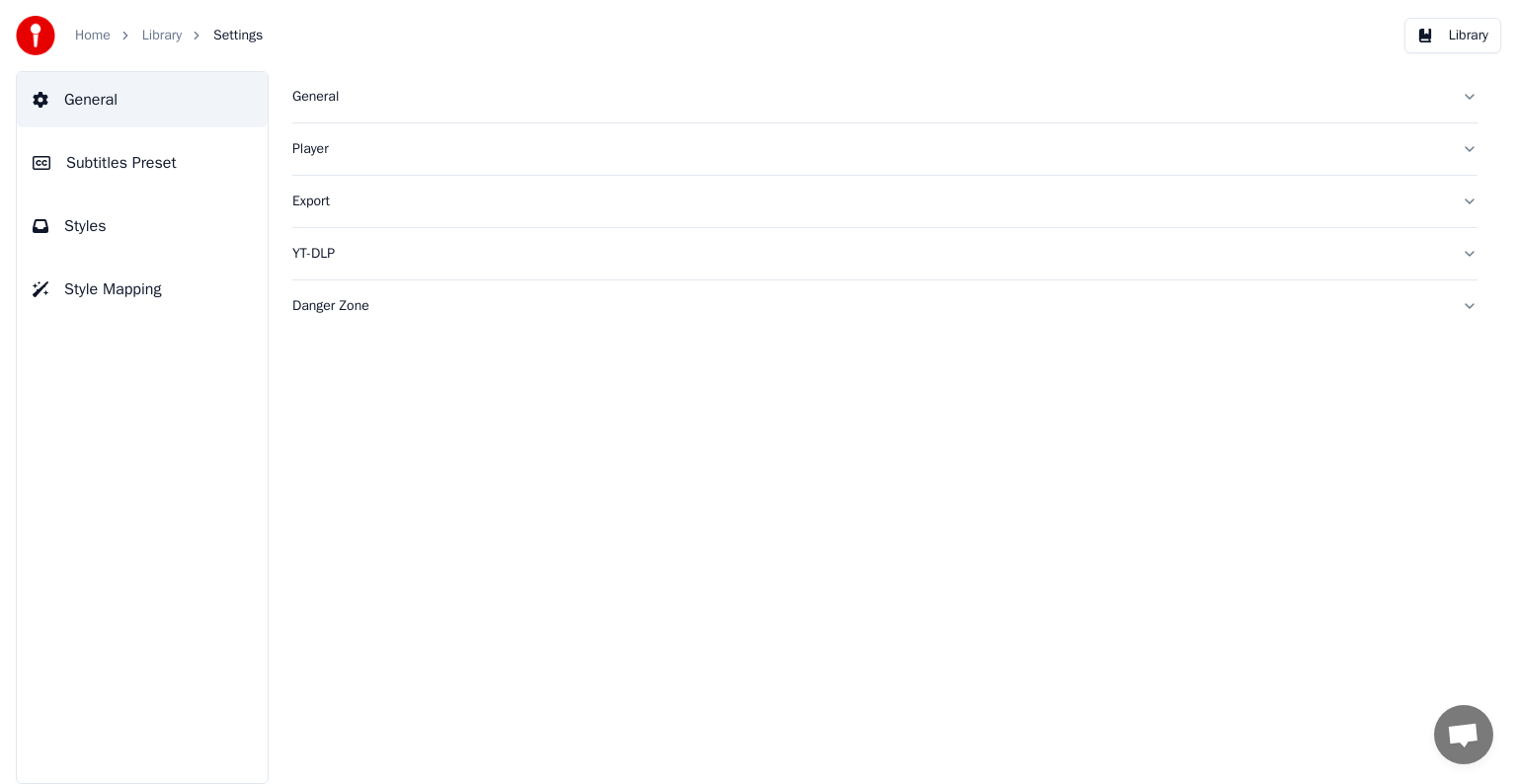 click on "Library" at bounding box center (162, 36) 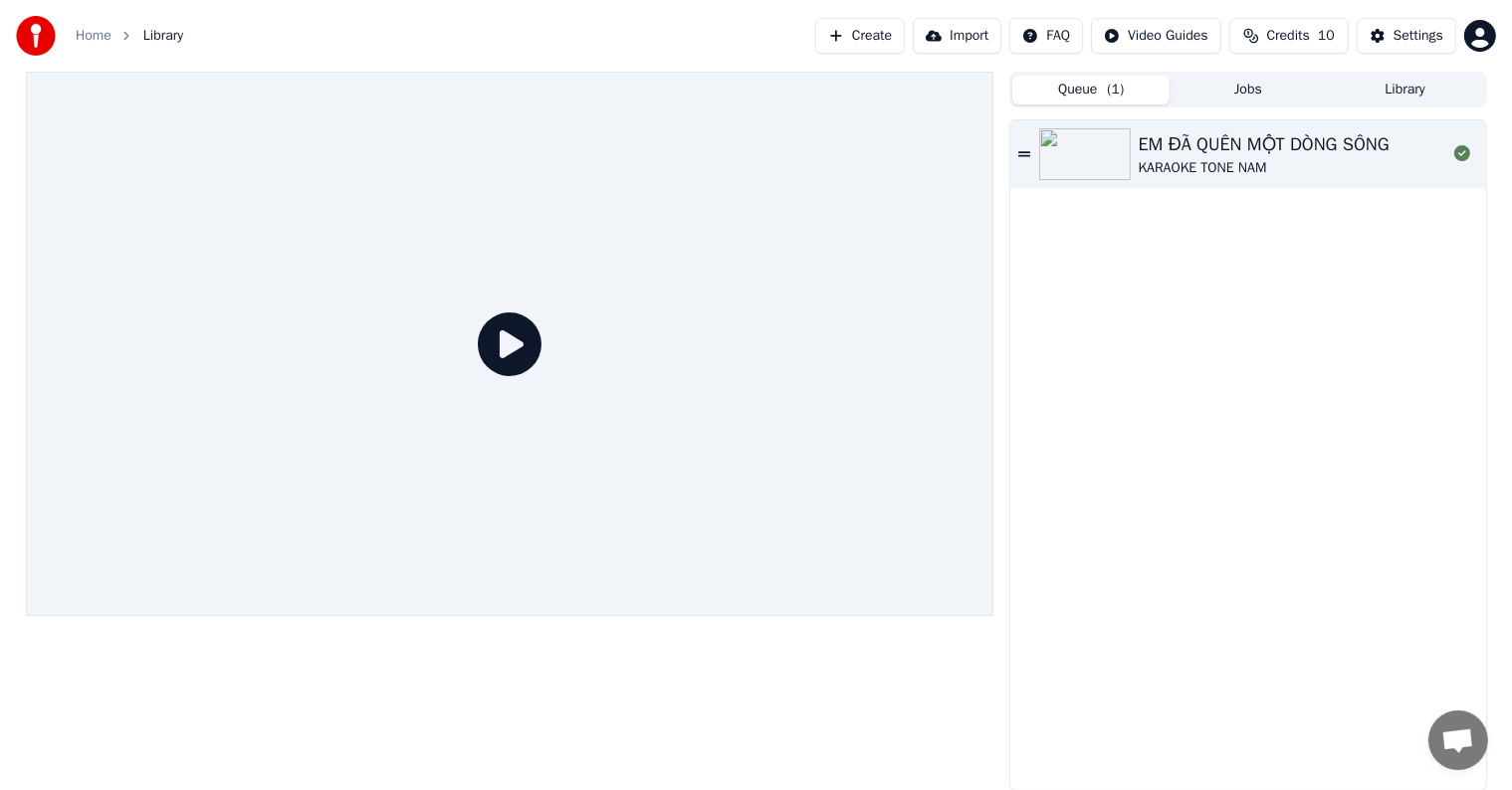 click on "EM ĐÃ QUÊN MỘT DÒNG SÔNG" at bounding box center [1264, 144] 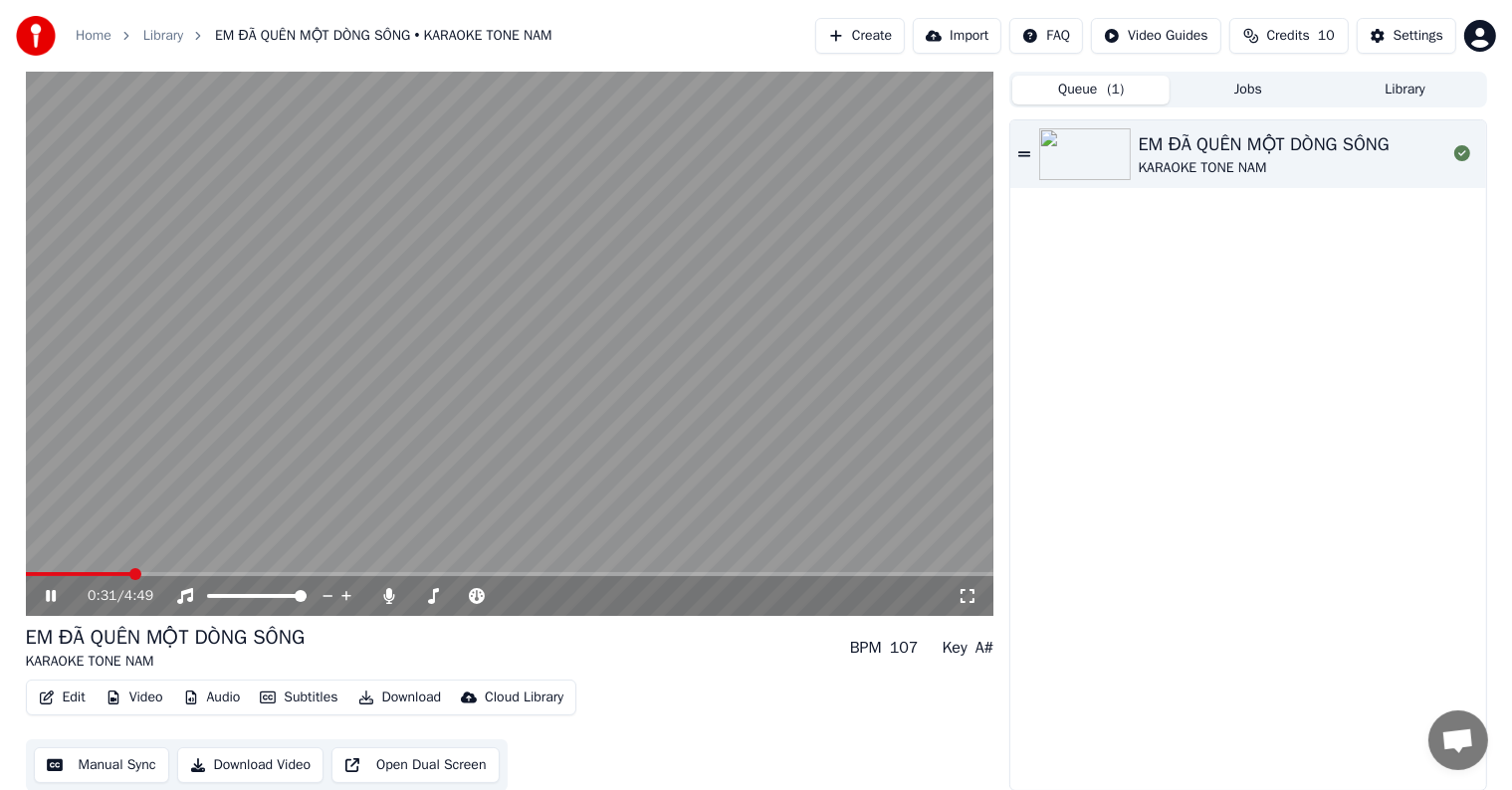 click on "EM ĐÃ QUÊN MỘT DÒNG SÔNG KARAOKE TONE NAM" at bounding box center (1247, 455) 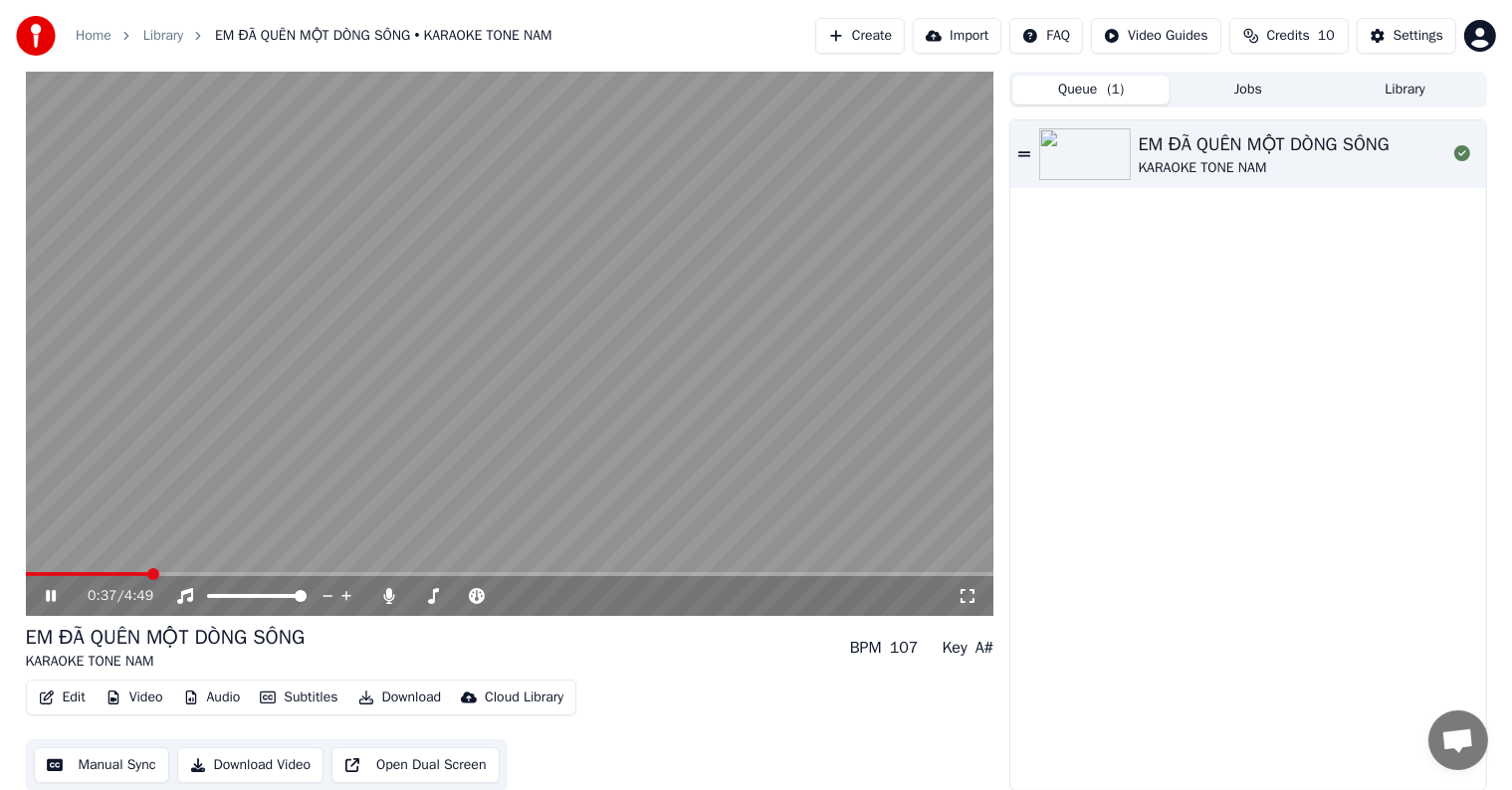 click on "Edit" at bounding box center (62, 697) 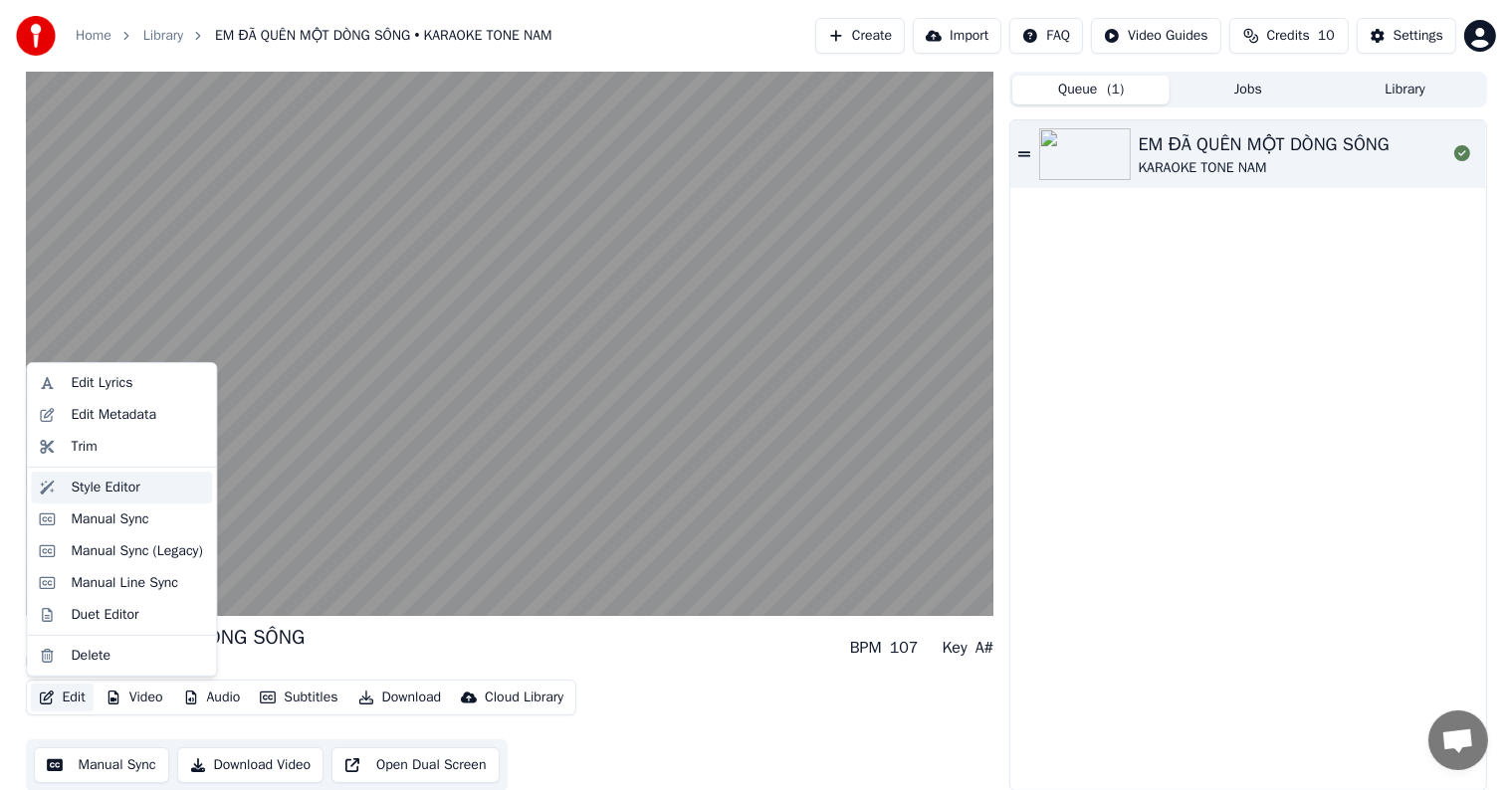 click on "Style Editor" at bounding box center (137, 488) 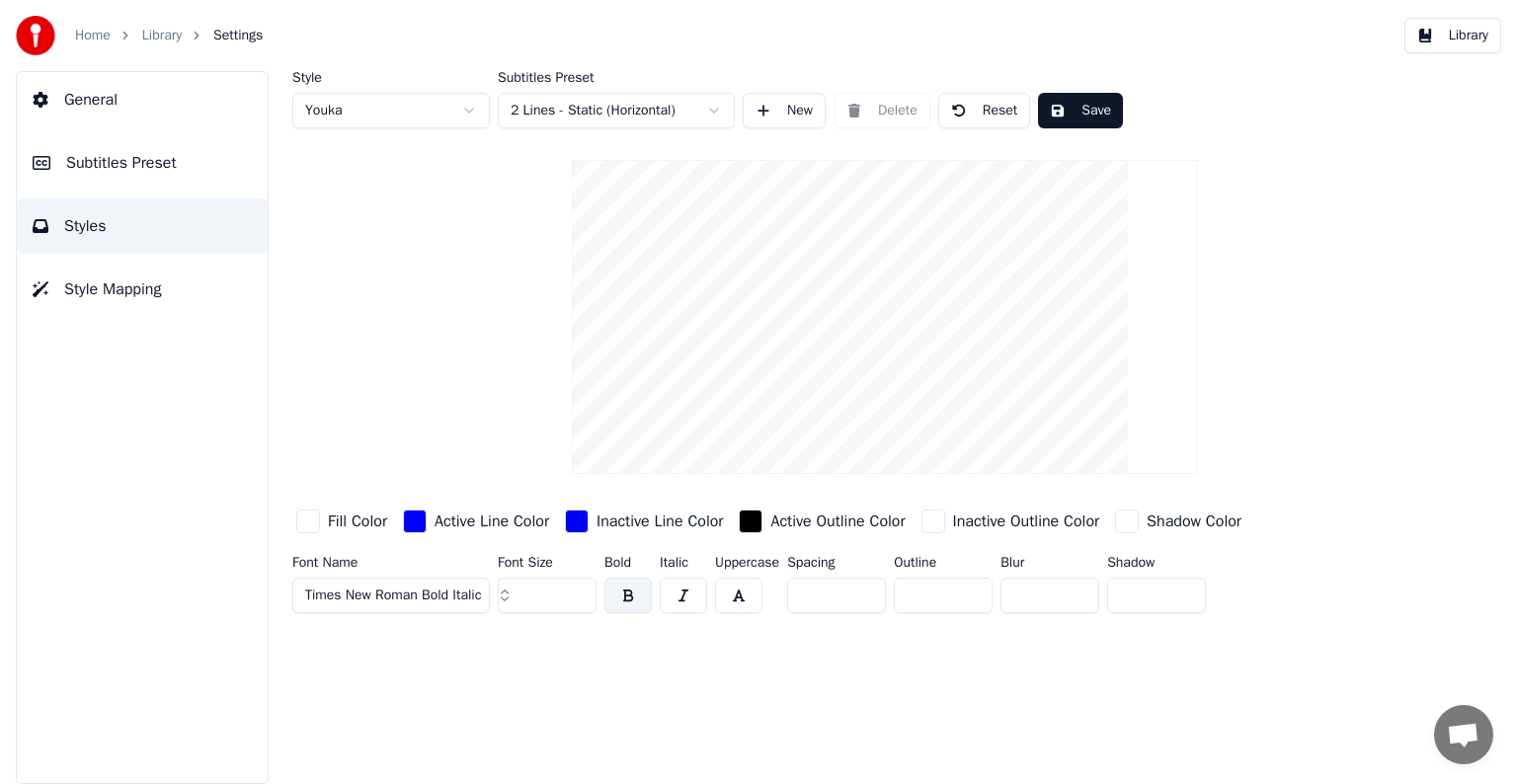 click on "Subtitles Preset" at bounding box center [121, 163] 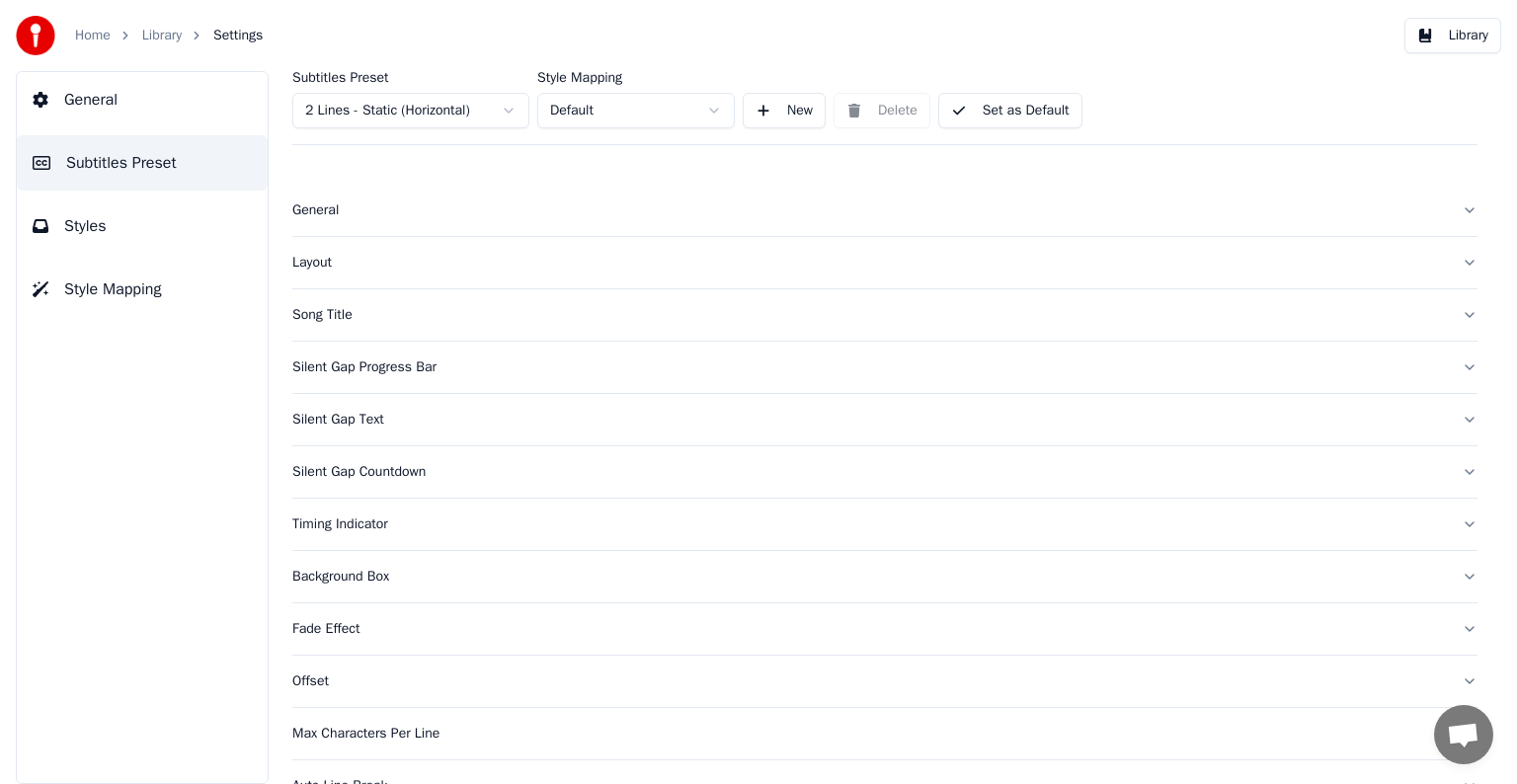 click on "Layout" at bounding box center [869, 263] 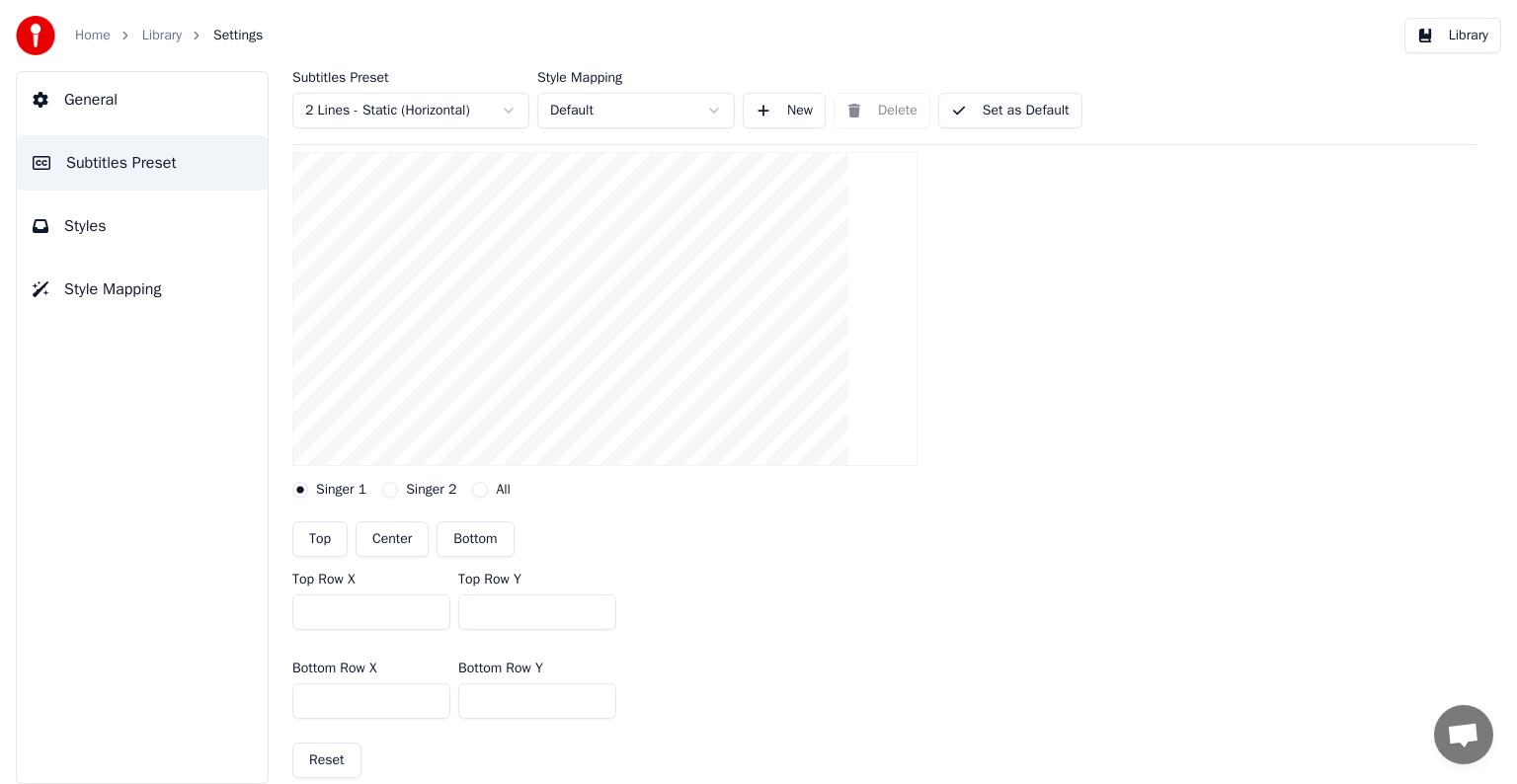 scroll, scrollTop: 296, scrollLeft: 0, axis: vertical 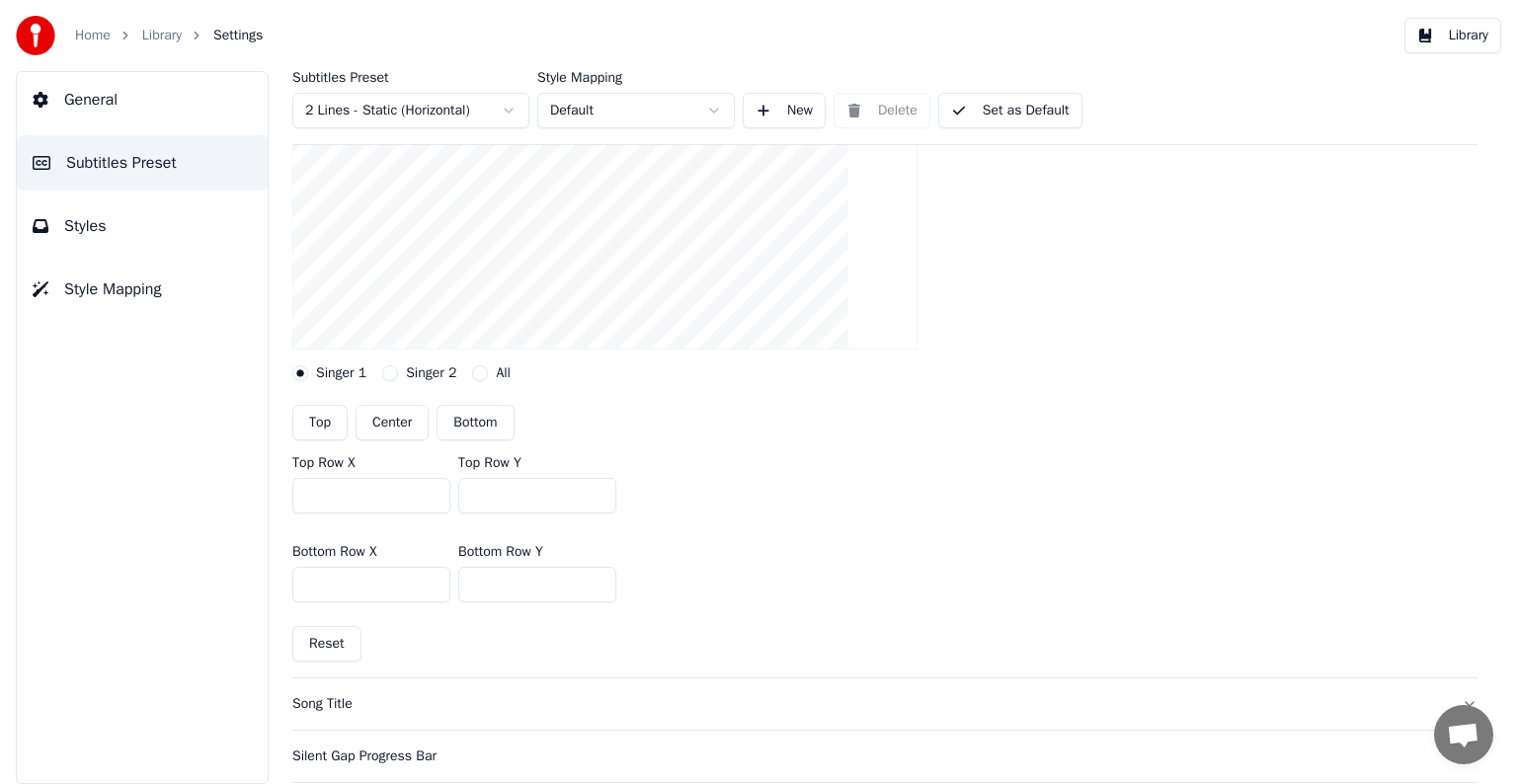 drag, startPoint x: 468, startPoint y: 493, endPoint x: 501, endPoint y: 493, distance: 33 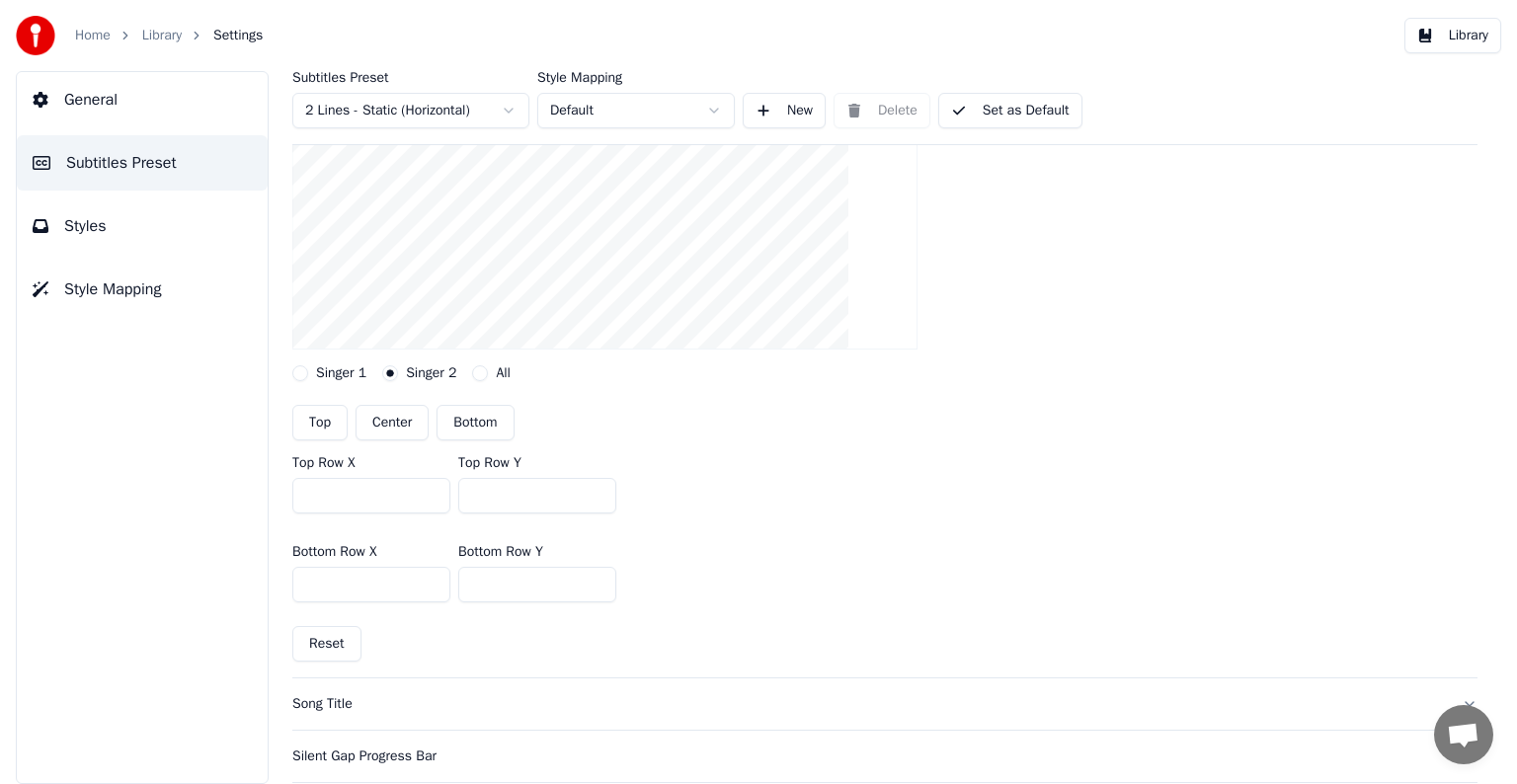 drag, startPoint x: 499, startPoint y: 497, endPoint x: 455, endPoint y: 490, distance: 44.553339 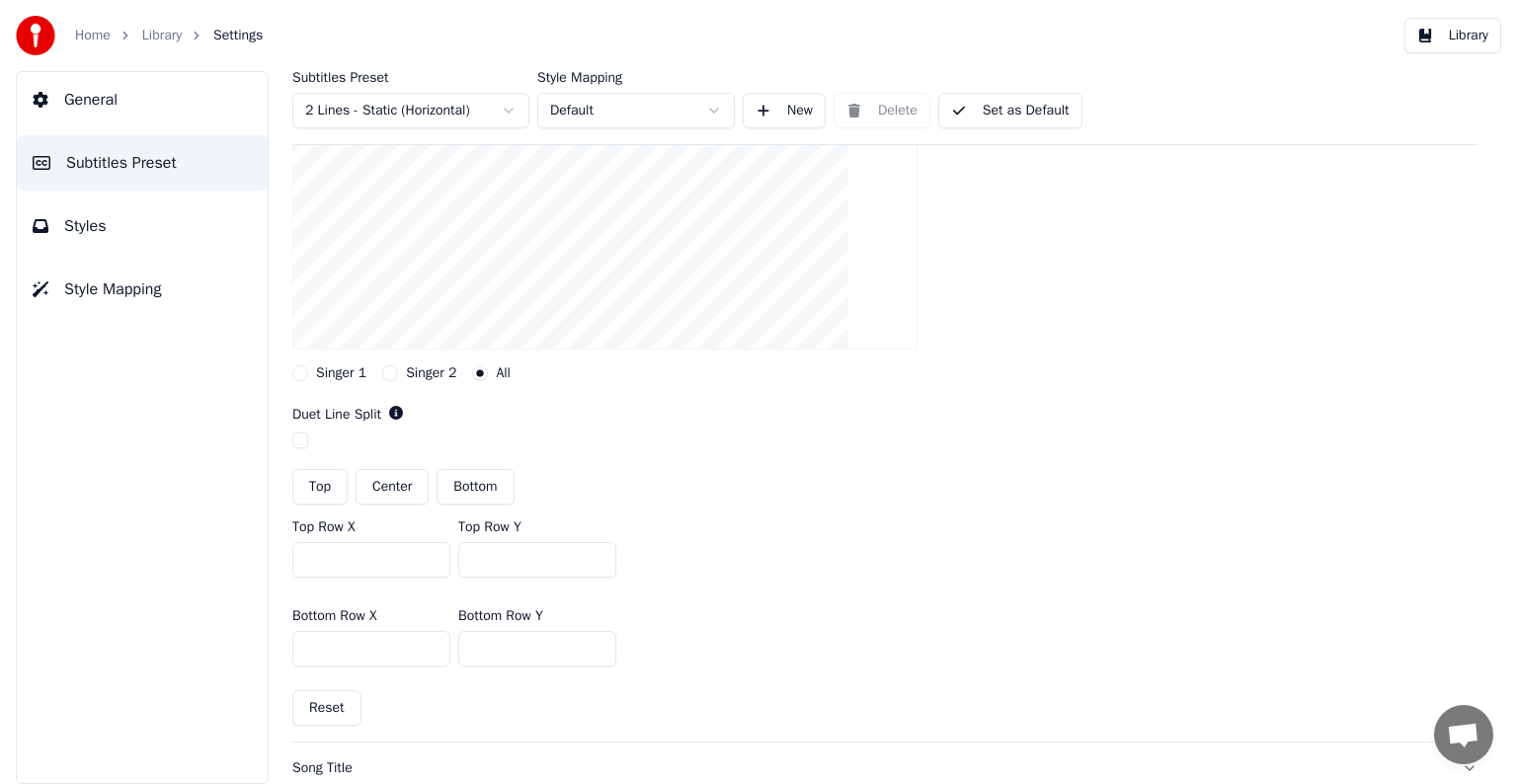 drag, startPoint x: 506, startPoint y: 557, endPoint x: 460, endPoint y: 557, distance: 46 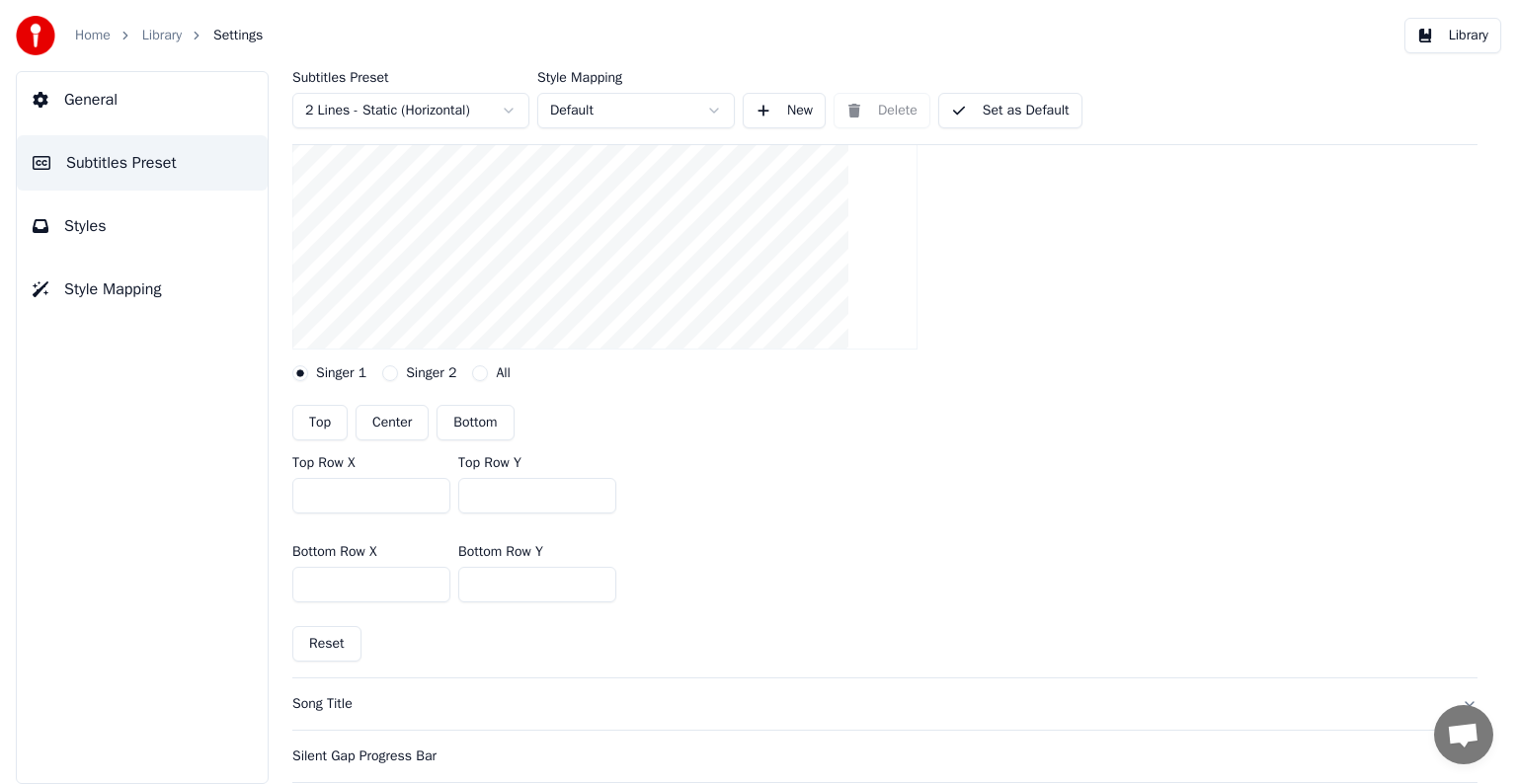 drag, startPoint x: 506, startPoint y: 585, endPoint x: 462, endPoint y: 584, distance: 44.011362 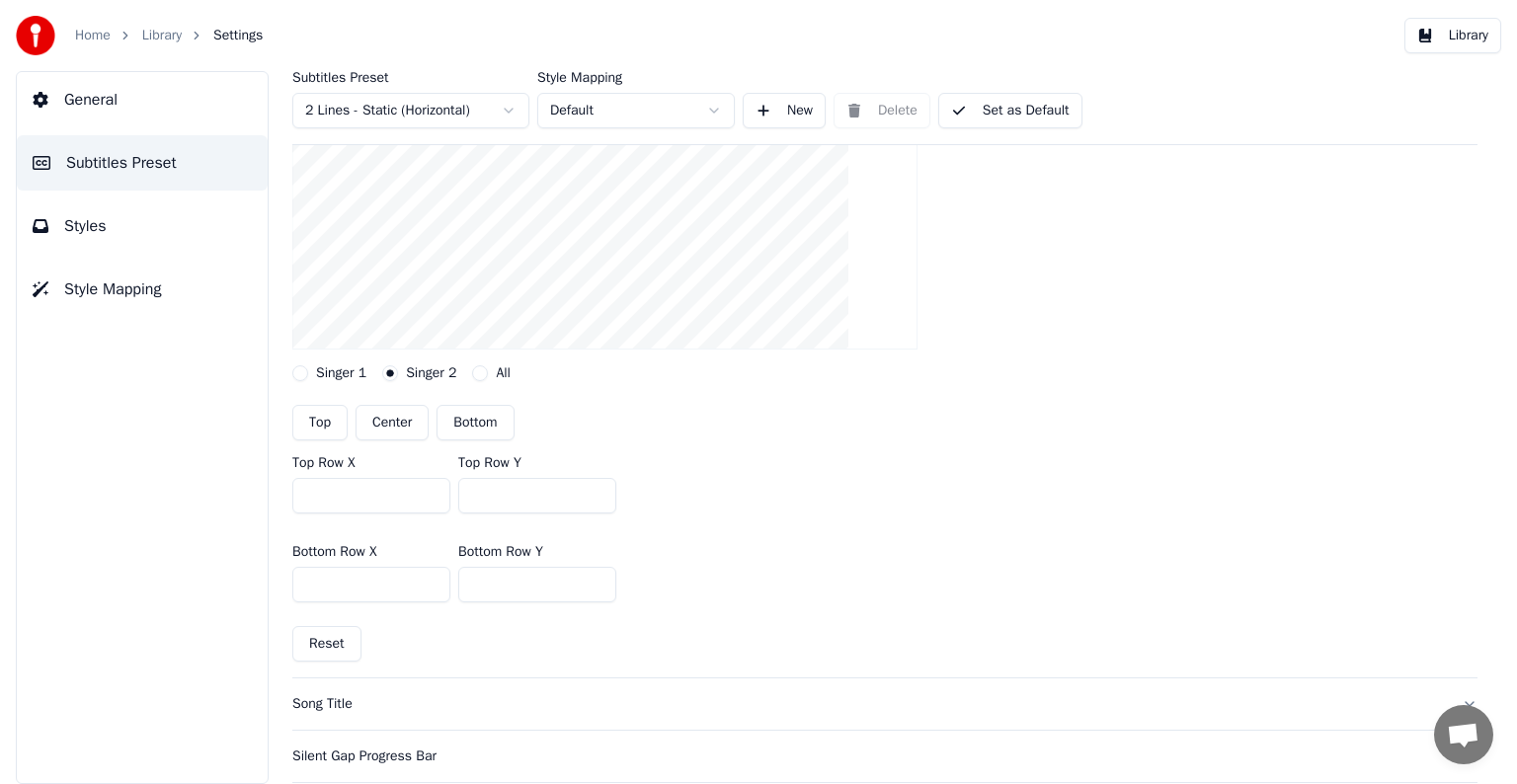 drag, startPoint x: 508, startPoint y: 589, endPoint x: 458, endPoint y: 582, distance: 50.487622 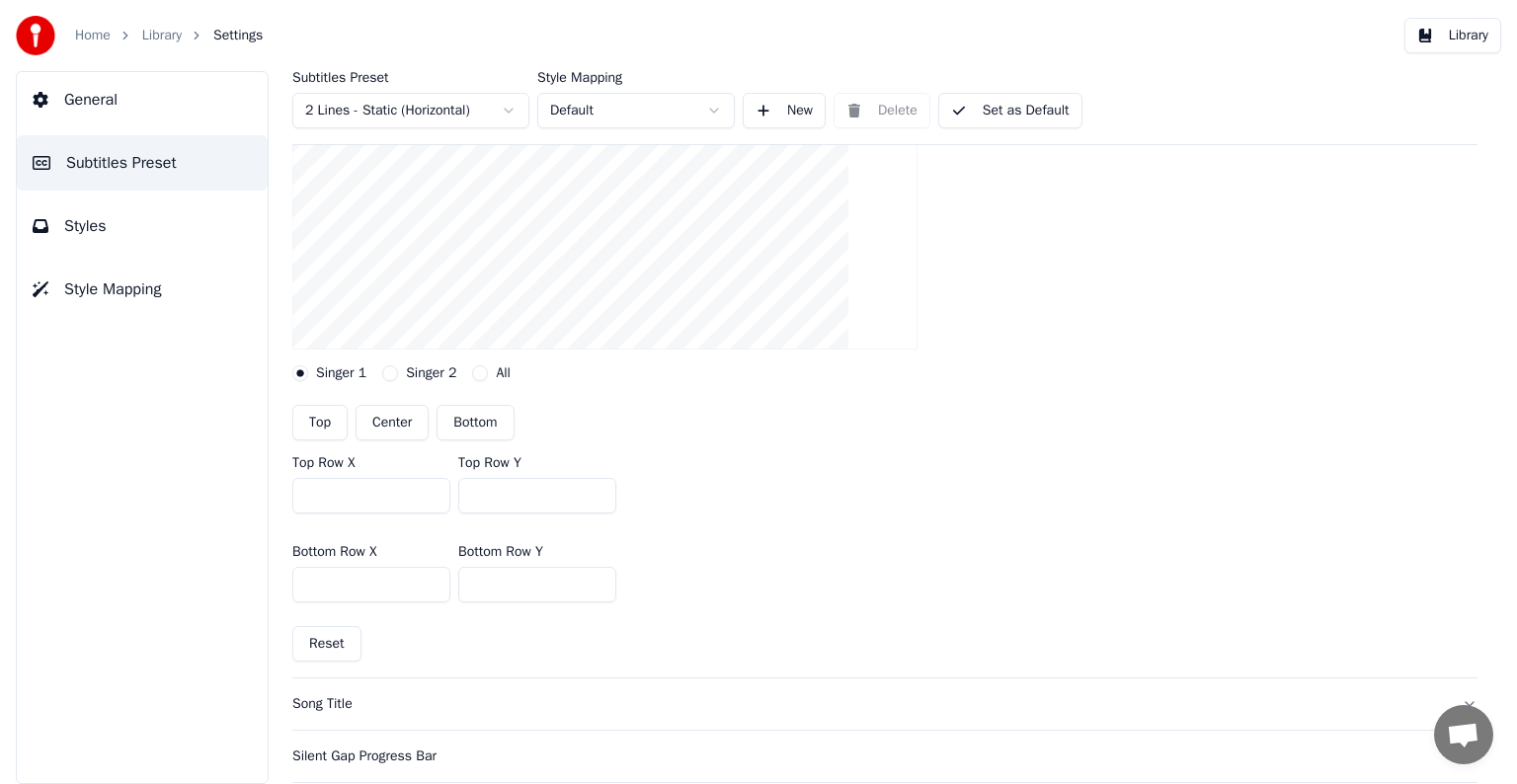 click on "All" at bounding box center (480, 373) 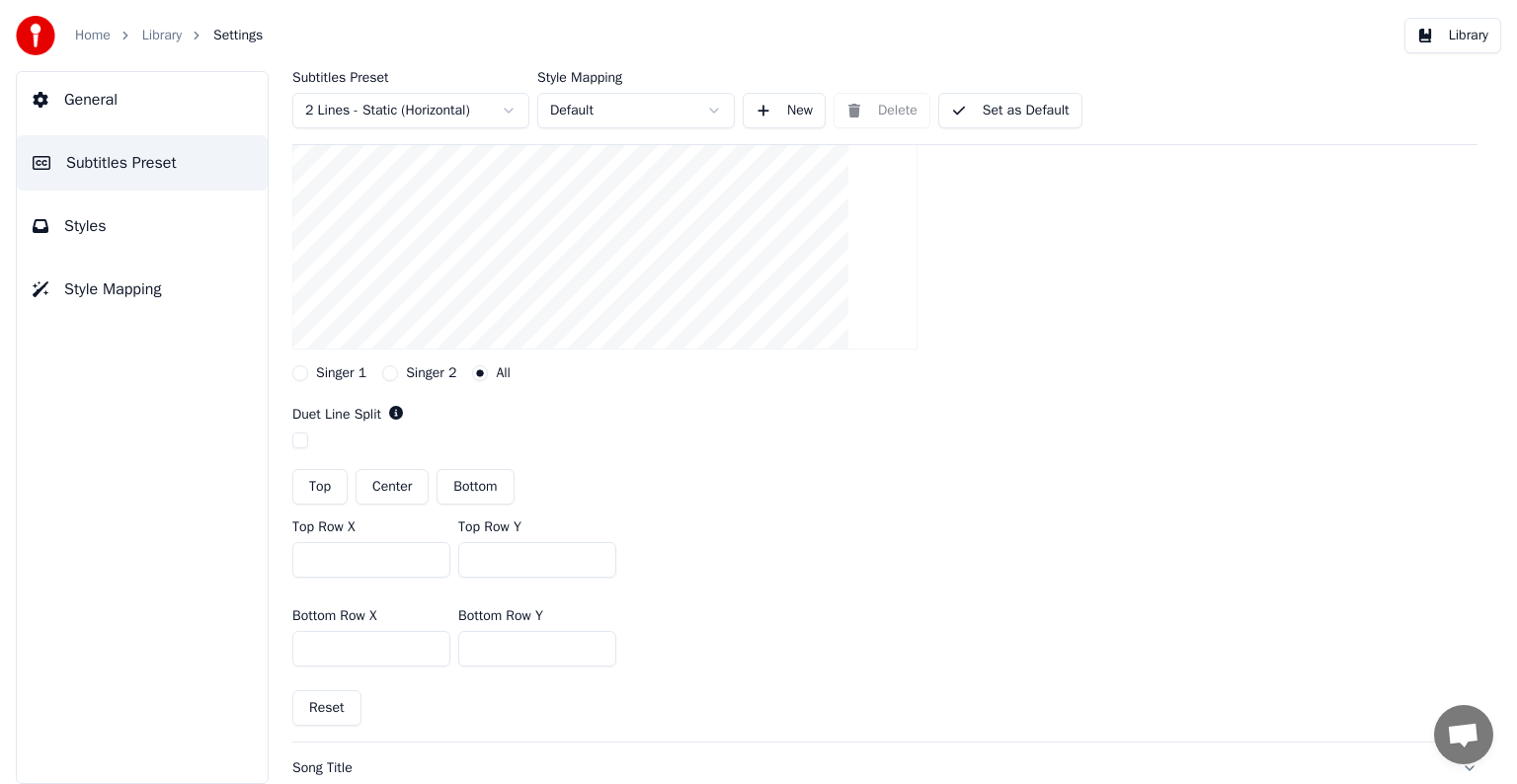 click on "Singer 2" at bounding box center [390, 373] 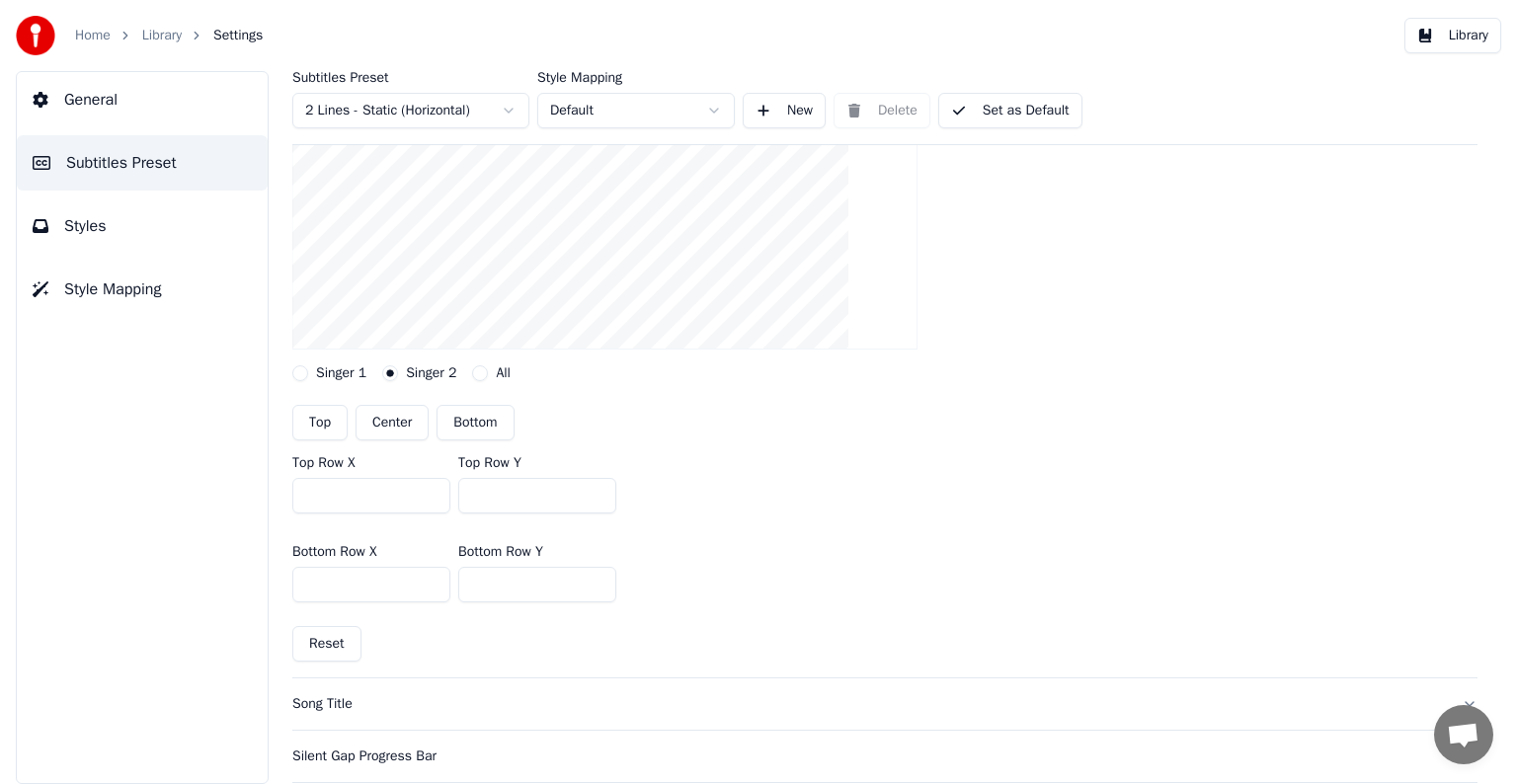 drag, startPoint x: 496, startPoint y: 588, endPoint x: 454, endPoint y: 584, distance: 42.190046 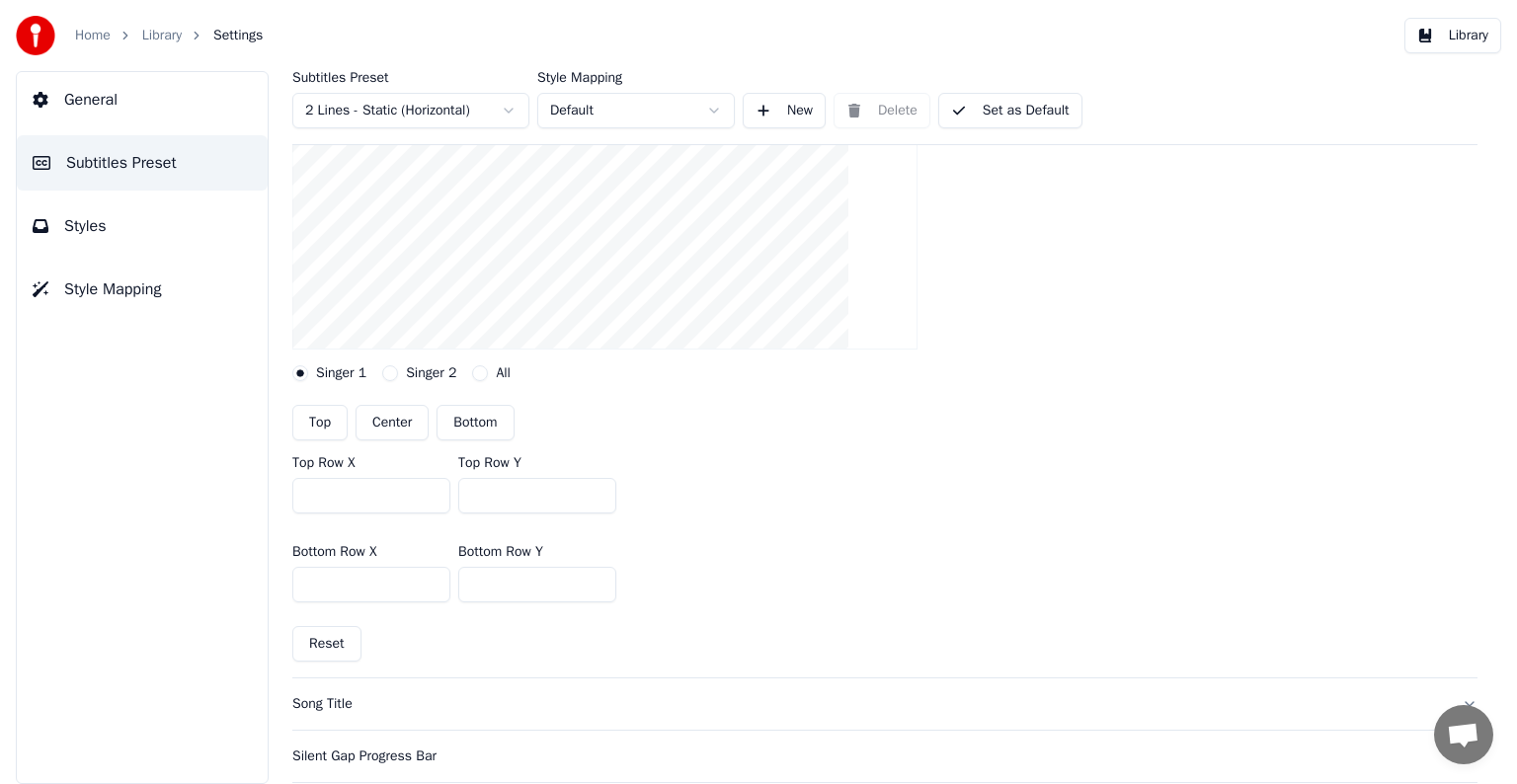 drag, startPoint x: 498, startPoint y: 588, endPoint x: 455, endPoint y: 586, distance: 43.046487 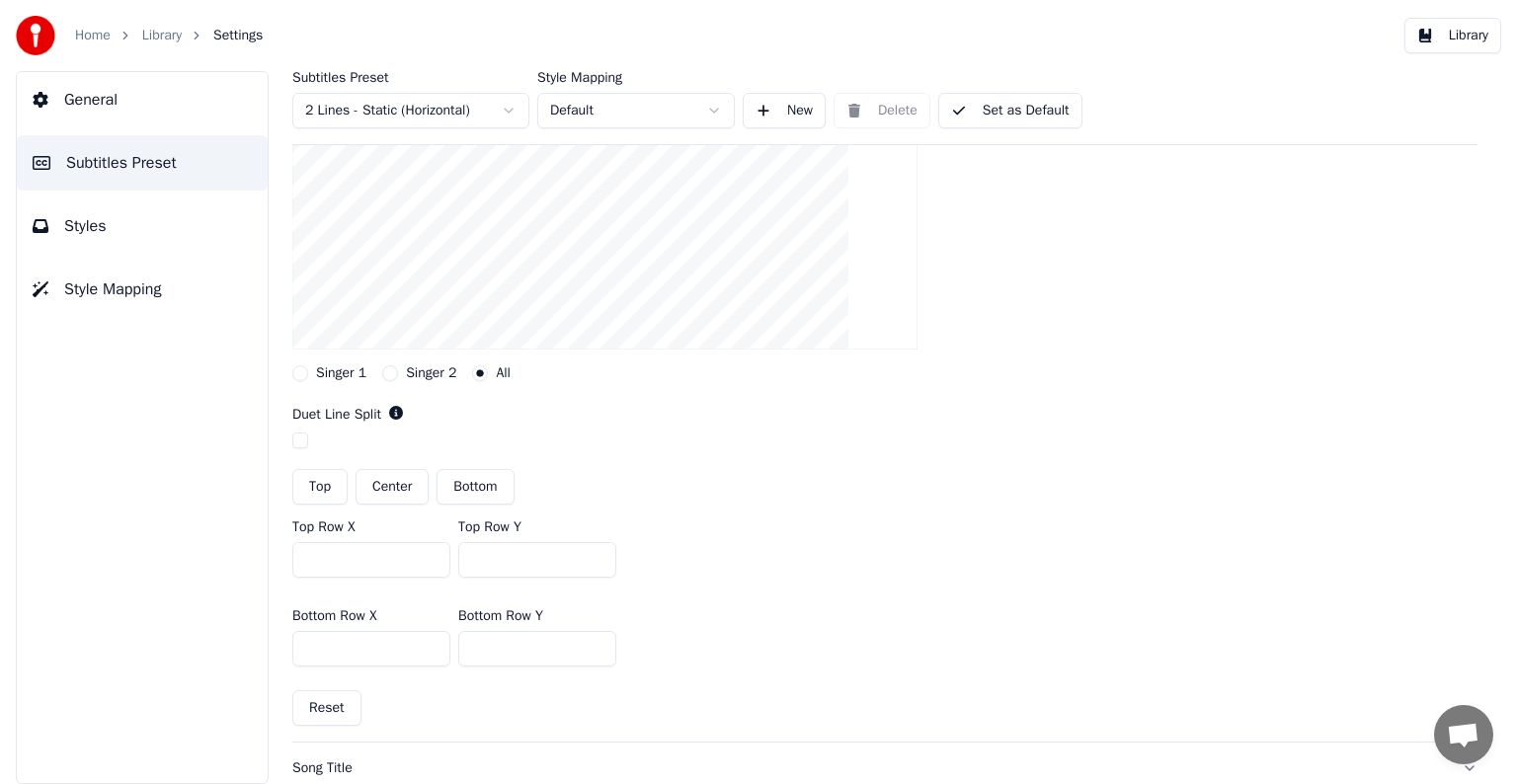 drag, startPoint x: 494, startPoint y: 648, endPoint x: 461, endPoint y: 650, distance: 33.06055 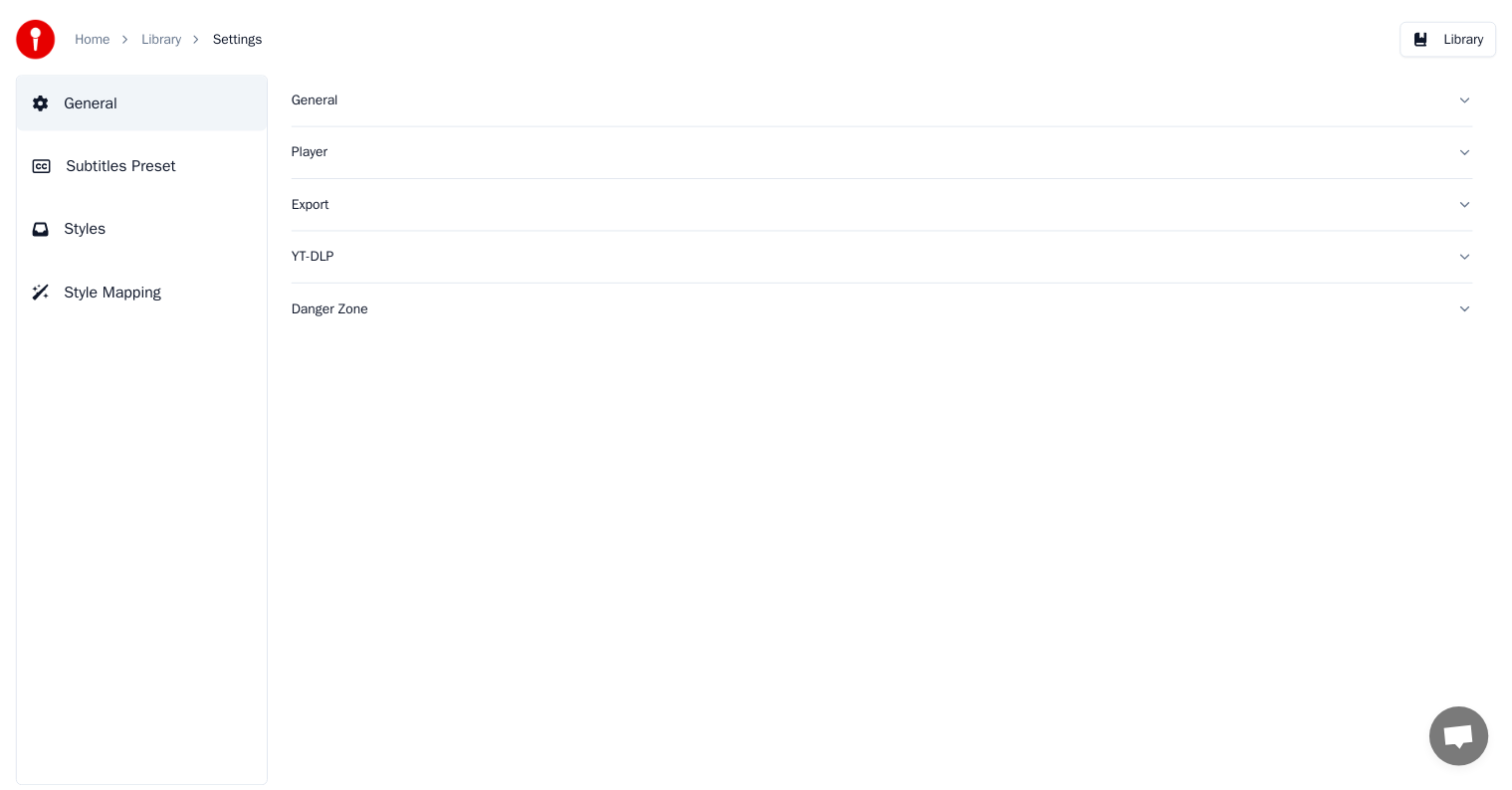 scroll, scrollTop: 0, scrollLeft: 0, axis: both 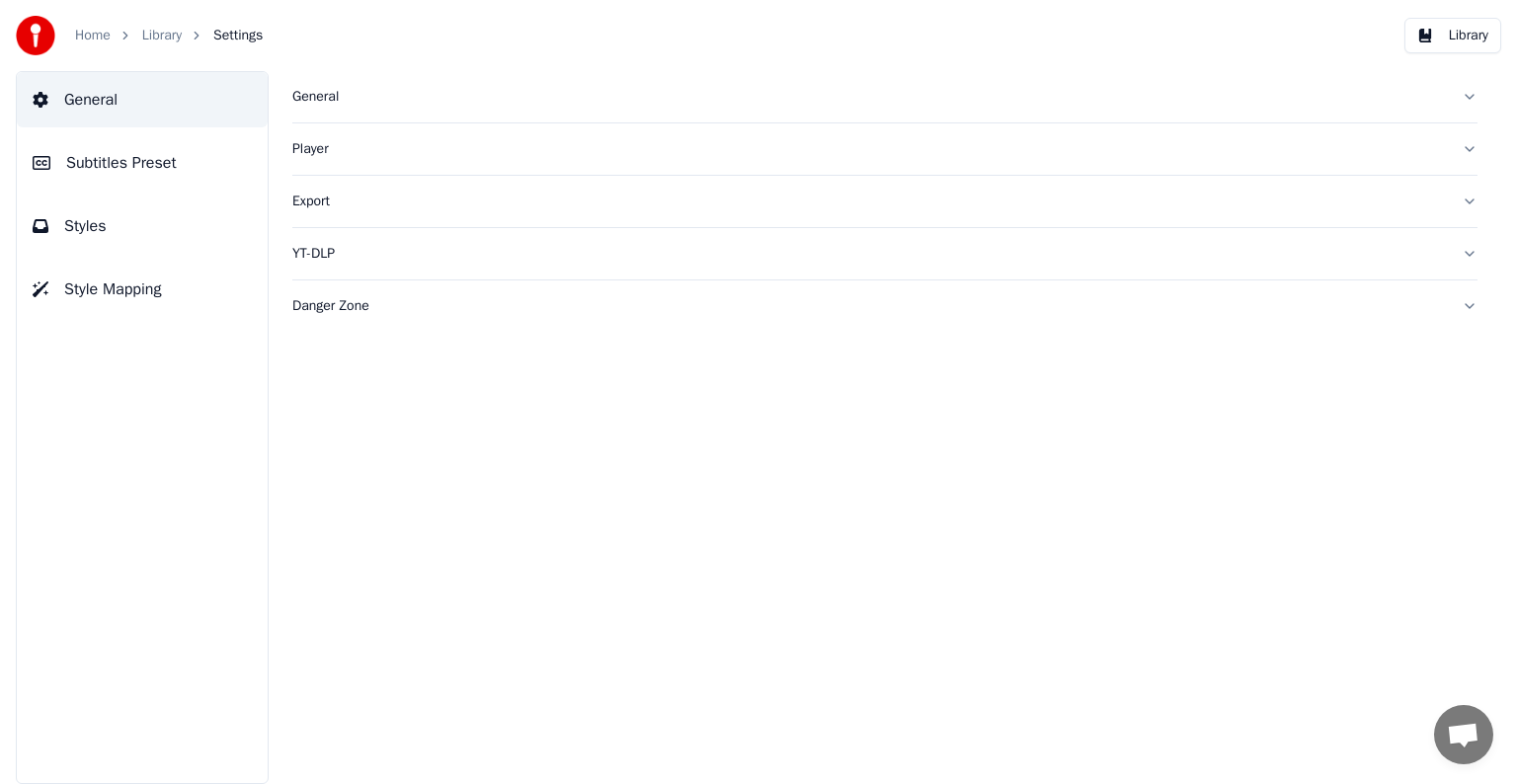 click on "Library" at bounding box center [162, 36] 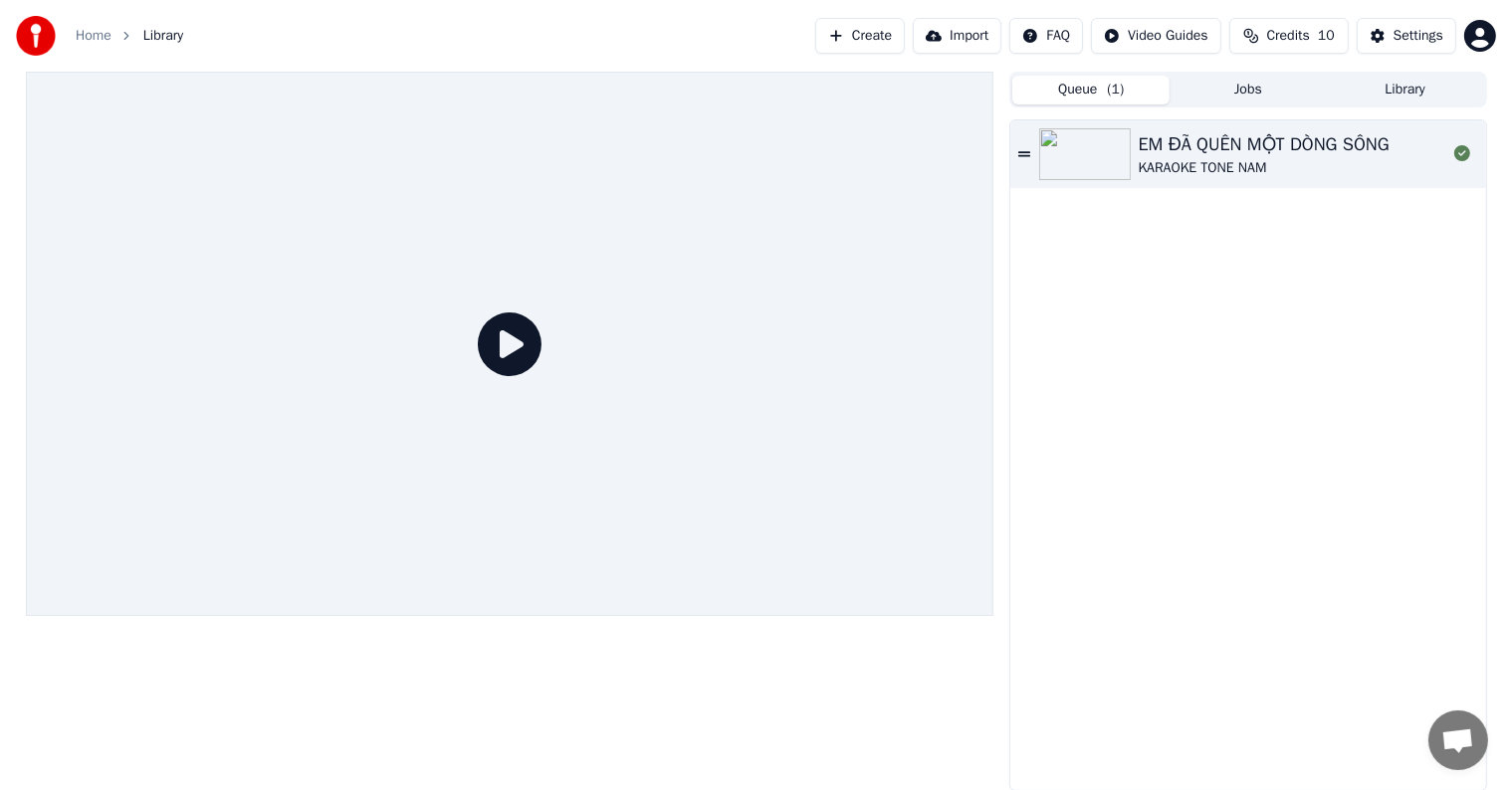click on "EM ĐÃ QUÊN MỘT DÒNG SÔNG" at bounding box center (1264, 144) 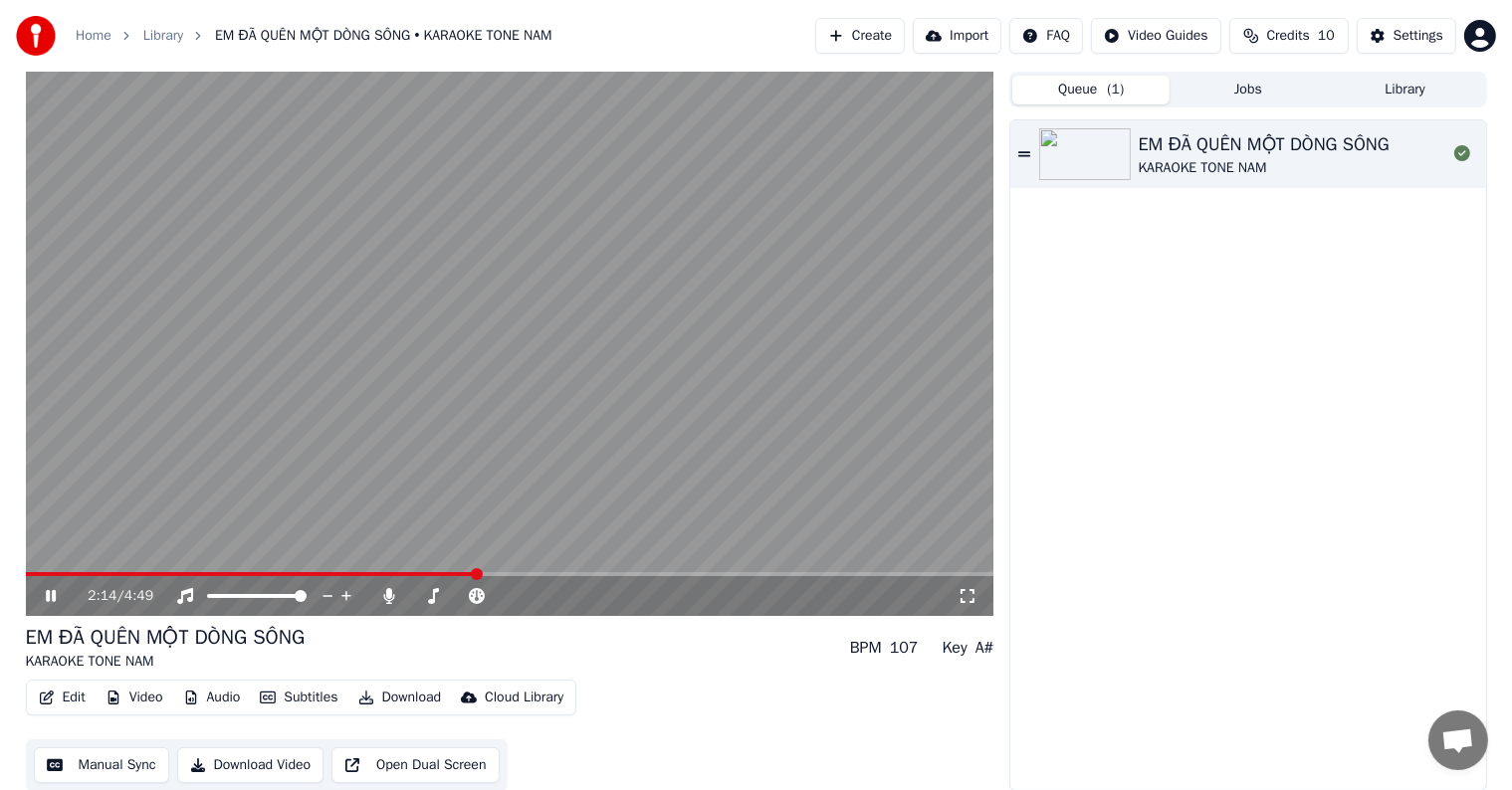 scroll, scrollTop: 1, scrollLeft: 0, axis: vertical 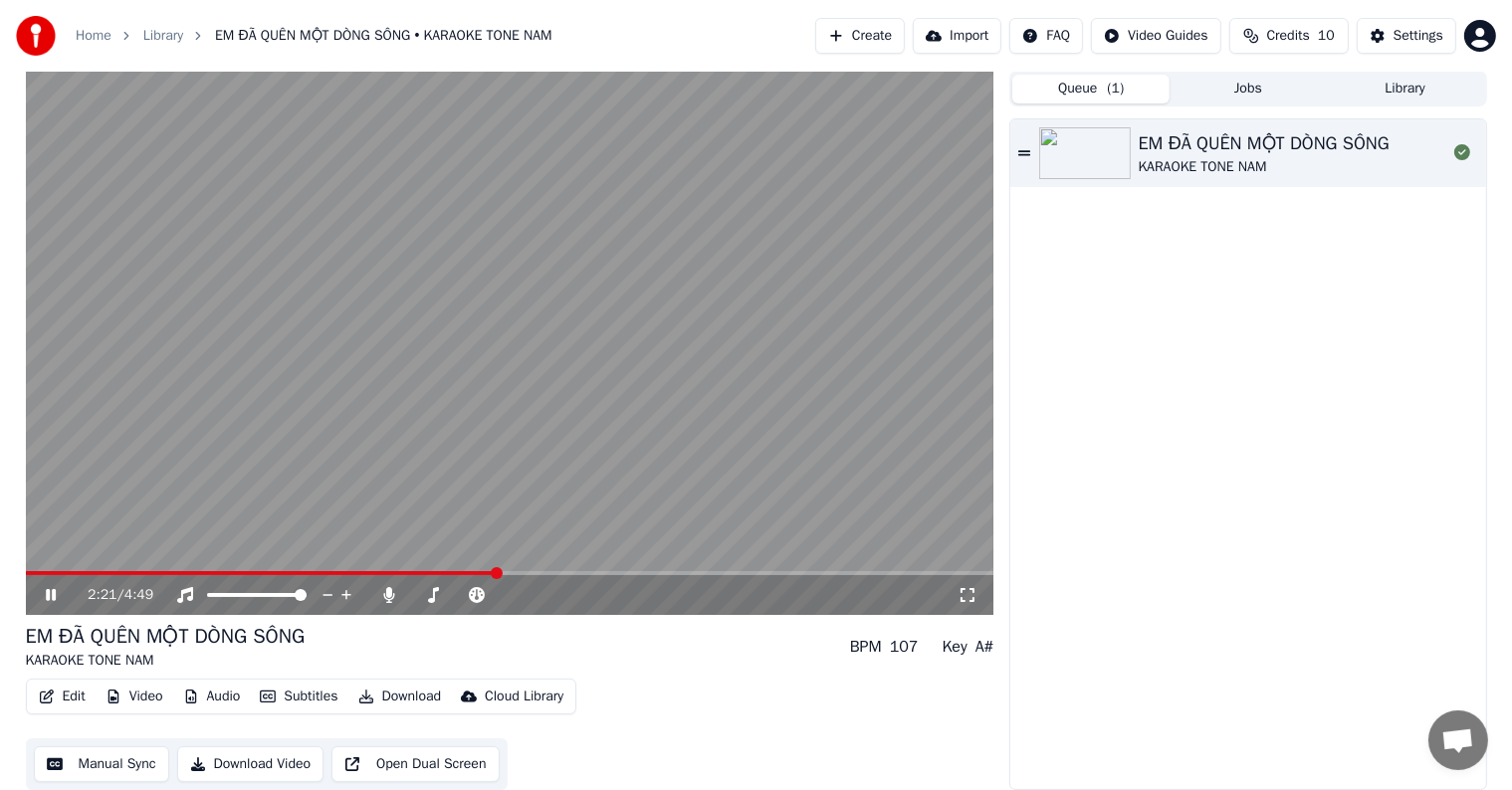 click on "Download" at bounding box center (400, 696) 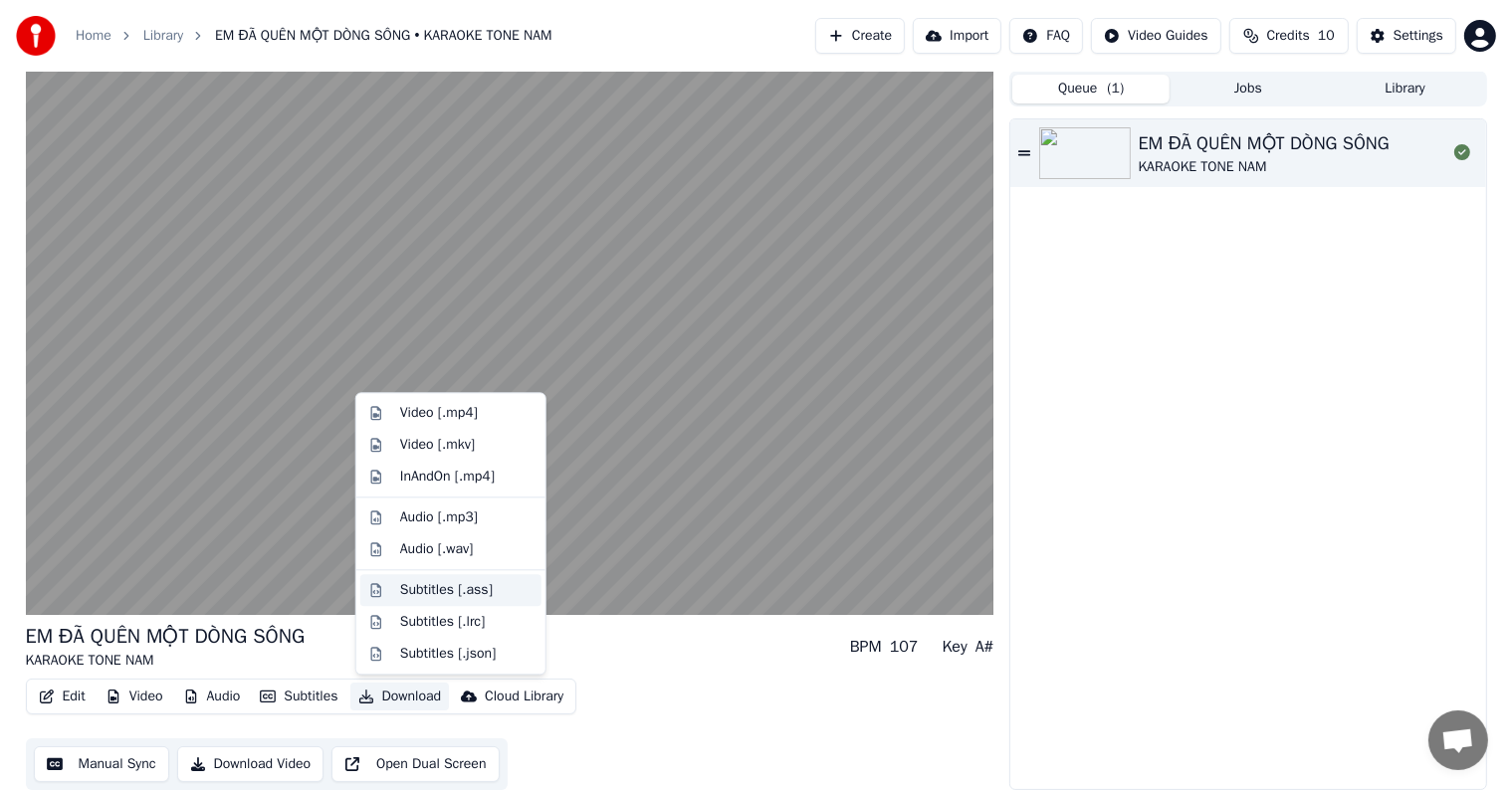 click on "Subtitles [.ass]" at bounding box center [446, 590] 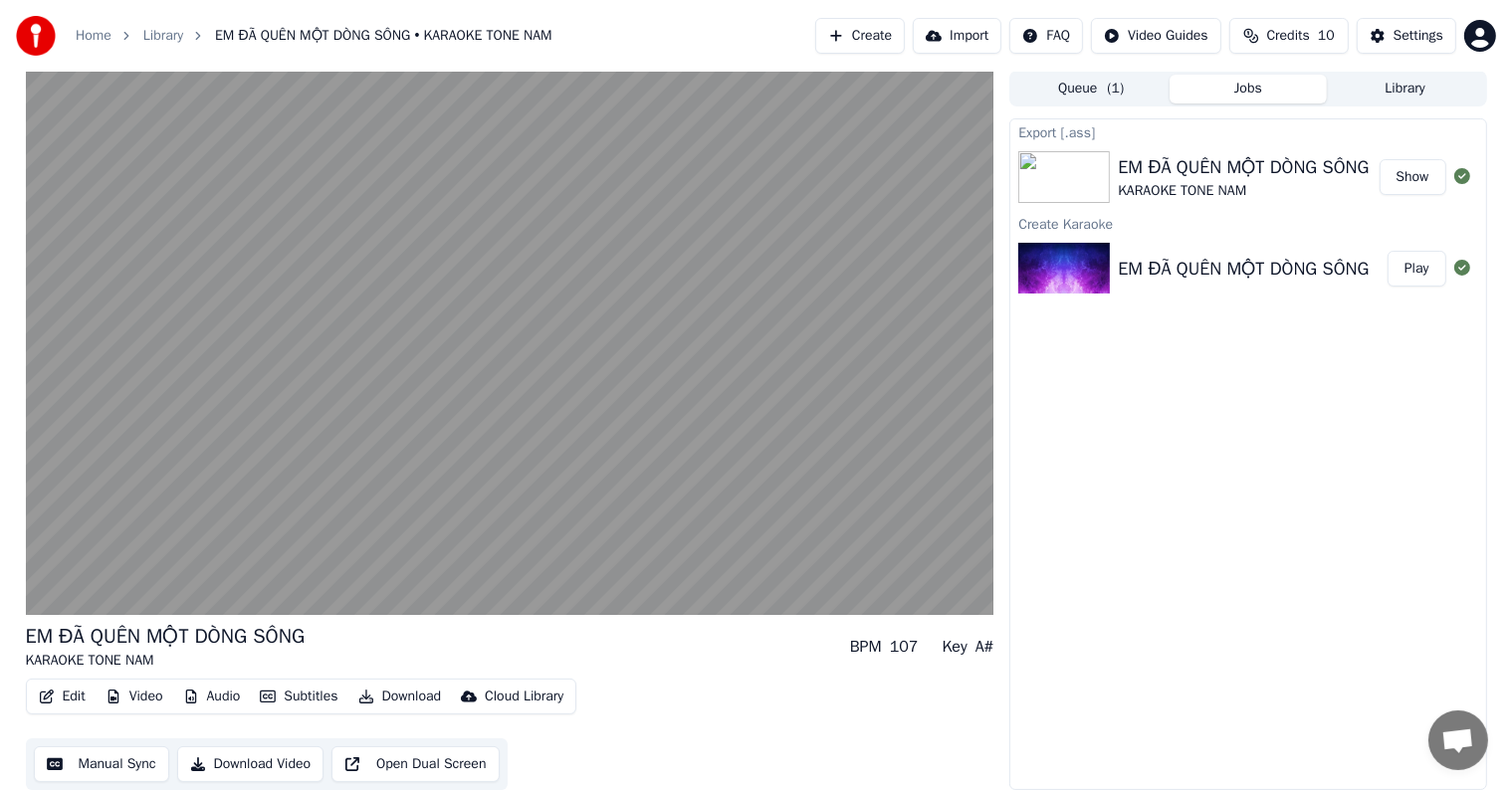 click on "Export [.ass] EM ĐÃ QUÊN MỘT DÒNG SÔNG KARAOKE TONE NAM Show Create Karaoke EM ĐÃ QUÊN MỘT DÒNG SÔNG Play" at bounding box center [1247, 454] 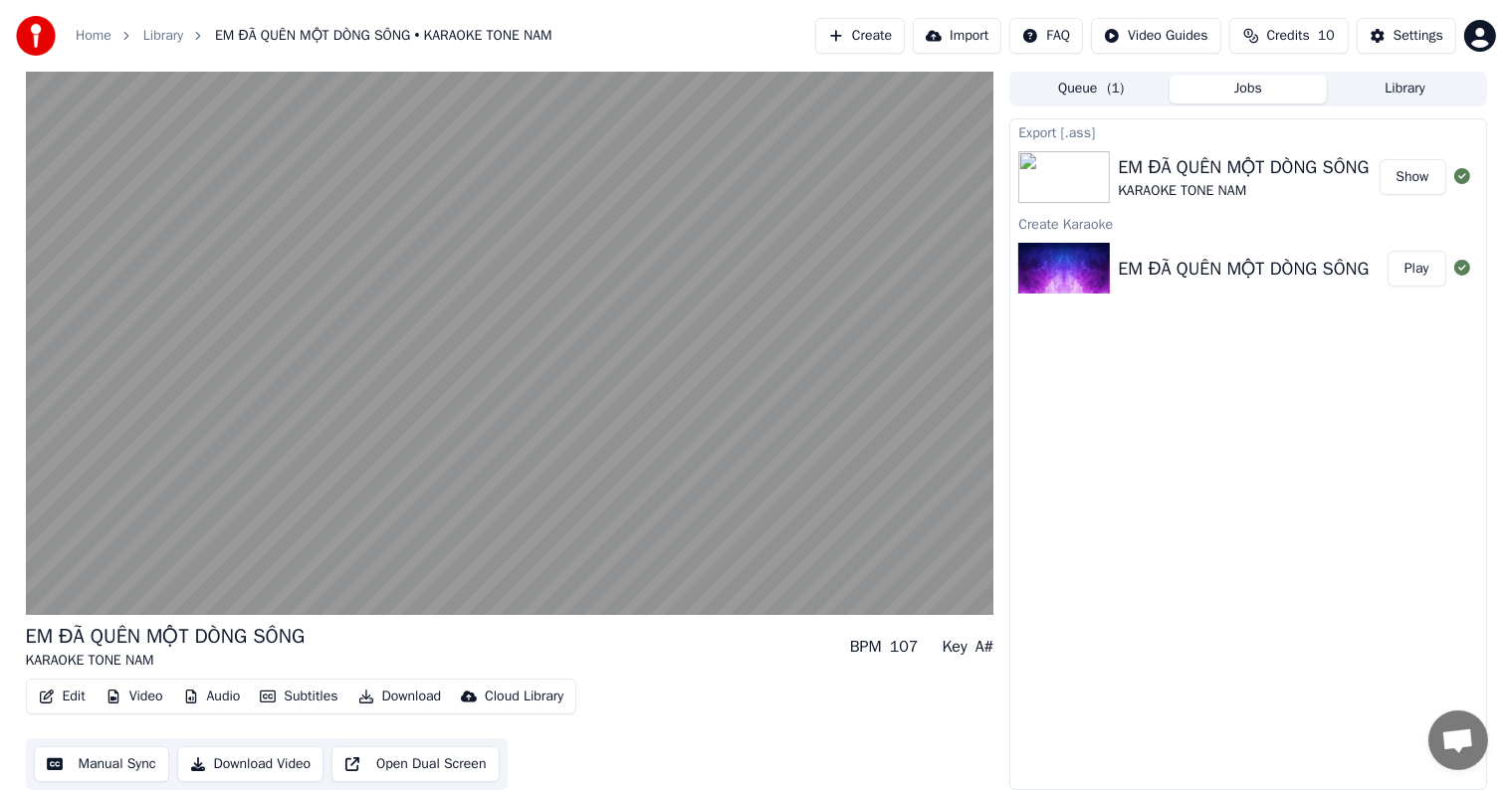 click on "Show" at bounding box center (1412, 177) 